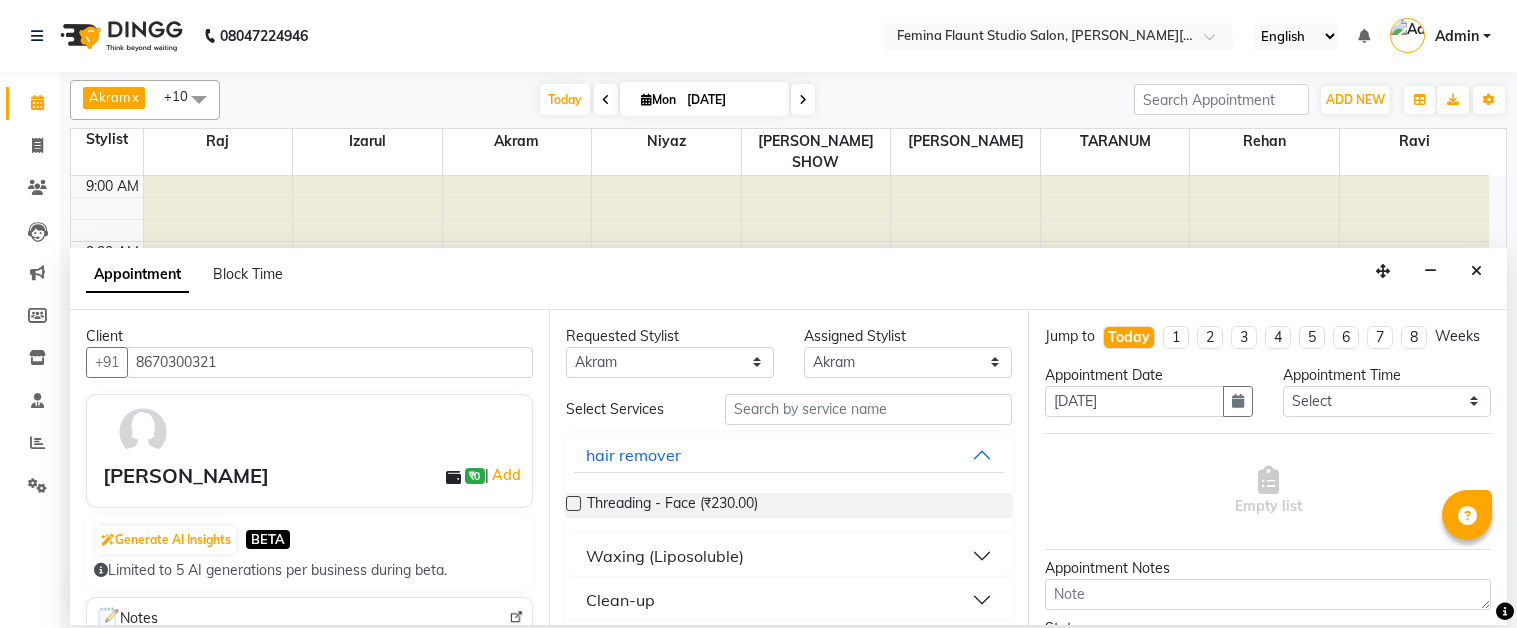 select on "83059" 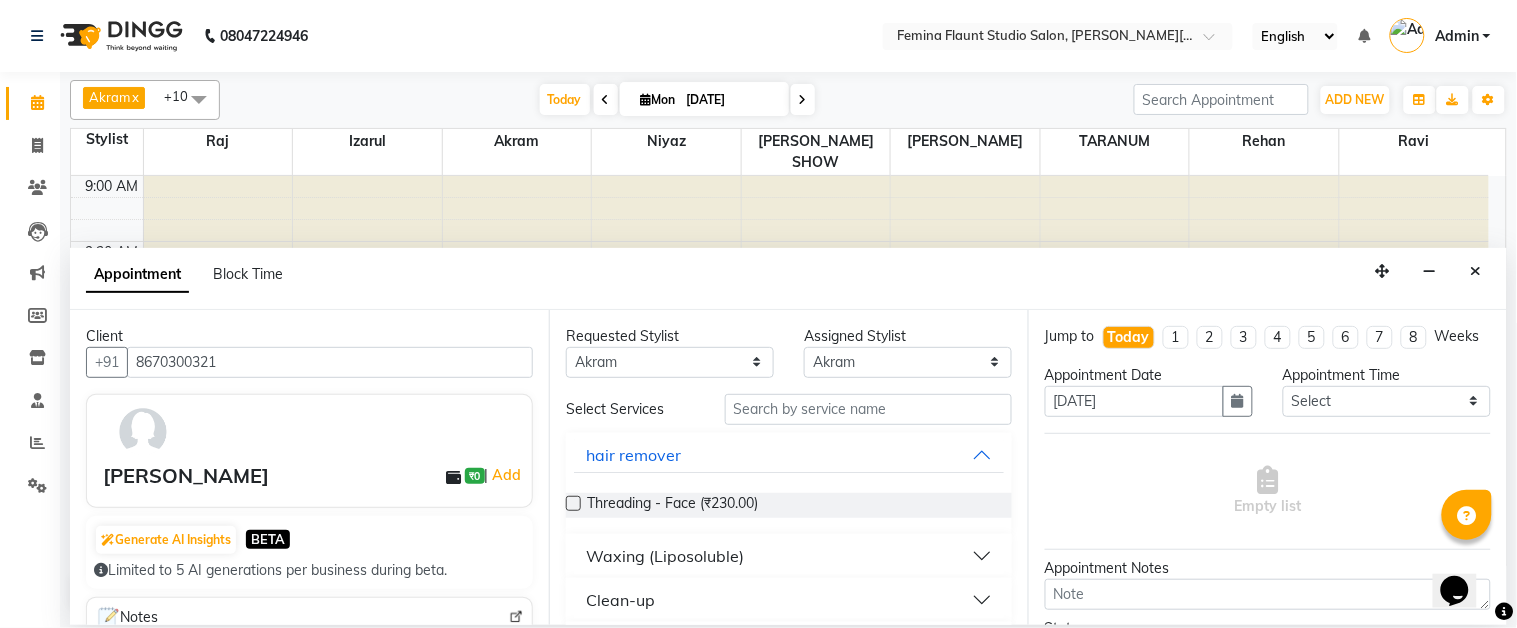 scroll, scrollTop: 0, scrollLeft: 0, axis: both 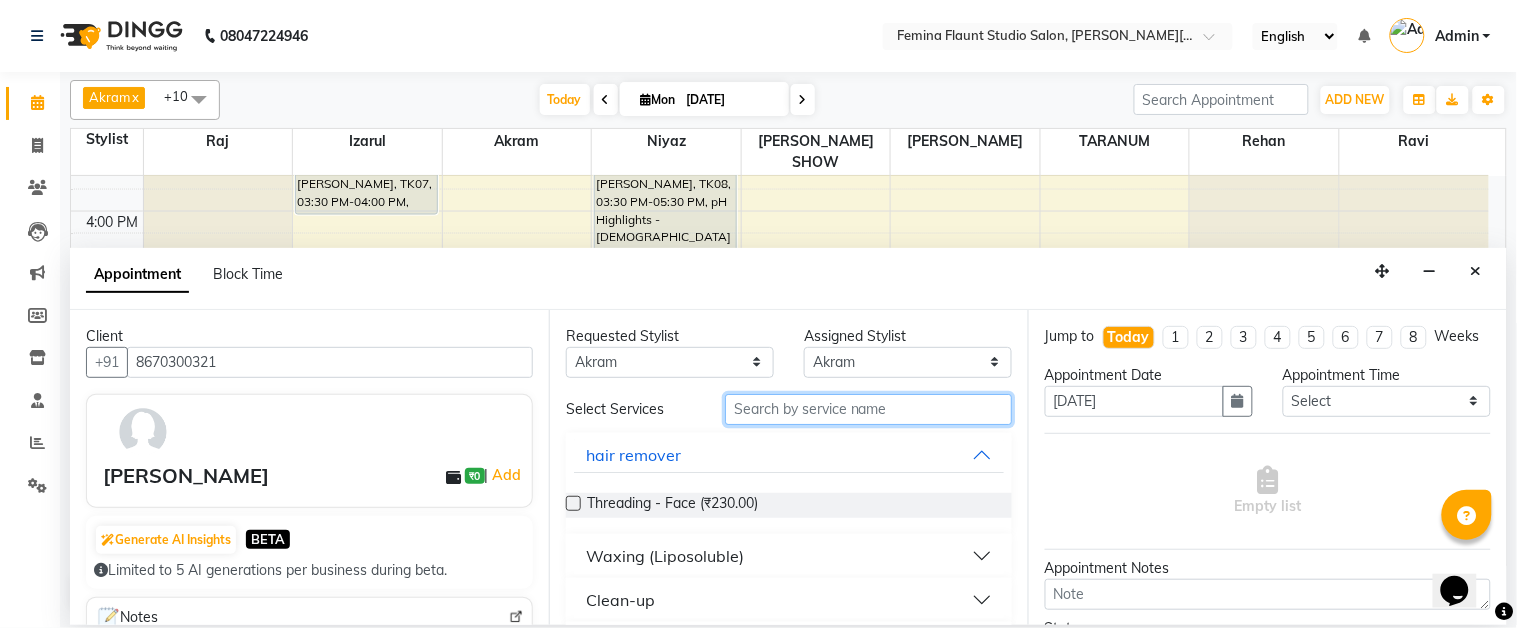 click on "Select Services    hair remover  Threading - Face (₹230.00)    Waxing (Liposoluble)    Clean-up    Haircut      Male Grooming    Nails    Rescue Me! ( Hair Spa Treatment)    Treatments    Packages    Hair Bun    HAIRCUT    MENS GROOMING    Styling    Hair Treatment    Hair Removal - Threading    Hair Removal - Waxing    Touch Up    Global Hair Colour    Highlights    pH Rituals    Olaplex - Repair Protect Strengthen    Manicure    Pedicure    Skin Services    Skeyndor Skin Treatment    Bleach    Massage    Make Up    Dermalogica    k18 treatment" at bounding box center [789, 1102] 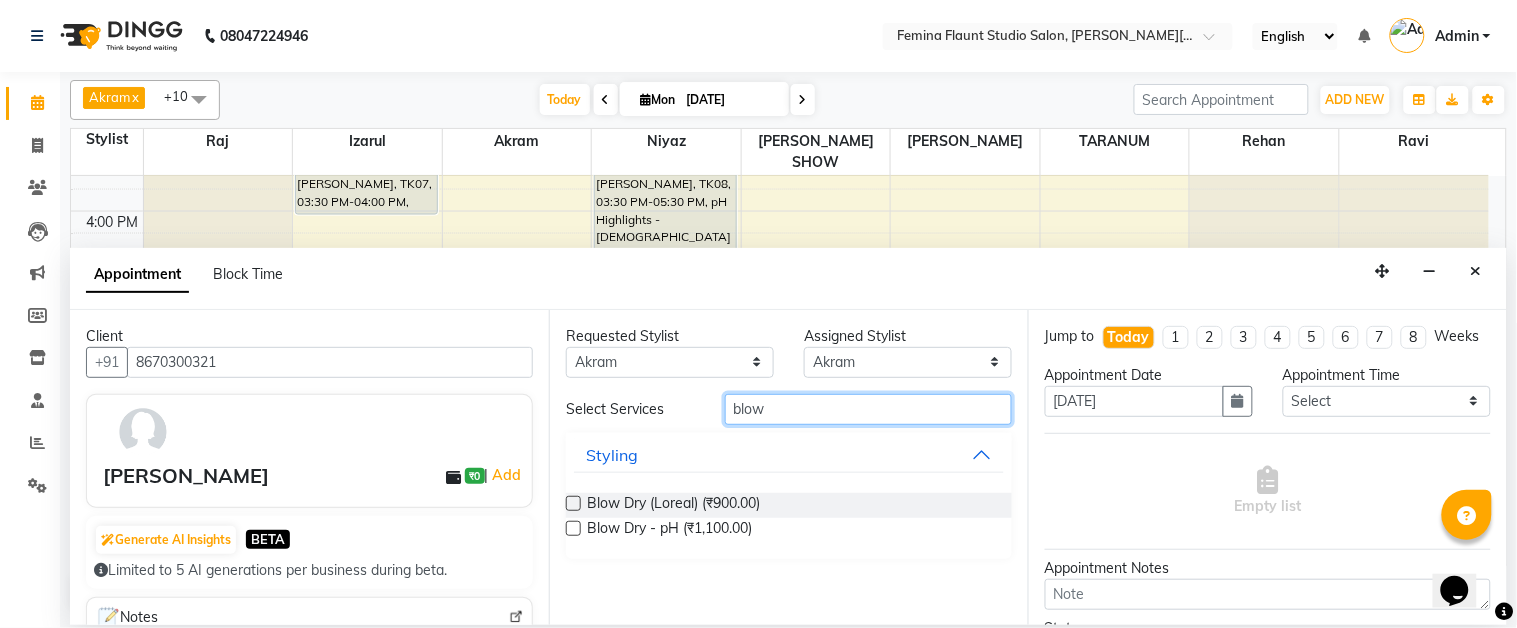 type on "blow" 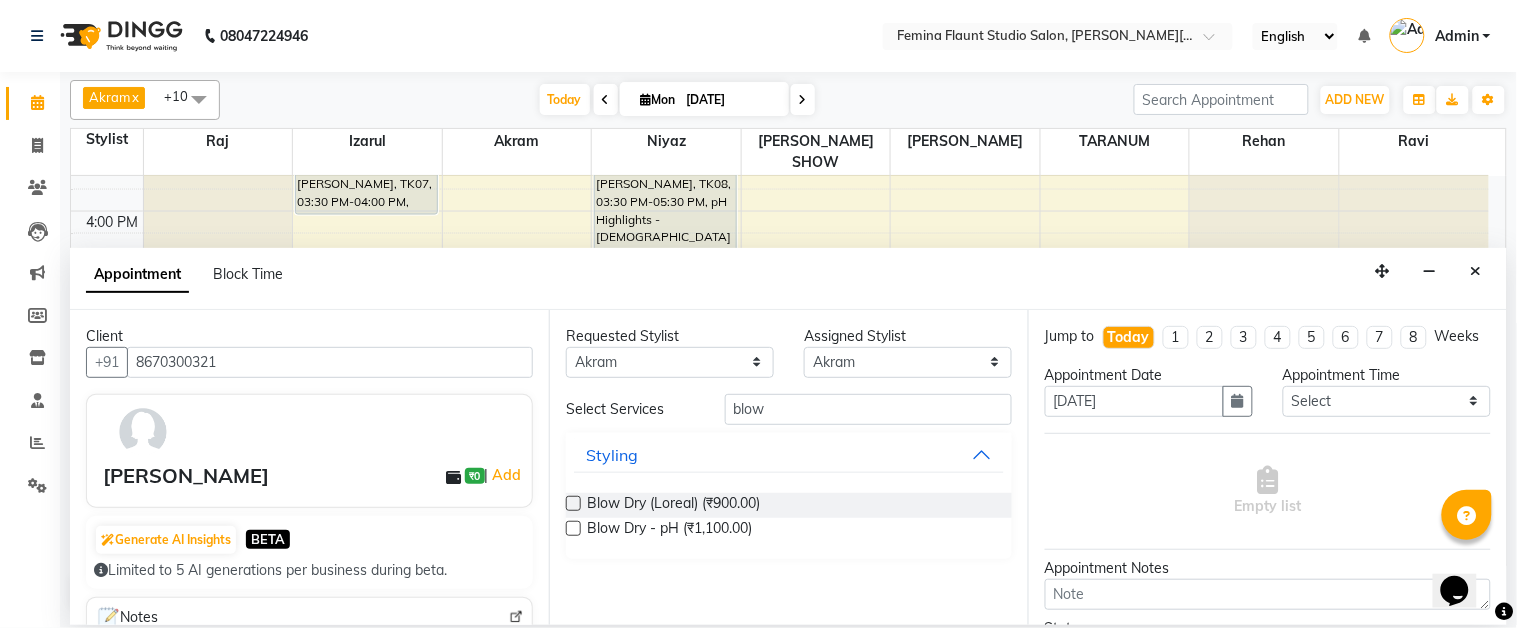 click at bounding box center [573, 503] 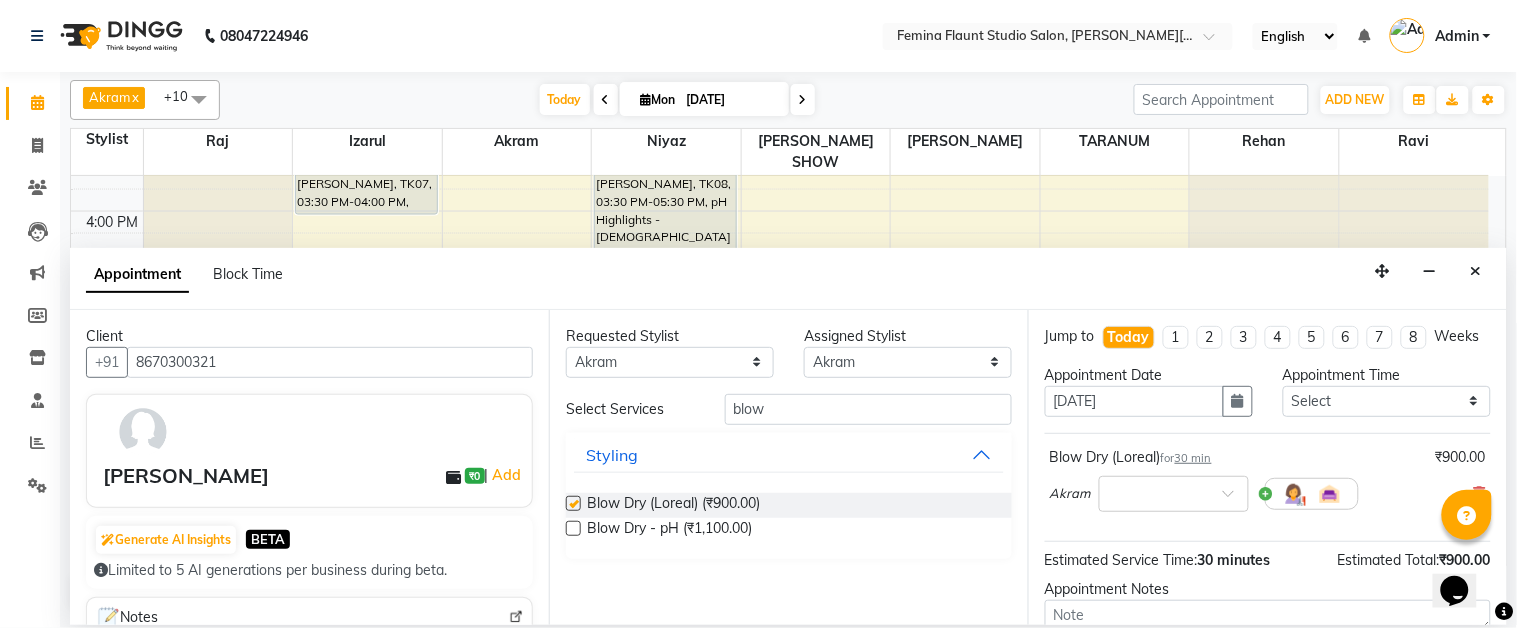 checkbox on "false" 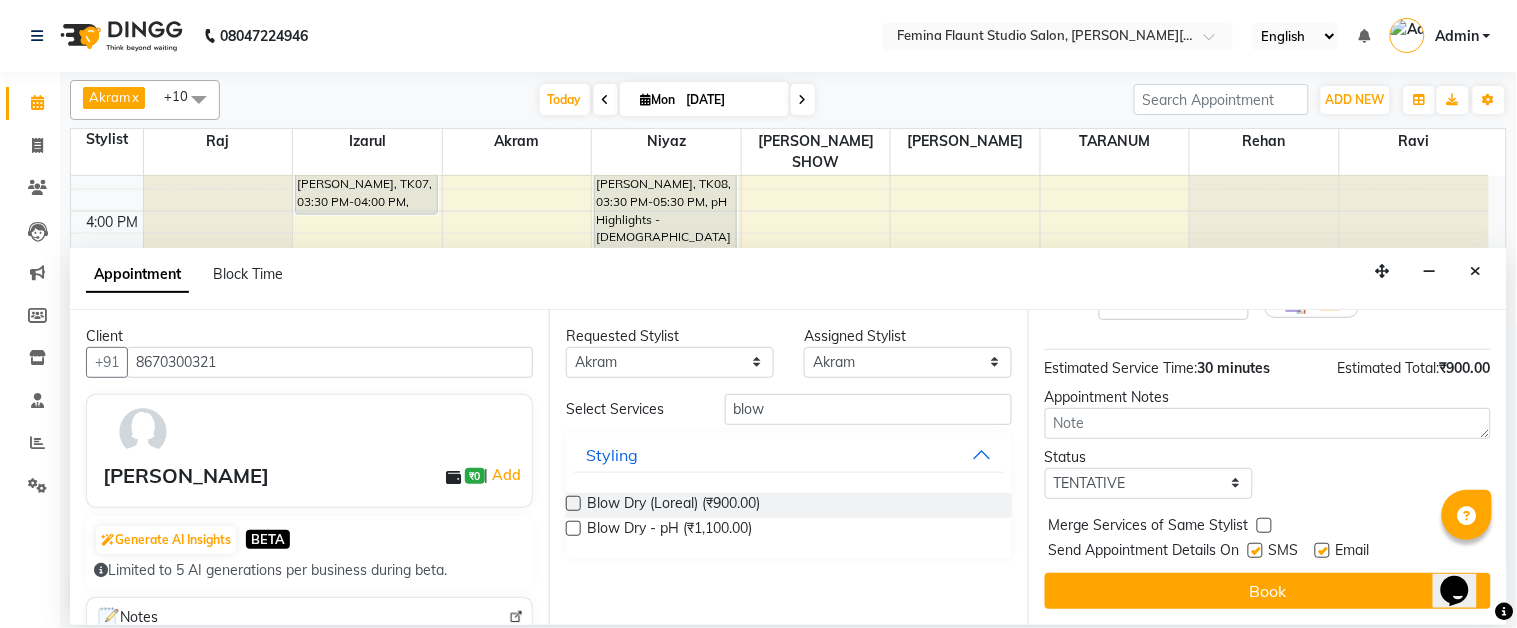scroll, scrollTop: 211, scrollLeft: 0, axis: vertical 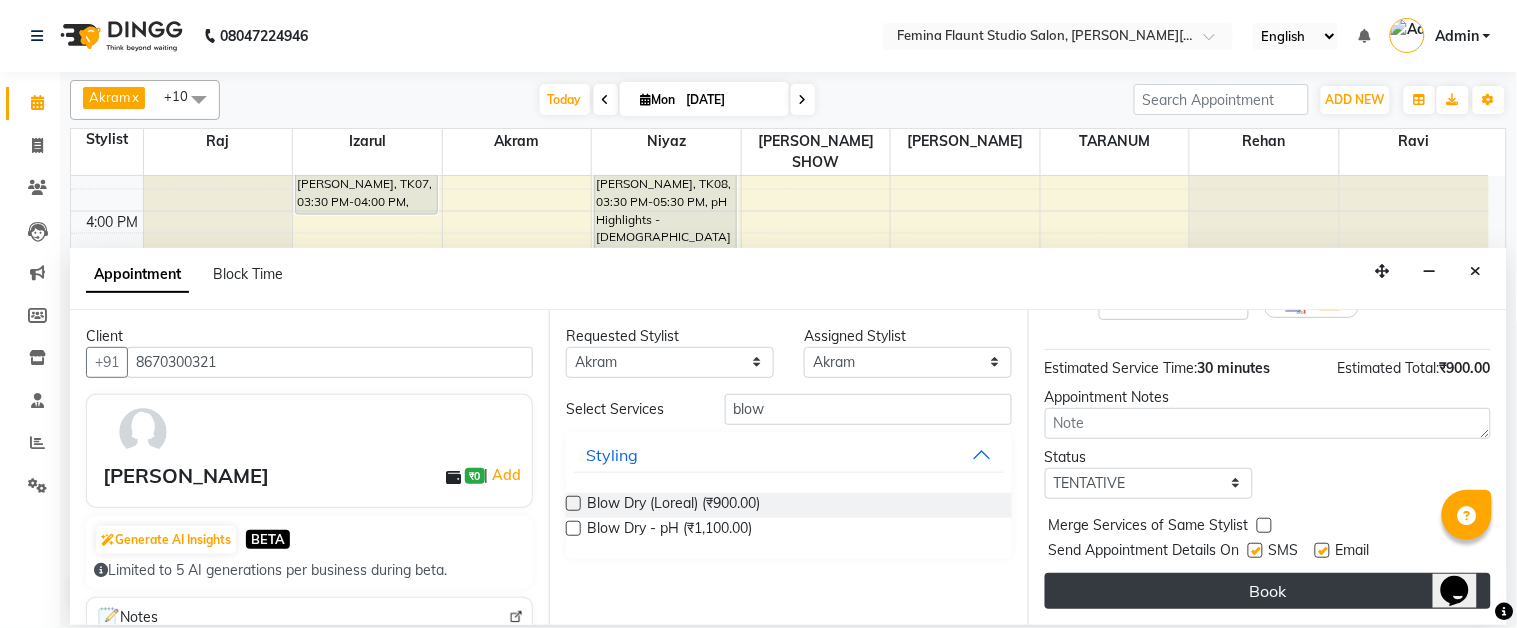click on "Book" at bounding box center [1268, 591] 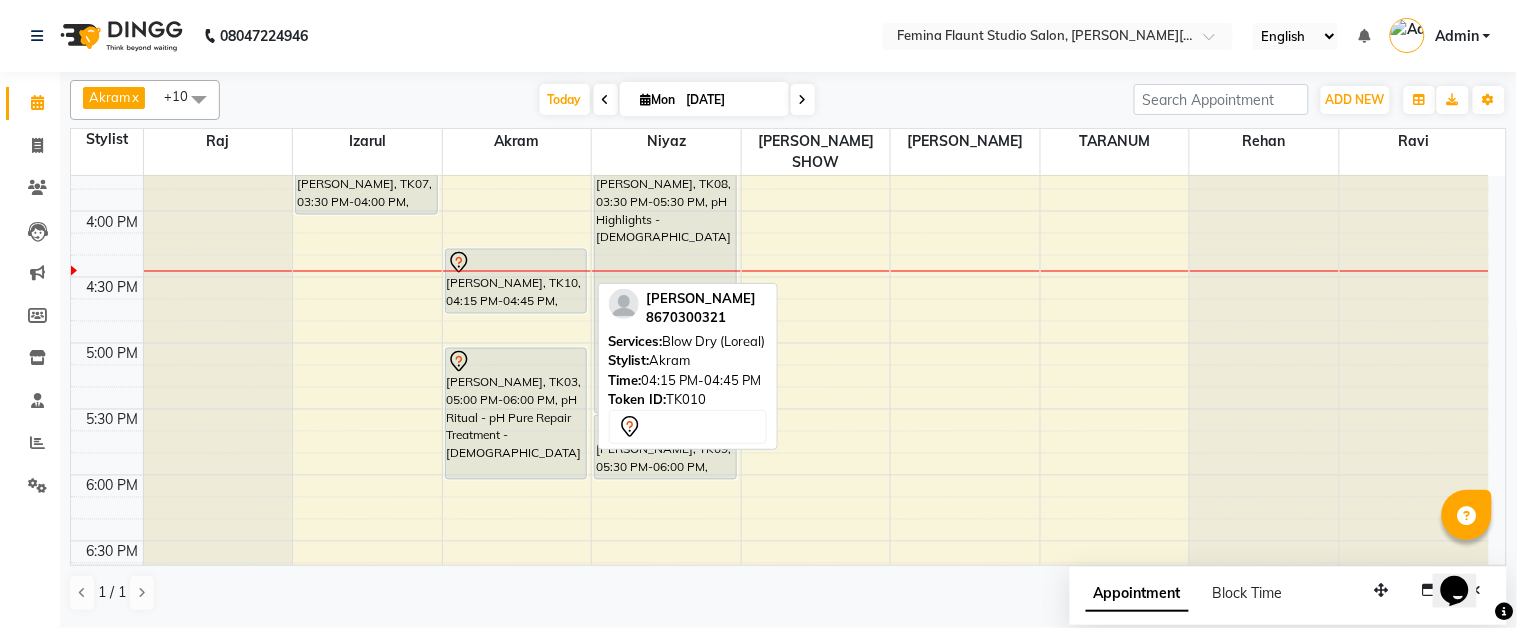 click on "[PERSON_NAME], TK10, 04:15 PM-04:45 PM, Blow Dry (Loreal)" at bounding box center [516, 281] 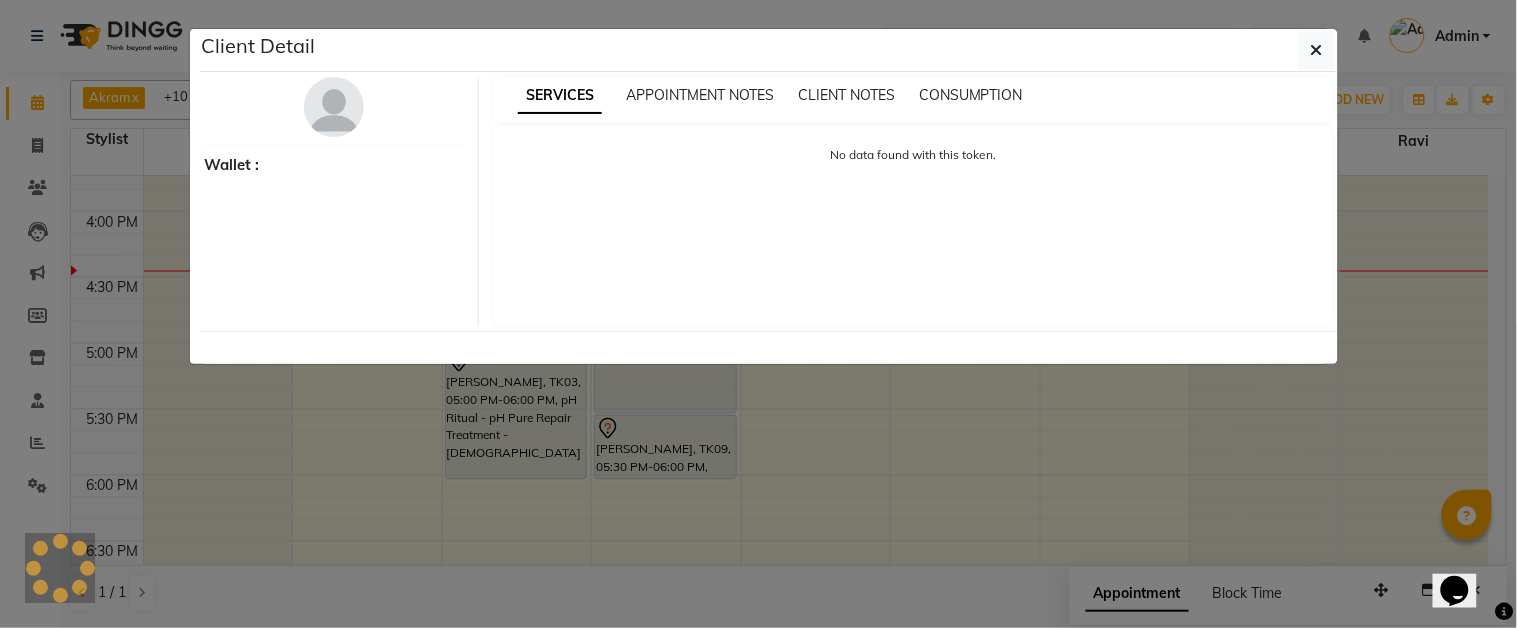 select on "7" 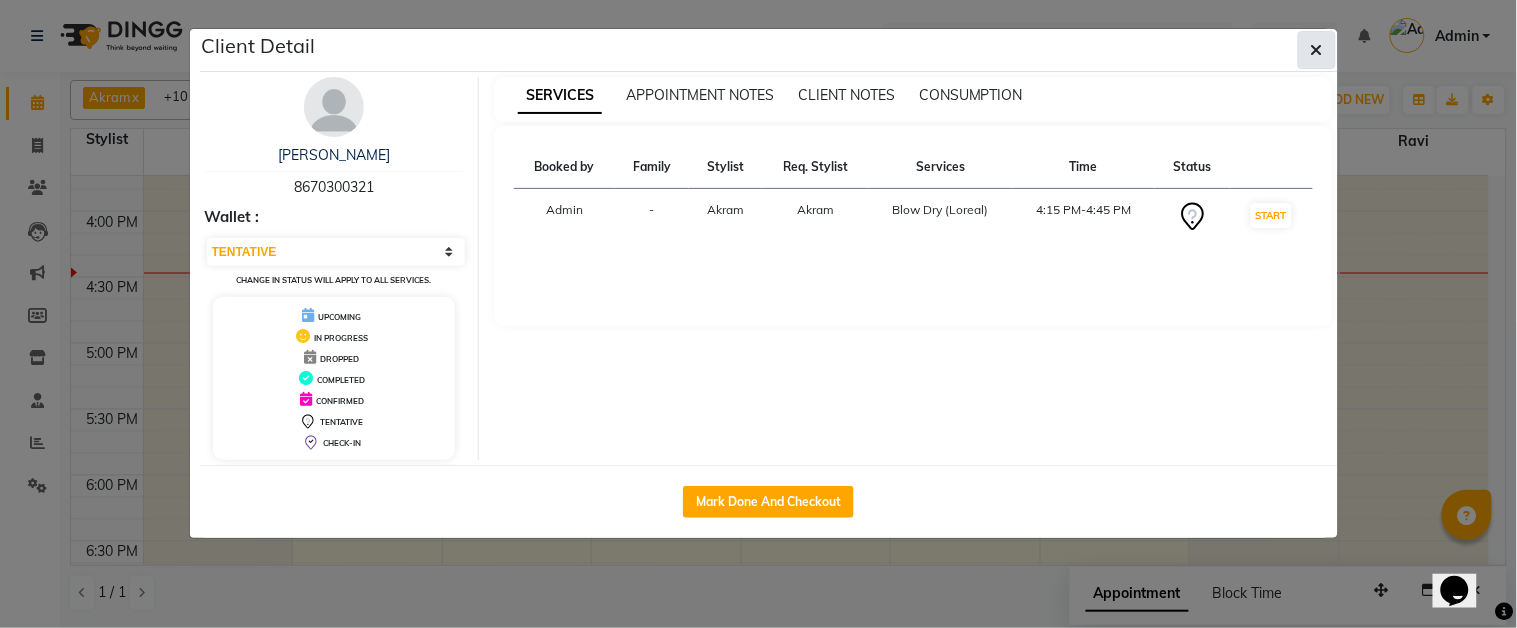 click 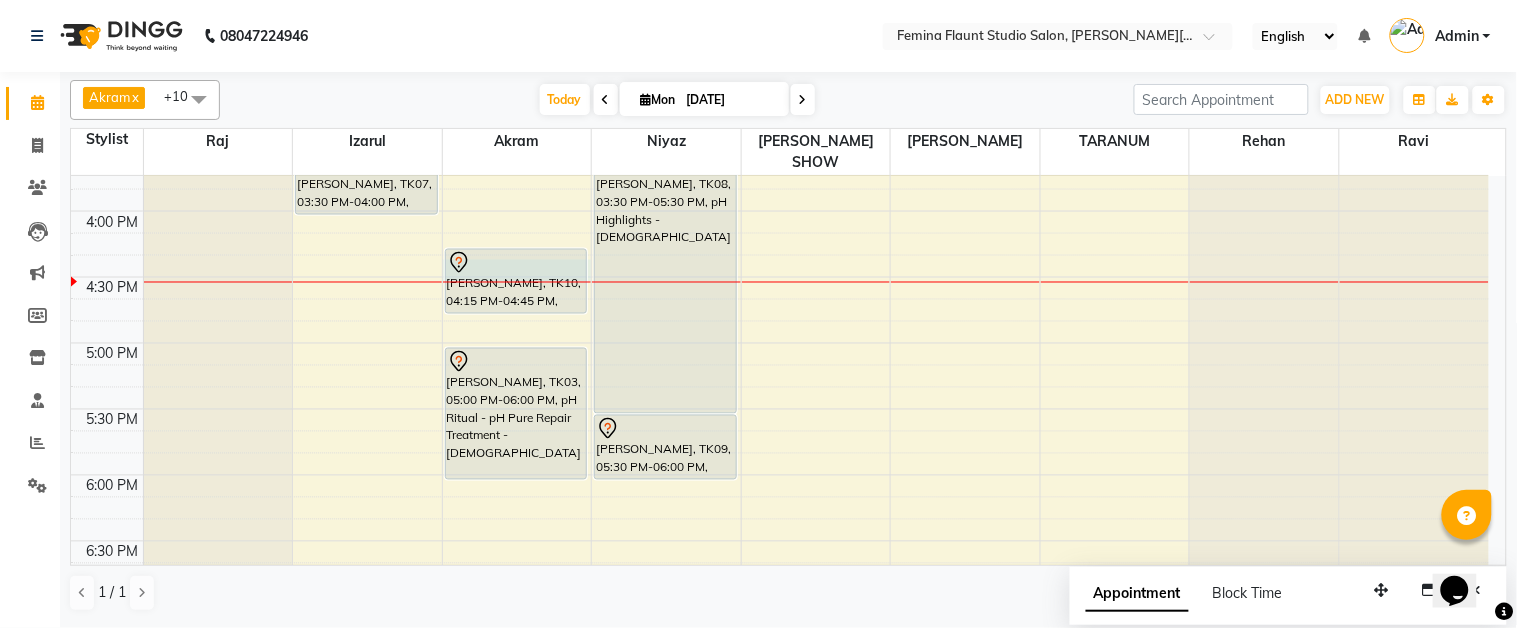 click at bounding box center [517, 282] 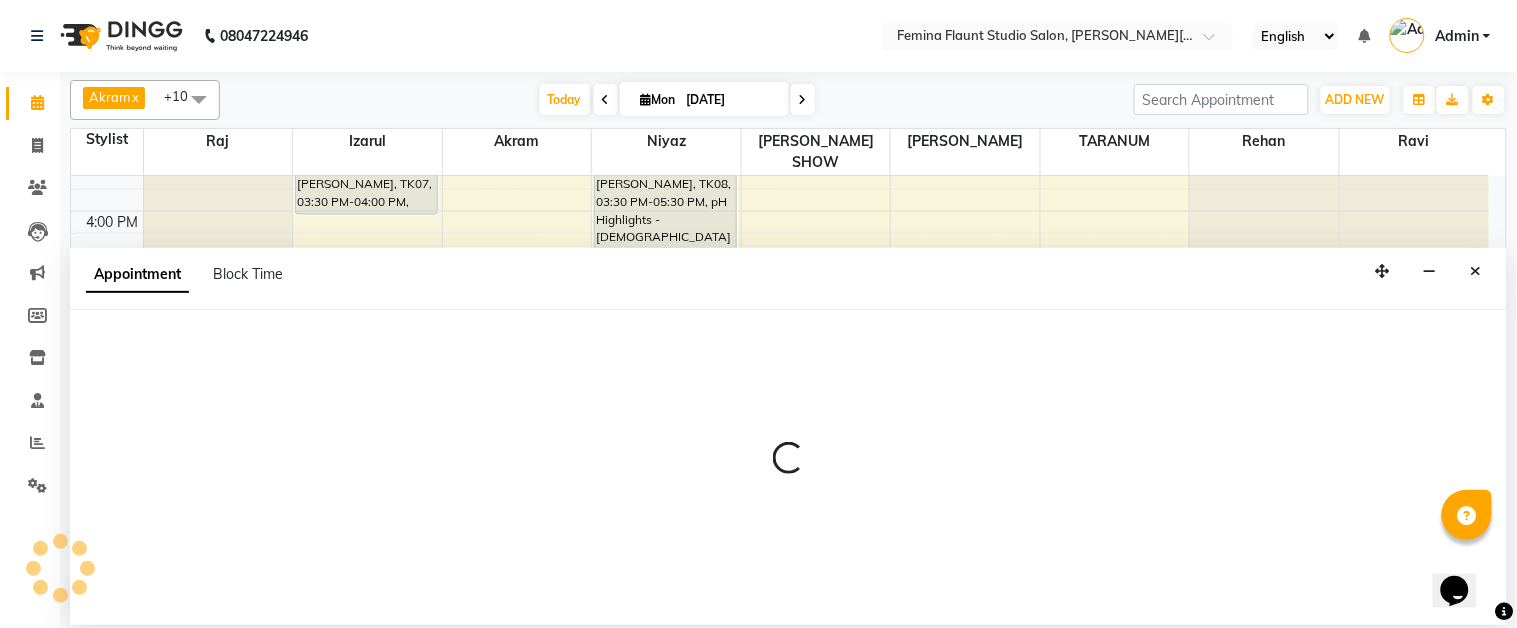 select on "83059" 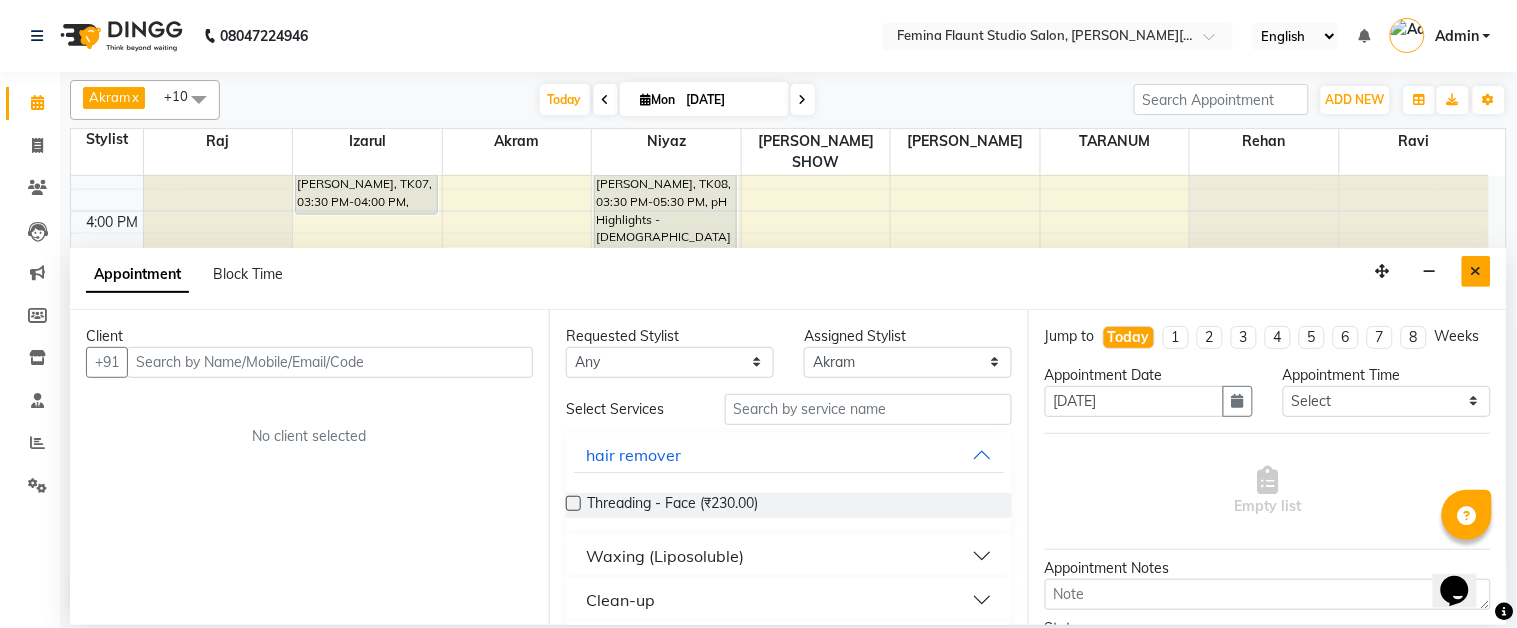 click at bounding box center (1476, 271) 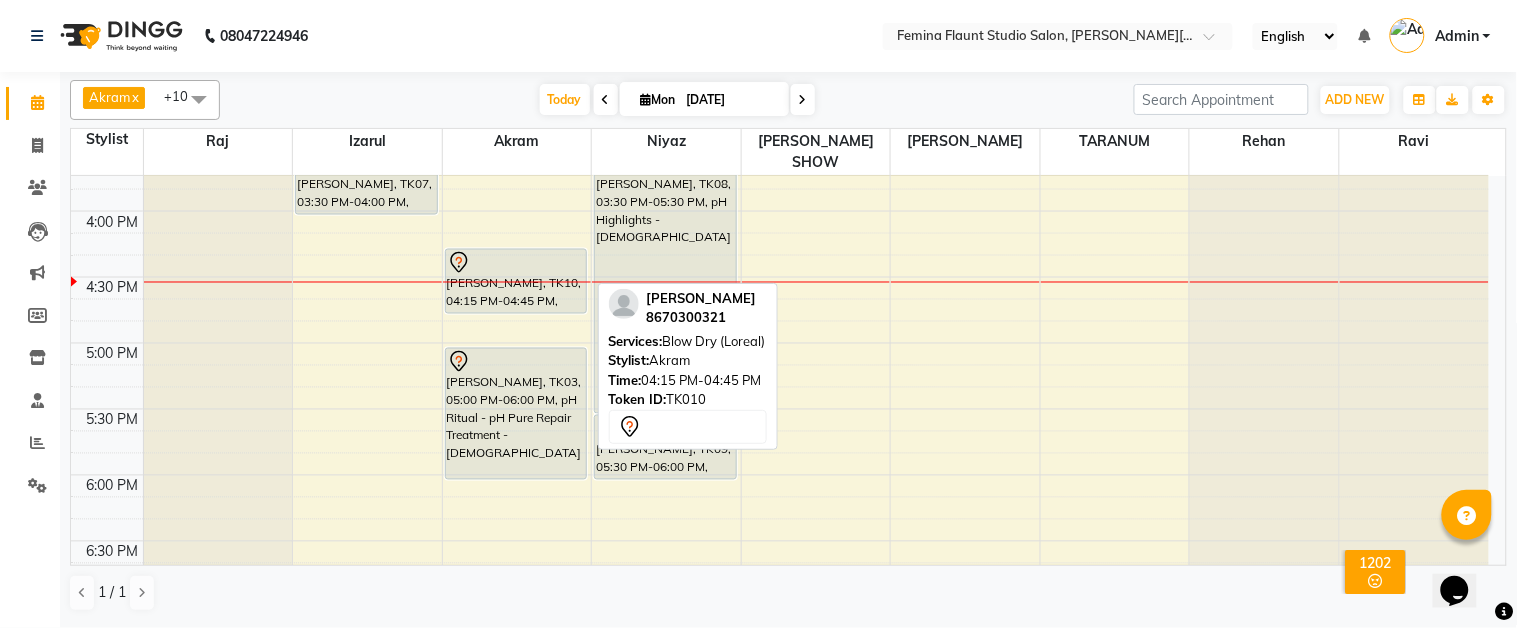 click on "[PERSON_NAME], TK10, 04:15 PM-04:45 PM, Blow Dry (Loreal)" at bounding box center (516, 281) 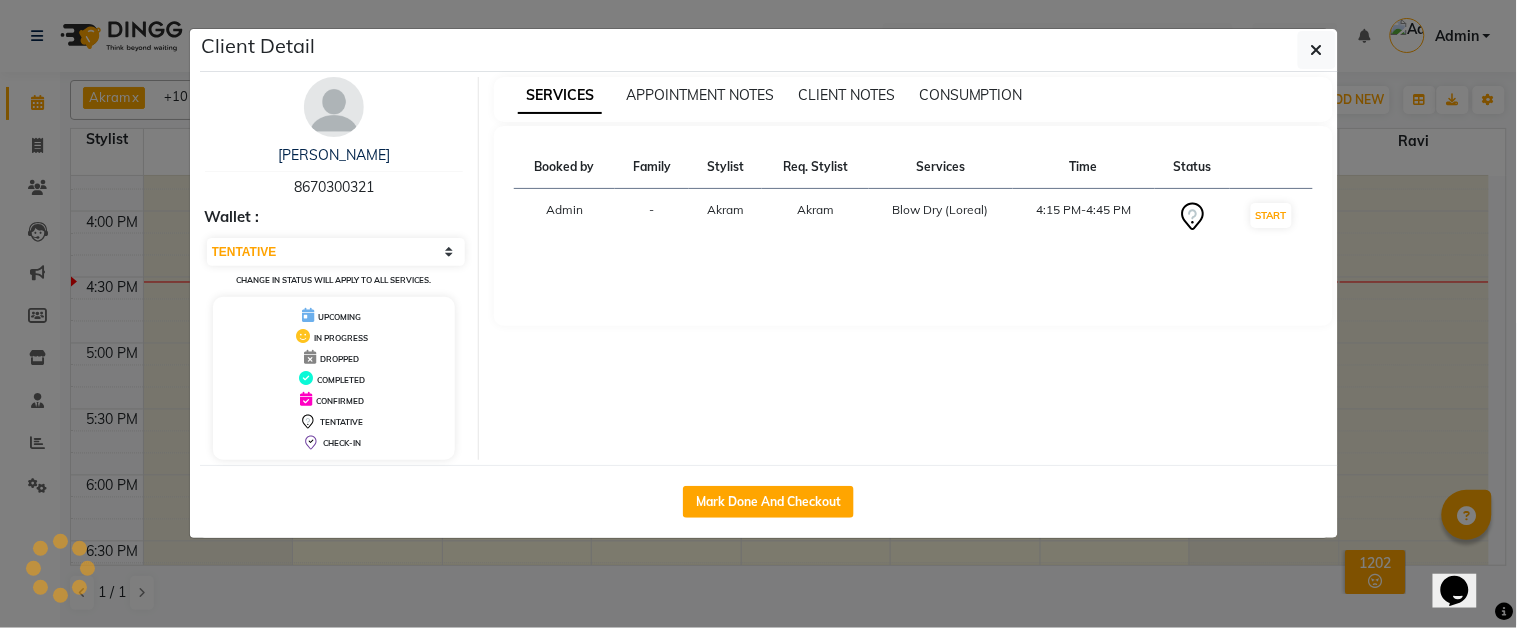click on "Blow Dry (Loreal)" at bounding box center (941, 210) 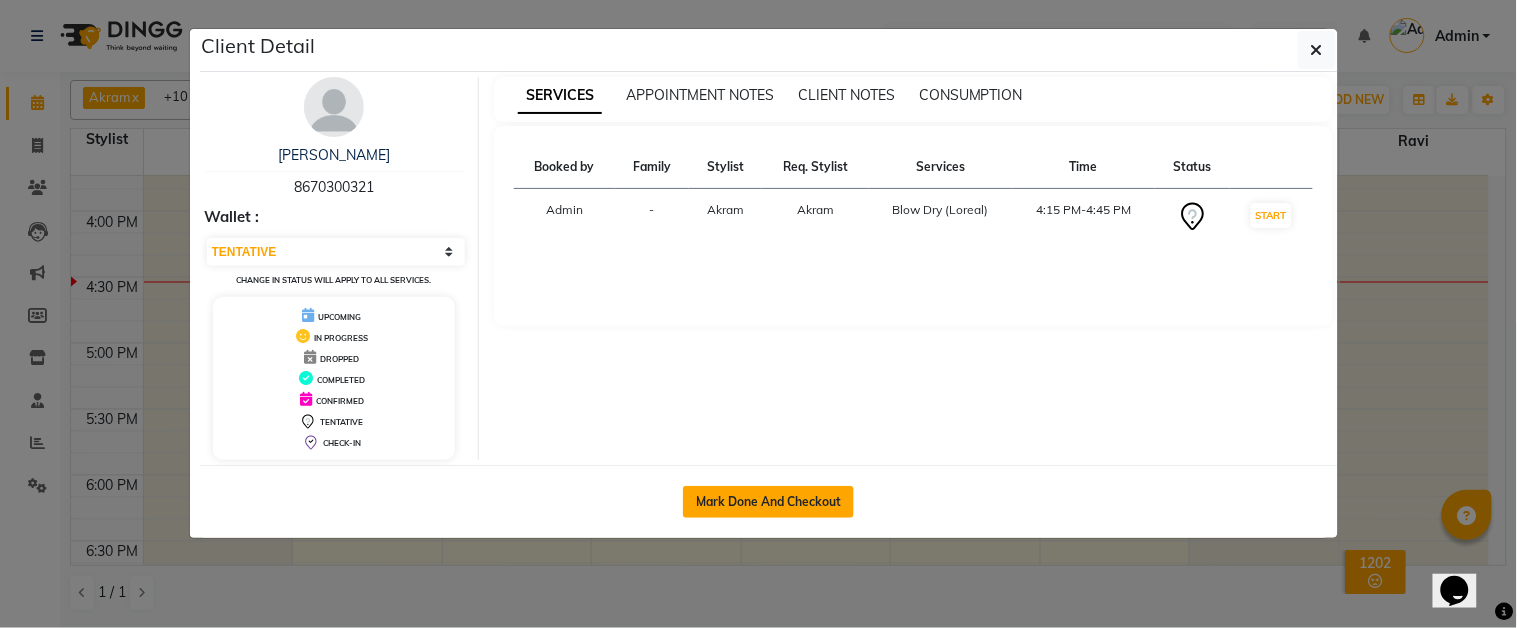 click on "Mark Done And Checkout" 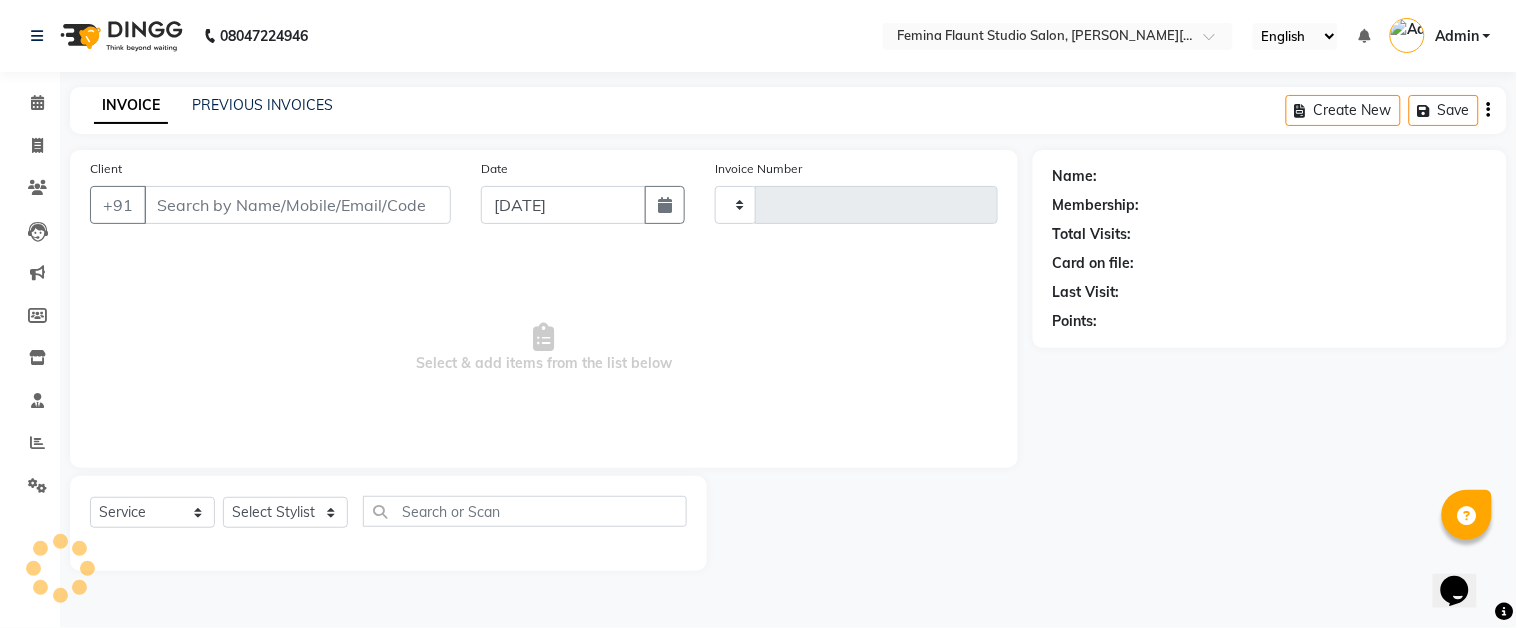 type on "1038" 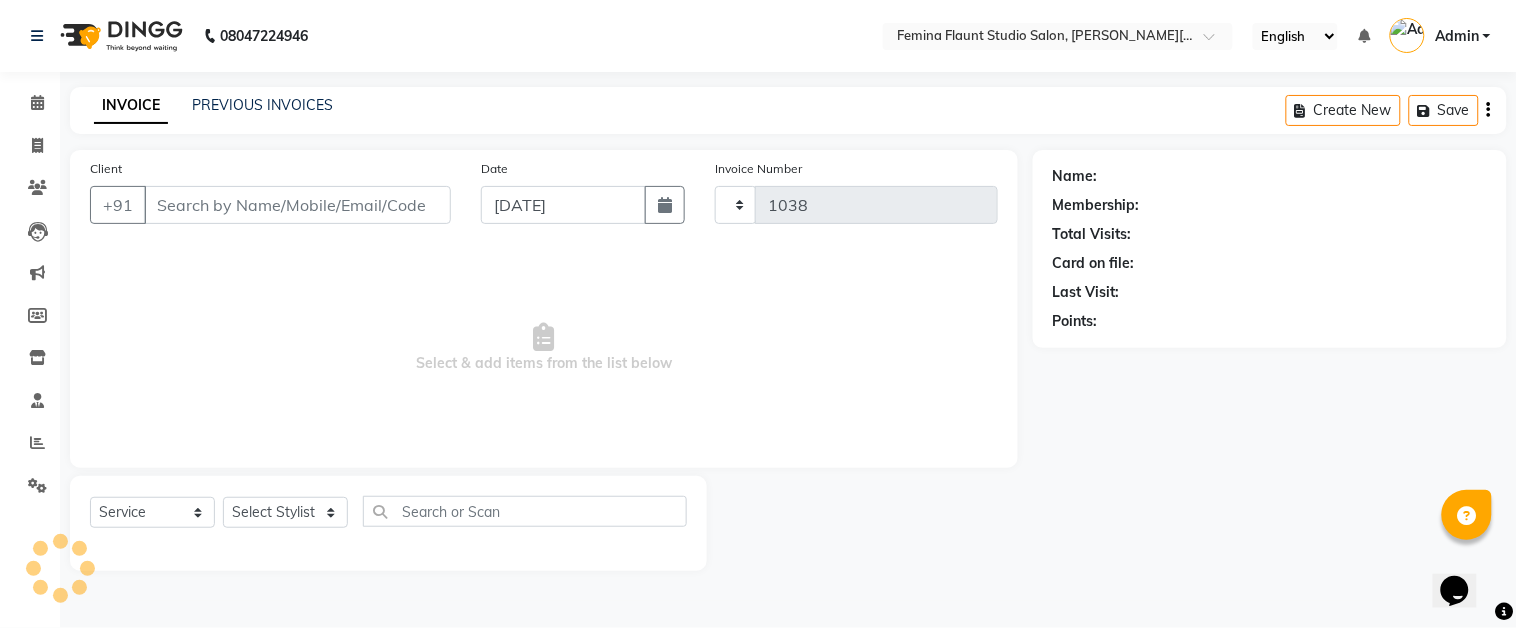 select on "5231" 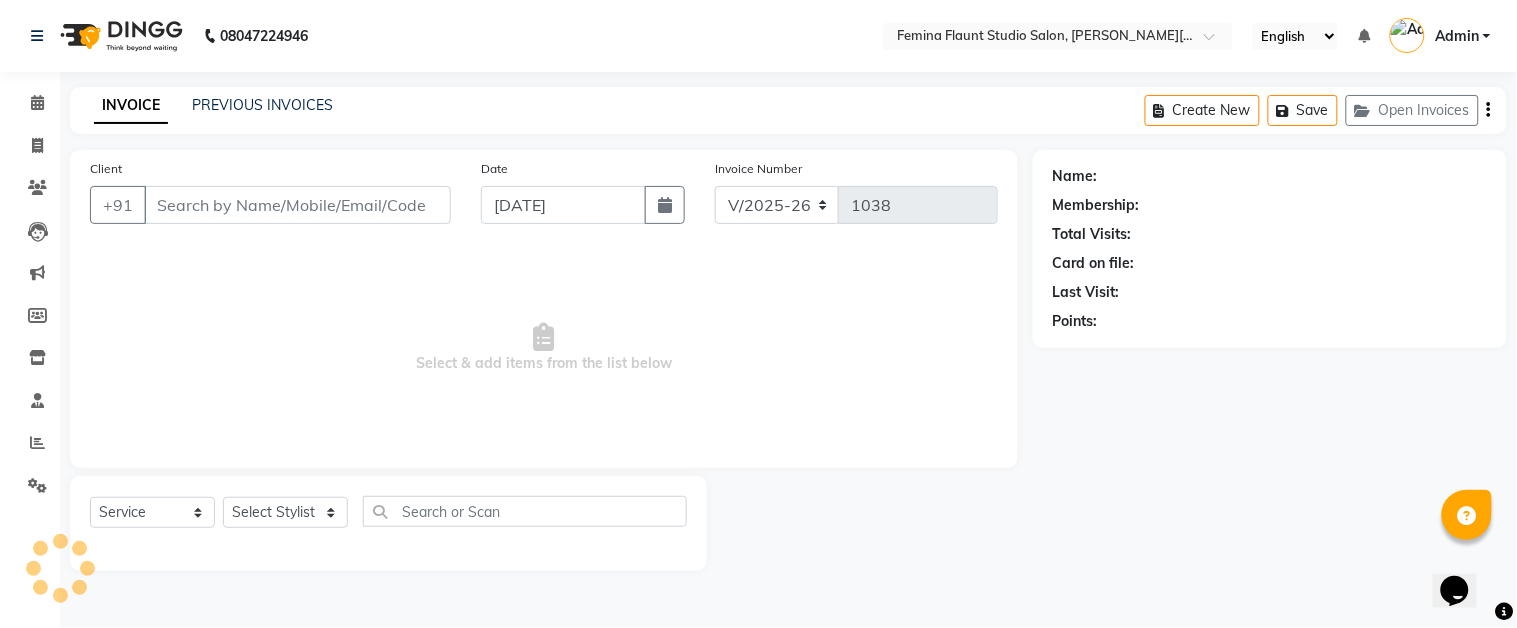 type on "8670300321" 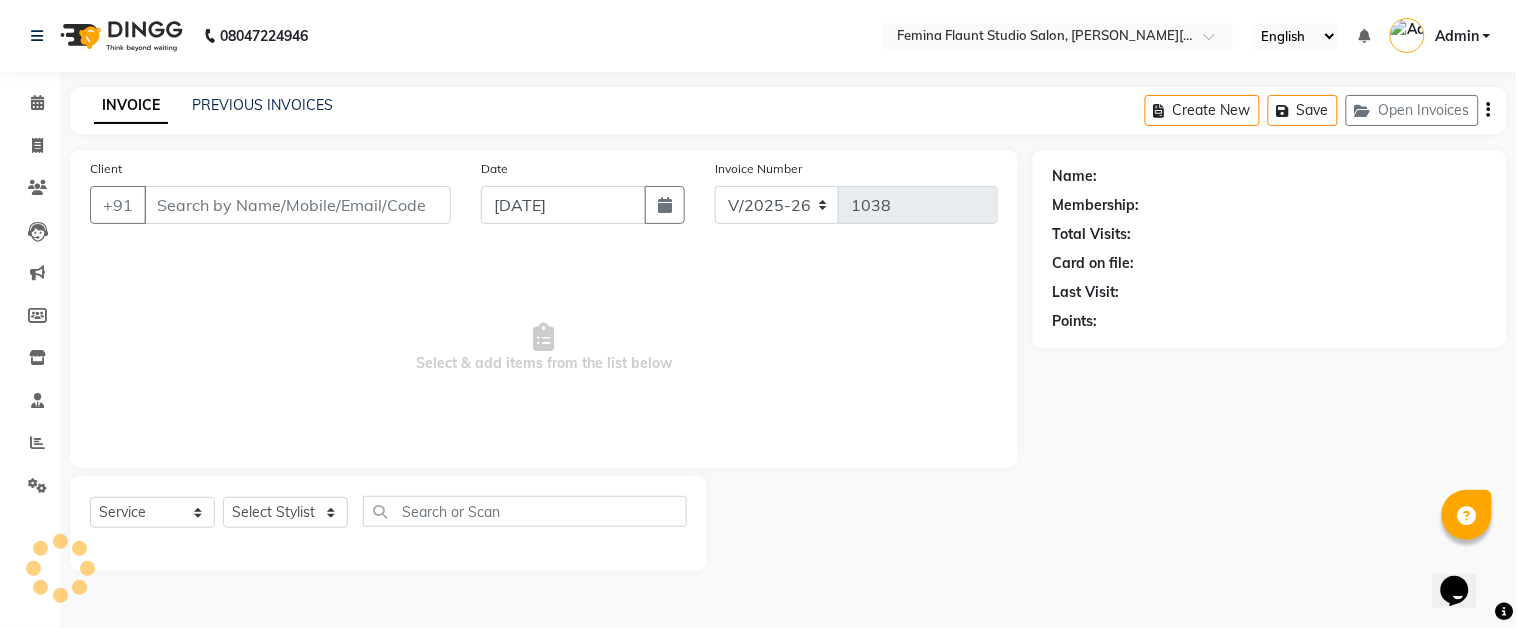 select on "83059" 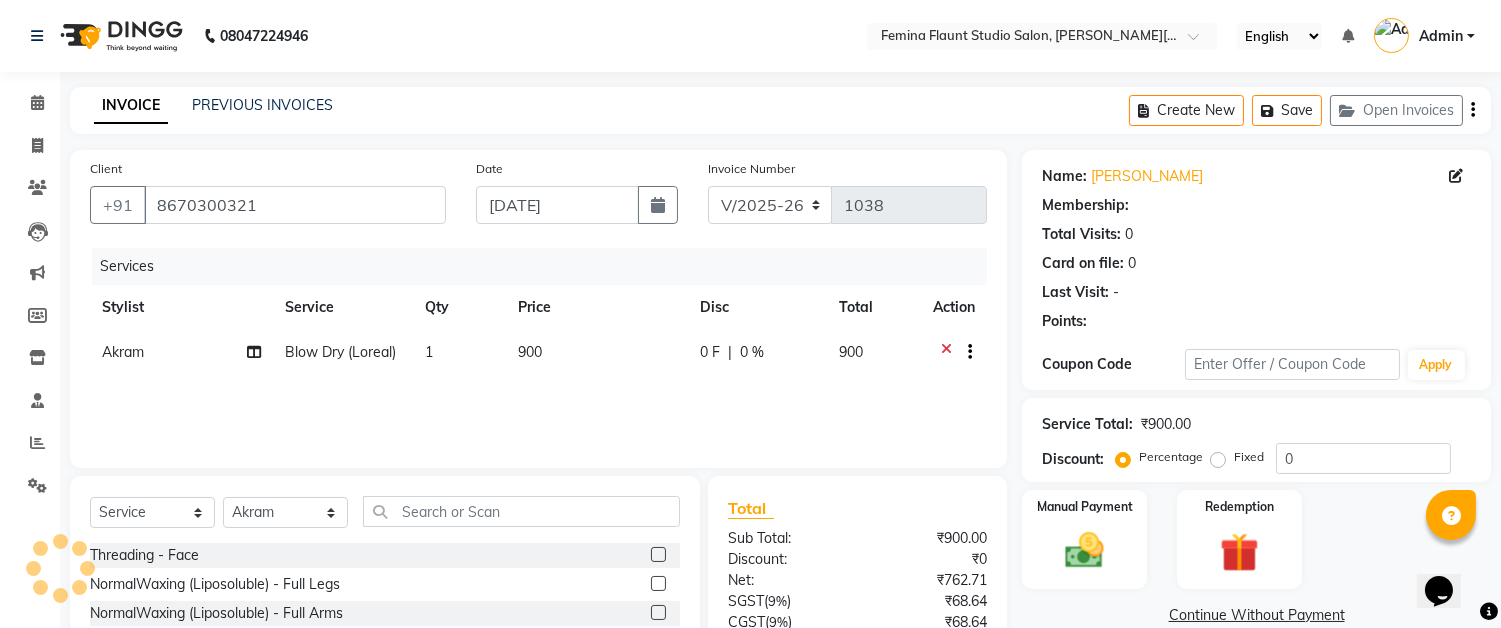 select on "1: Object" 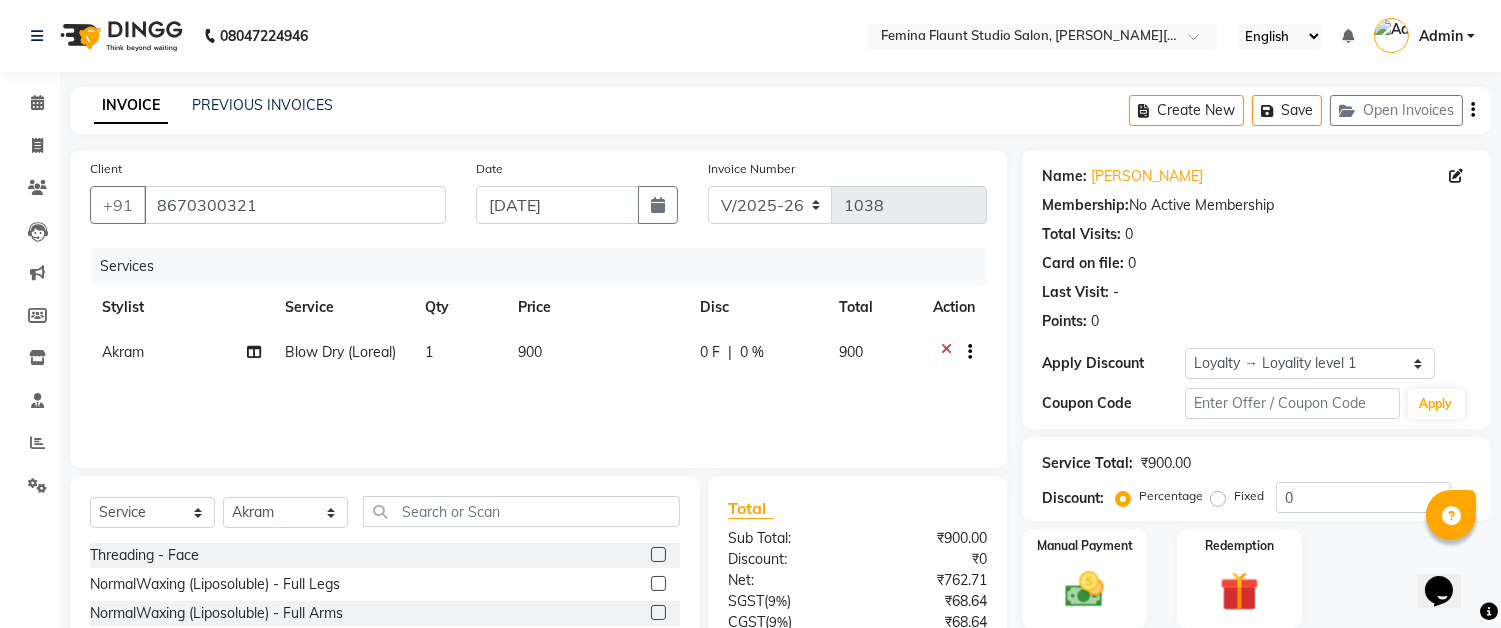click 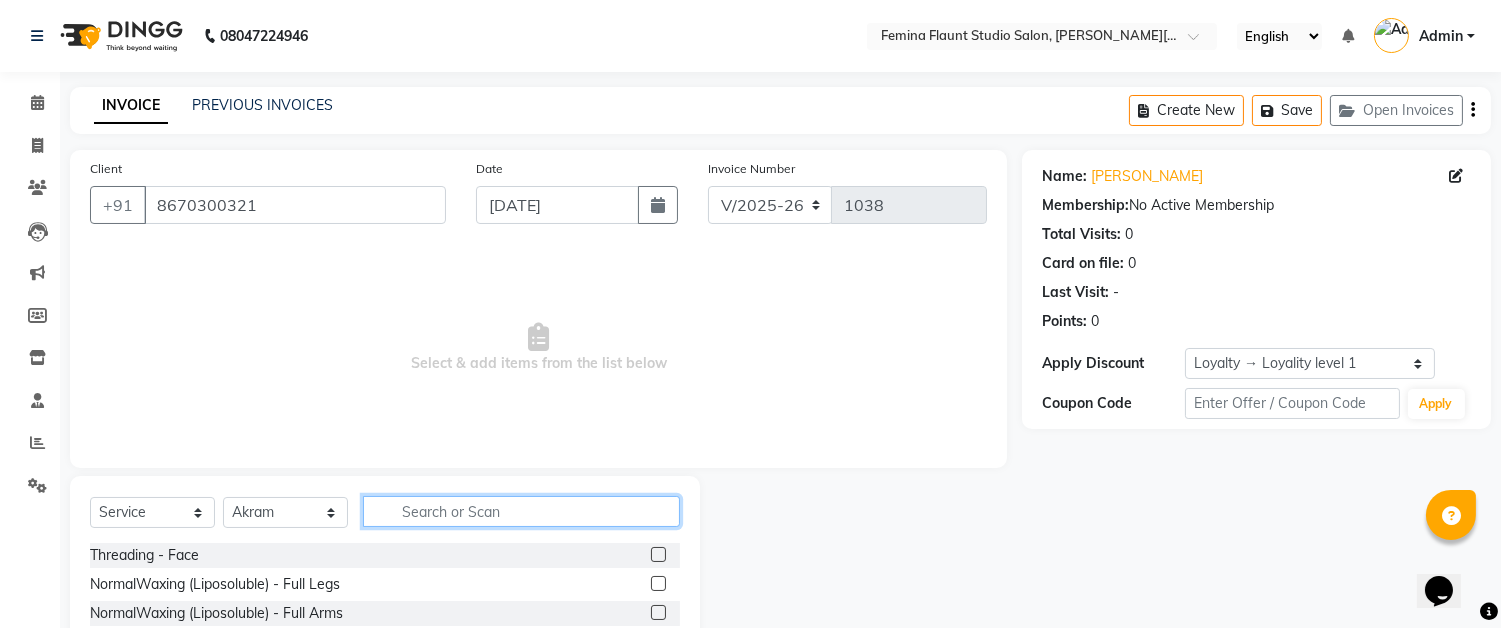 click 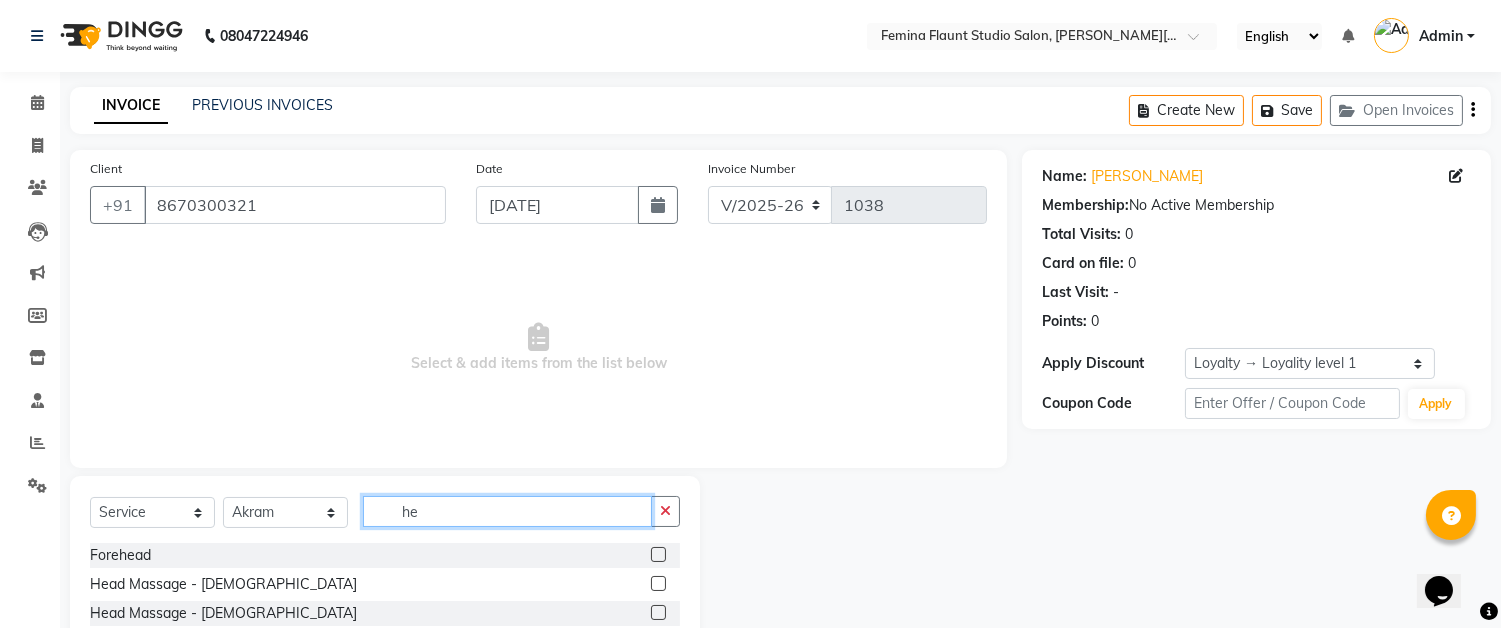 type on "h" 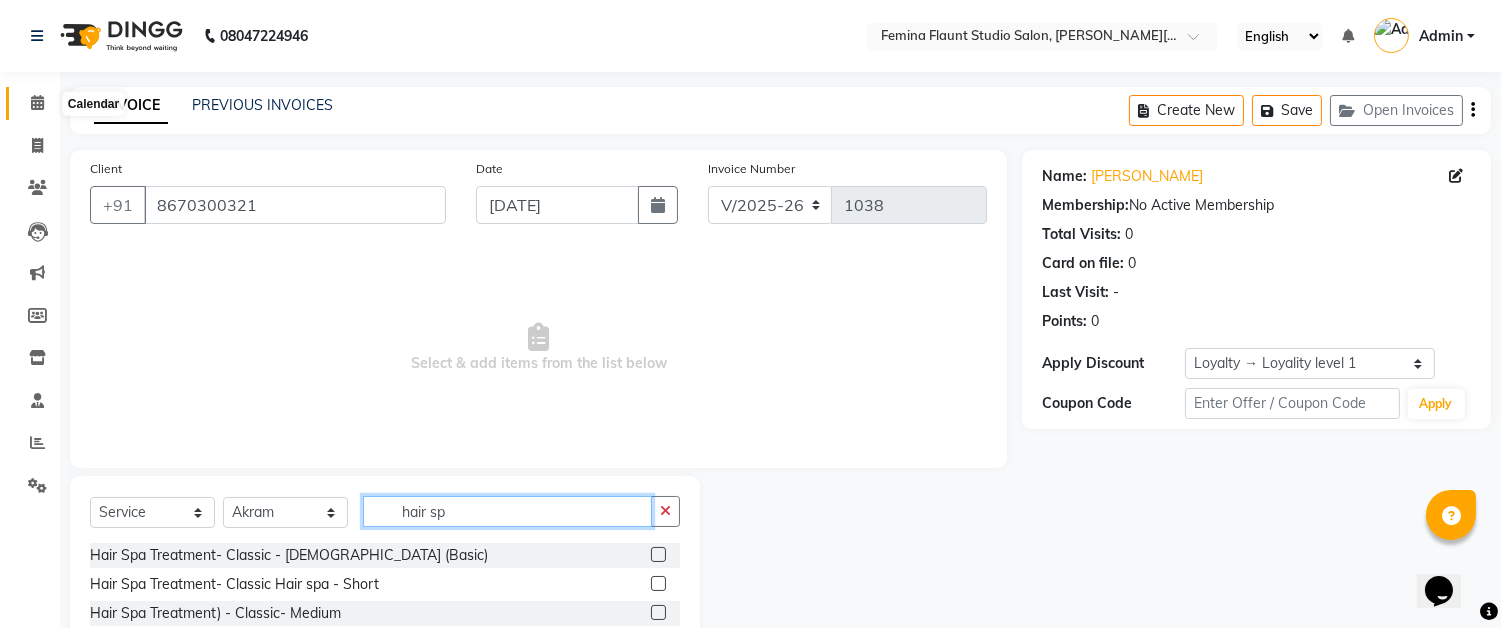 type on "hair sp" 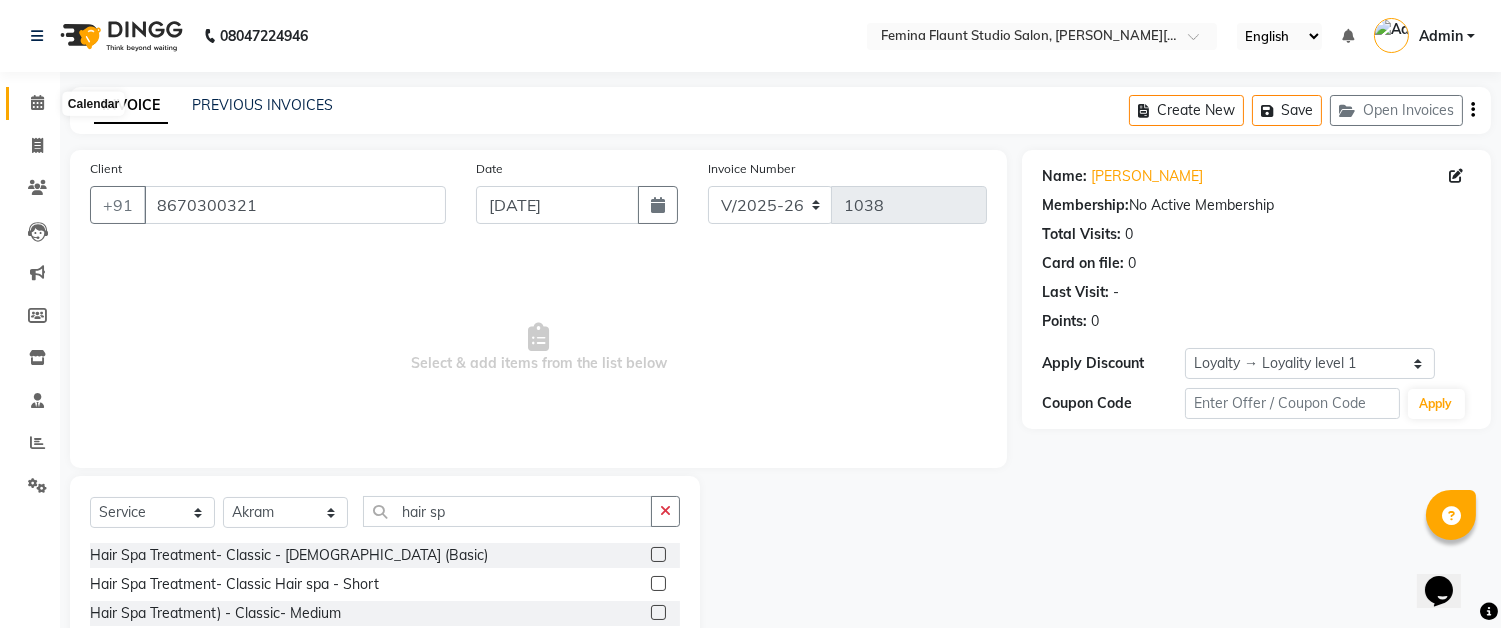 click 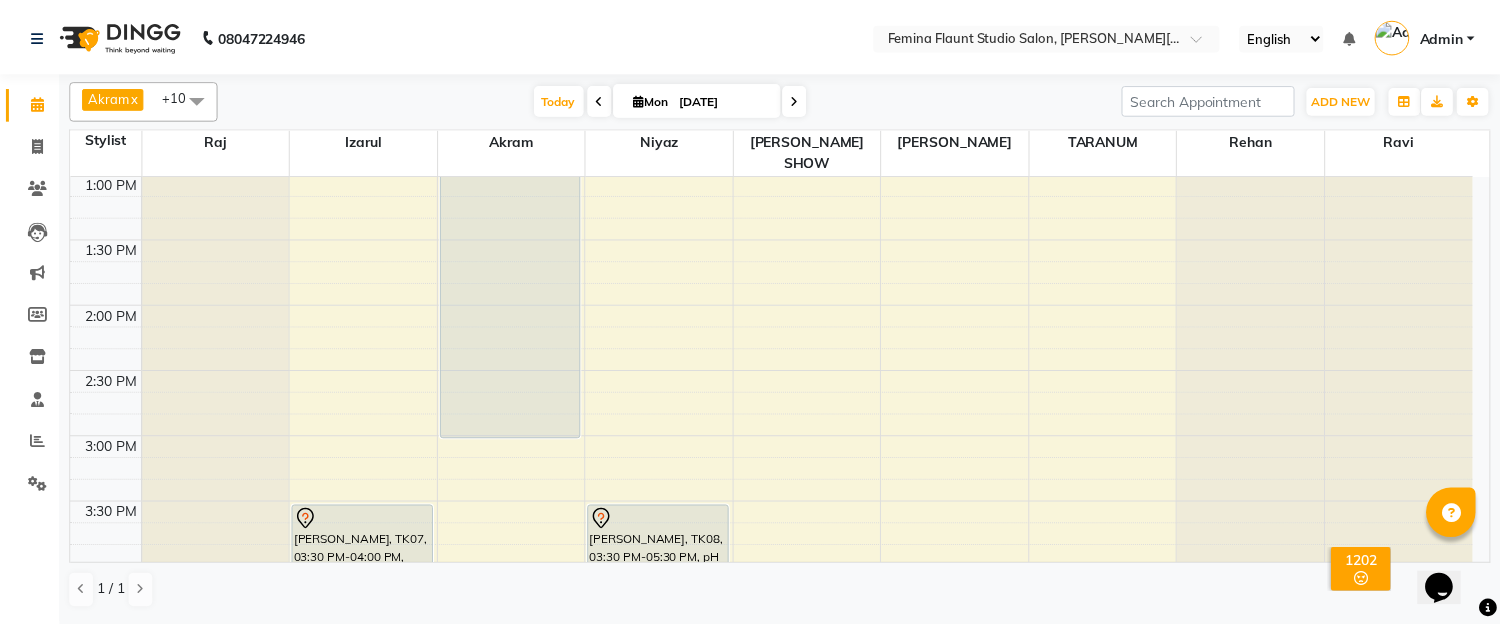 scroll, scrollTop: 555, scrollLeft: 0, axis: vertical 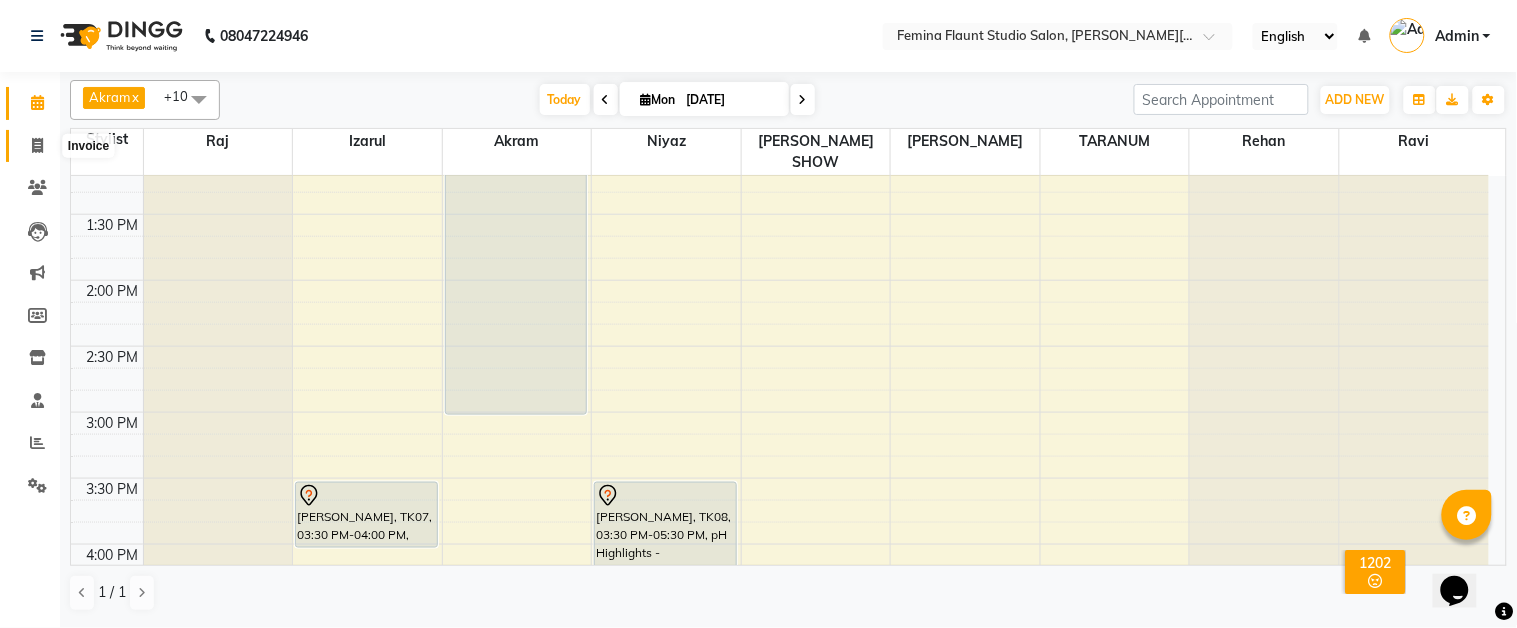 click 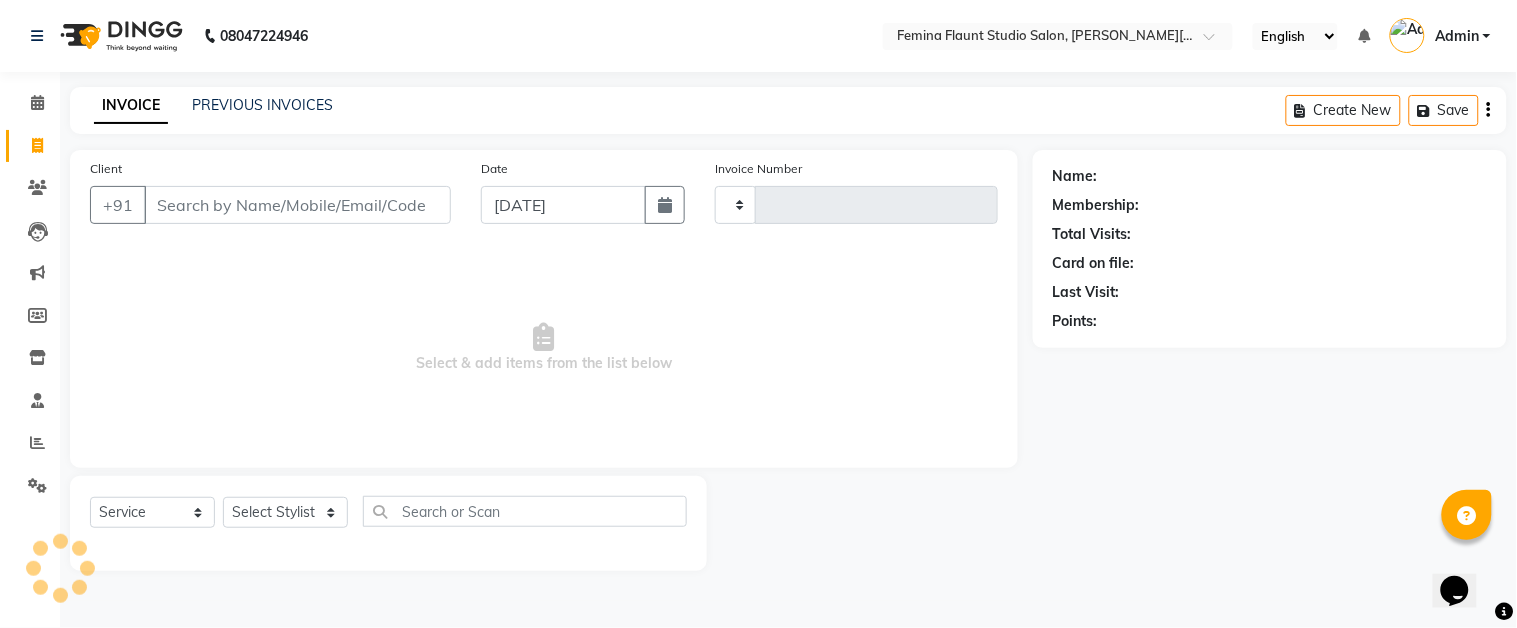 type on "1038" 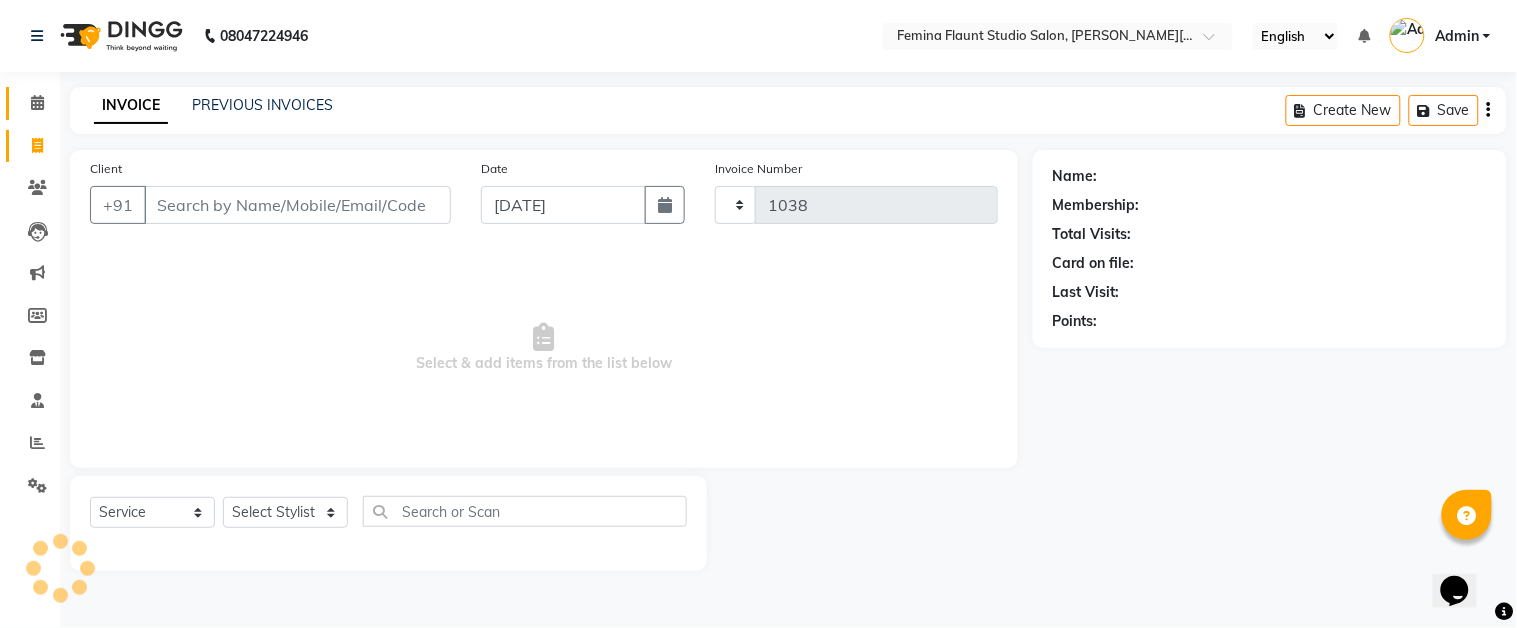 select on "5231" 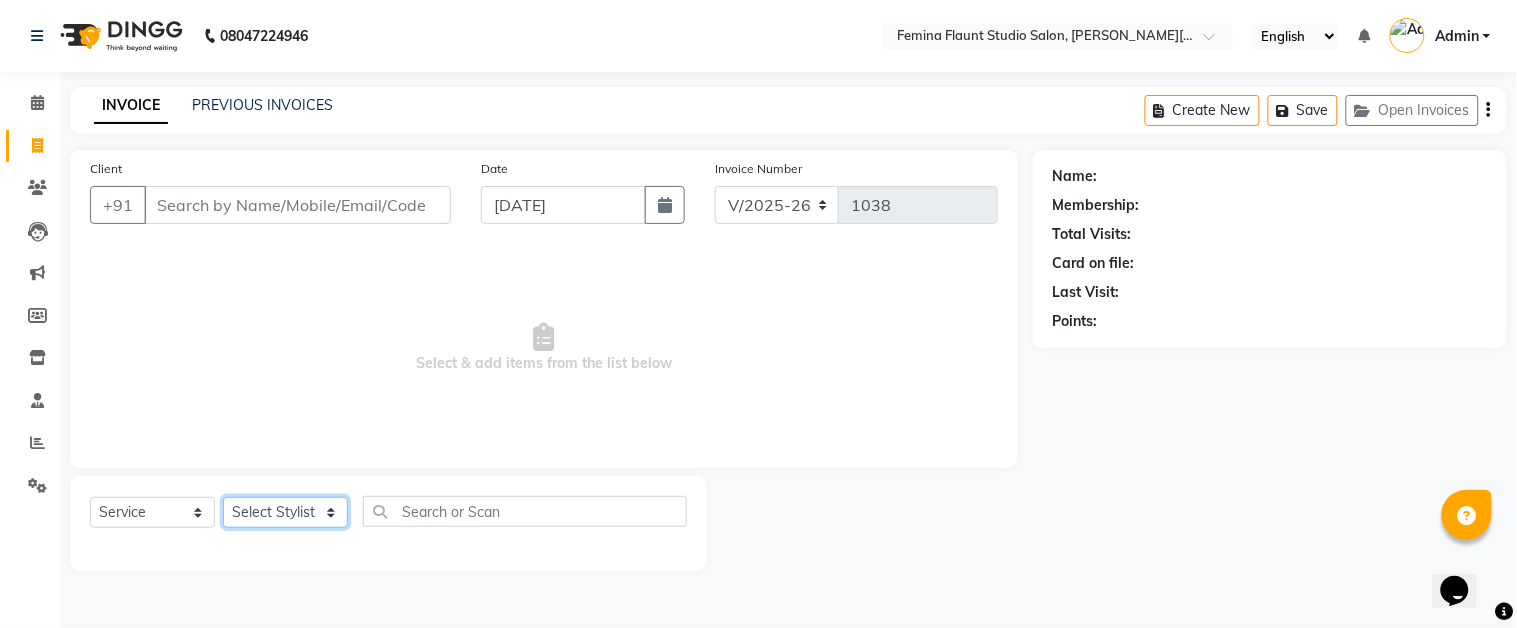 click on "Select Stylist Akram Auditor [PERSON_NAME] [PERSON_NAME] [PERSON_NAME] [PERSON_NAME] [PERSON_NAME] SHOW TARANUM" 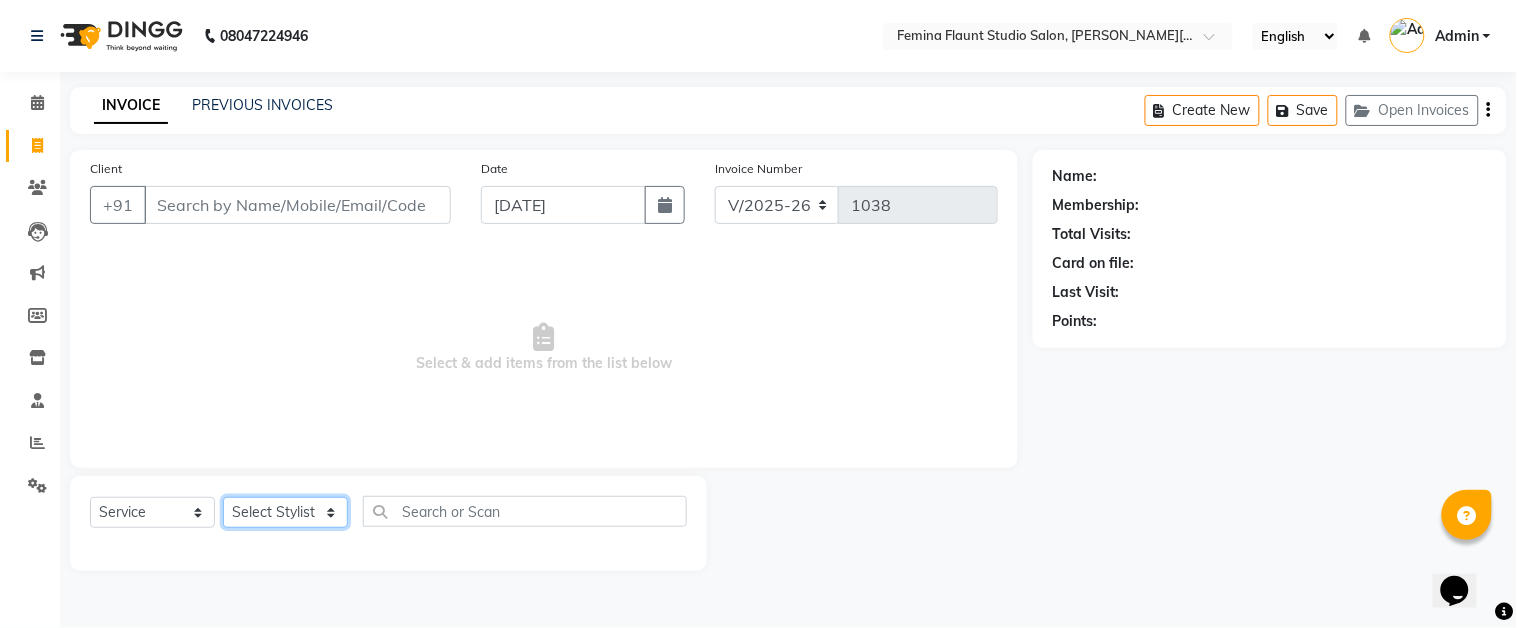 select on "83121" 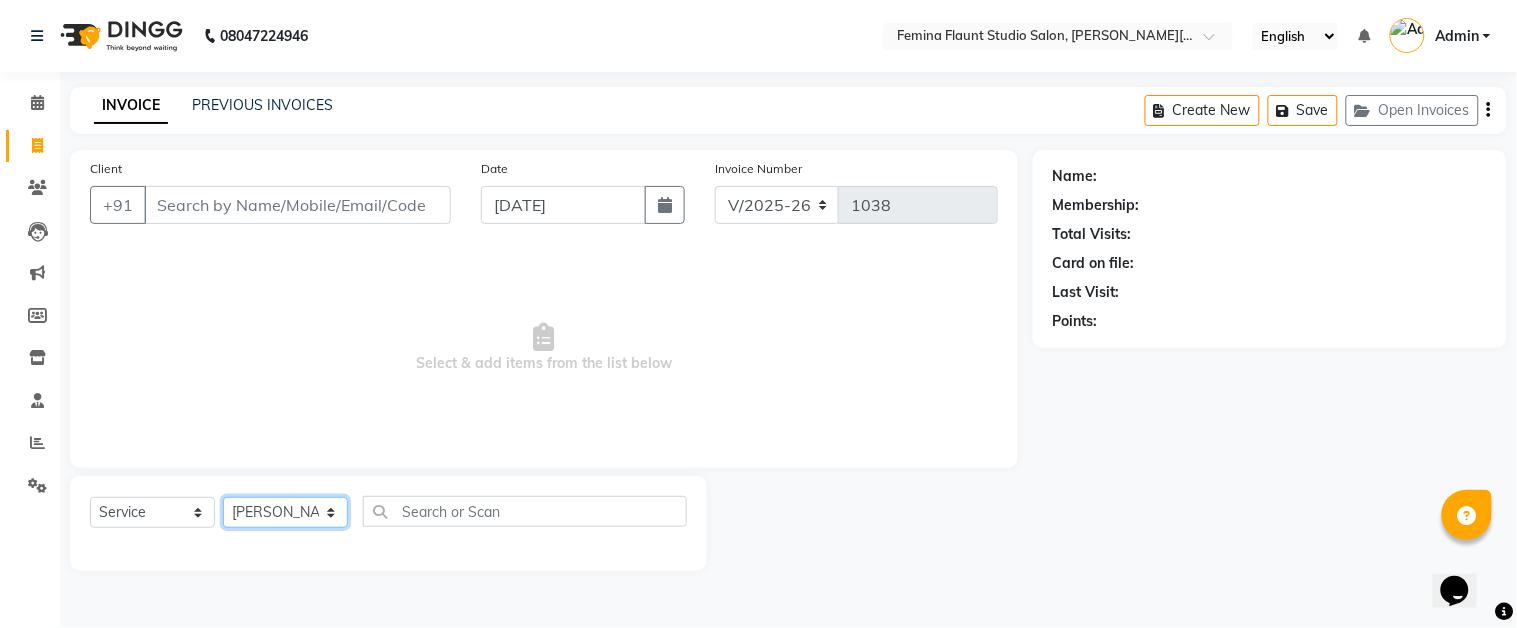 click on "Select Stylist Akram Auditor [PERSON_NAME] [PERSON_NAME] [PERSON_NAME] [PERSON_NAME] [PERSON_NAME] SHOW TARANUM" 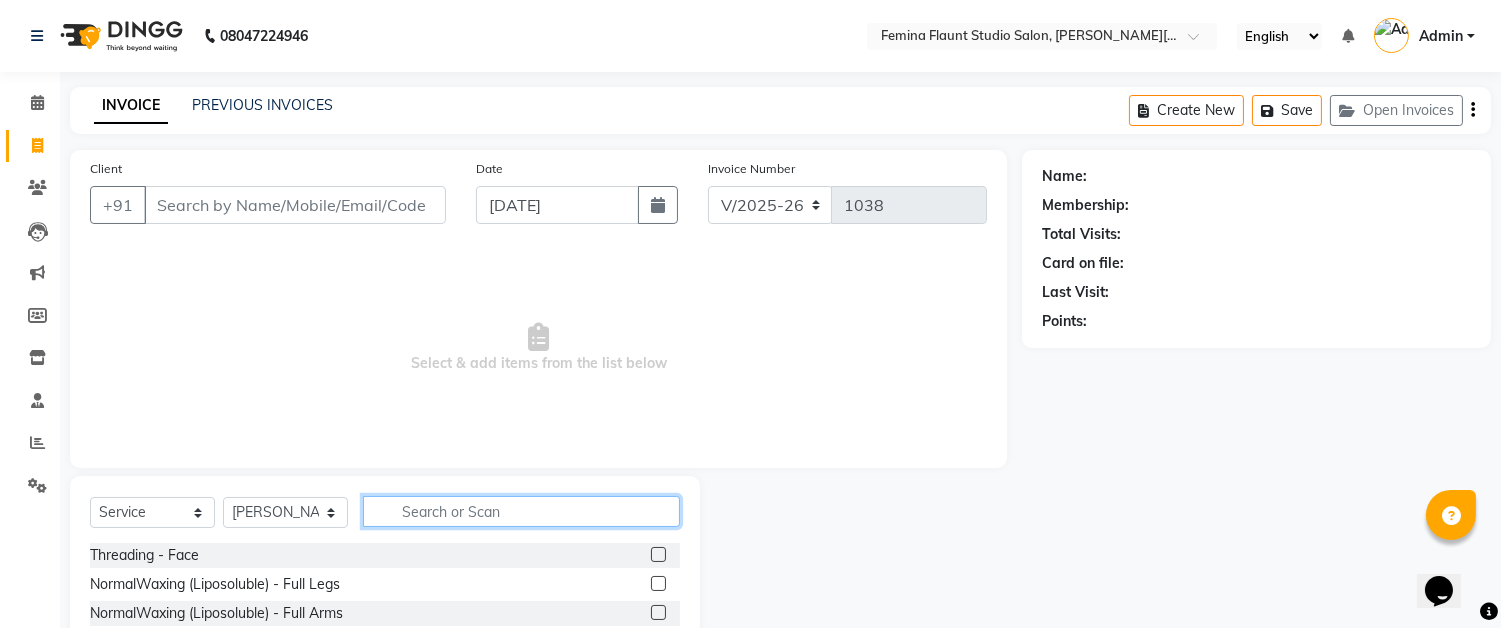 click 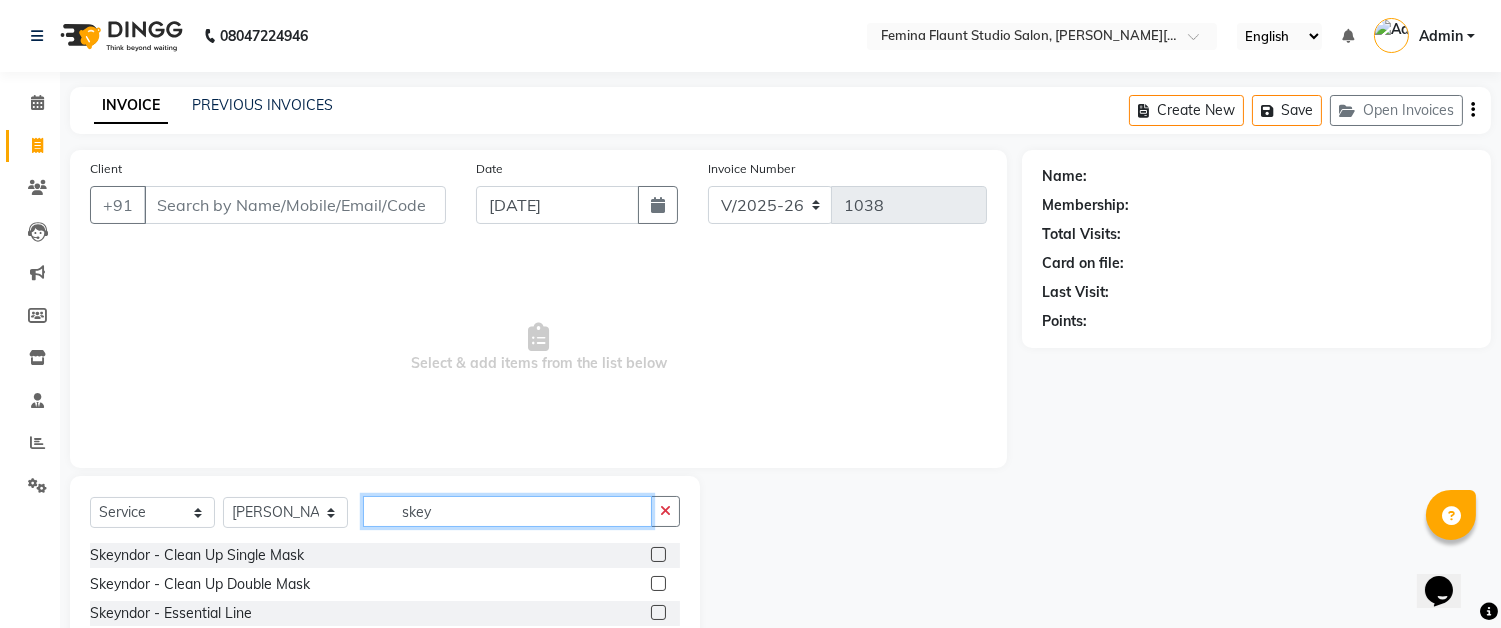 scroll, scrollTop: 172, scrollLeft: 0, axis: vertical 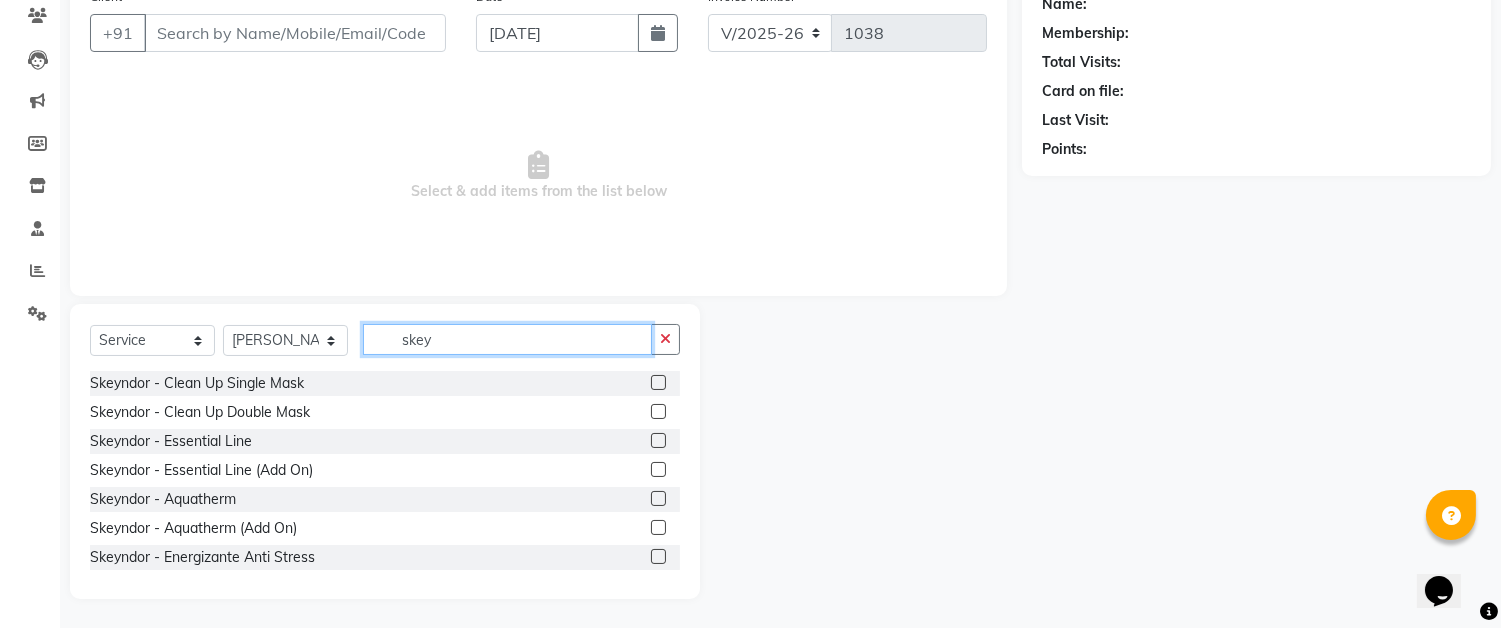 type on "skey" 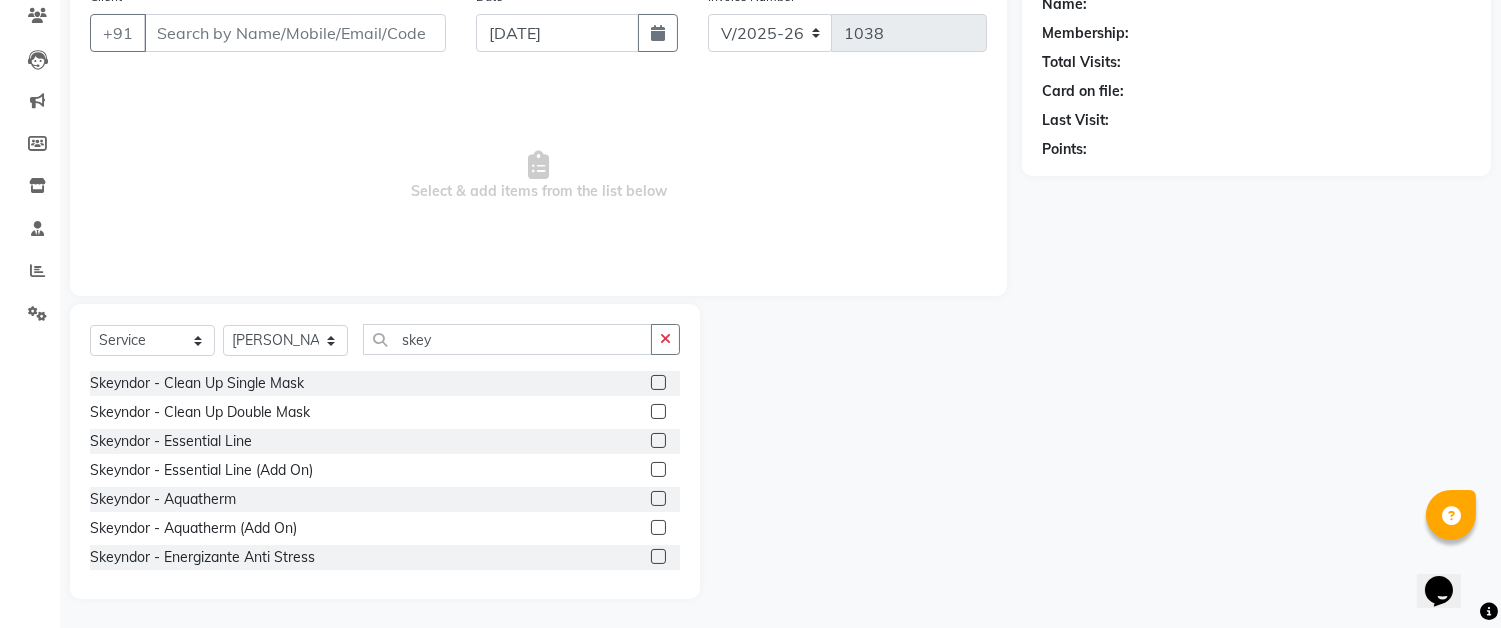 click 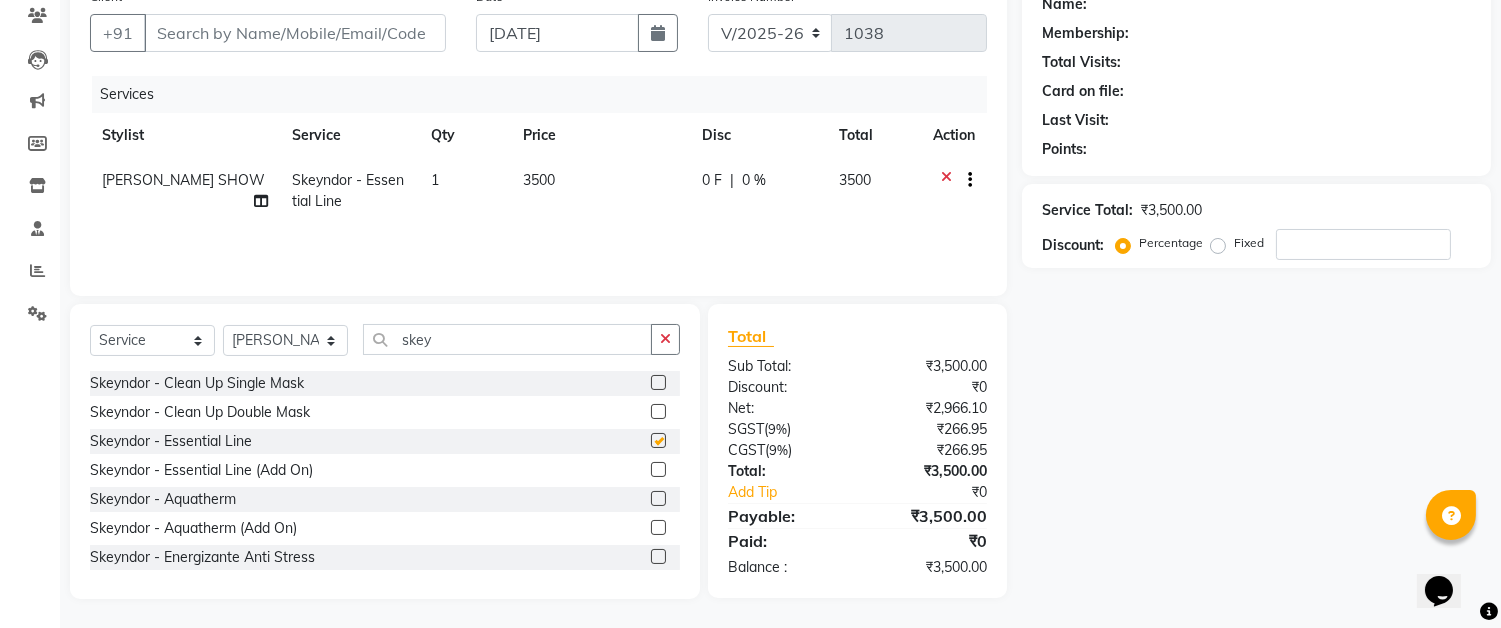 checkbox on "false" 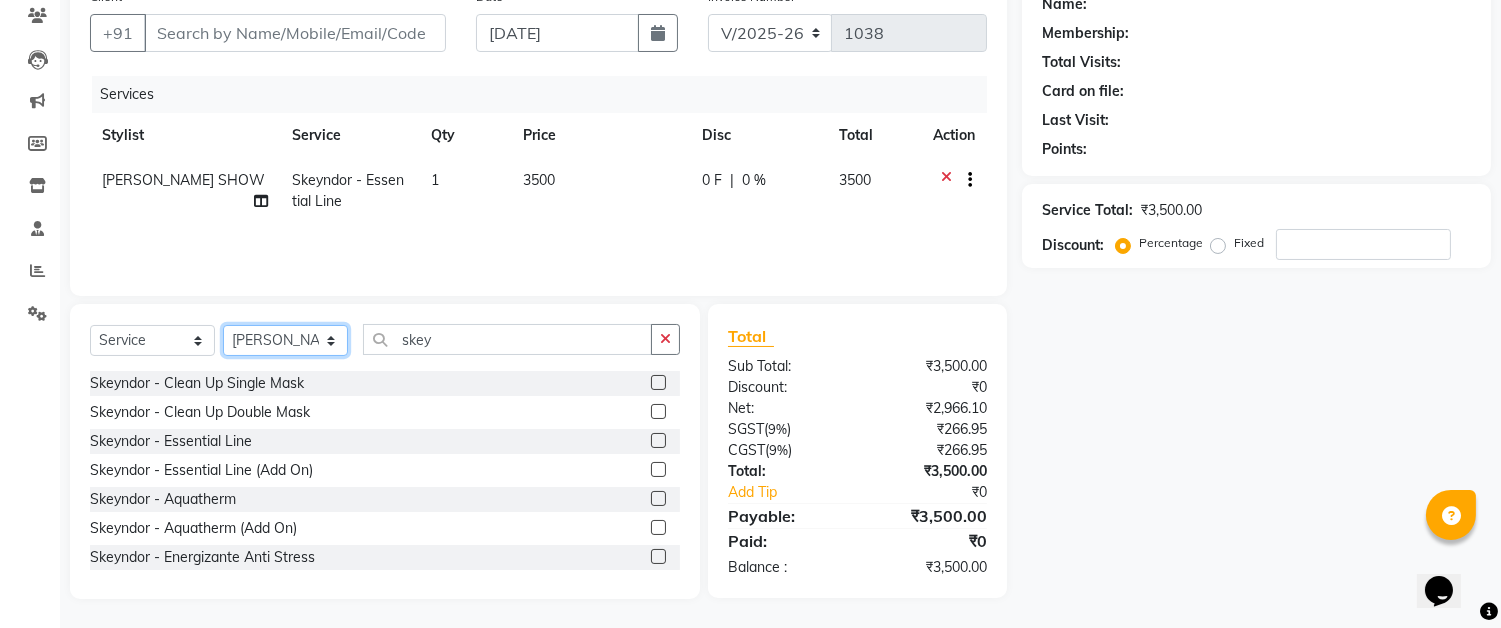 click on "Select Stylist Akram Auditor [PERSON_NAME] [PERSON_NAME] [PERSON_NAME] [PERSON_NAME] [PERSON_NAME] SHOW TARANUM" 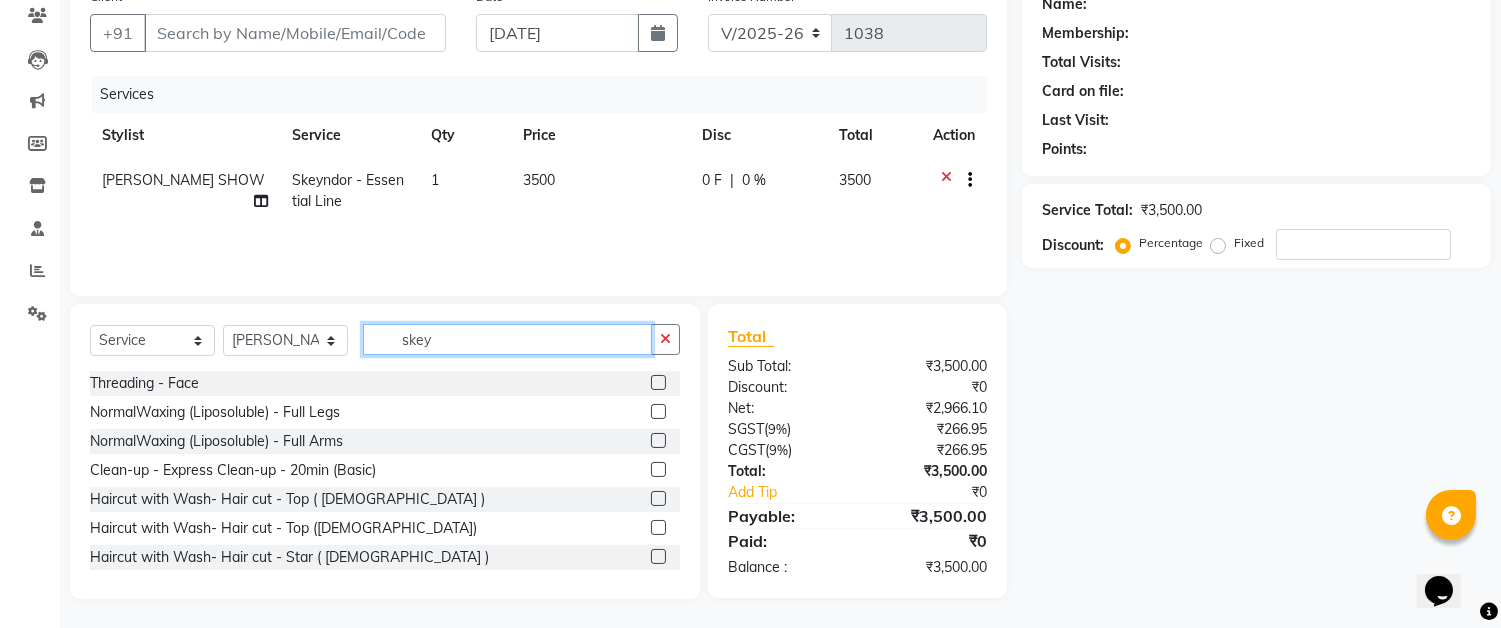 click on "skey" 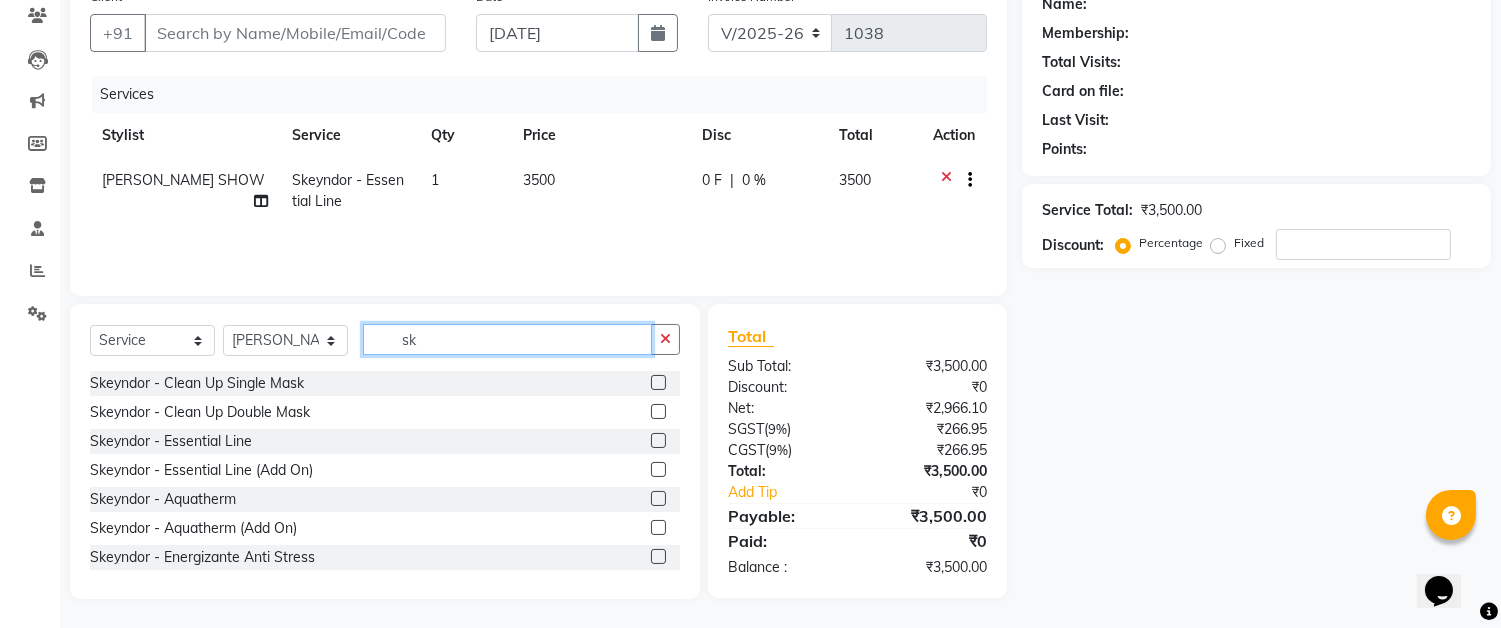 type on "s" 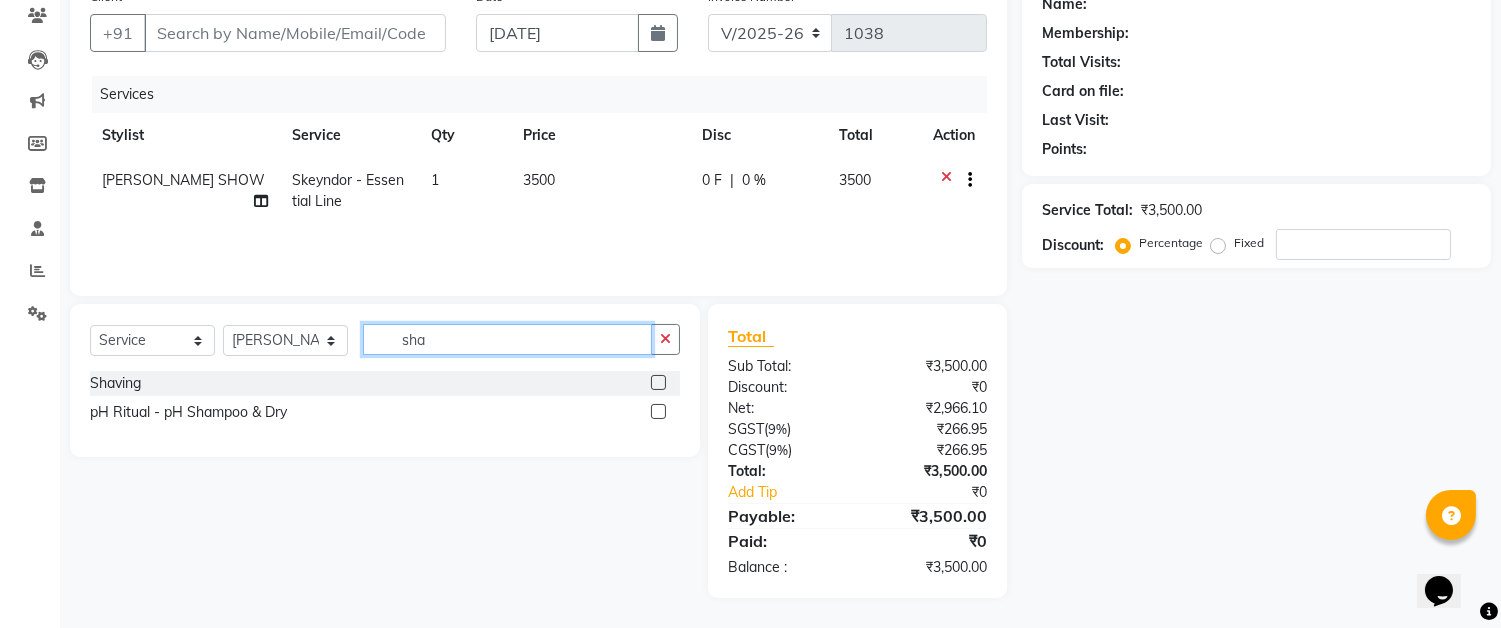 scroll, scrollTop: 171, scrollLeft: 0, axis: vertical 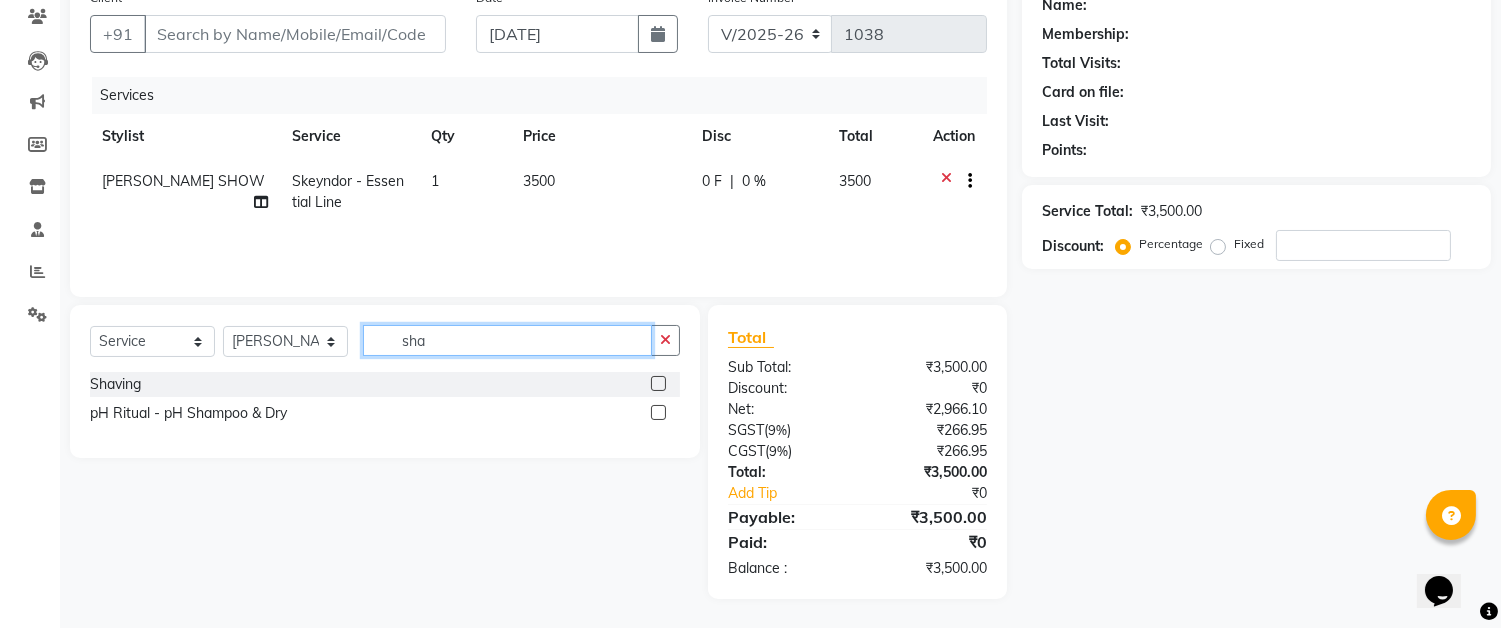 type on "sha" 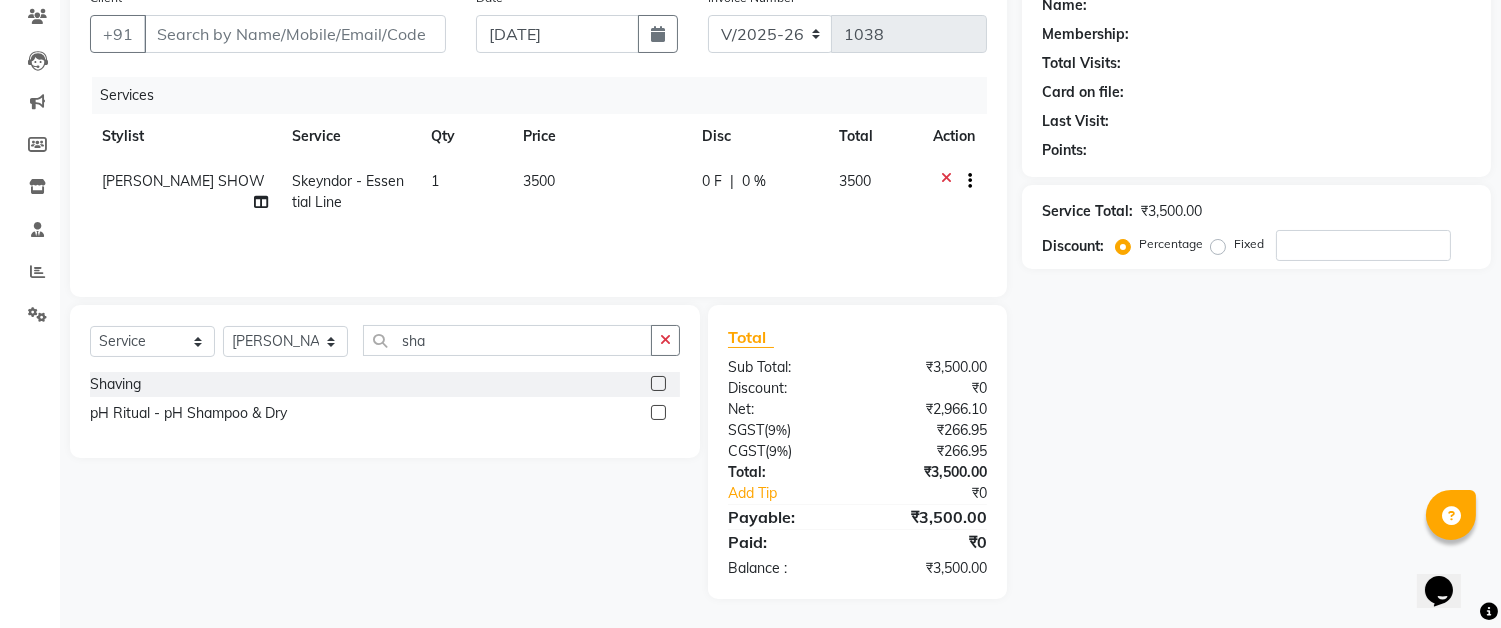 click 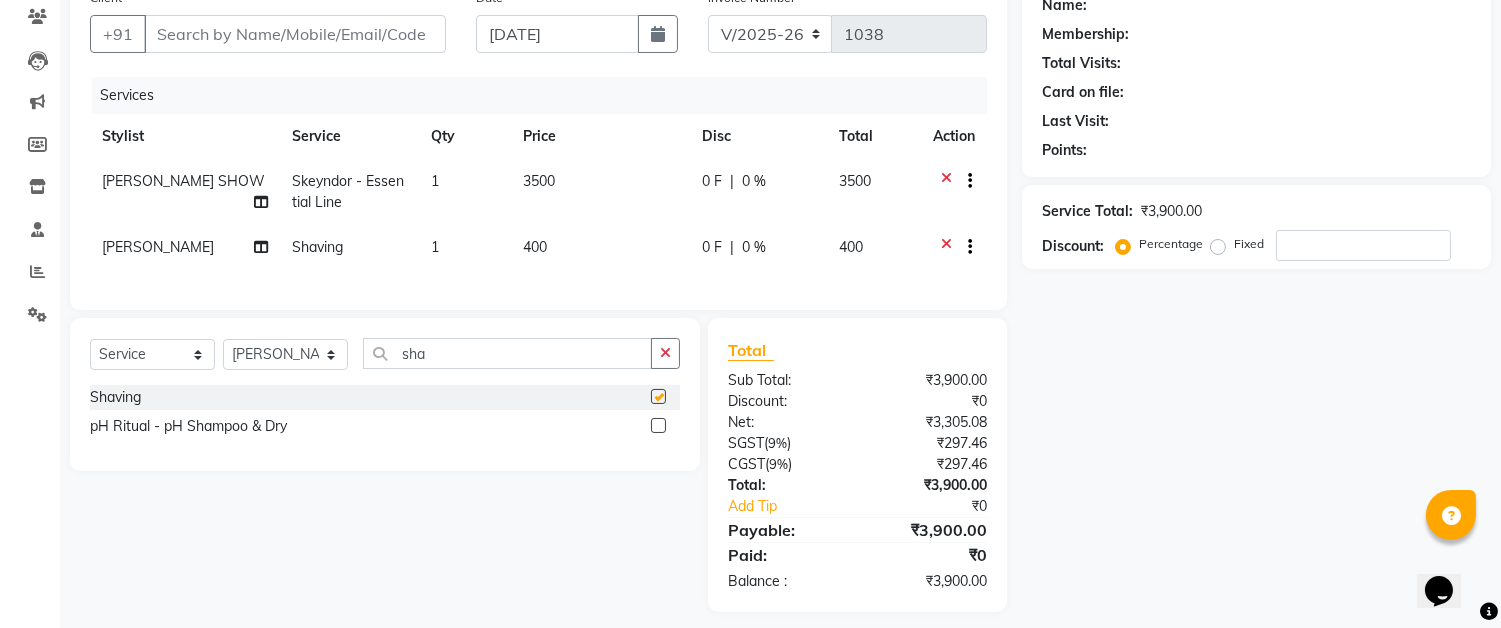 checkbox on "false" 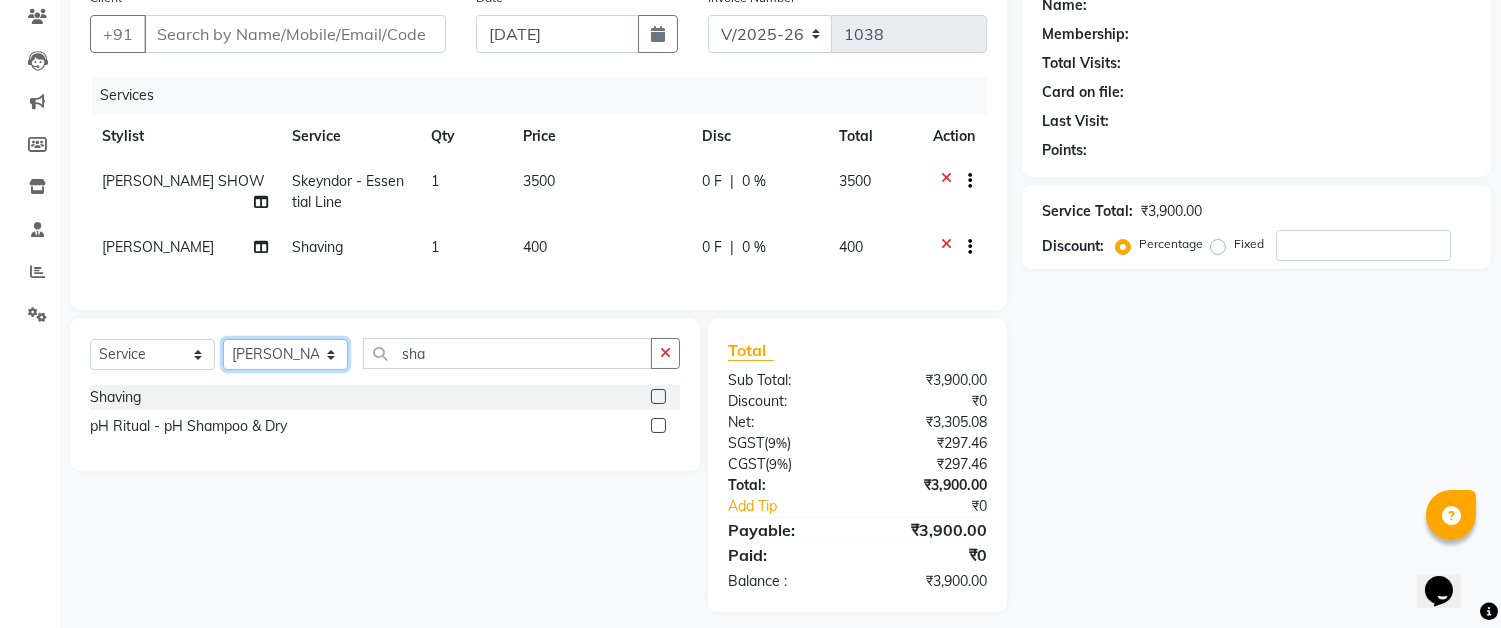 click on "Select Stylist Akram Auditor [PERSON_NAME] [PERSON_NAME] [PERSON_NAME] [PERSON_NAME] [PERSON_NAME] SHOW TARANUM" 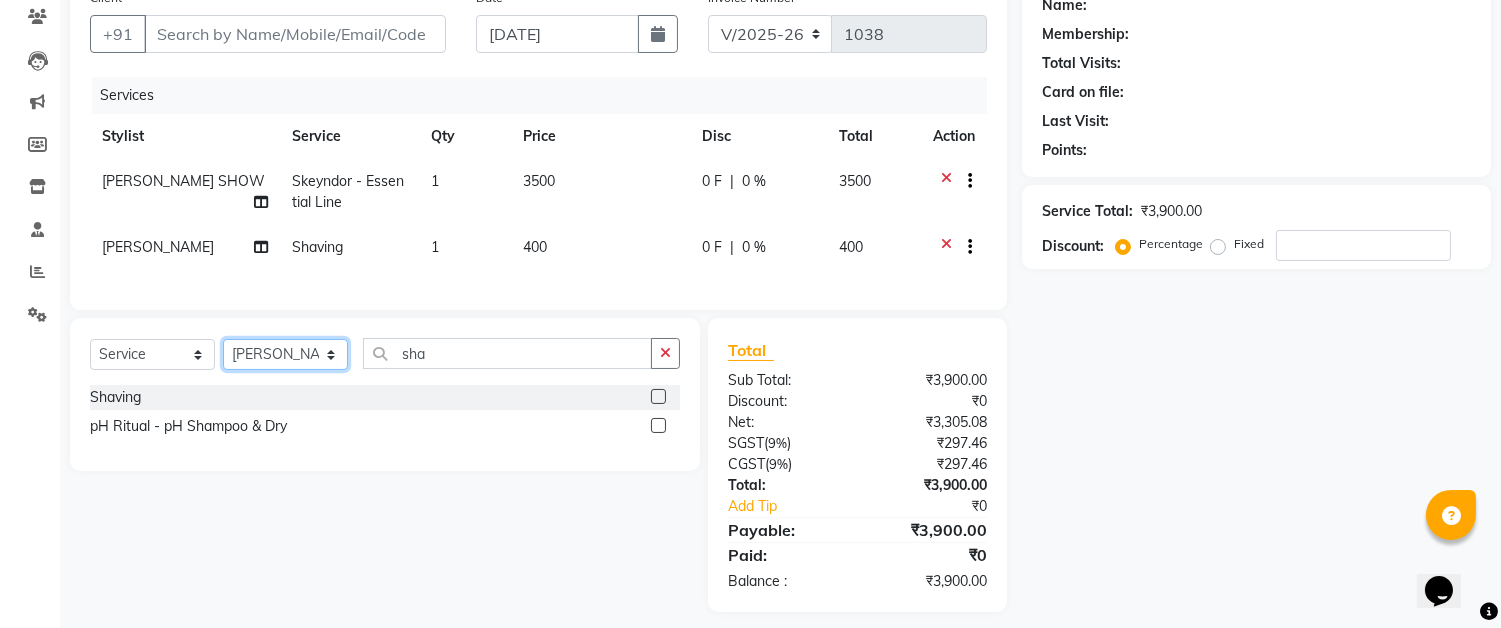 select on "42930" 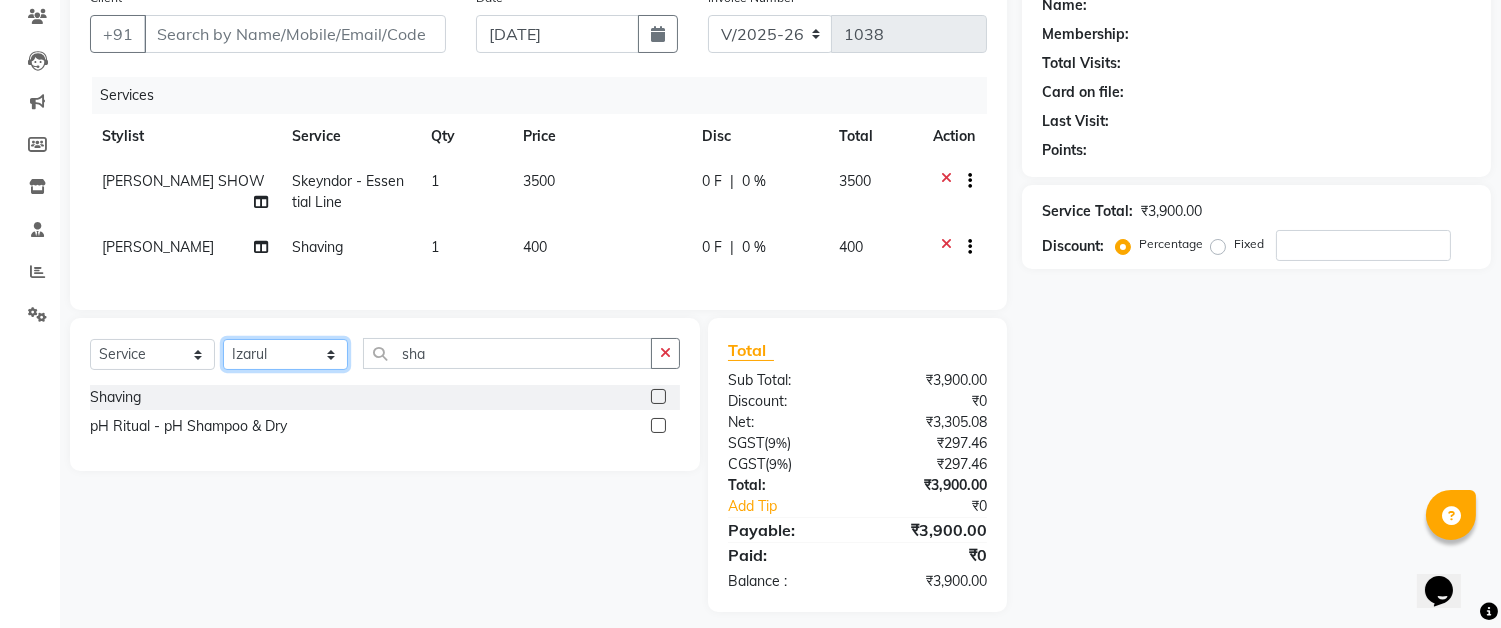 click on "Select Stylist Akram Auditor [PERSON_NAME] [PERSON_NAME] [PERSON_NAME] [PERSON_NAME] [PERSON_NAME] SHOW TARANUM" 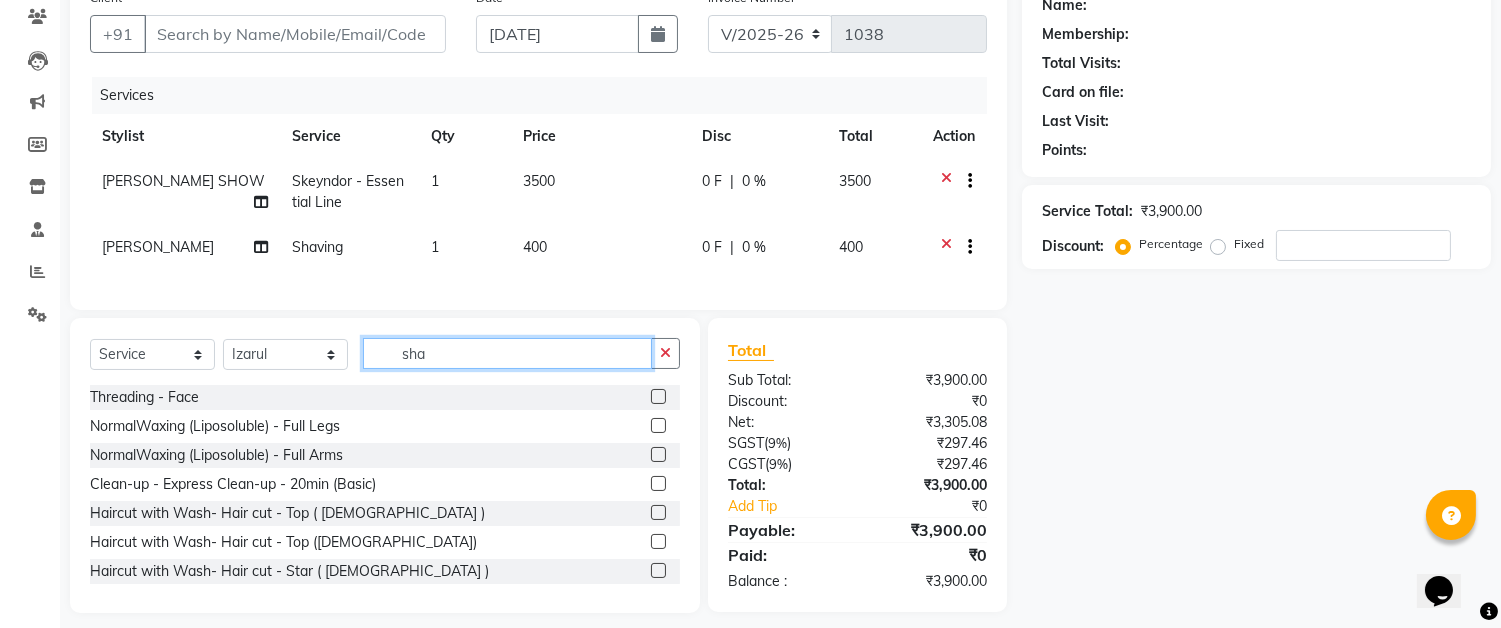 click on "sha" 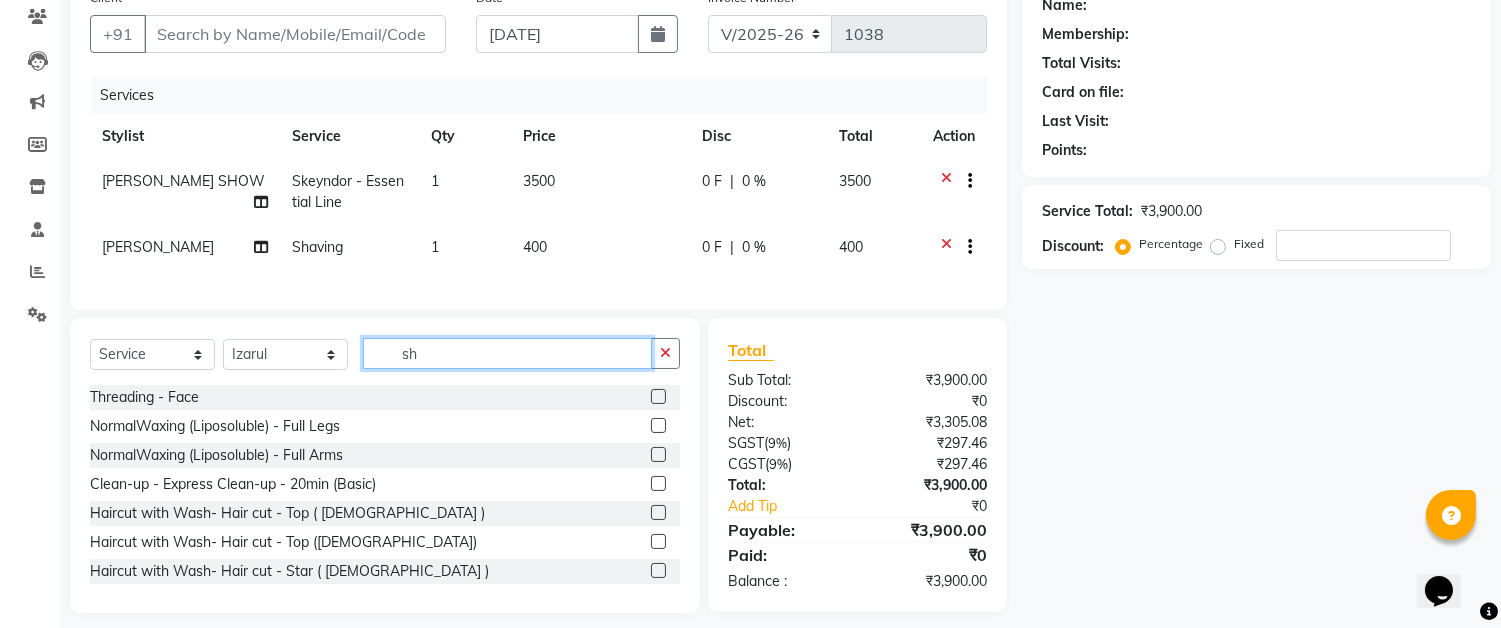 type on "s" 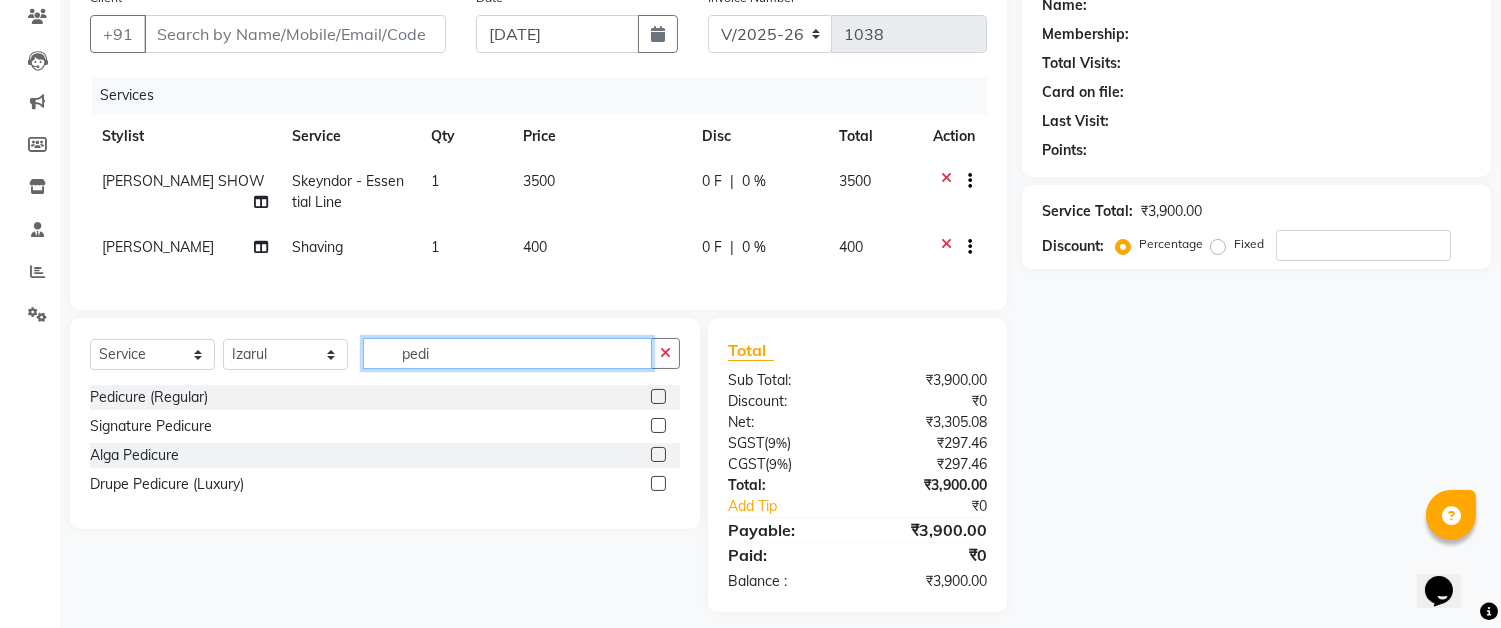 type on "pedi" 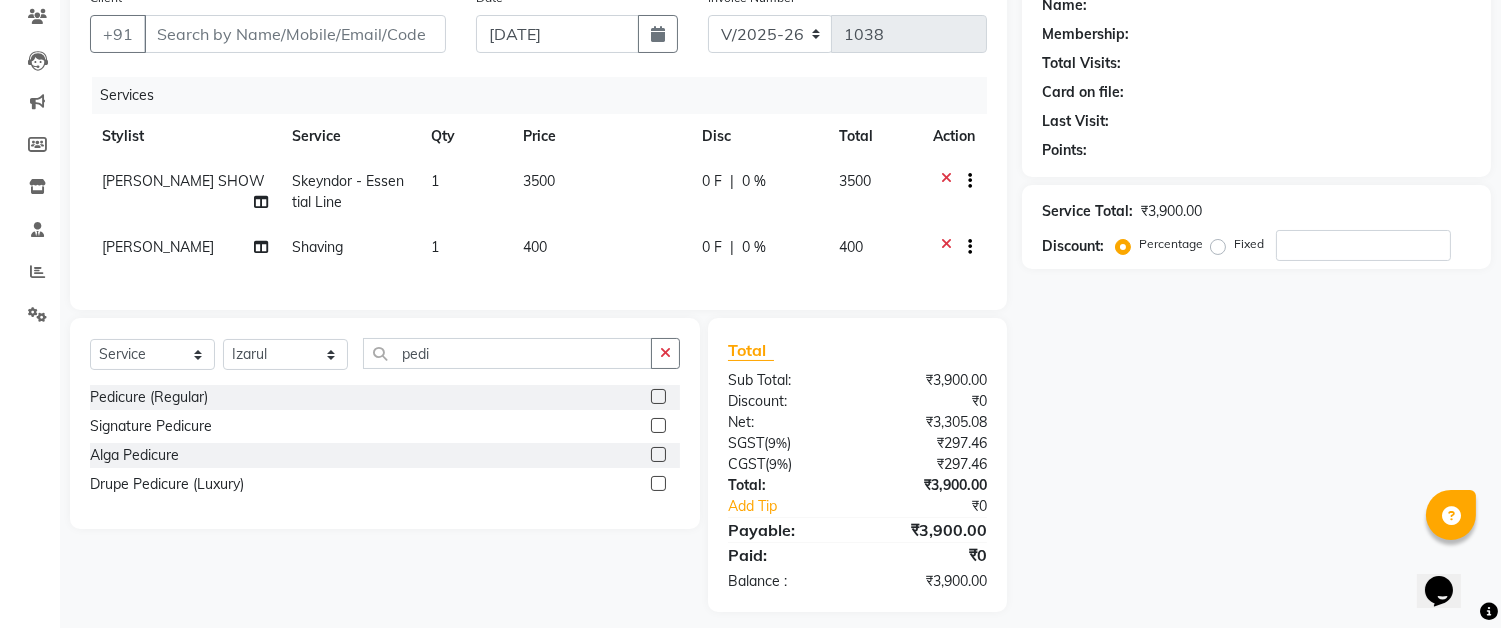 click 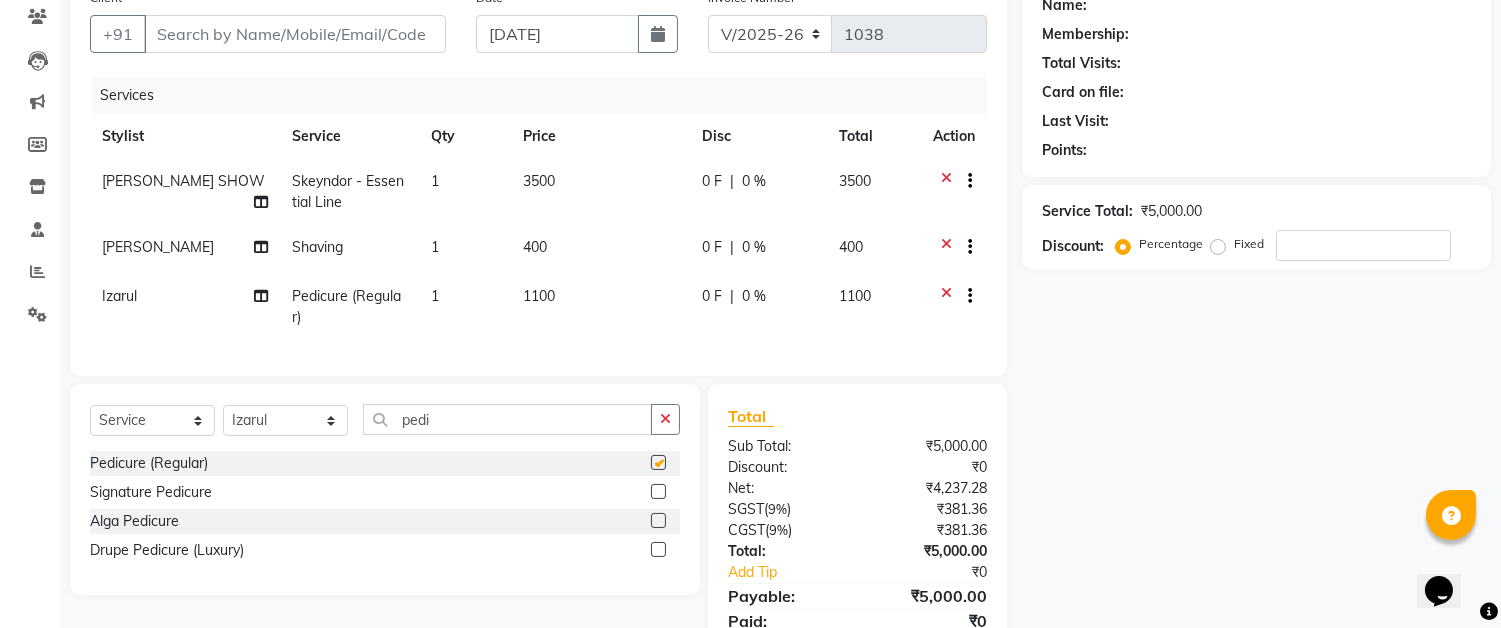 checkbox on "false" 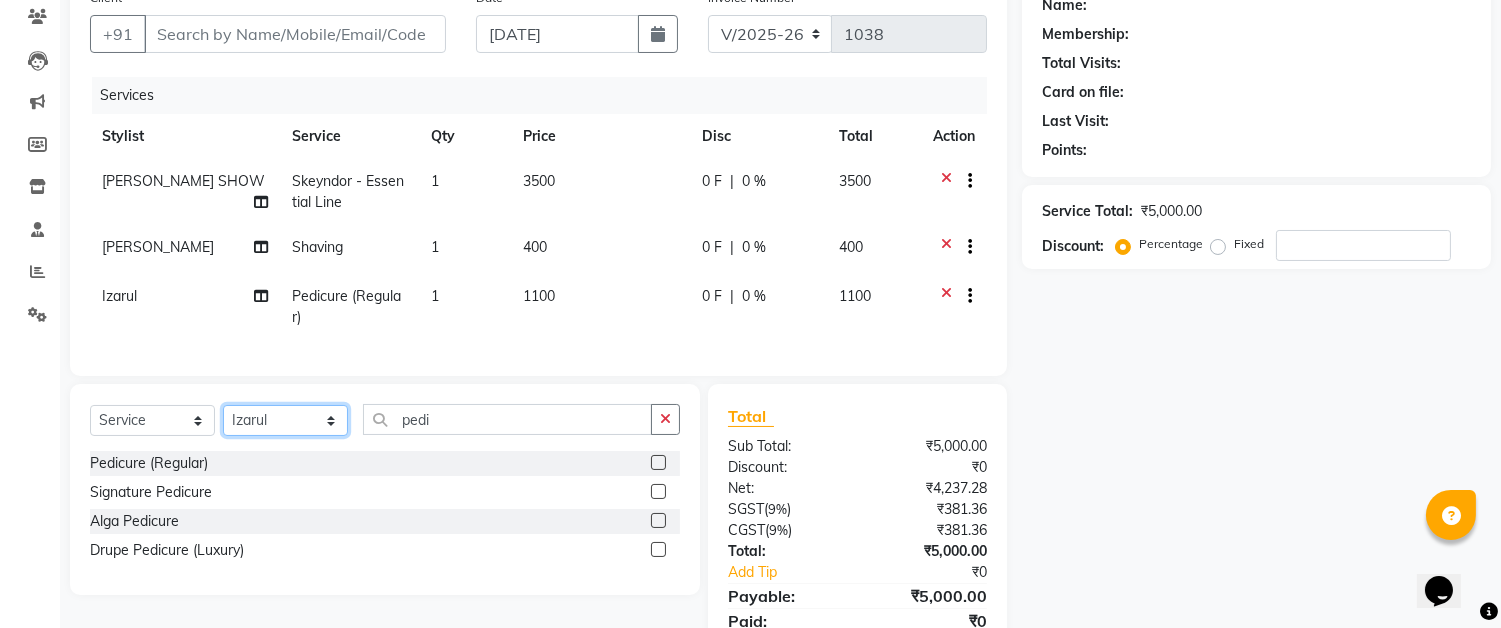 click on "Select Stylist Akram Auditor [PERSON_NAME] [PERSON_NAME] [PERSON_NAME] [PERSON_NAME] [PERSON_NAME] SHOW TARANUM" 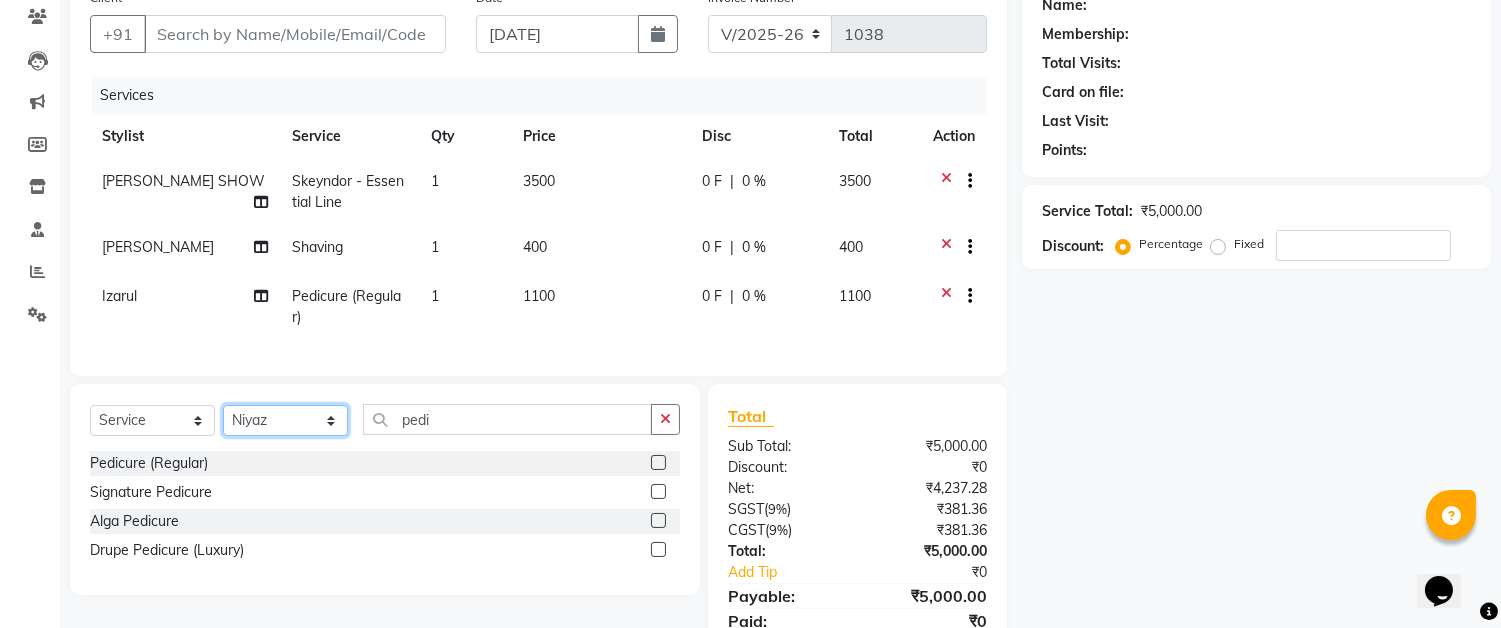 click on "Select Stylist Akram Auditor [PERSON_NAME] [PERSON_NAME] [PERSON_NAME] [PERSON_NAME] [PERSON_NAME] SHOW TARANUM" 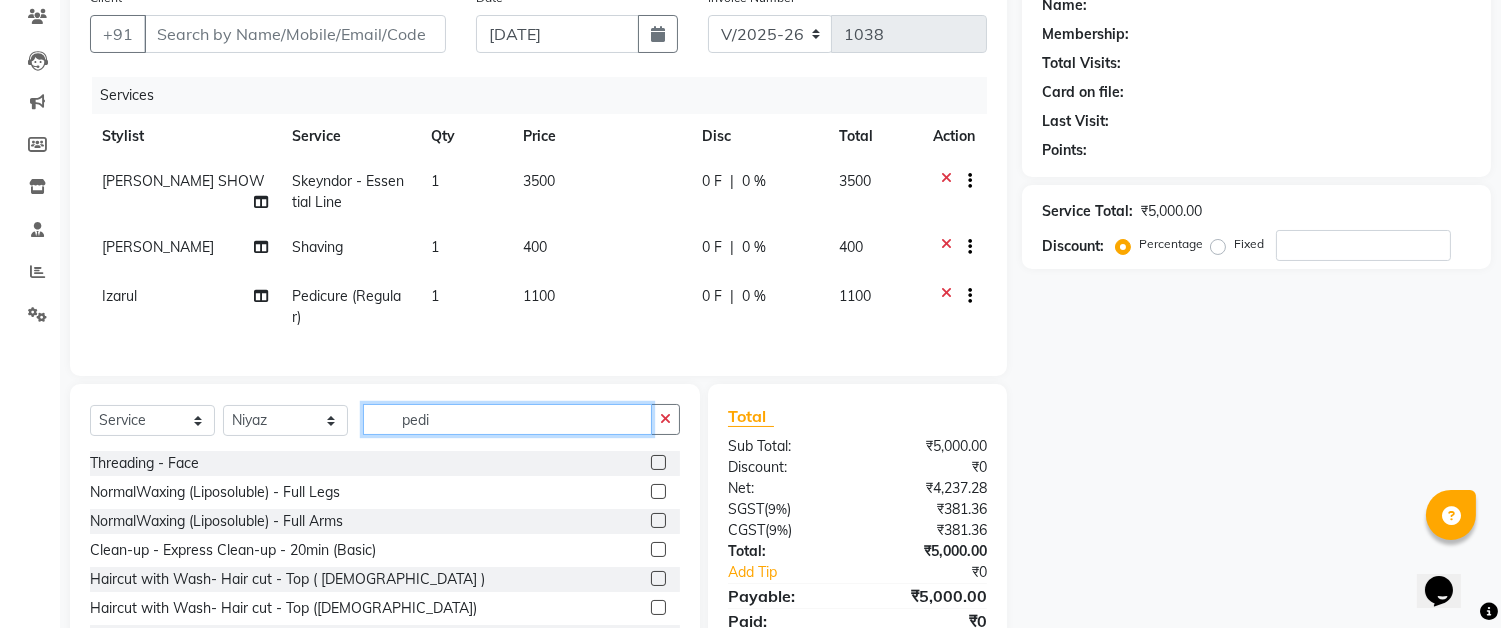 click on "pedi" 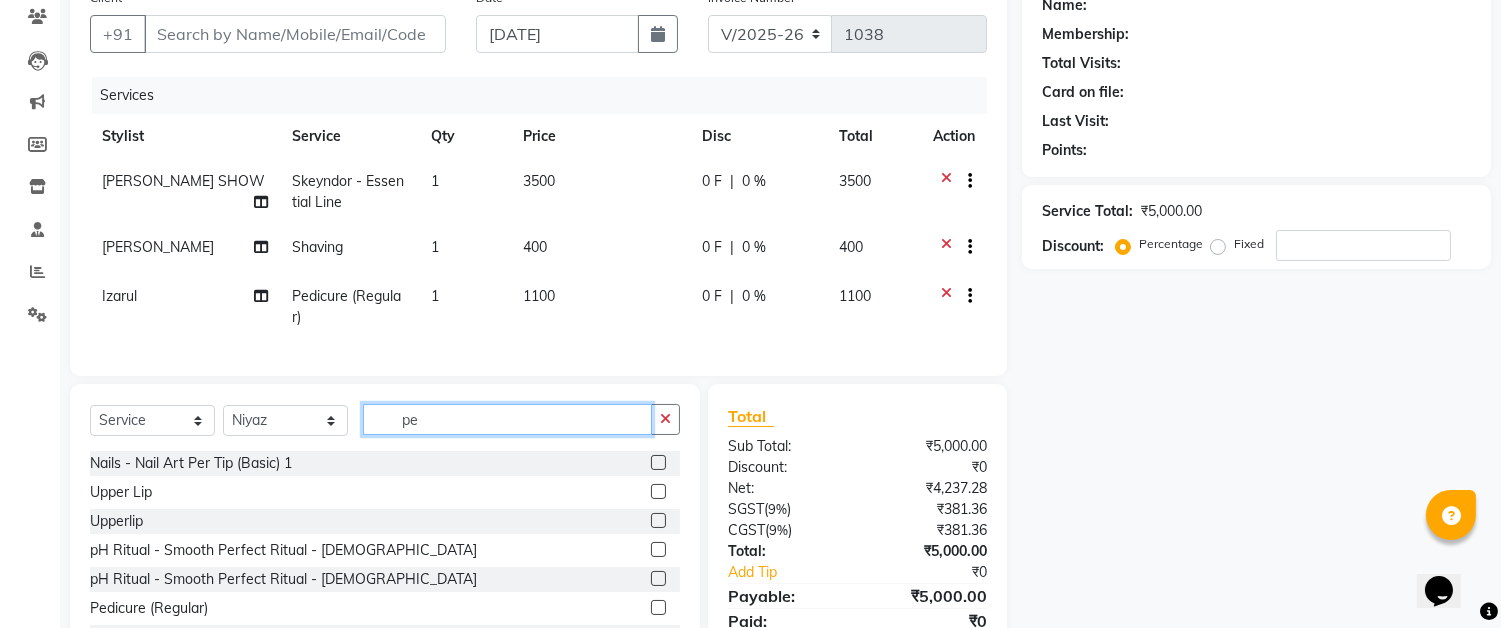 type on "p" 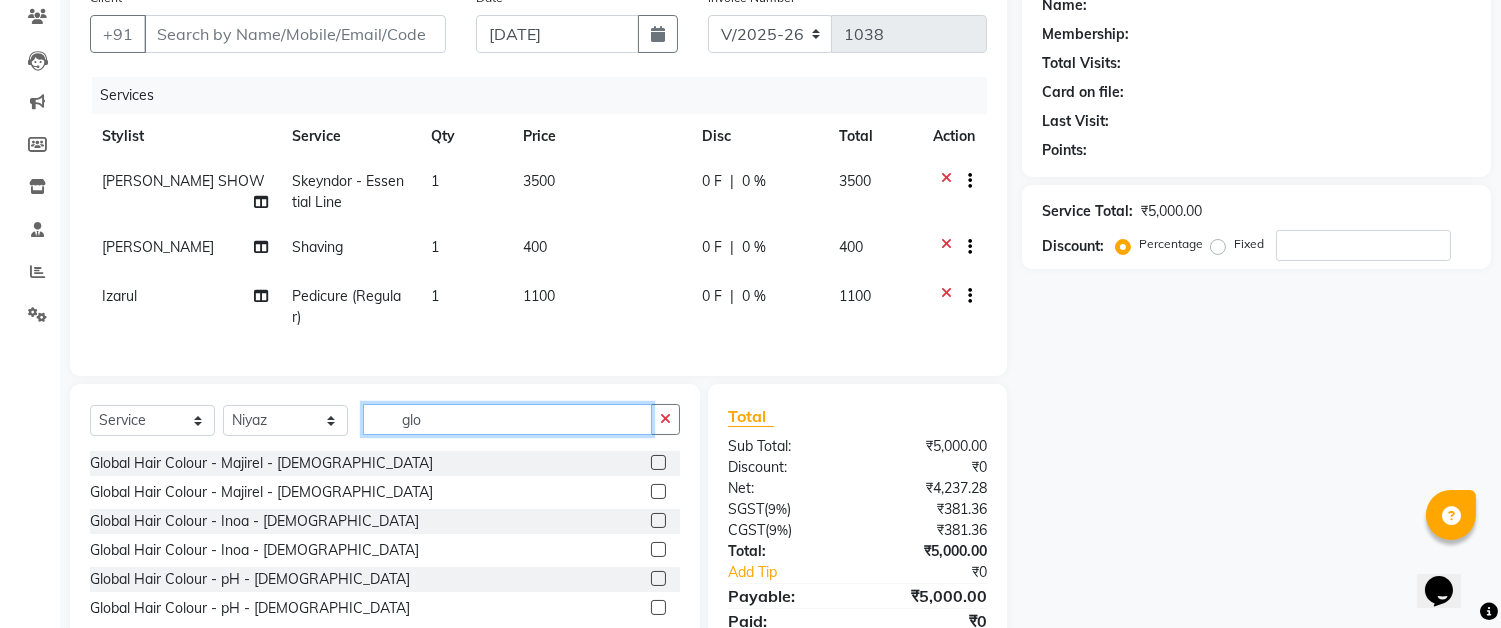 scroll, scrollTop: 266, scrollLeft: 0, axis: vertical 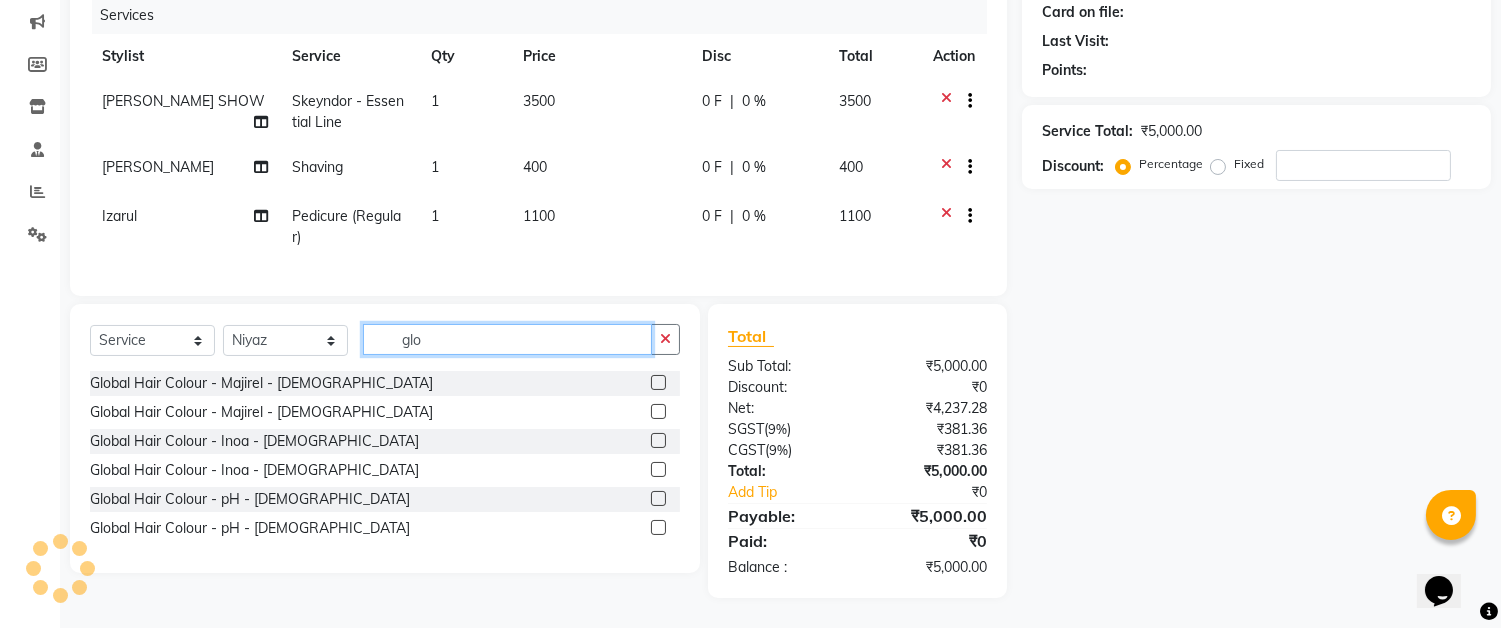type on "glo" 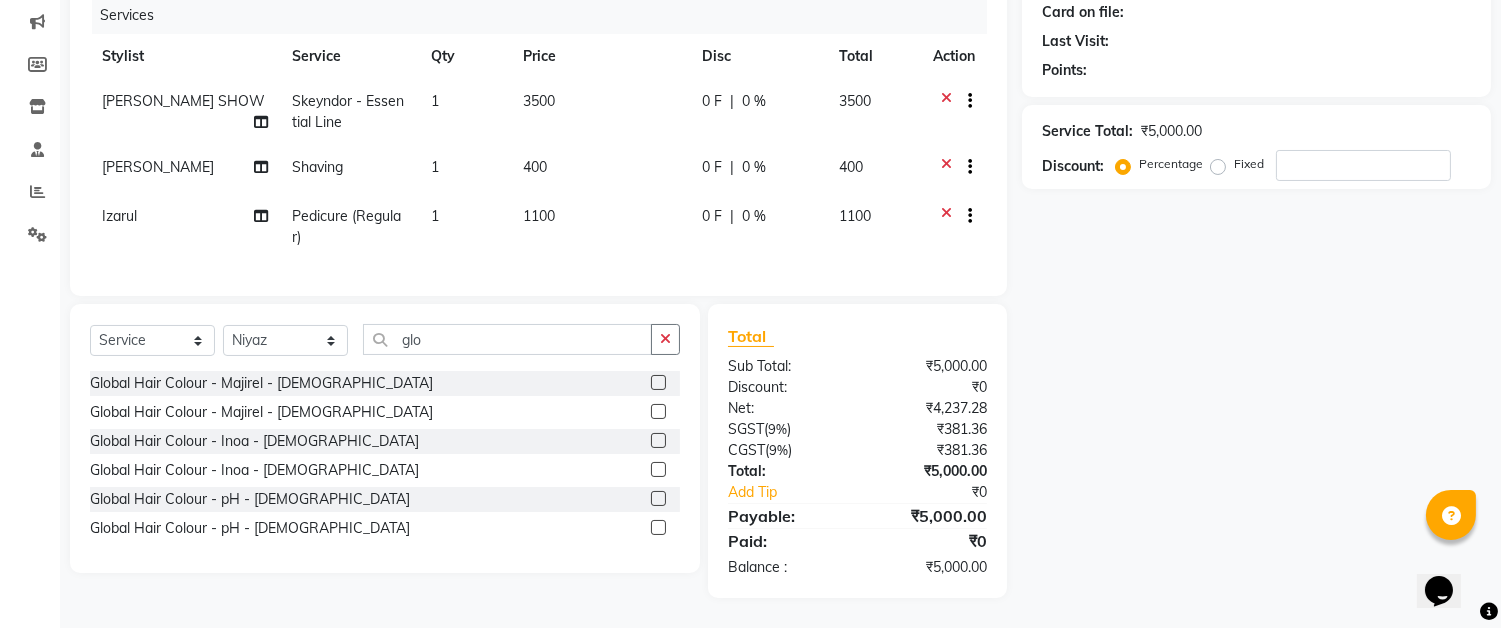 click 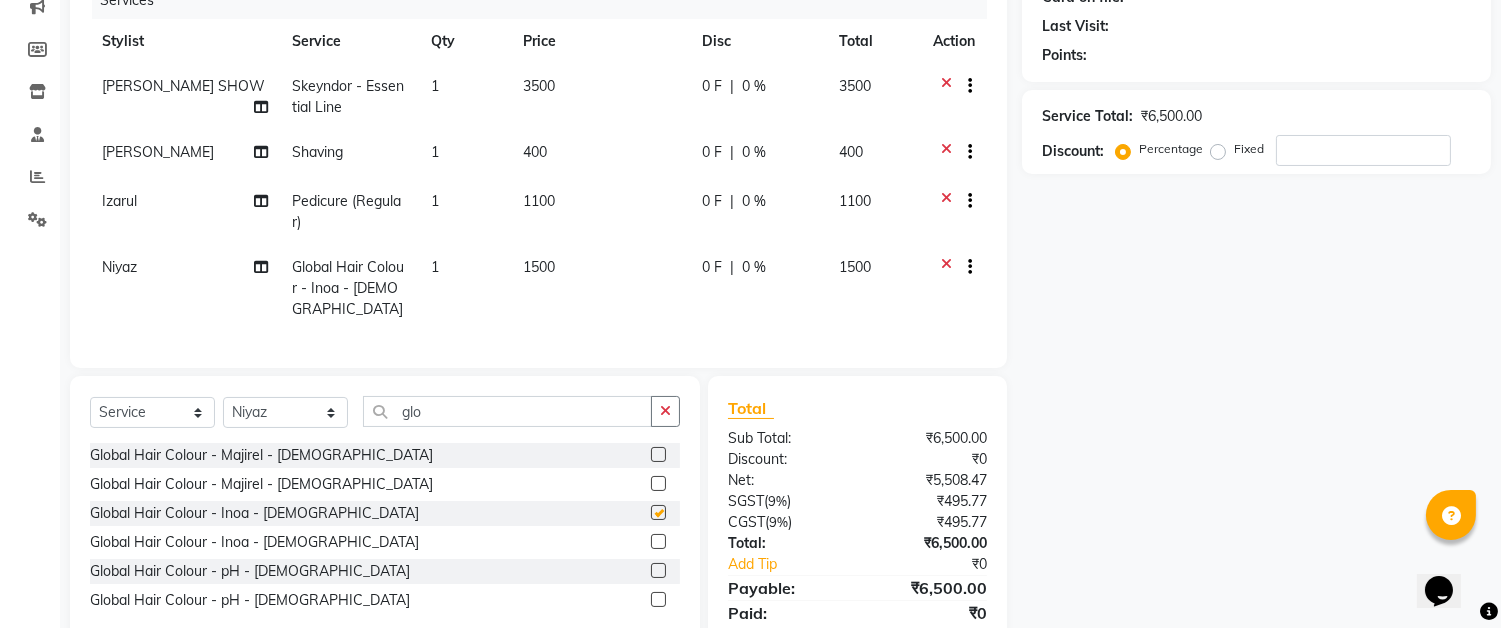 checkbox on "false" 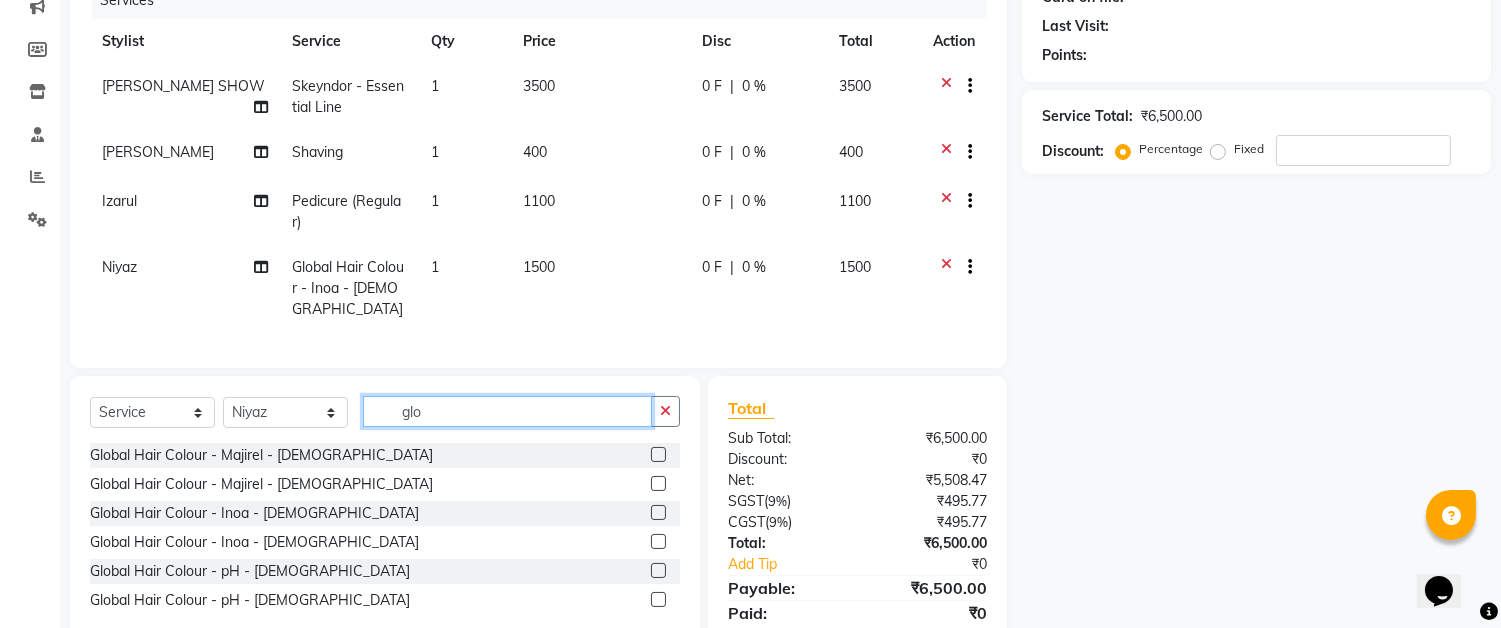 click on "glo" 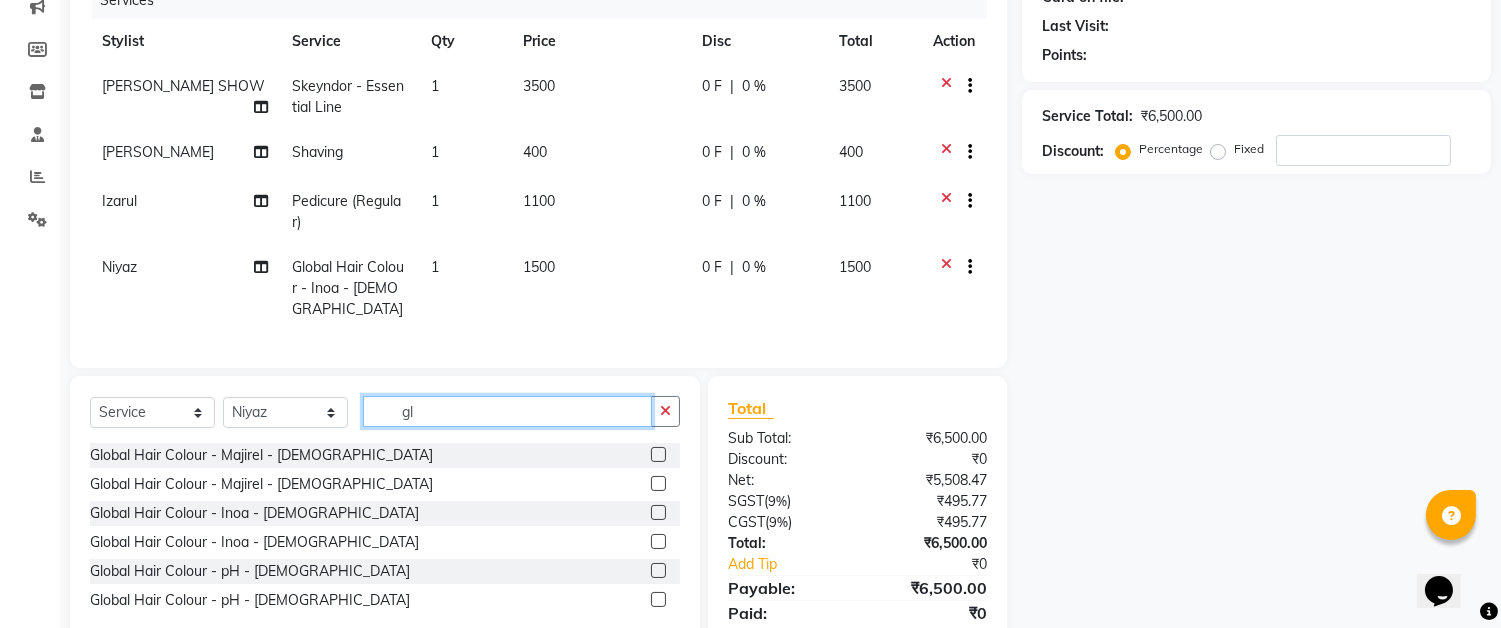 type on "g" 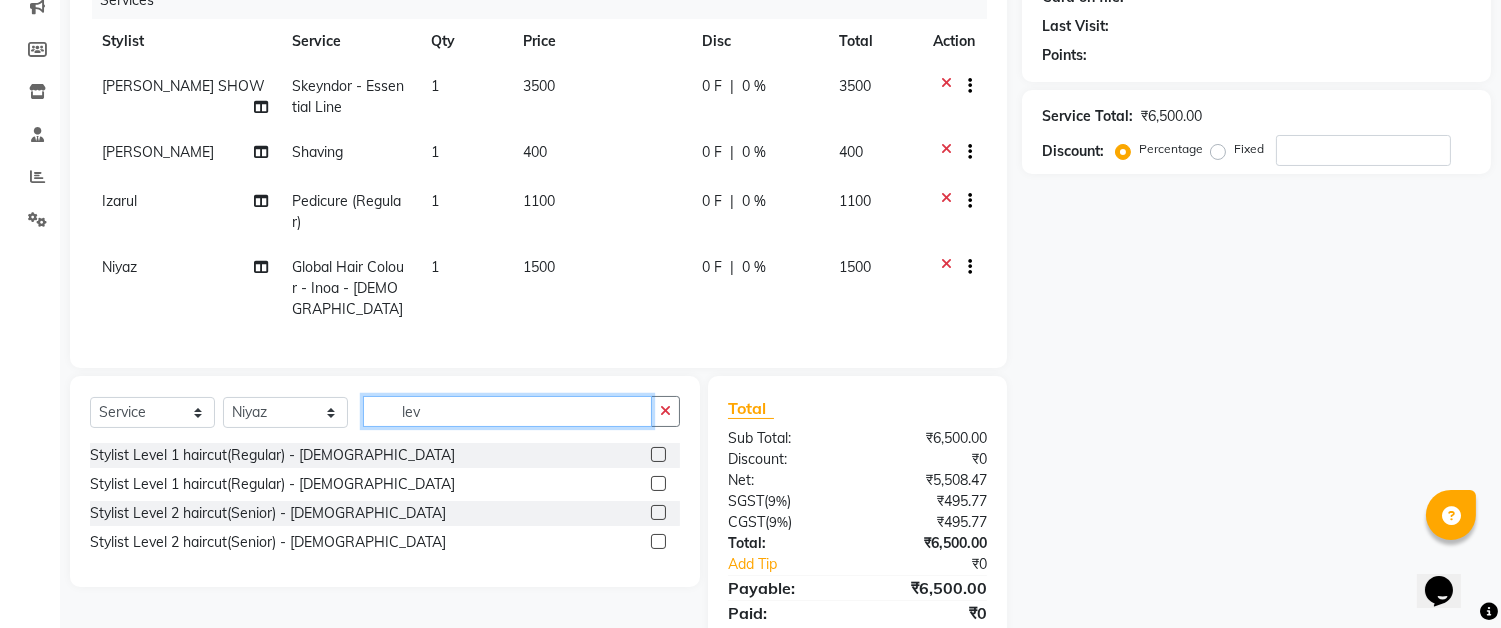 type on "lev" 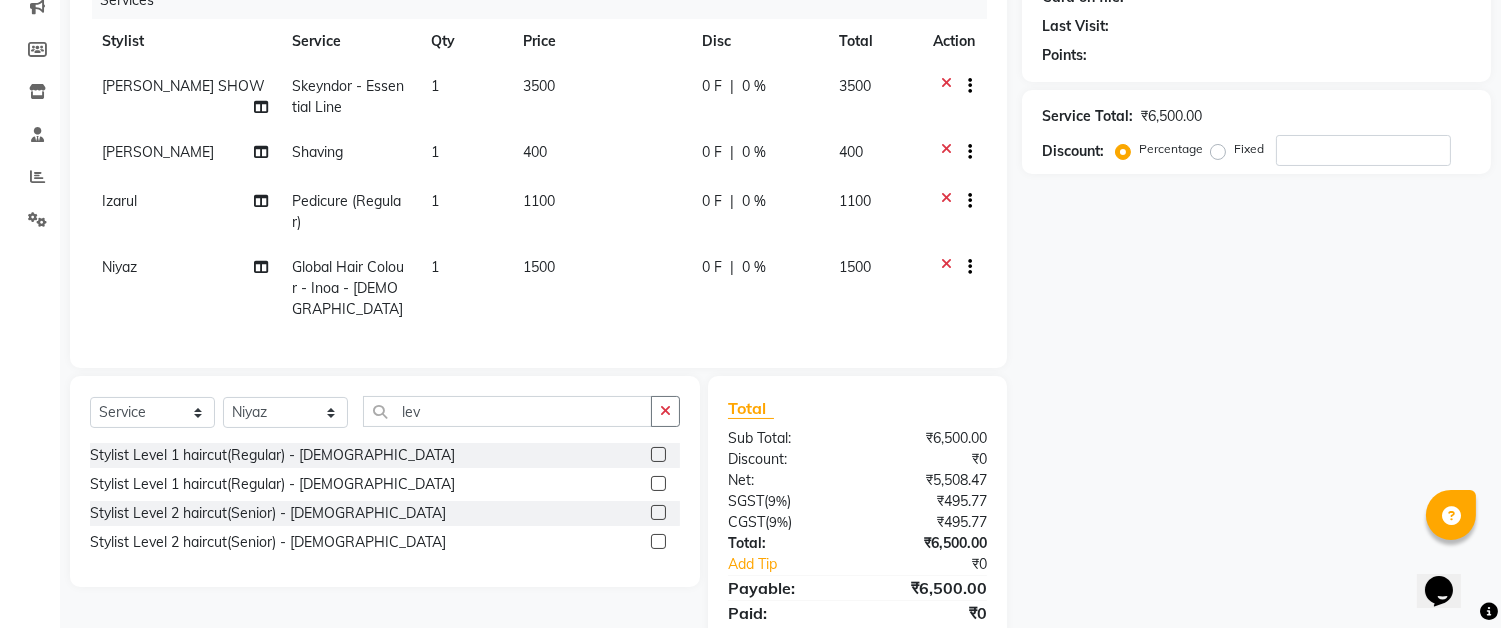 click 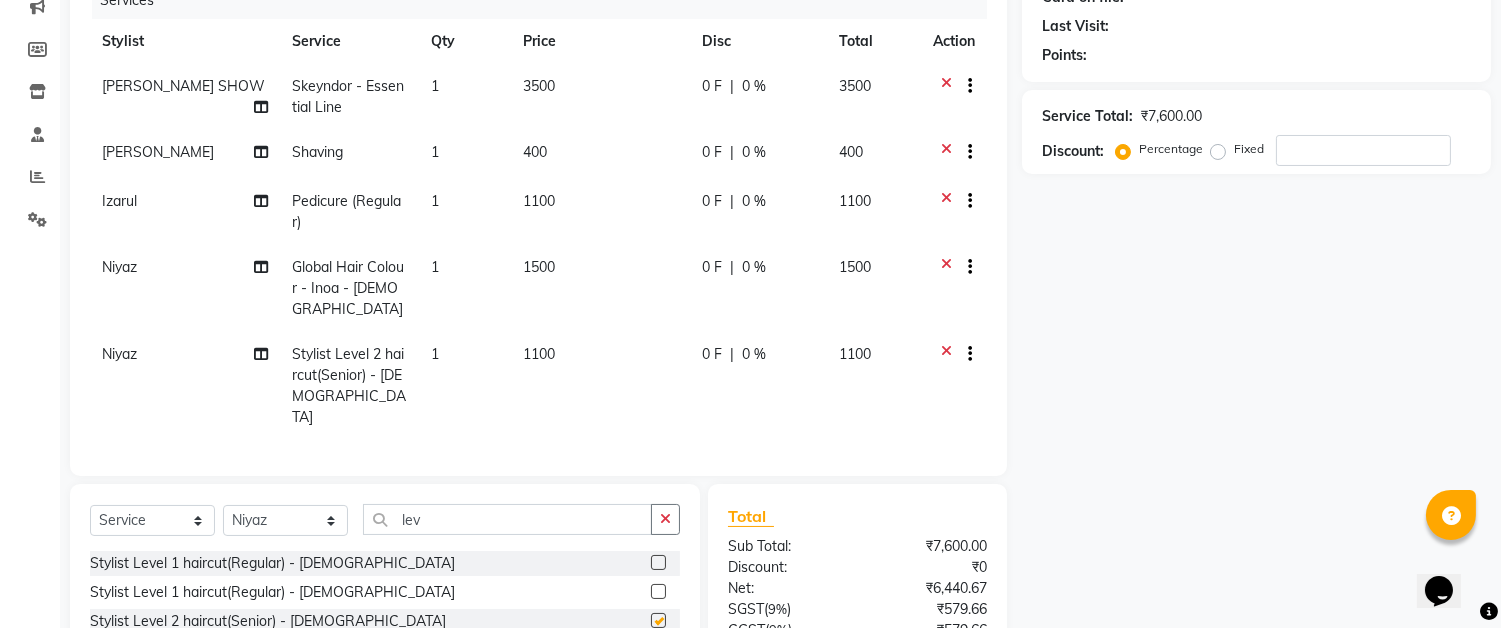 checkbox on "false" 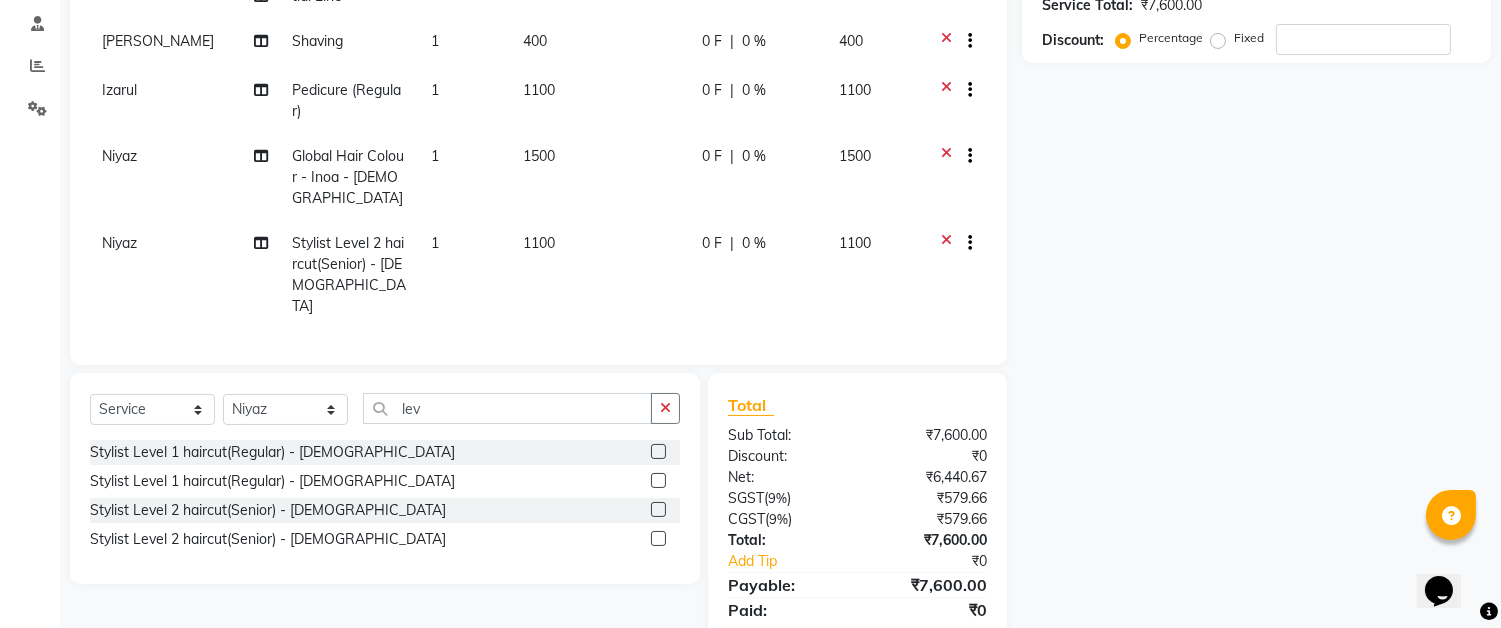 scroll, scrollTop: 155, scrollLeft: 0, axis: vertical 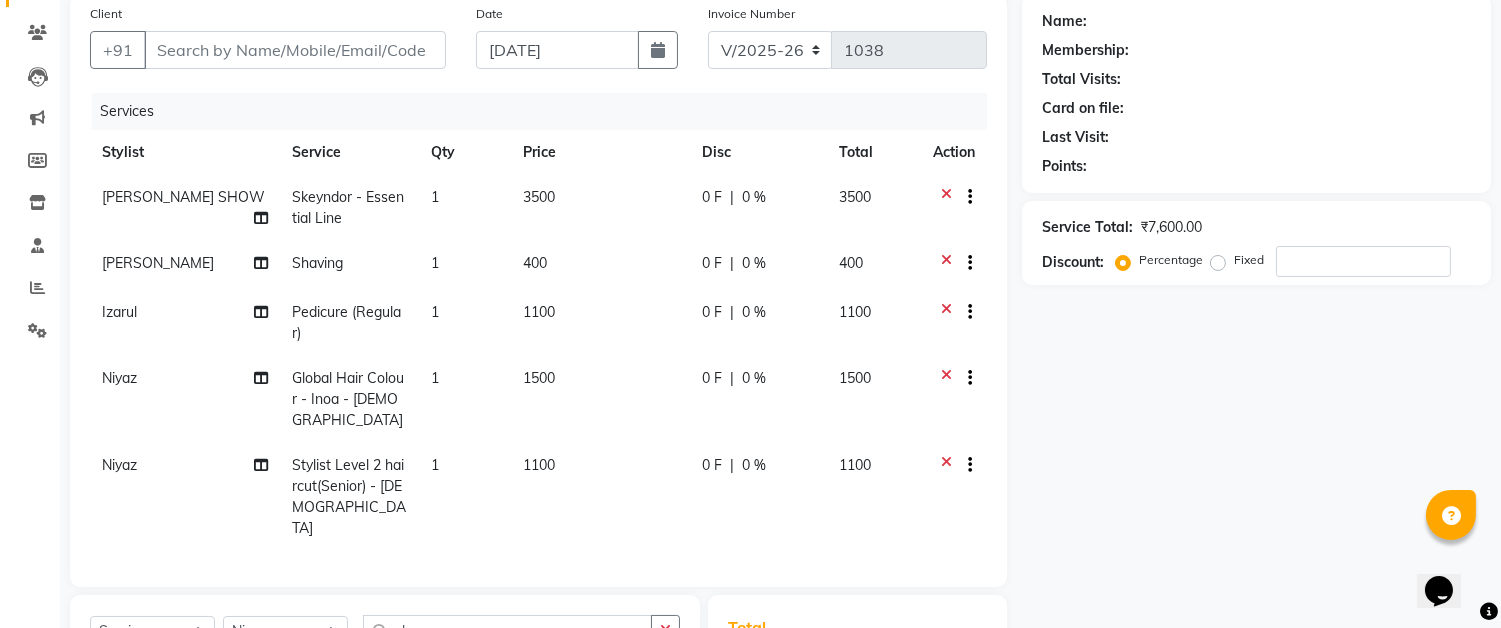 click on "0 F" 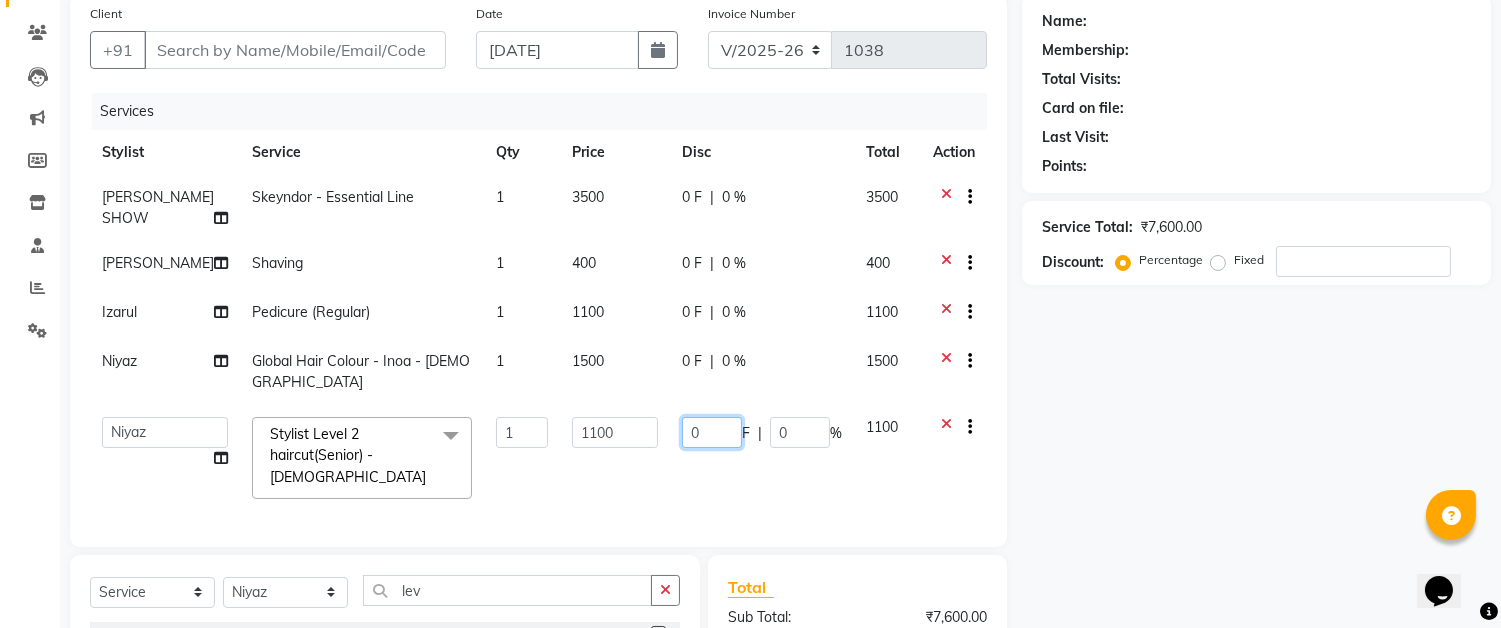 click on "0" 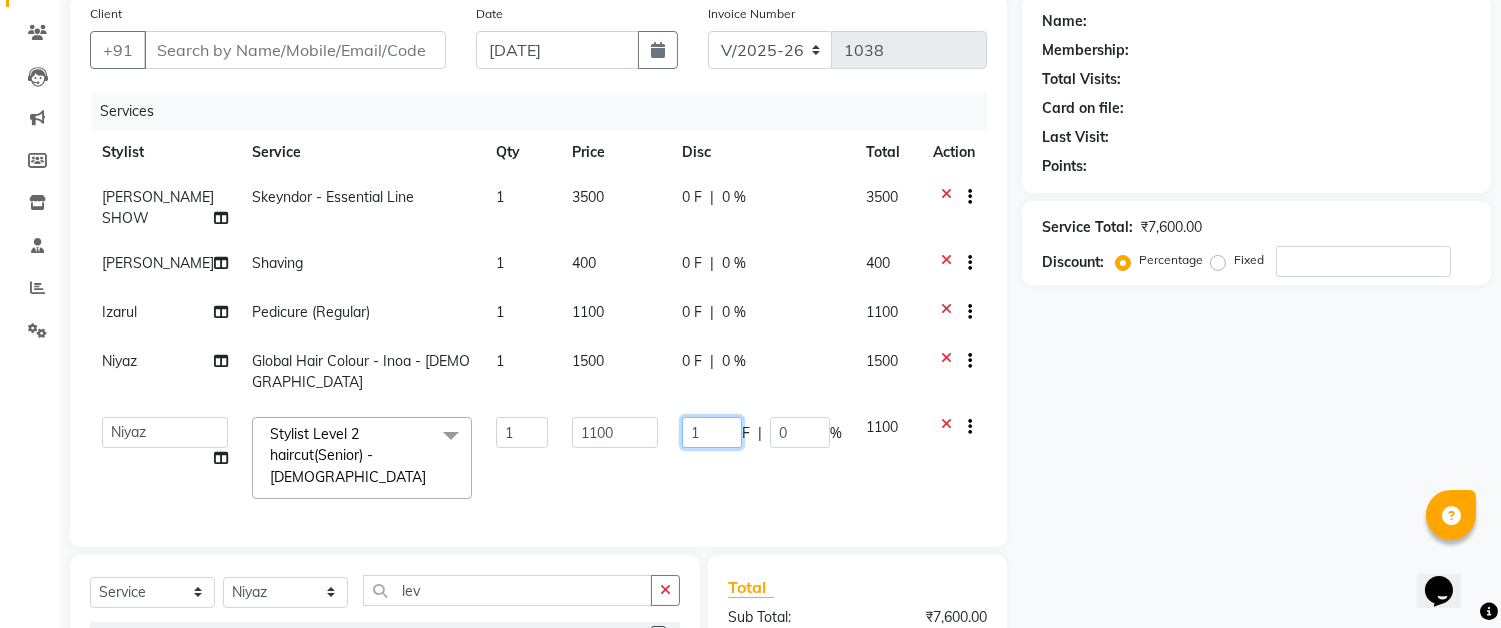 type on "10" 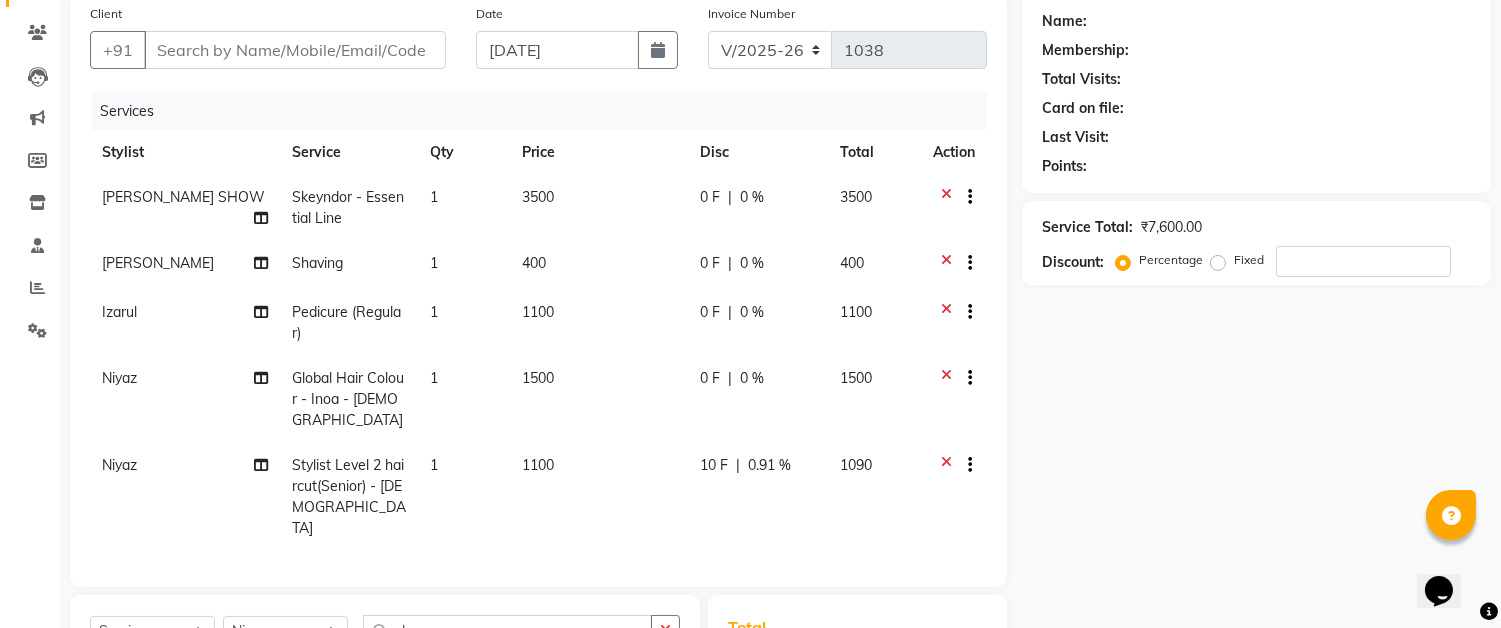 click on "10 F | 0.91 %" 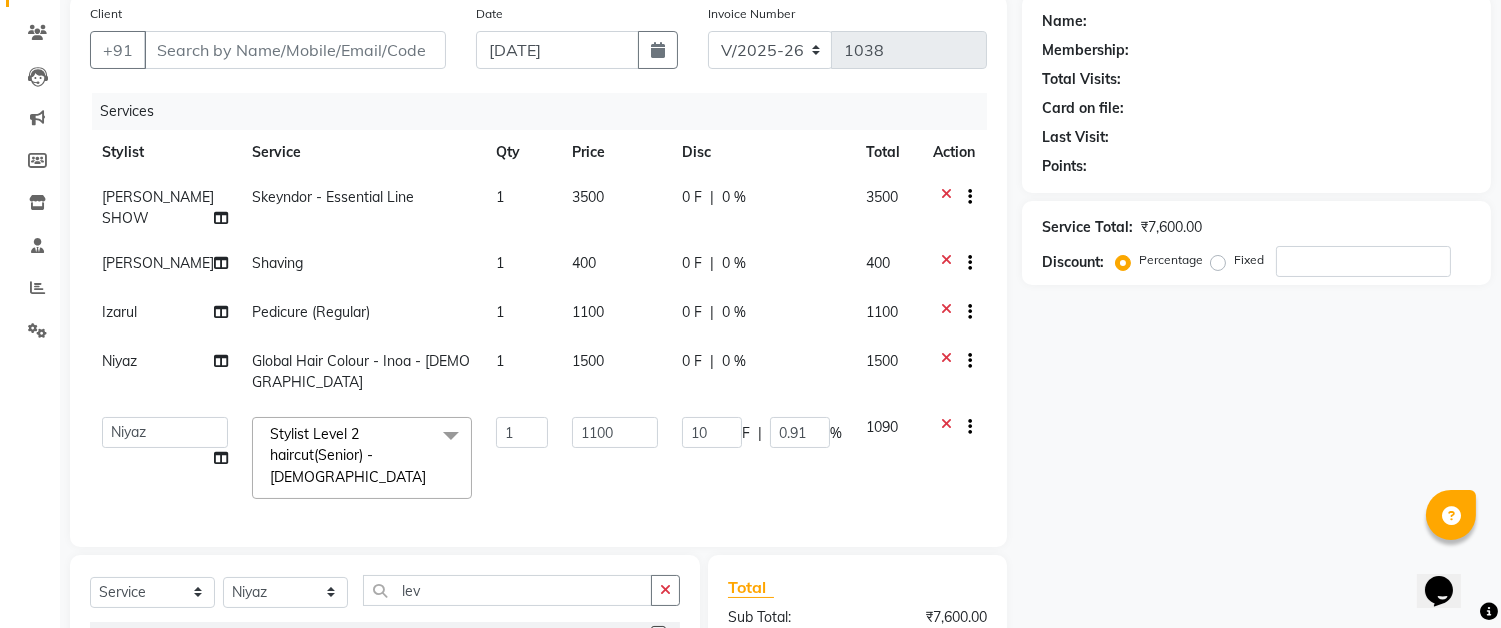 click on "0 F" 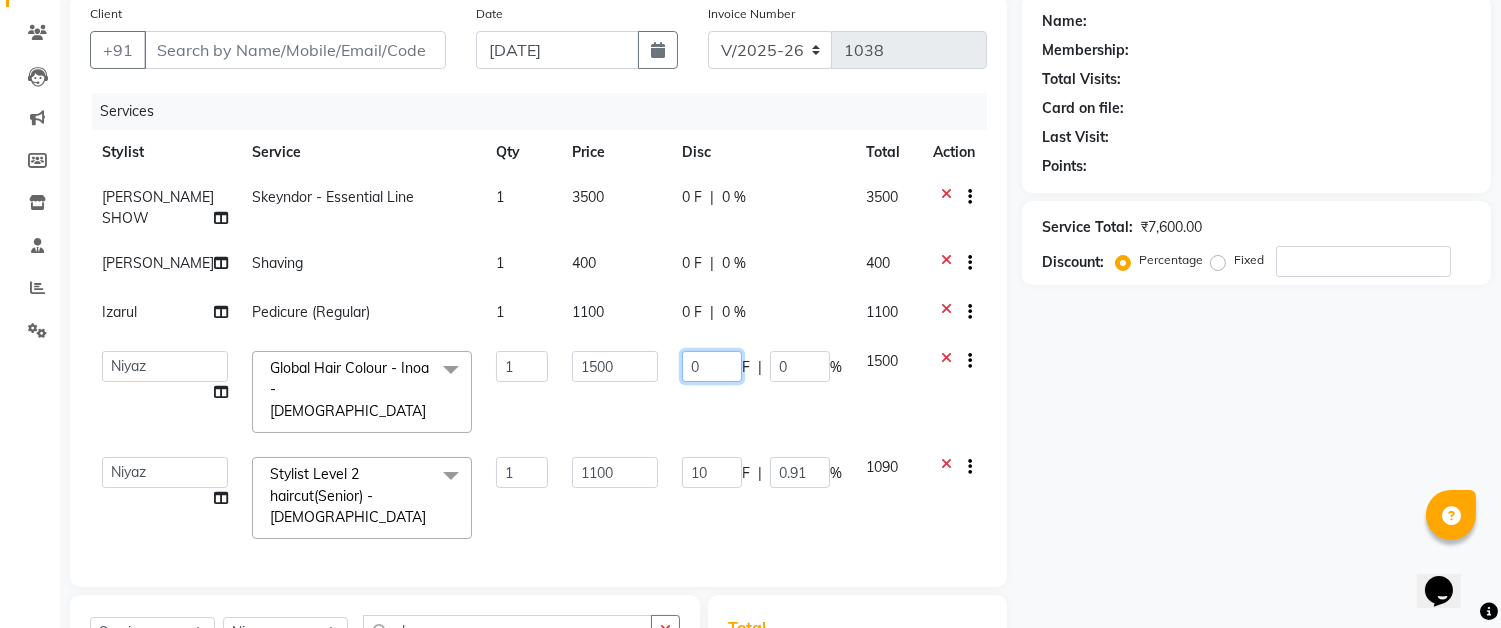click on "0" 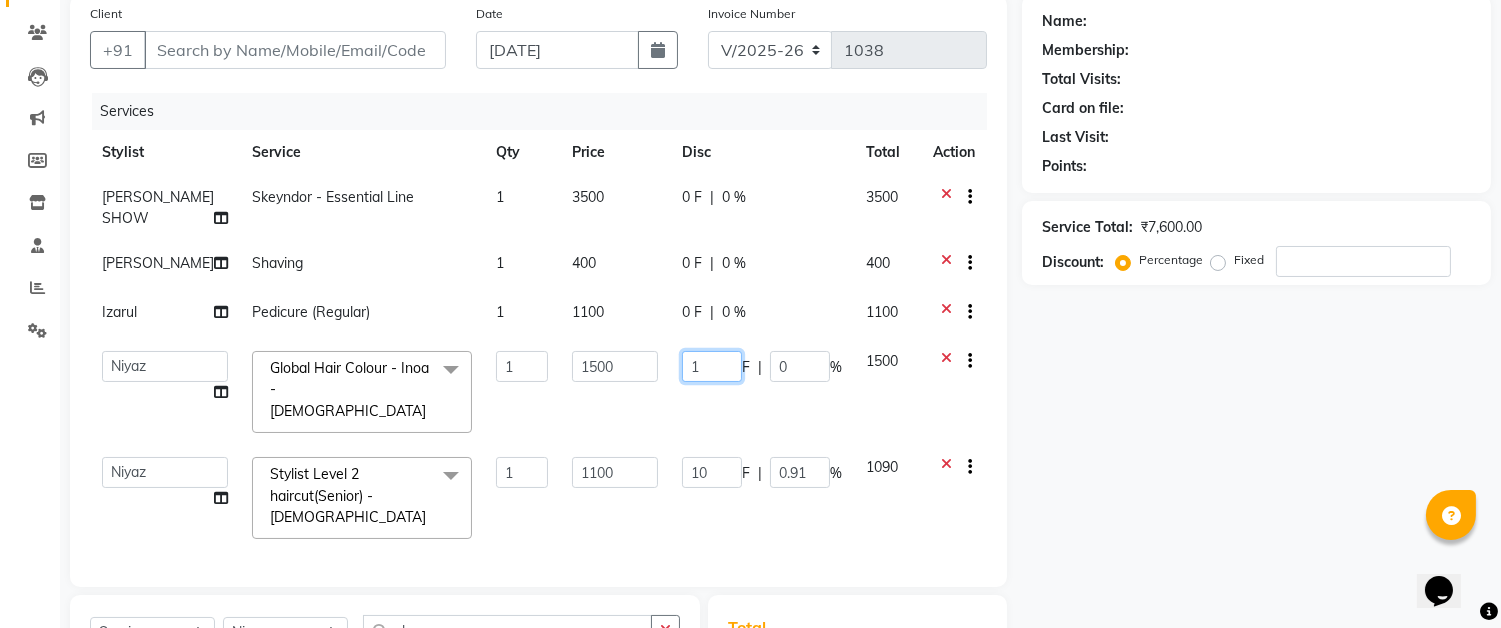type on "10" 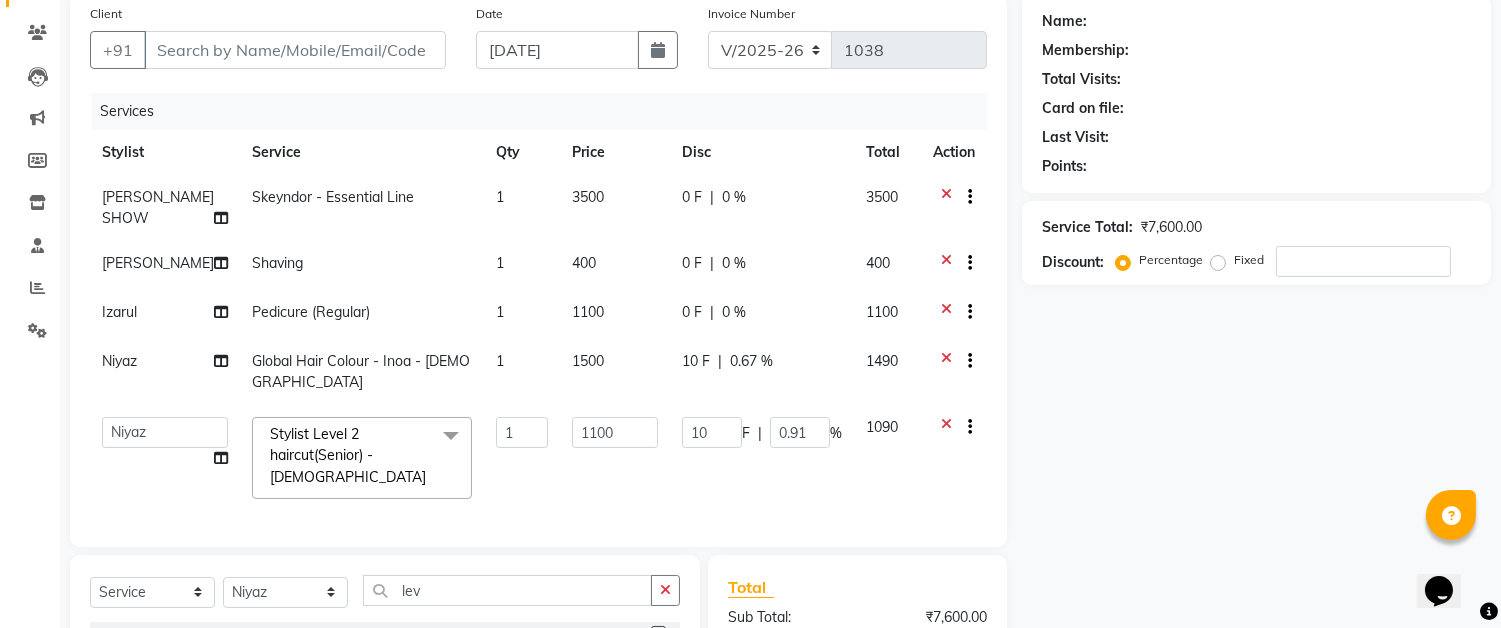 click on "RINKU SHOW Skeyndor - Essential Line 1 3500 0 F | 0 % 3500 jaydip Shaving 1 400 0 F | 0 % 400 Izarul Pedicure (Regular) 1 1100 0 F | 0 % 1100 Niyaz Global Hair Colour - Inoa - Male 1 1500 10 F | 0.67 % 1490  Akram   Auditor   Christina   Izarul   jaydip   Niyaz   raj   ravi   rehan   RINKU SHOW   TARANUM  Stylist Level 2 haircut(Senior) - Male  x  Threading - Face NormalWaxing (Liposoluble) - Full Legs NormalWaxing (Liposoluble) - Full Arms  Clean-up  - Express Clean-up - 20min (Basic) Haircut with Wash- Hair cut - Top ( Male ) Haircut with Wash- Hair cut - Top (Female) Haircut with Wash- Hair cut - Star ( Male ) Beard Trim  Nails - Gel Polish Application (Basic) Nails - Gel Polish Removal (Basic) Nails - Gel Extension Removal (Basic) Nails - Nail Art- Basic(10 Tips) (Basic) Nails - Nail Art Per Tip (Basic) 1 Nails - Refill Extension Gel/Acrylic (Advanced) Nails - Nail Extension Gel (Advanced) Nails - Nail Extension Acrylic (Advanced) Nails - Inbuild Extension Gel (Advanced) BRILLAIRE Dandruff Treatment   1" 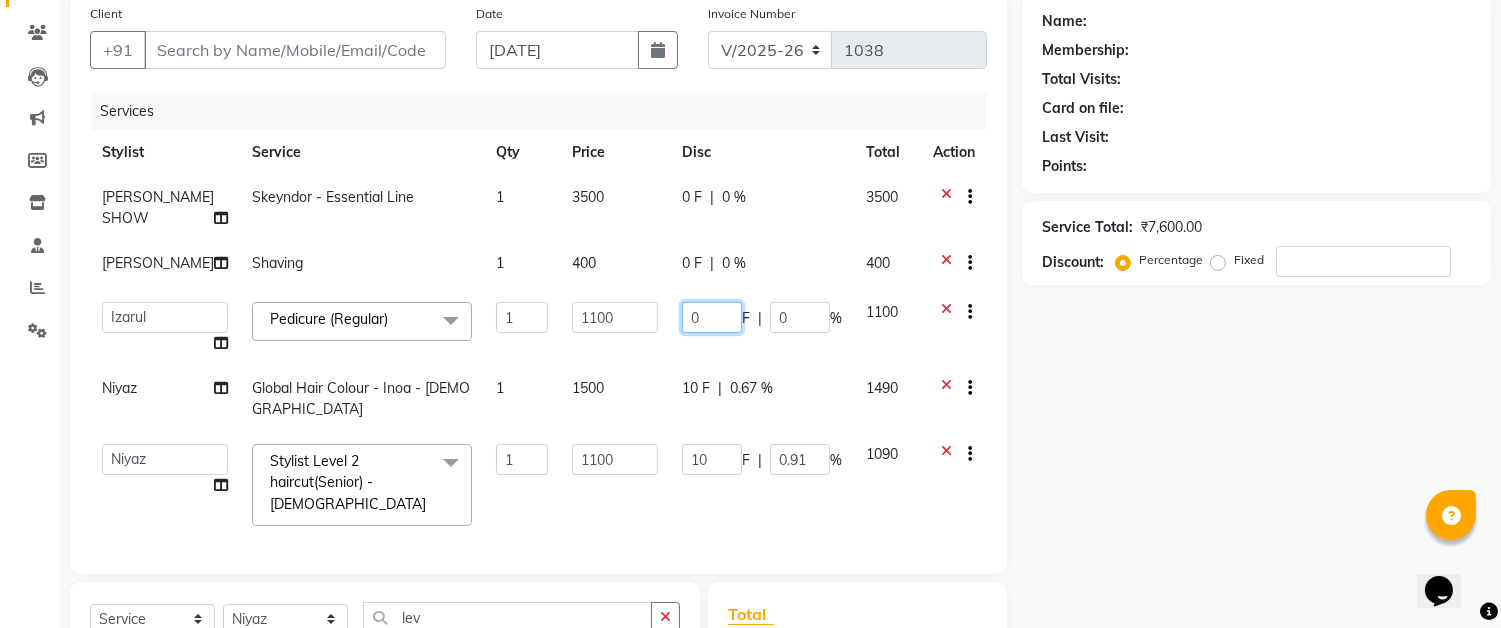 click on "0" 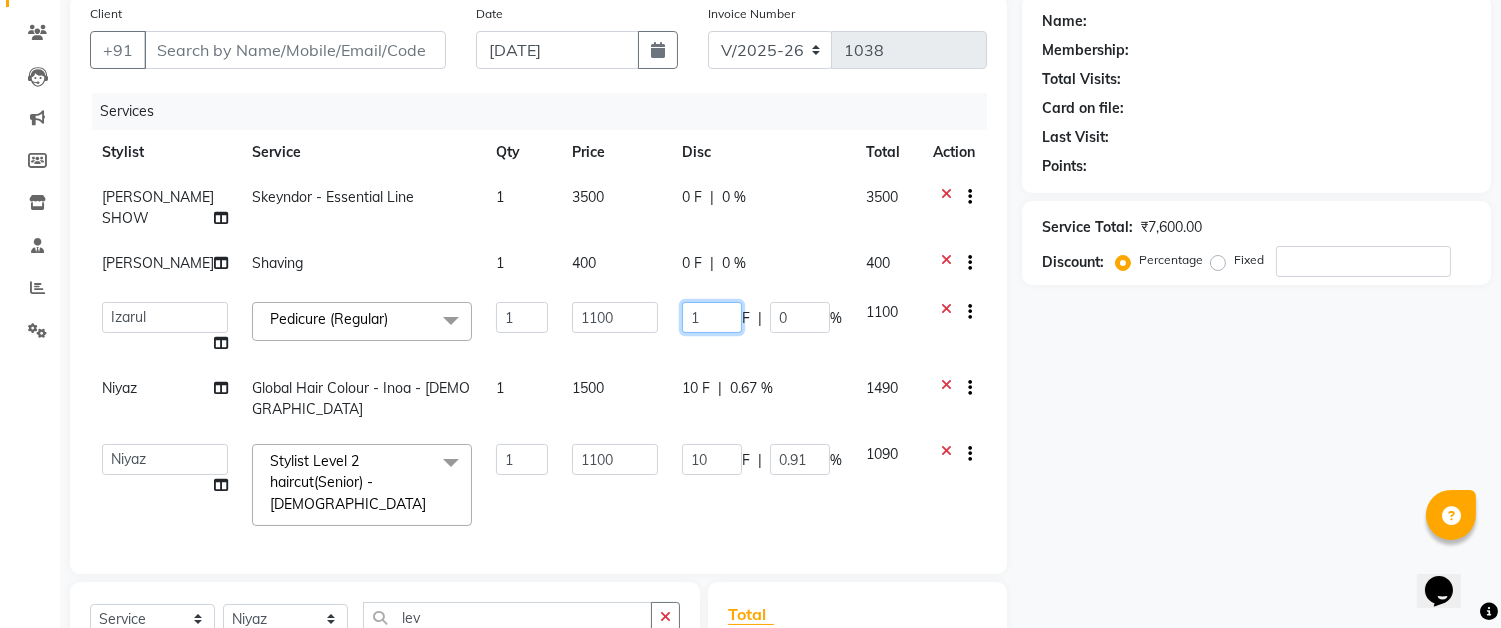 type on "10" 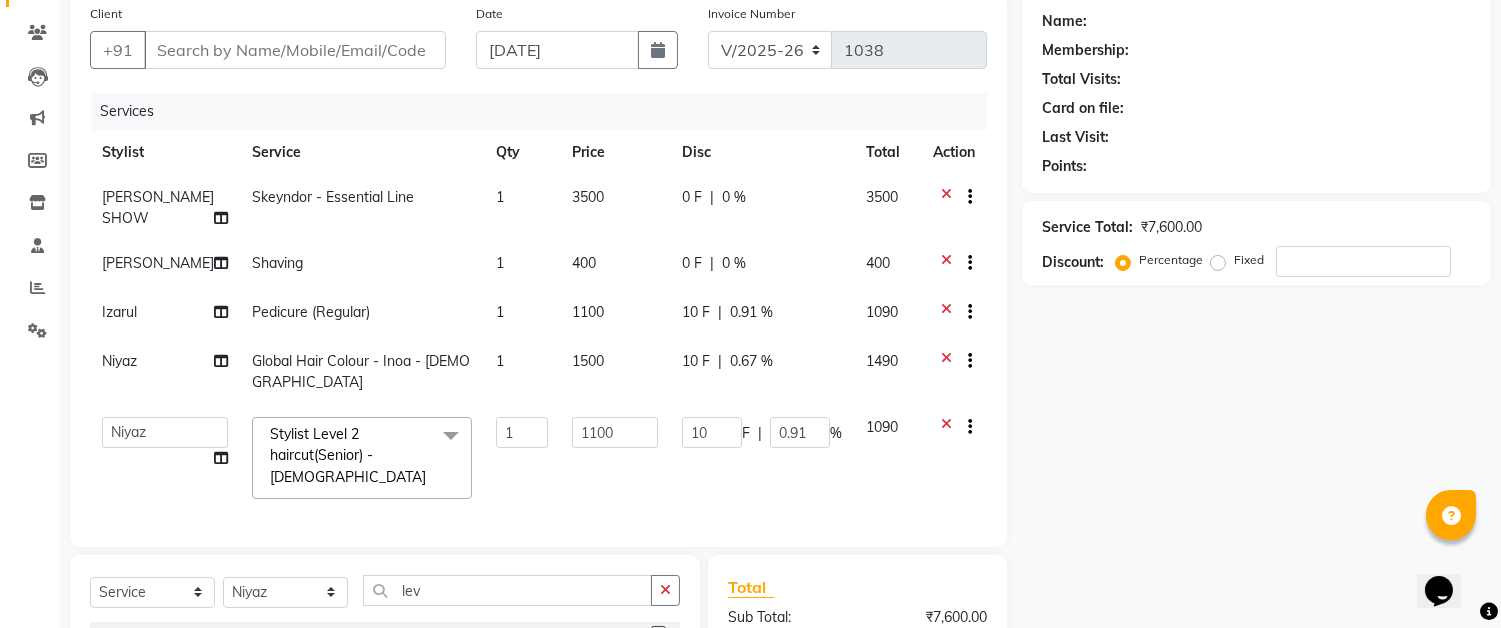 click on "RINKU SHOW Skeyndor - Essential Line 1 3500 0 F | 0 % 3500 jaydip Shaving 1 400 0 F | 0 % 400 Izarul Pedicure (Regular) 1 1100 10 F | 0.91 % 1090 Niyaz Global Hair Colour - Inoa - Male 1 1500 10 F | 0.67 % 1490  Akram   Auditor   Christina   Izarul   jaydip   Niyaz   raj   ravi   rehan   RINKU SHOW   TARANUM  Stylist Level 2 haircut(Senior) - Male  x  Threading - Face NormalWaxing (Liposoluble) - Full Legs NormalWaxing (Liposoluble) - Full Arms  Clean-up  - Express Clean-up - 20min (Basic) Haircut with Wash- Hair cut - Top ( Male ) Haircut with Wash- Hair cut - Top (Female) Haircut with Wash- Hair cut - Star ( Male ) Beard Trim  Nails - Gel Polish Application (Basic) Nails - Gel Polish Removal (Basic) Nails - Gel Extension Removal (Basic) Nails - Nail Art- Basic(10 Tips) (Basic) Nails - Nail Art Per Tip (Basic) 1 Nails - Refill Extension Gel/Acrylic (Advanced) Nails - Nail Extension Gel (Advanced) Nails - Nail Extension Acrylic (Advanced) Nails - Inbuild Extension Gel (Advanced) Naturica Scalp Treatment Tong" 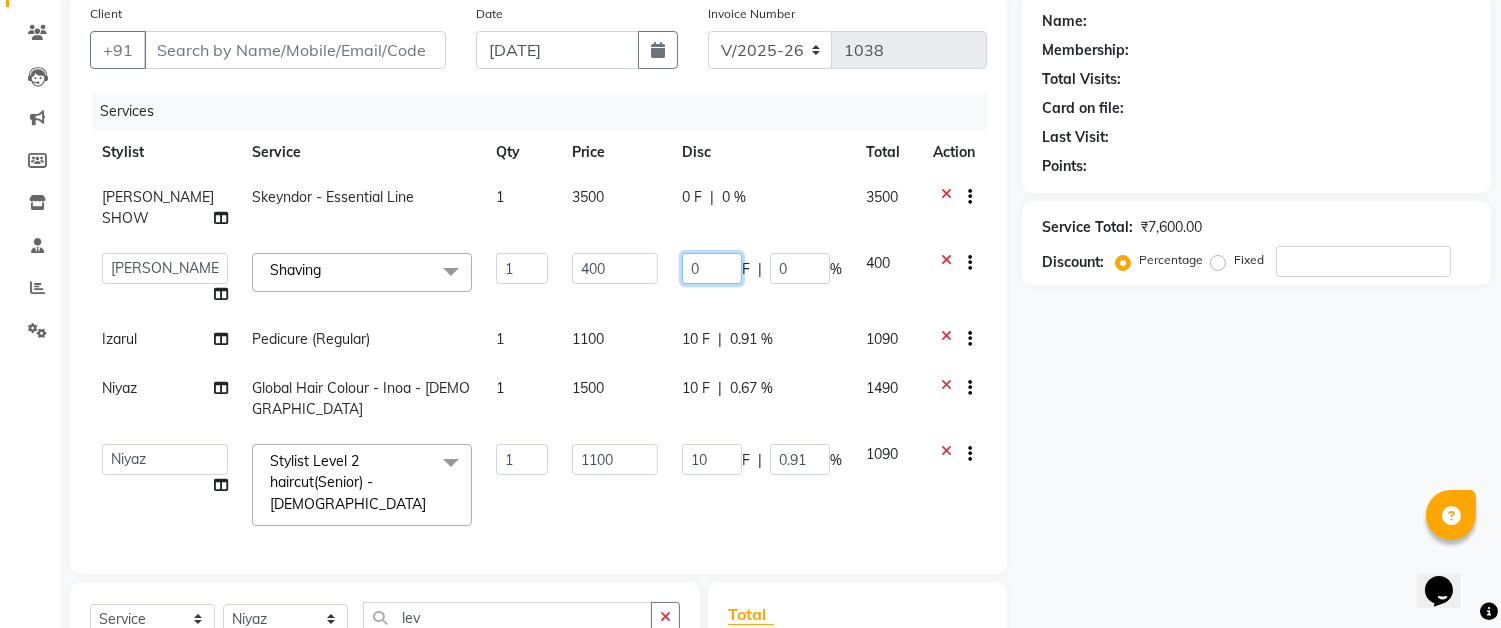 click on "0" 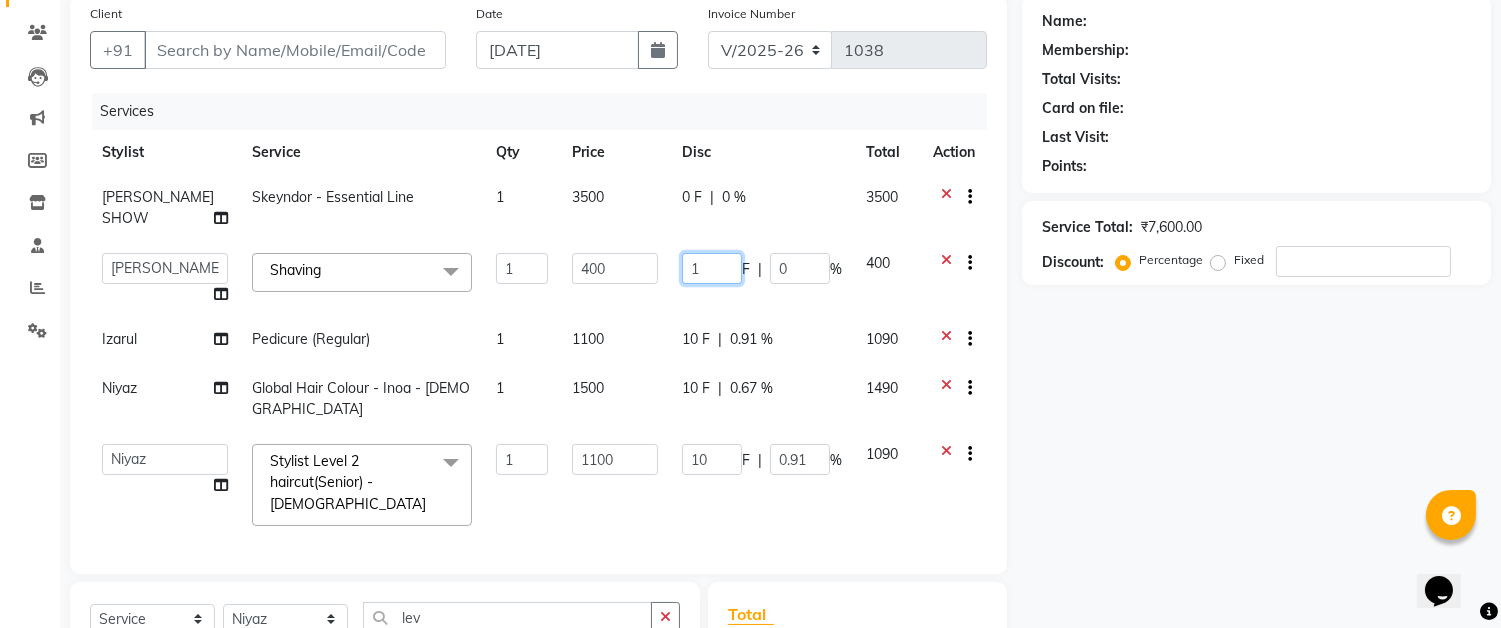 type on "10" 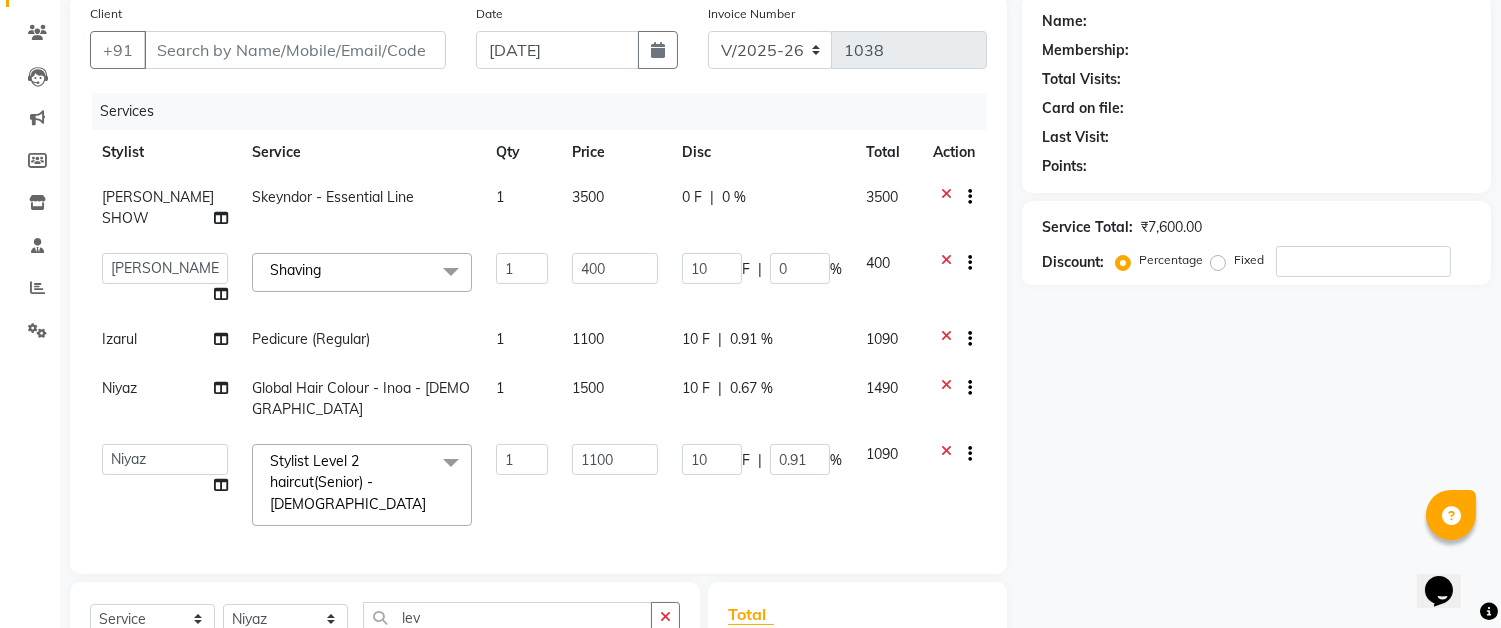 click on "RINKU SHOW Skeyndor - Essential Line 1 3500 0 F | 0 % 3500  Akram   Auditor   Christina   Izarul   jaydip   Niyaz   raj   ravi   rehan   RINKU SHOW   TARANUM  Shaving  x  Threading - Face NormalWaxing (Liposoluble) - Full Legs NormalWaxing (Liposoluble) - Full Arms  Clean-up  - Express Clean-up - 20min (Basic) Haircut with Wash- Hair cut - Top ( Male ) Haircut with Wash- Hair cut - Top (Female) Haircut with Wash- Hair cut - Star ( Male ) Beard Trim  Nails - Gel Polish Application (Basic) Nails - Gel Polish Removal (Basic) Nails - Gel Extension Removal (Basic) Nails - Nail Art- Basic(10 Tips) (Basic) Nails - Nail Art Per Tip (Basic) 1 Nails - Refill Extension Gel/Acrylic (Advanced) Nails - Nail Extension Gel (Advanced) Nails - Nail Extension Acrylic (Advanced) Nails - Inbuild Extension Gel (Advanced) Nails - Inbuild Extension Acrylic (Advanced) Nails - 3D Nail Art(10 Tips) (Advanced) Nails - Cat Eye Design Gel Polish(10 Tips) (Advanced) Nails - Chrome Gel Polish(10 Tips) (Advanced) Naturica Scalp Treatment 1" 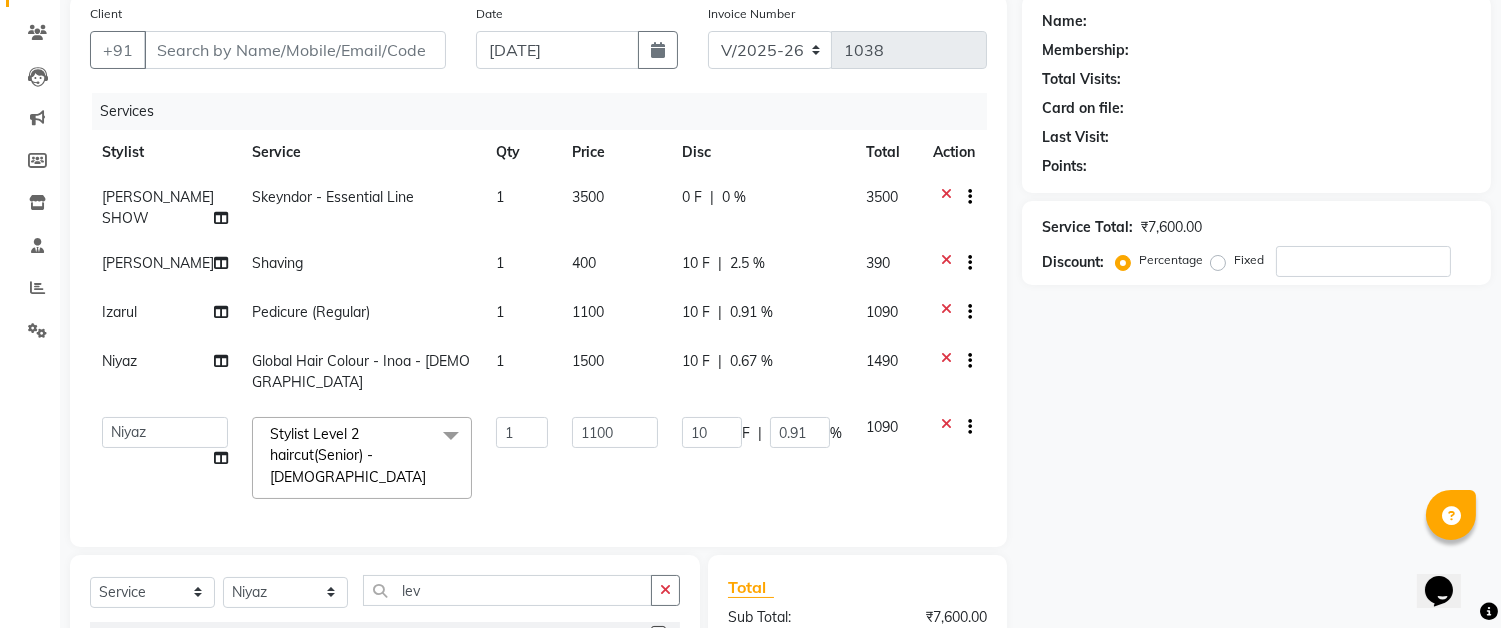 click on "0 F | 0 %" 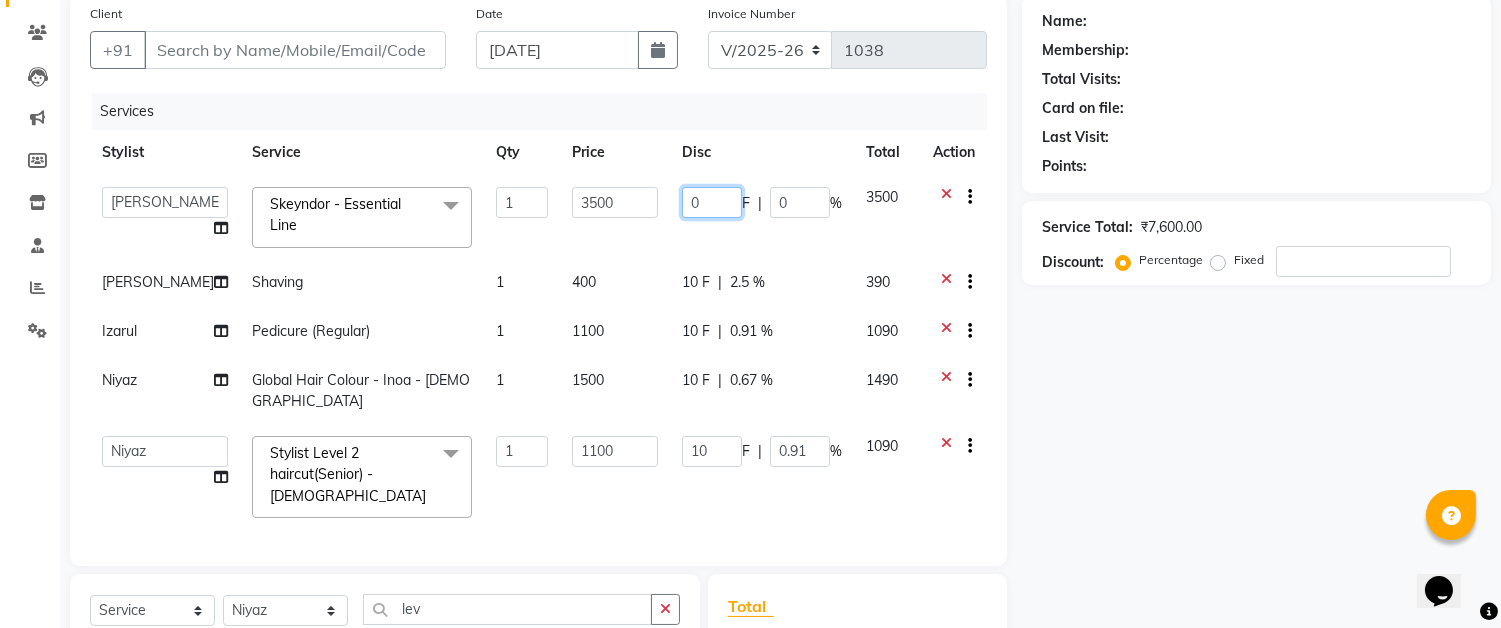 click on "0" 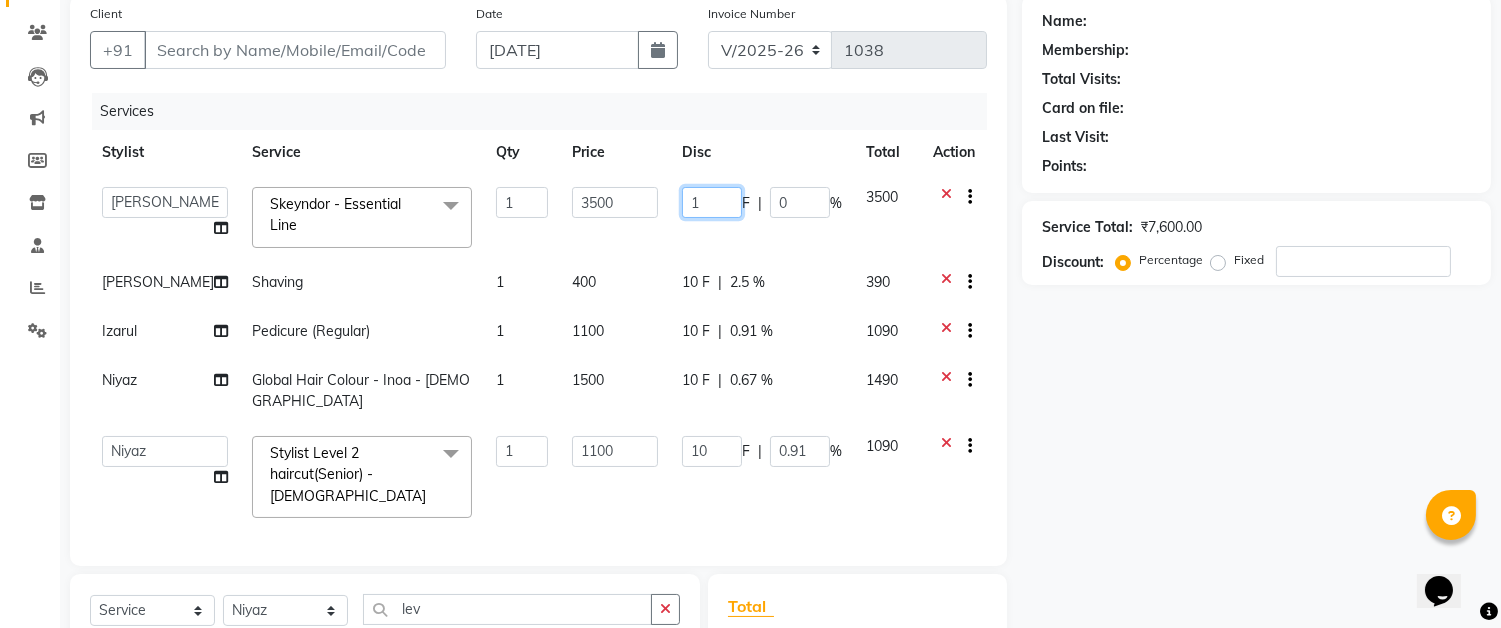 type on "10" 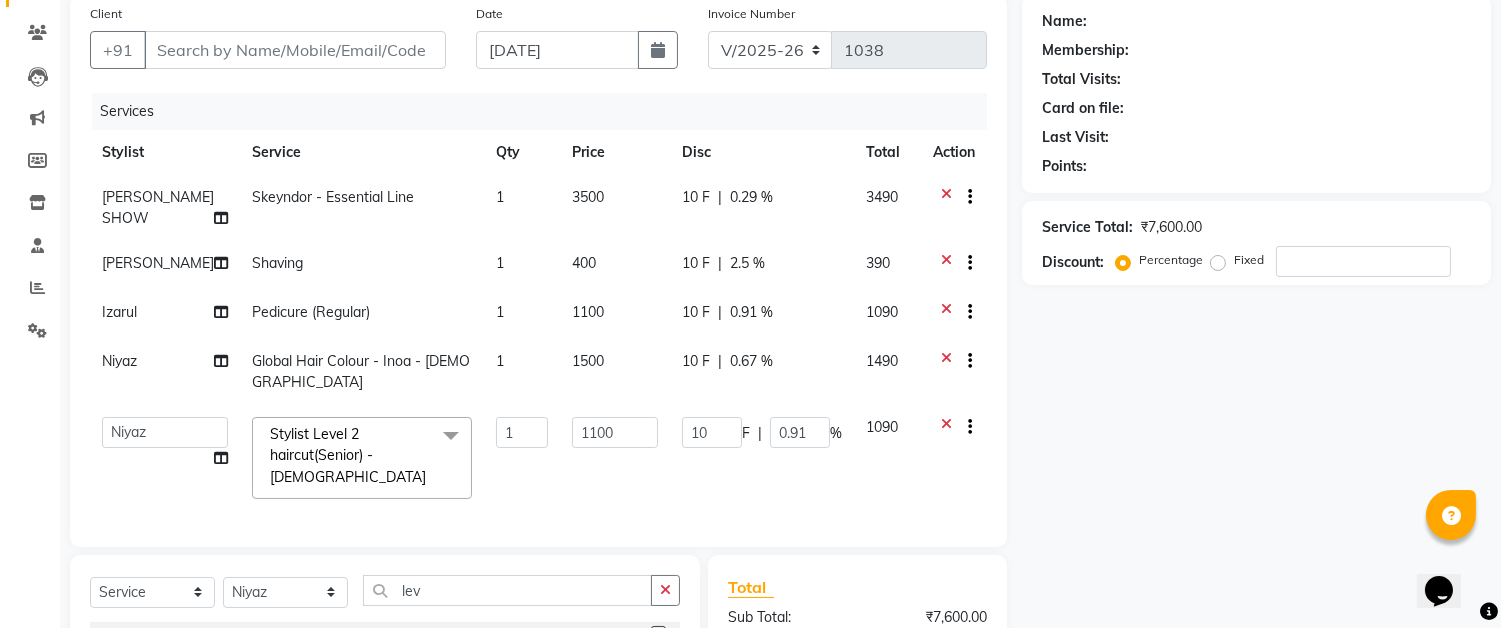 click on "10 F | 0.29 %" 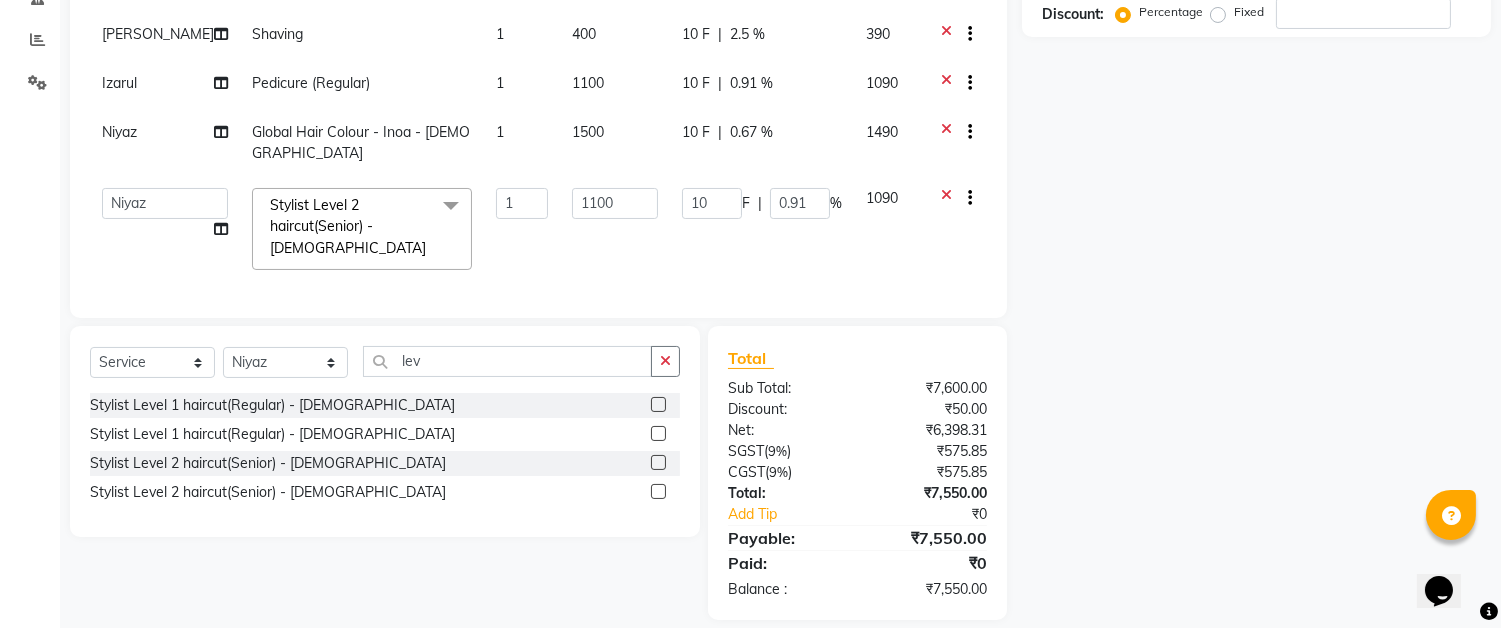scroll, scrollTop: 70, scrollLeft: 0, axis: vertical 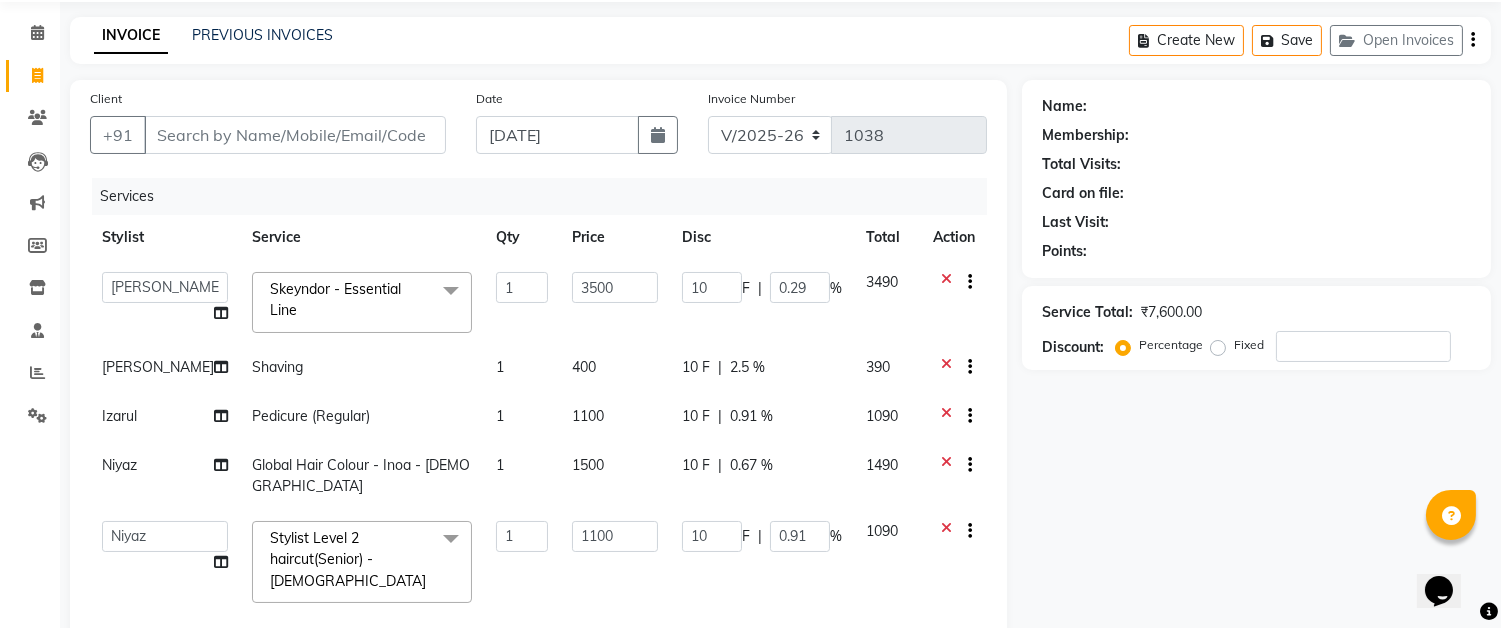 click on "10 F" 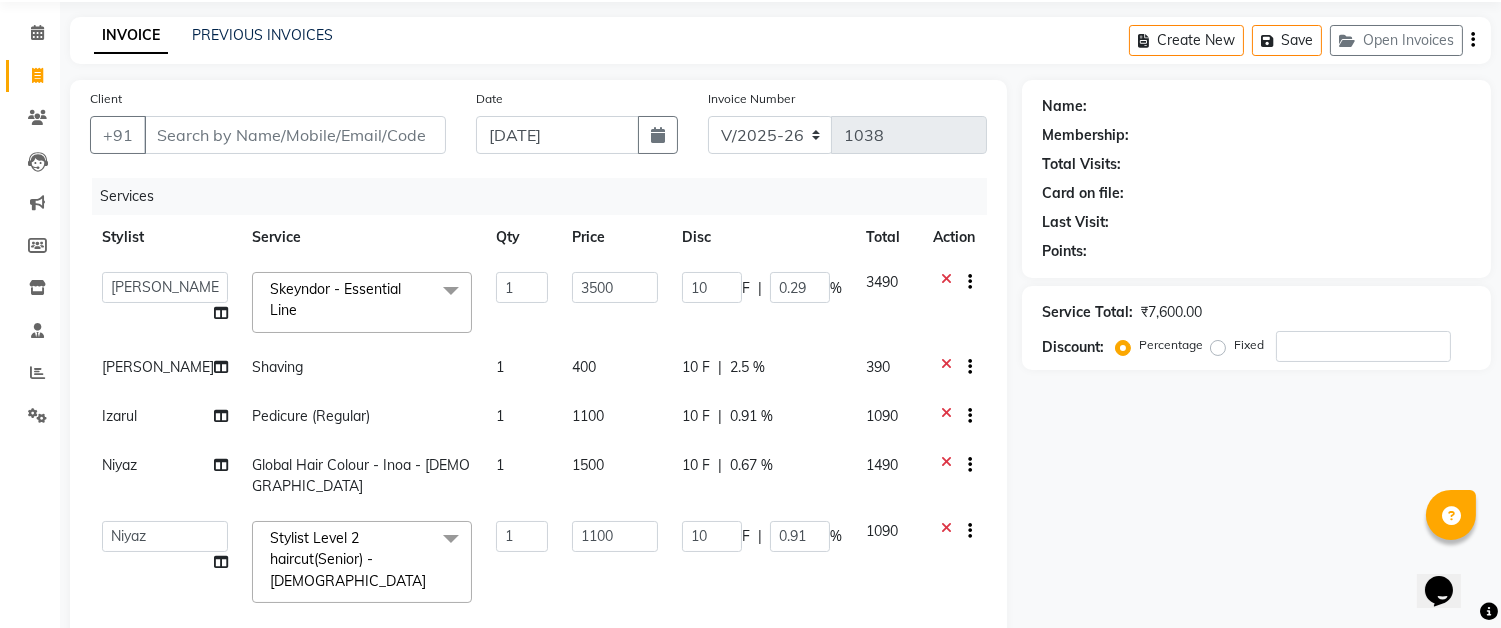 select on "84393" 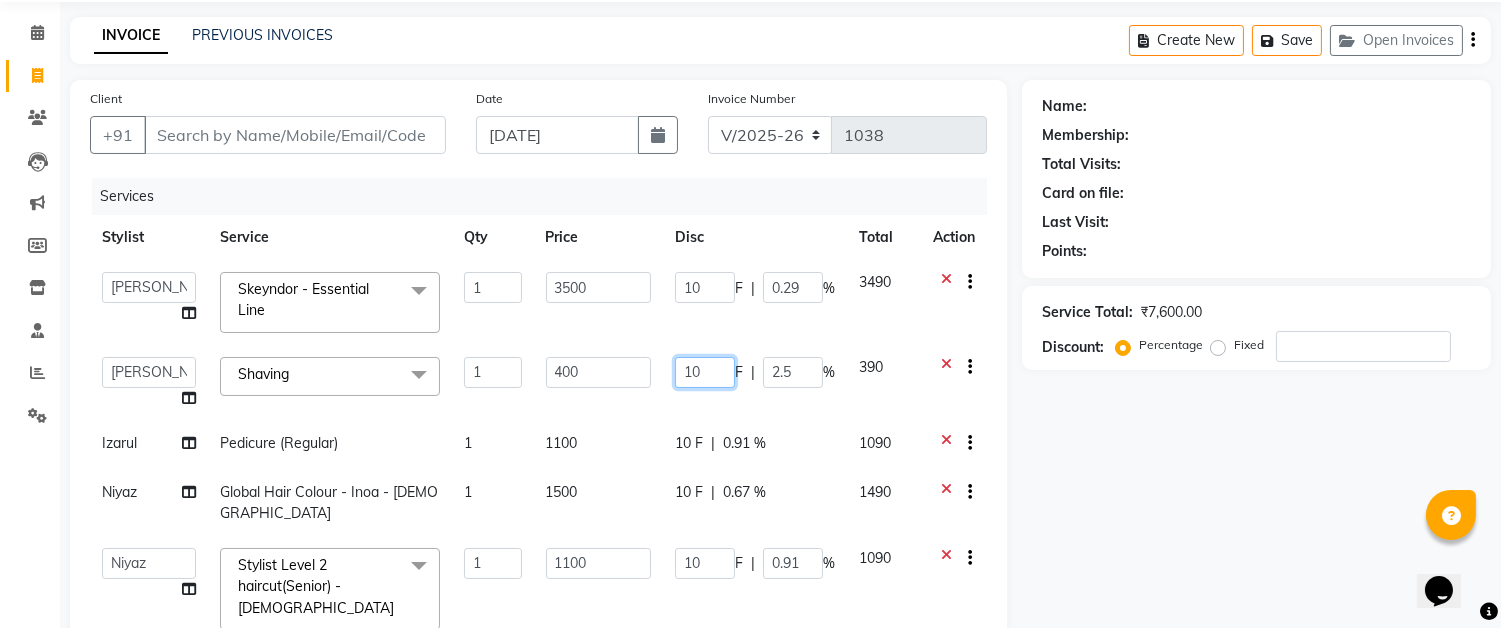 click on "10" 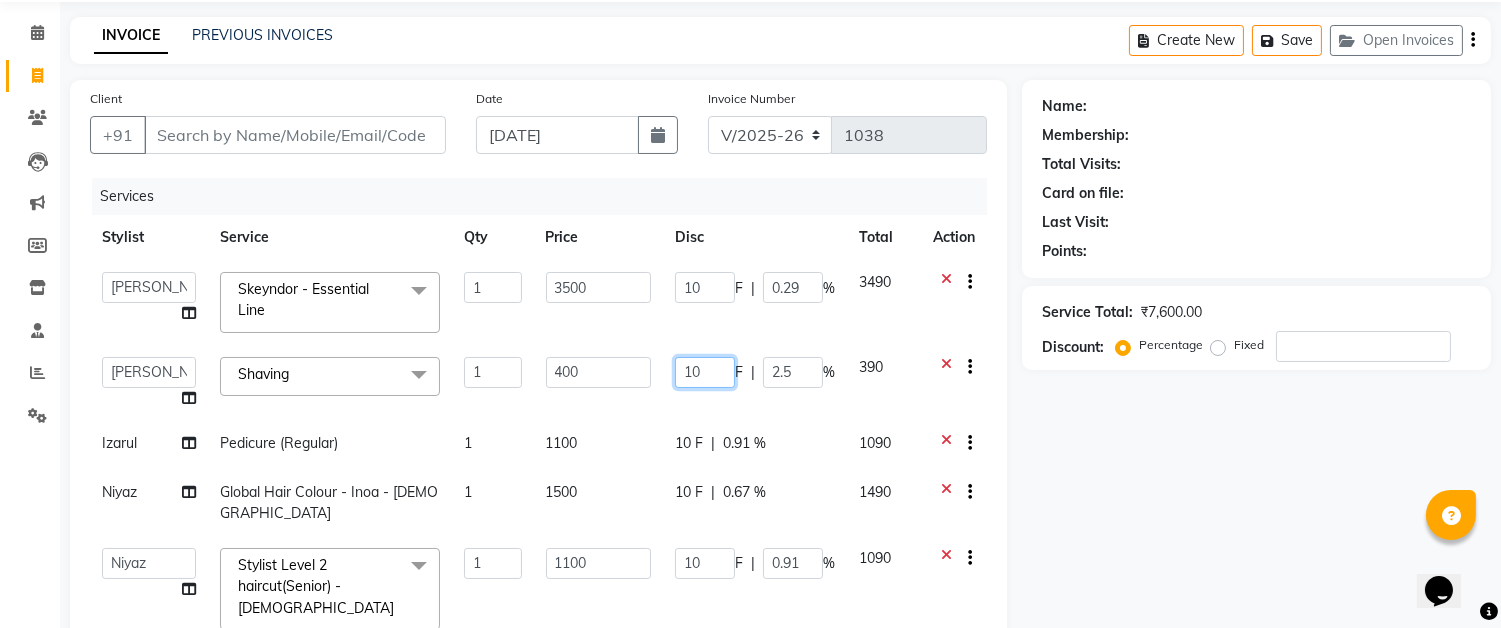 type on "1" 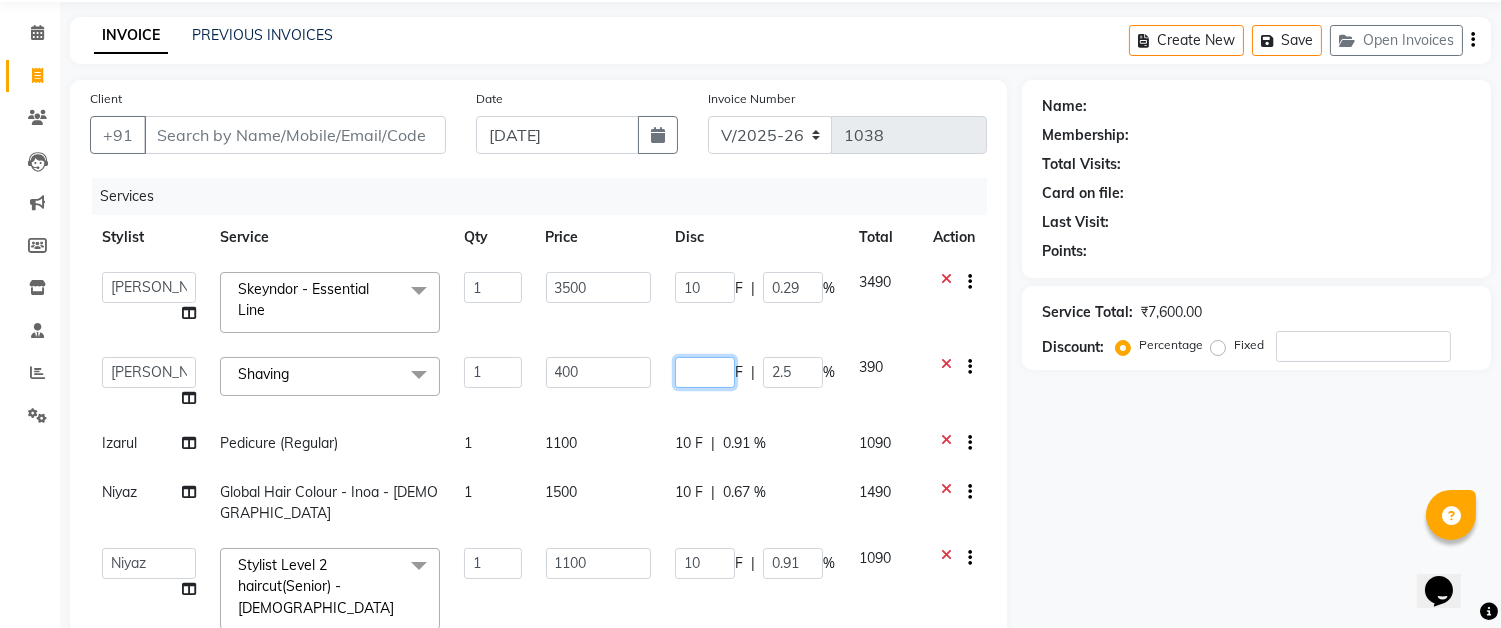 type on "0" 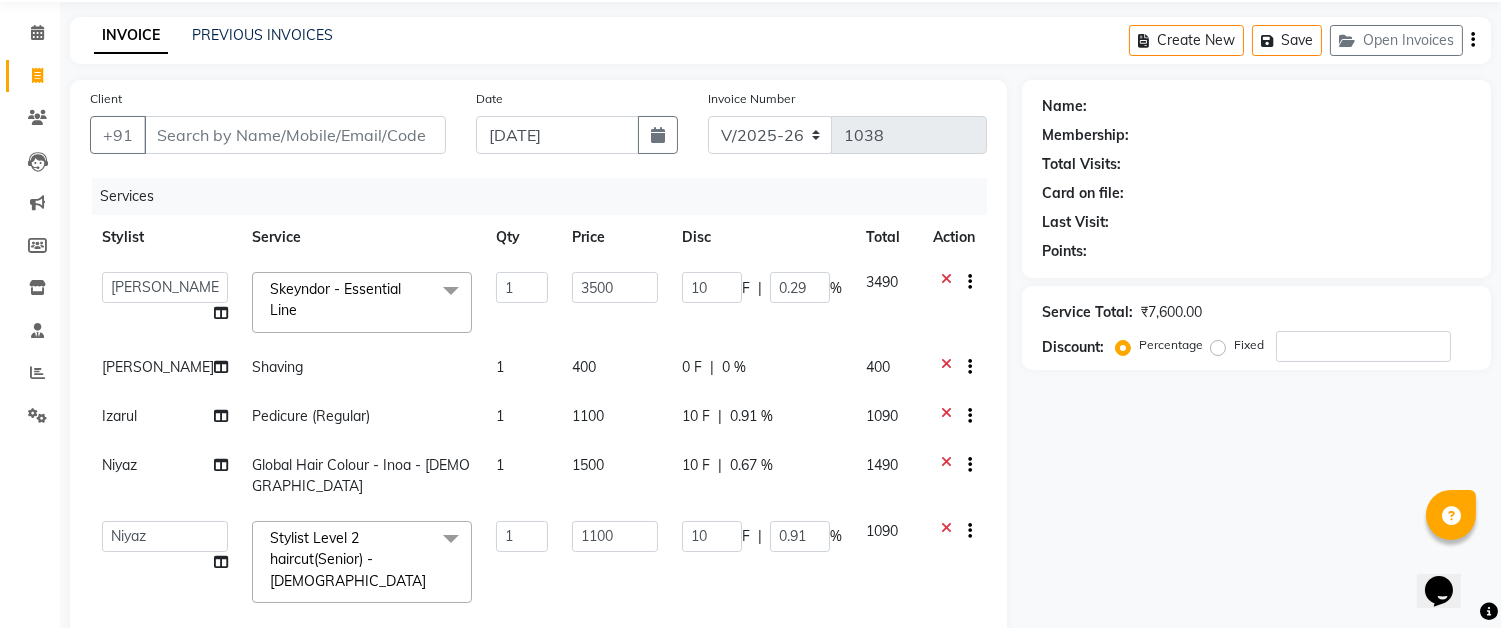 click on "Akram   Auditor   Christina   Izarul   jaydip   Niyaz   raj   ravi   rehan   RINKU SHOW   TARANUM  Skeyndor - Essential Line  x  Threading - Face NormalWaxing (Liposoluble) - Full Legs NormalWaxing (Liposoluble) - Full Arms  Clean-up  - Express Clean-up - 20min (Basic) Haircut with Wash- Hair cut - Top ( Male ) Haircut with Wash- Hair cut - Top (Female) Haircut with Wash- Hair cut - Star ( Male ) Beard Trim  Nails - Gel Polish Application (Basic) Nails - Gel Polish Removal (Basic) Nails - Gel Extension Removal (Basic) Nails - Nail Art- Basic(10 Tips) (Basic) Nails - Nail Art Per Tip (Basic) 1 Nails - Refill Extension Gel/Acrylic (Advanced) Nails - Nail Extension Gel (Advanced) Nails - Nail Extension Acrylic (Advanced) Nails - Inbuild Extension Gel (Advanced) Nails - Inbuild Extension Acrylic (Advanced) Nails - 3D Nail Art(10 Tips) (Advanced) Nails - Cat Eye Design Gel Polish(10 Tips) (Advanced) Nails - Chrome Gel Polish(10 Tips) (Advanced) Nails - Falling Glitter Normal Polish (Advanced) hair do Shaving 1 F" 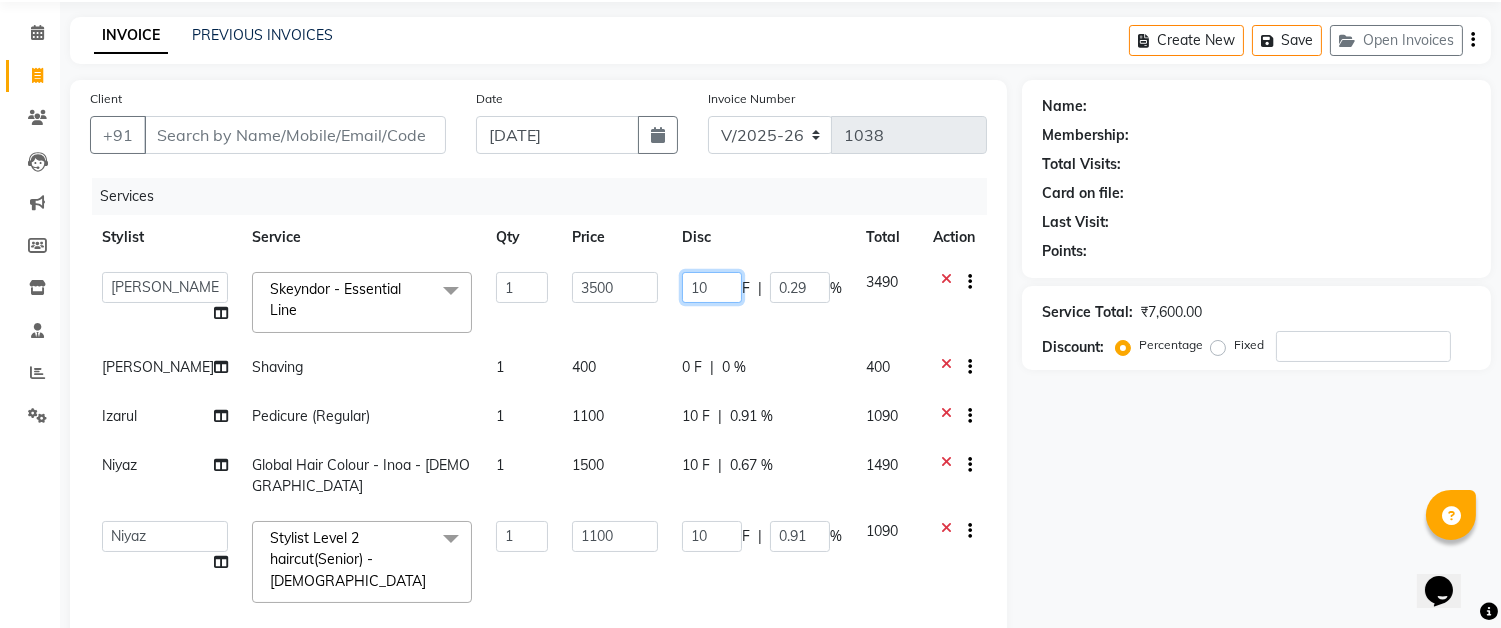 click on "10" 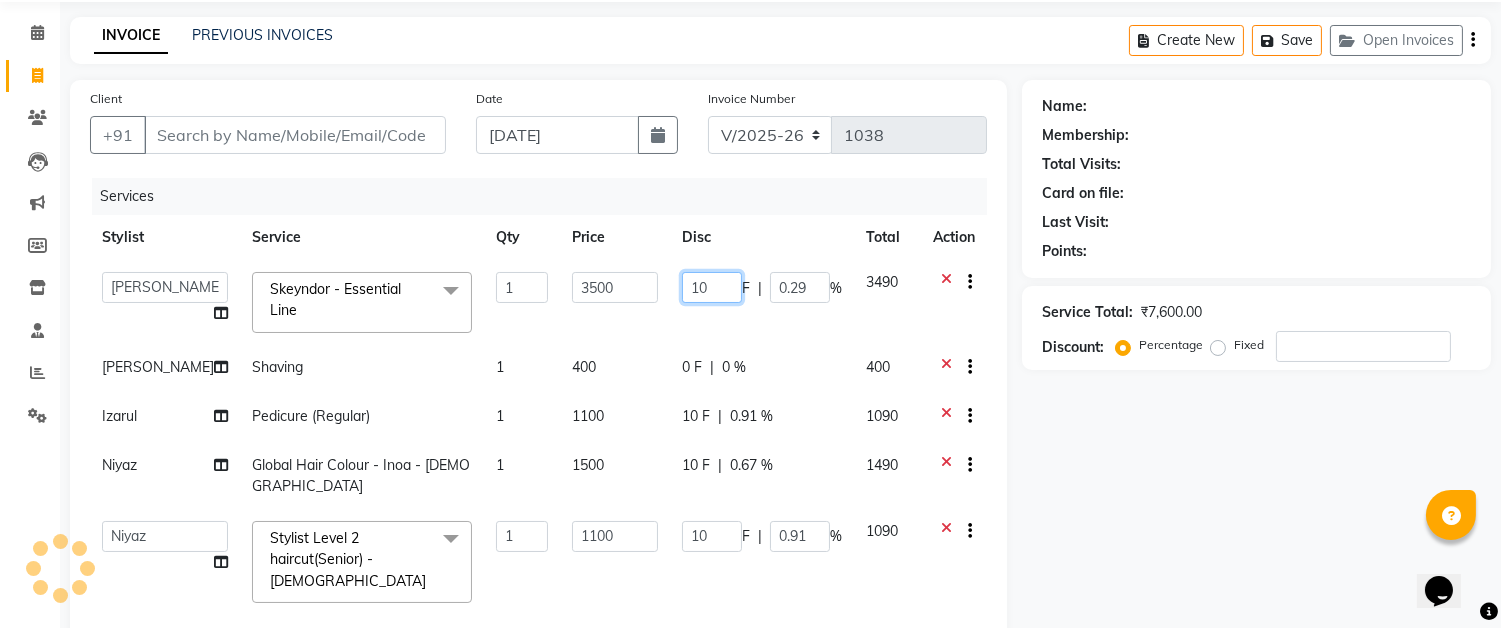 type on "1" 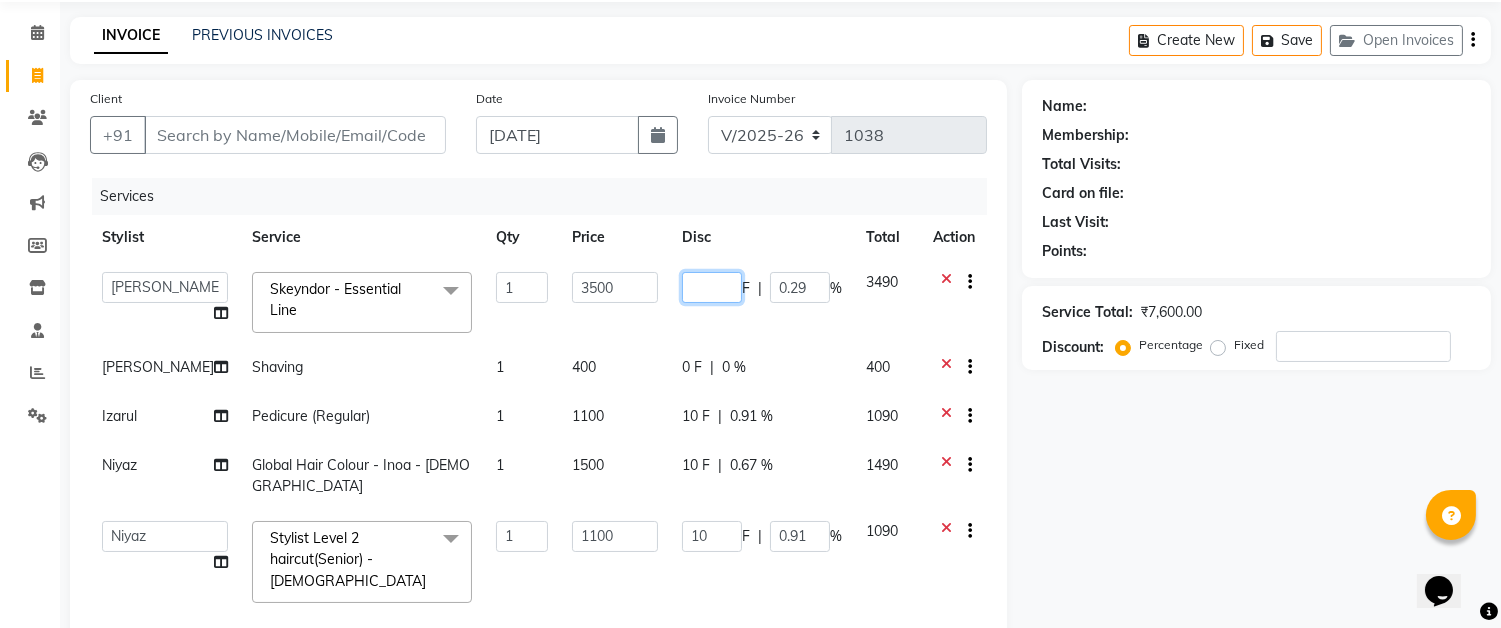 type on "0" 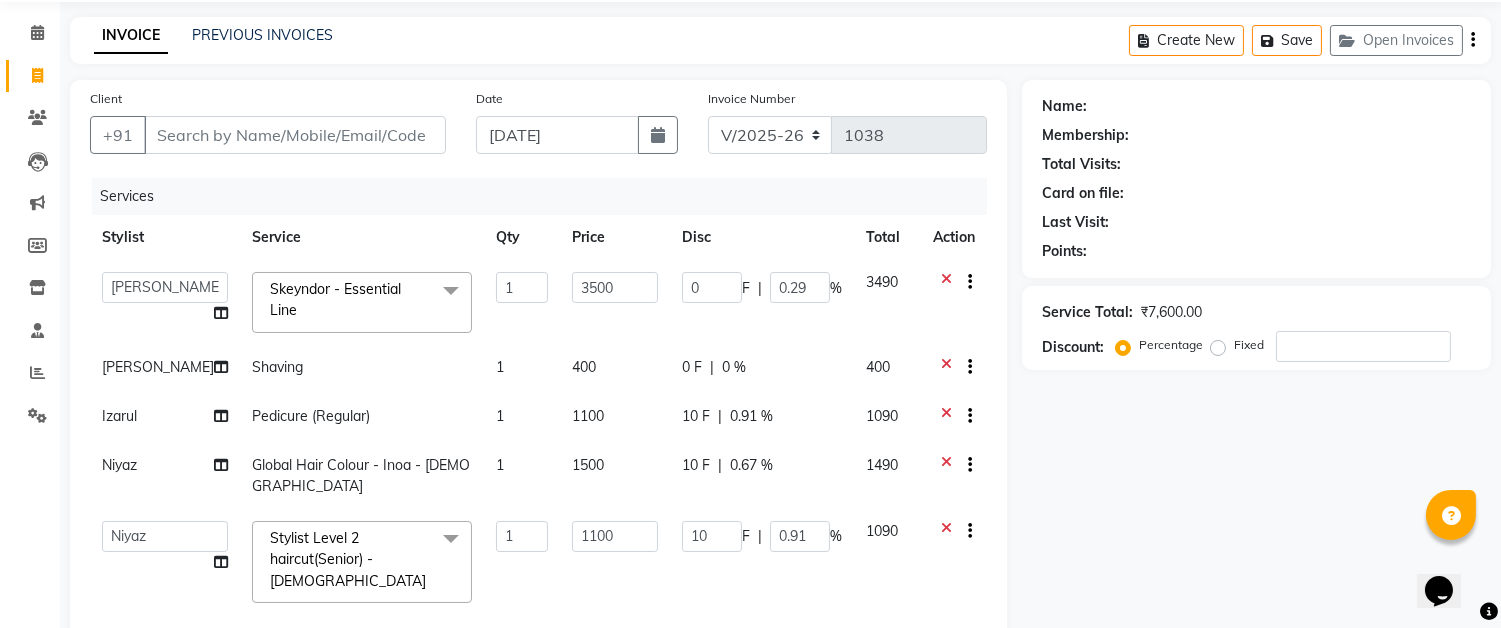 click on "0 F | 0.29 %" 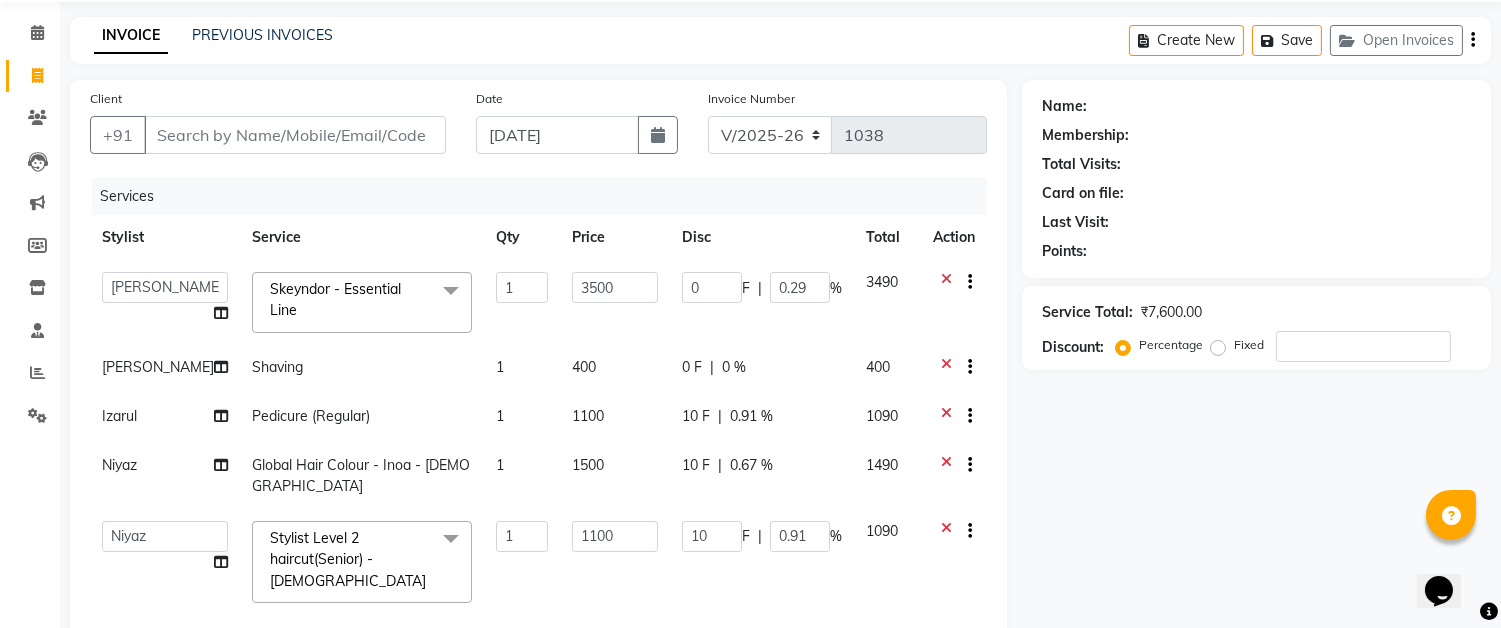 select on "83121" 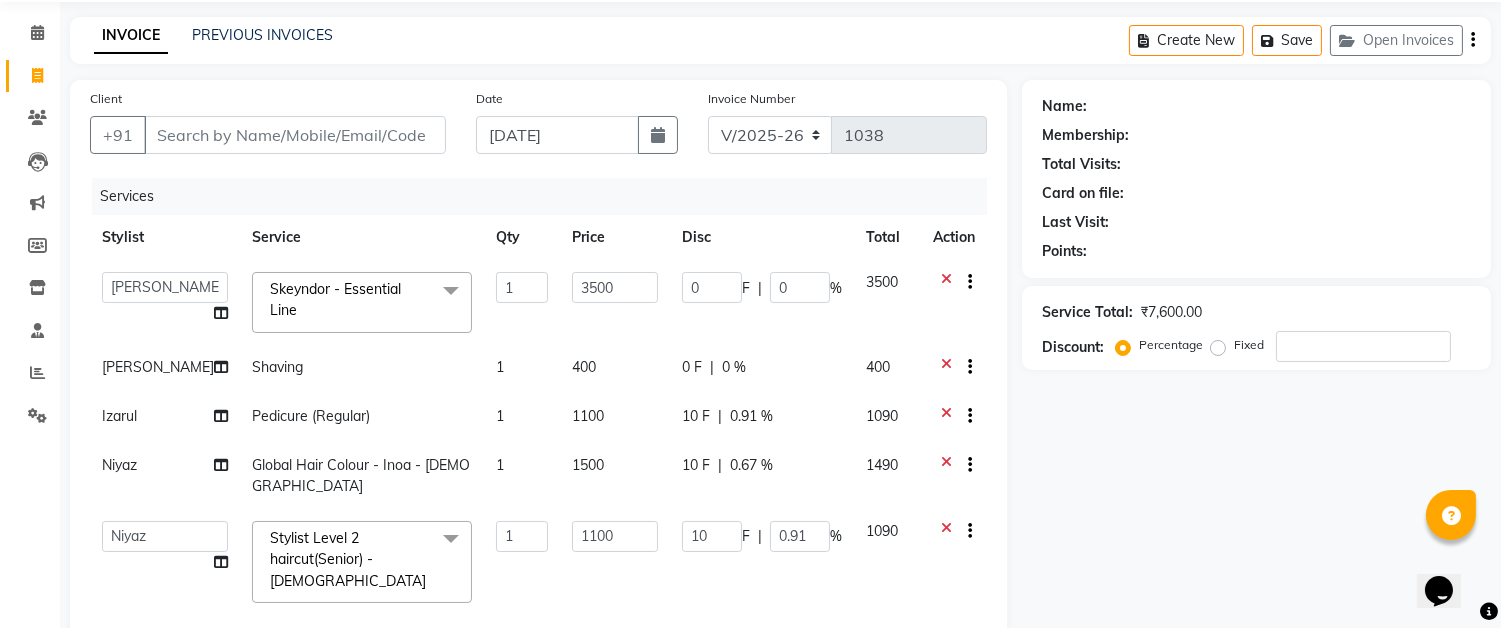 click on "10 F | 0.91 %" 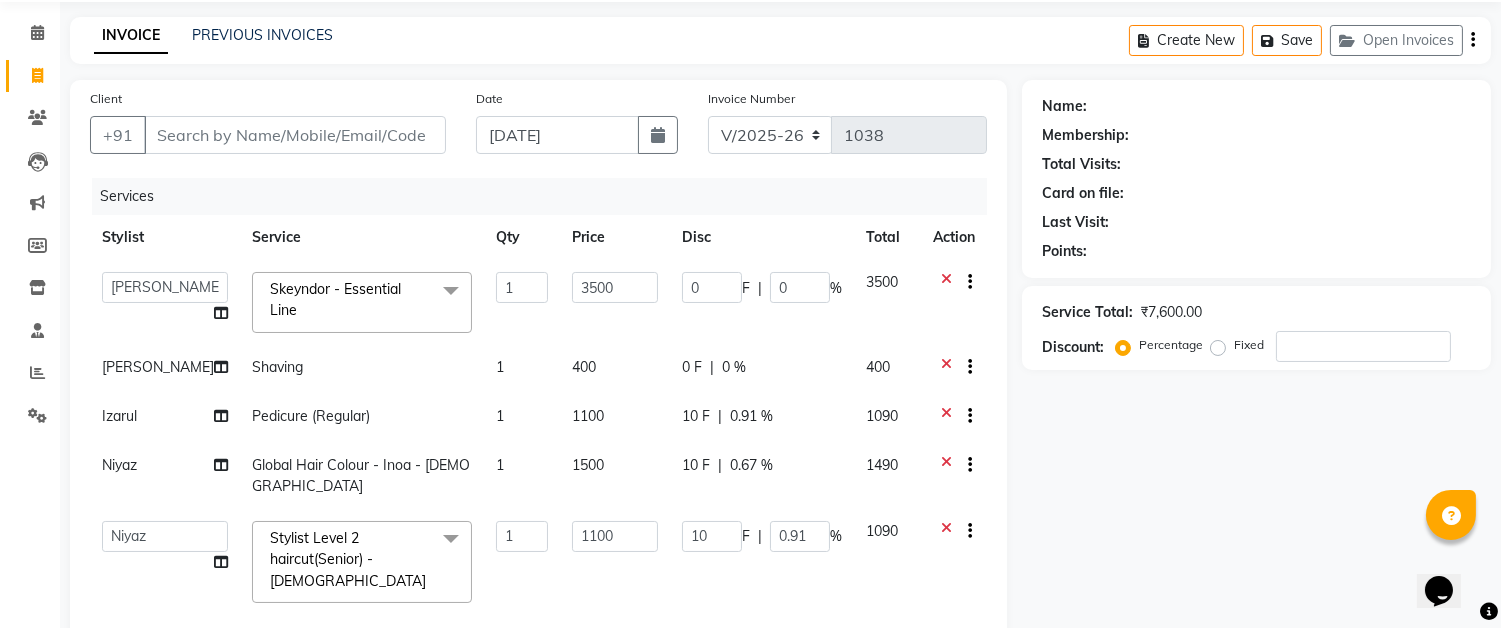 select on "42930" 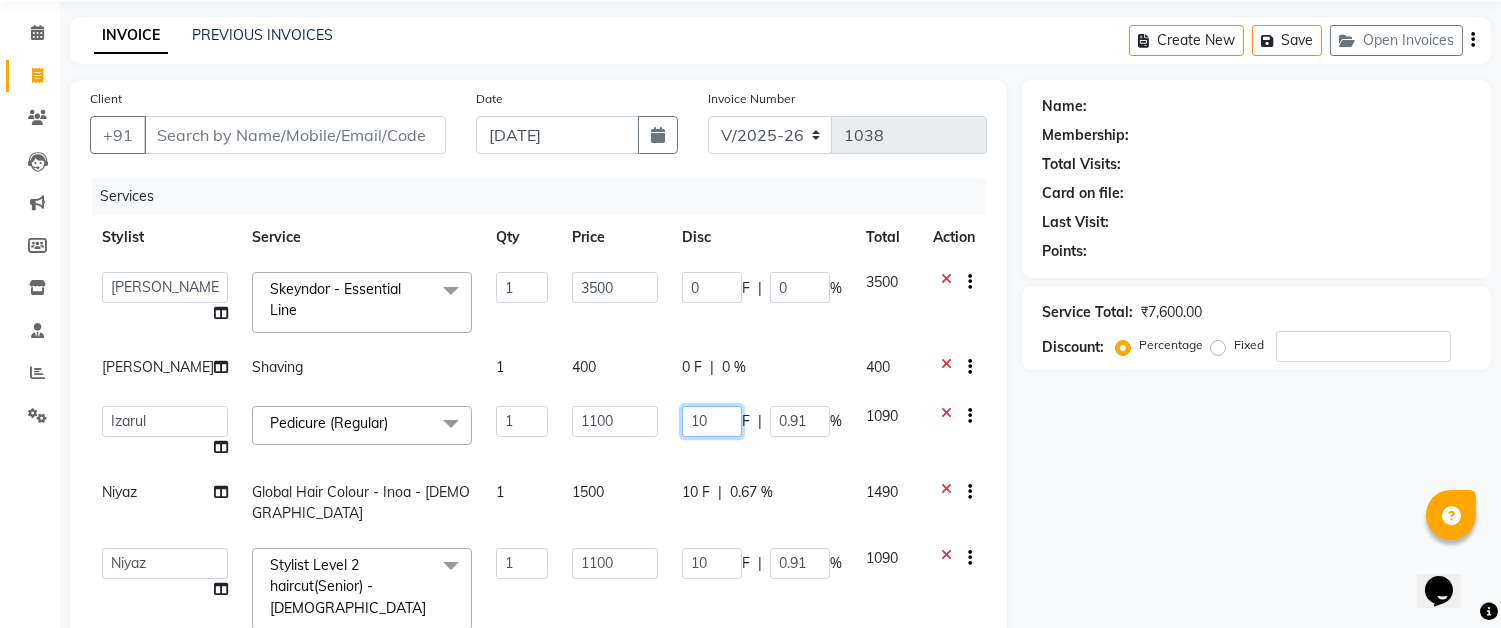 click on "10" 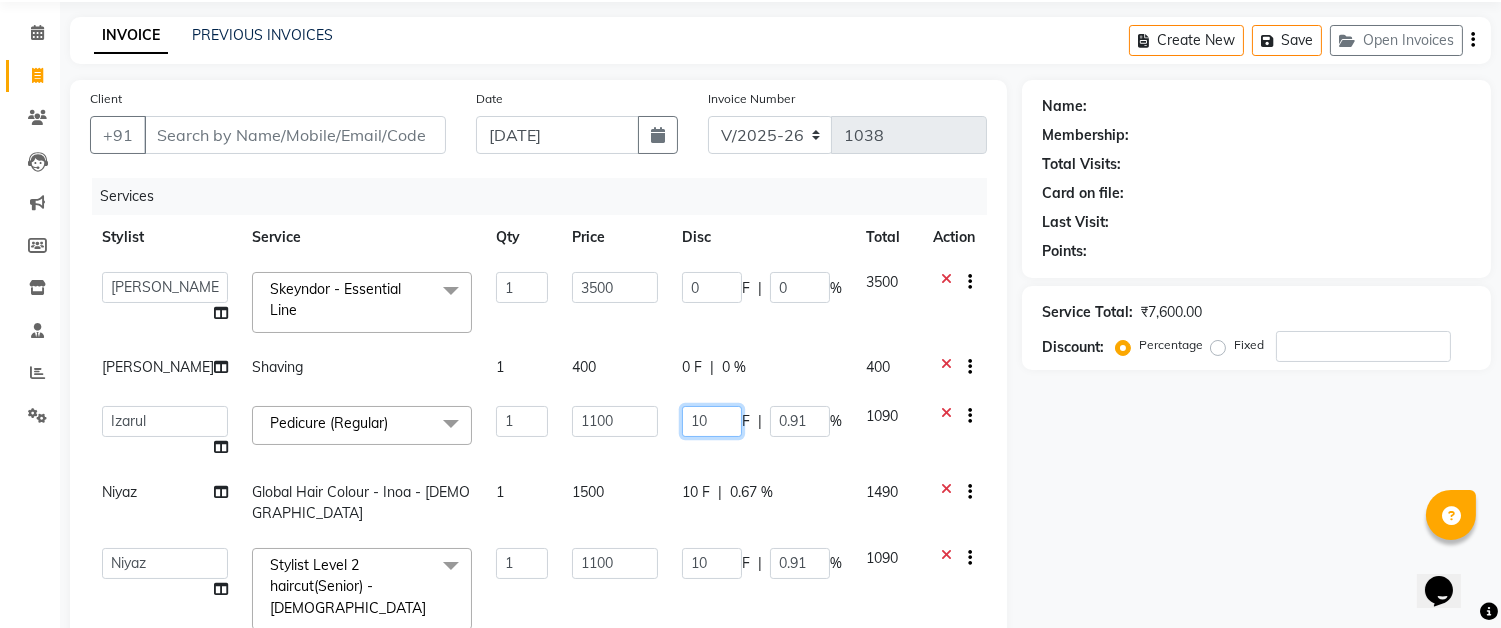 type on "1" 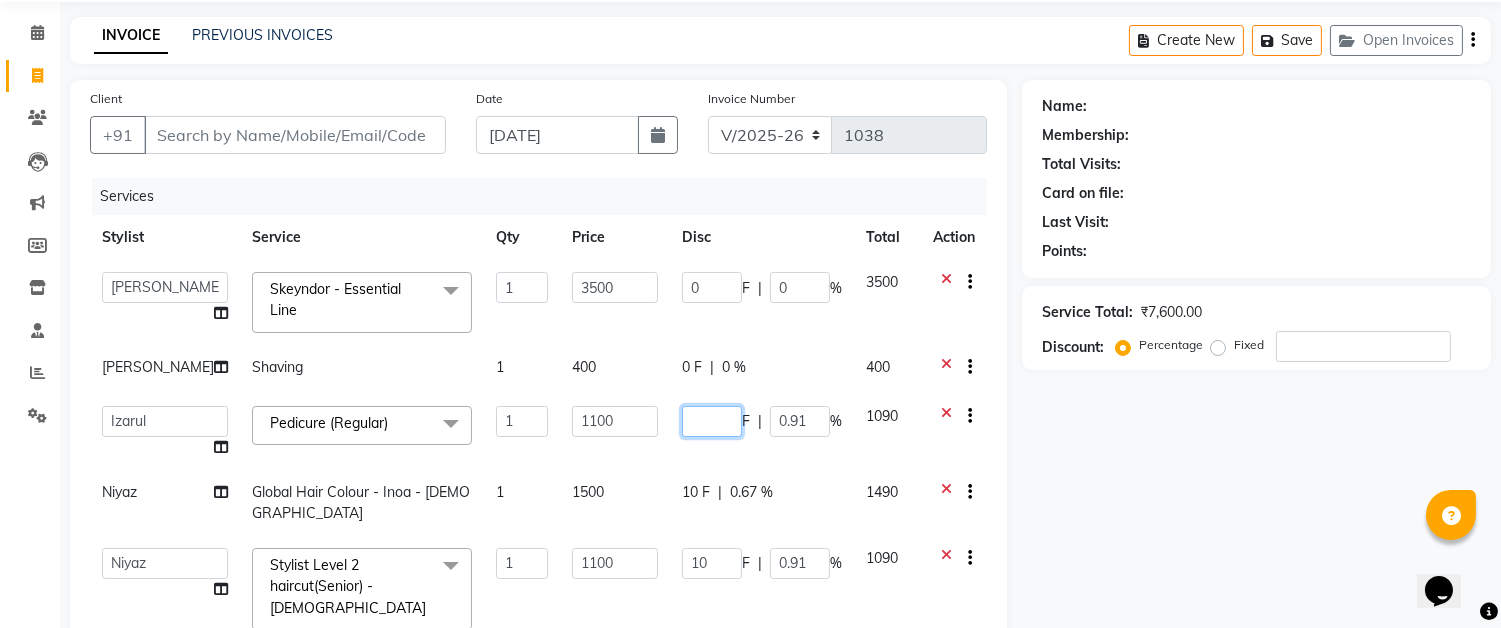 type on "0" 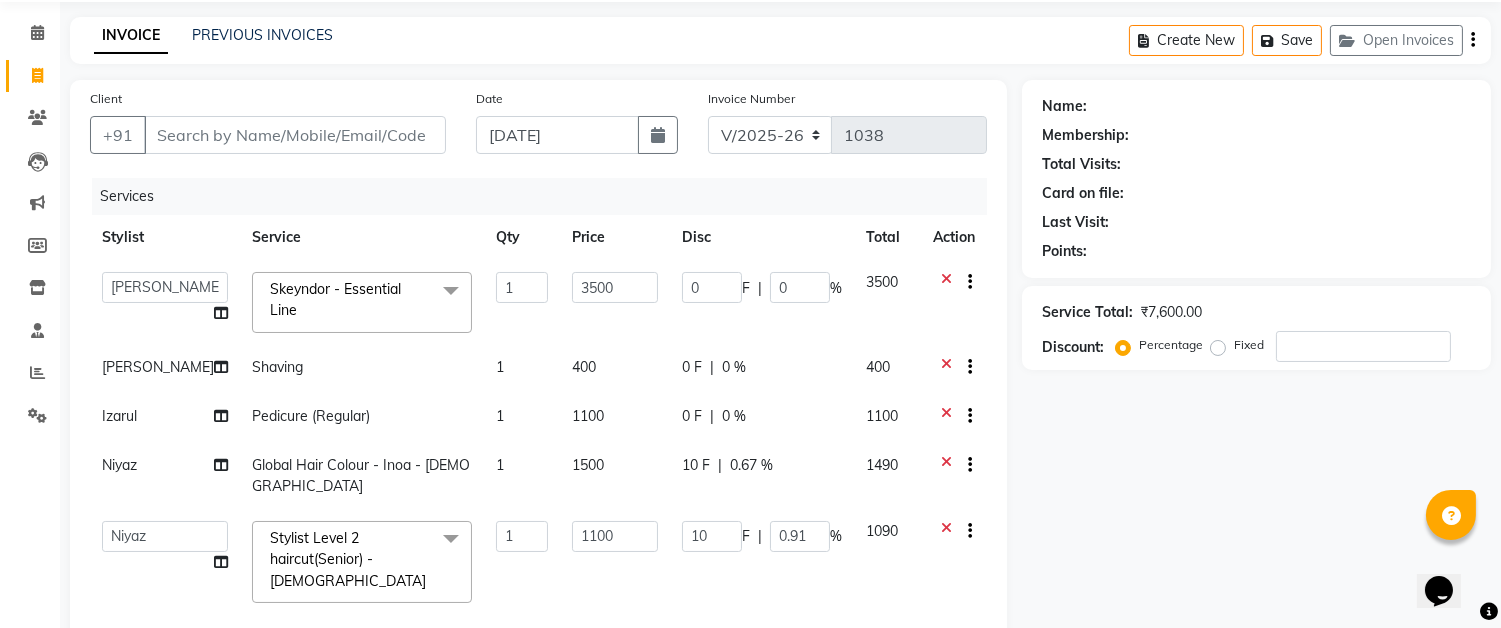click on "Akram   Auditor   Christina   Izarul   jaydip   Niyaz   raj   ravi   rehan   RINKU SHOW   TARANUM  Skeyndor - Essential Line  x  Threading - Face NormalWaxing (Liposoluble) - Full Legs NormalWaxing (Liposoluble) - Full Arms  Clean-up  - Express Clean-up - 20min (Basic) Haircut with Wash- Hair cut - Top ( Male ) Haircut with Wash- Hair cut - Top (Female) Haircut with Wash- Hair cut - Star ( Male ) Beard Trim  Nails - Gel Polish Application (Basic) Nails - Gel Polish Removal (Basic) Nails - Gel Extension Removal (Basic) Nails - Nail Art- Basic(10 Tips) (Basic) Nails - Nail Art Per Tip (Basic) 1 Nails - Refill Extension Gel/Acrylic (Advanced) Nails - Nail Extension Gel (Advanced) Nails - Nail Extension Acrylic (Advanced) Nails - Inbuild Extension Gel (Advanced) Nails - Inbuild Extension Acrylic (Advanced) Nails - 3D Nail Art(10 Tips) (Advanced) Nails - Cat Eye Design Gel Polish(10 Tips) (Advanced) Nails - Chrome Gel Polish(10 Tips) (Advanced) Nails - Falling Glitter Normal Polish (Advanced) hair do Shaving 1 0" 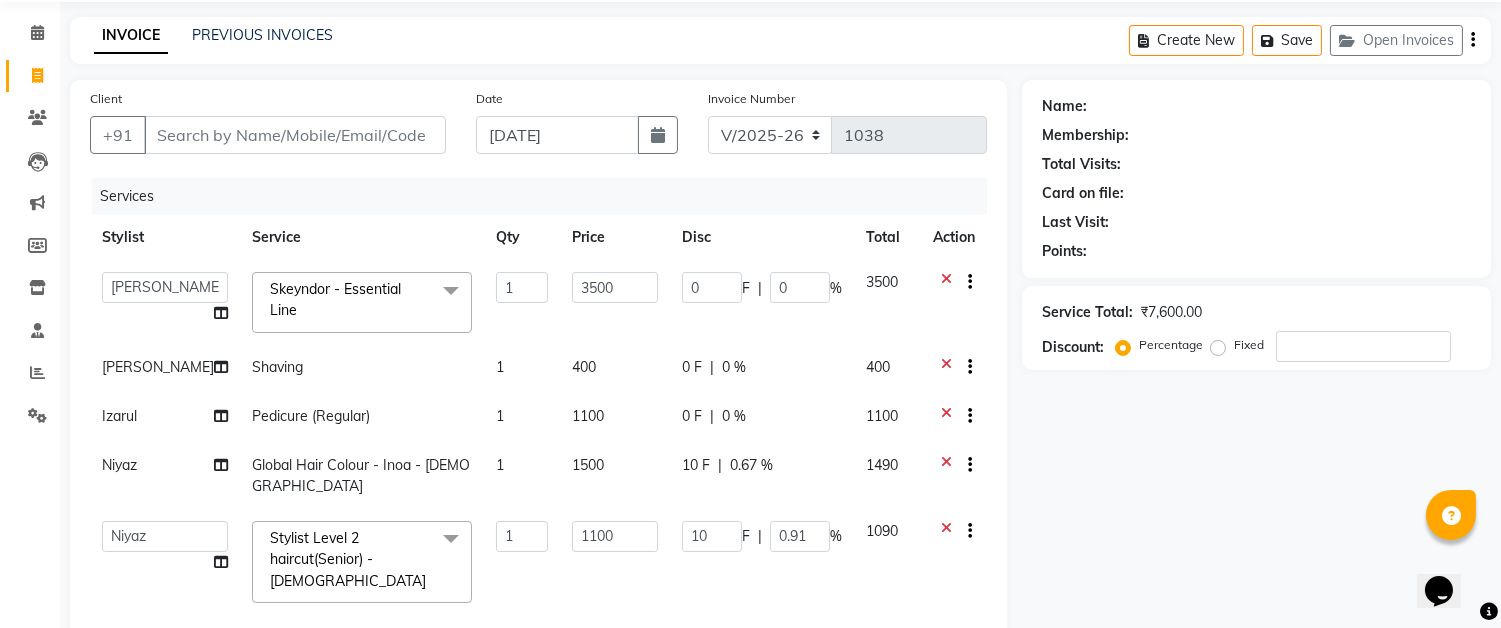 select on "83062" 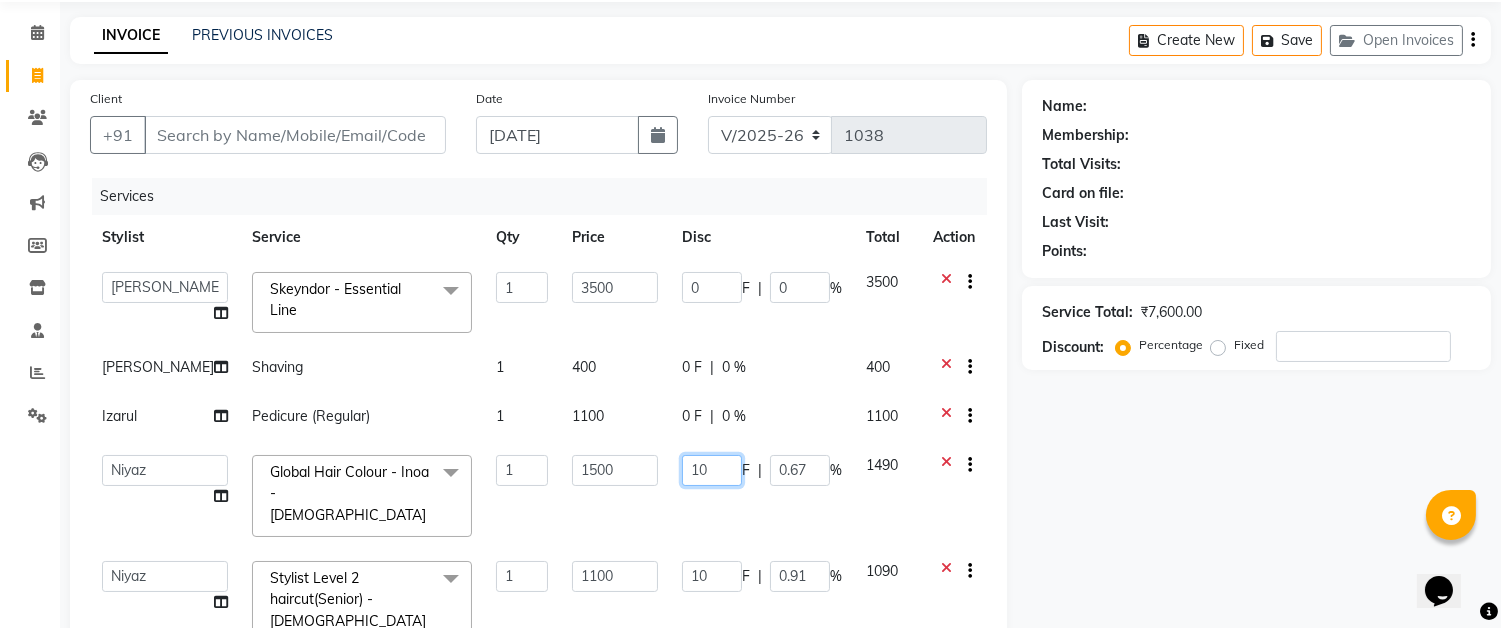 click on "10" 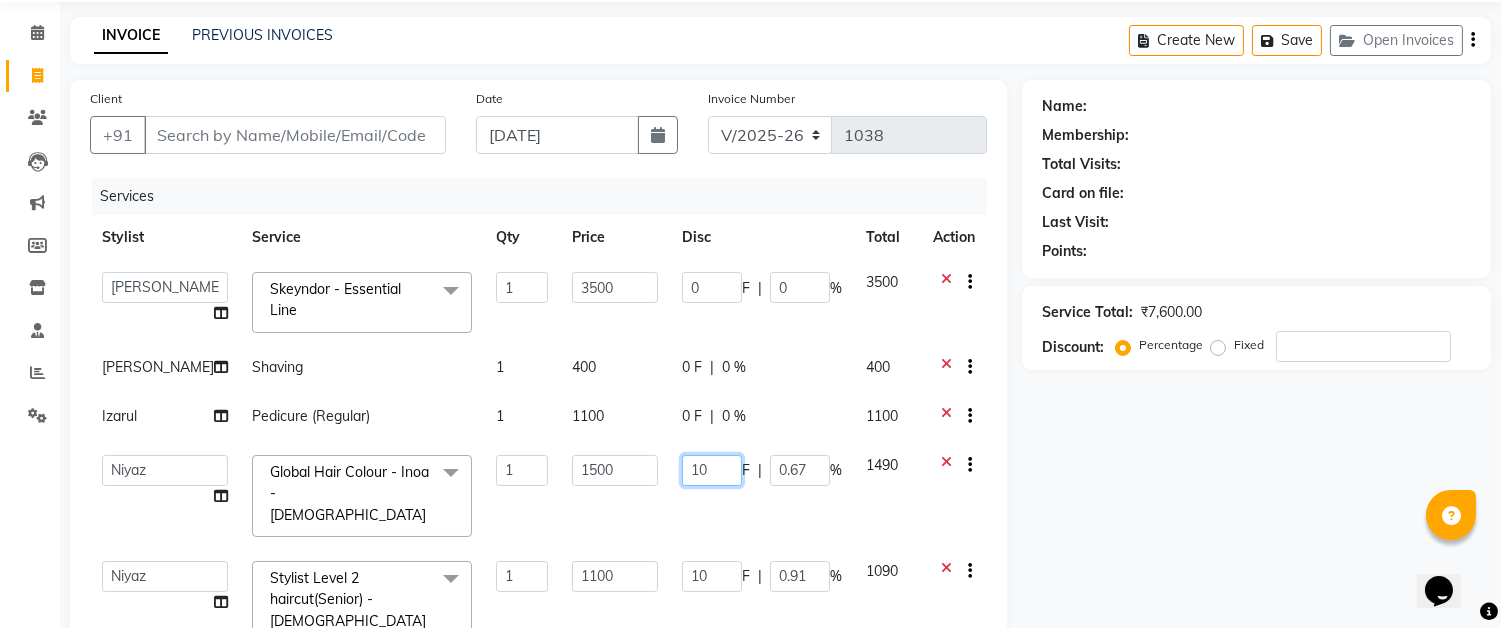 type on "1" 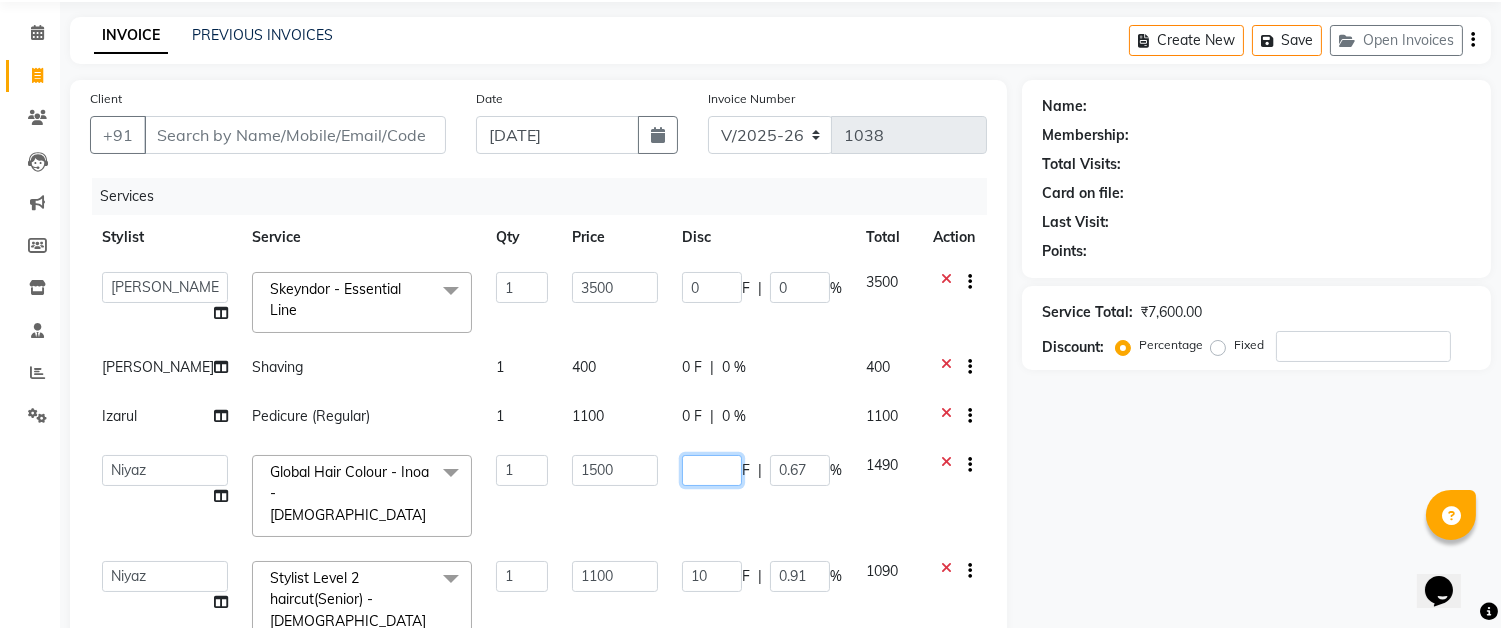 type on "0" 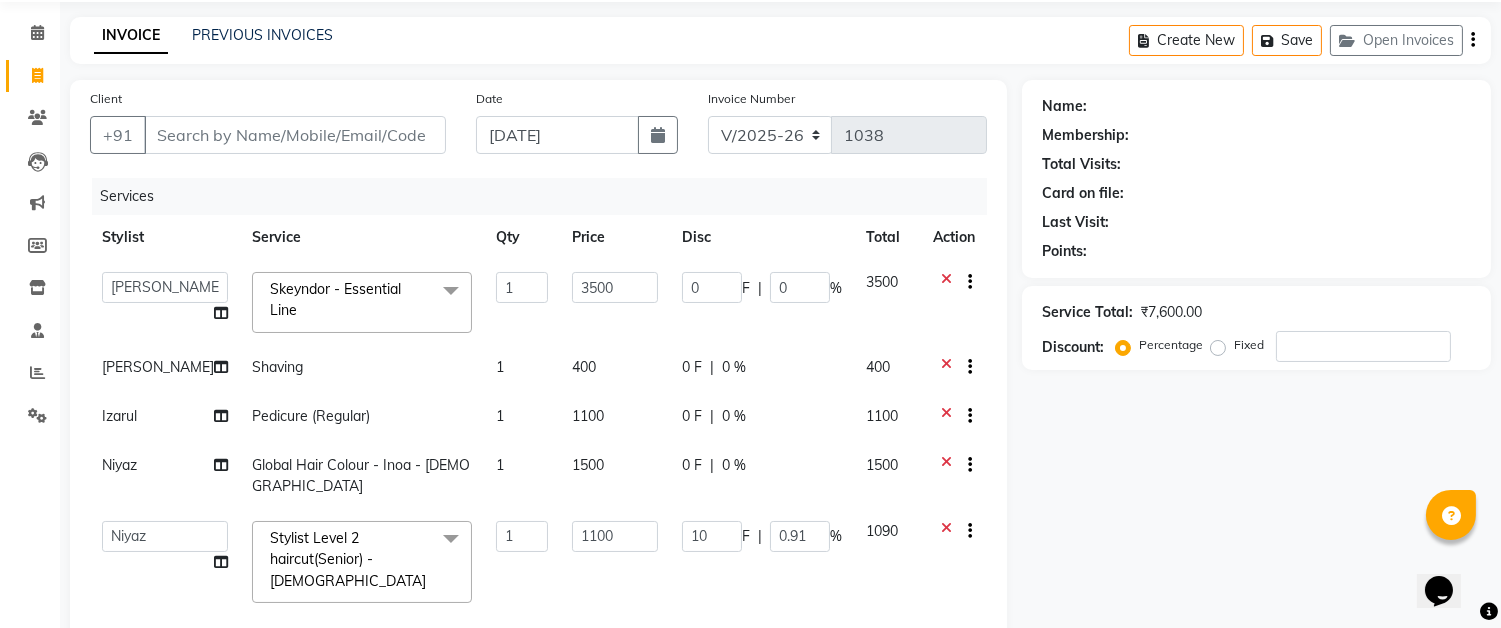 click on "Akram   Auditor   Christina   Izarul   jaydip   Niyaz   raj   ravi   rehan   RINKU SHOW   TARANUM  Skeyndor - Essential Line  x  Threading - Face NormalWaxing (Liposoluble) - Full Legs NormalWaxing (Liposoluble) - Full Arms  Clean-up  - Express Clean-up - 20min (Basic) Haircut with Wash- Hair cut - Top ( Male ) Haircut with Wash- Hair cut - Top (Female) Haircut with Wash- Hair cut - Star ( Male ) Beard Trim  Nails - Gel Polish Application (Basic) Nails - Gel Polish Removal (Basic) Nails - Gel Extension Removal (Basic) Nails - Nail Art- Basic(10 Tips) (Basic) Nails - Nail Art Per Tip (Basic) 1 Nails - Refill Extension Gel/Acrylic (Advanced) Nails - Nail Extension Gel (Advanced) Nails - Nail Extension Acrylic (Advanced) Nails - Inbuild Extension Gel (Advanced) Nails - Inbuild Extension Acrylic (Advanced) Nails - 3D Nail Art(10 Tips) (Advanced) Nails - Cat Eye Design Gel Polish(10 Tips) (Advanced) Nails - Chrome Gel Polish(10 Tips) (Advanced) Nails - Falling Glitter Normal Polish (Advanced) hair do Shaving 1 0" 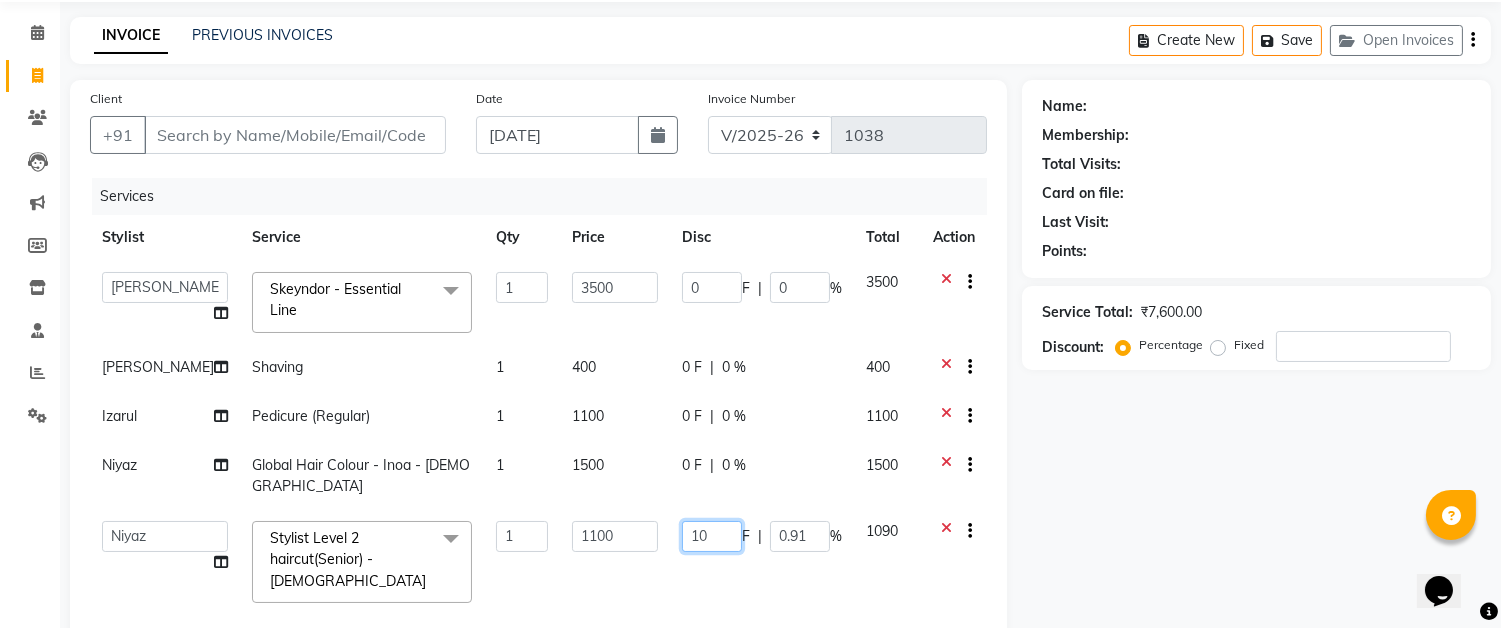 click on "10" 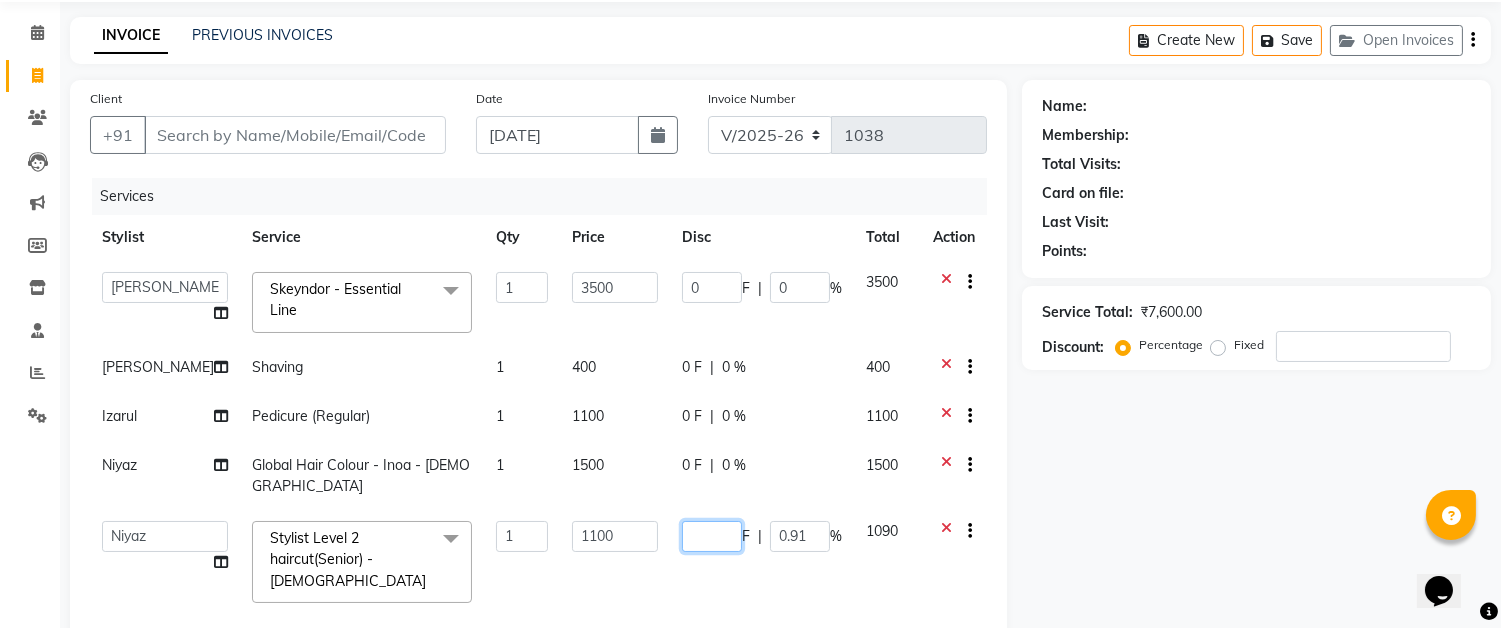 type on "0" 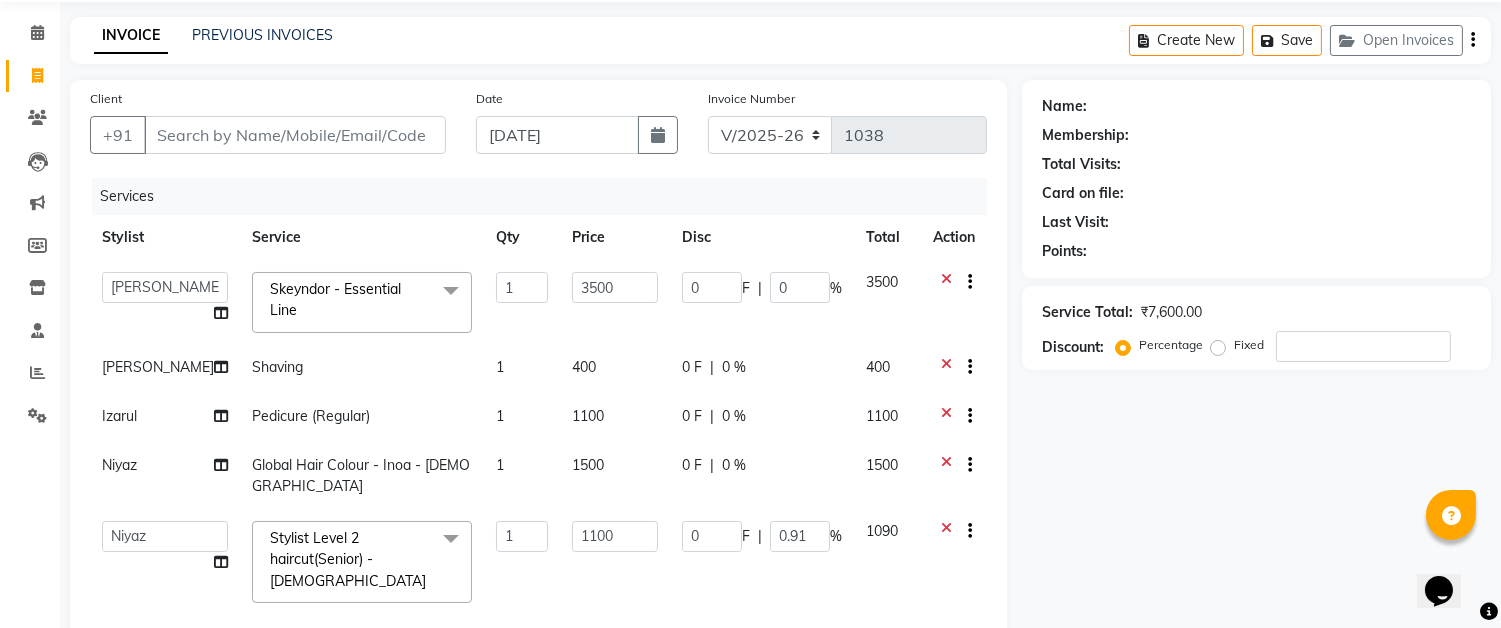 click on "Services Stylist Service Qty Price Disc Total Action  Akram   Auditor   Christina   Izarul   jaydip   Niyaz   raj   ravi   rehan   RINKU SHOW   TARANUM  Skeyndor - Essential Line  x  Threading - Face NormalWaxing (Liposoluble) - Full Legs NormalWaxing (Liposoluble) - Full Arms  Clean-up  - Express Clean-up - 20min (Basic) Haircut with Wash- Hair cut - Top ( Male ) Haircut with Wash- Hair cut - Top (Female) Haircut with Wash- Hair cut - Star ( Male ) Beard Trim  Nails - Gel Polish Application (Basic) Nails - Gel Polish Removal (Basic) Nails - Gel Extension Removal (Basic) Nails - Nail Art- Basic(10 Tips) (Basic) Nails - Nail Art Per Tip (Basic) 1 Nails - Refill Extension Gel/Acrylic (Advanced) Nails - Nail Extension Gel (Advanced) Nails - Nail Extension Acrylic (Advanced) Nails - Inbuild Extension Gel (Advanced) Nails - Inbuild Extension Acrylic (Advanced) Nails - 3D Nail Art(10 Tips) (Advanced) Nails - Cat Eye Design Gel Polish(10 Tips) (Advanced) Nails - Chrome Gel Polish(10 Tips) (Advanced) hair do Shaving" 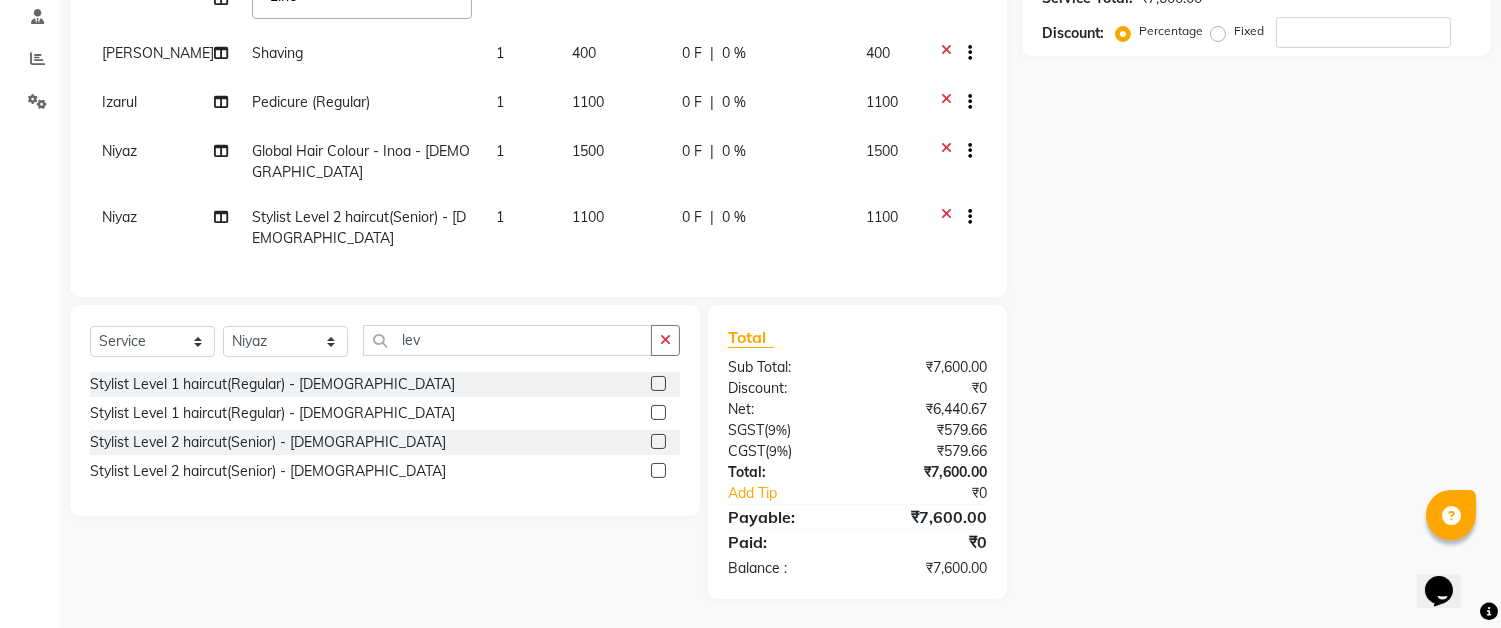 scroll, scrollTop: 162, scrollLeft: 0, axis: vertical 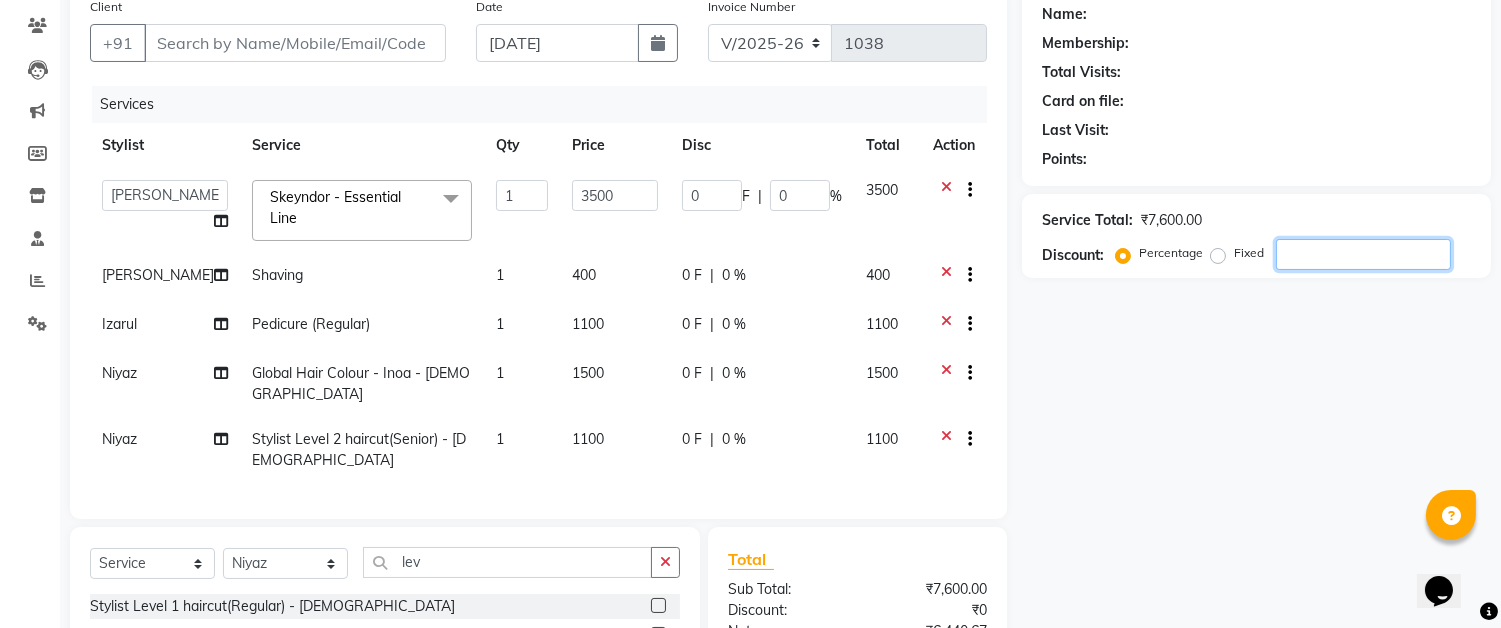 click 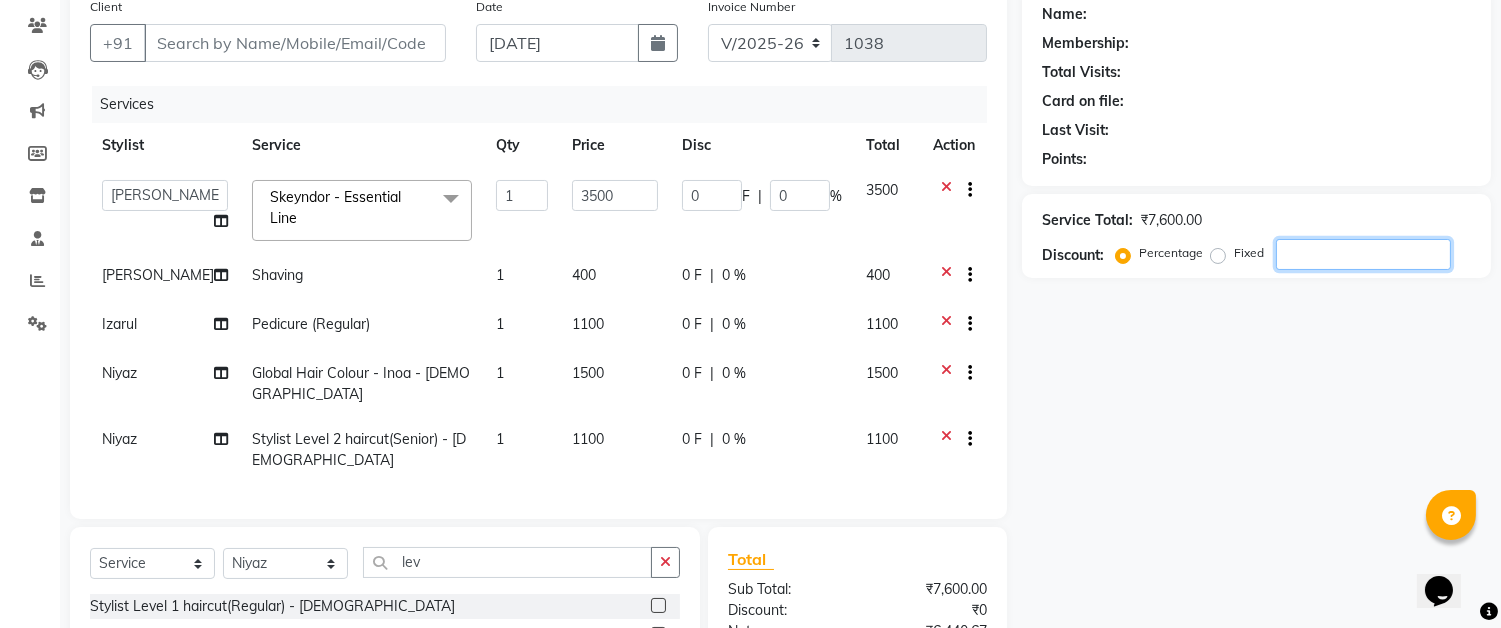 type on "1" 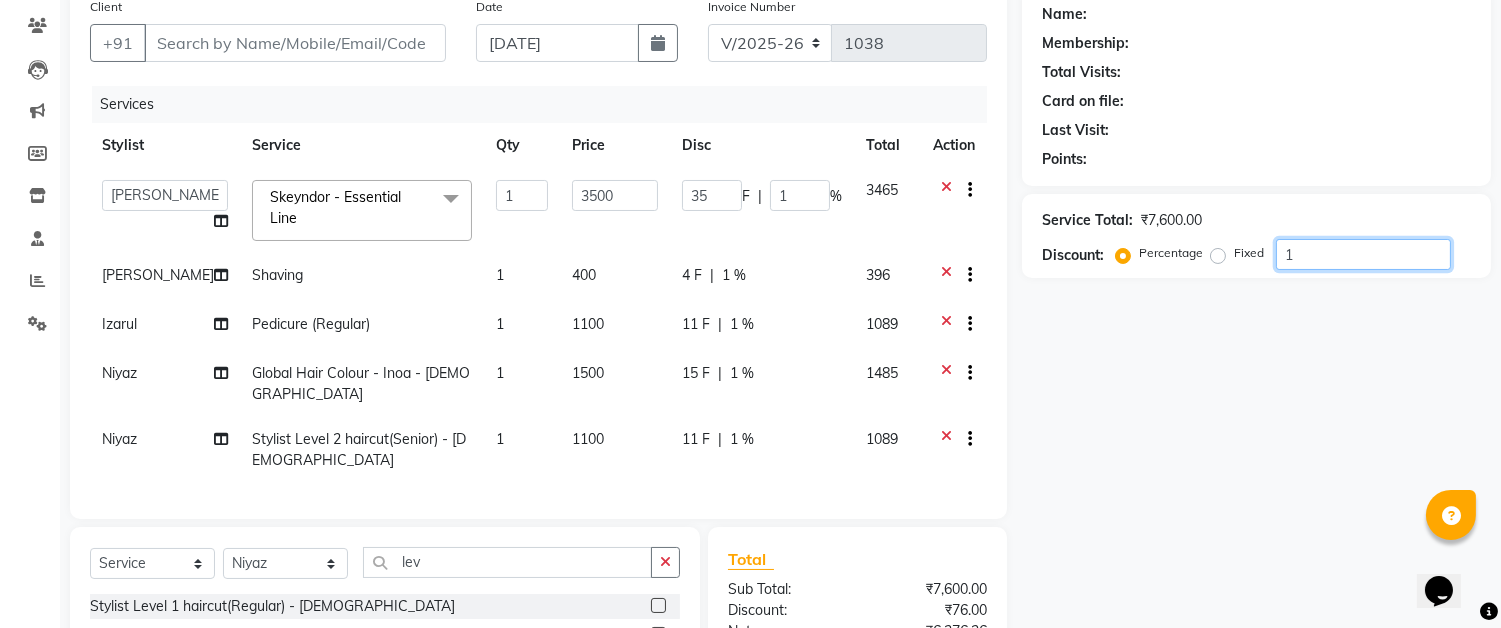 type on "10" 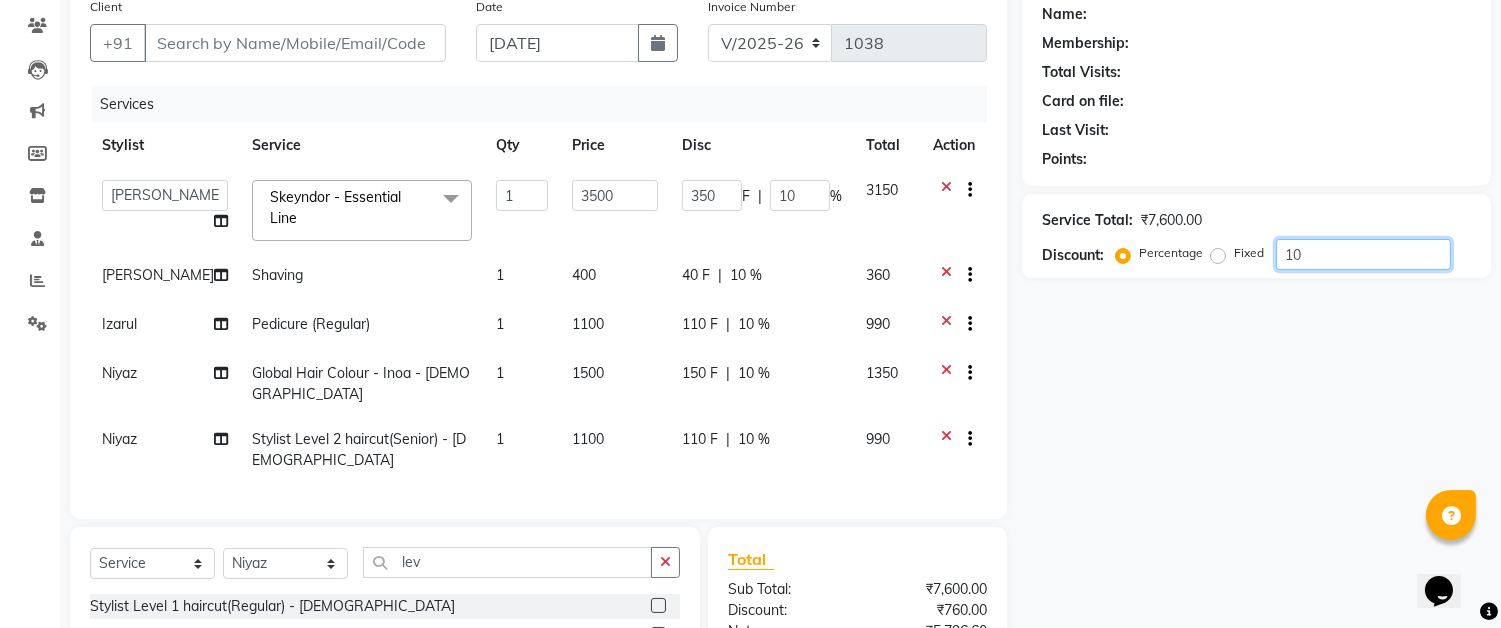 type on "1" 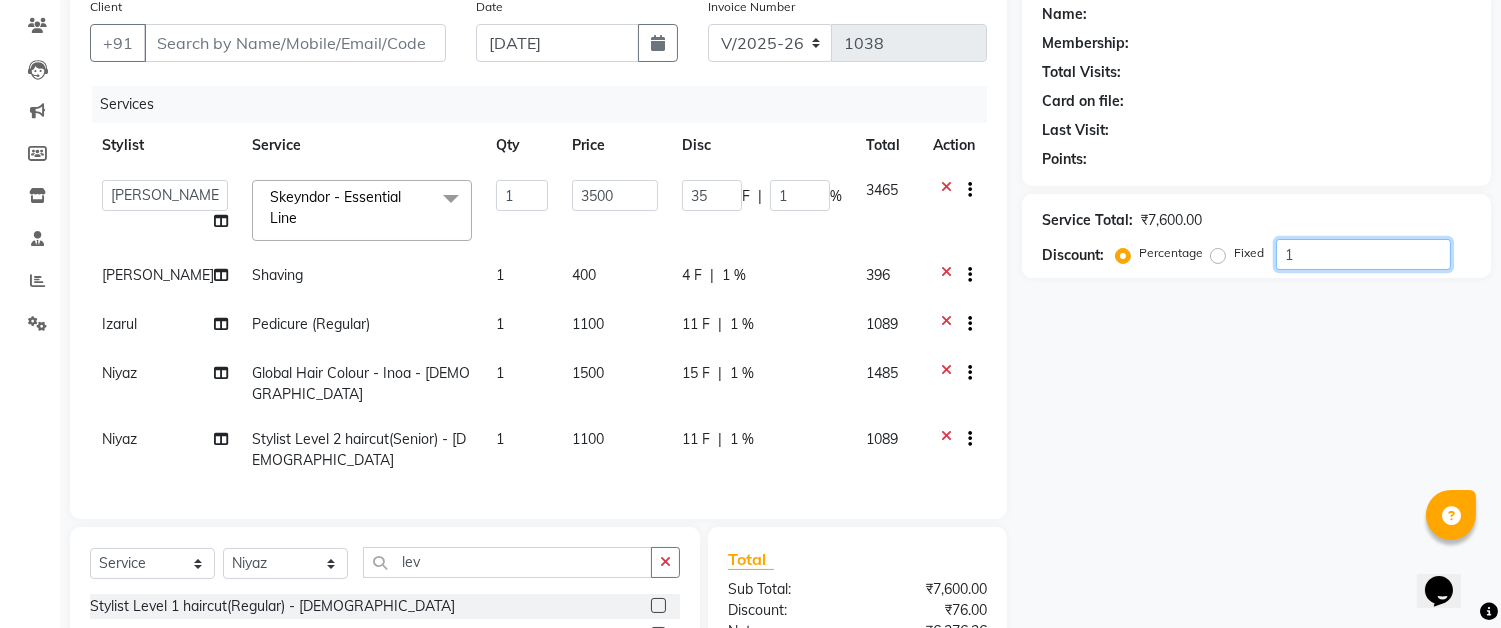 type 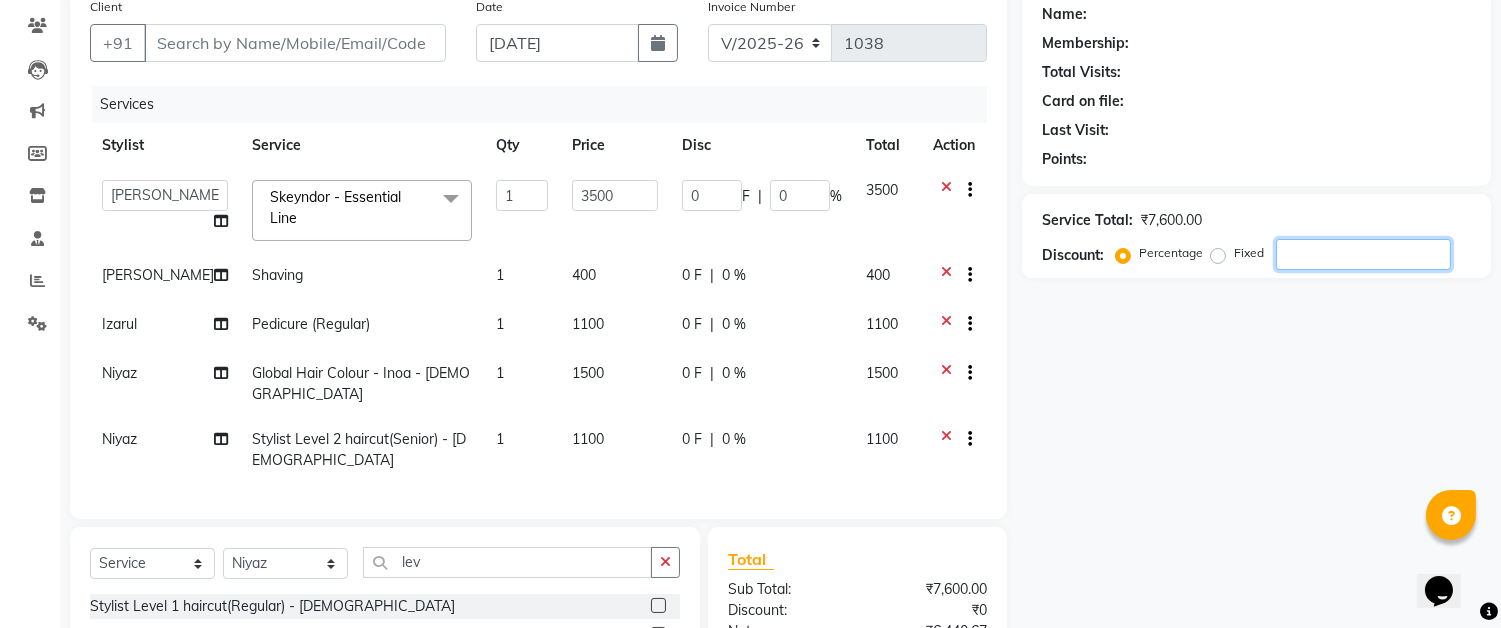 type on "1" 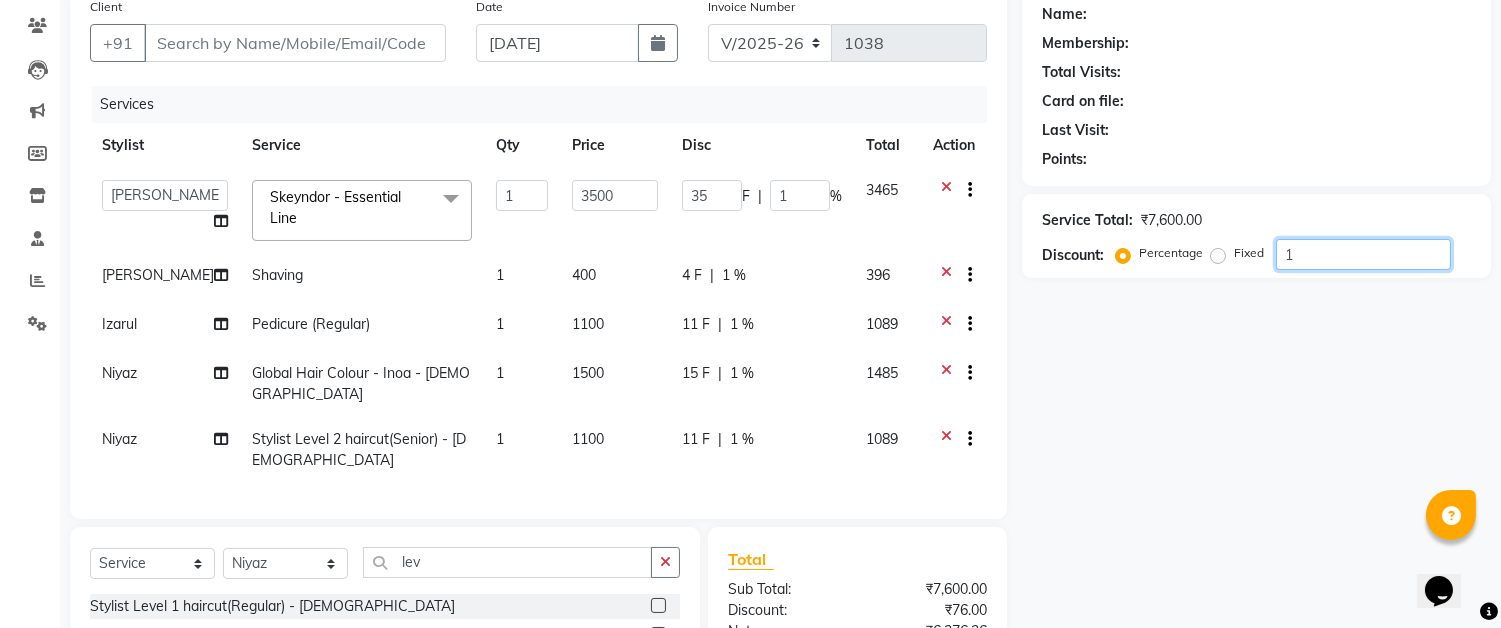 type on "10" 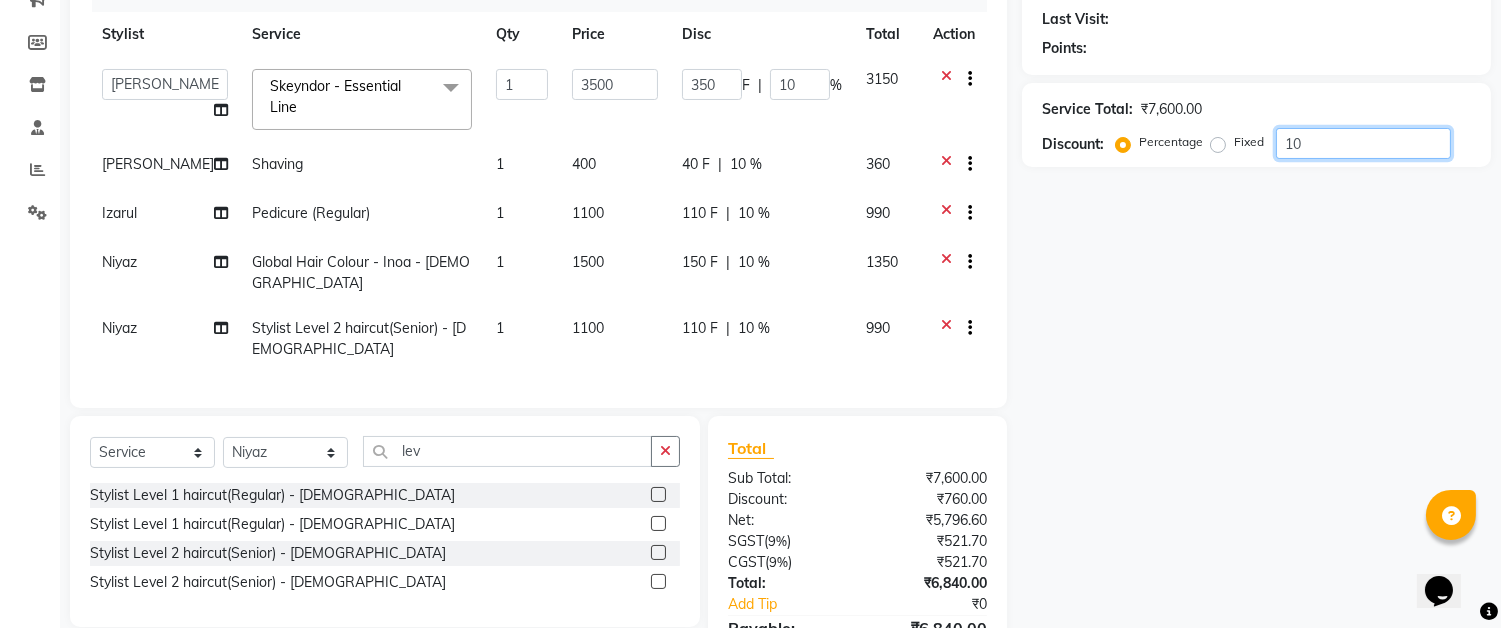 scroll, scrollTop: 162, scrollLeft: 0, axis: vertical 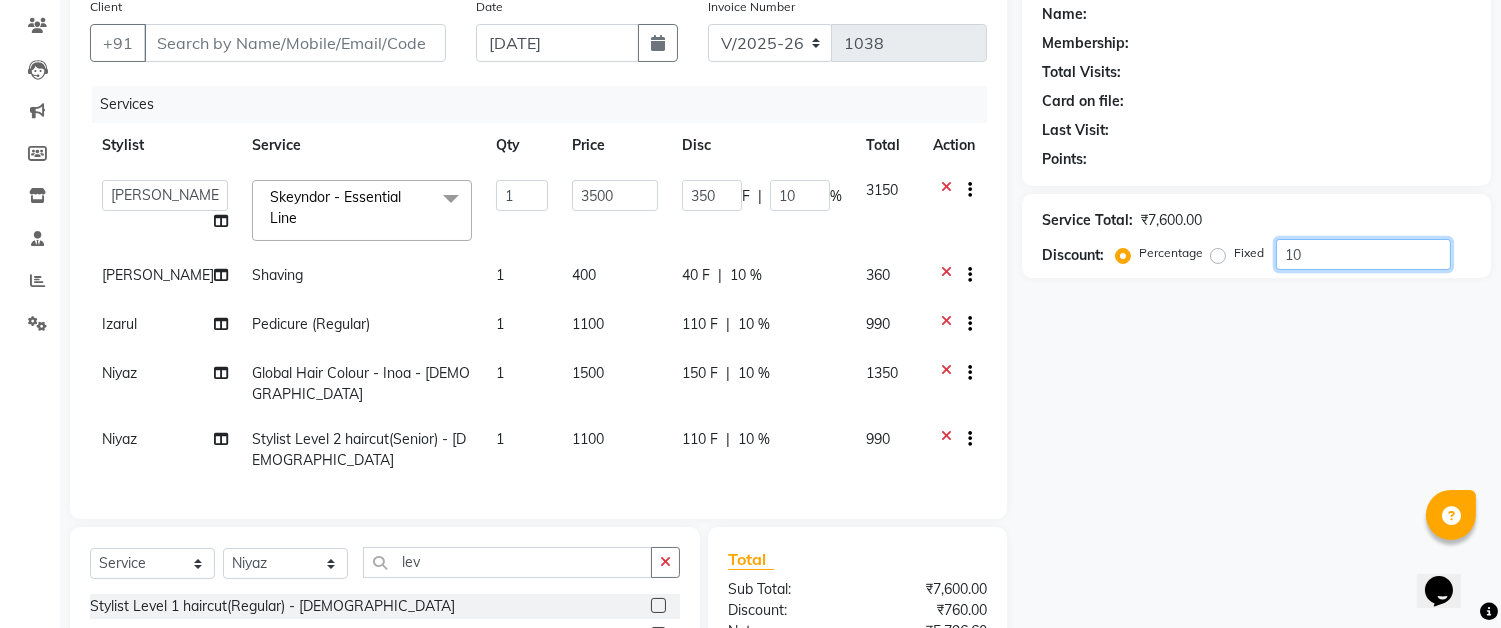 type on "1" 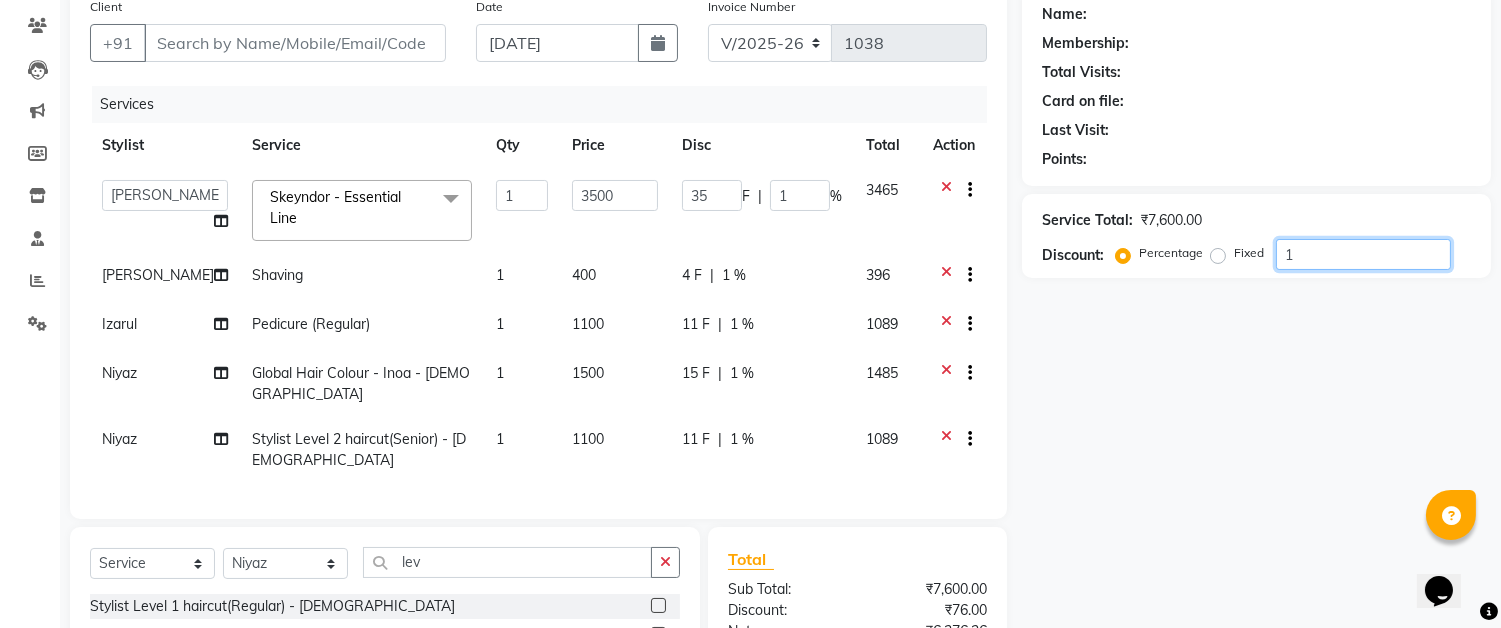 type 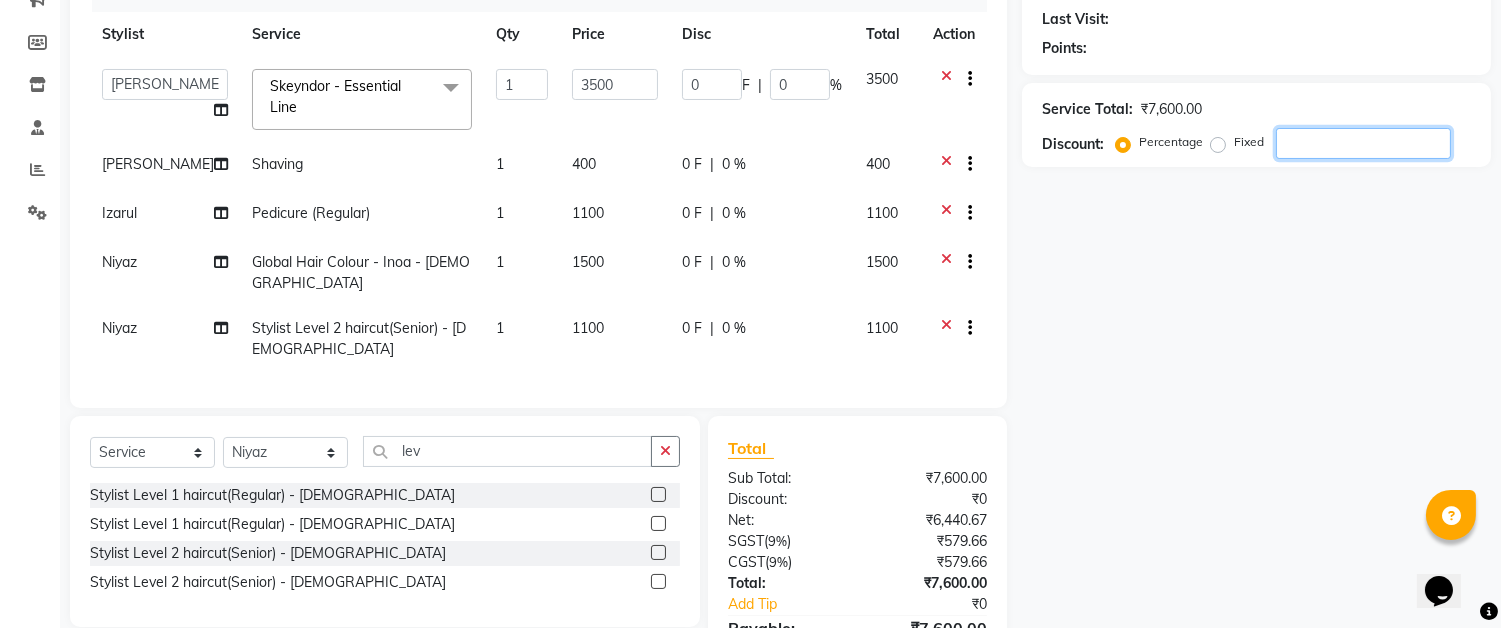 scroll, scrollTop: 51, scrollLeft: 0, axis: vertical 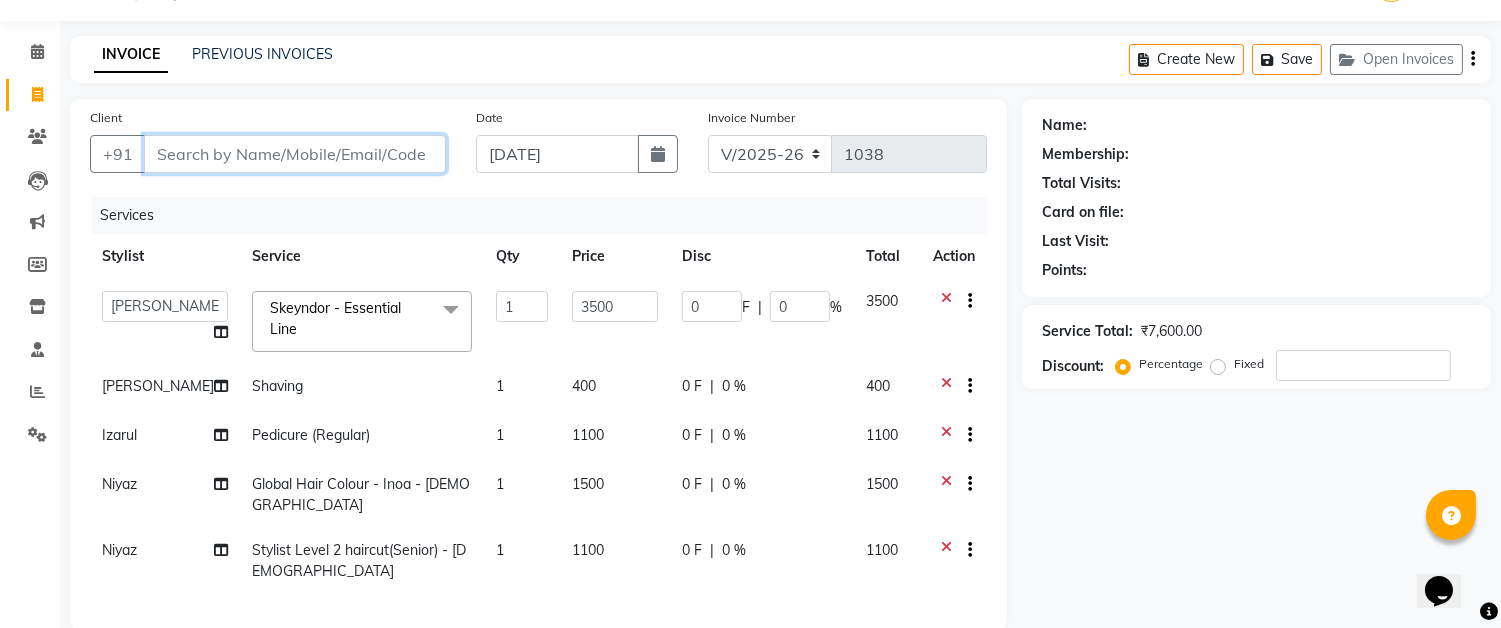 click on "Client" at bounding box center [295, 154] 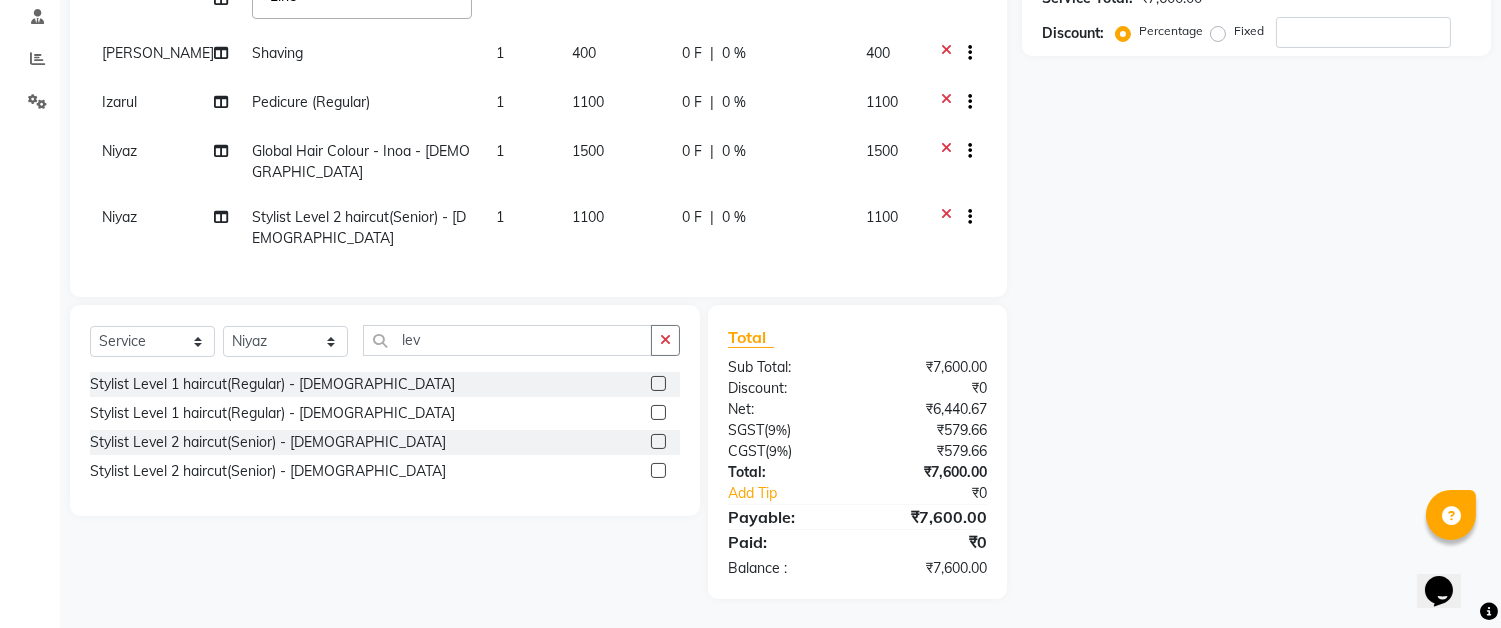 scroll, scrollTop: 162, scrollLeft: 0, axis: vertical 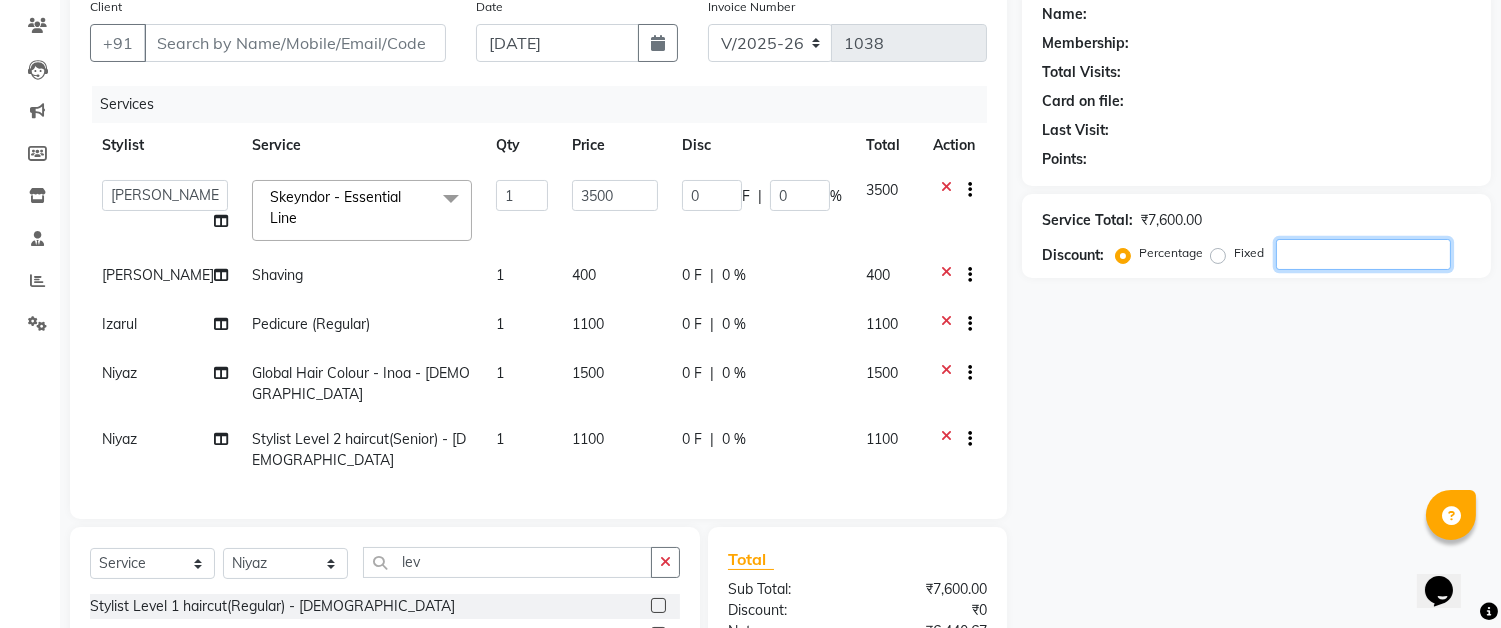 click 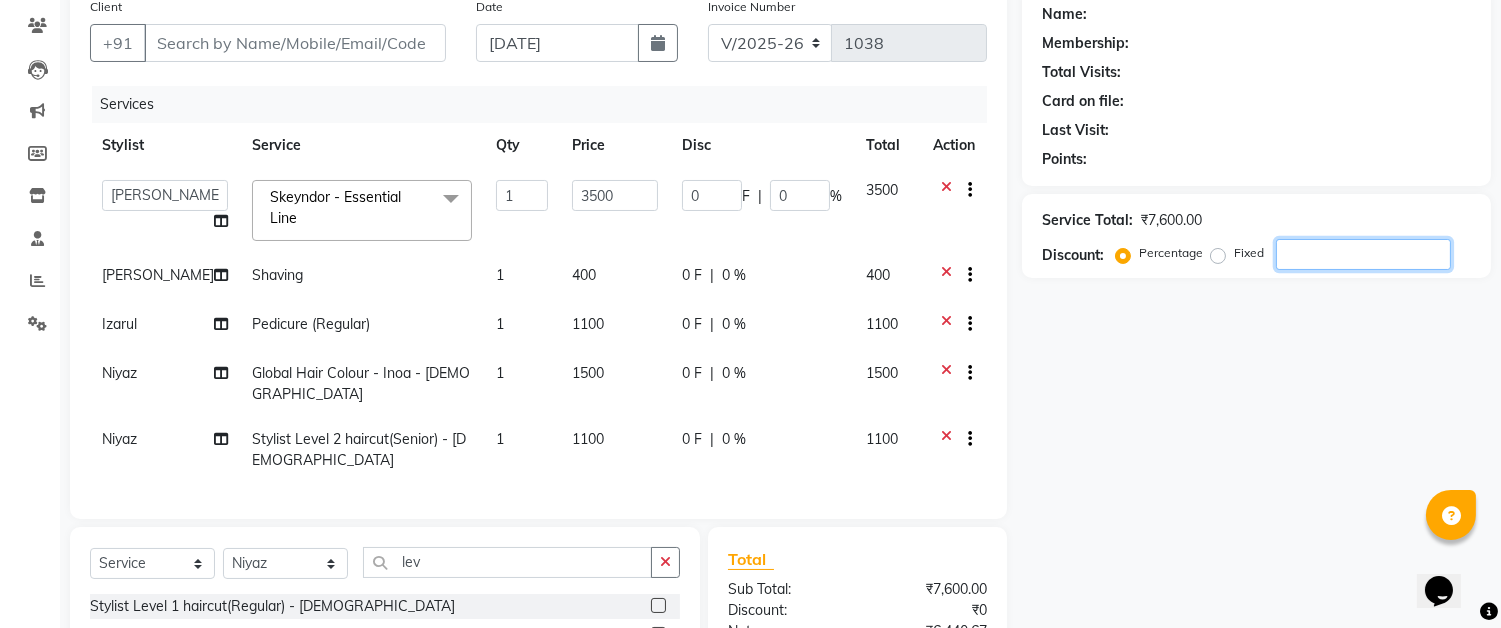 type on "1" 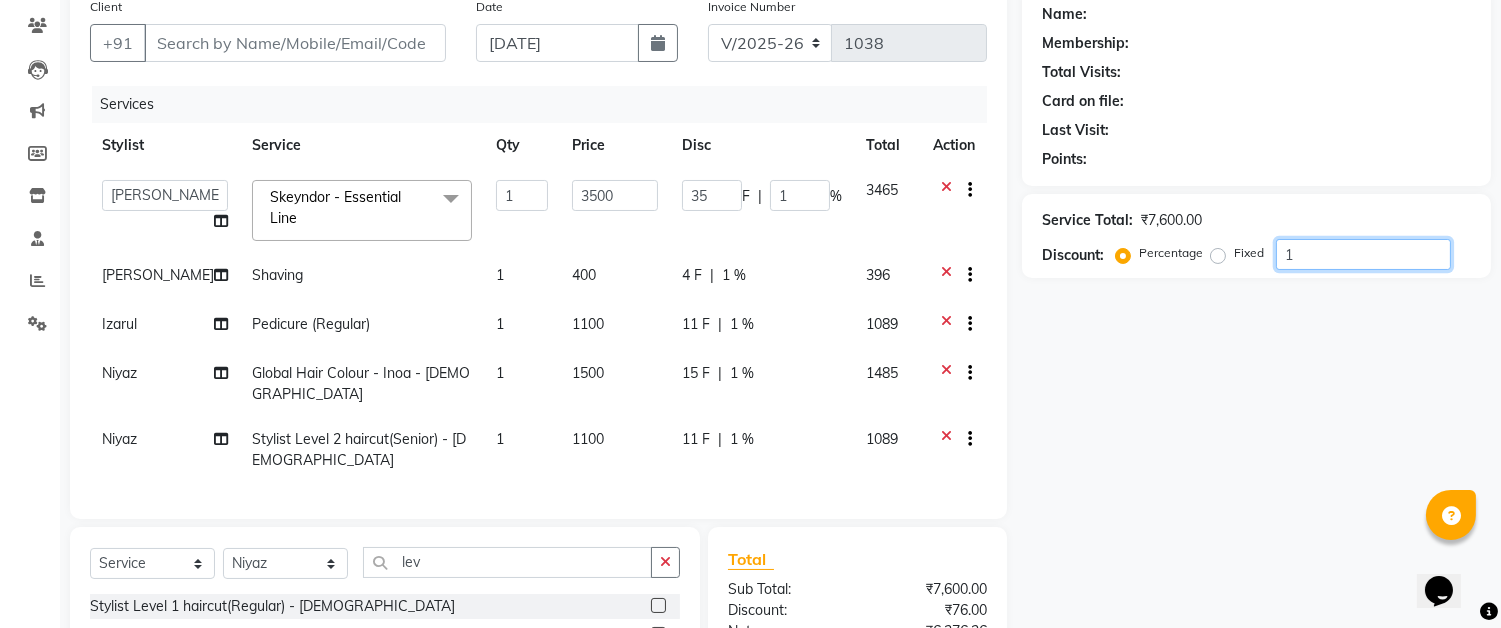 type on "10" 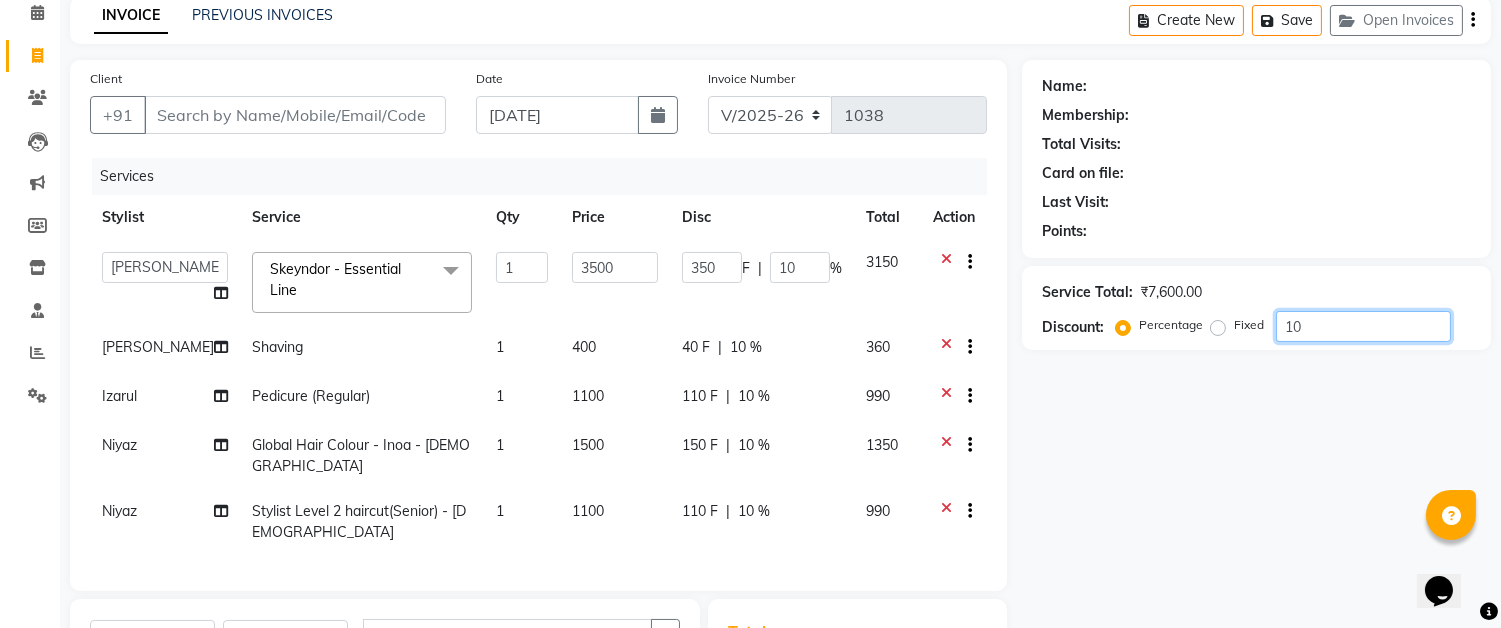 scroll, scrollTop: 0, scrollLeft: 0, axis: both 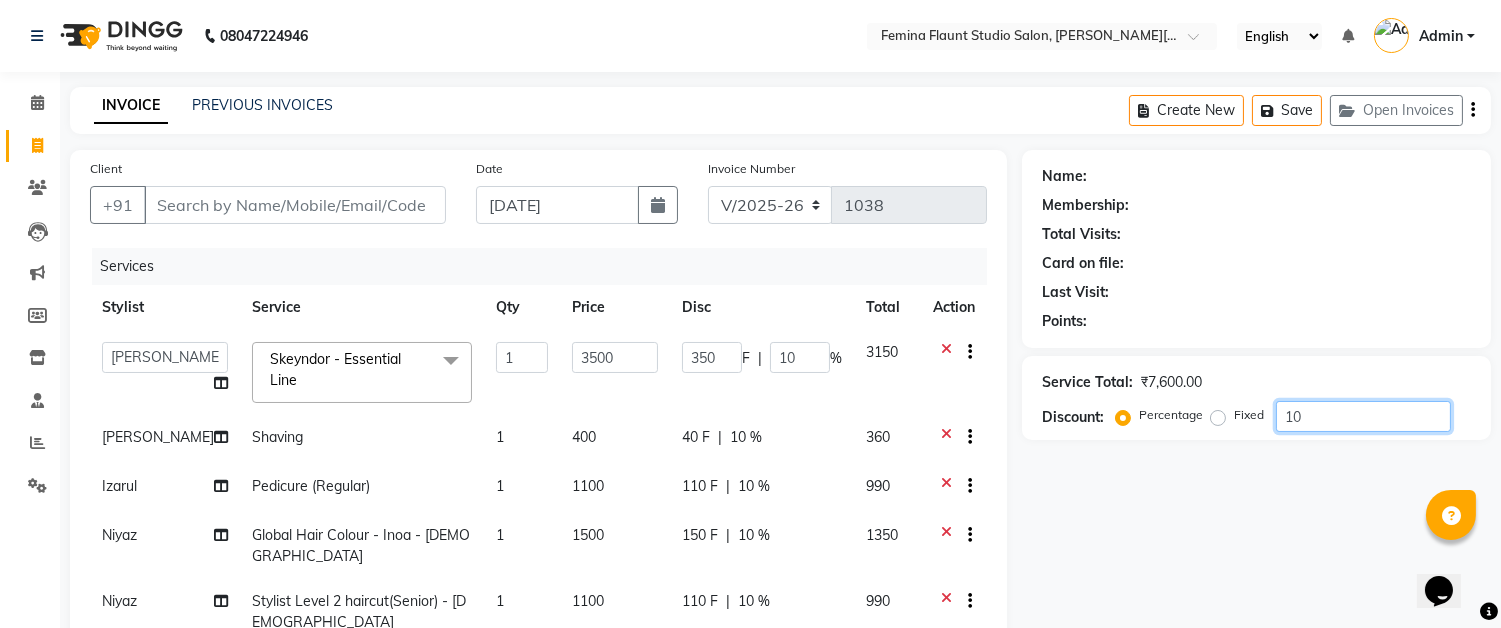 type on "10" 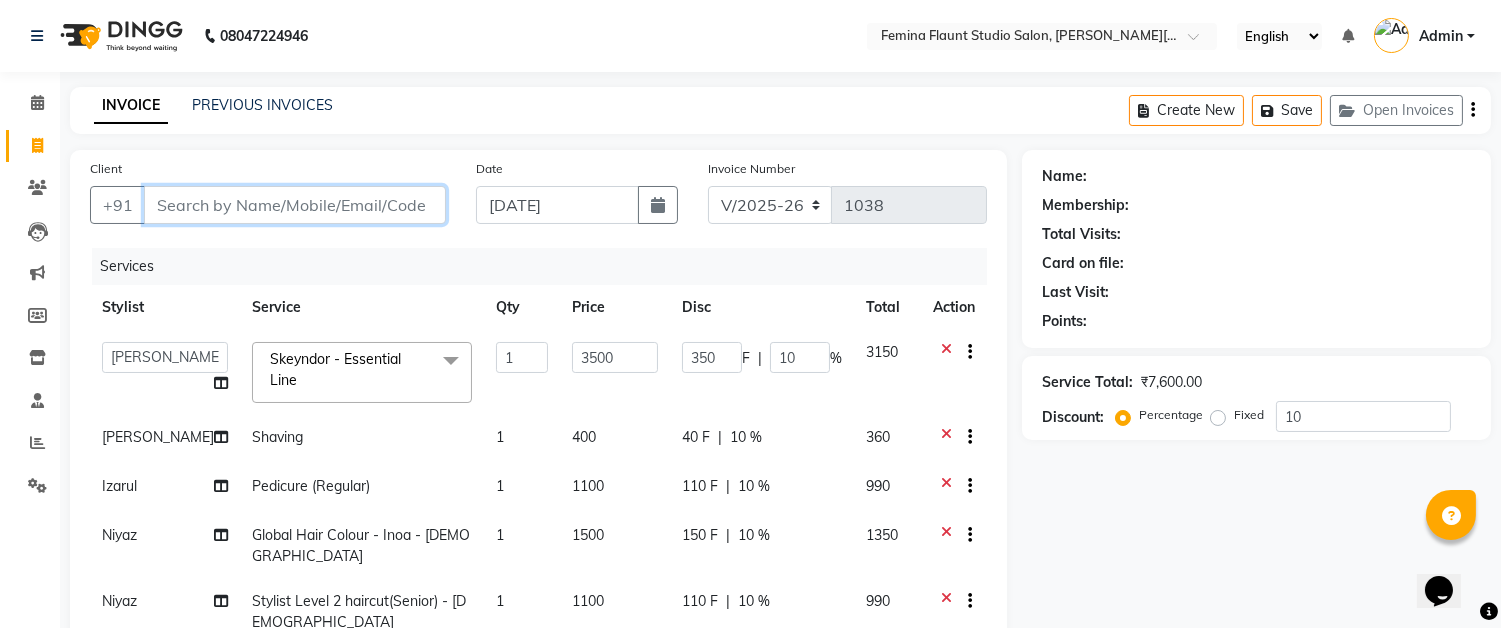 click on "Client" at bounding box center (295, 205) 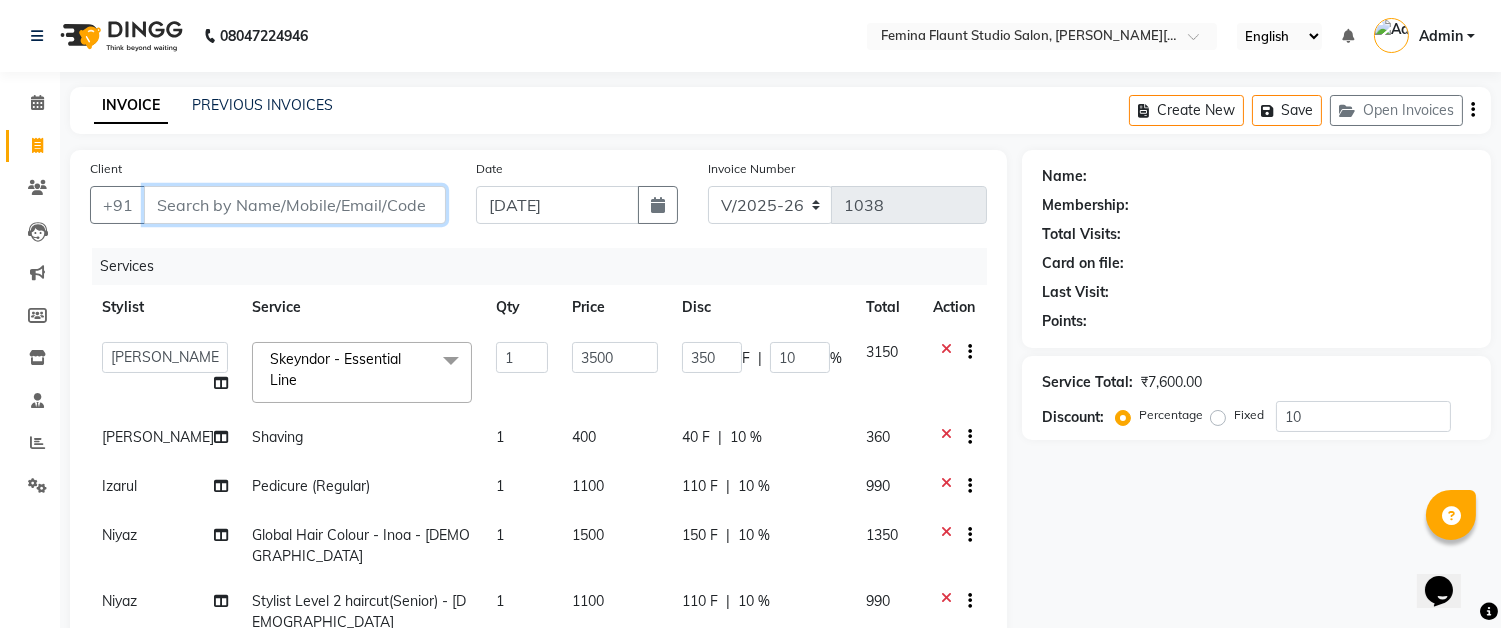 type on "m" 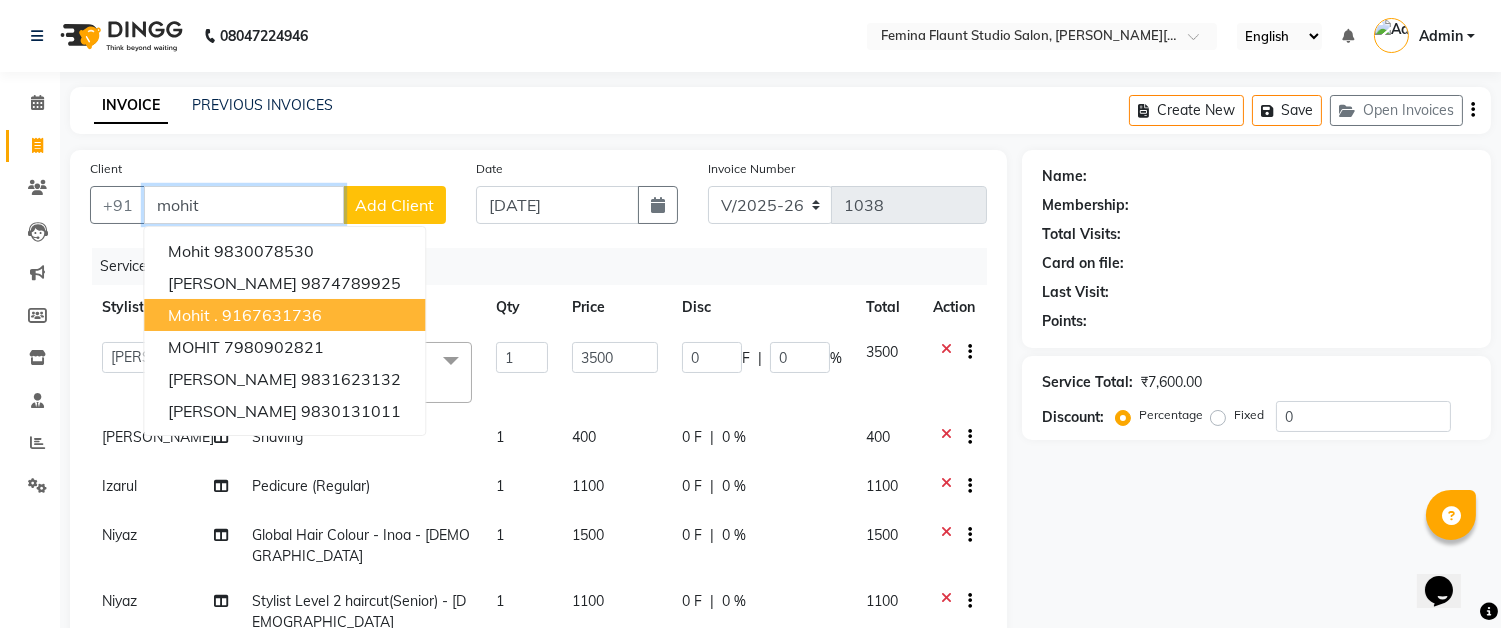 click on "Mohit .  9167631736" at bounding box center (284, 315) 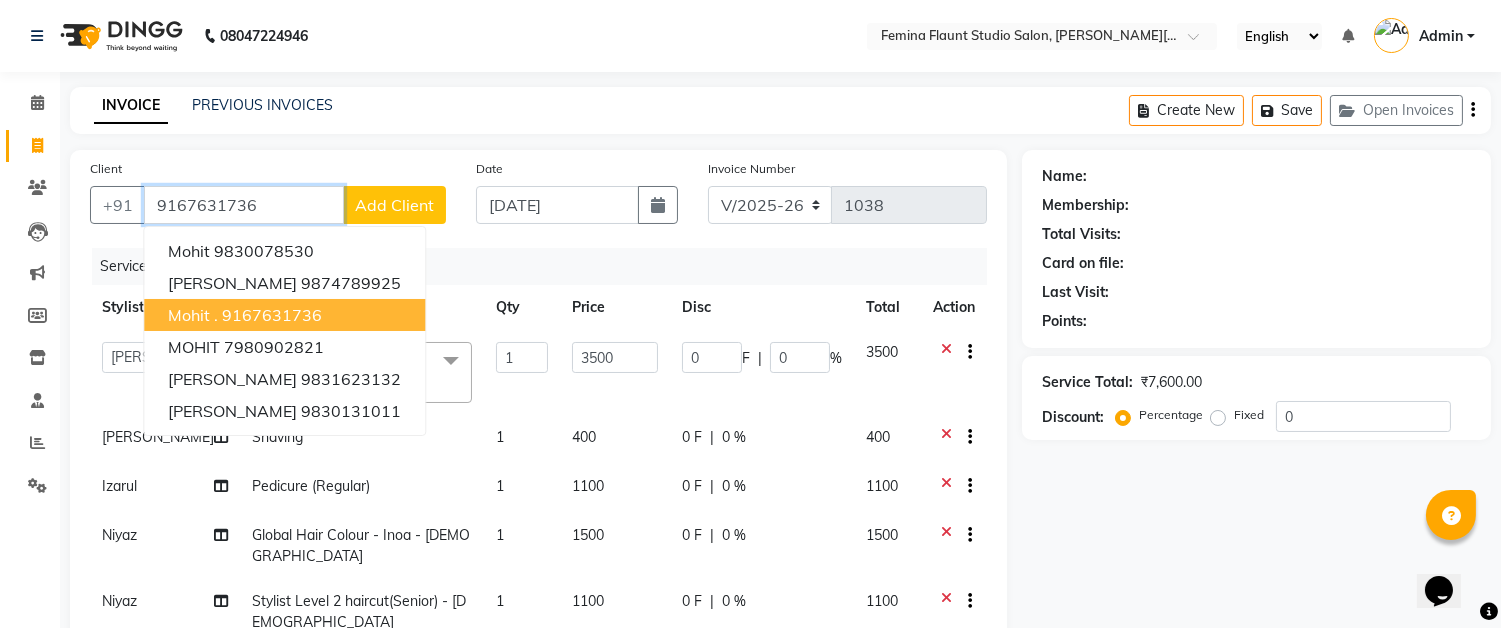 type on "9167631736" 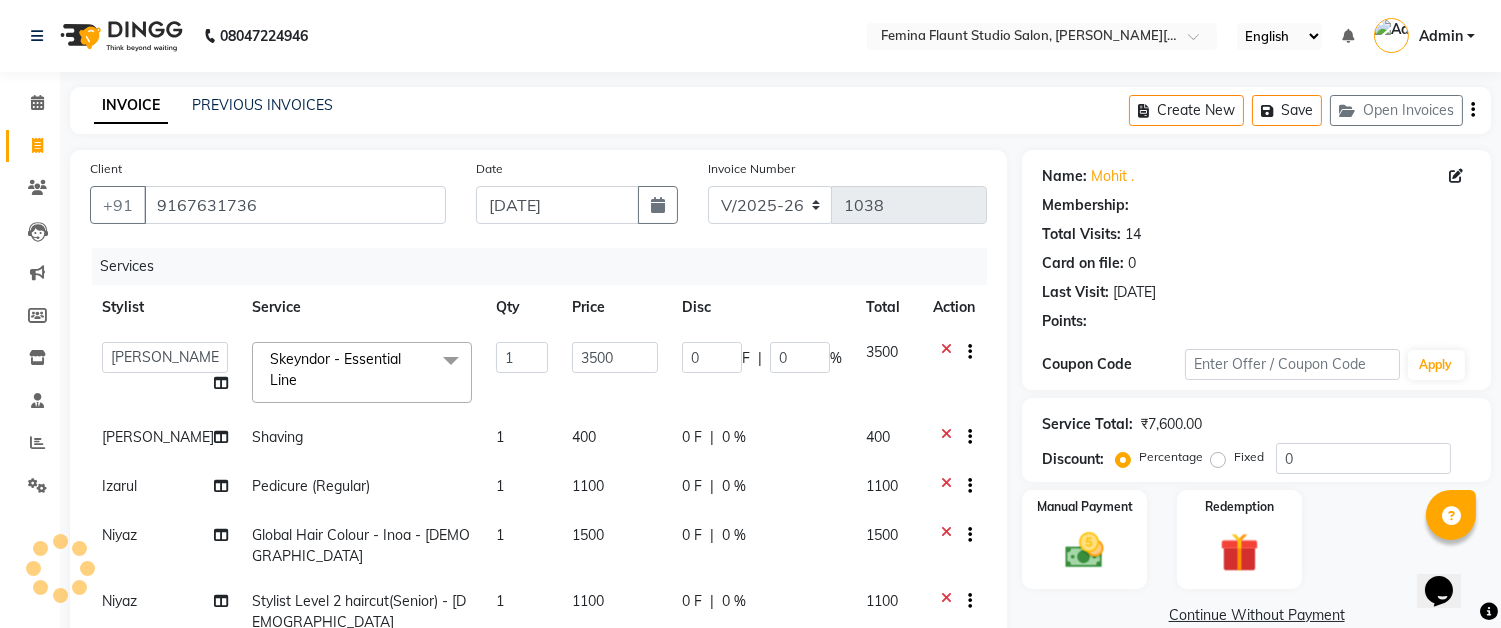 select on "1: Object" 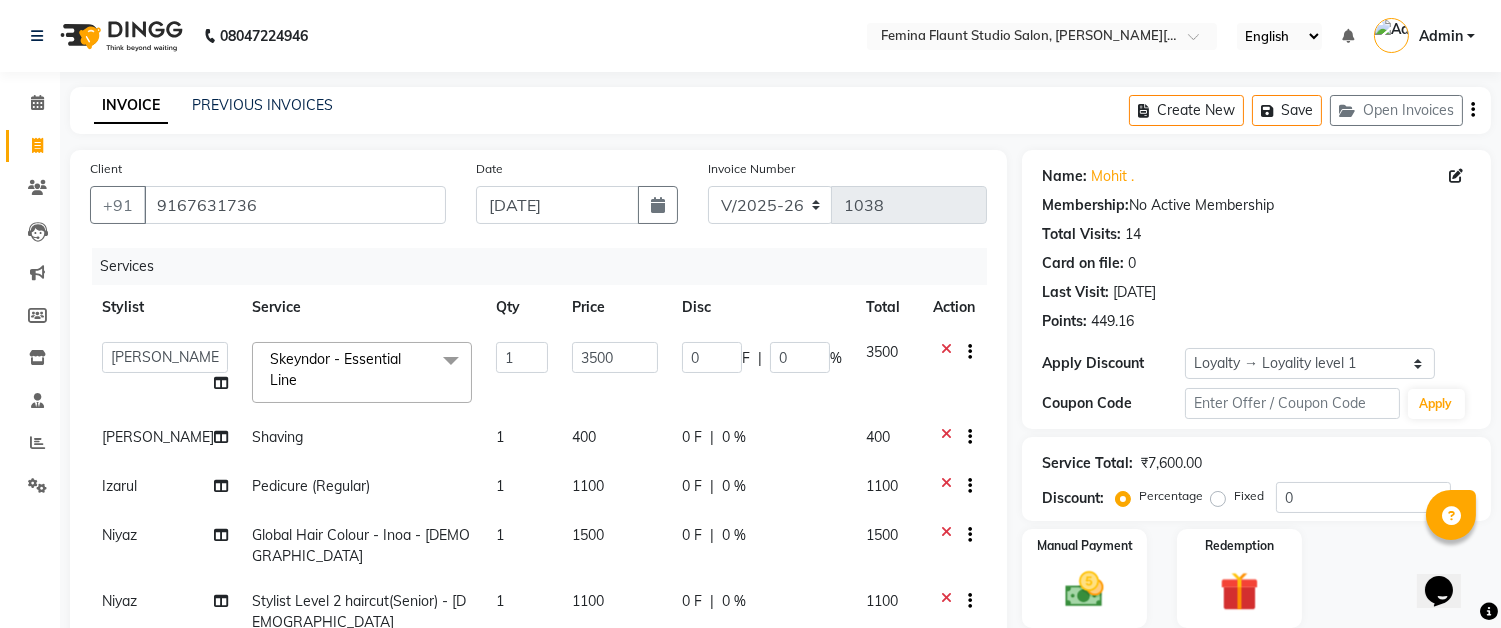 scroll, scrollTop: 222, scrollLeft: 0, axis: vertical 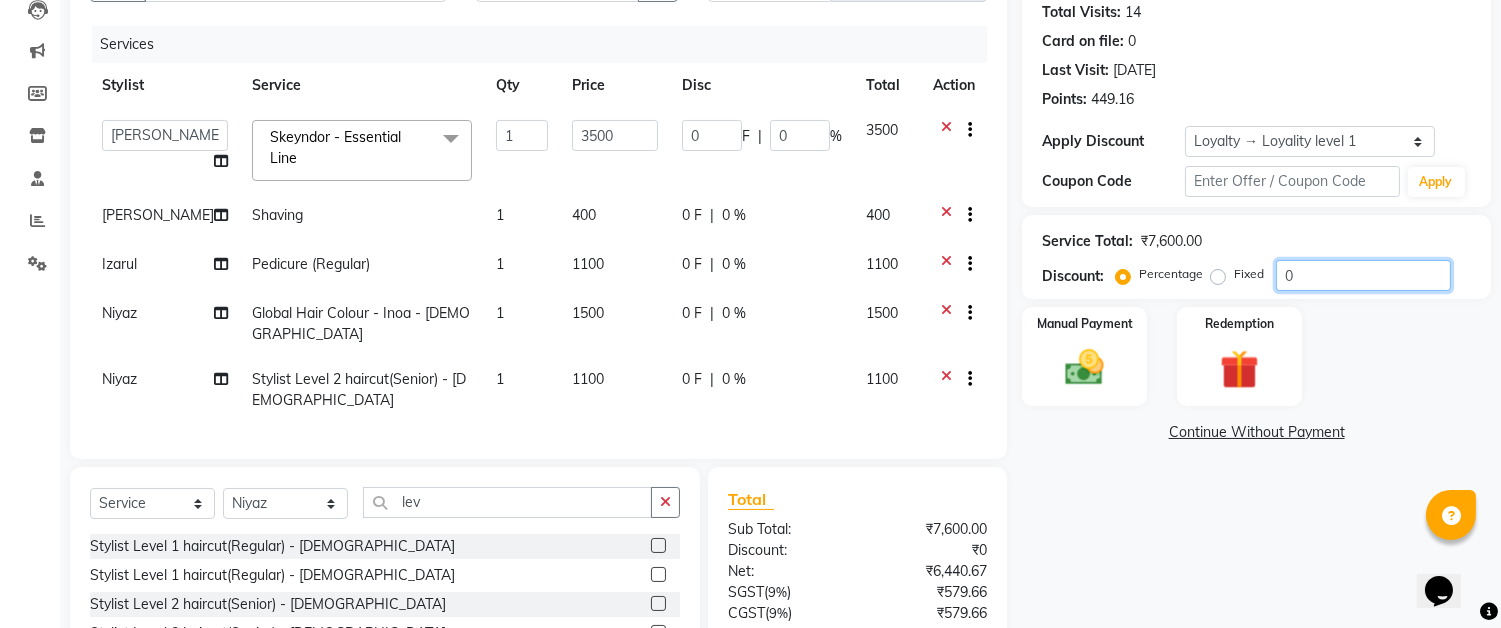 click on "0" 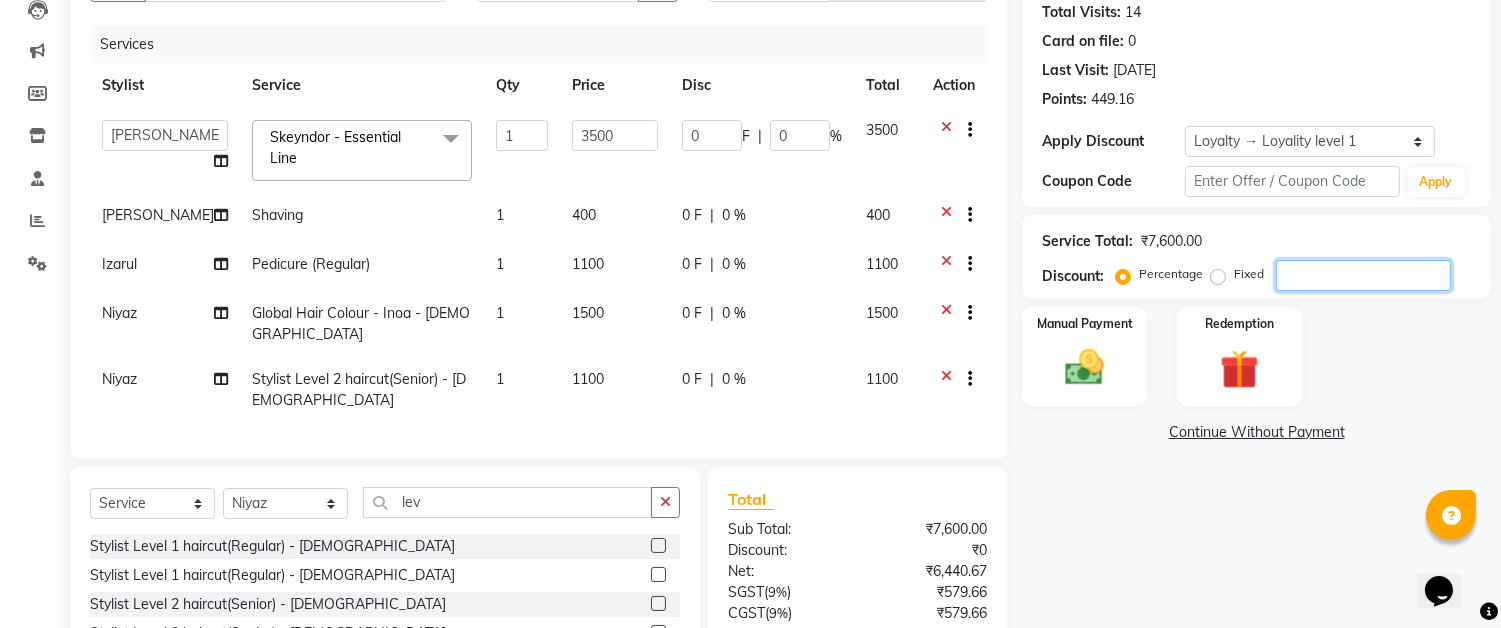 scroll, scrollTop: 333, scrollLeft: 0, axis: vertical 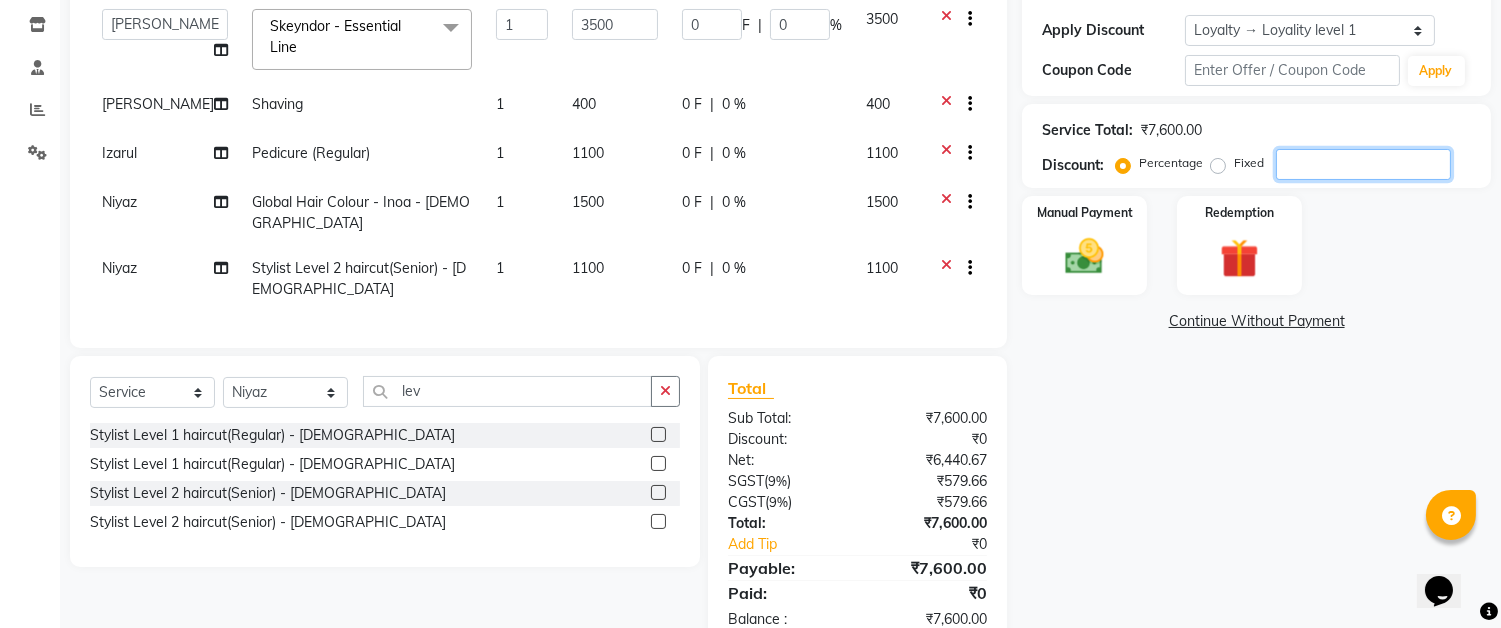 type on "1" 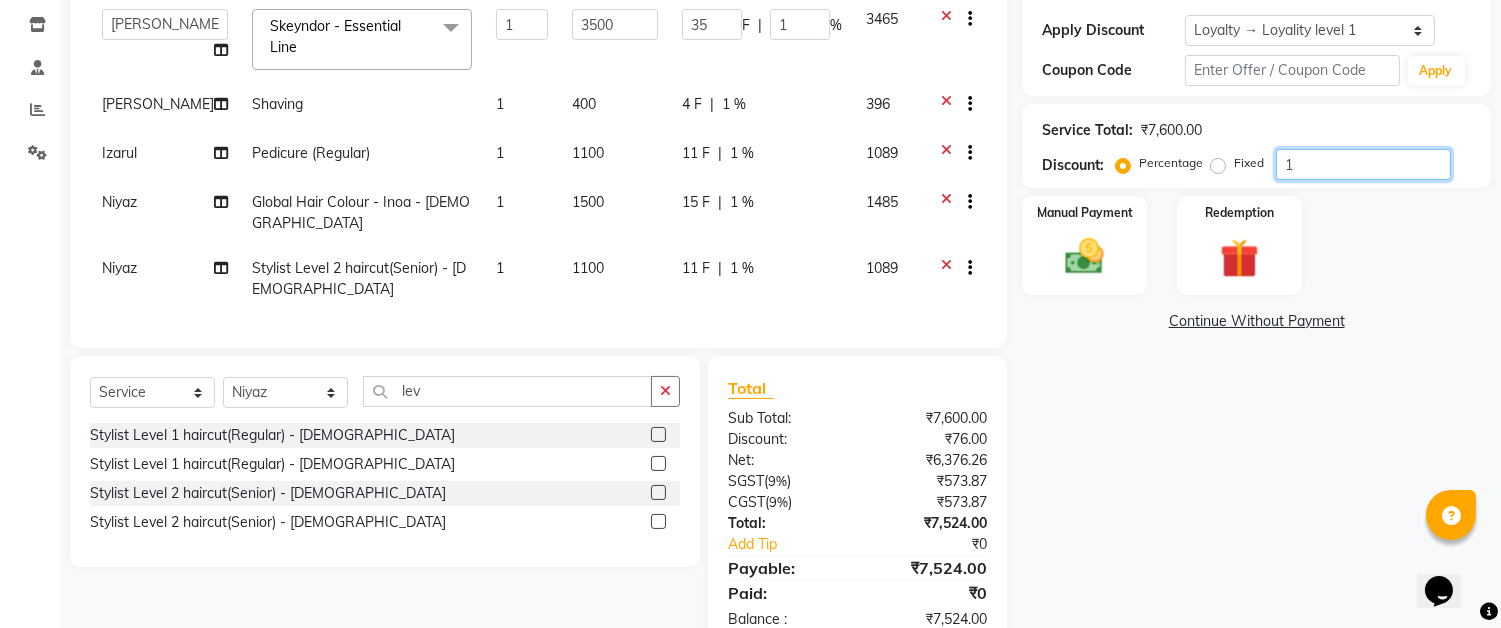 type on "10" 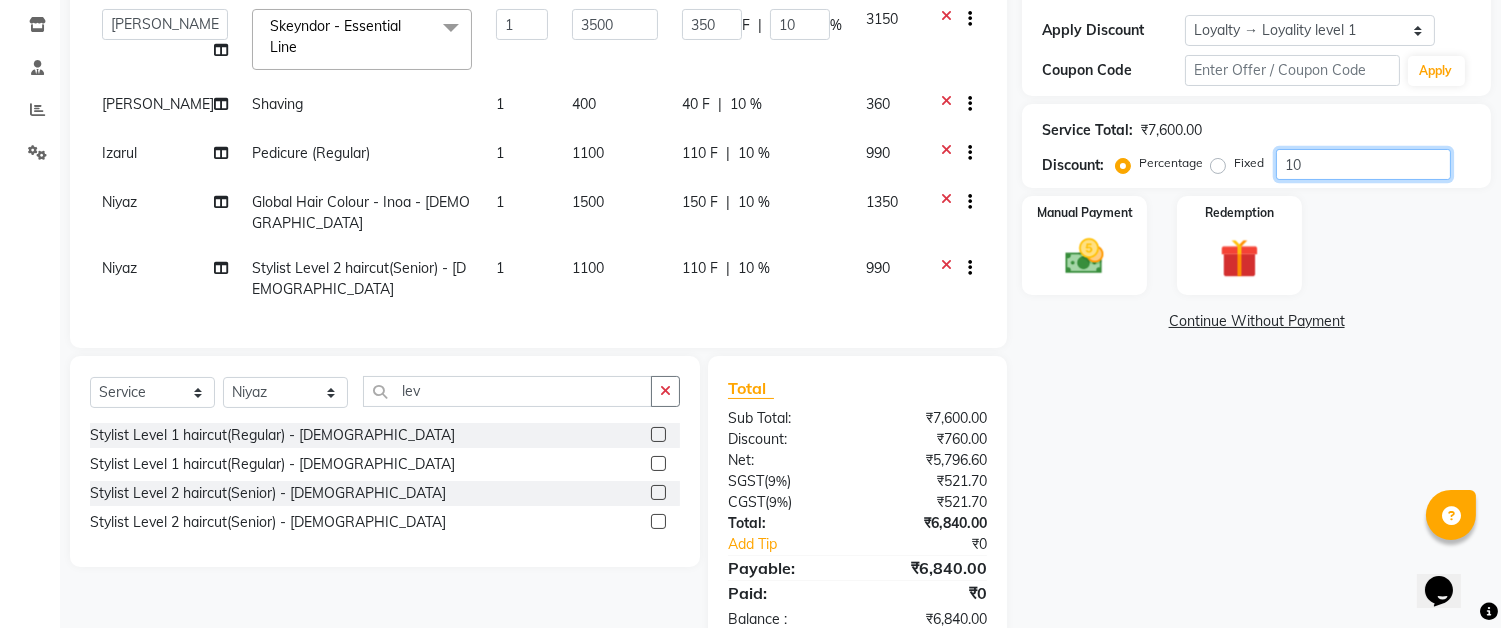scroll, scrollTop: 384, scrollLeft: 0, axis: vertical 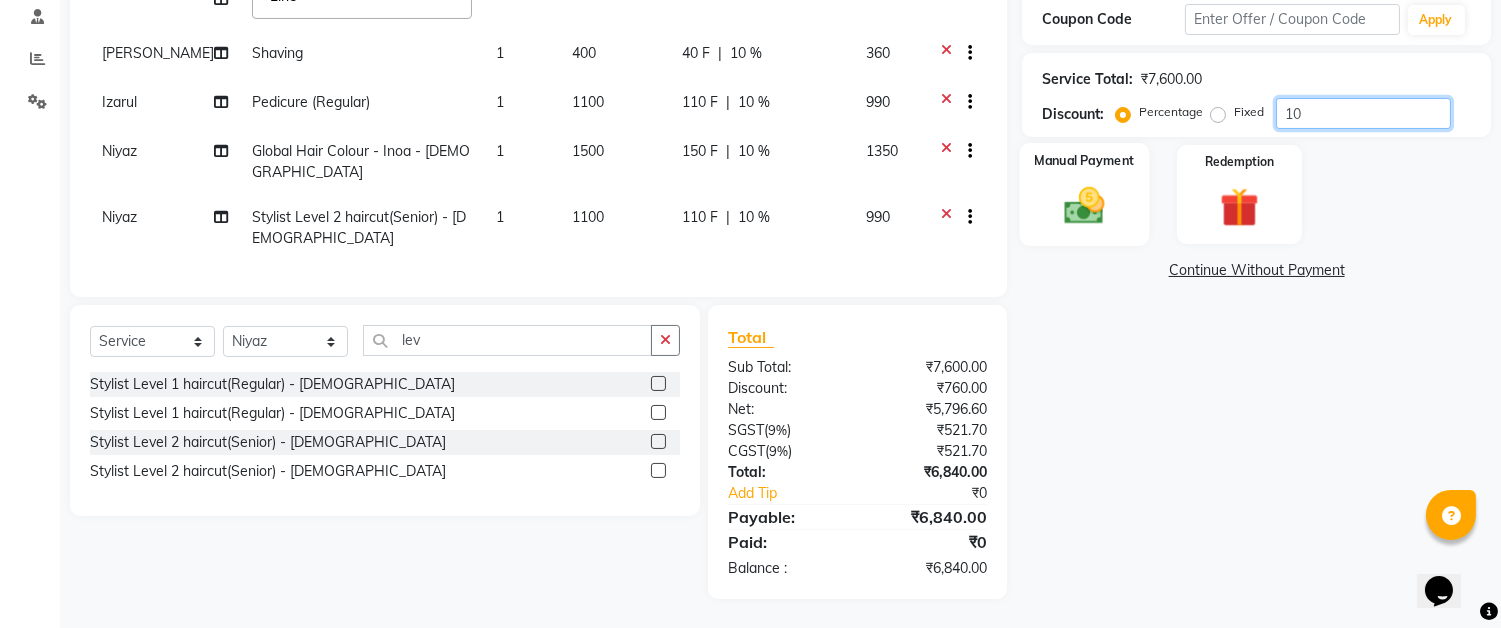 type on "10" 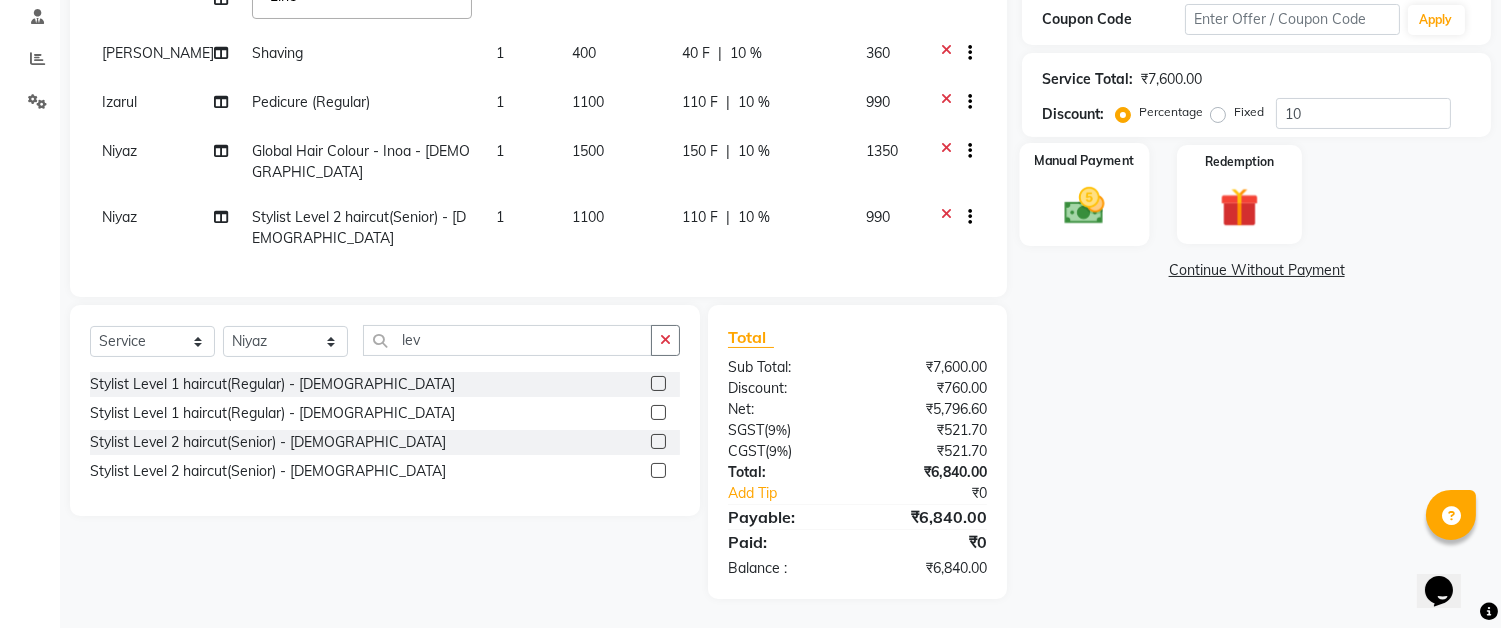 click 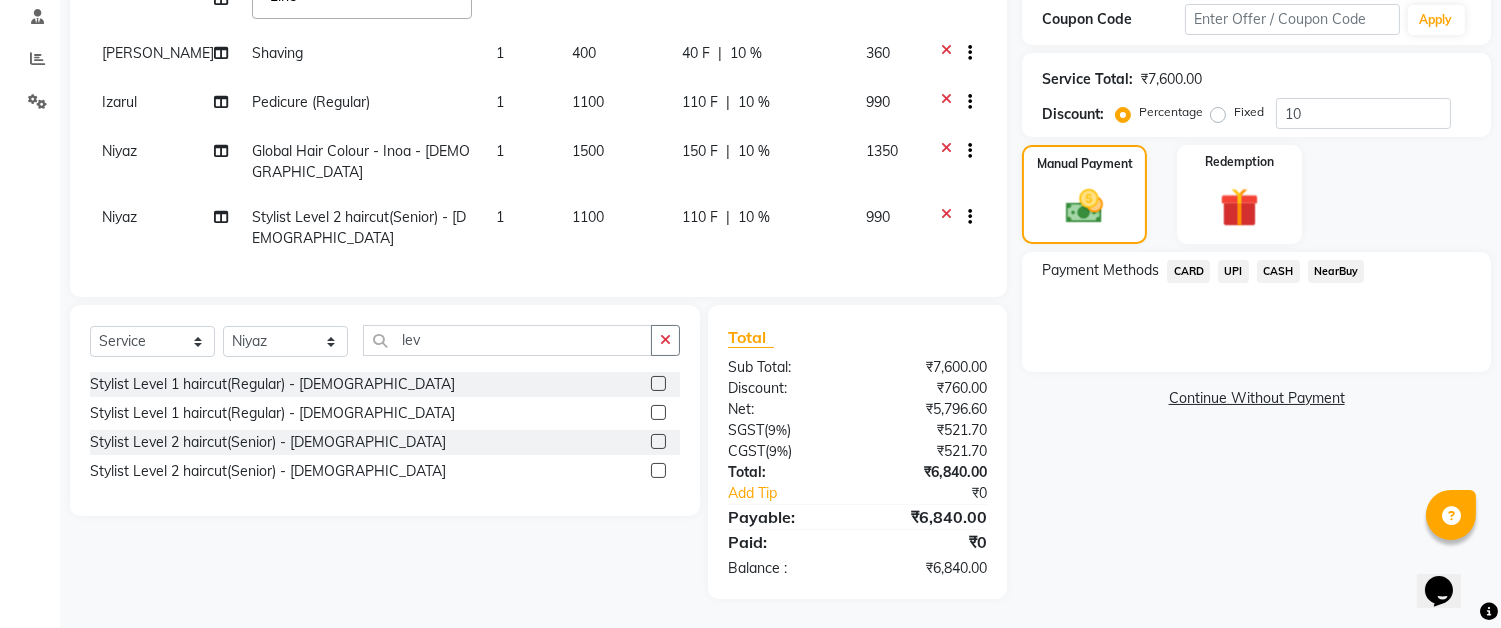 click on "CARD" 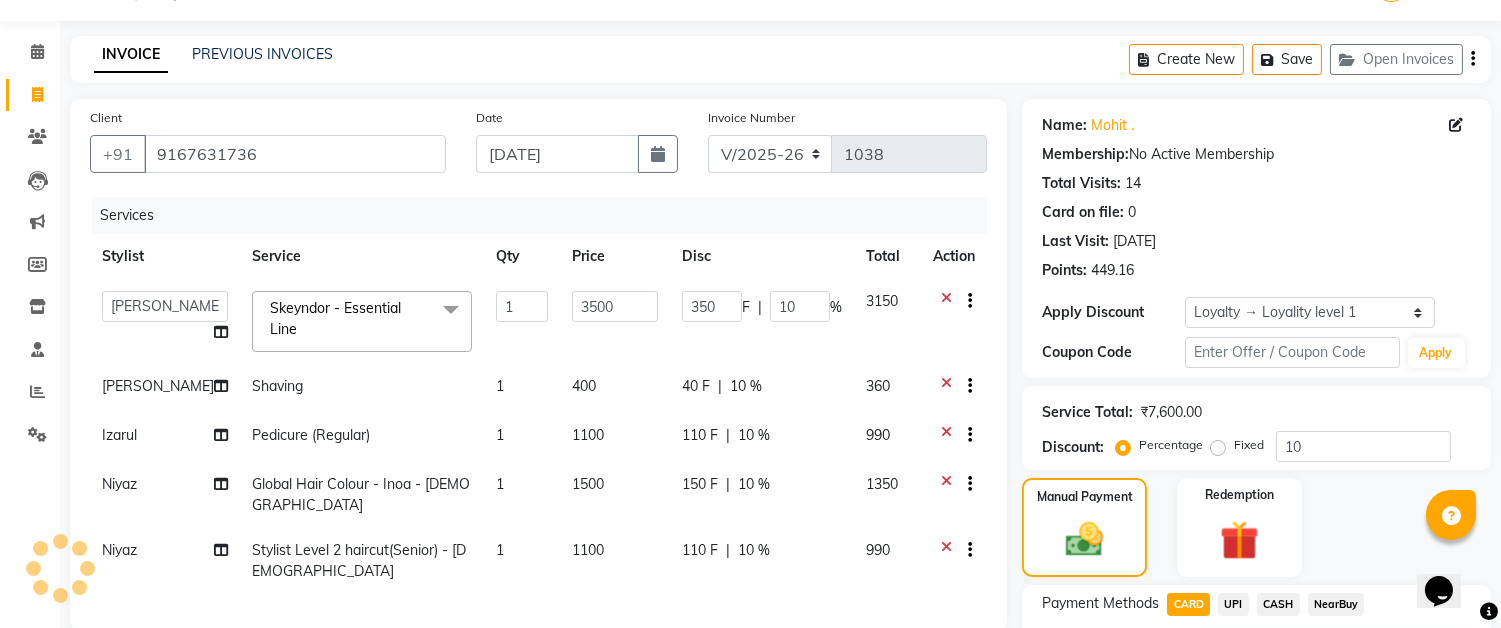scroll, scrollTop: 384, scrollLeft: 0, axis: vertical 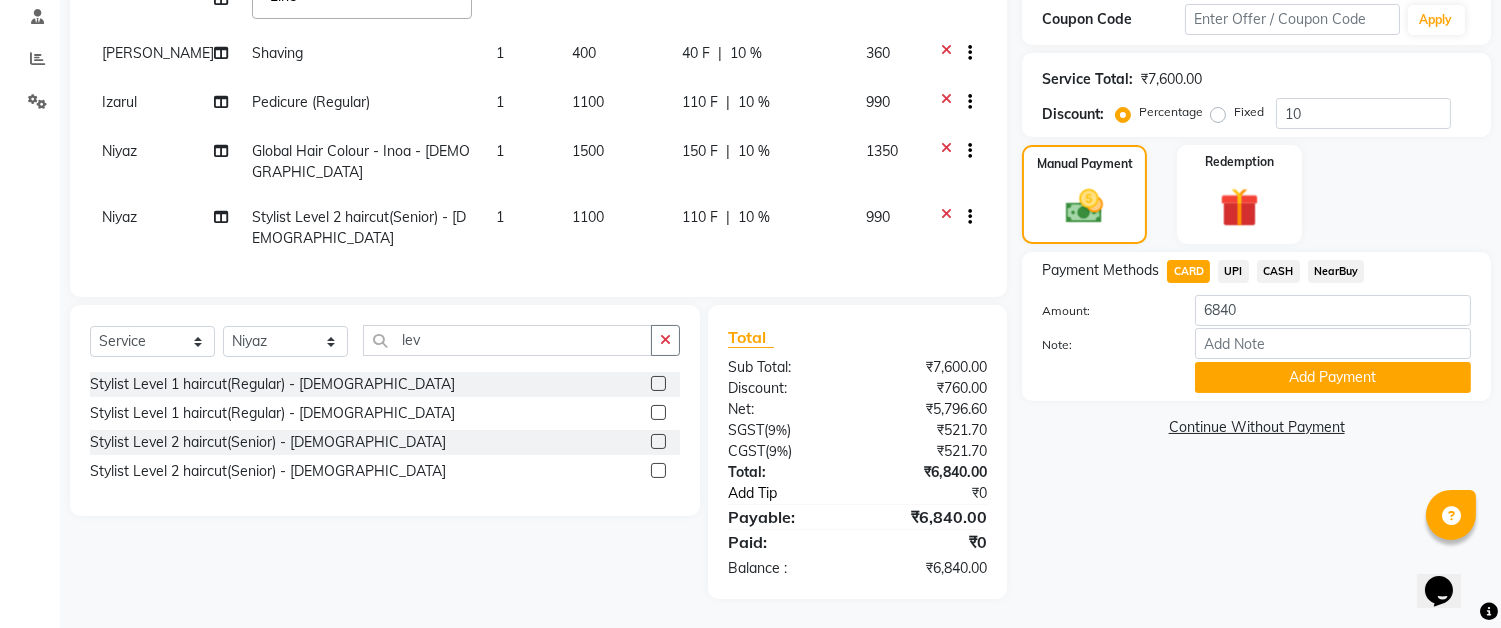 click on "Add Tip" 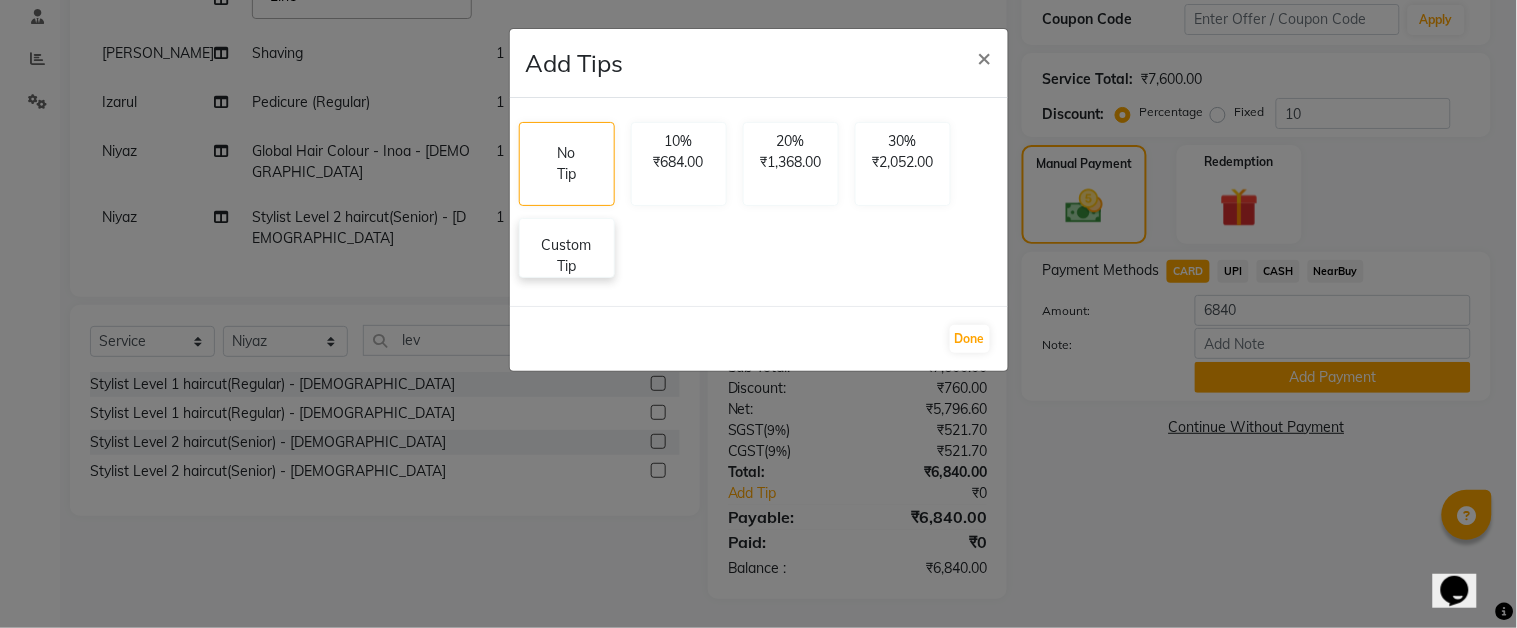 click on "Custom Tip" 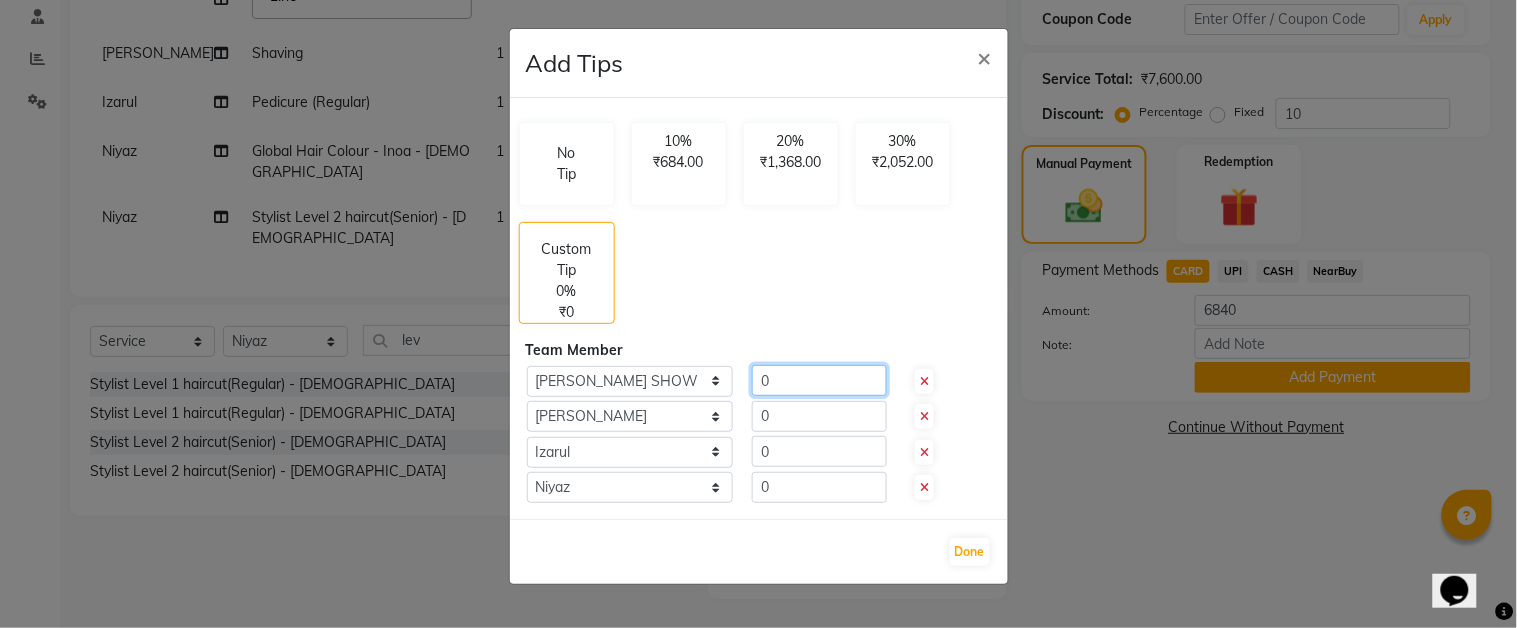 click on "0" 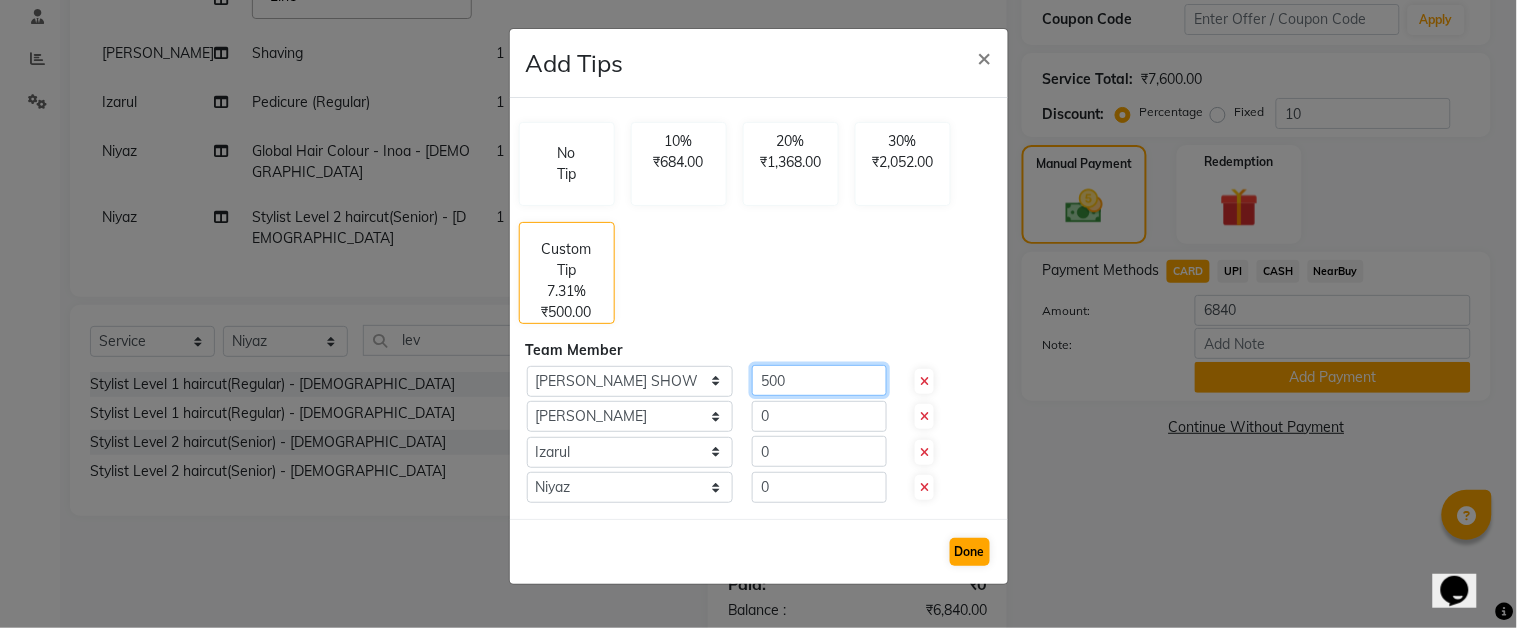 type on "500" 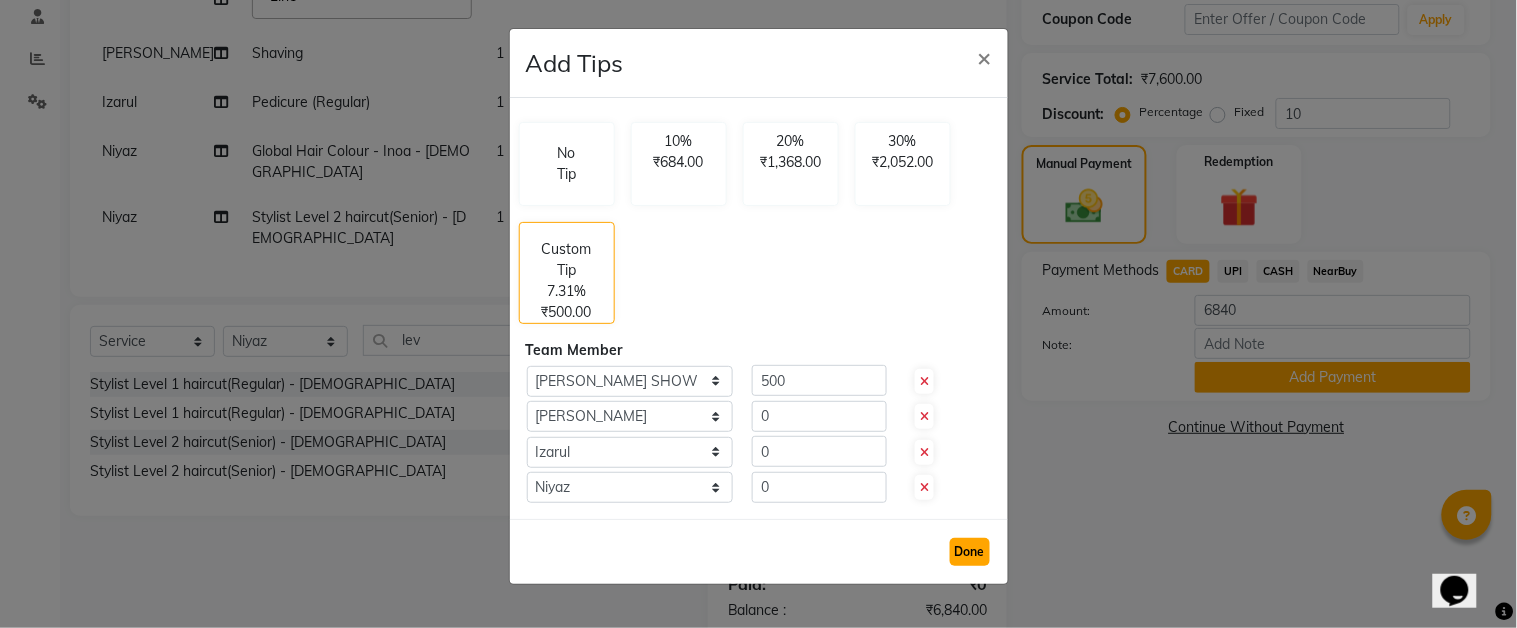 click on "Done" 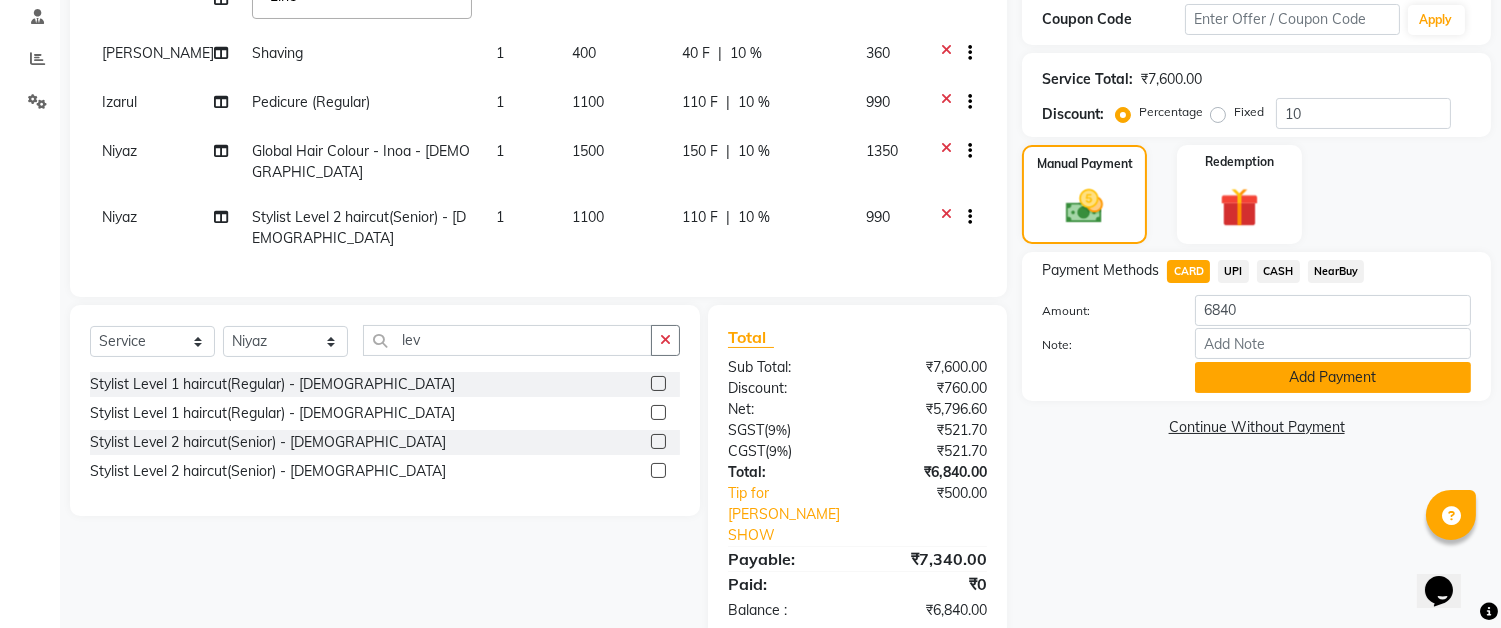 click on "Add Payment" 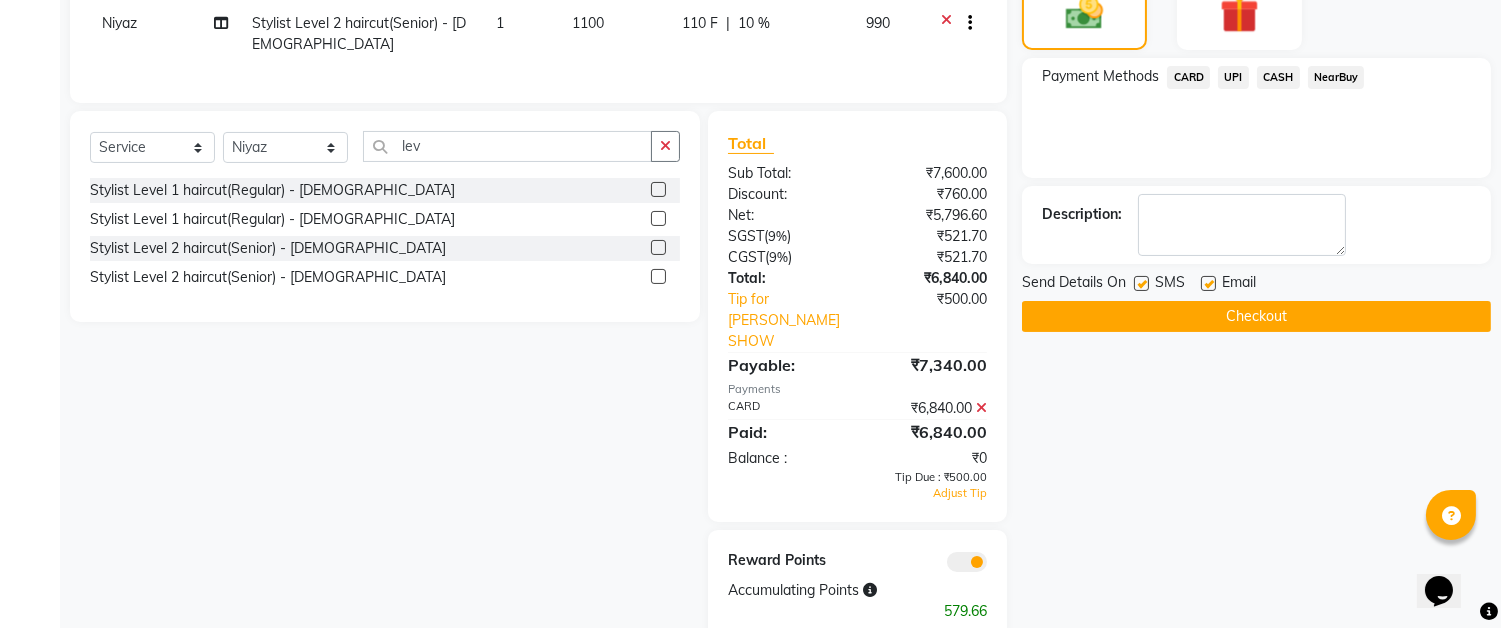 scroll, scrollTop: 580, scrollLeft: 0, axis: vertical 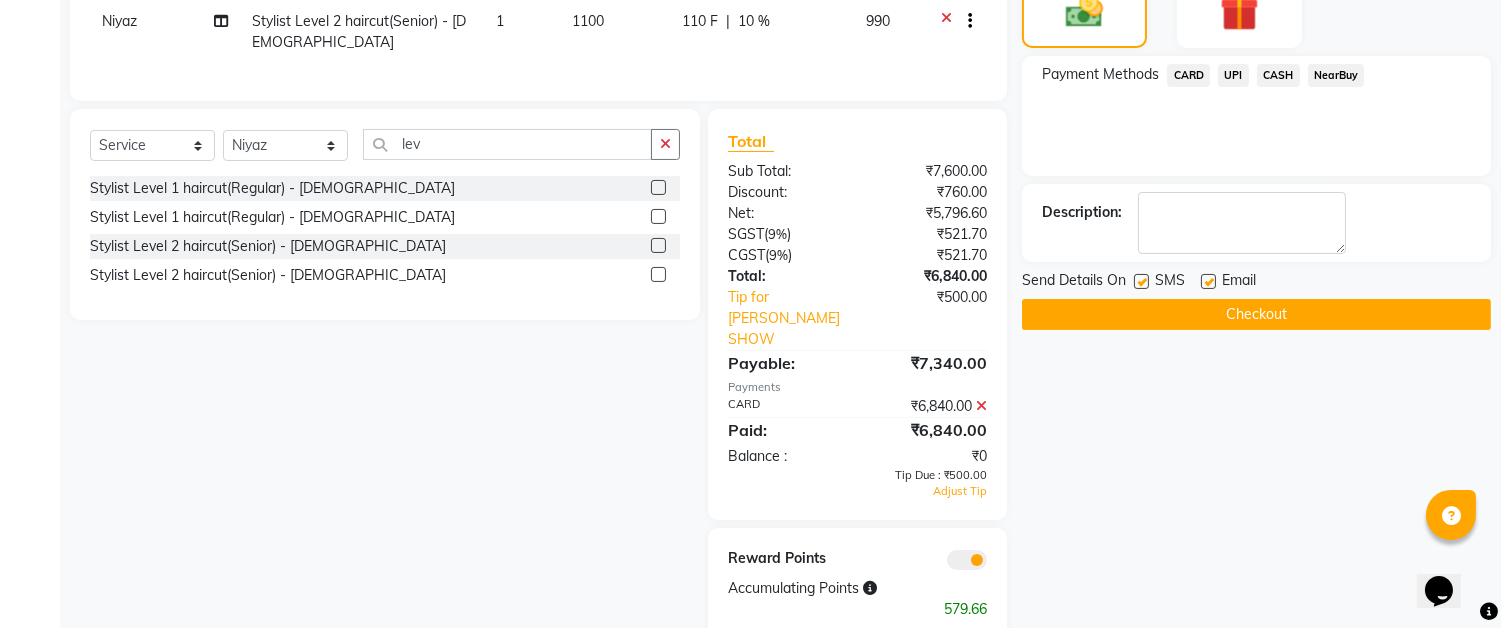 click on "Checkout" 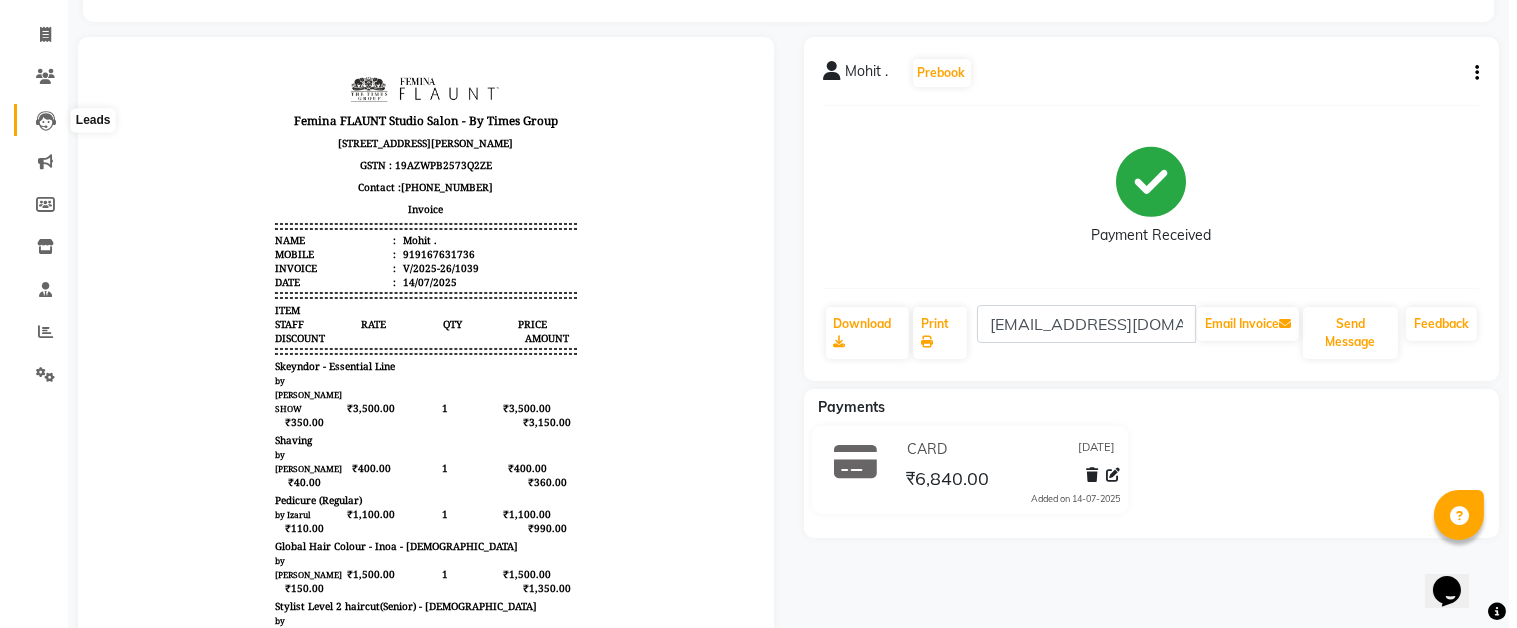 scroll, scrollTop: 0, scrollLeft: 0, axis: both 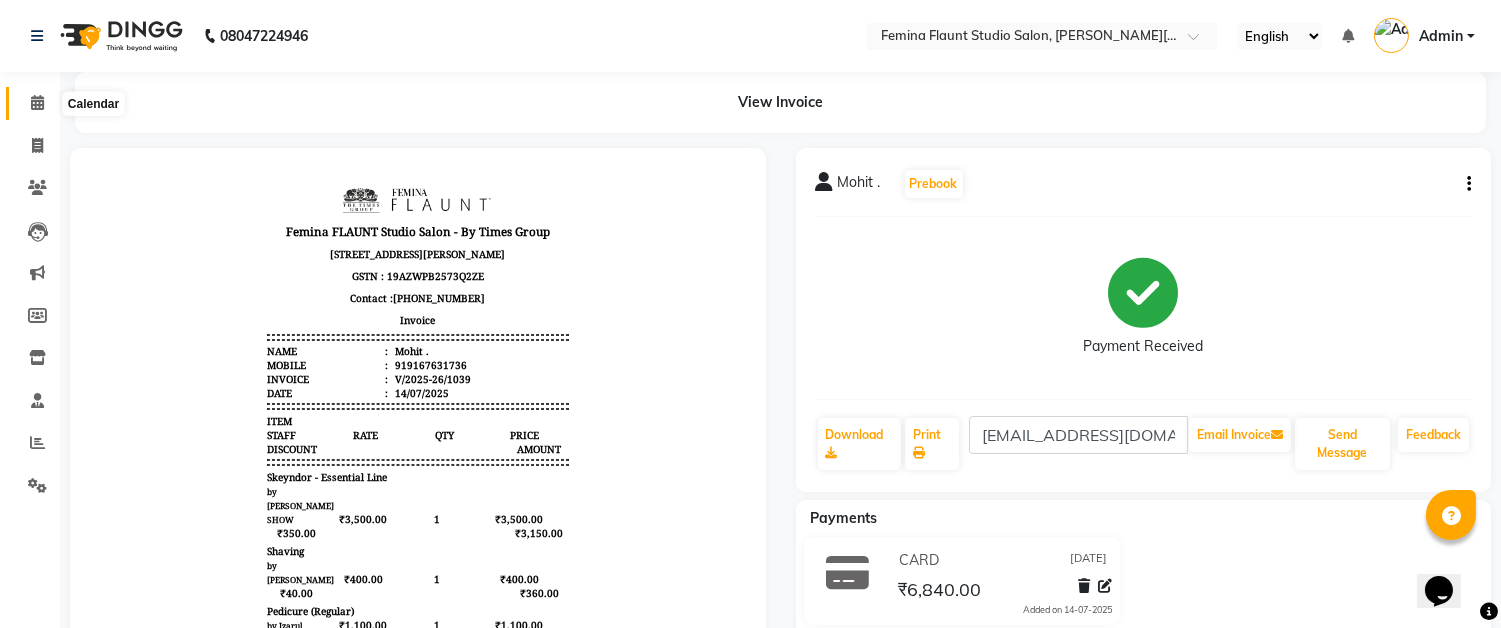 click 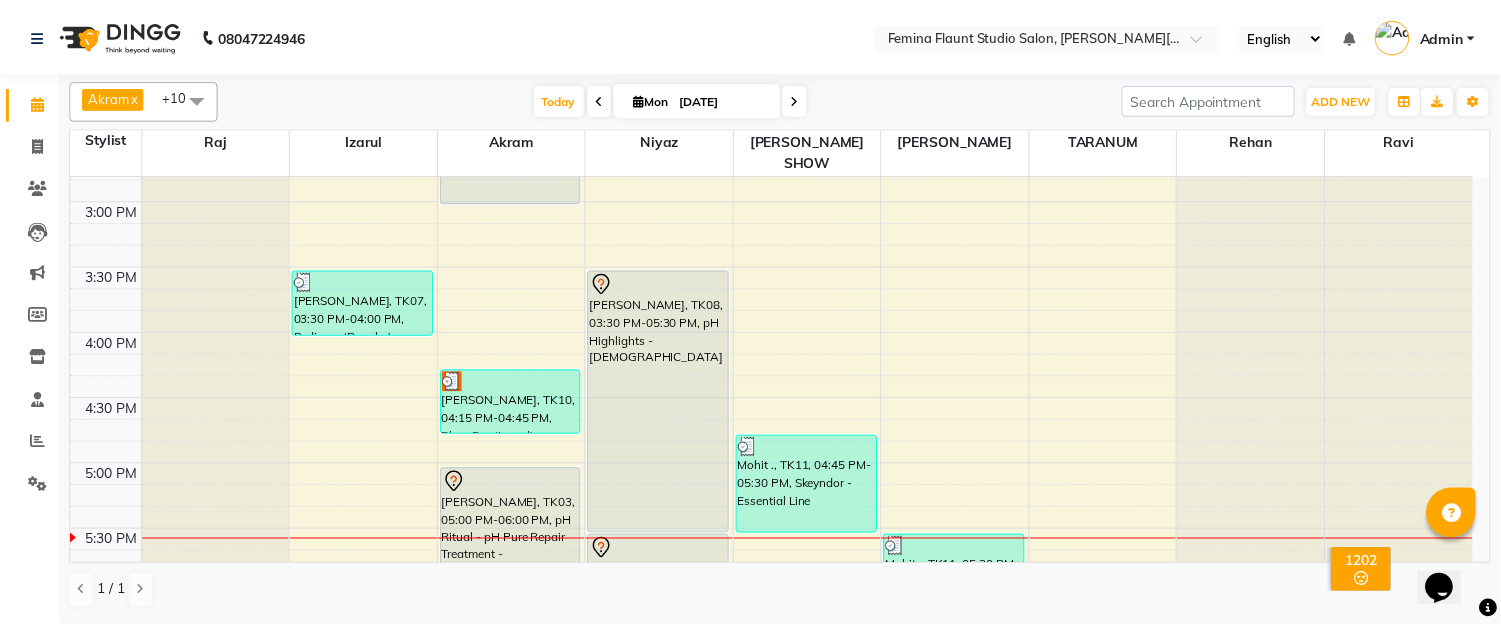 scroll, scrollTop: 888, scrollLeft: 0, axis: vertical 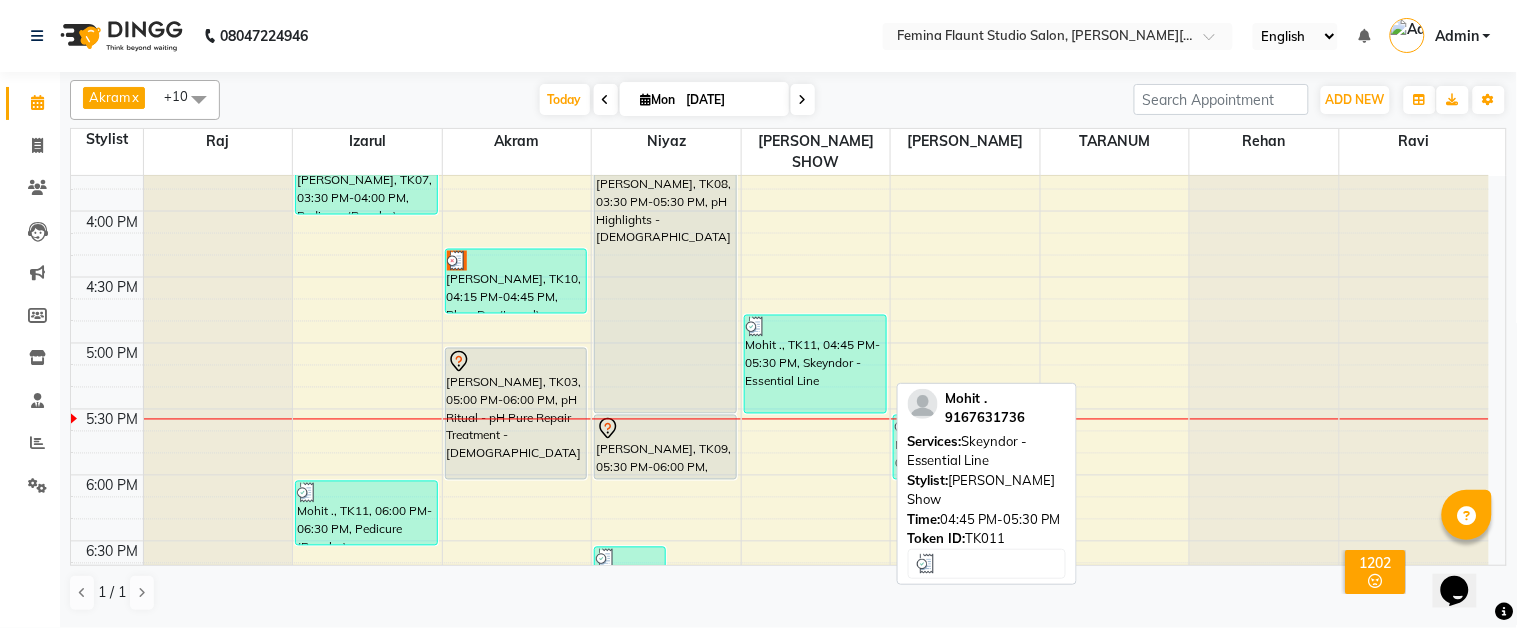 click at bounding box center [815, 327] 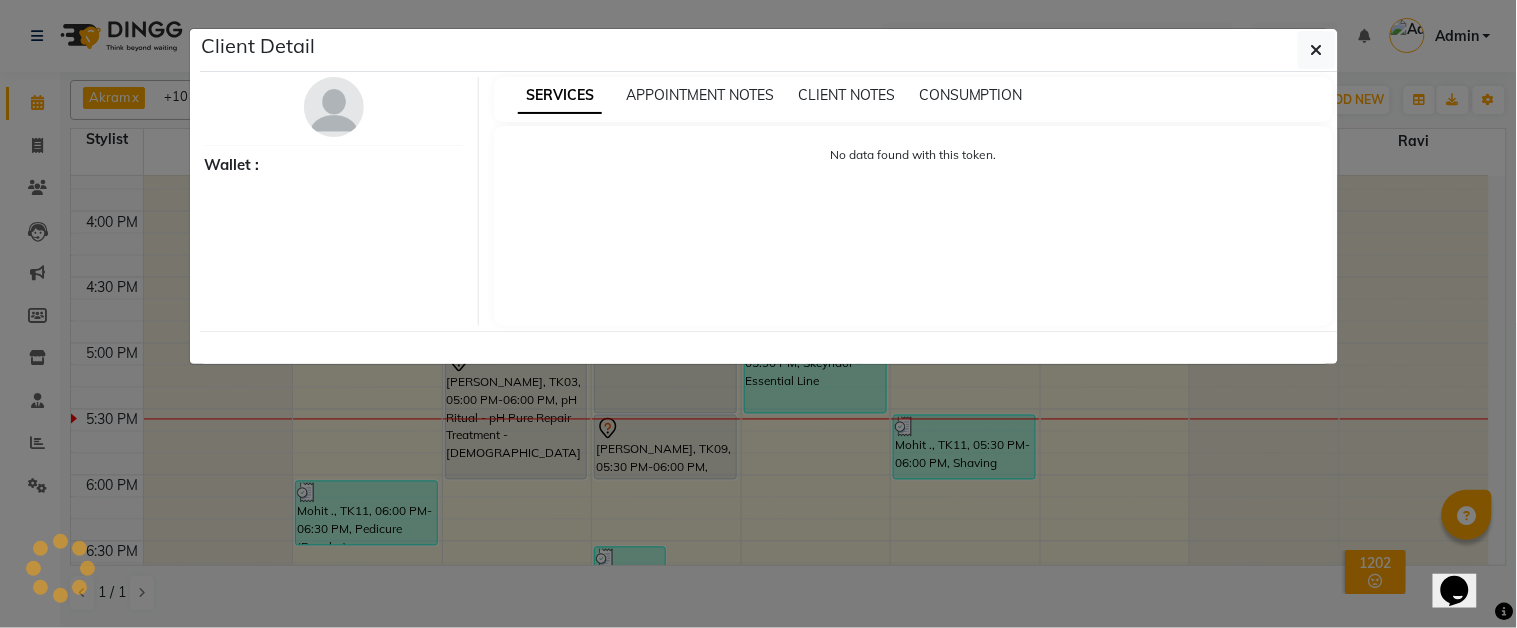 select on "3" 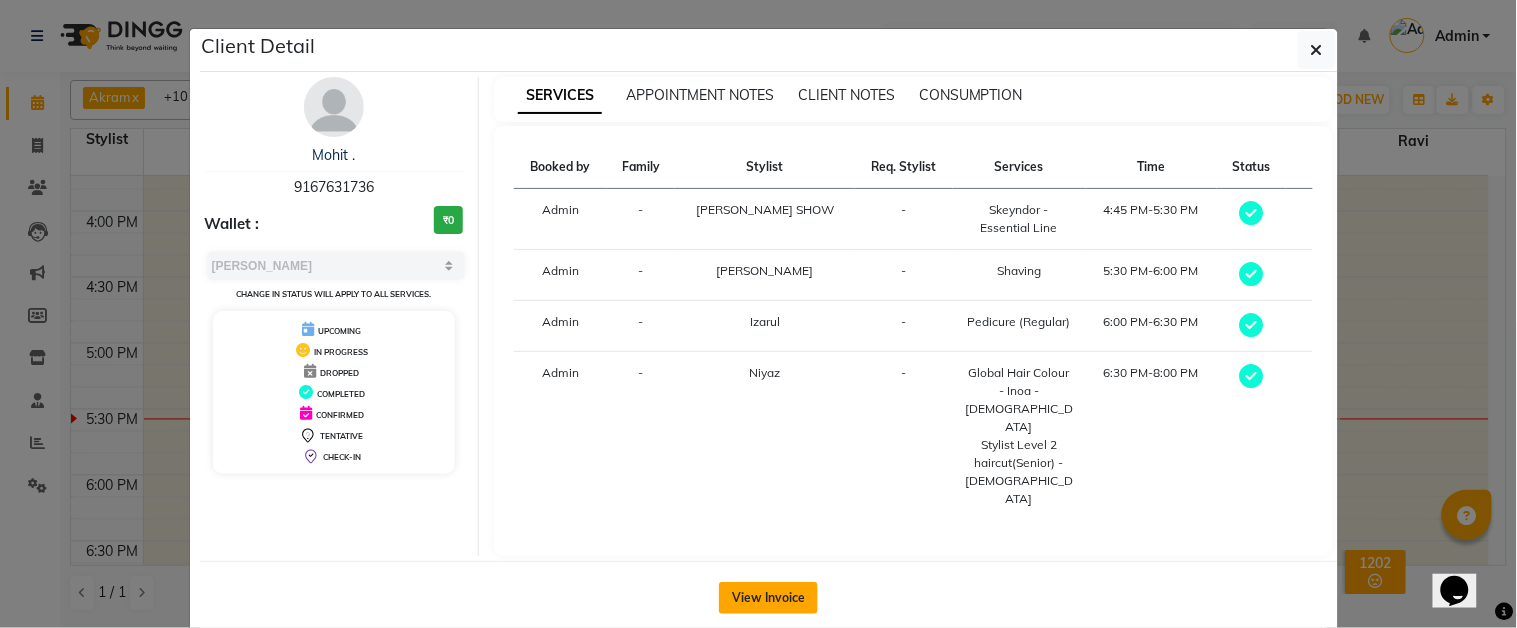 click on "View Invoice" 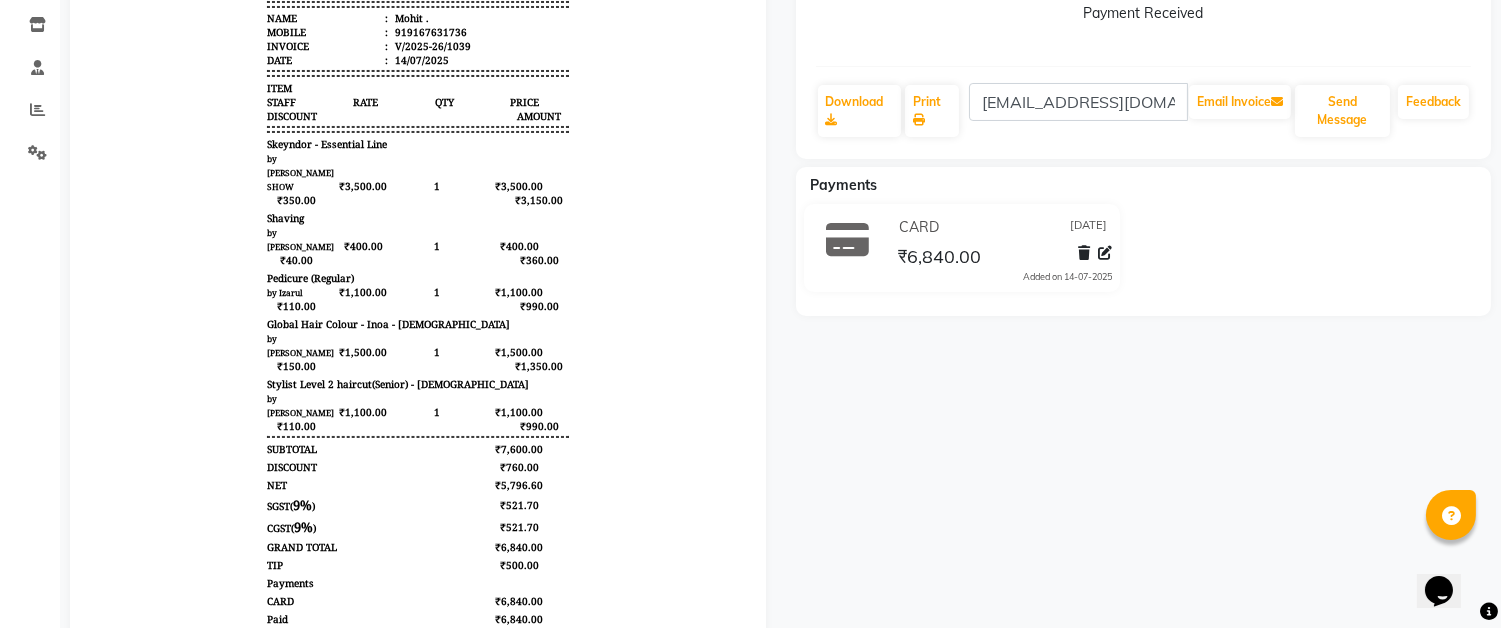 scroll, scrollTop: 0, scrollLeft: 0, axis: both 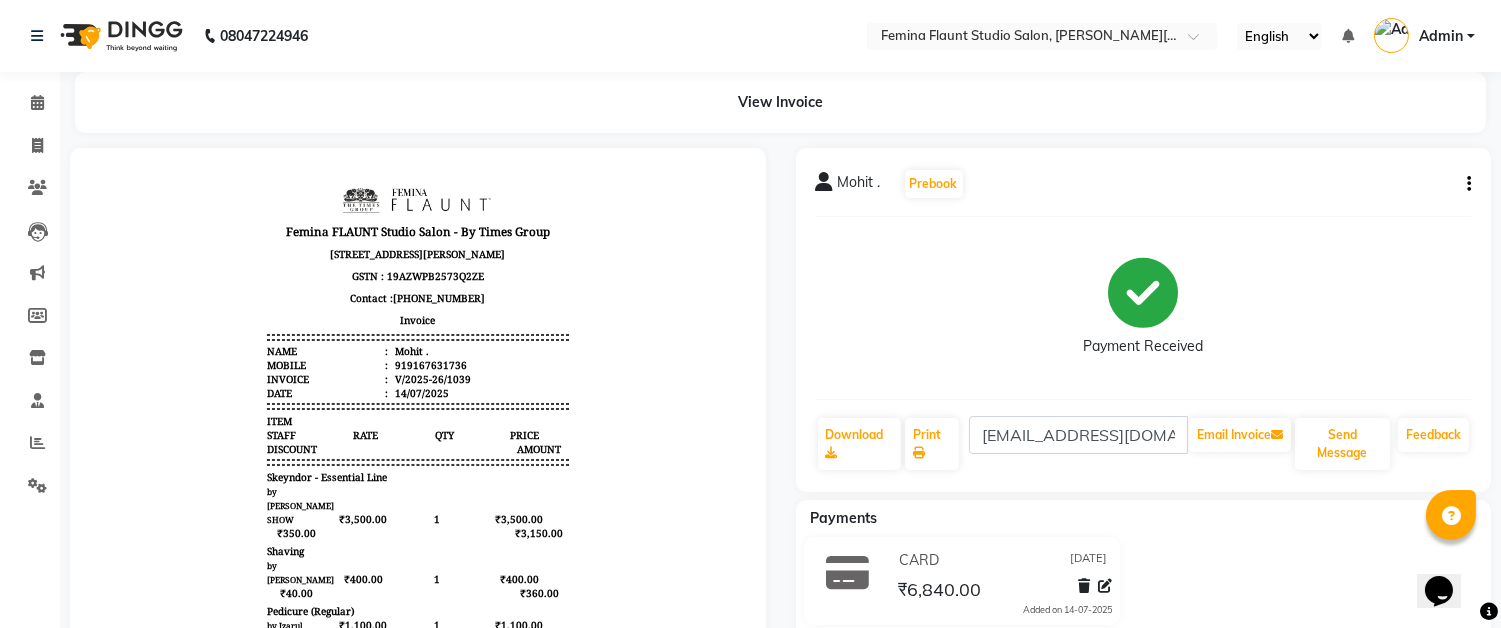 click 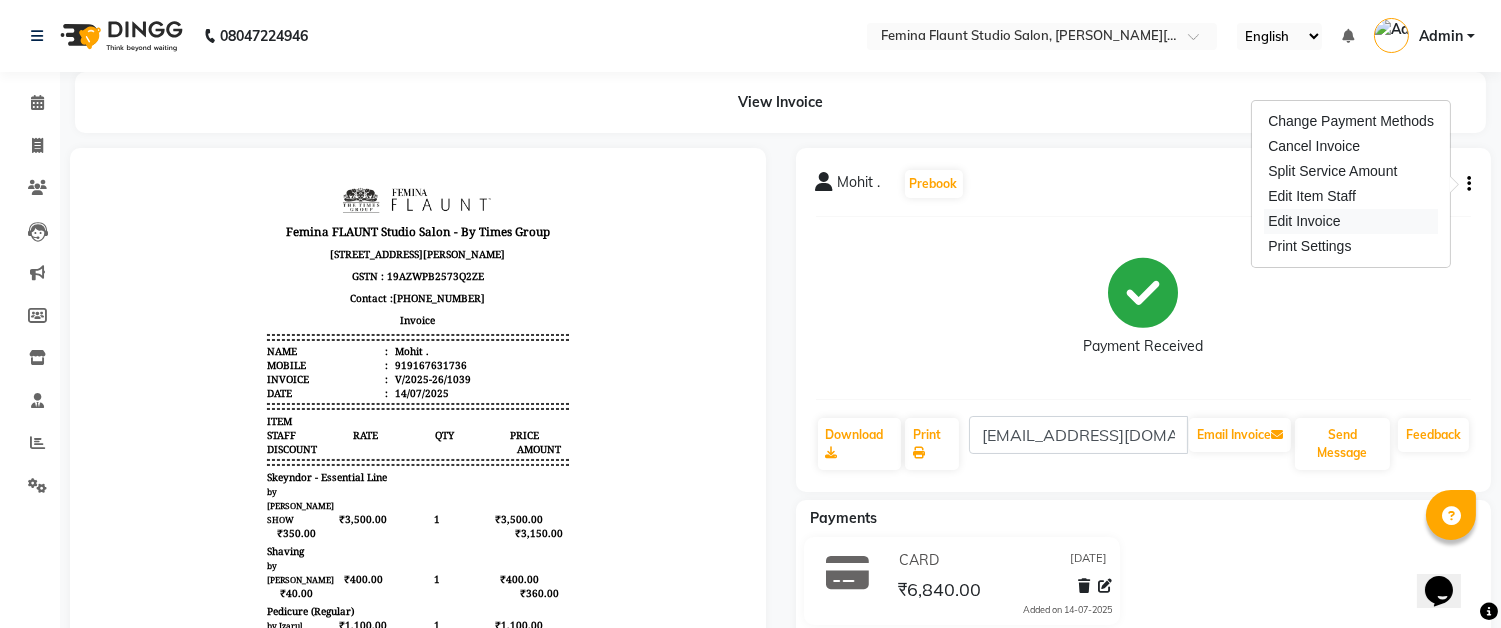 click on "Edit Invoice" at bounding box center [1351, 221] 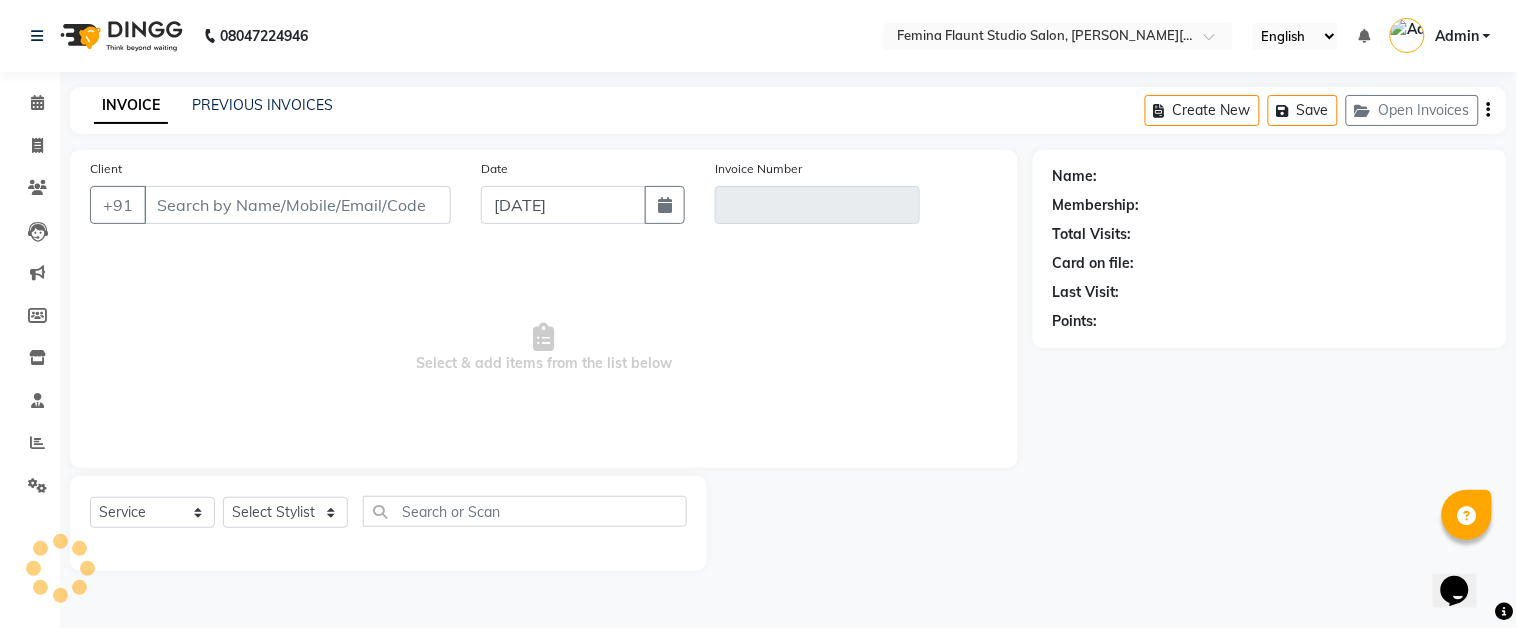 type on "9167631736" 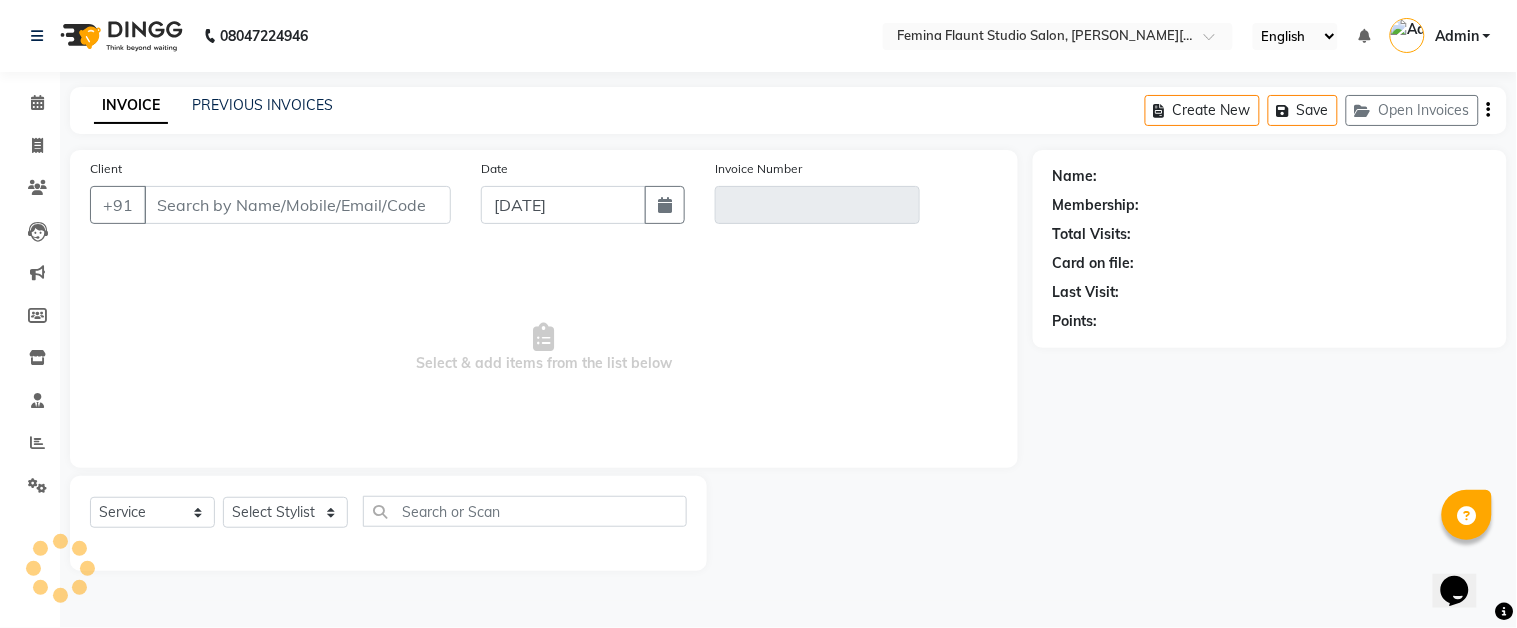 type on "V/2025-26/1039" 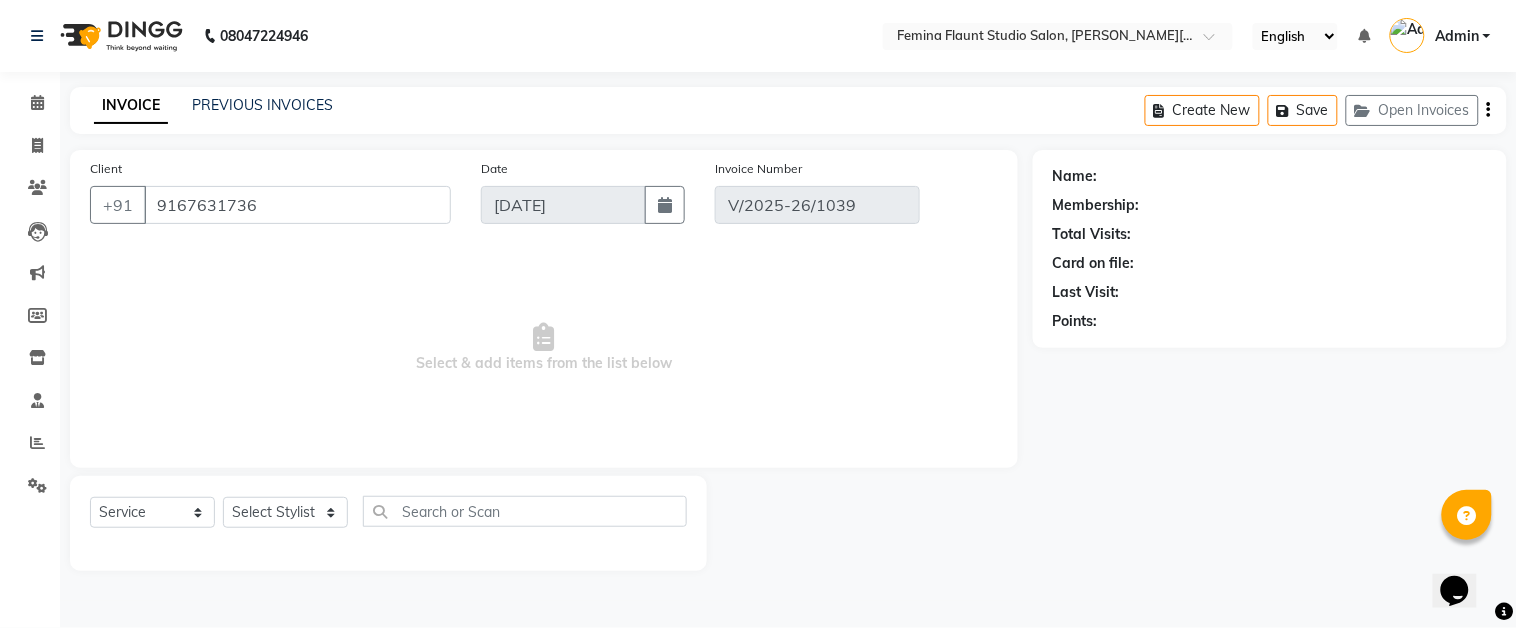 select on "1: Object" 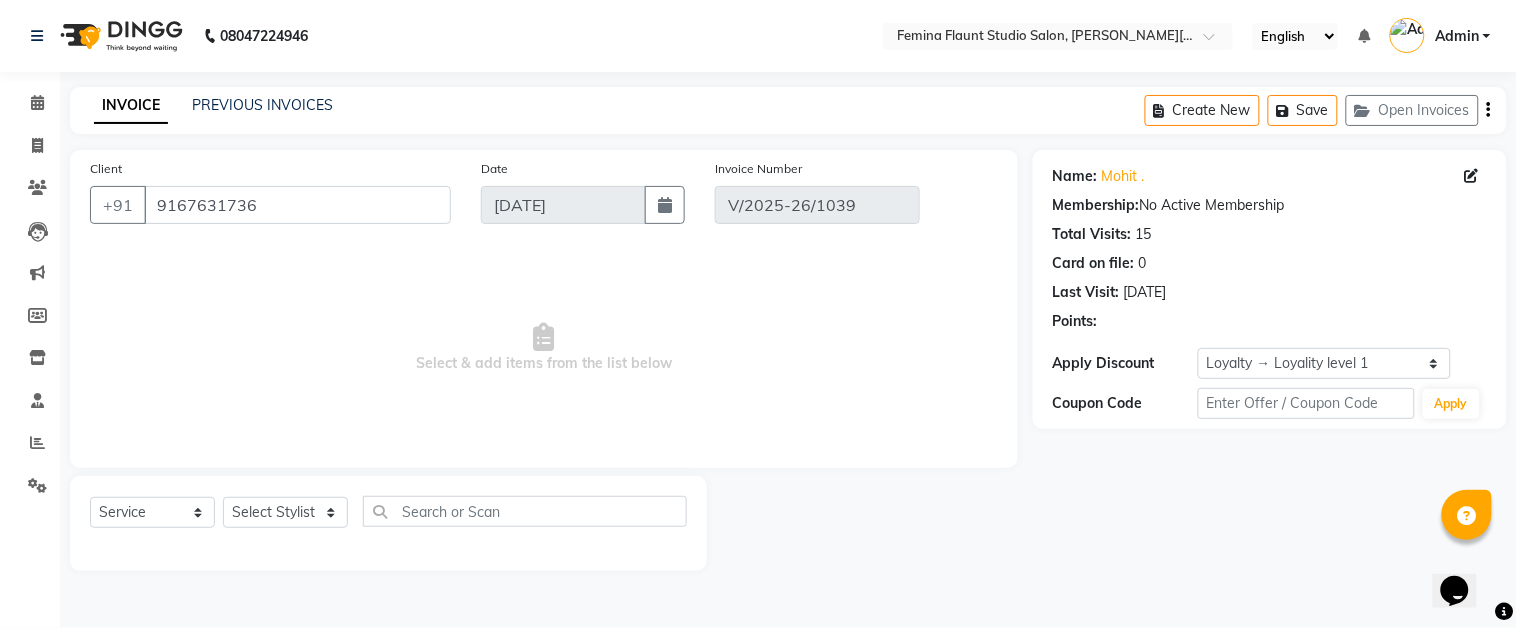 select on "select" 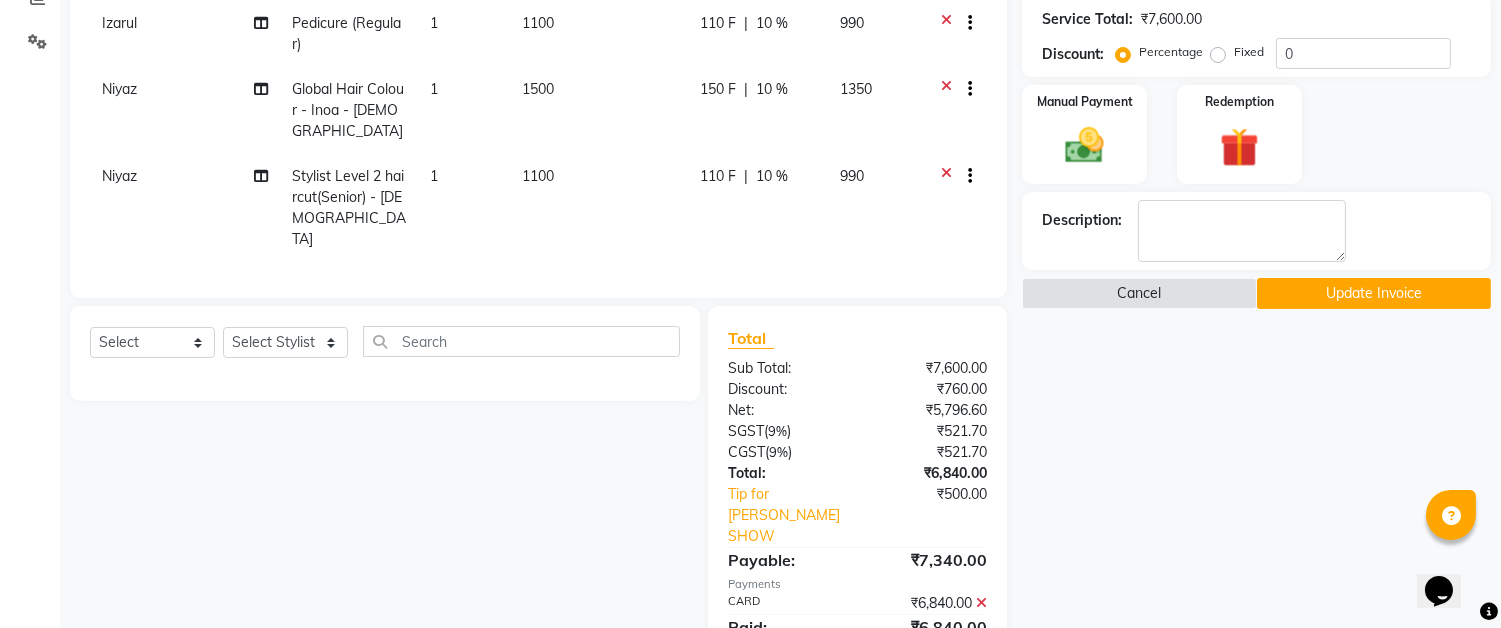 scroll, scrollTop: 615, scrollLeft: 0, axis: vertical 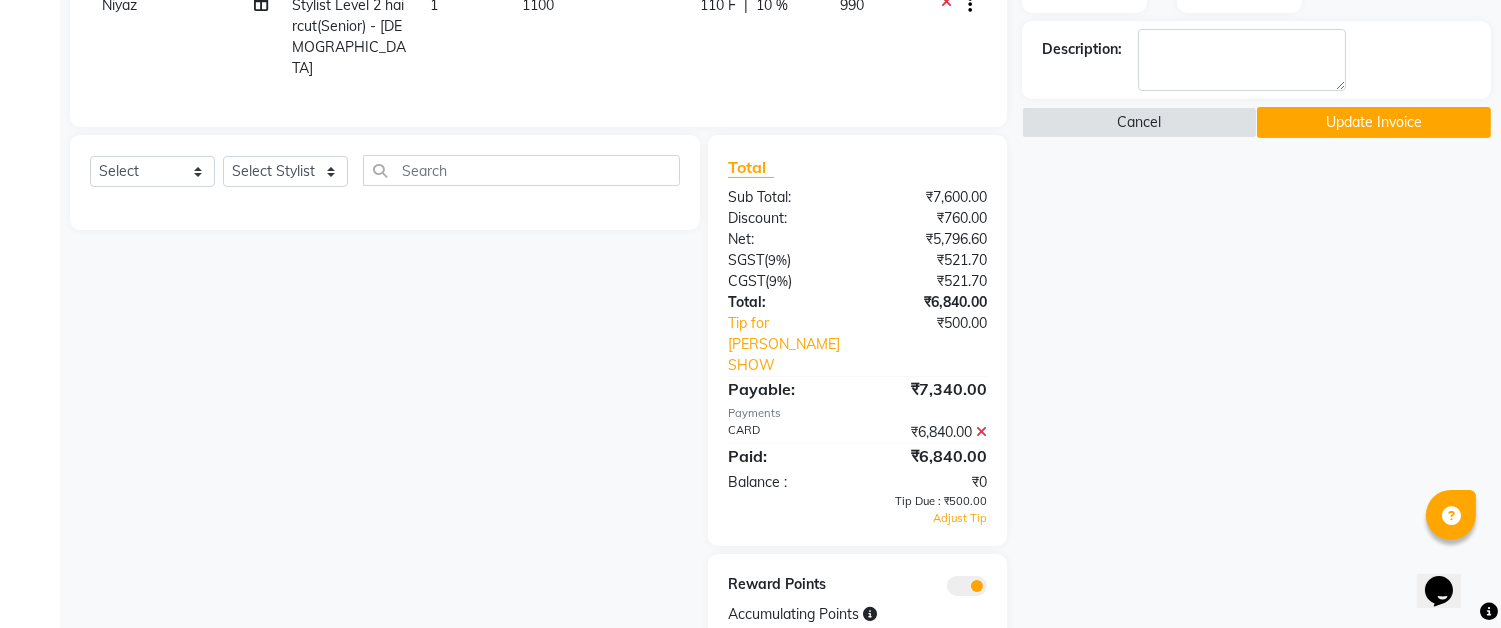 click 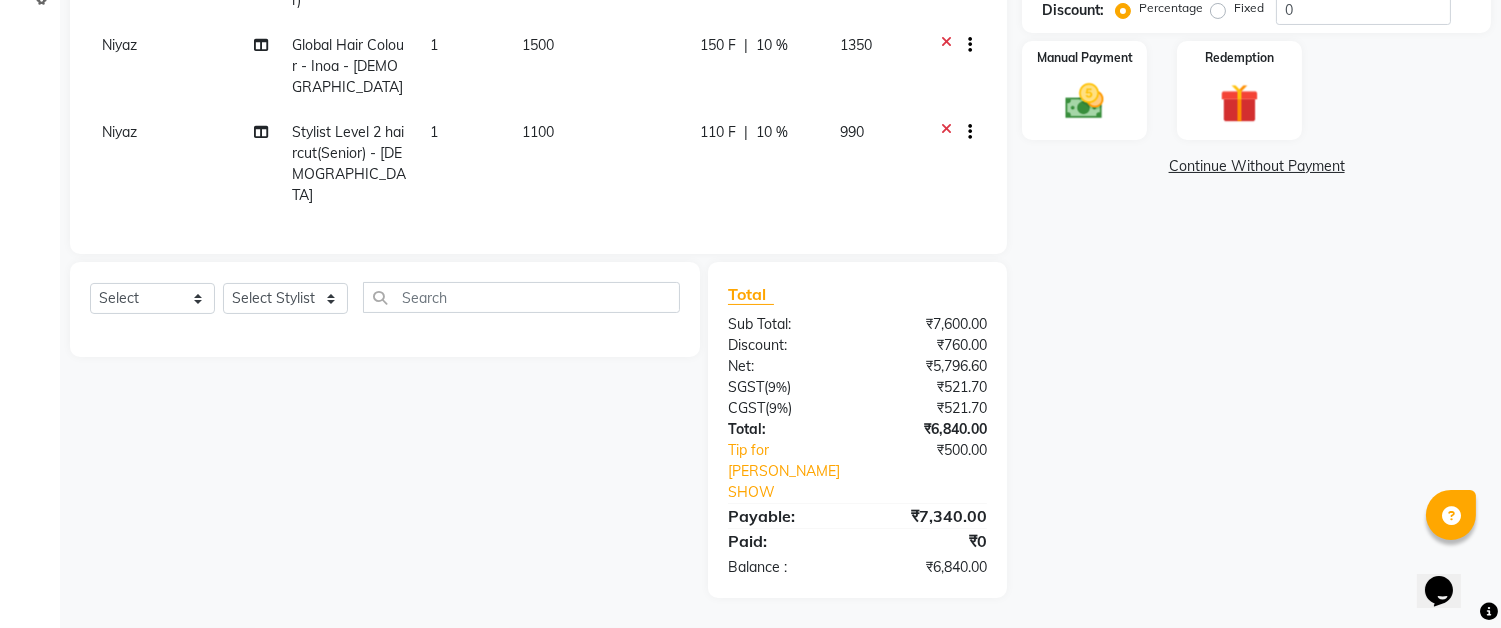 scroll, scrollTop: 420, scrollLeft: 0, axis: vertical 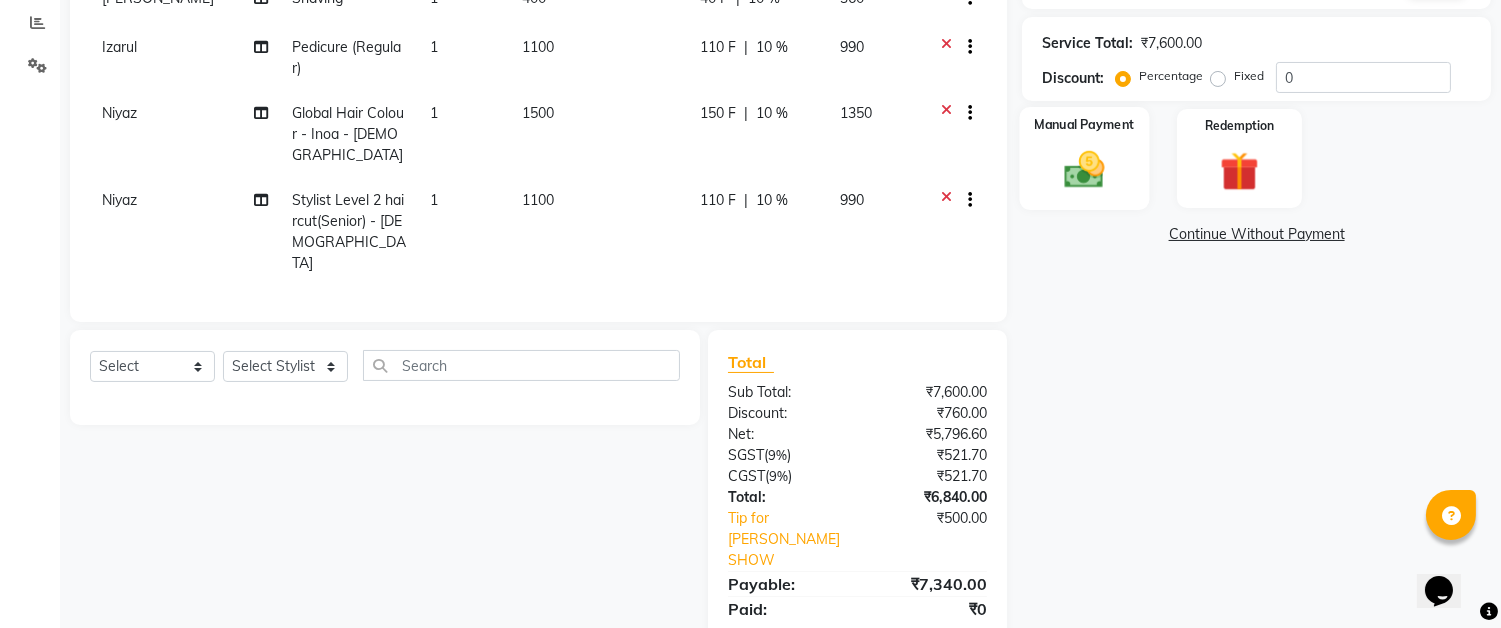 click 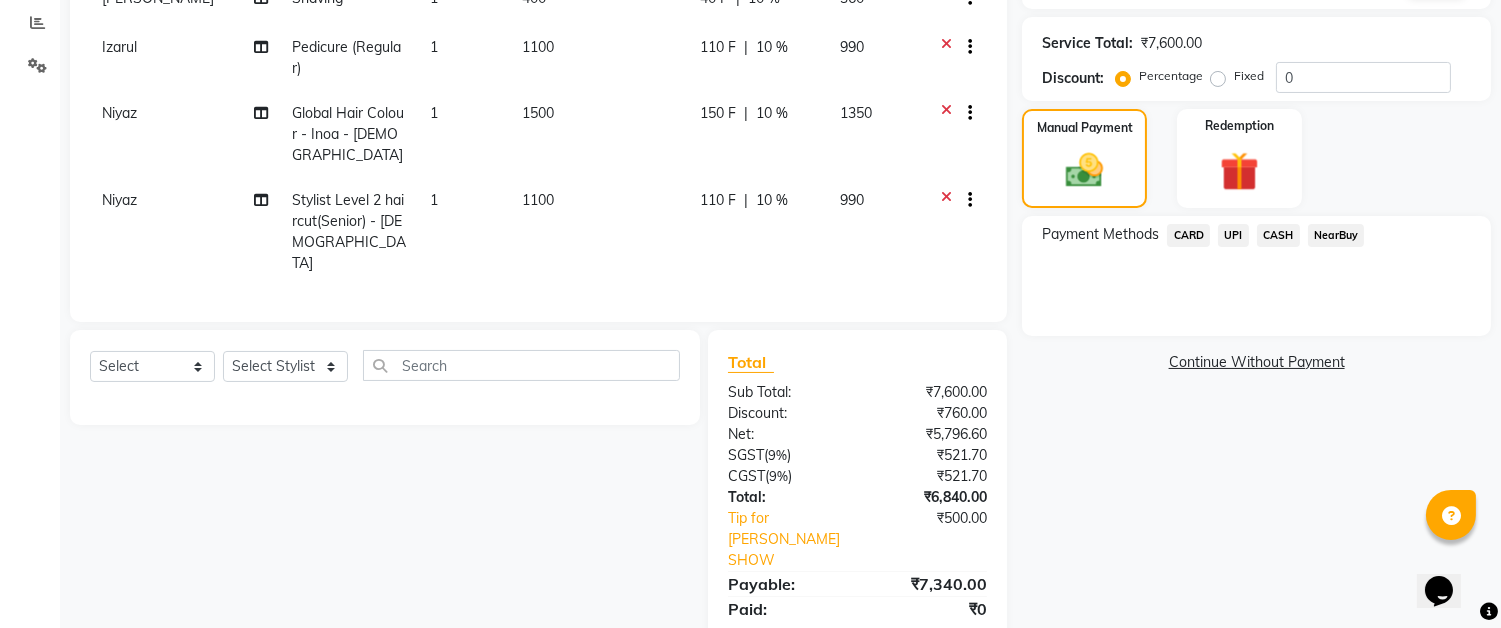 click on "CARD" 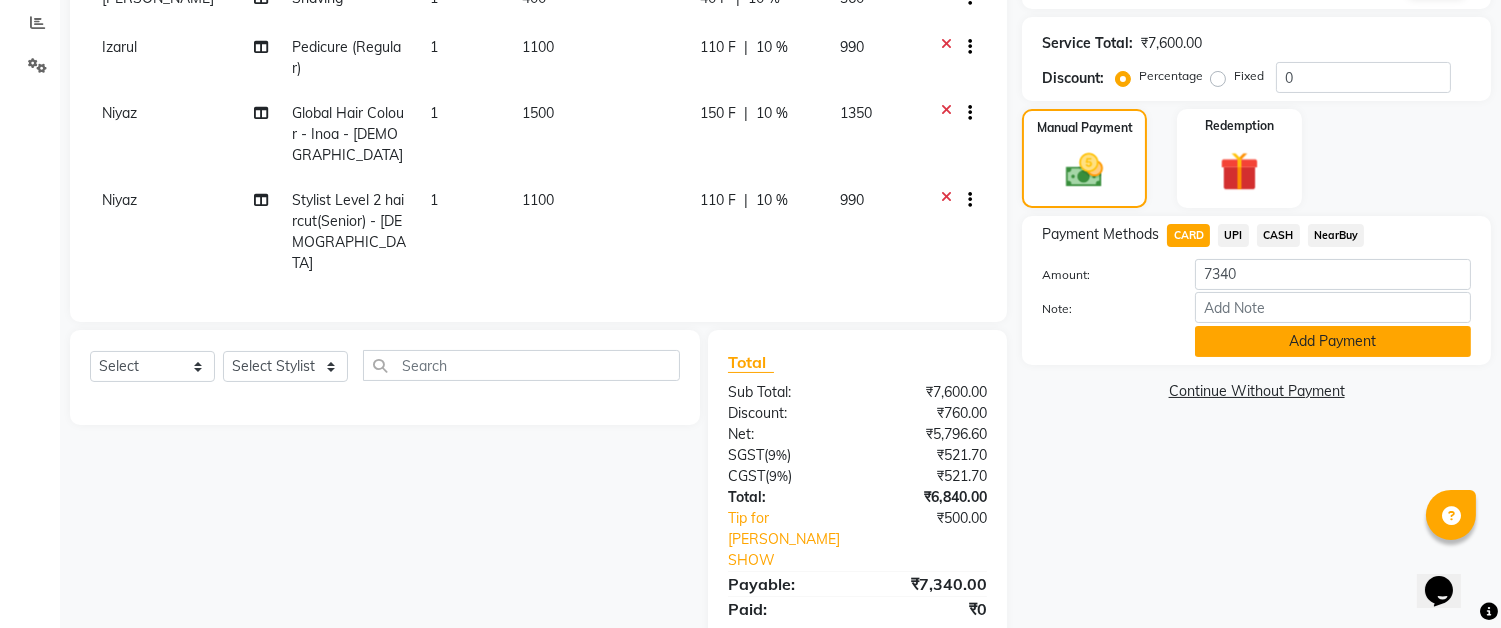 click on "Add Payment" 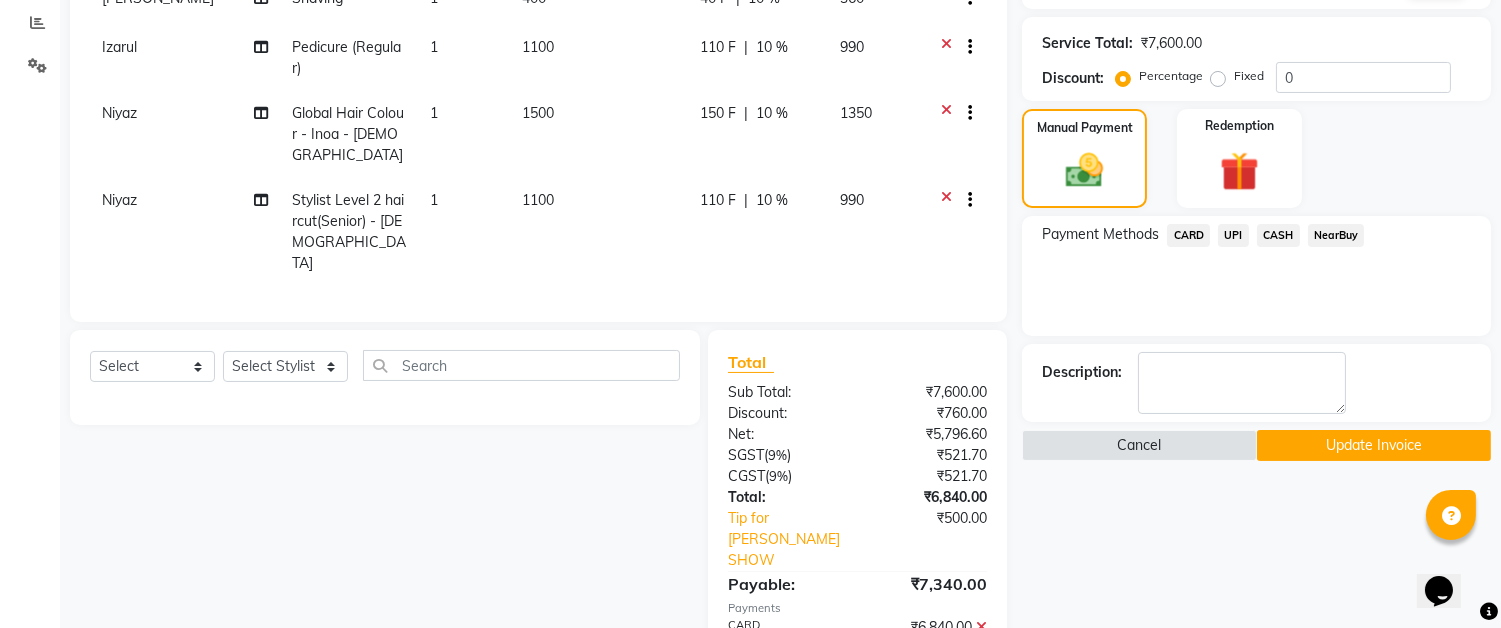 scroll, scrollTop: 603, scrollLeft: 0, axis: vertical 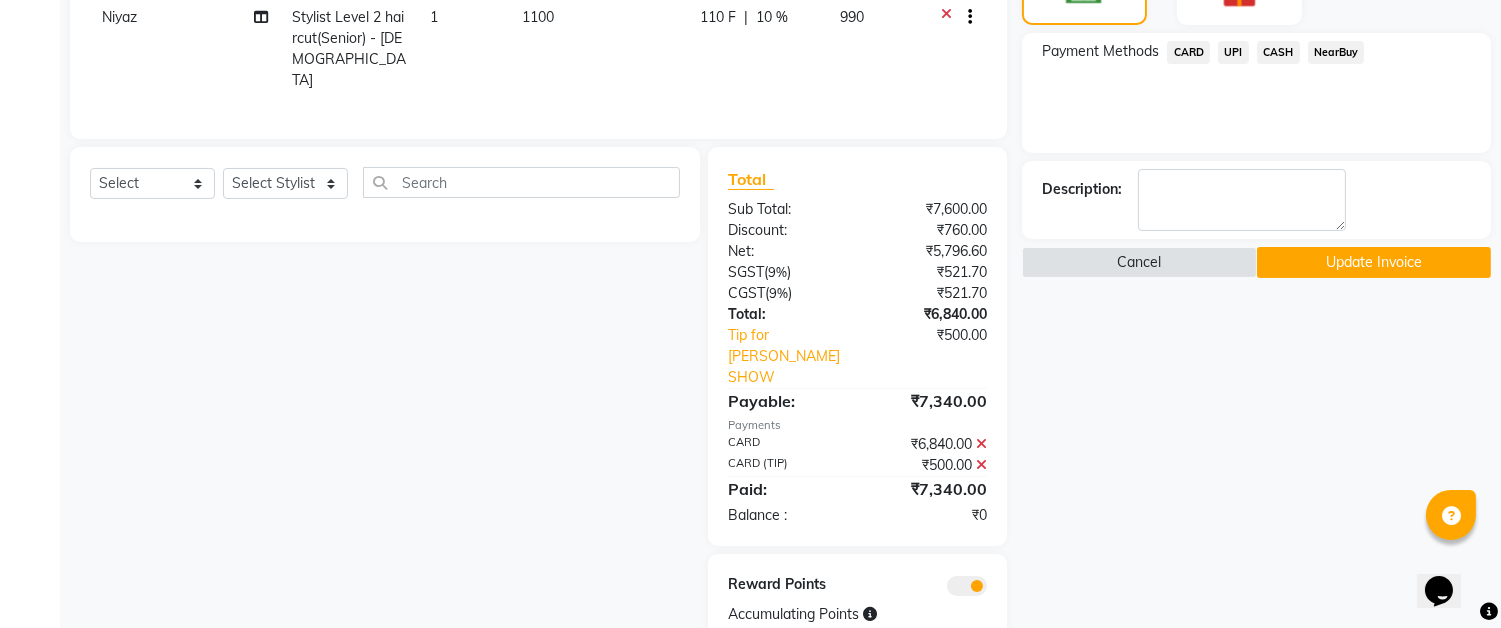 click on "Update Invoice" 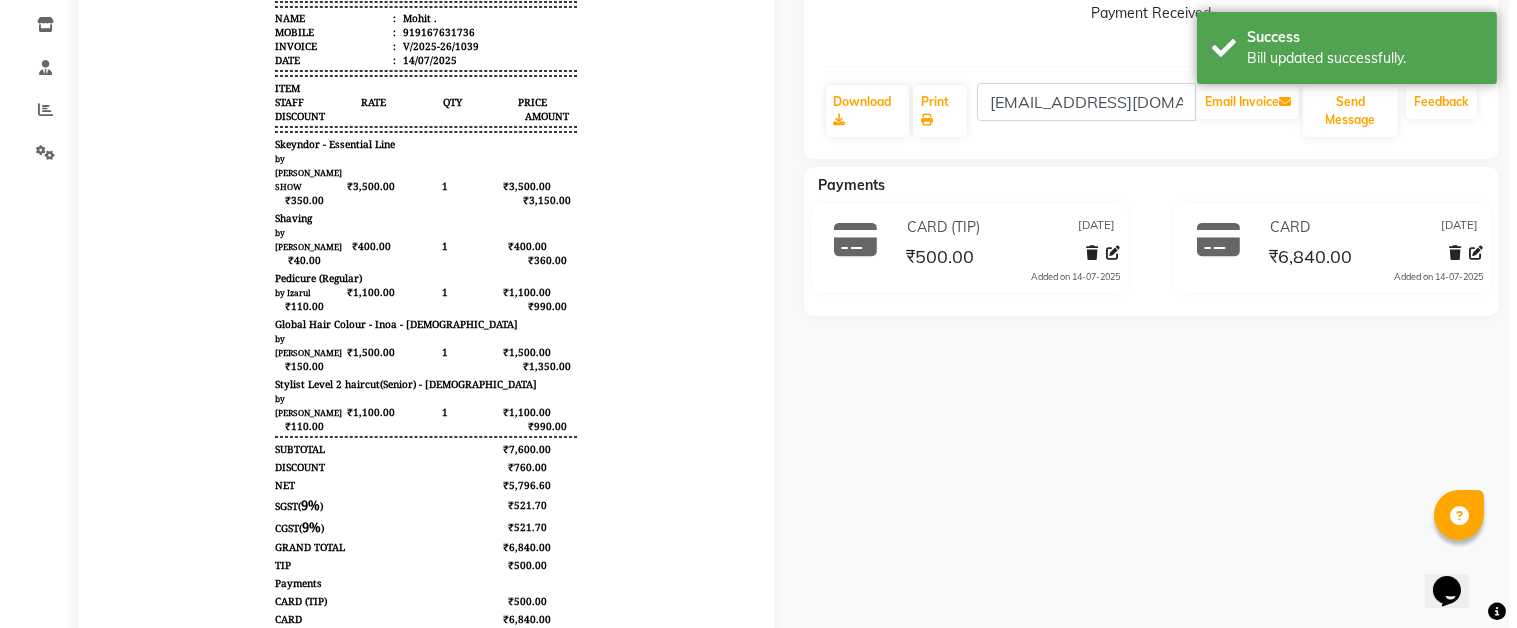 scroll, scrollTop: 0, scrollLeft: 0, axis: both 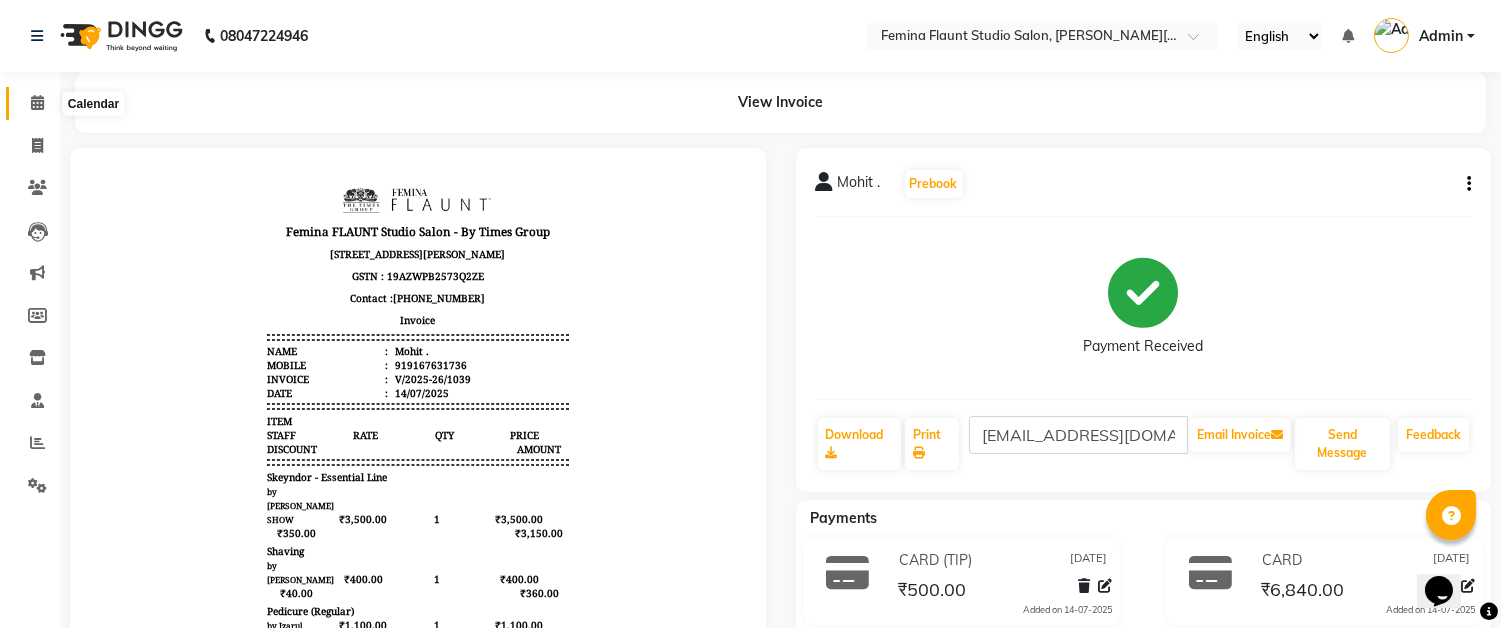 click 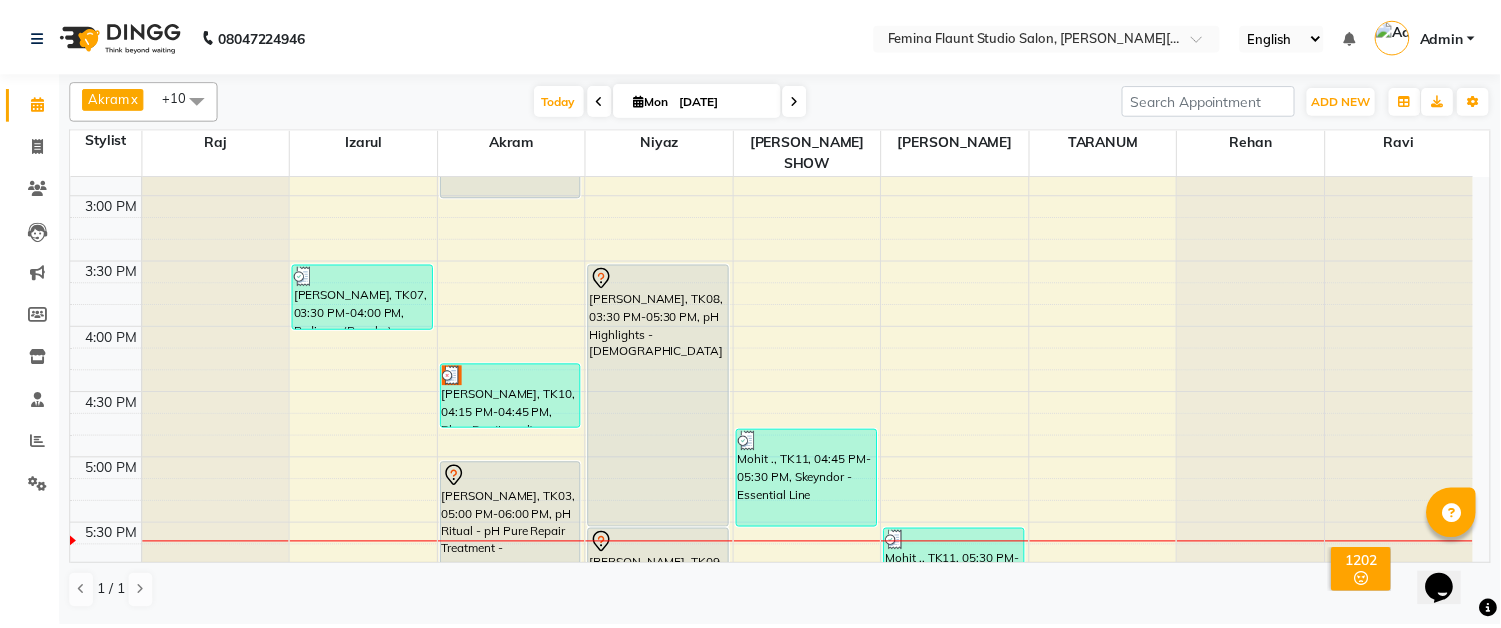 scroll, scrollTop: 777, scrollLeft: 0, axis: vertical 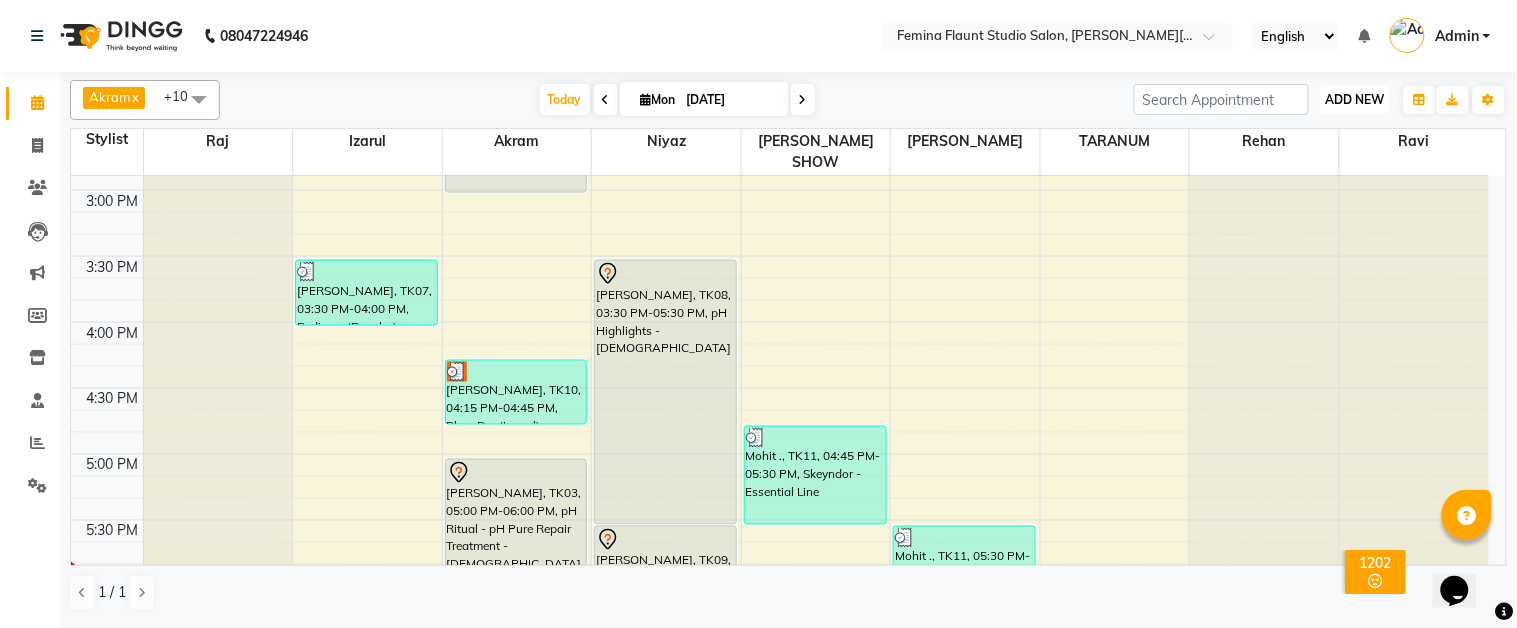 click on "ADD NEW" at bounding box center [1355, 99] 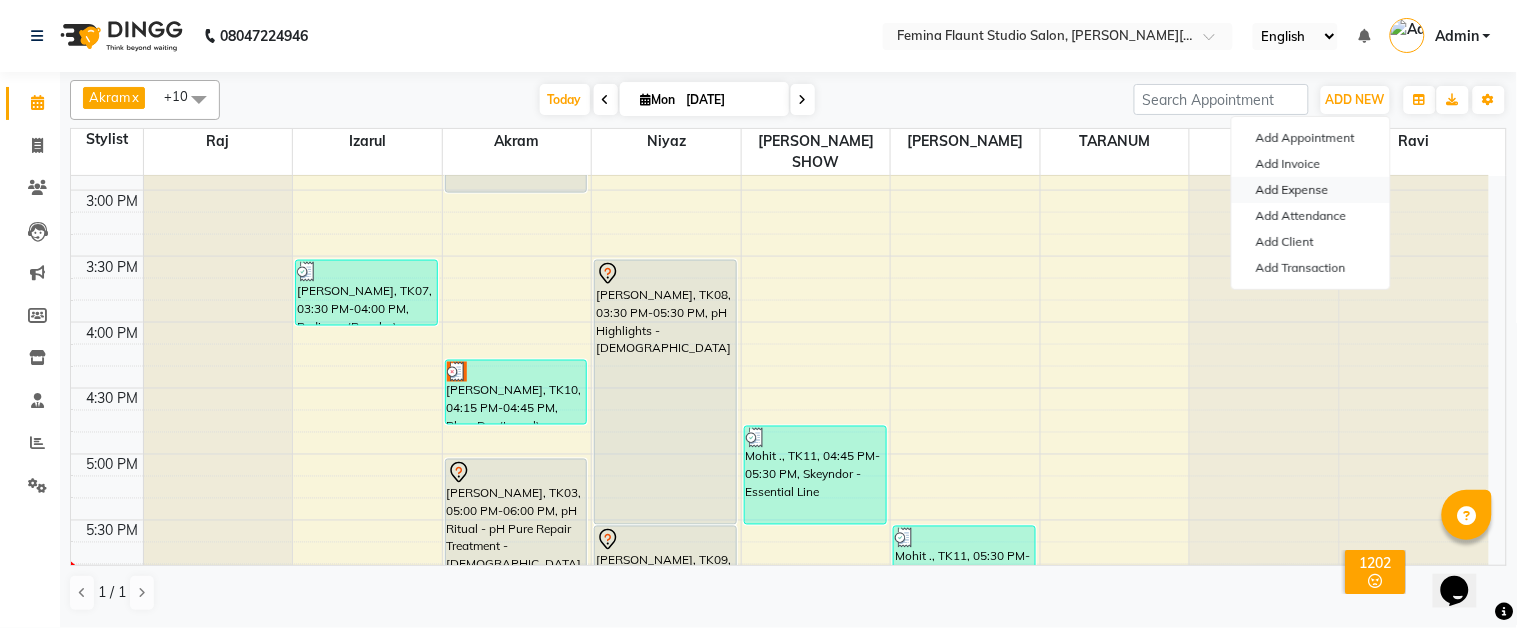 click on "Add Expense" at bounding box center (1311, 190) 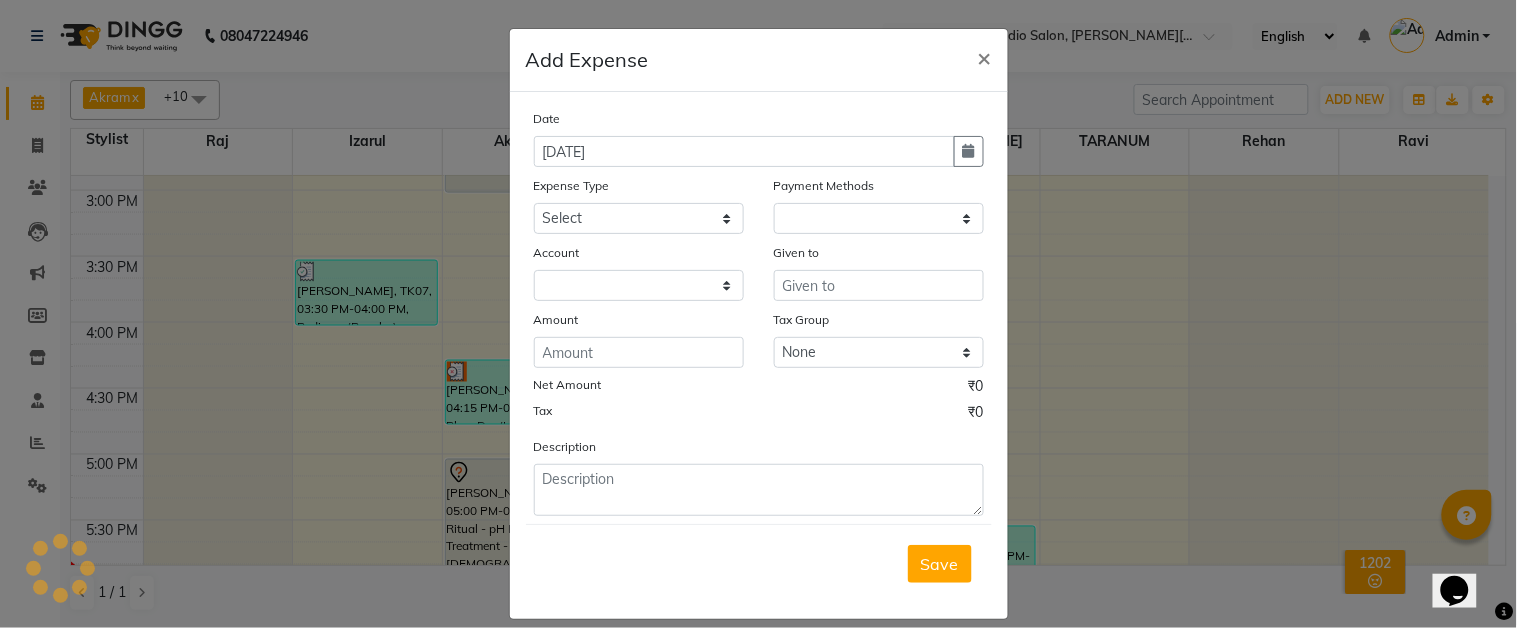 select on "1" 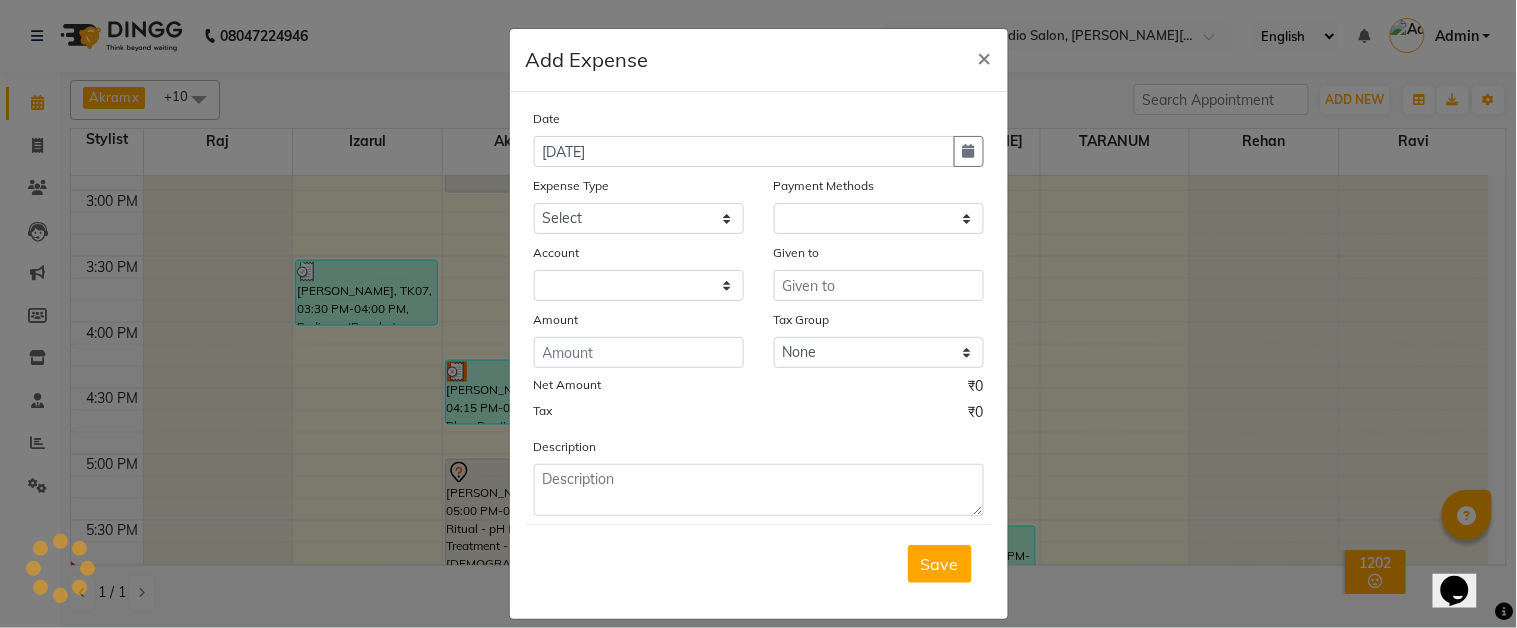 select on "4140" 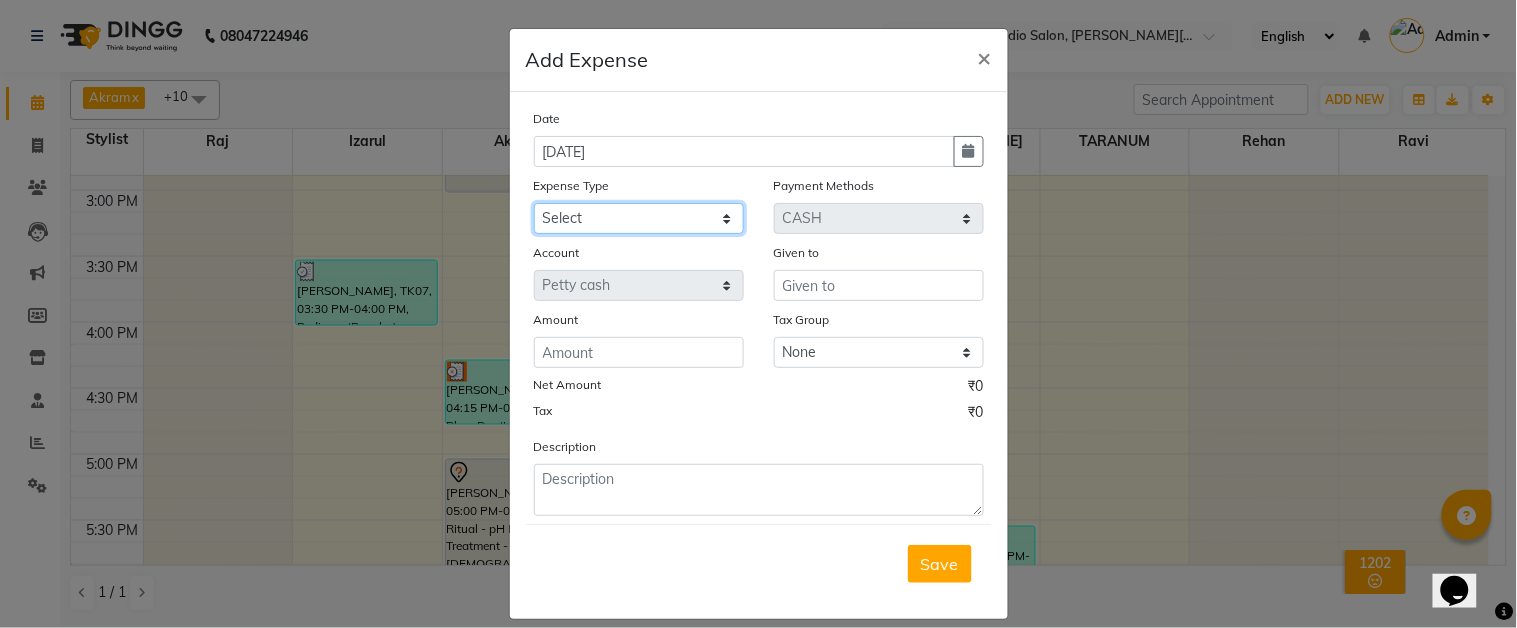 click on "Select Advance Salary Car Parking Charges Cash transfer to bank Cash Transfer to Owner Client Snacks Electricity Incentive Laundry Marketing Miscellaneous Other Pantry Salary Staff Snacks Tea & Refreshment Transgender Water" 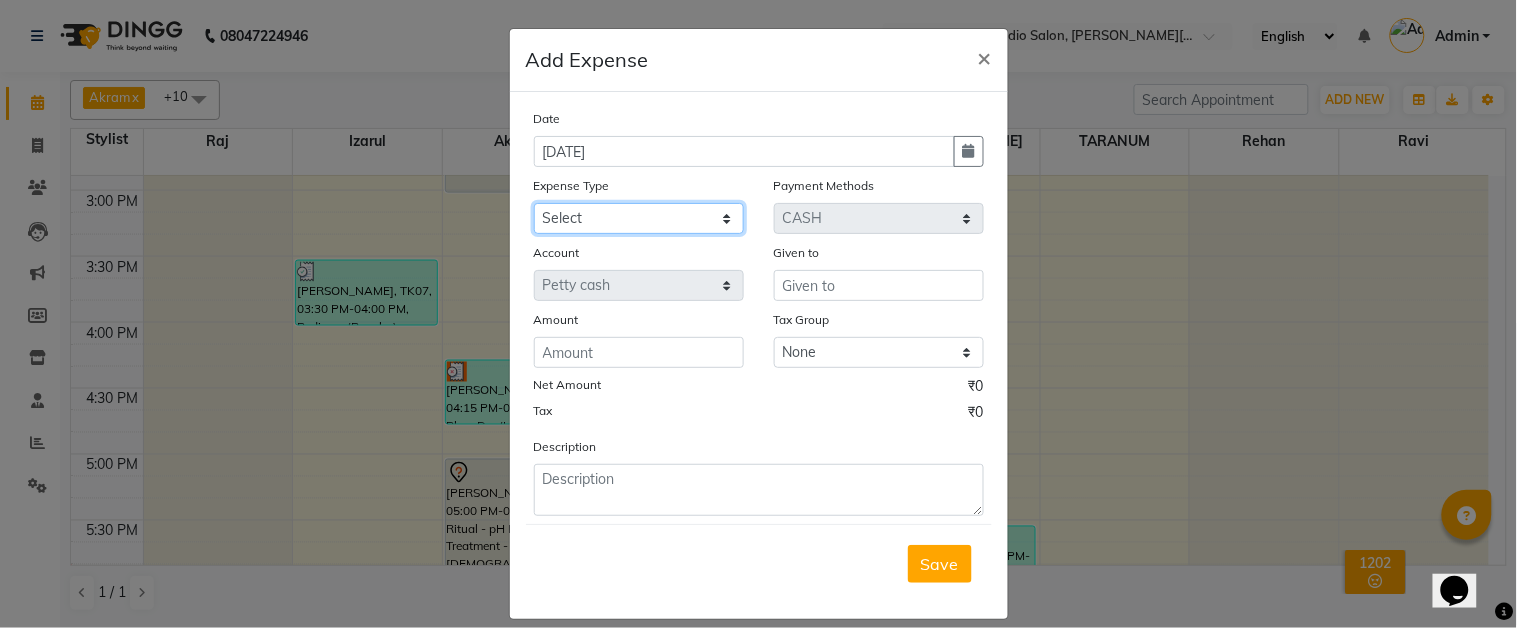 select on "9804" 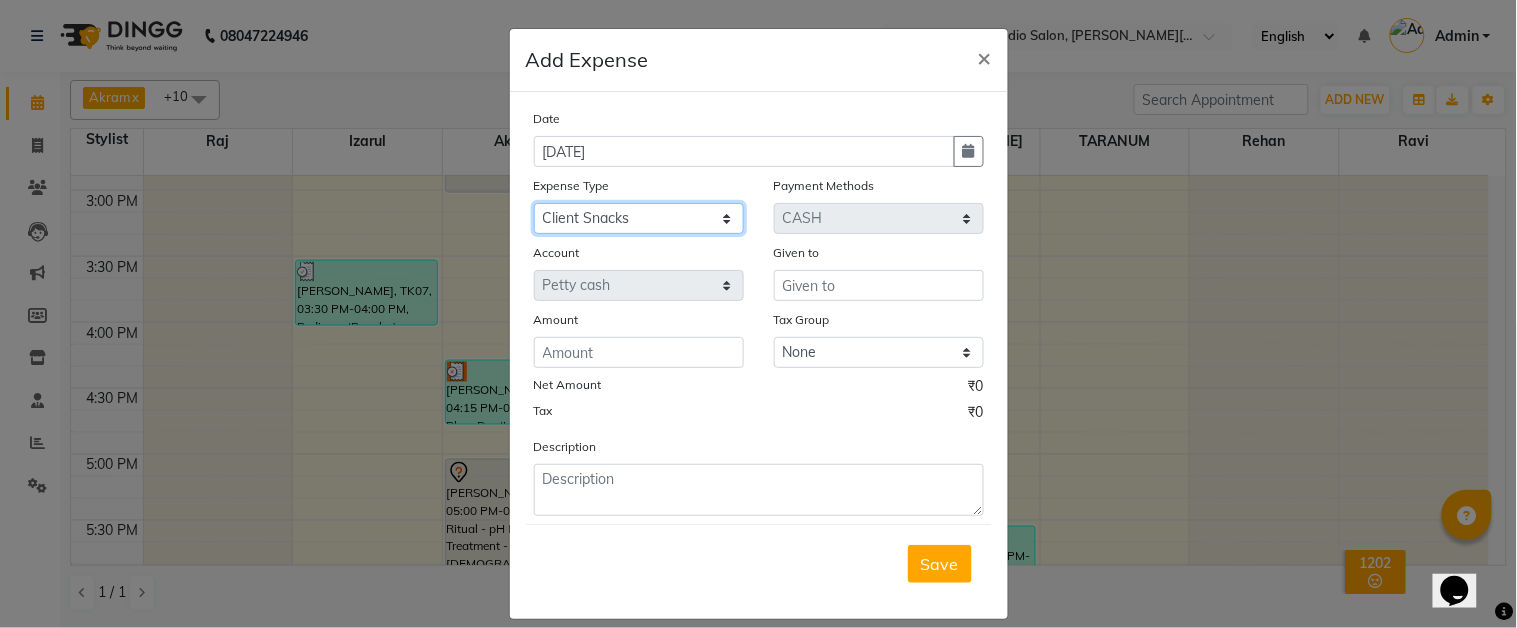 click on "Select Advance Salary Car Parking Charges Cash transfer to bank Cash Transfer to Owner Client Snacks Electricity Incentive Laundry Marketing Miscellaneous Other Pantry Salary Staff Snacks Tea & Refreshment Transgender Water" 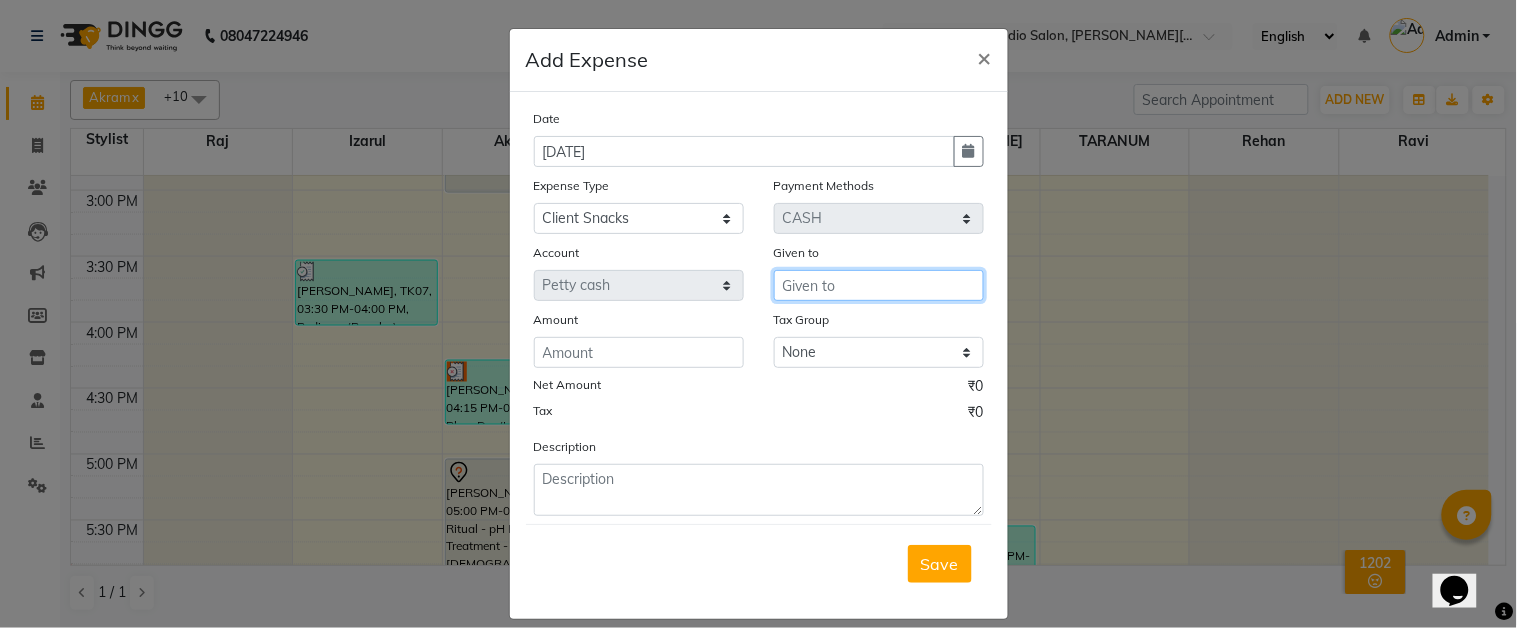 click at bounding box center [879, 285] 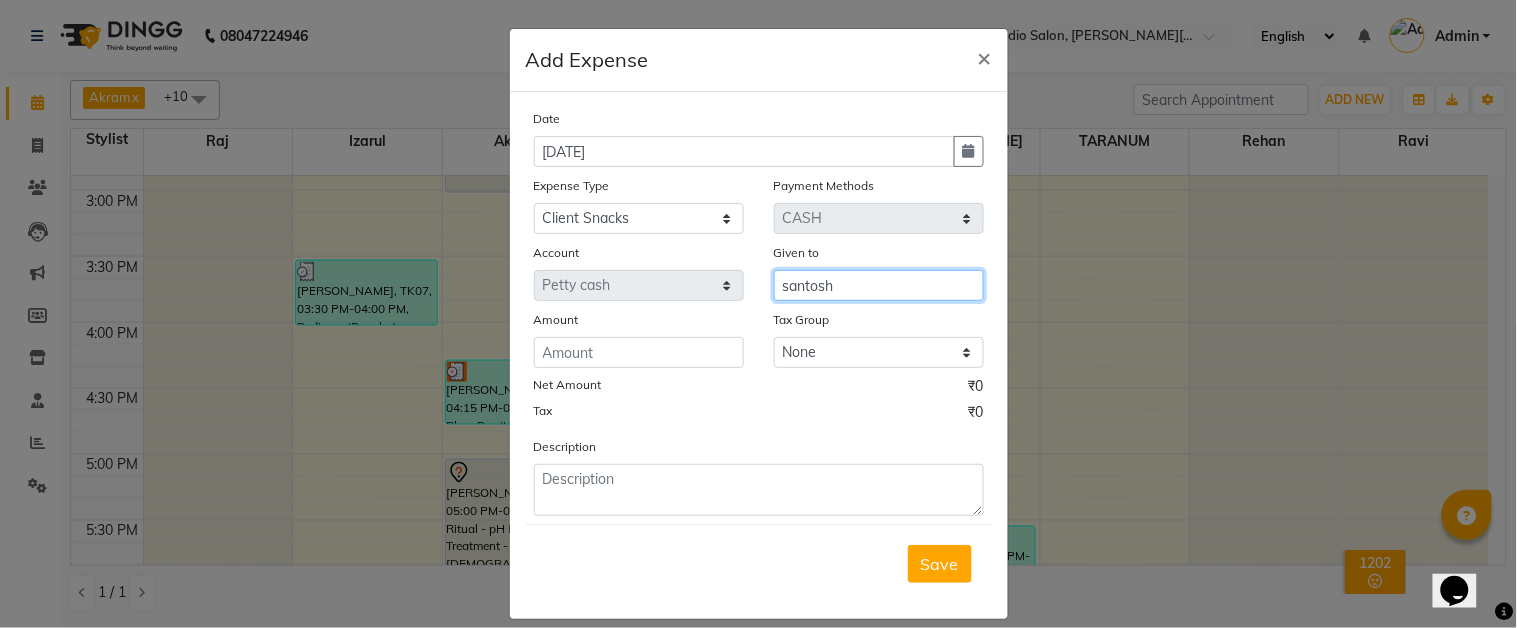 type on "santosh" 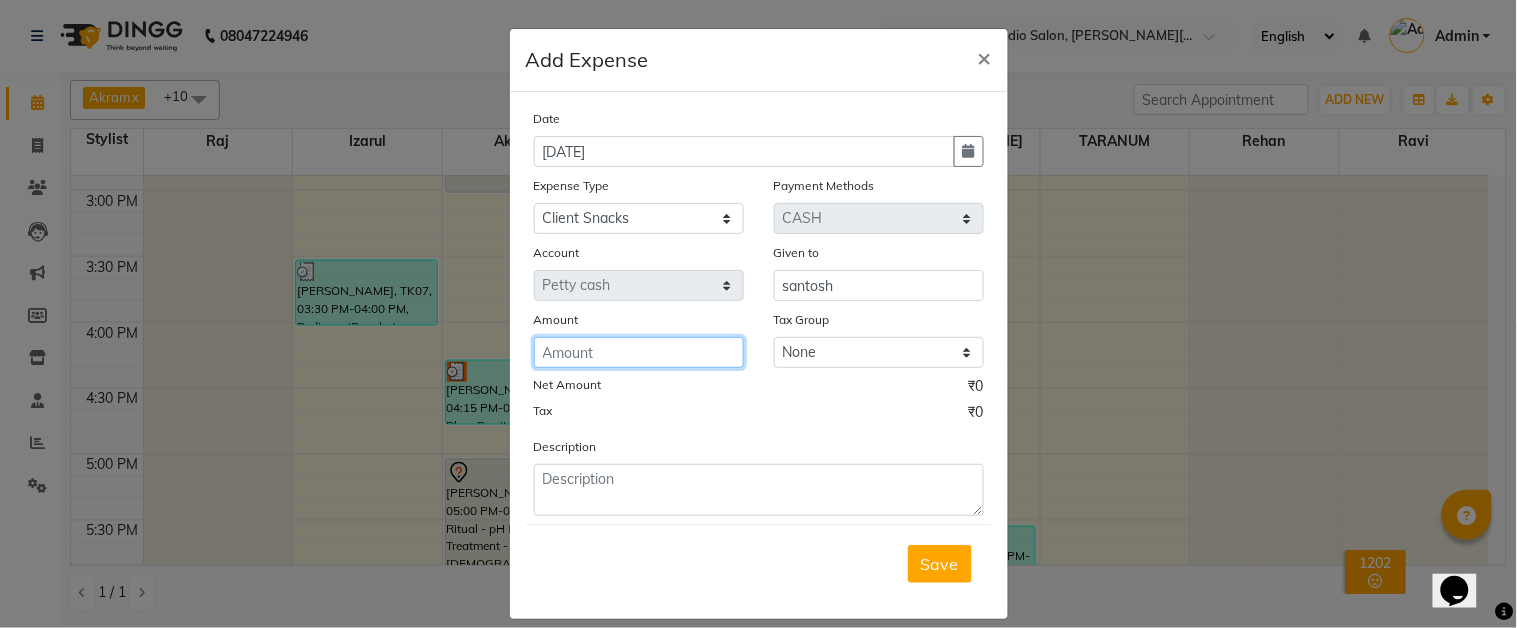 click 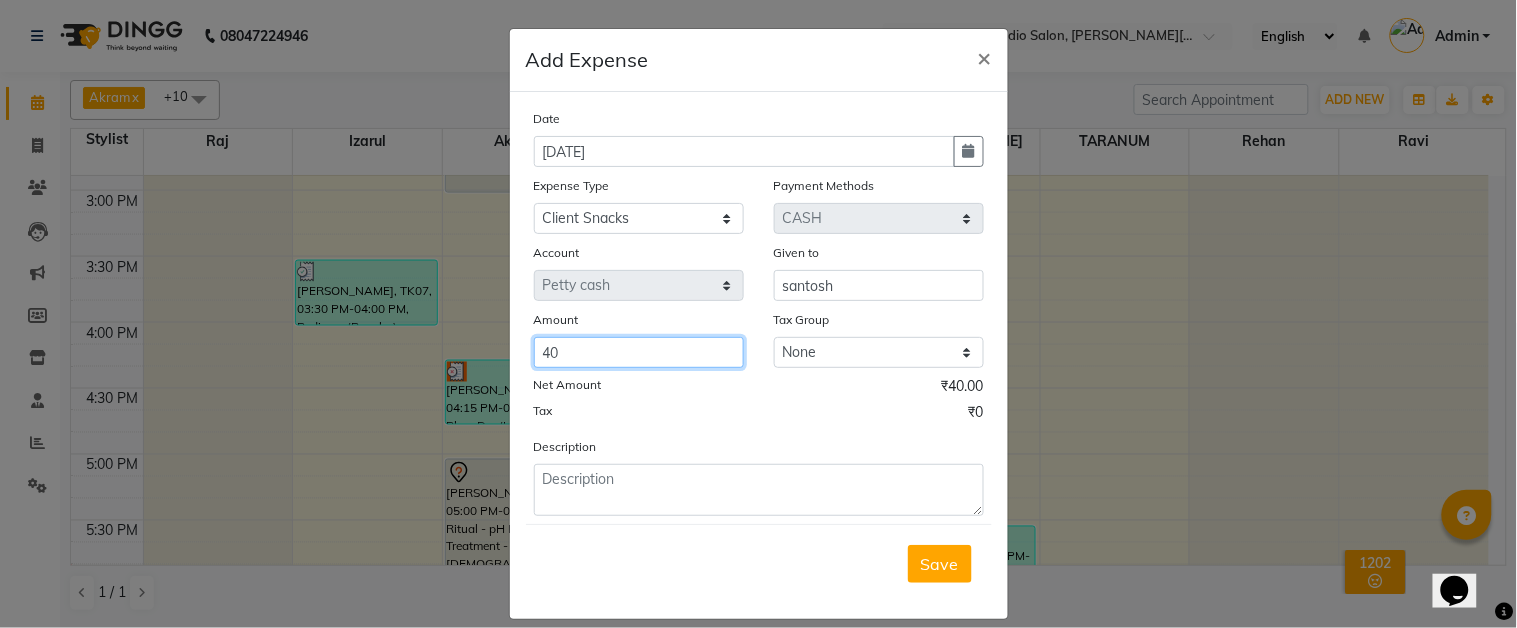 type on "40" 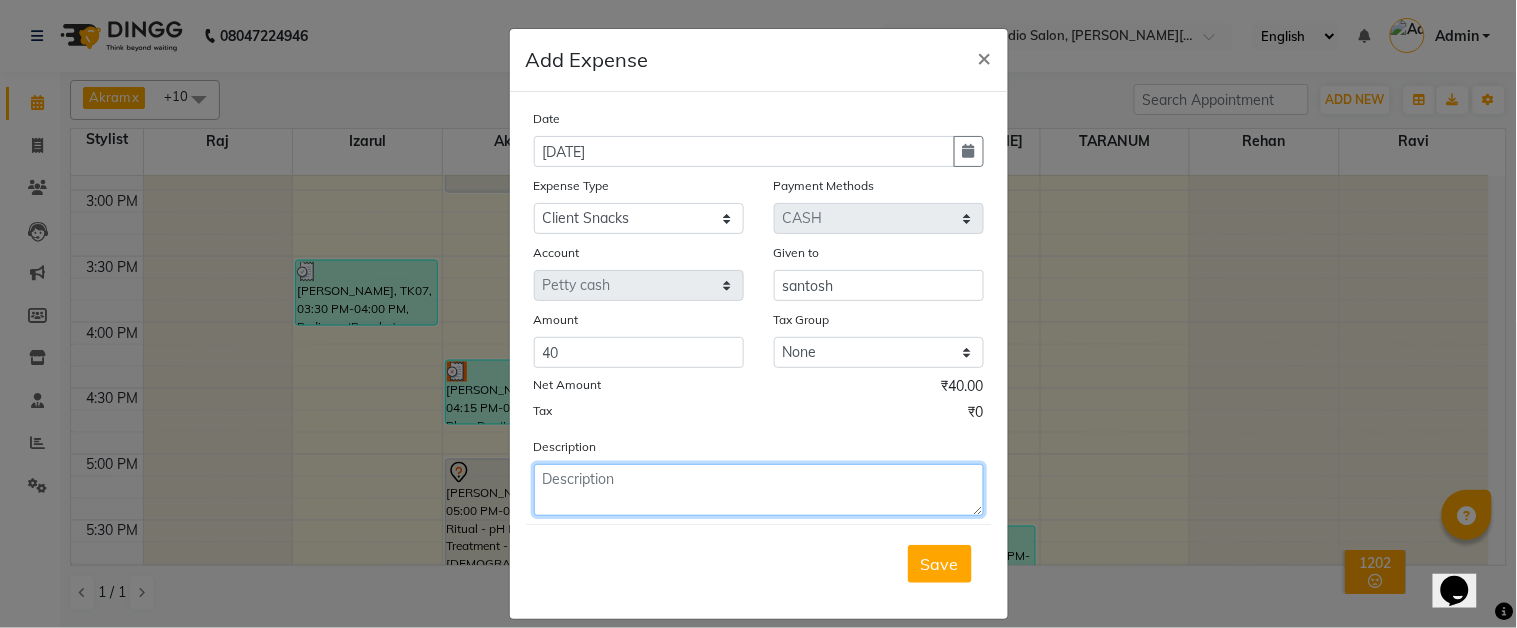 click 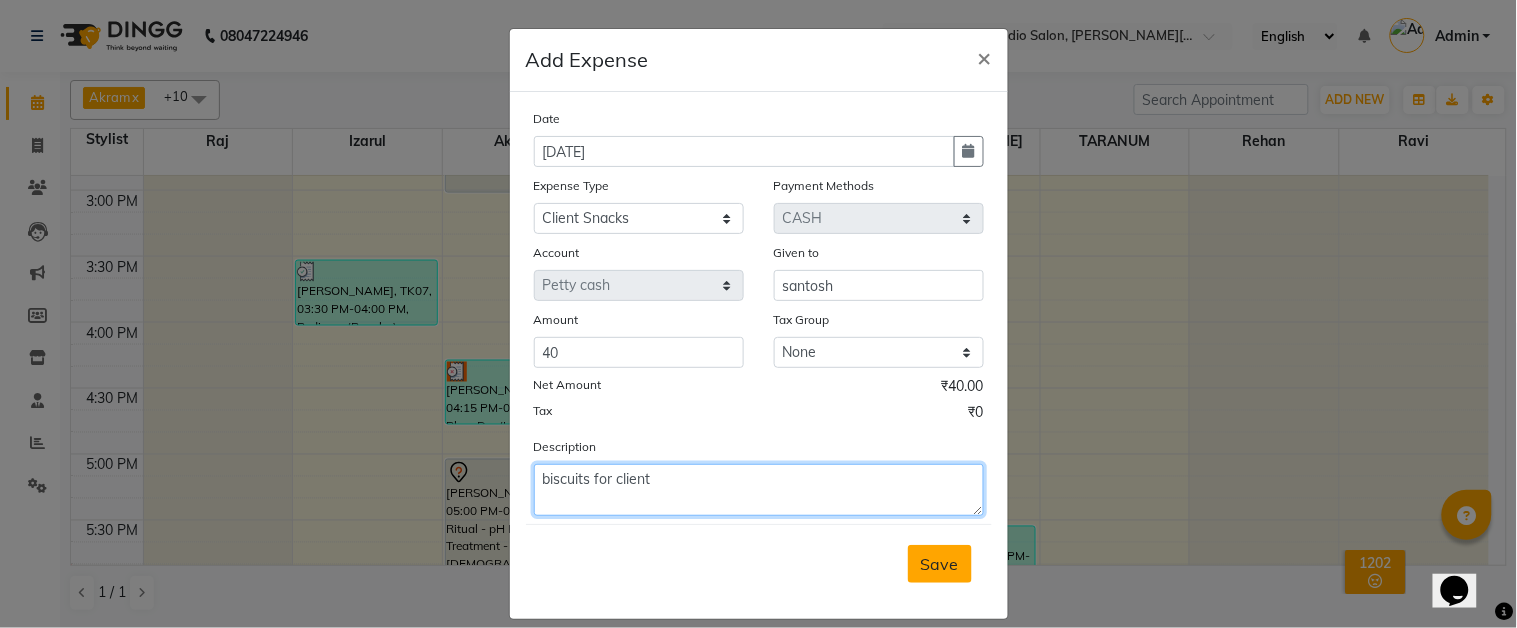 type on "biscuits for client" 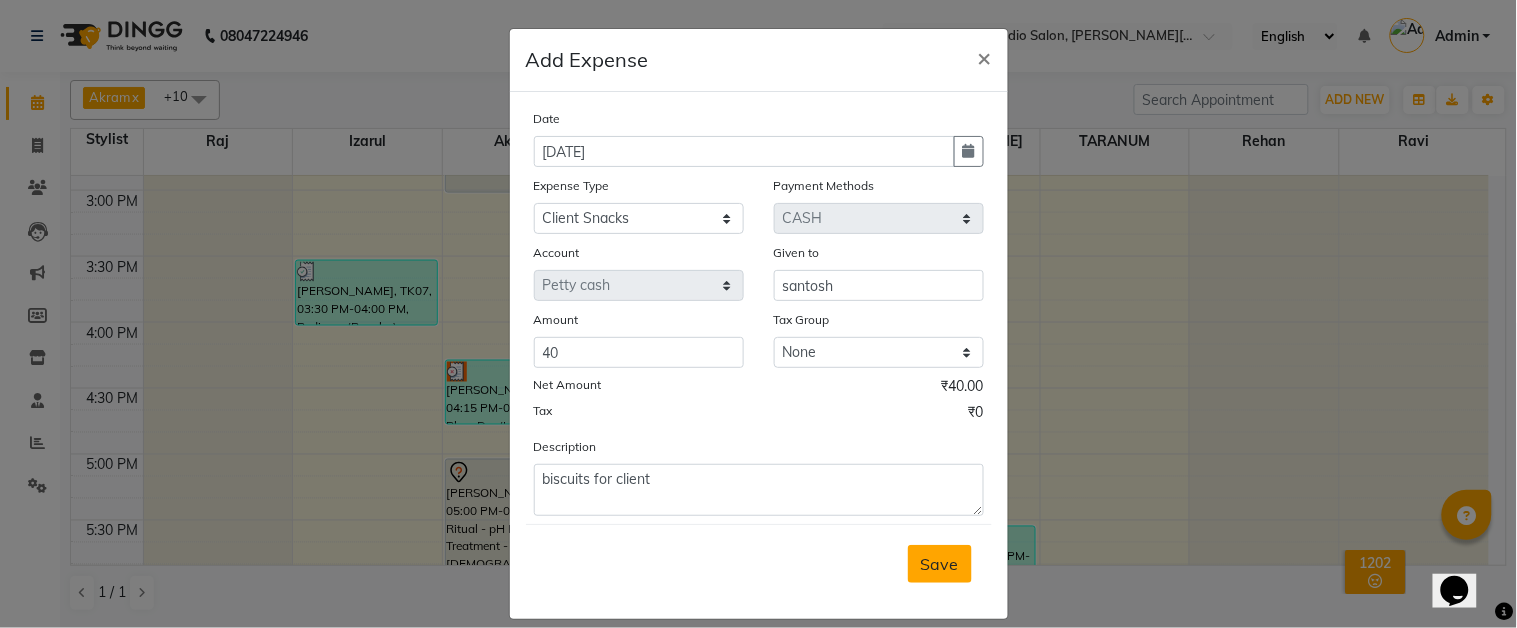 click on "Save" at bounding box center (940, 564) 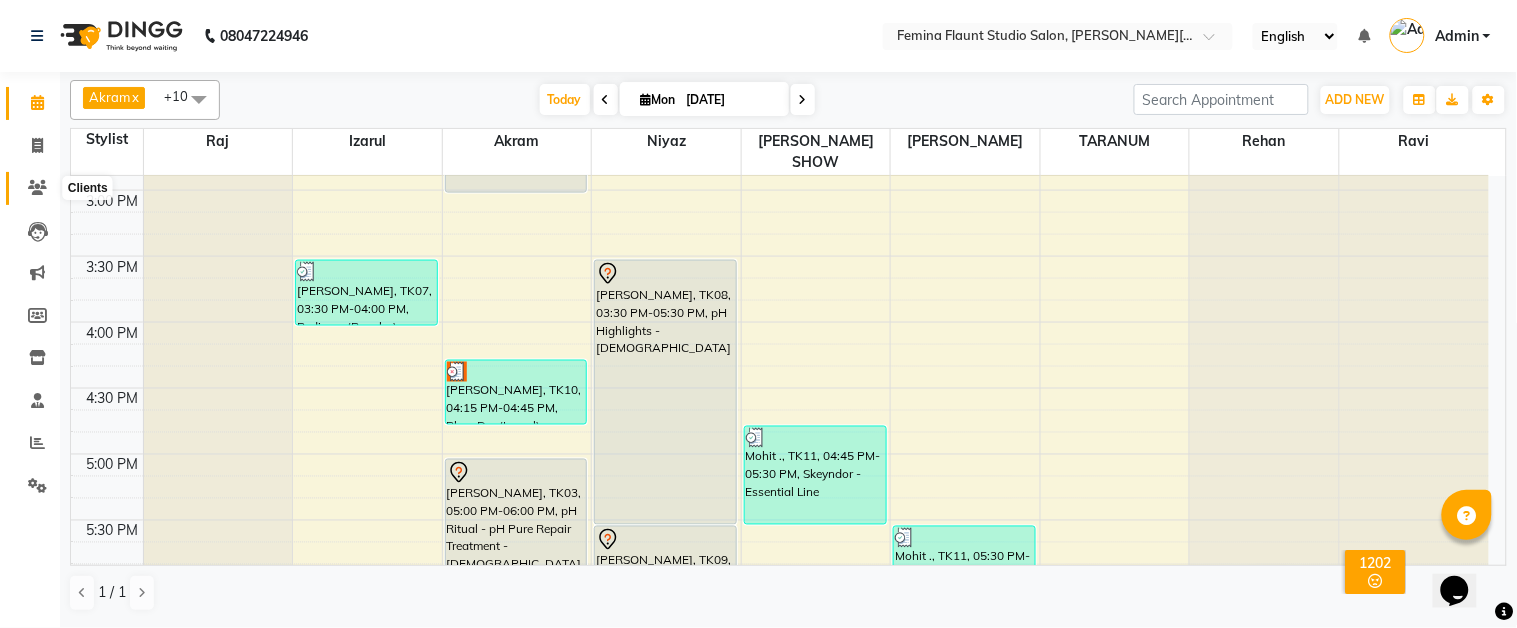 click 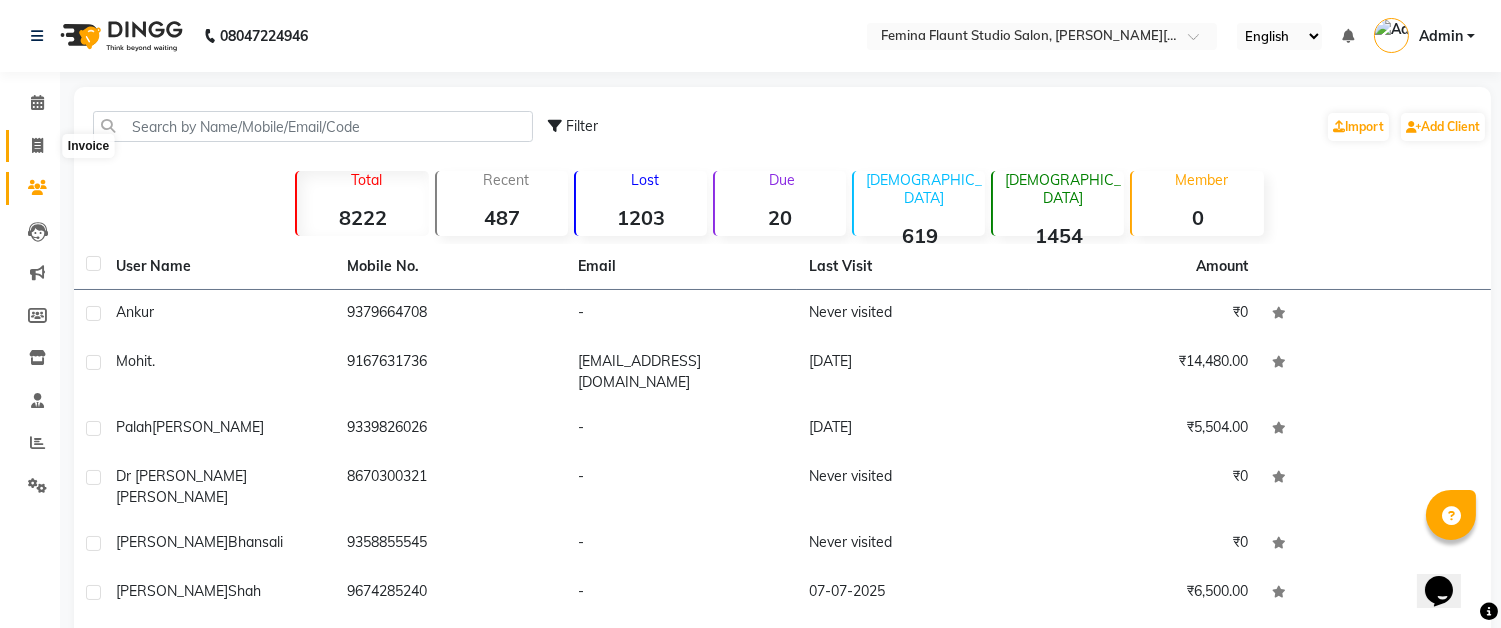 click 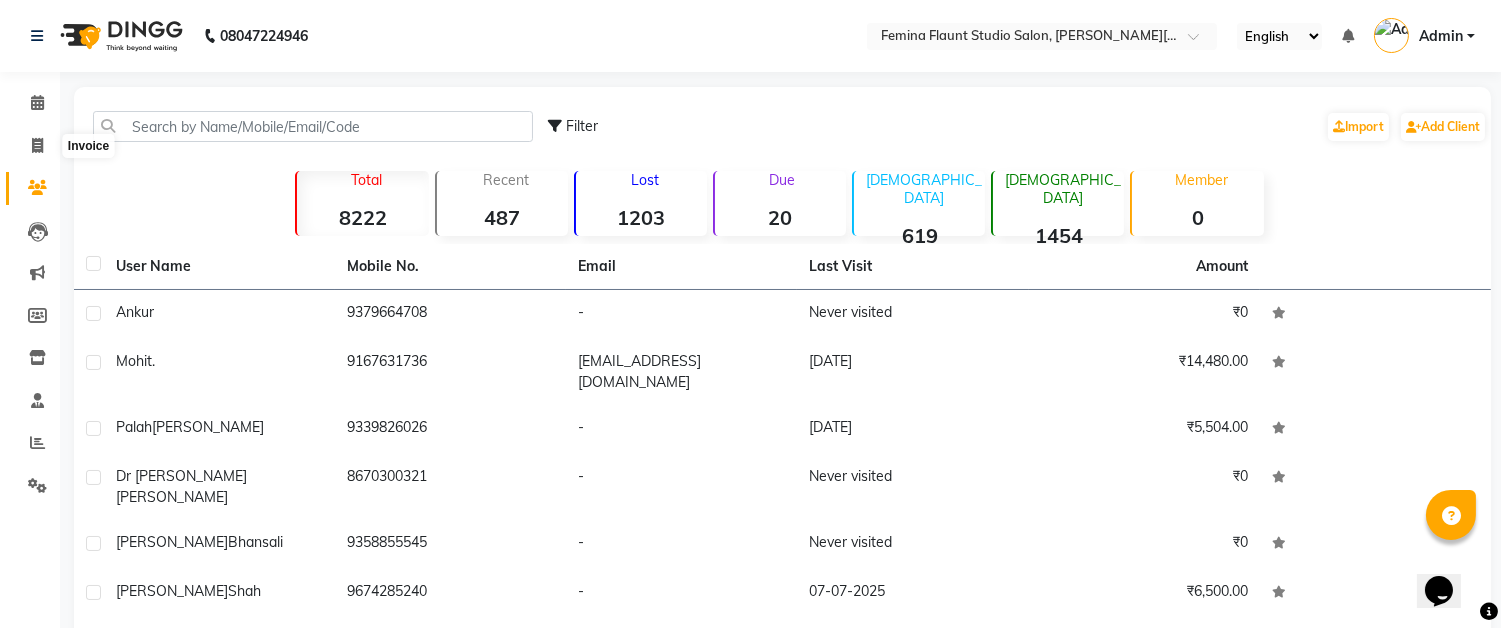 select on "service" 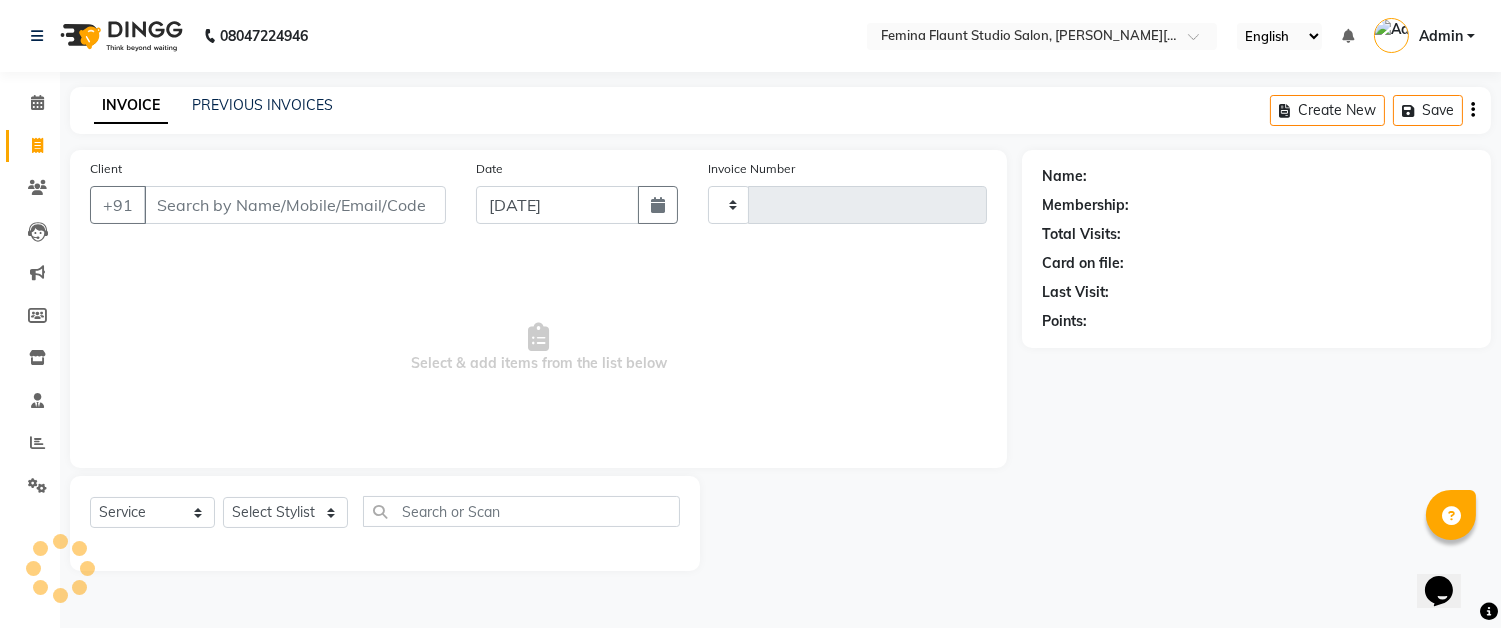 type on "1040" 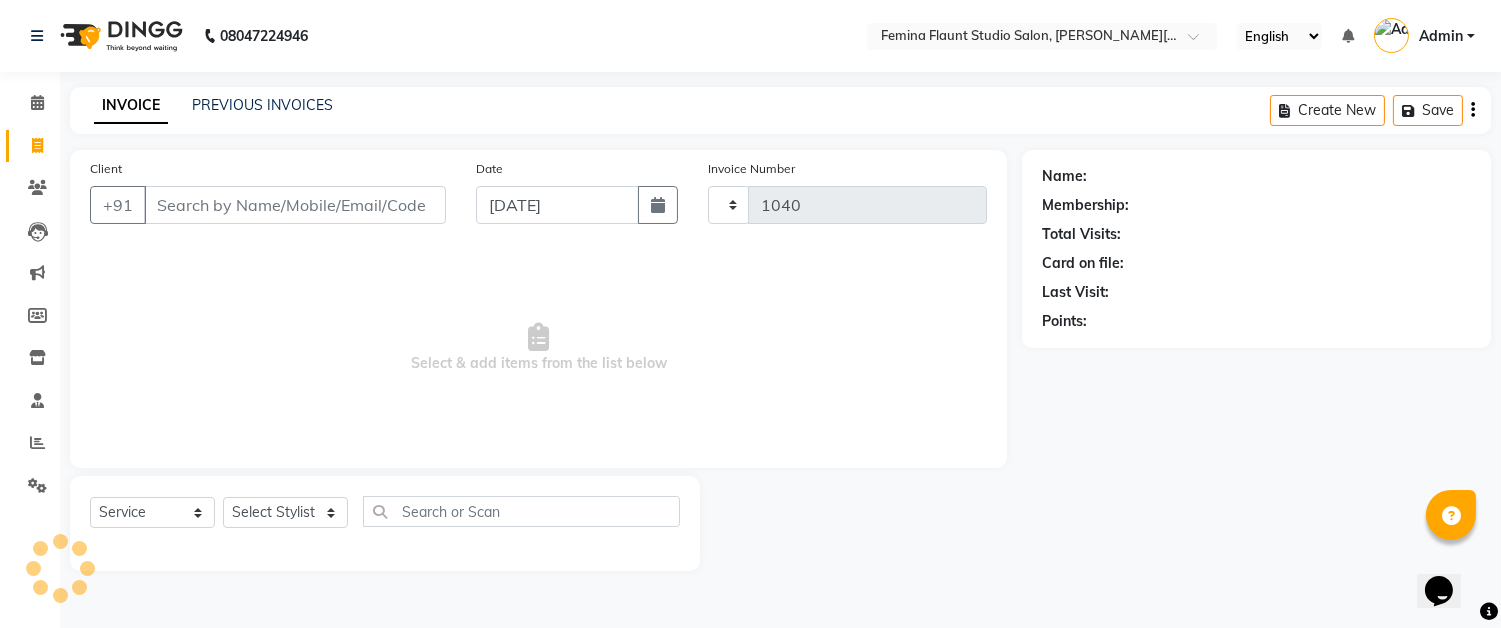 select on "5231" 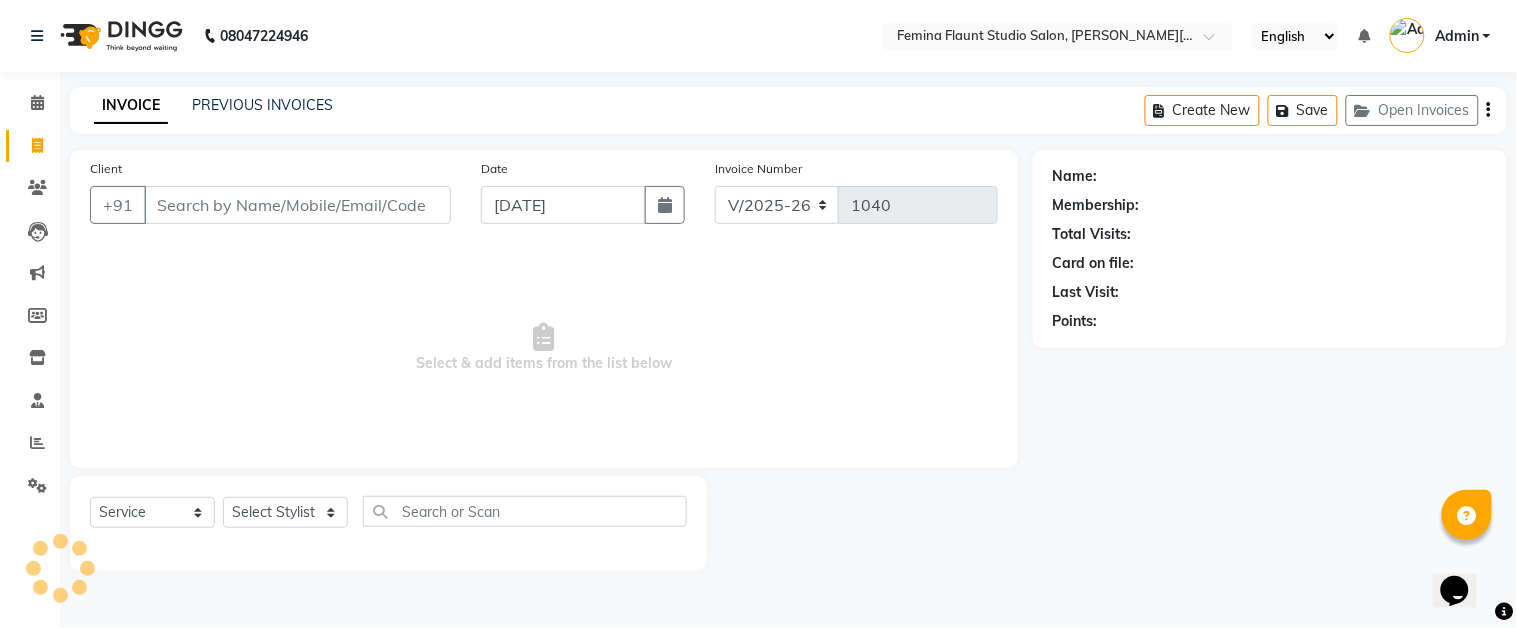 click on "Client" at bounding box center [297, 205] 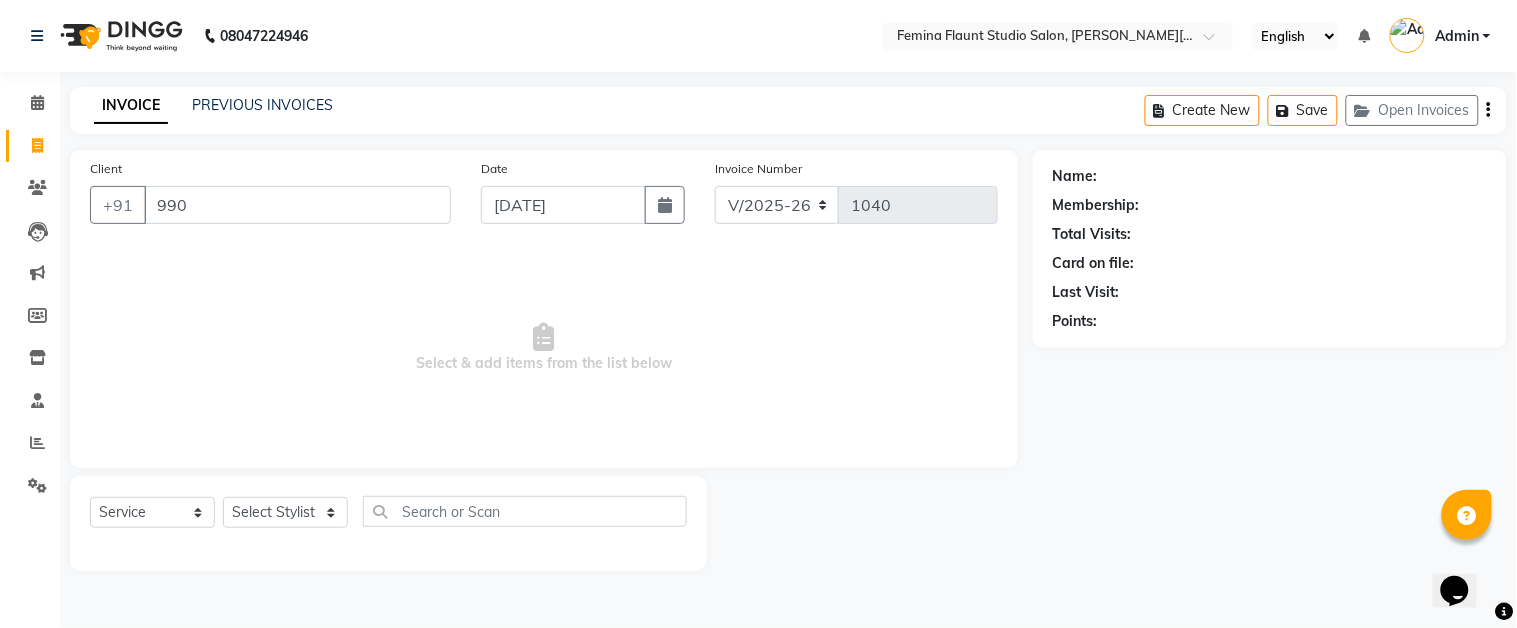 type on "990" 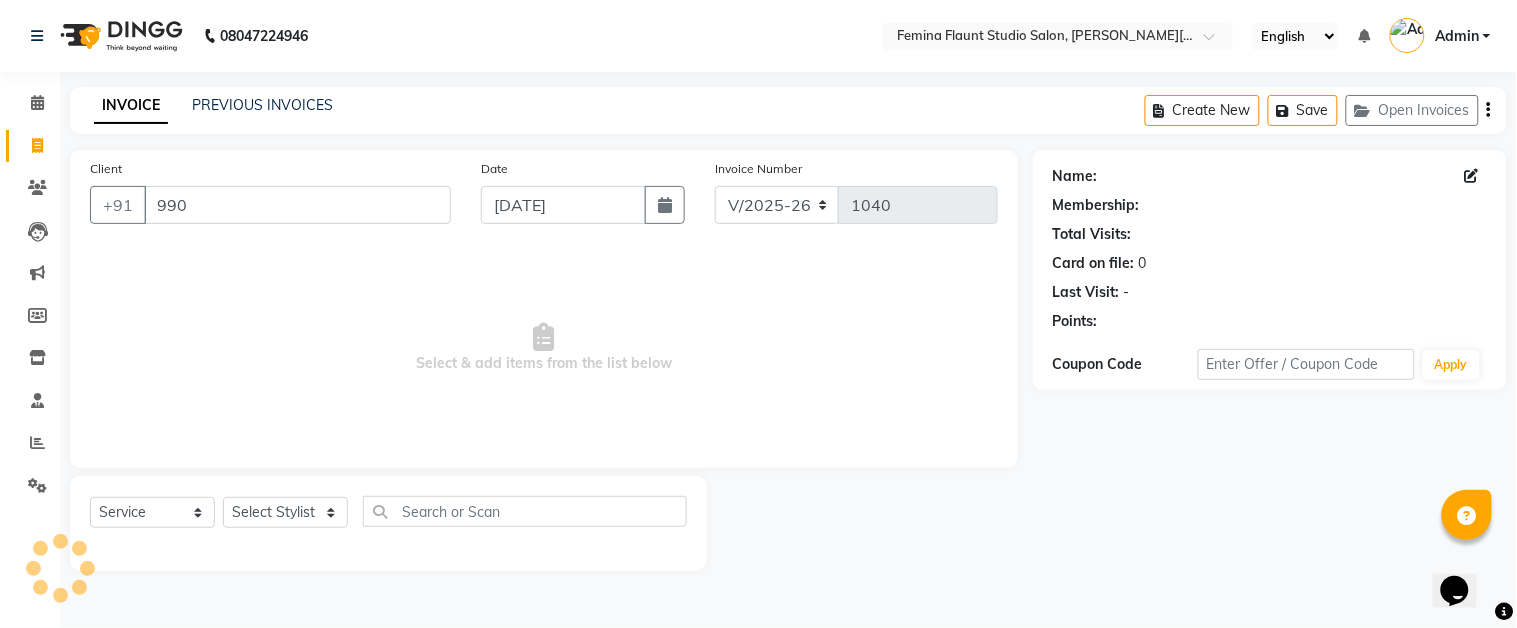 select on "1: Object" 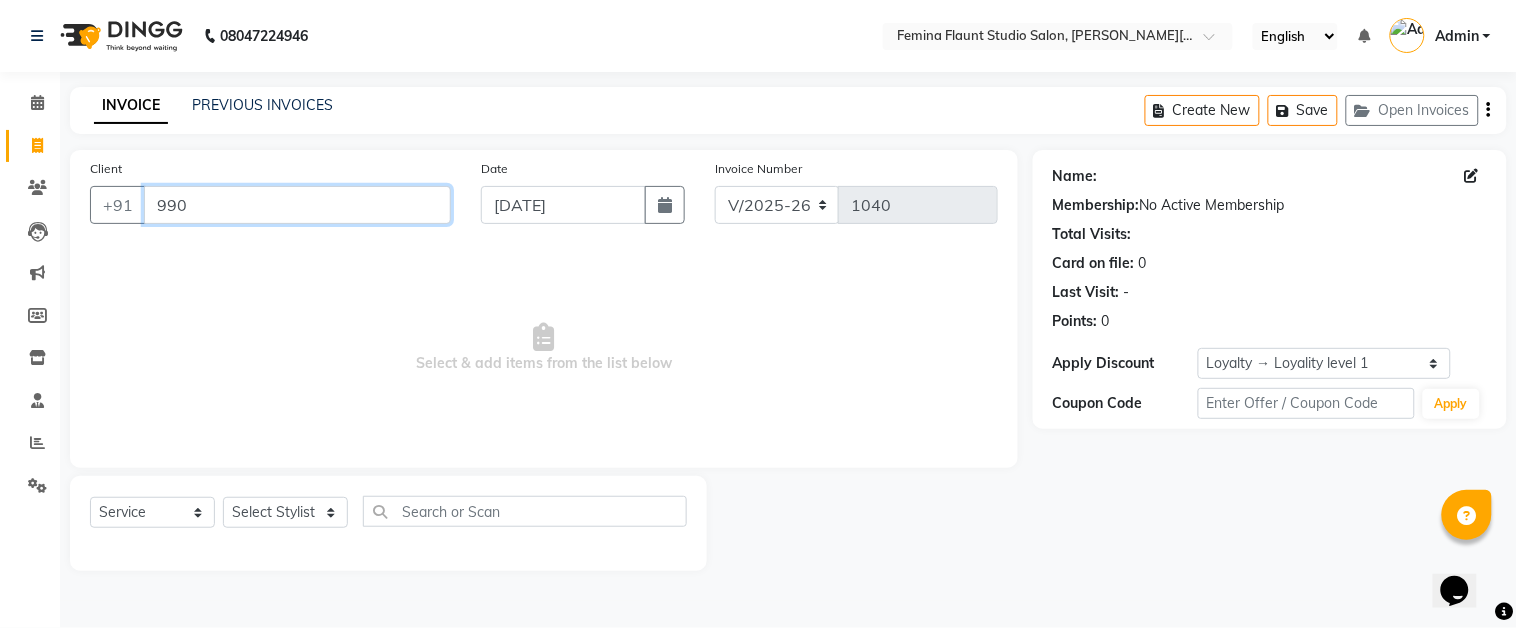 click on "990" at bounding box center (297, 205) 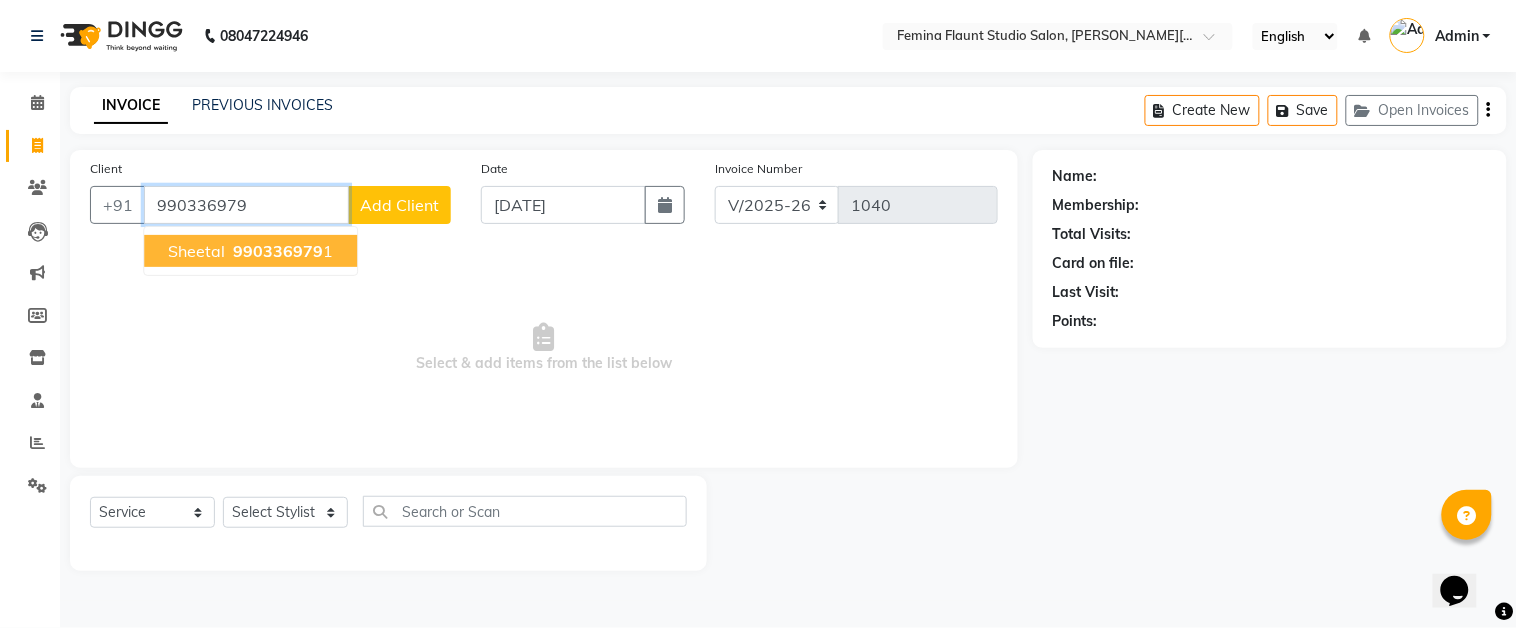 click on "Sheetal" at bounding box center (196, 251) 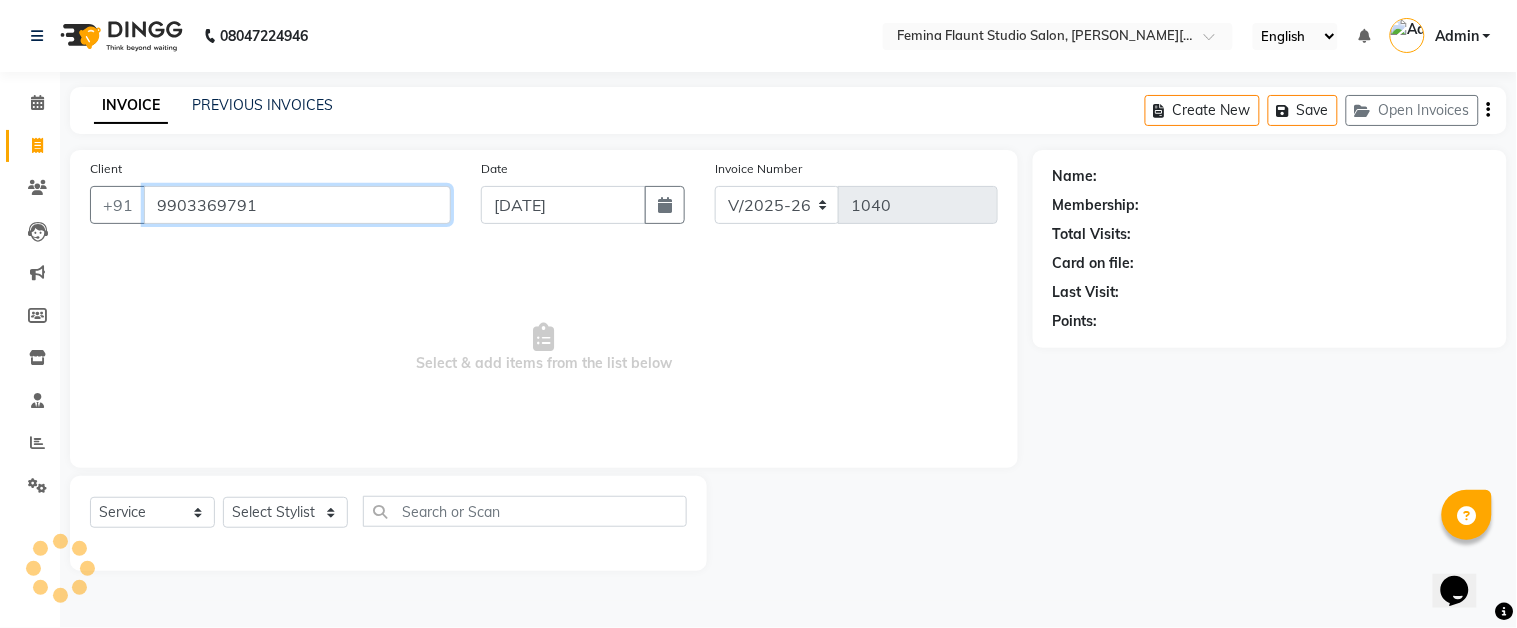 type on "9903369791" 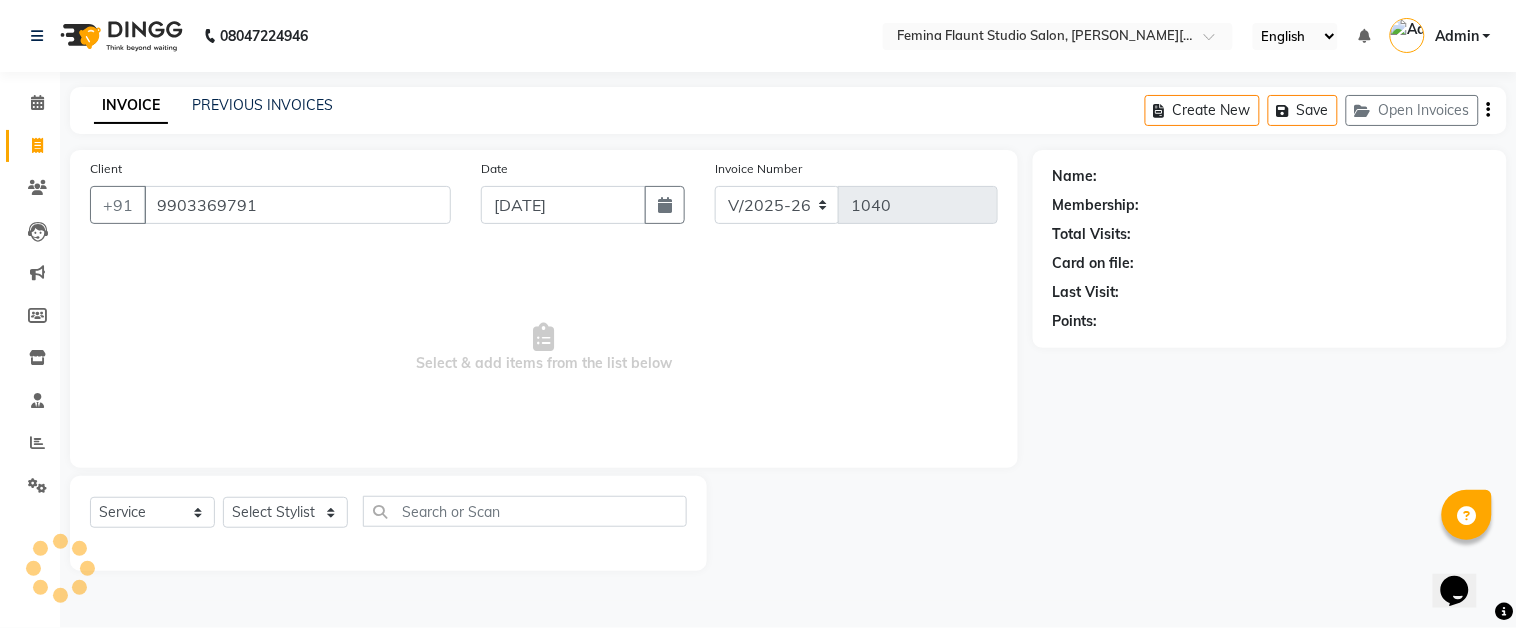 select on "1: Object" 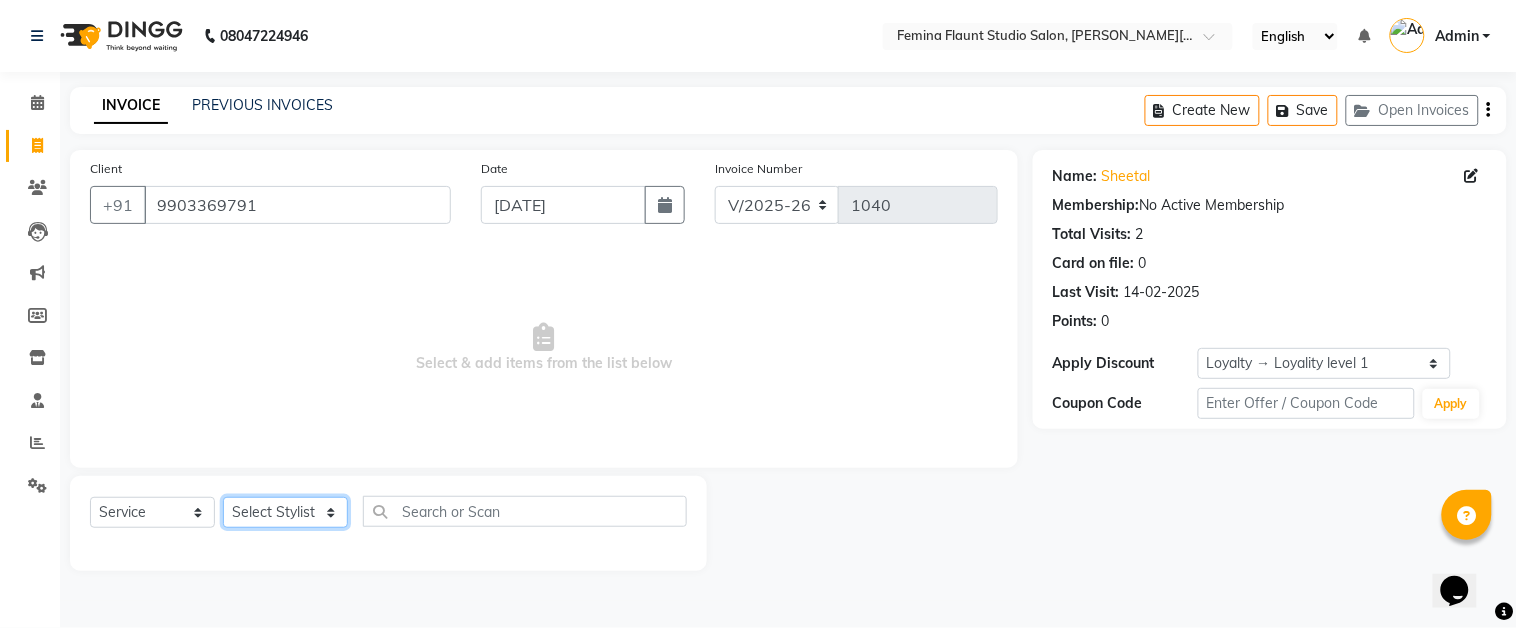 click on "Select Stylist Akram Auditor [PERSON_NAME] [PERSON_NAME] [PERSON_NAME] [PERSON_NAME] [PERSON_NAME] SHOW TARANUM" 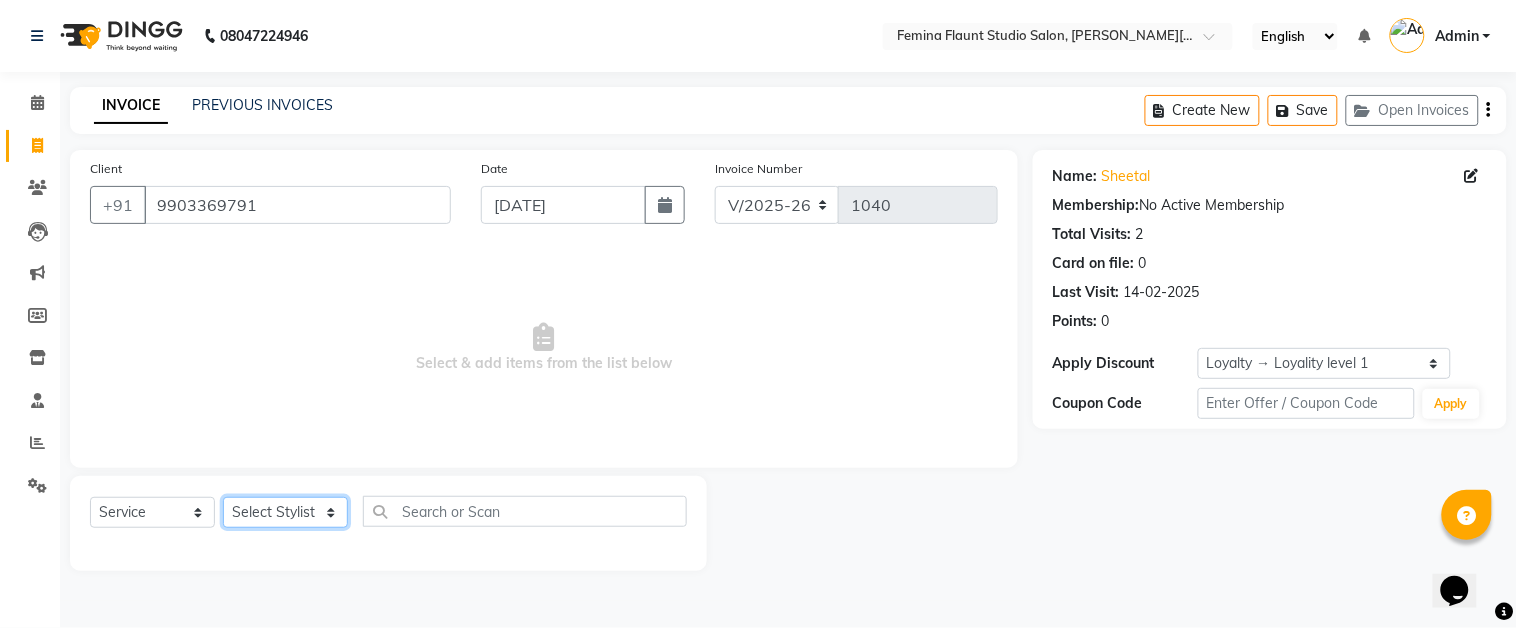 select on "84393" 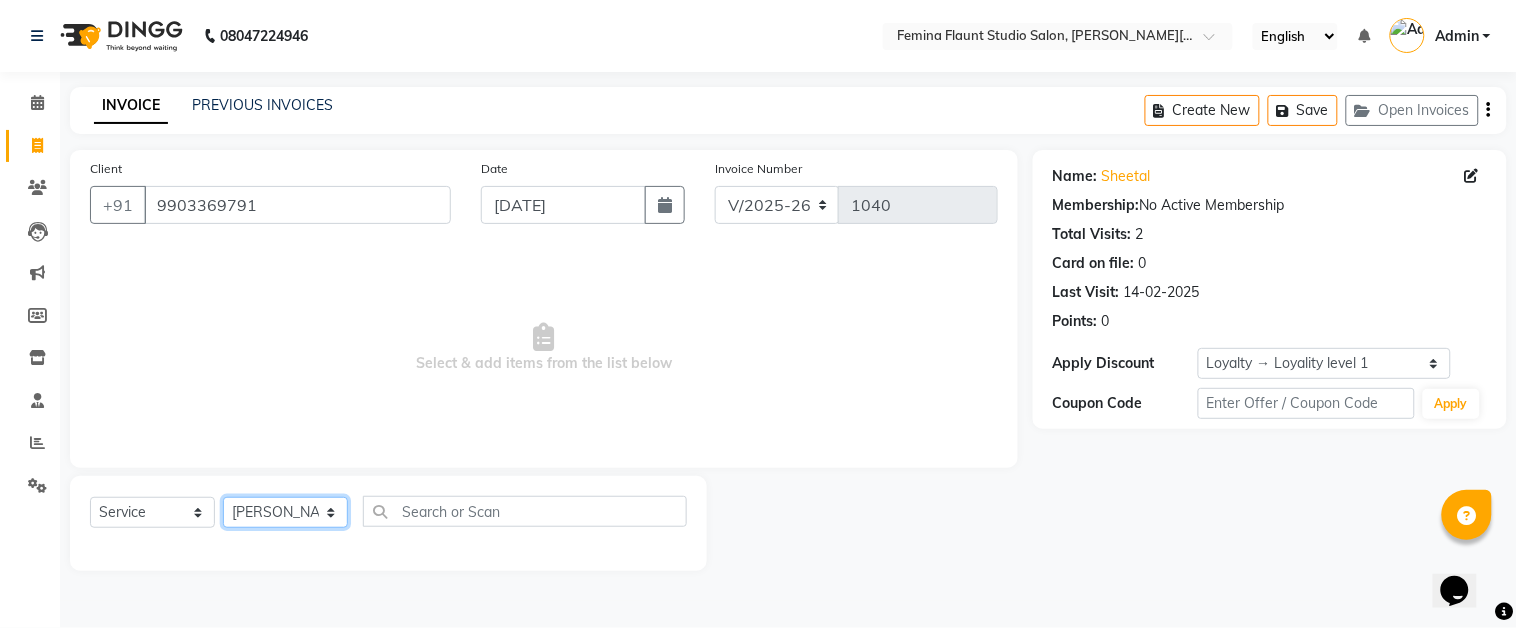 click on "Select Stylist Akram Auditor [PERSON_NAME] [PERSON_NAME] [PERSON_NAME] [PERSON_NAME] [PERSON_NAME] SHOW TARANUM" 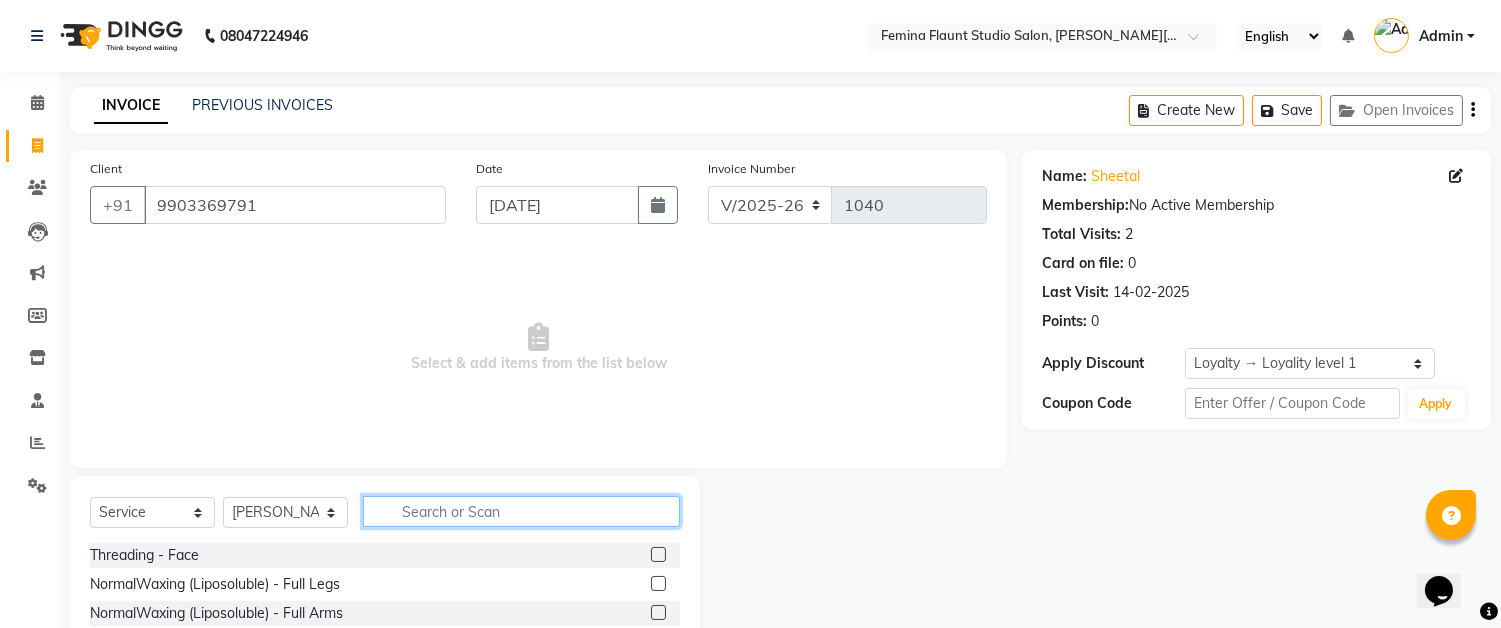 click 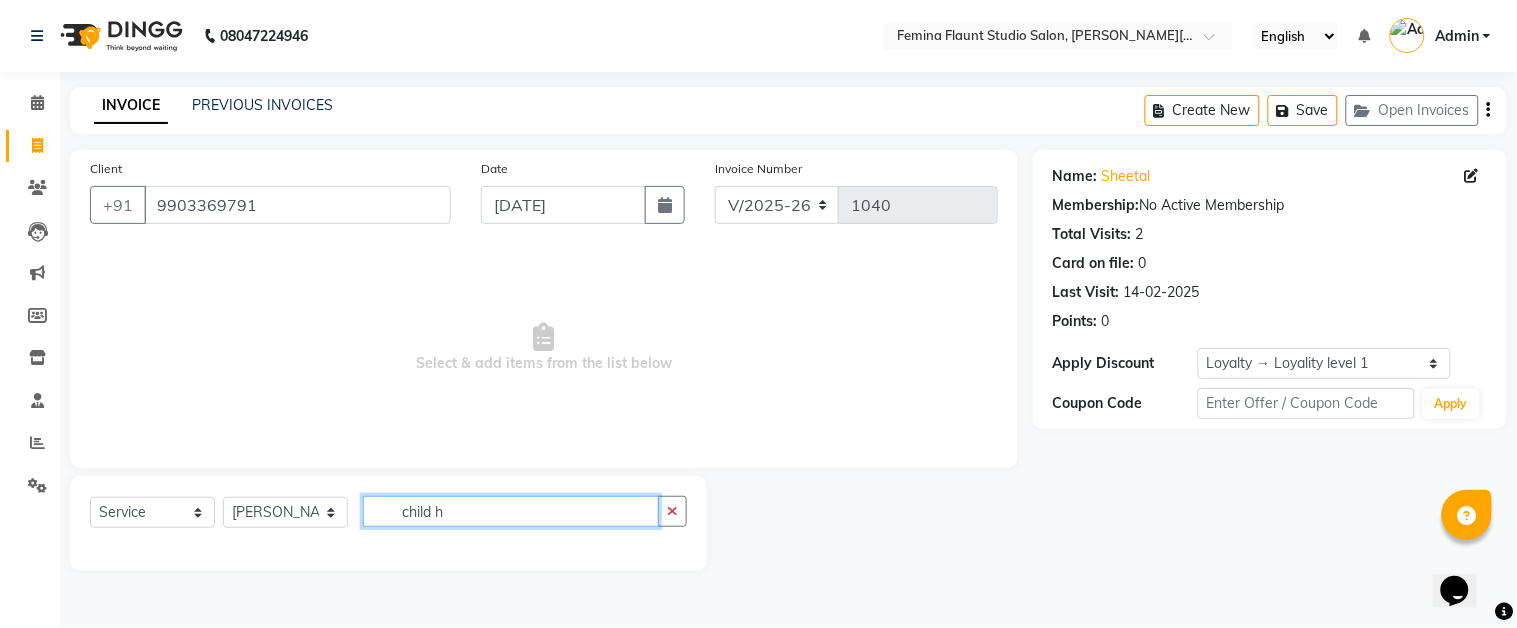 click on "child h" 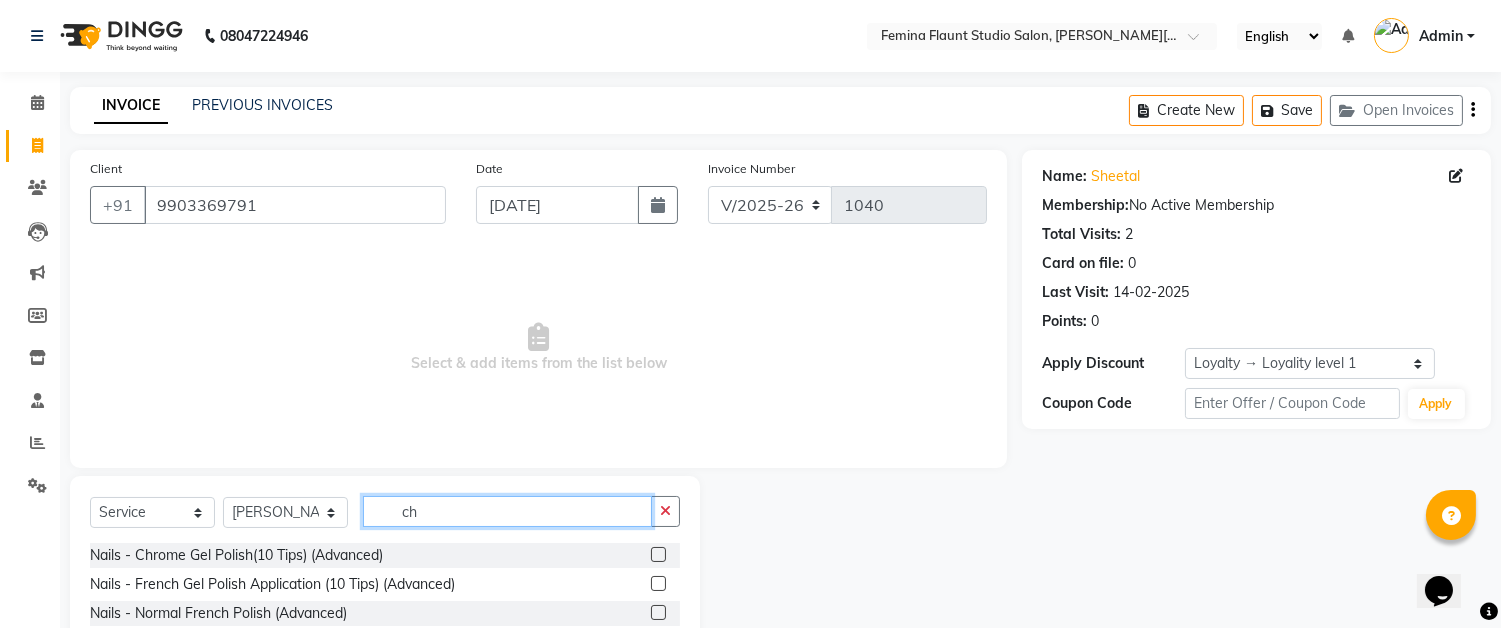 type on "c" 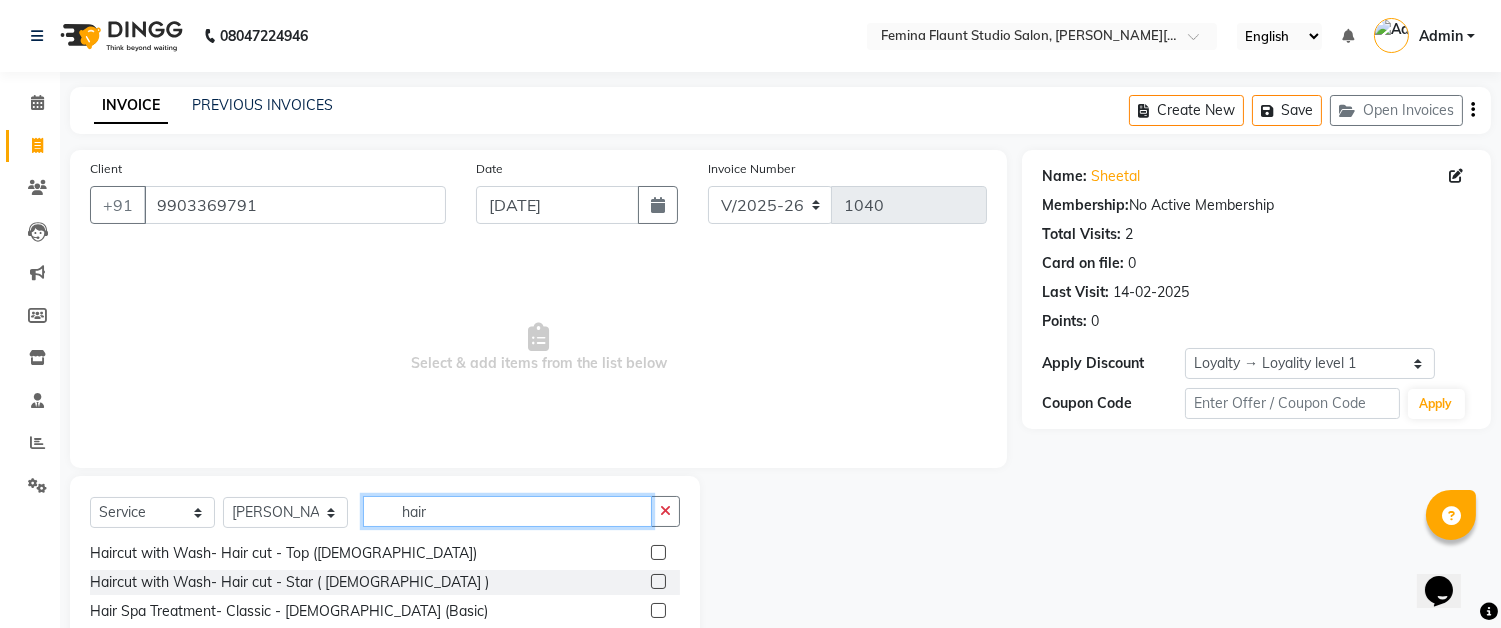 scroll, scrollTop: 0, scrollLeft: 0, axis: both 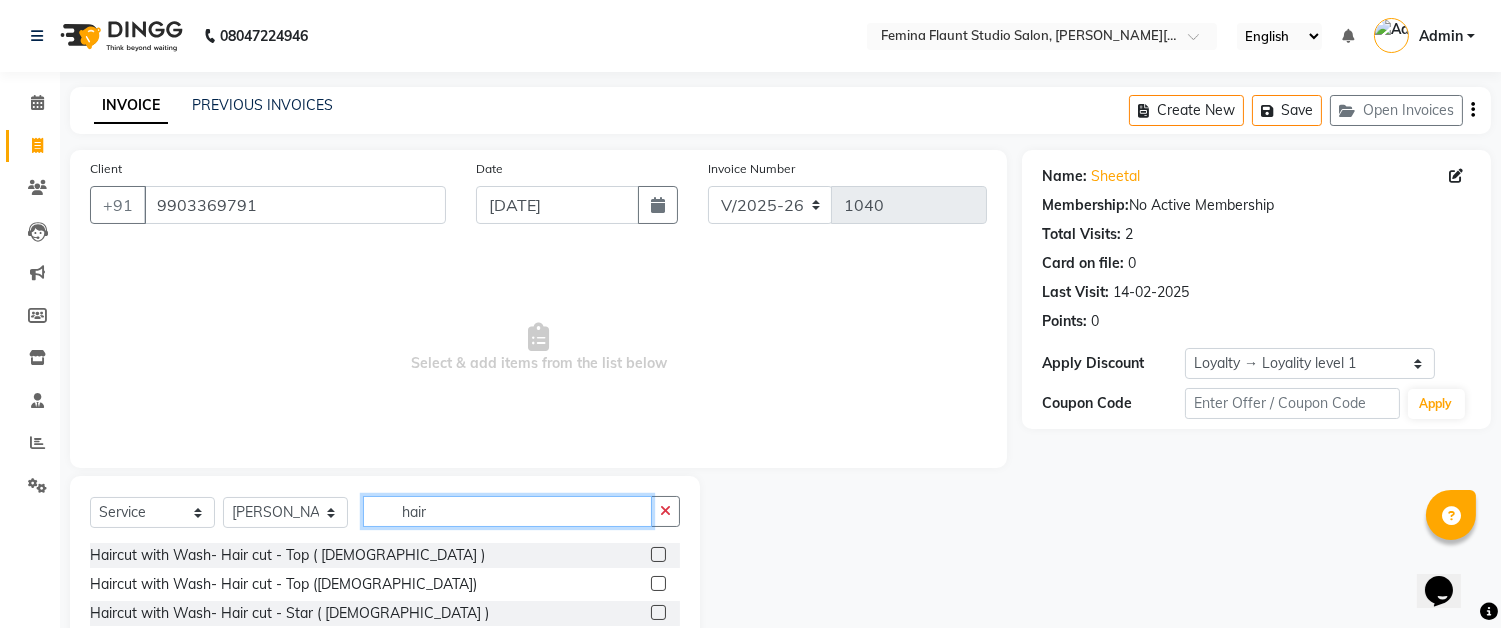 click on "hair" 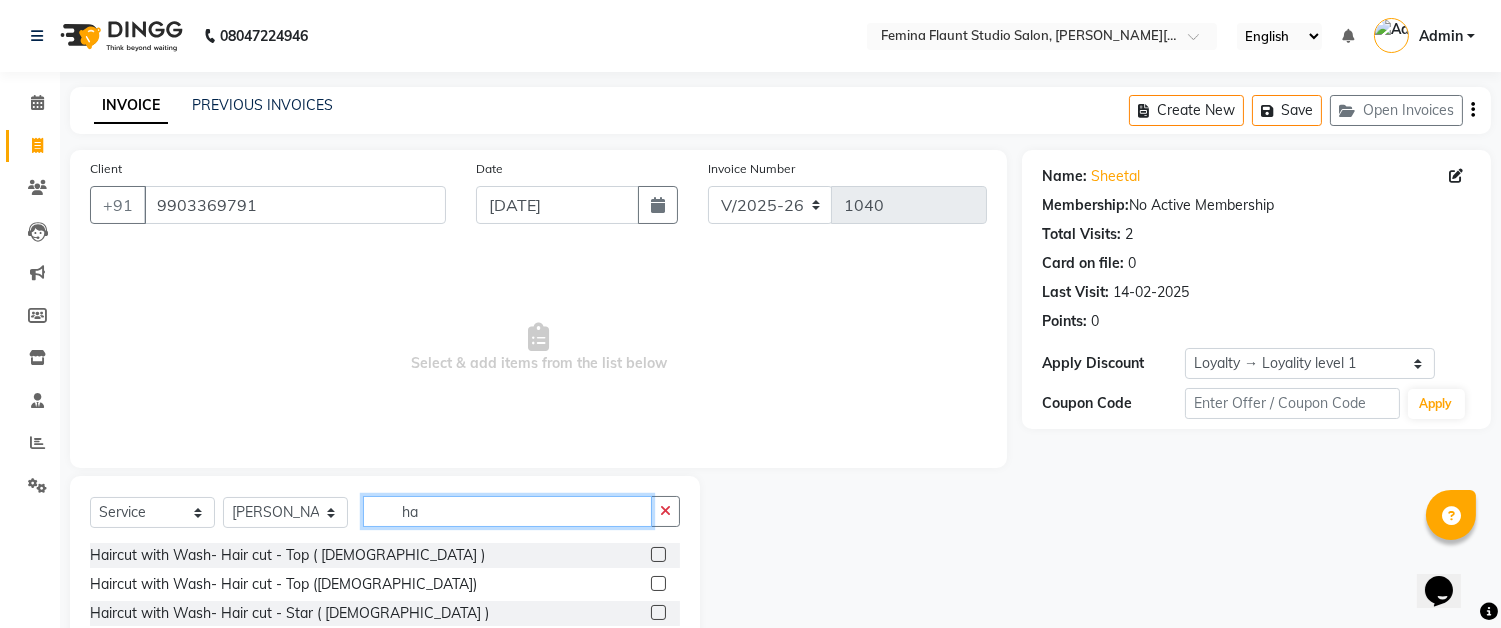 type on "h" 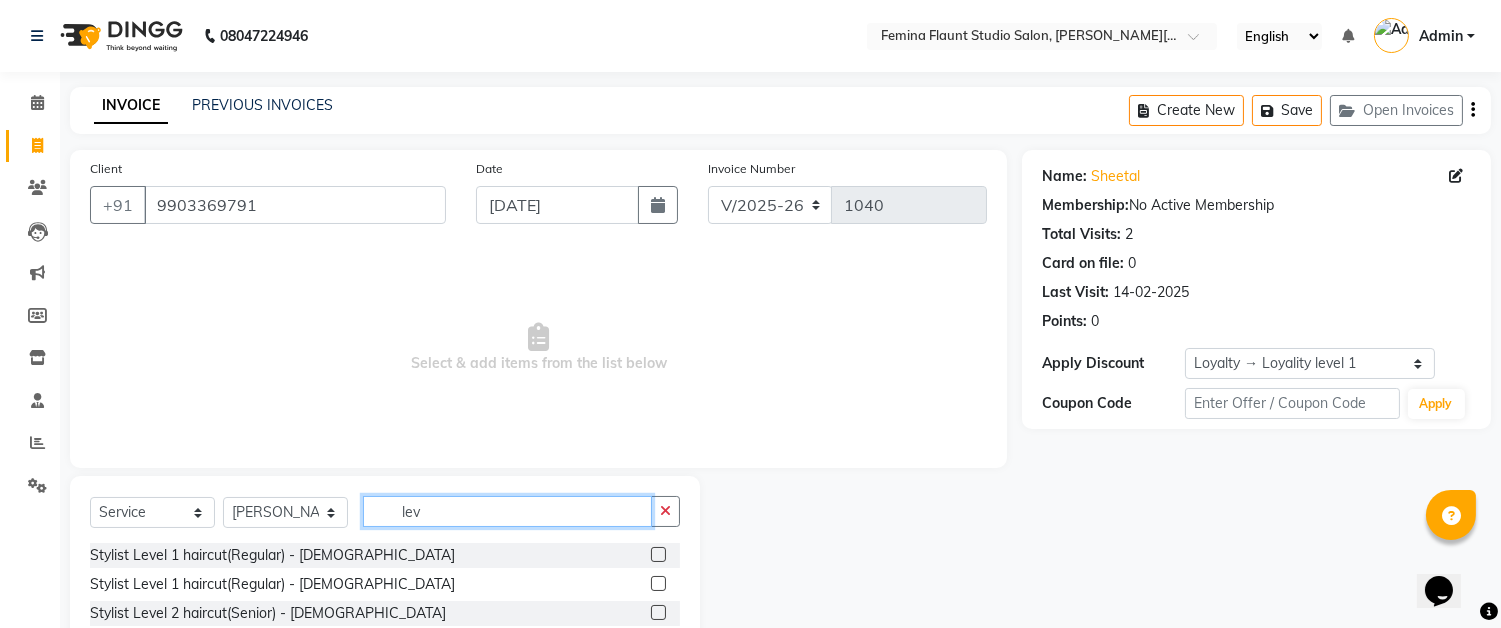 type on "lev" 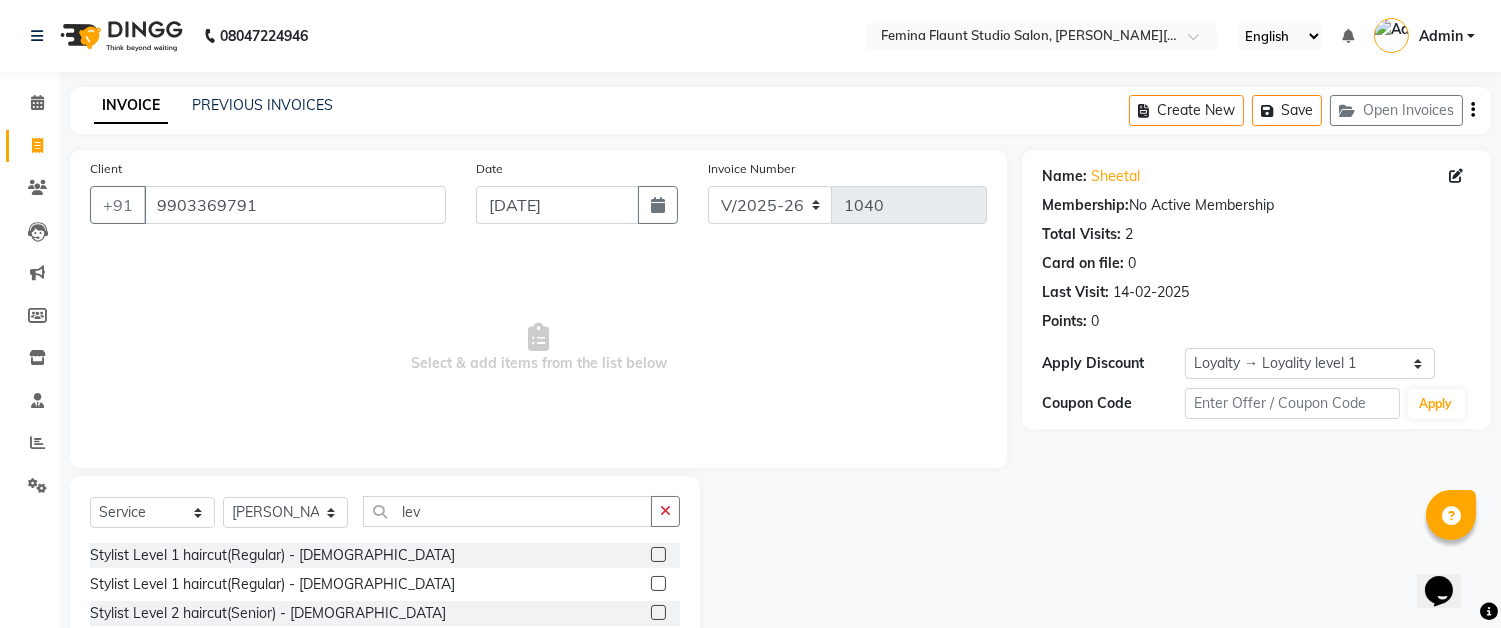 click 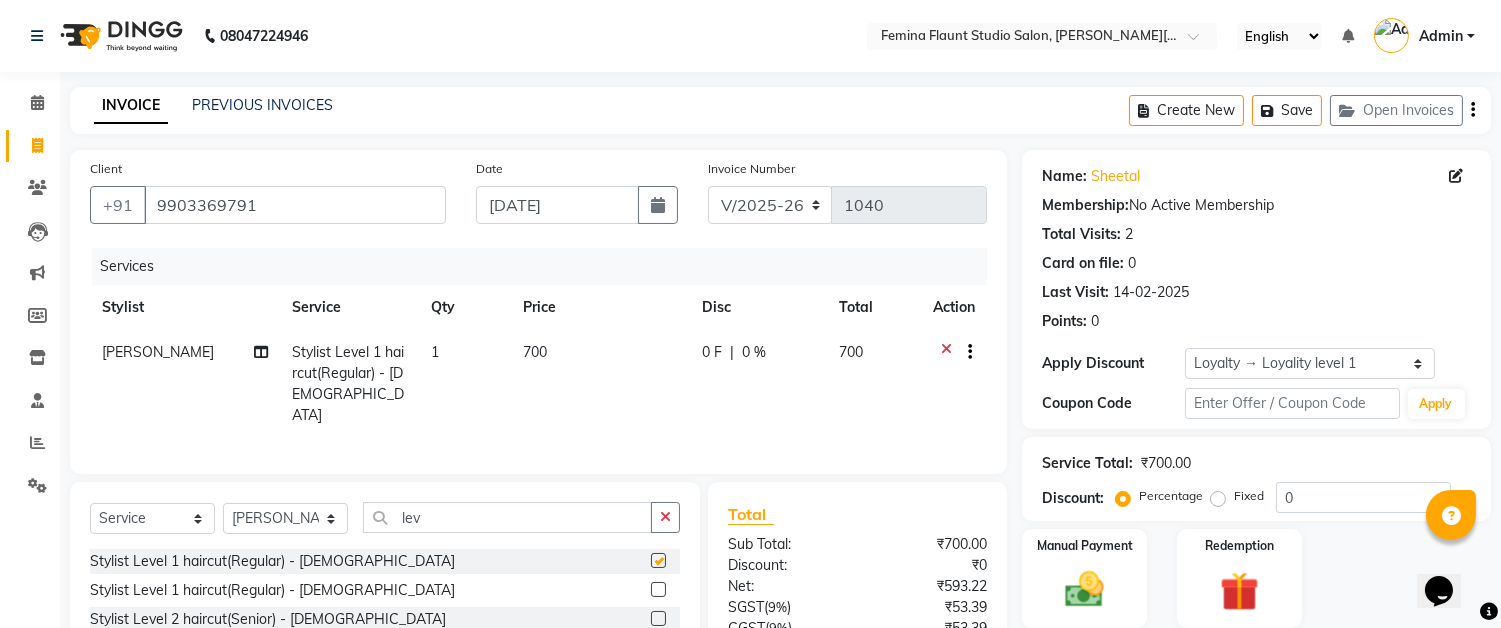 checkbox on "false" 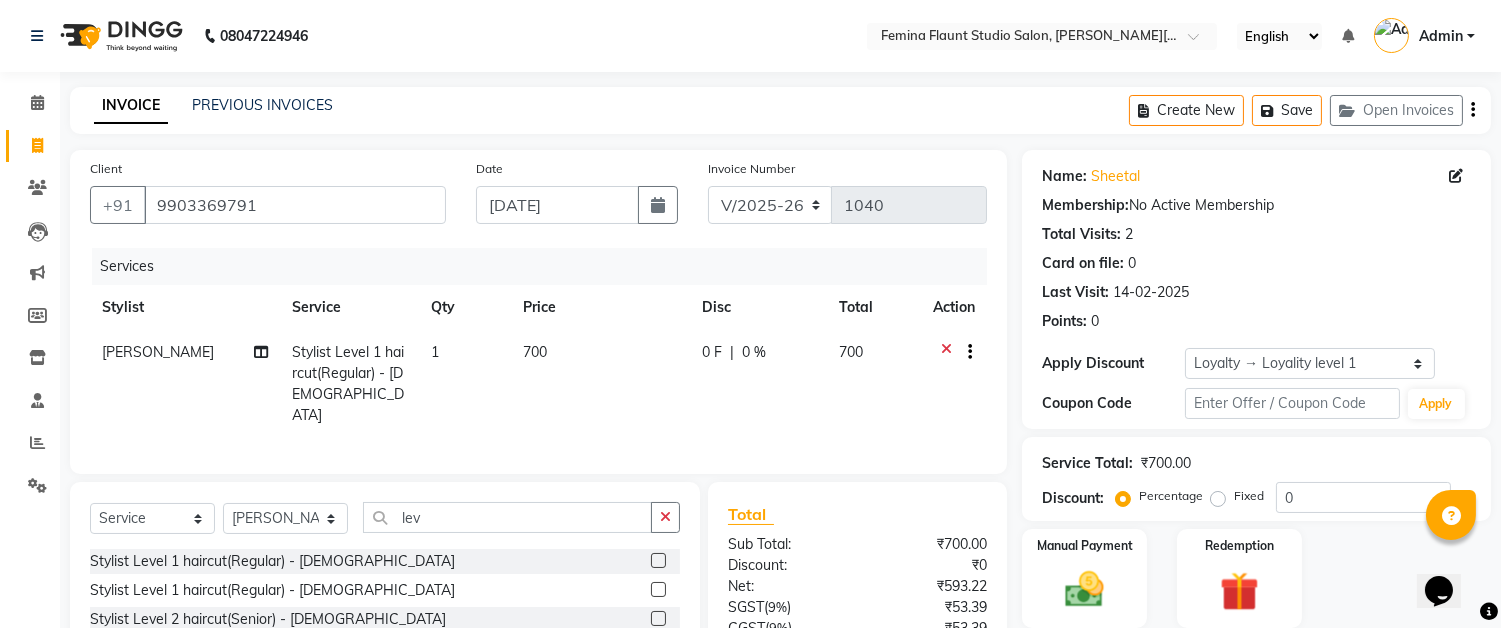 click on "700" 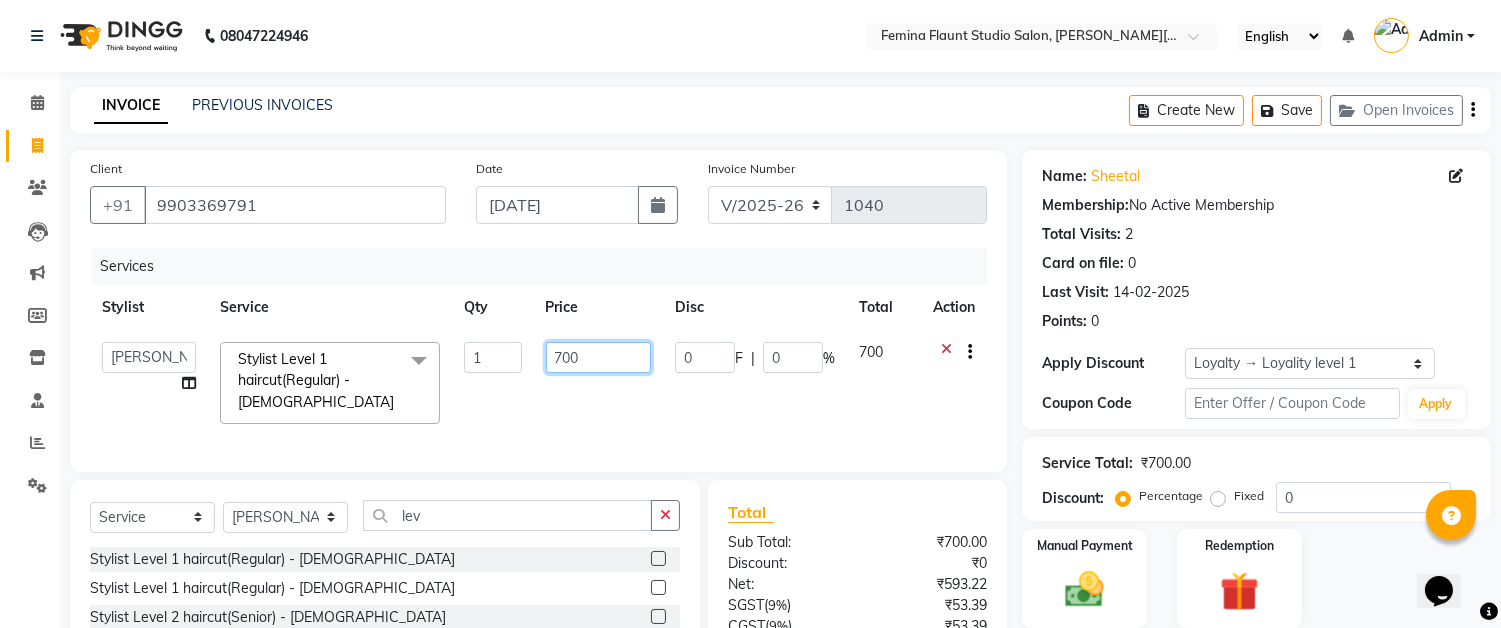 click on "700" 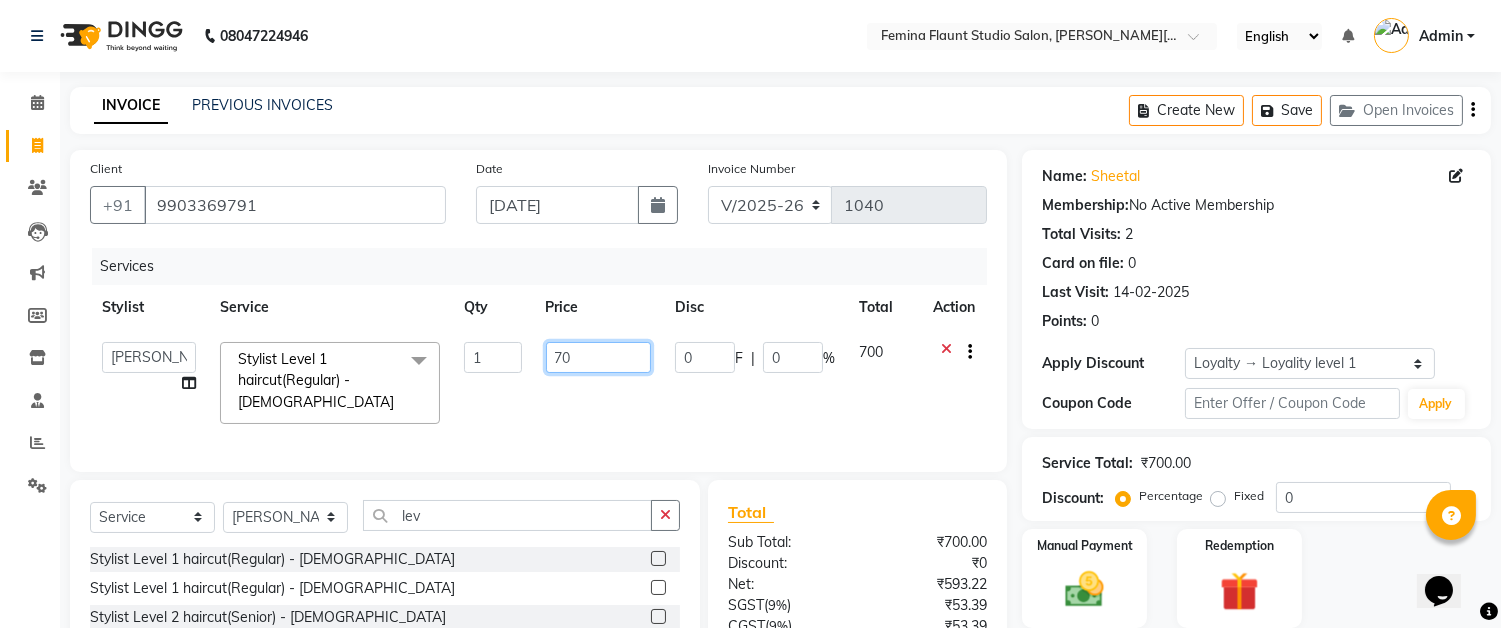 type on "7" 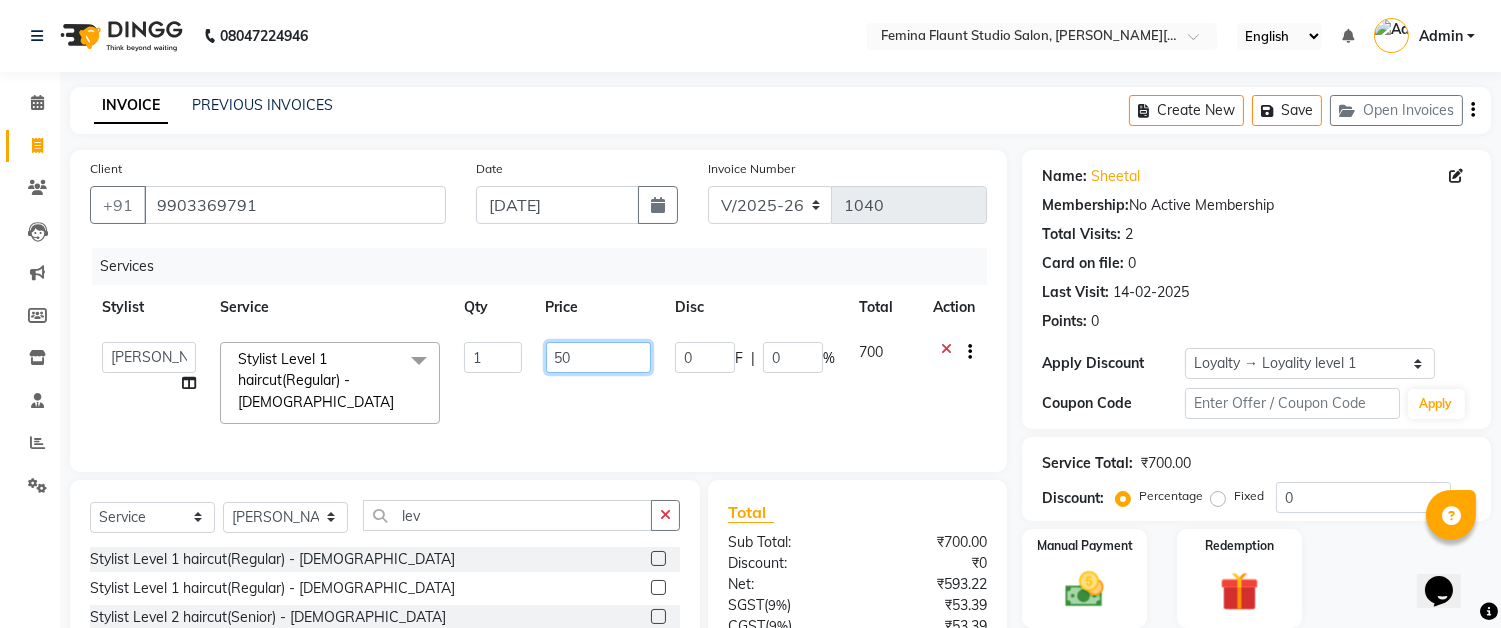 type on "500" 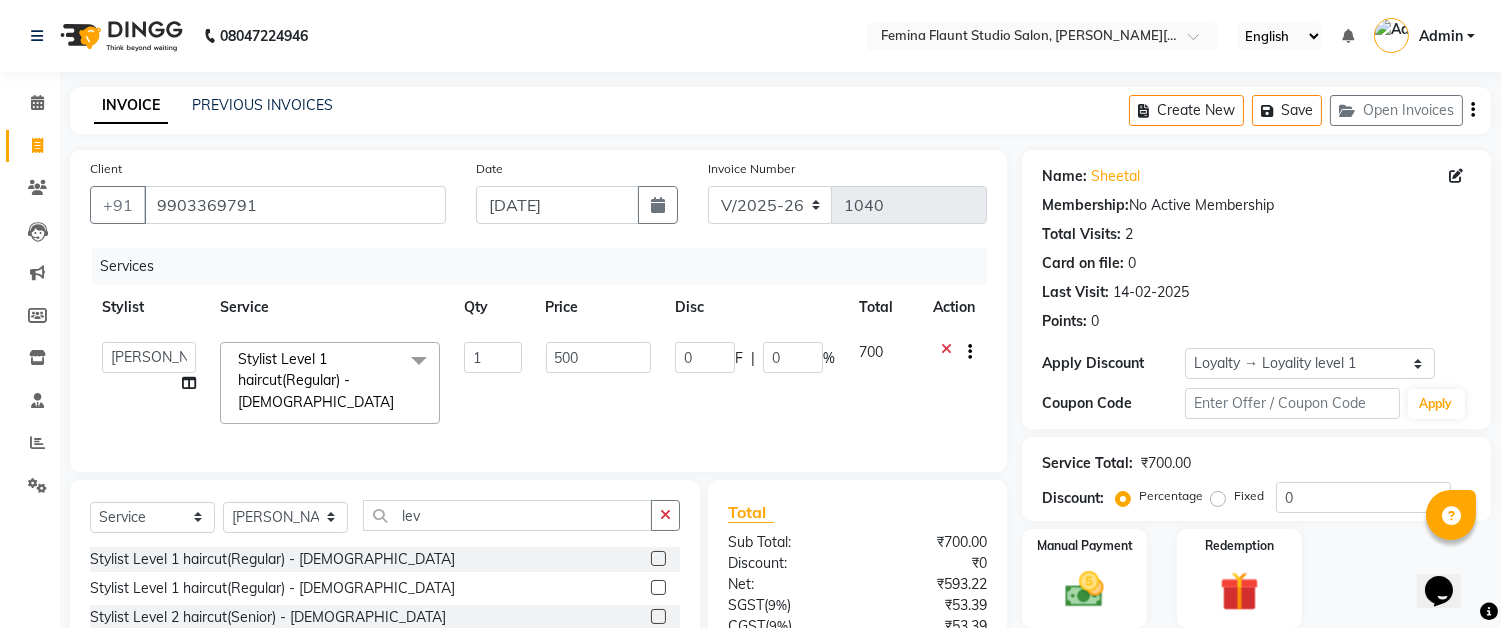 click on "500" 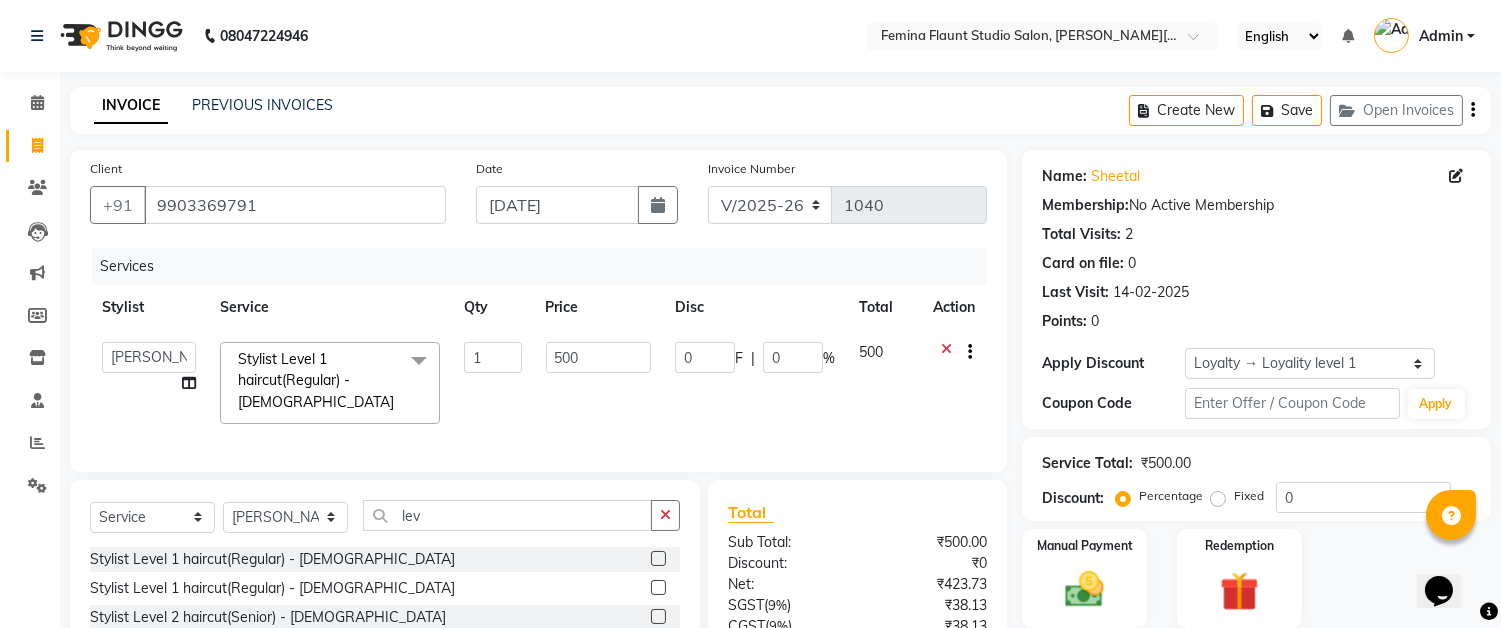 scroll, scrollTop: 171, scrollLeft: 0, axis: vertical 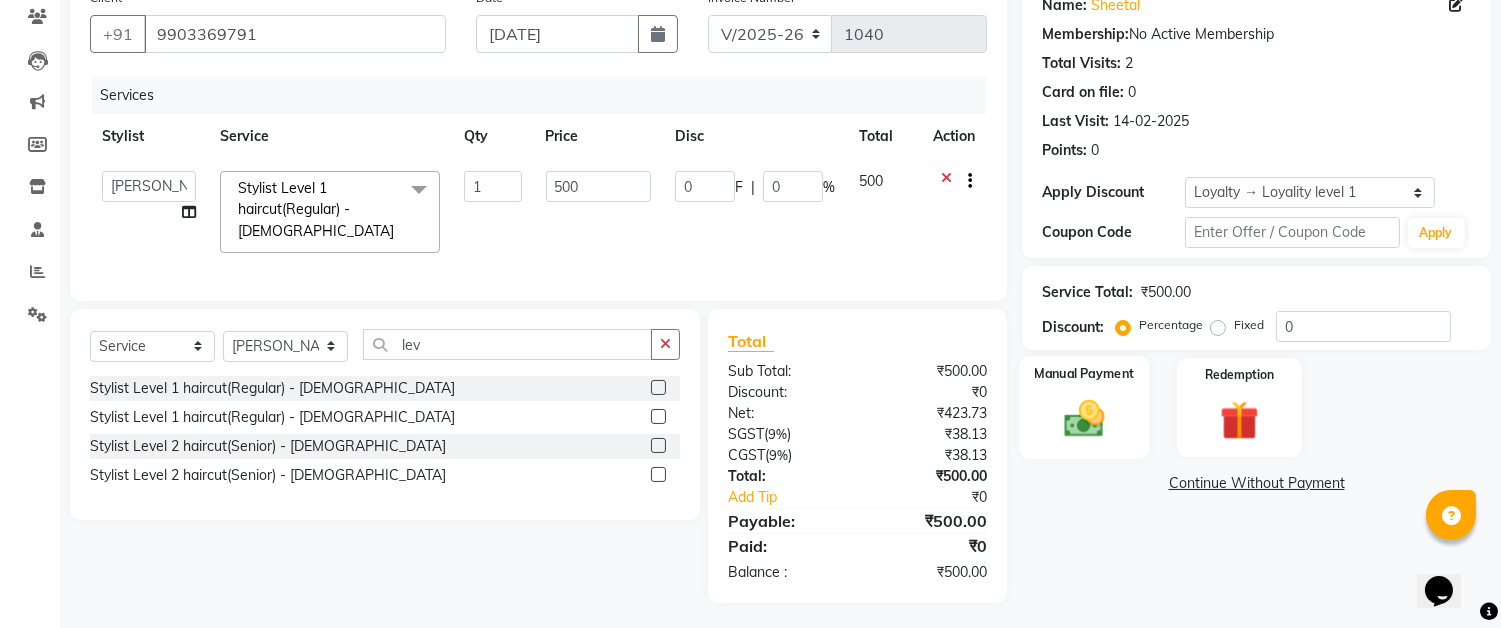 click on "Manual Payment" 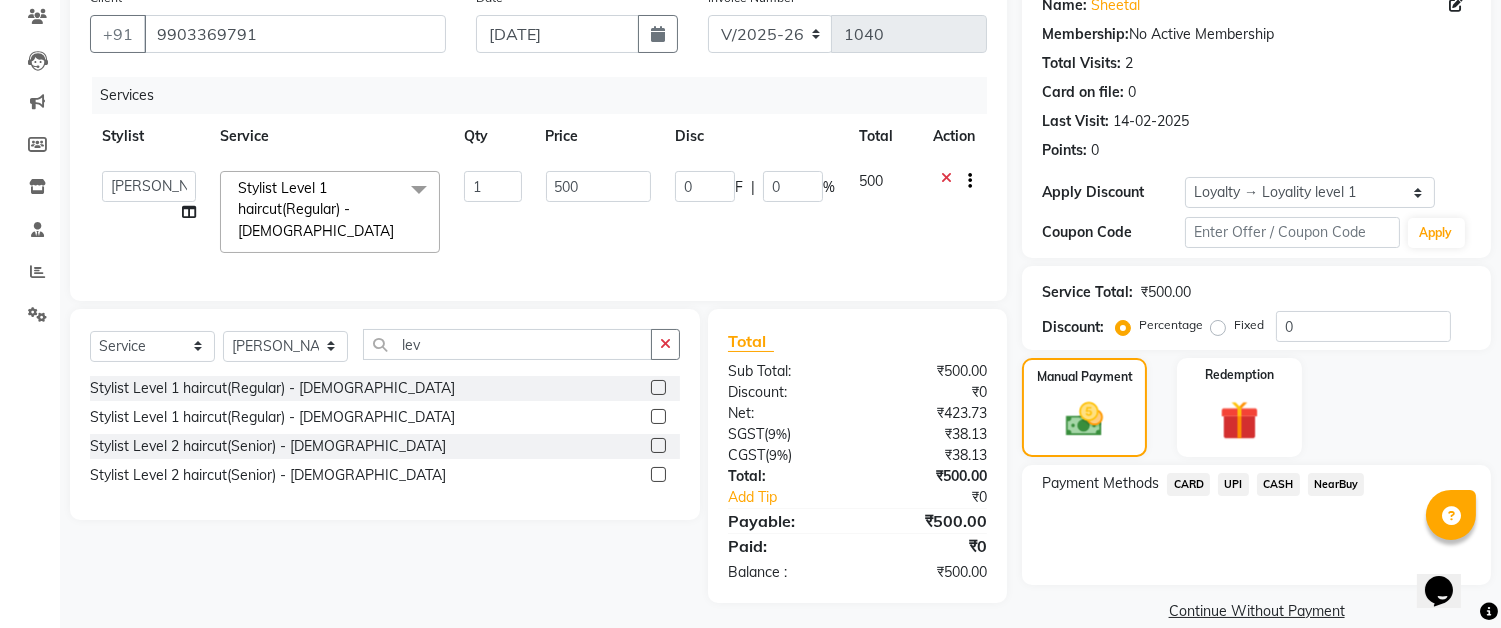 click on "CASH" 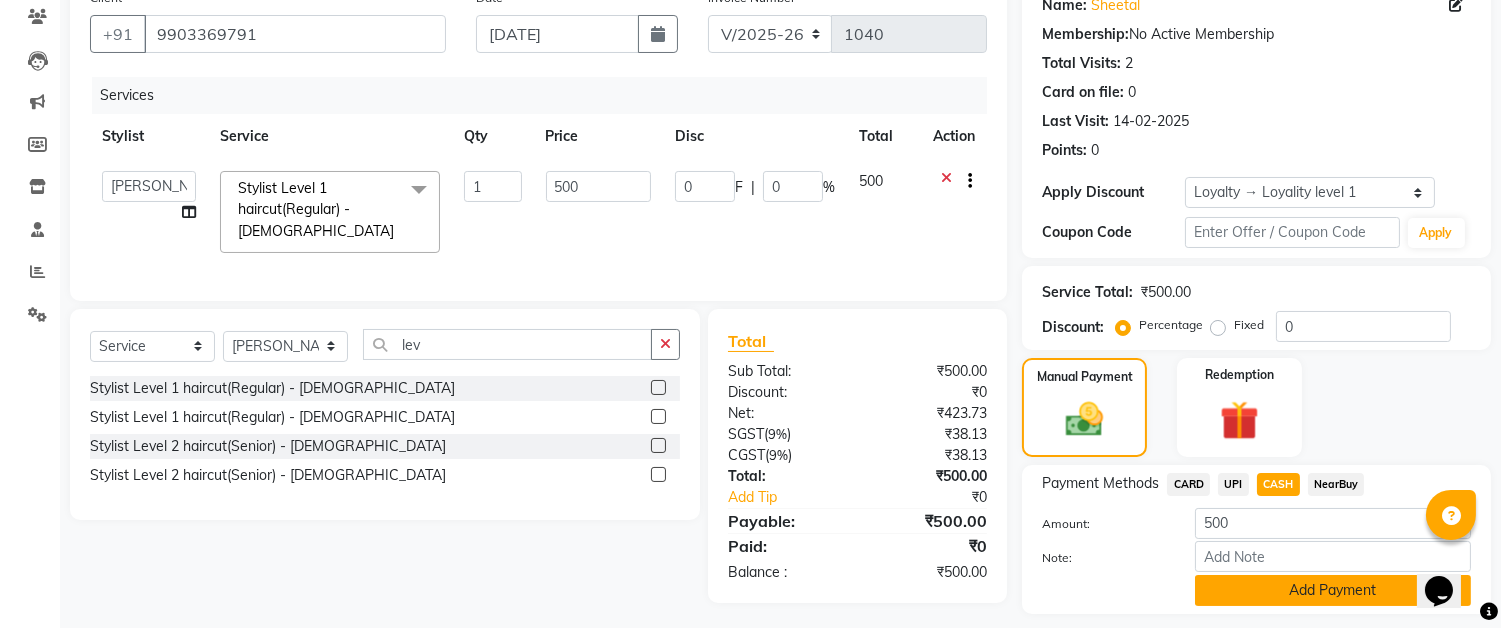 scroll, scrollTop: 226, scrollLeft: 0, axis: vertical 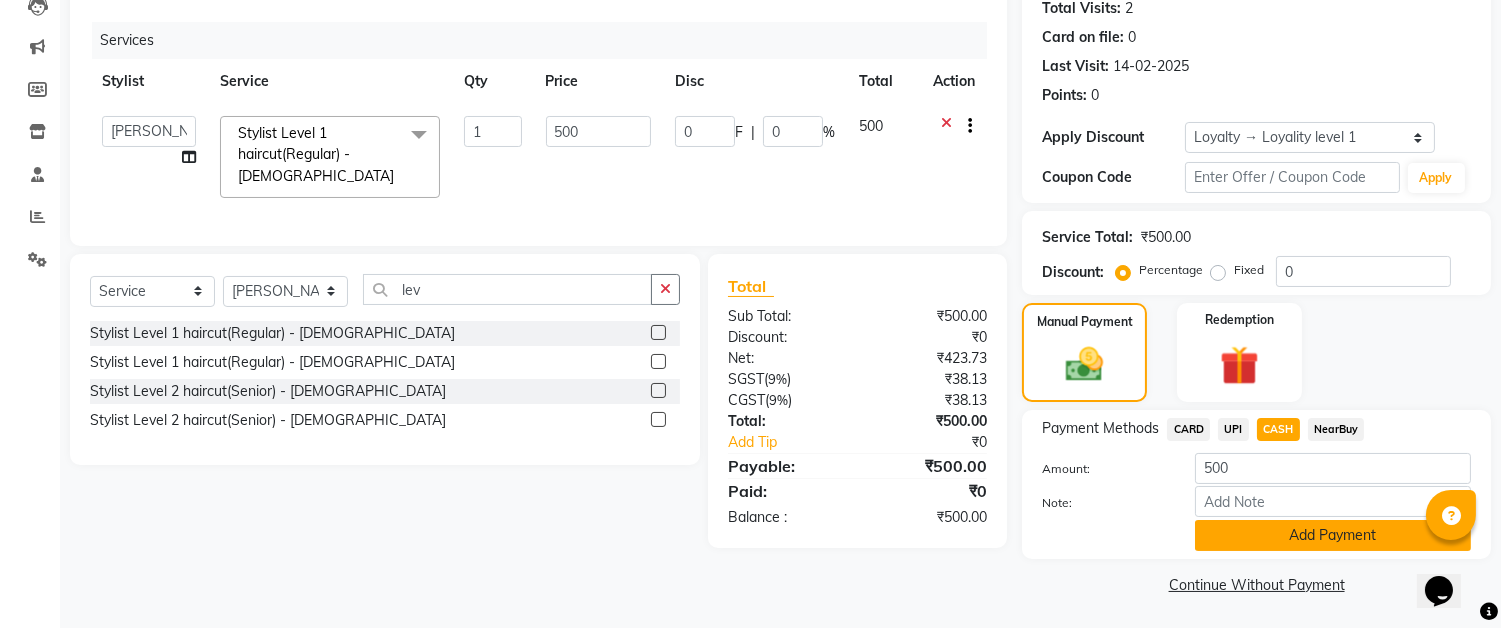 click on "Add Payment" 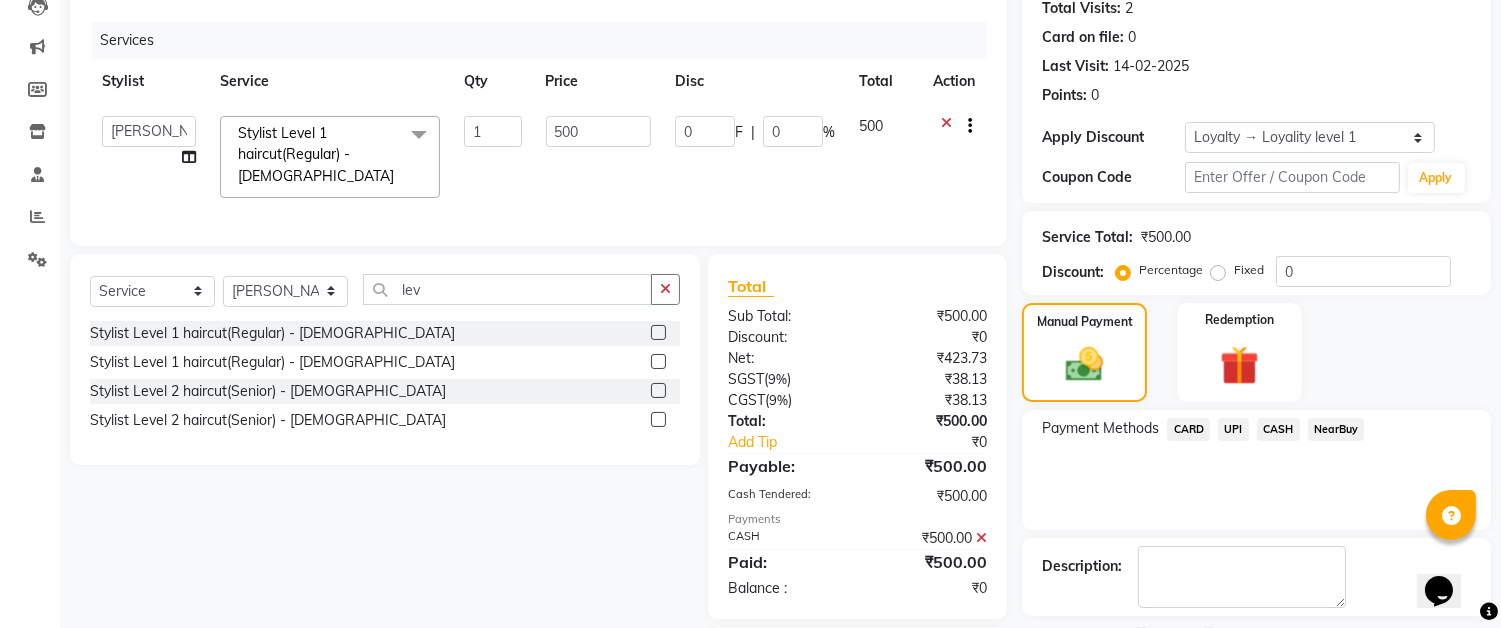 scroll, scrollTop: 341, scrollLeft: 0, axis: vertical 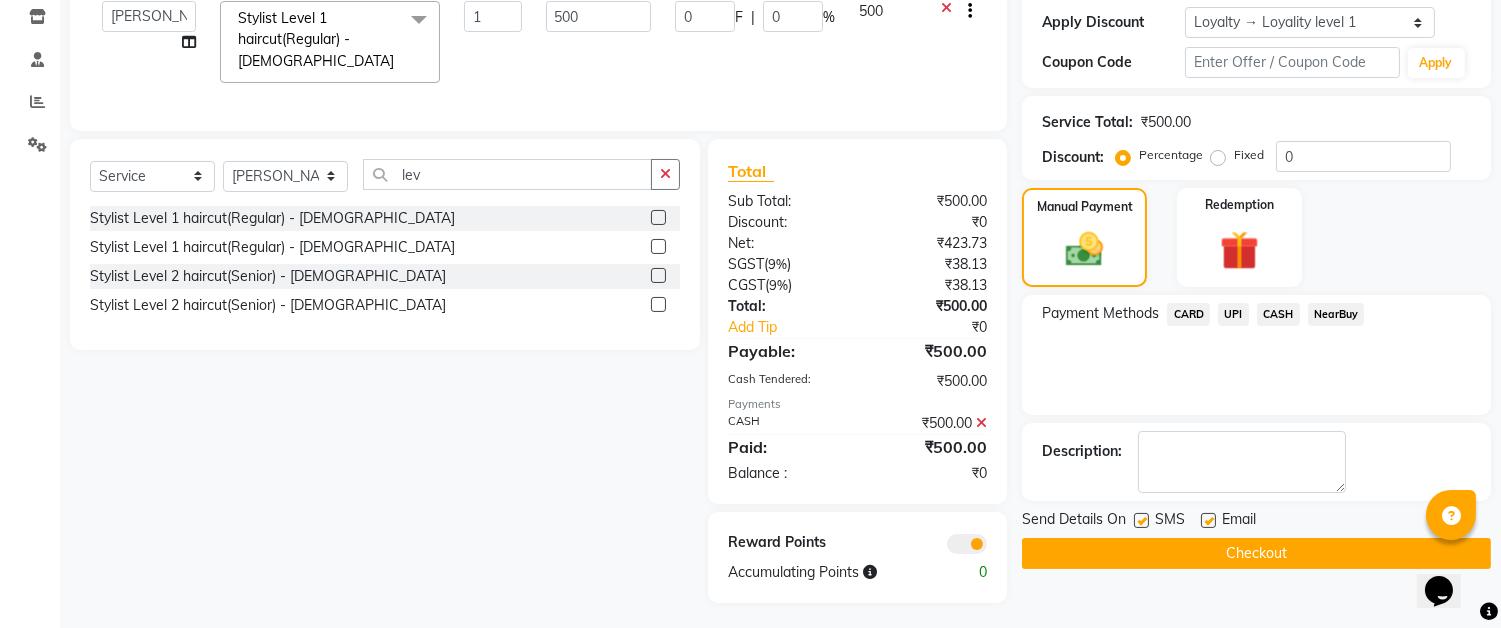 click on "Send Details On SMS Email  Checkout" 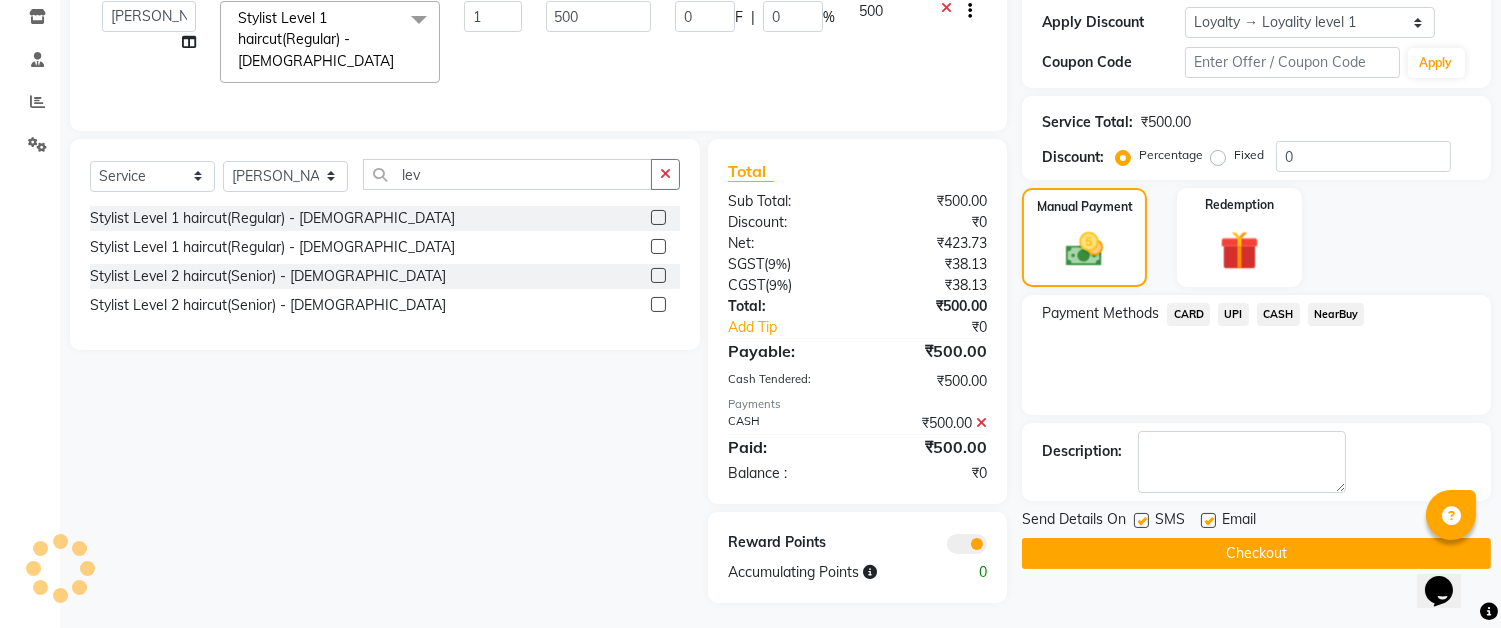 click on "Checkout" 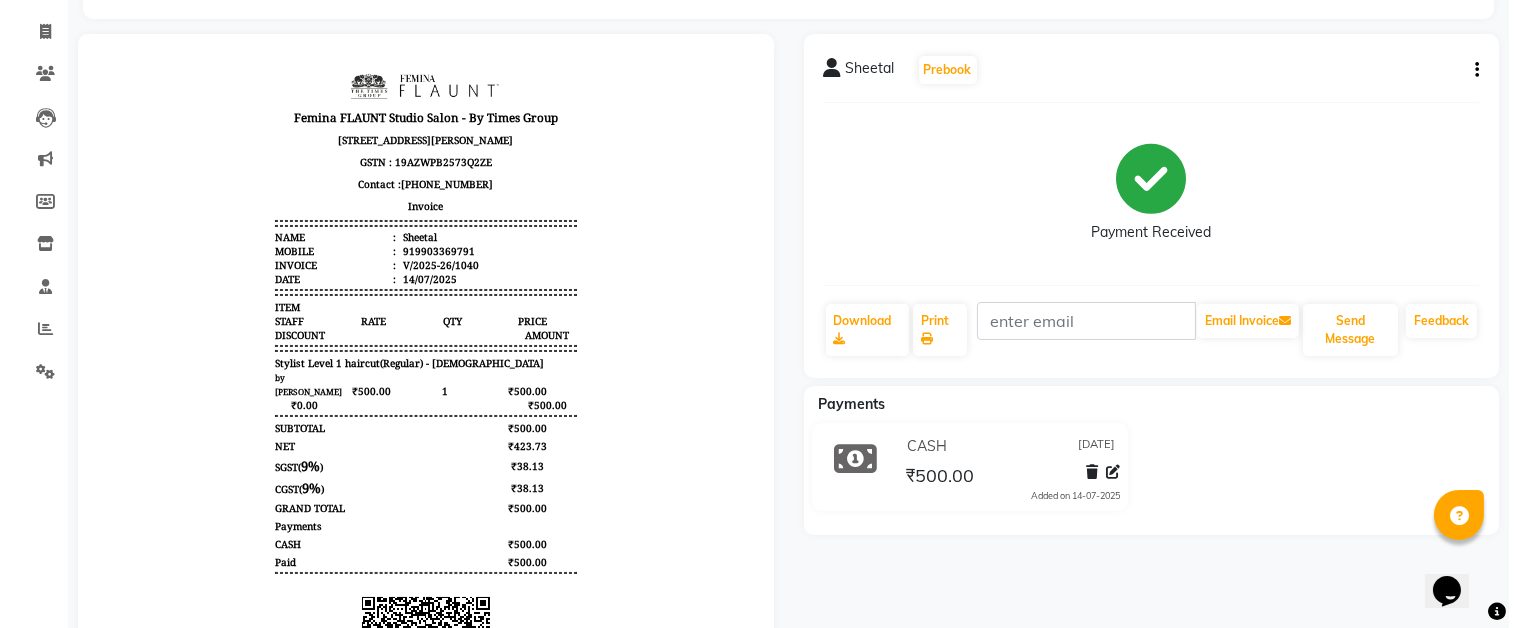 scroll, scrollTop: 0, scrollLeft: 0, axis: both 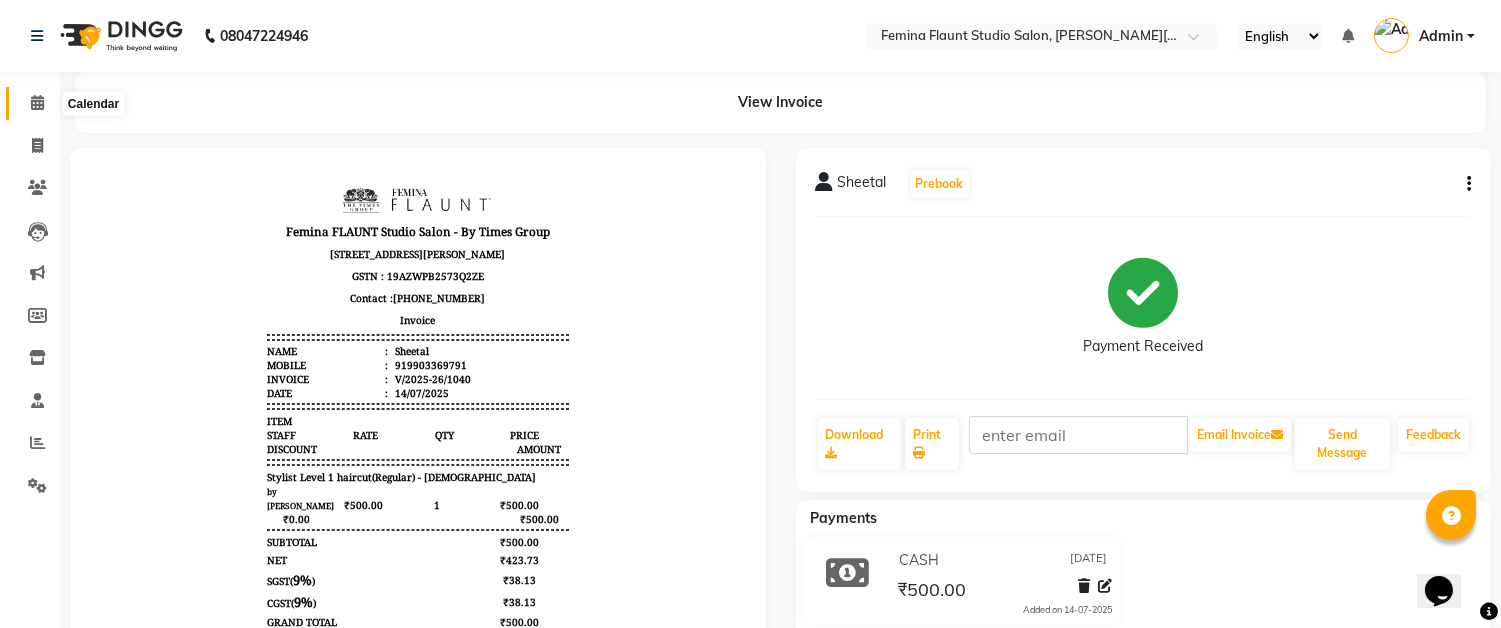 click 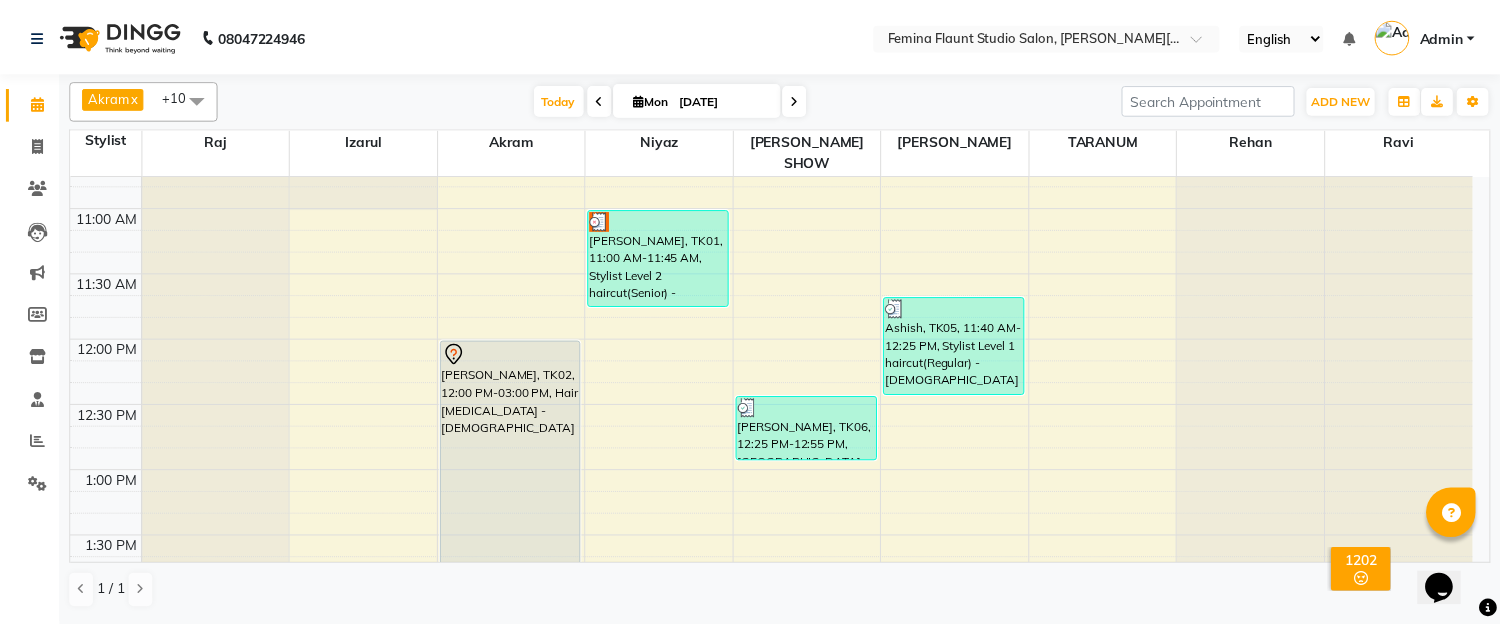 scroll, scrollTop: 222, scrollLeft: 0, axis: vertical 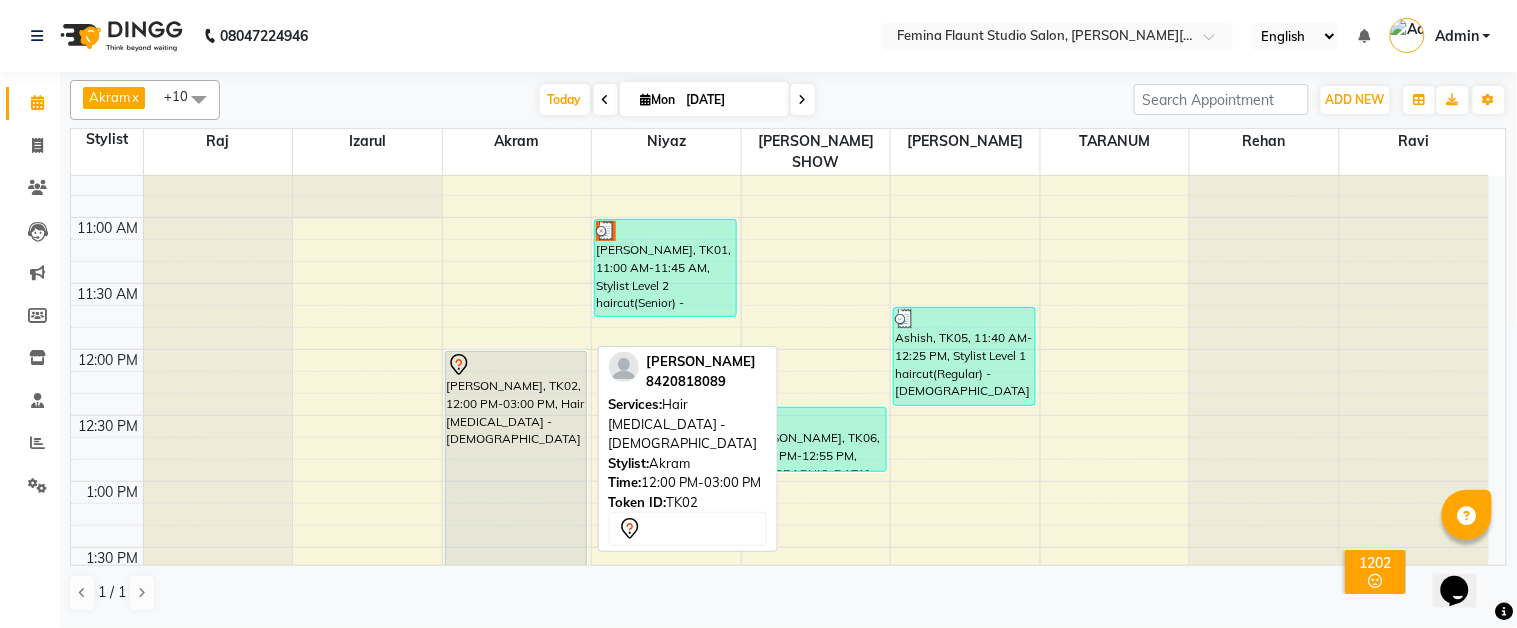 click at bounding box center (516, 365) 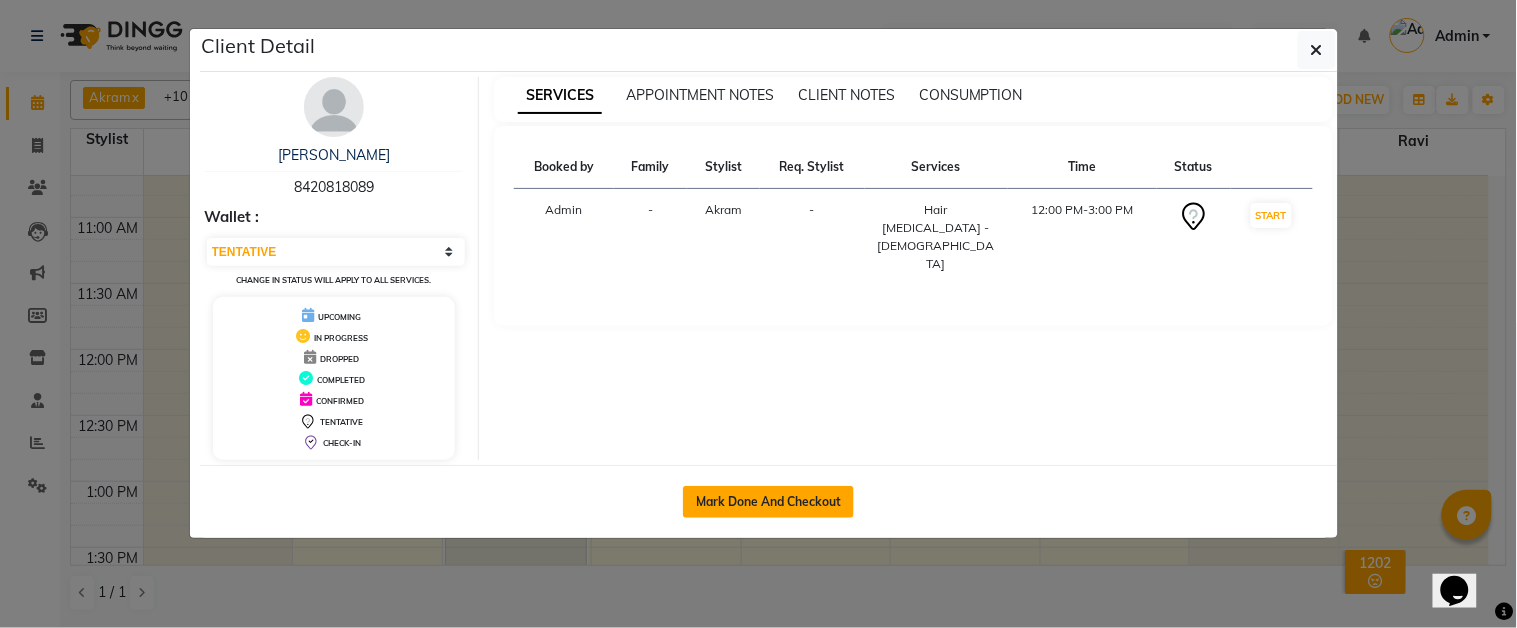click on "Mark Done And Checkout" 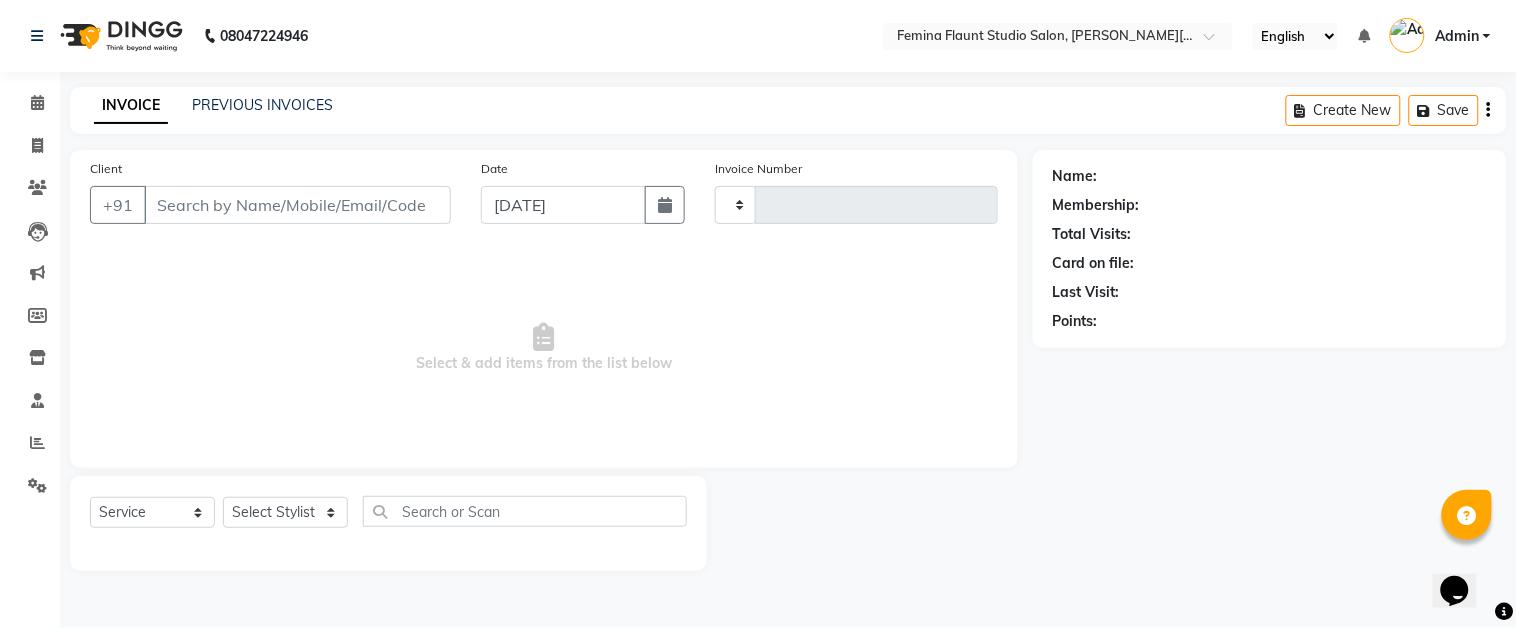 type on "1041" 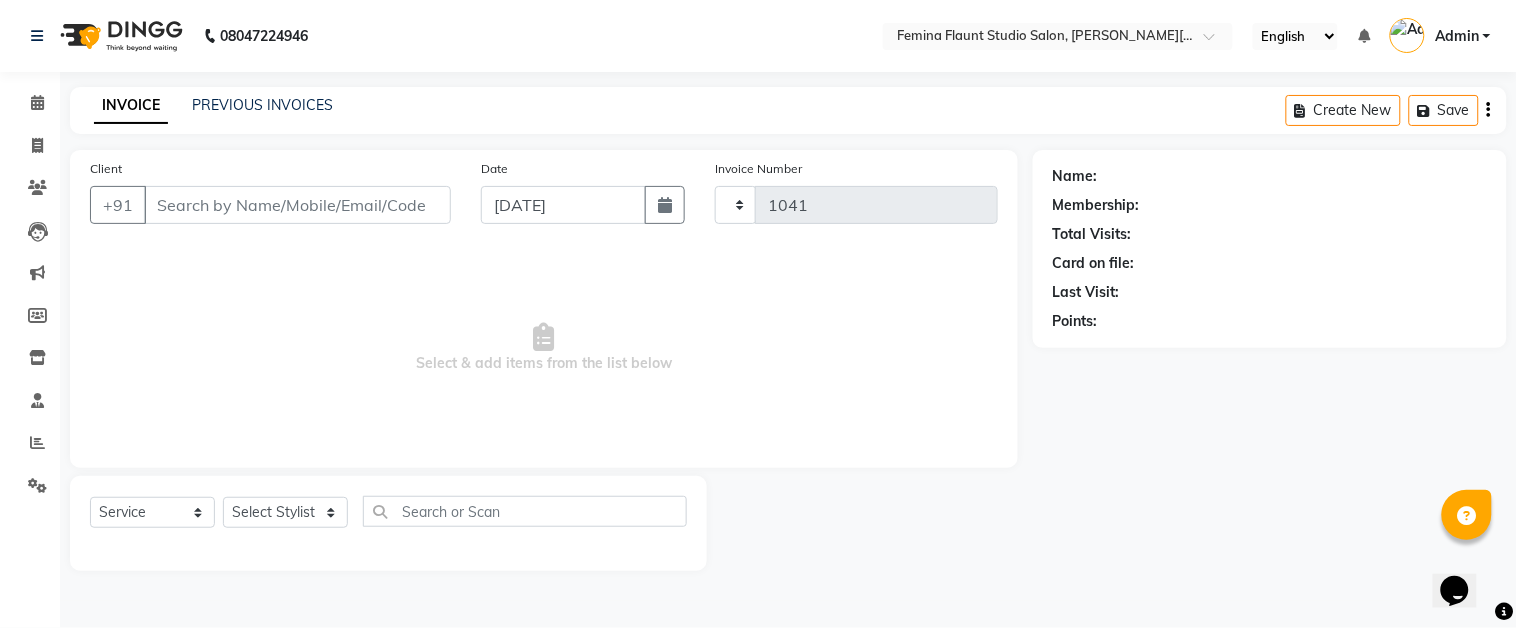 select on "5231" 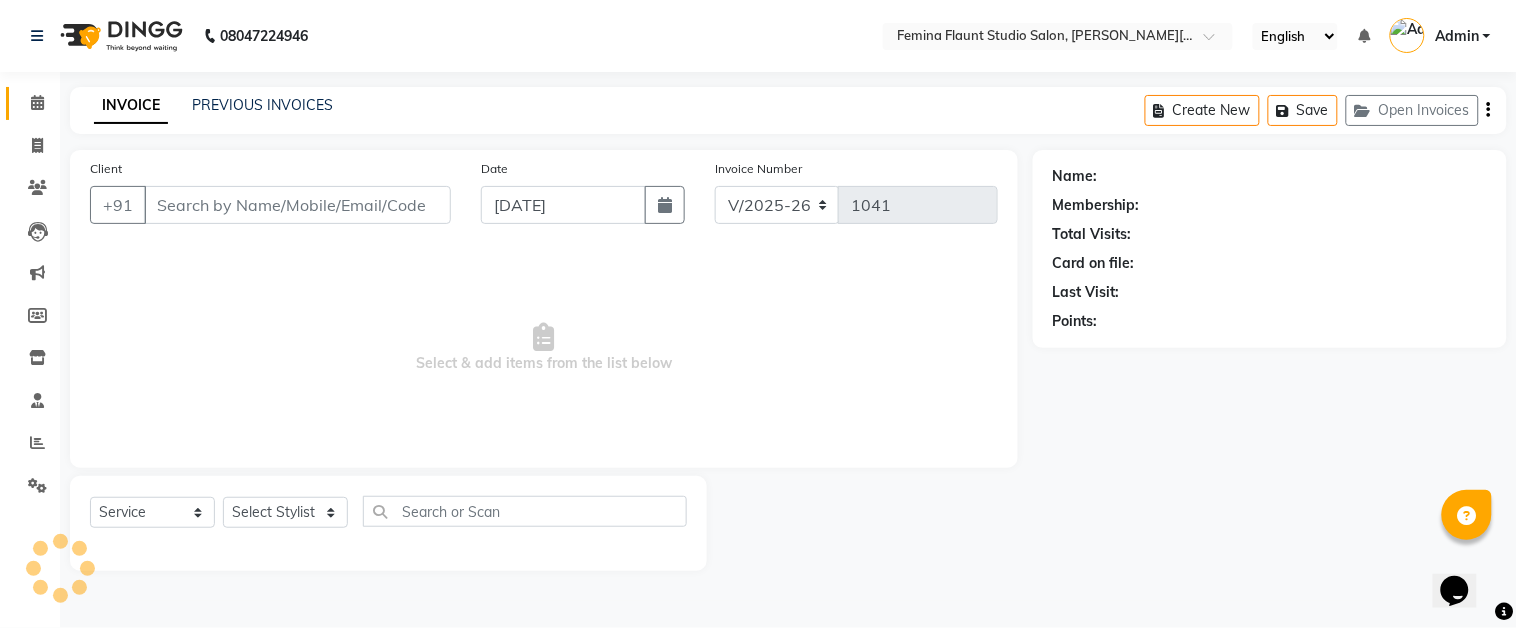 type on "8420818089" 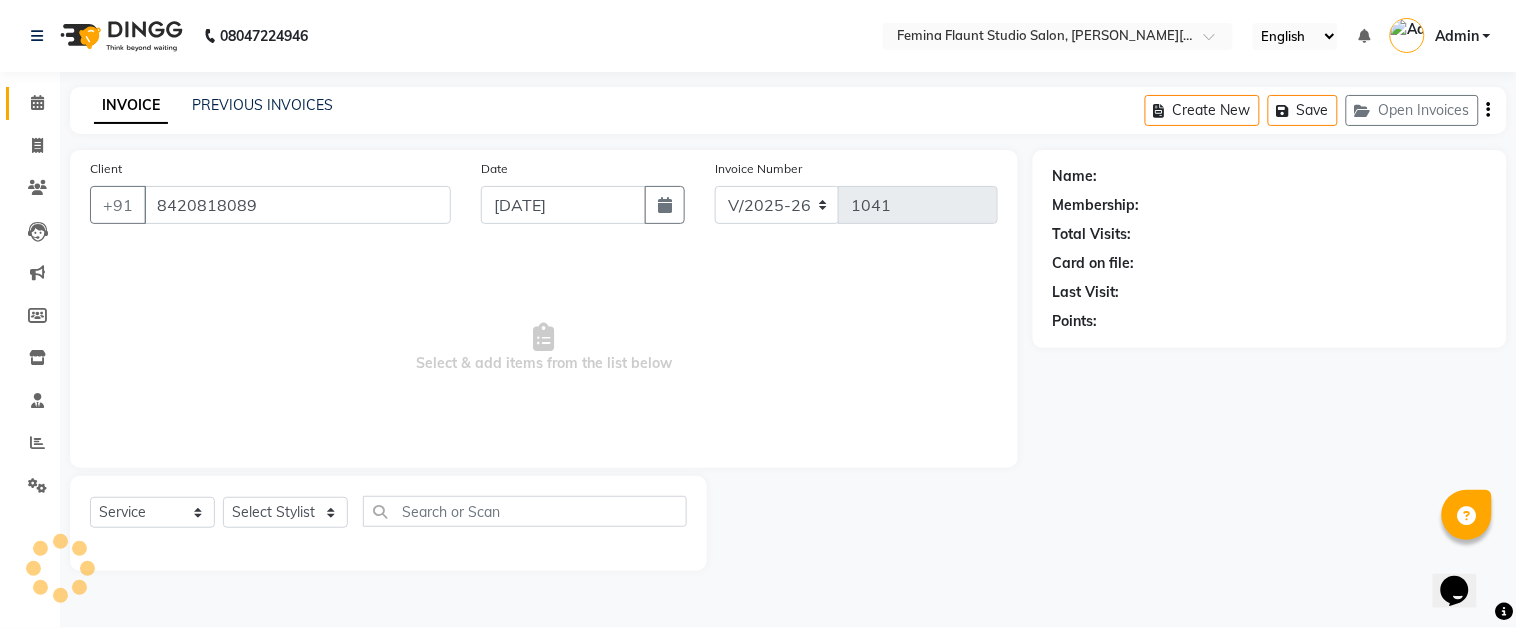 select on "83059" 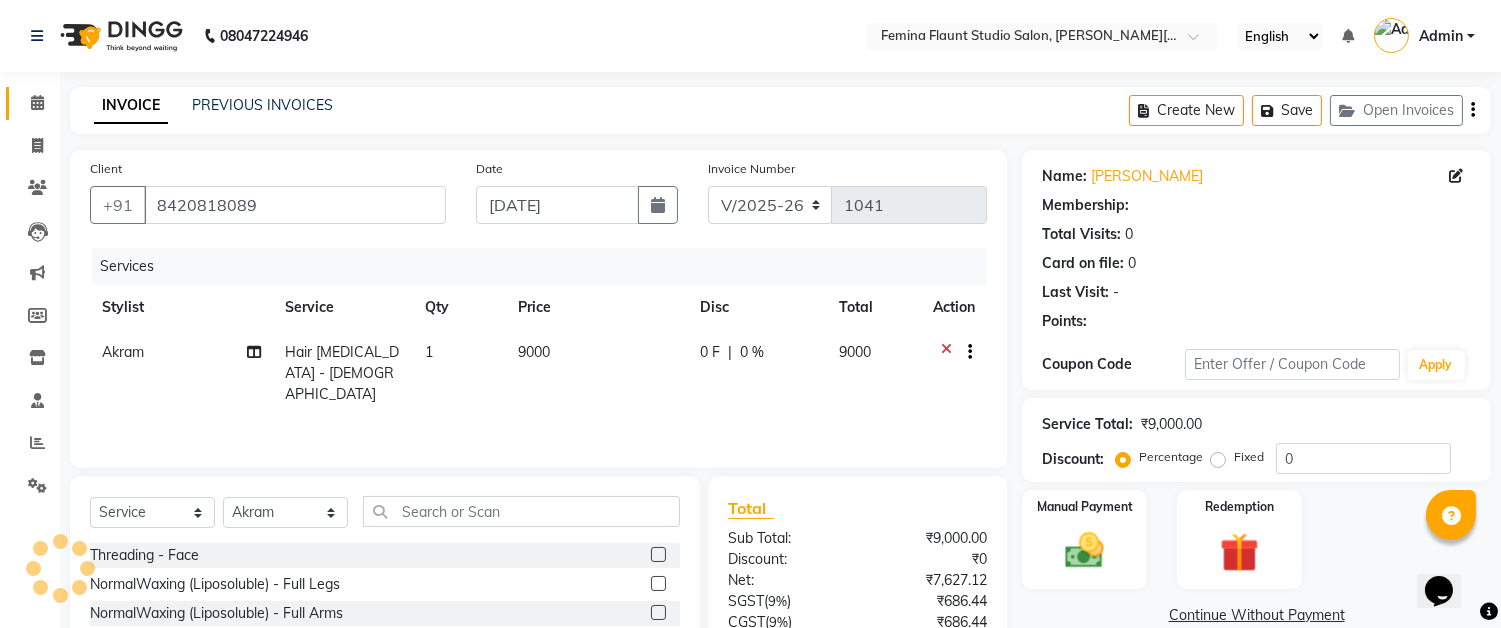 select on "1: Object" 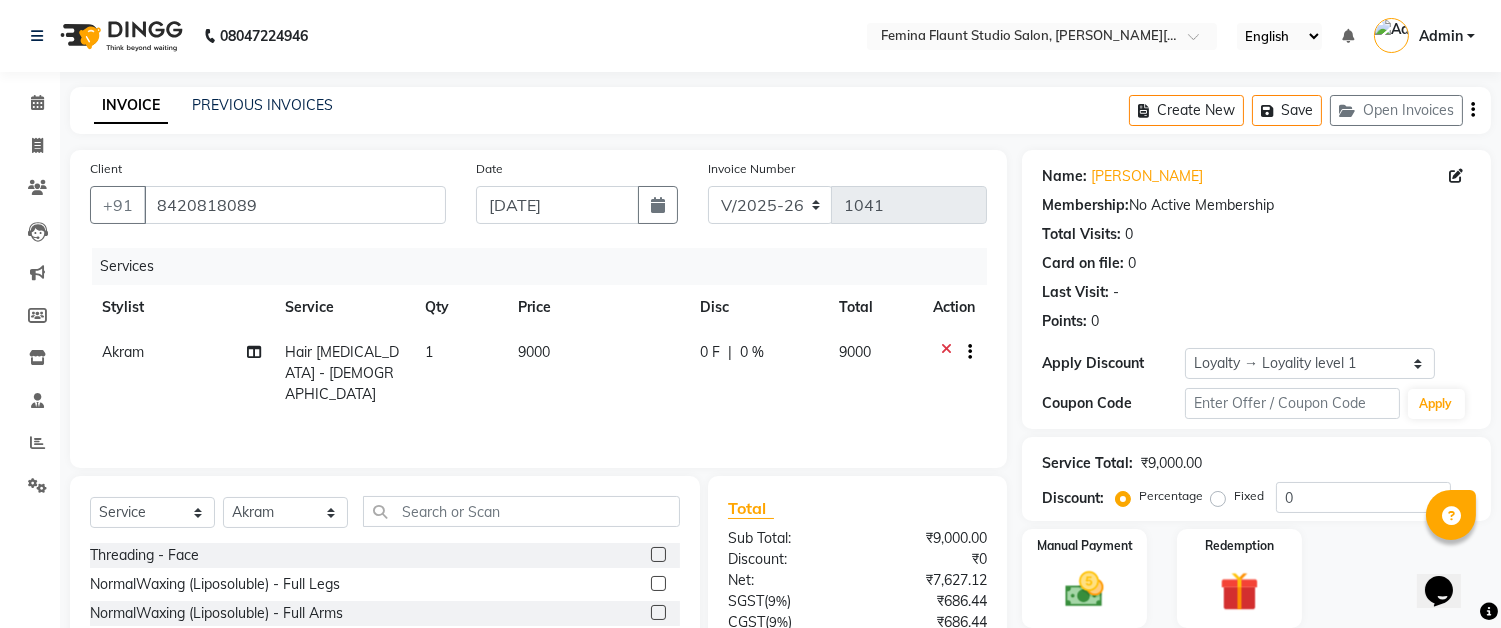 click on "9000" 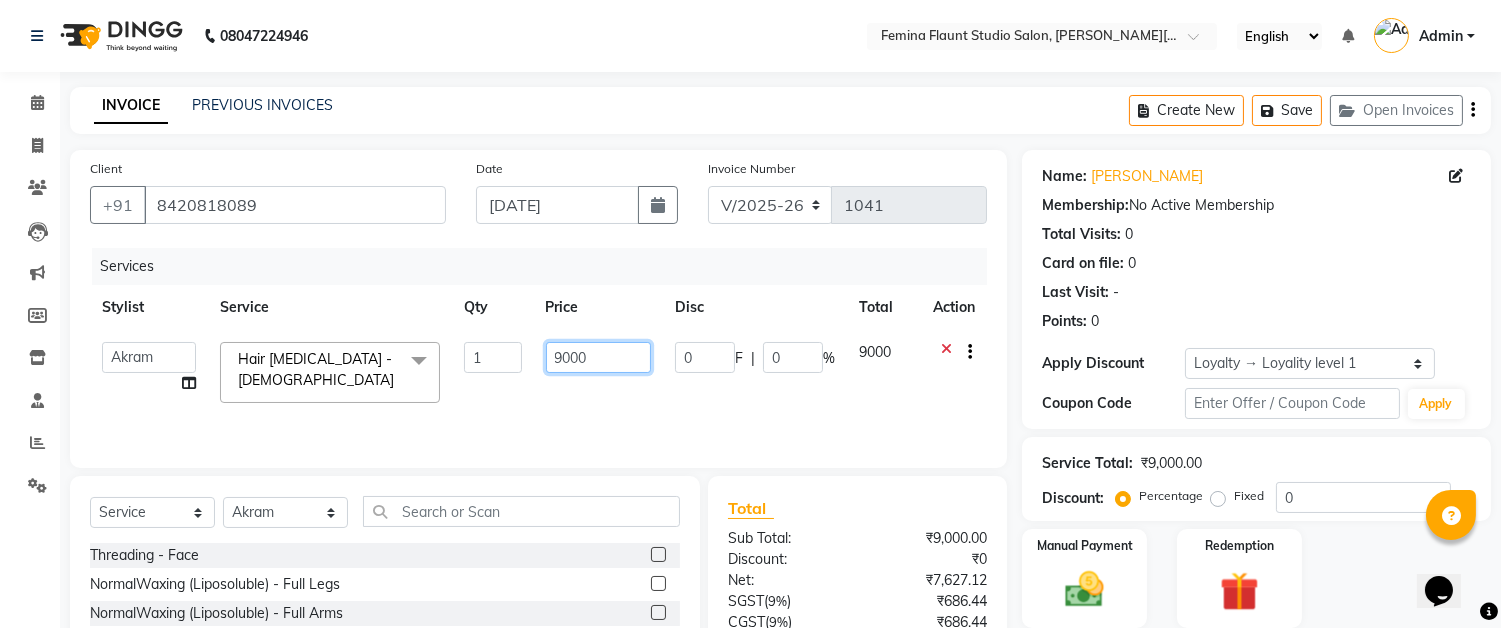 drag, startPoint x: 634, startPoint y: 365, endPoint x: 622, endPoint y: 356, distance: 15 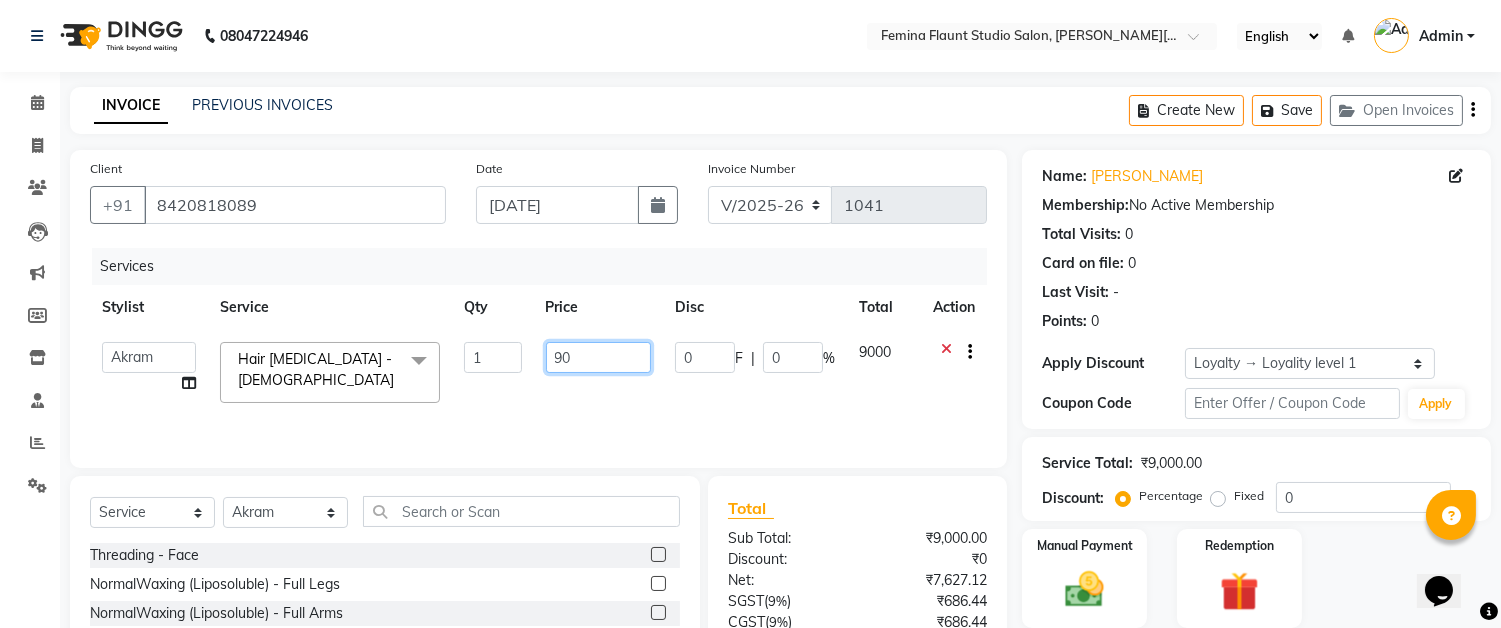 type on "9" 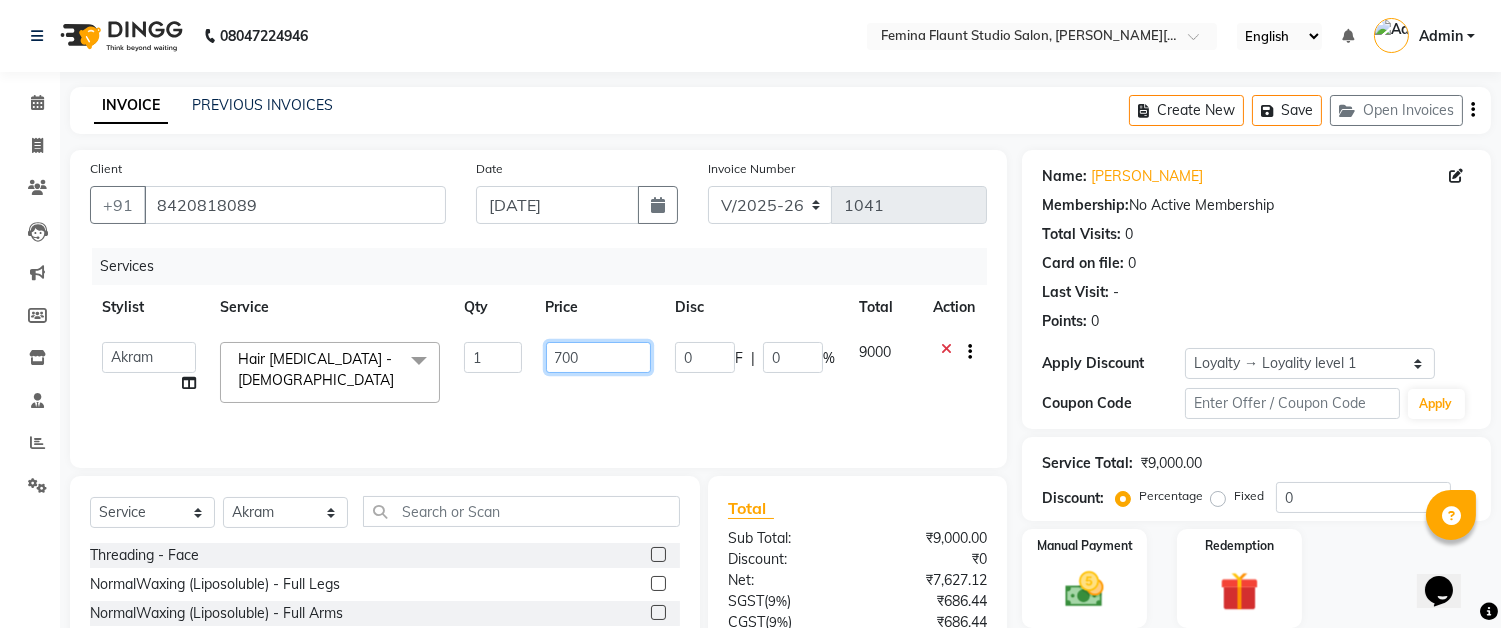 type on "7000" 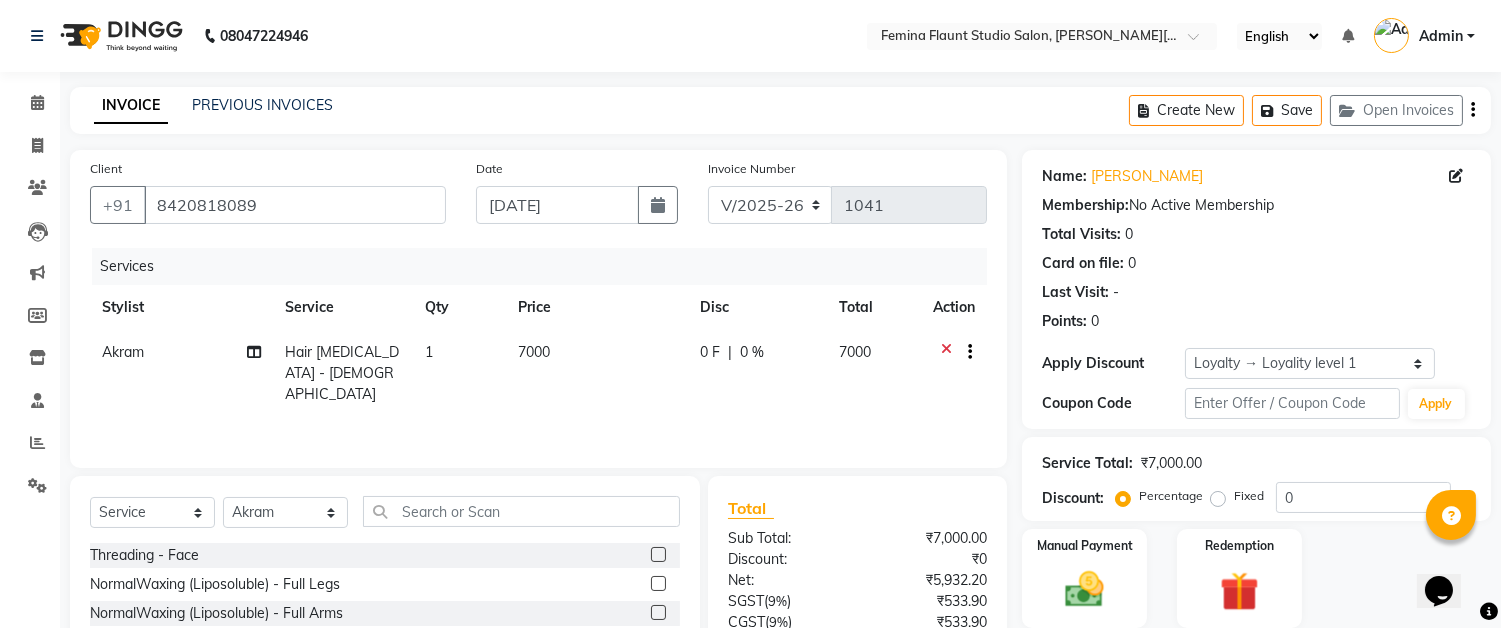 click on "7000" 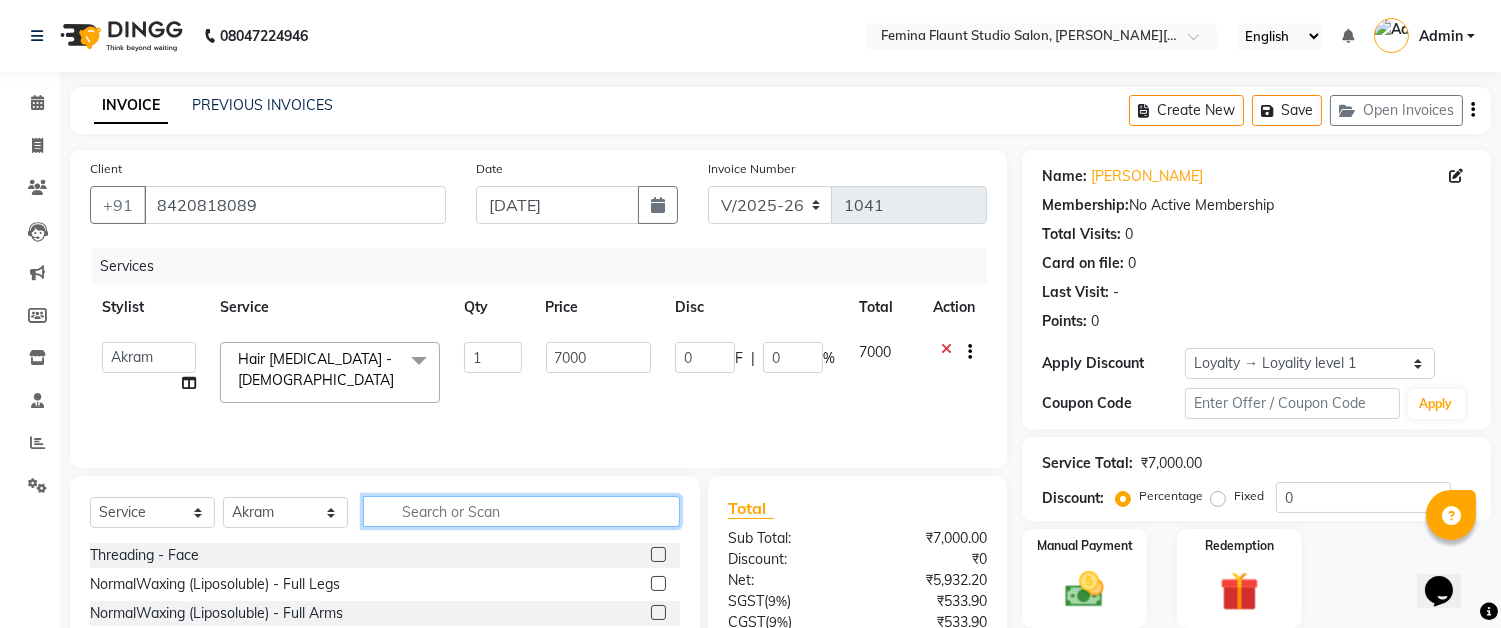 click 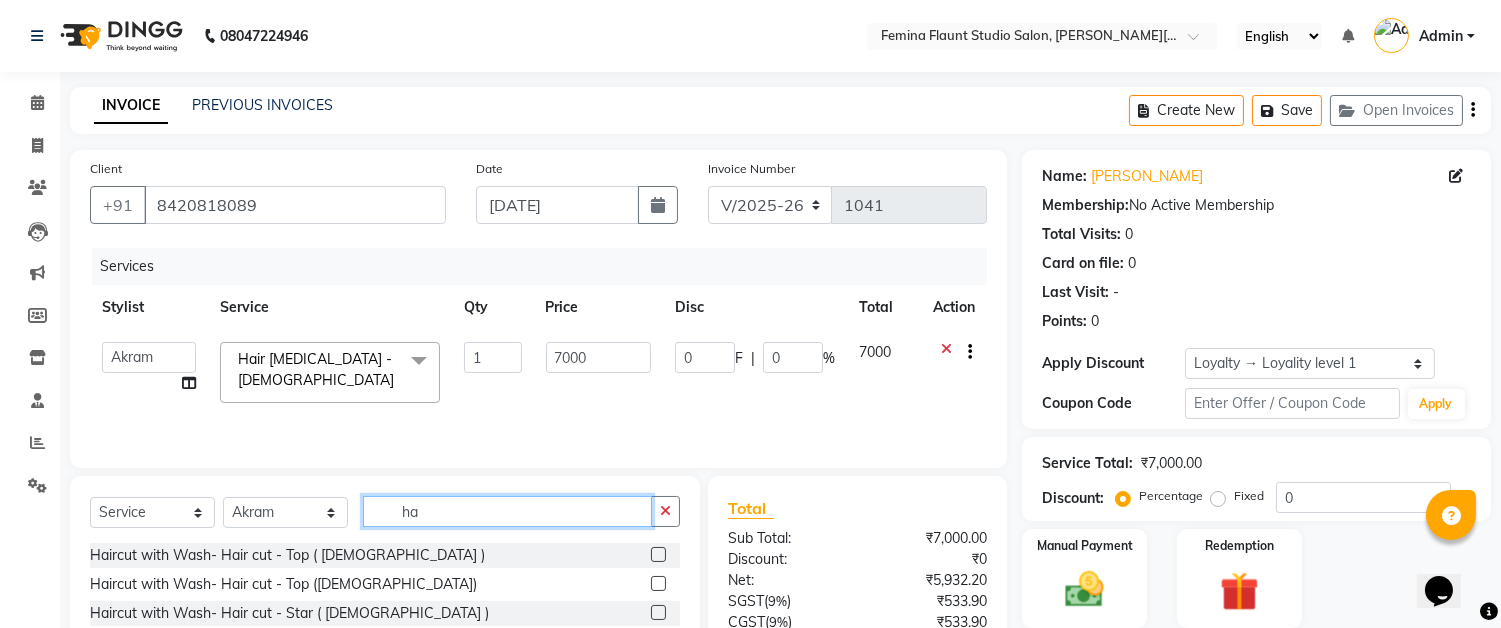 type on "h" 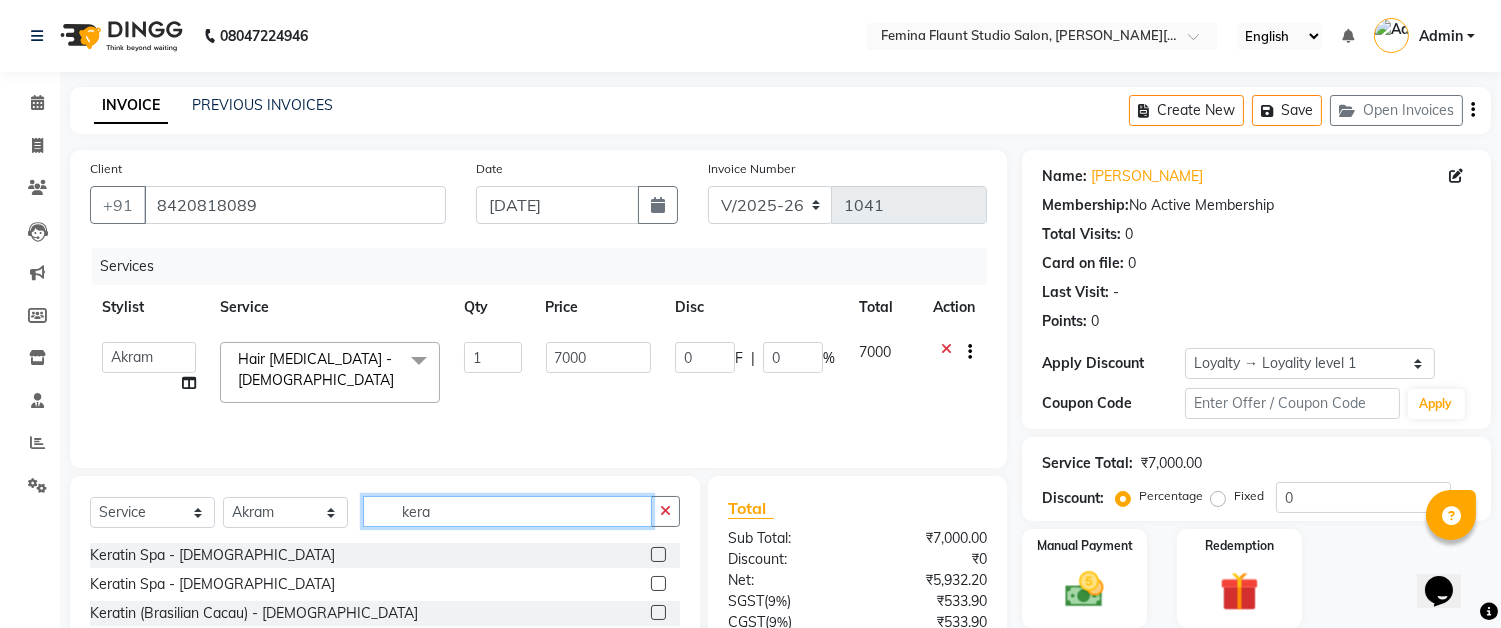 scroll, scrollTop: 111, scrollLeft: 0, axis: vertical 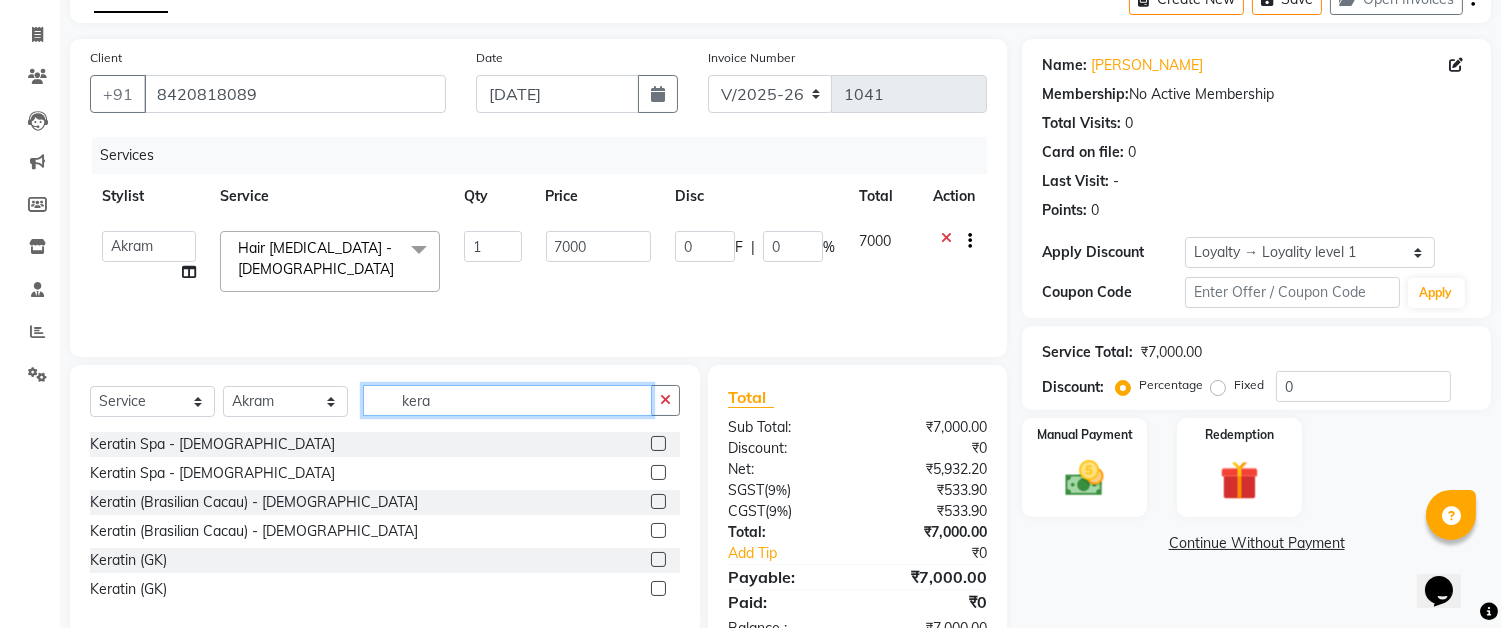 type on "kera" 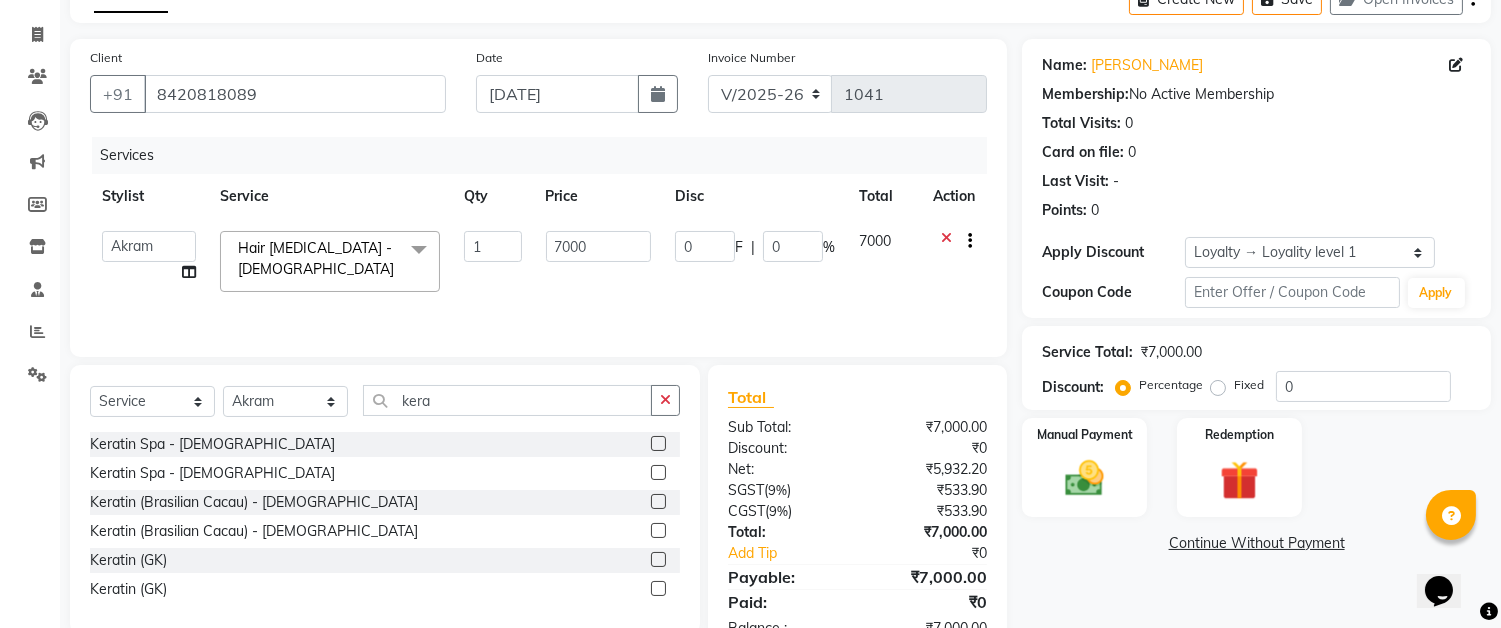 click 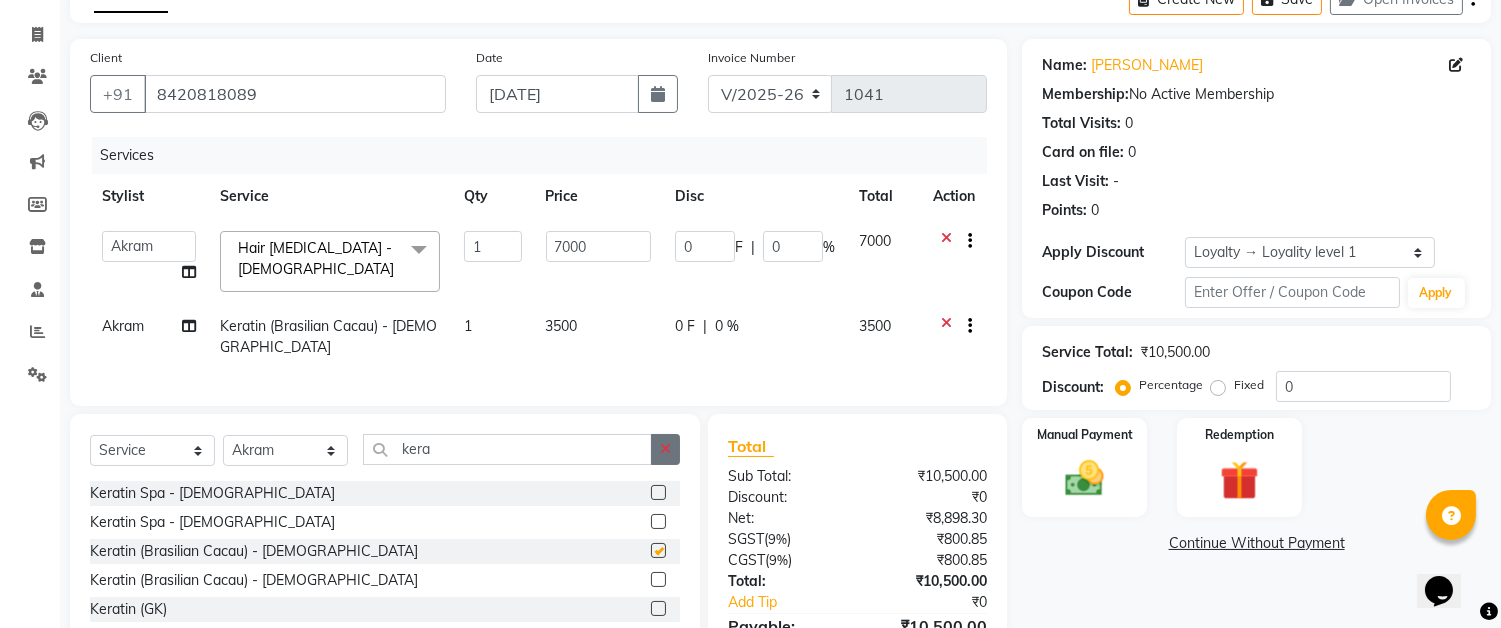 checkbox on "false" 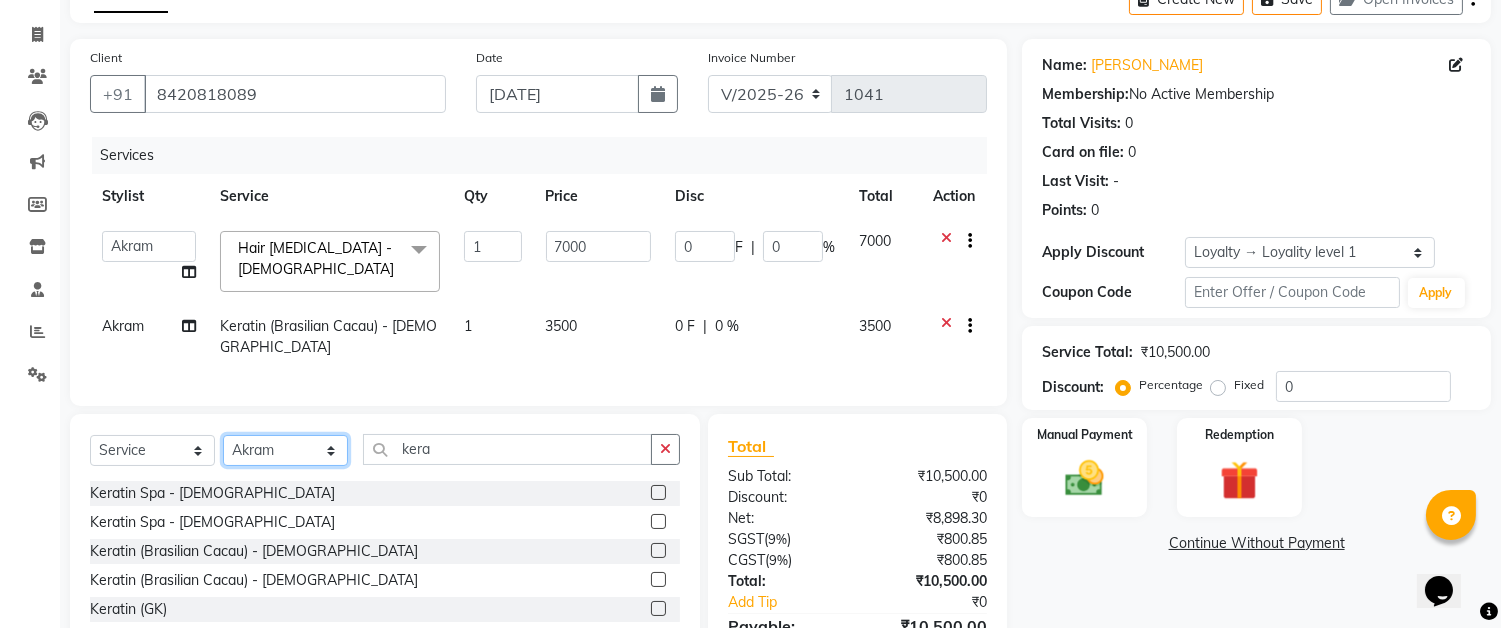 click on "Select Stylist Akram Auditor [PERSON_NAME] [PERSON_NAME] [PERSON_NAME] [PERSON_NAME] [PERSON_NAME] SHOW TARANUM" 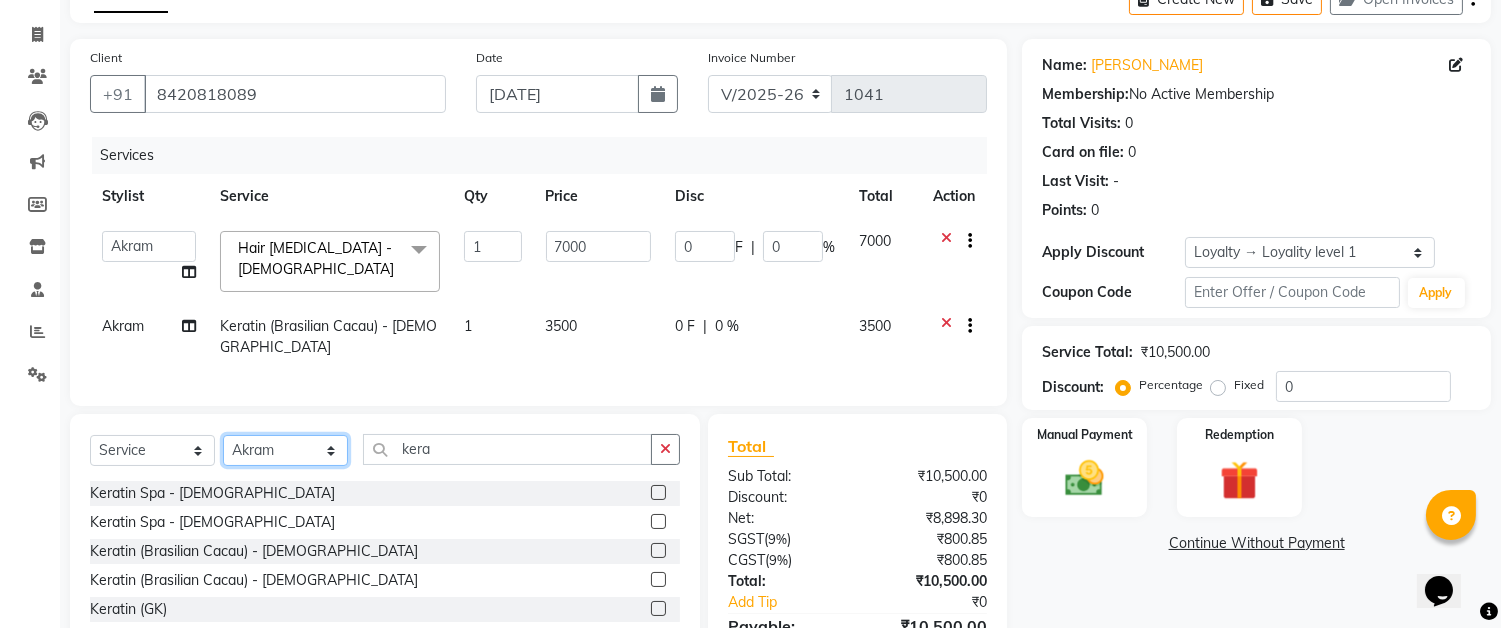 select on "42930" 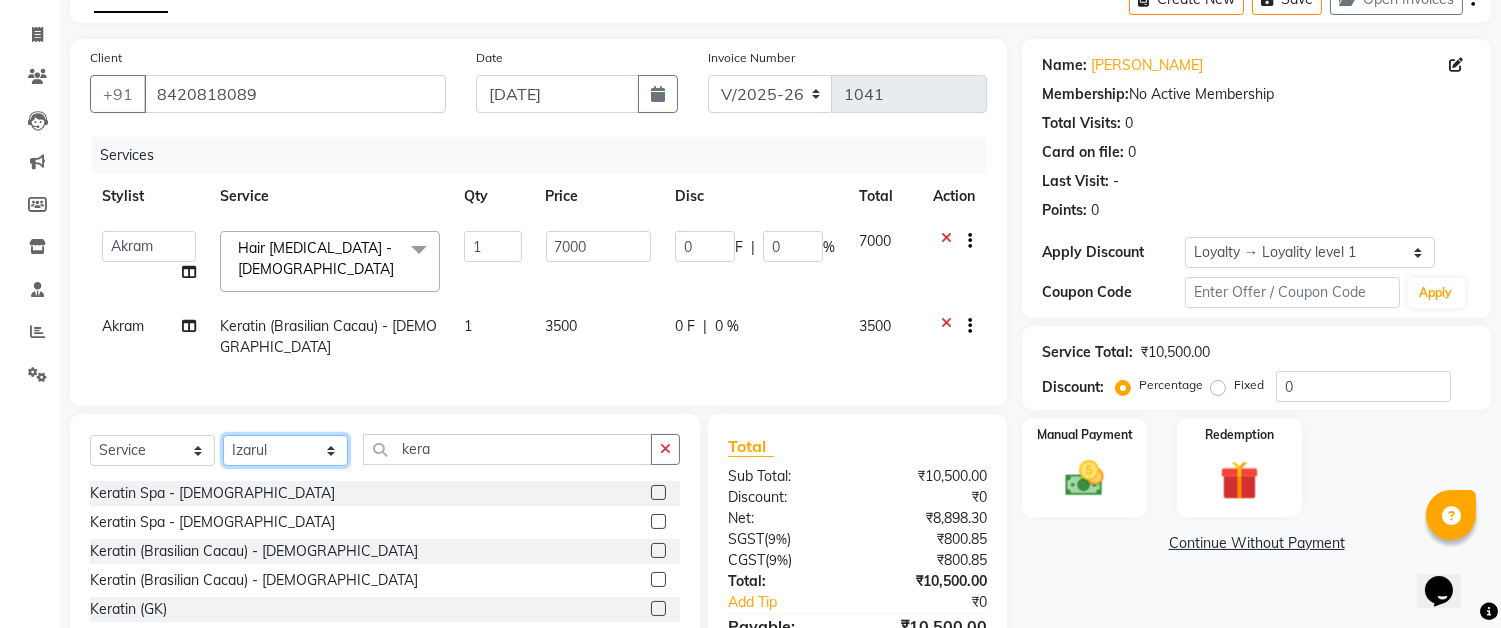 click on "Select Stylist Akram Auditor [PERSON_NAME] [PERSON_NAME] [PERSON_NAME] [PERSON_NAME] [PERSON_NAME] SHOW TARANUM" 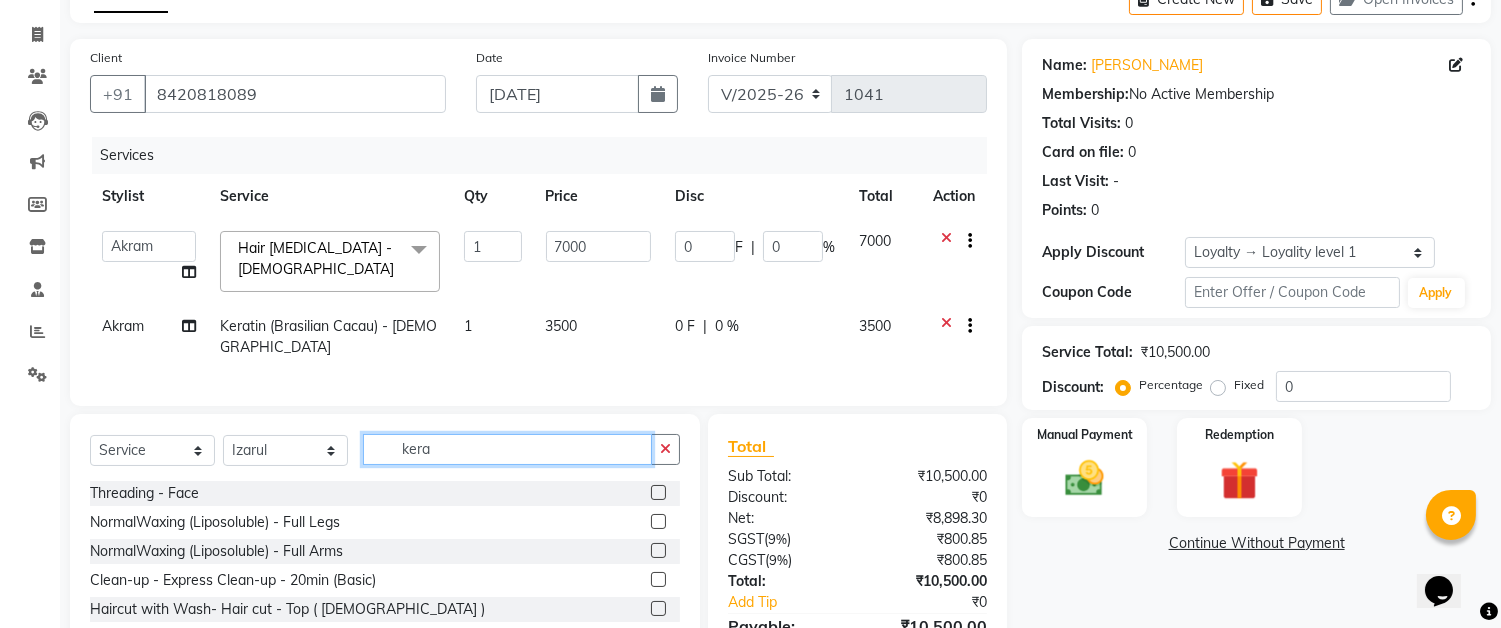 click on "kera" 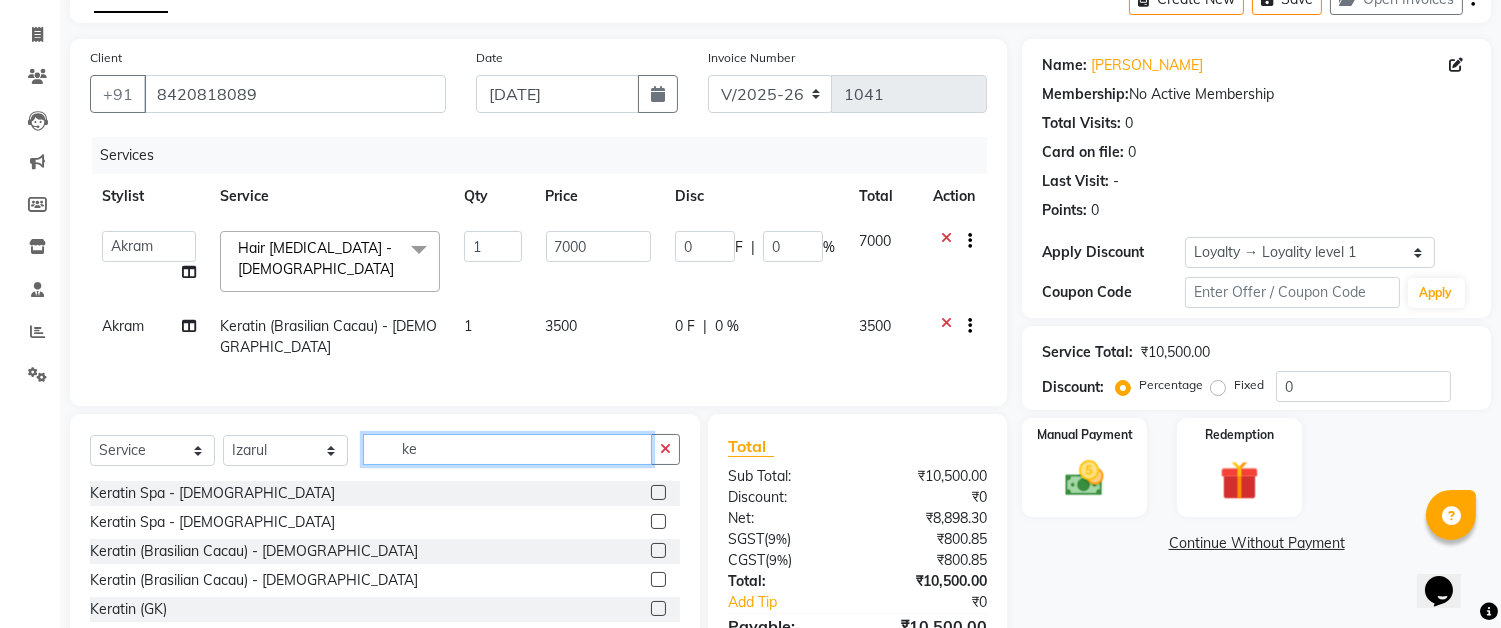 type on "k" 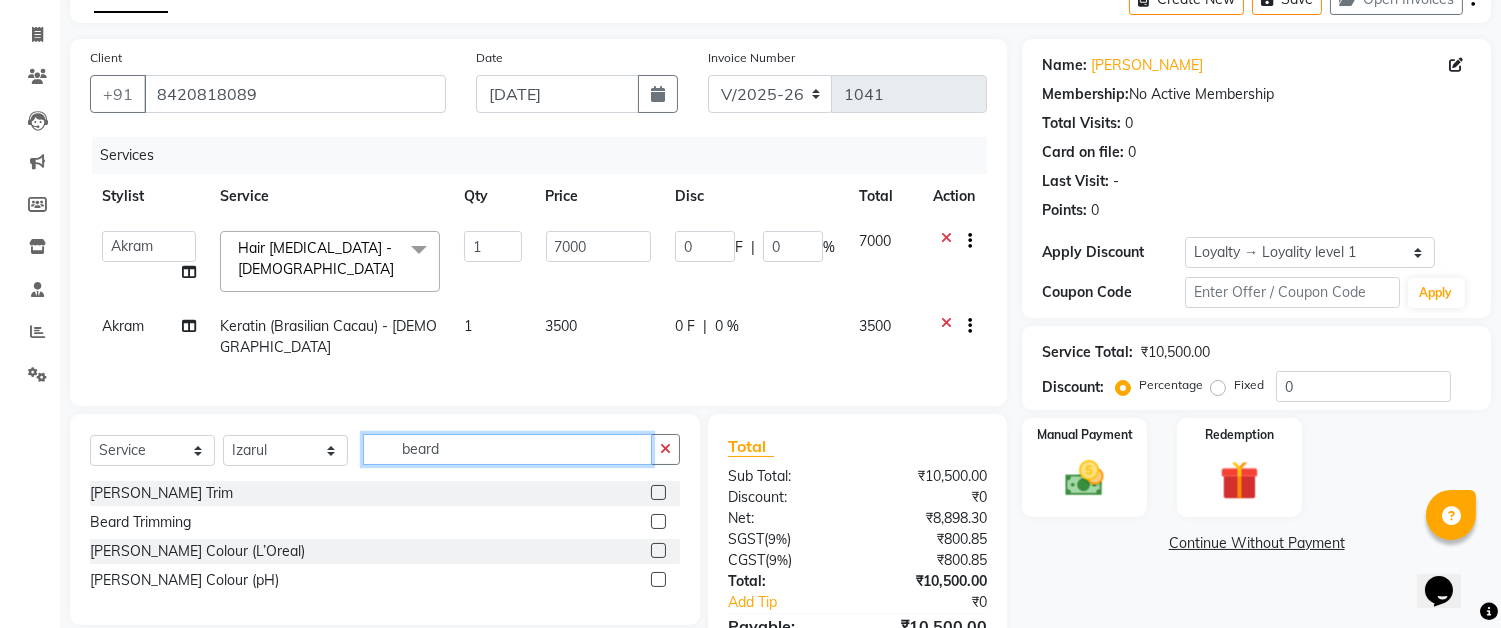 type on "beard" 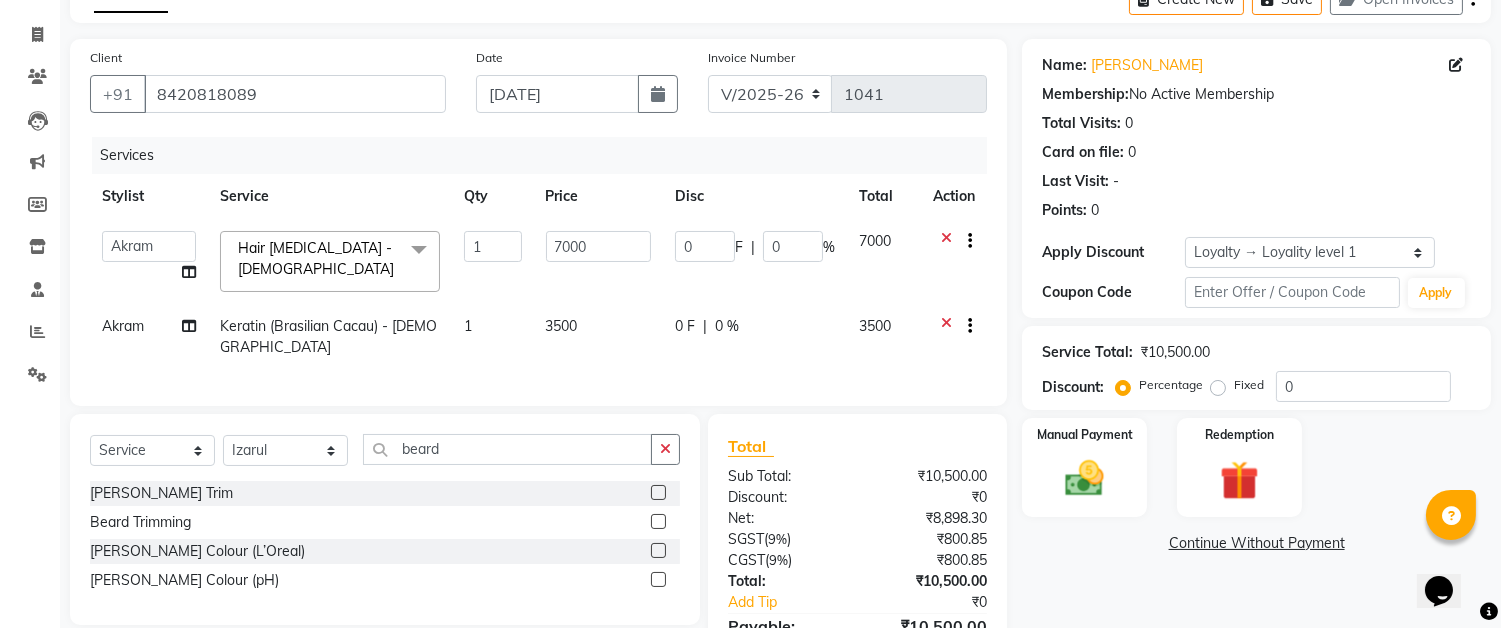 click 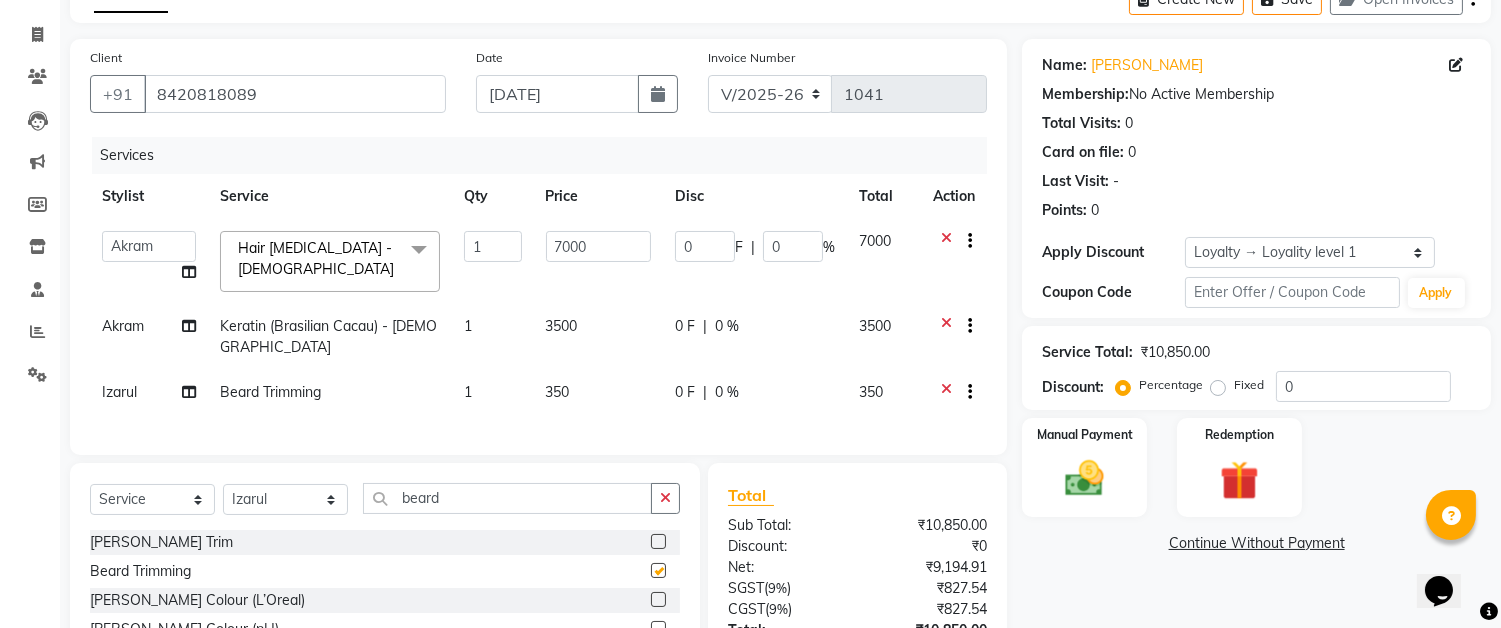 checkbox on "false" 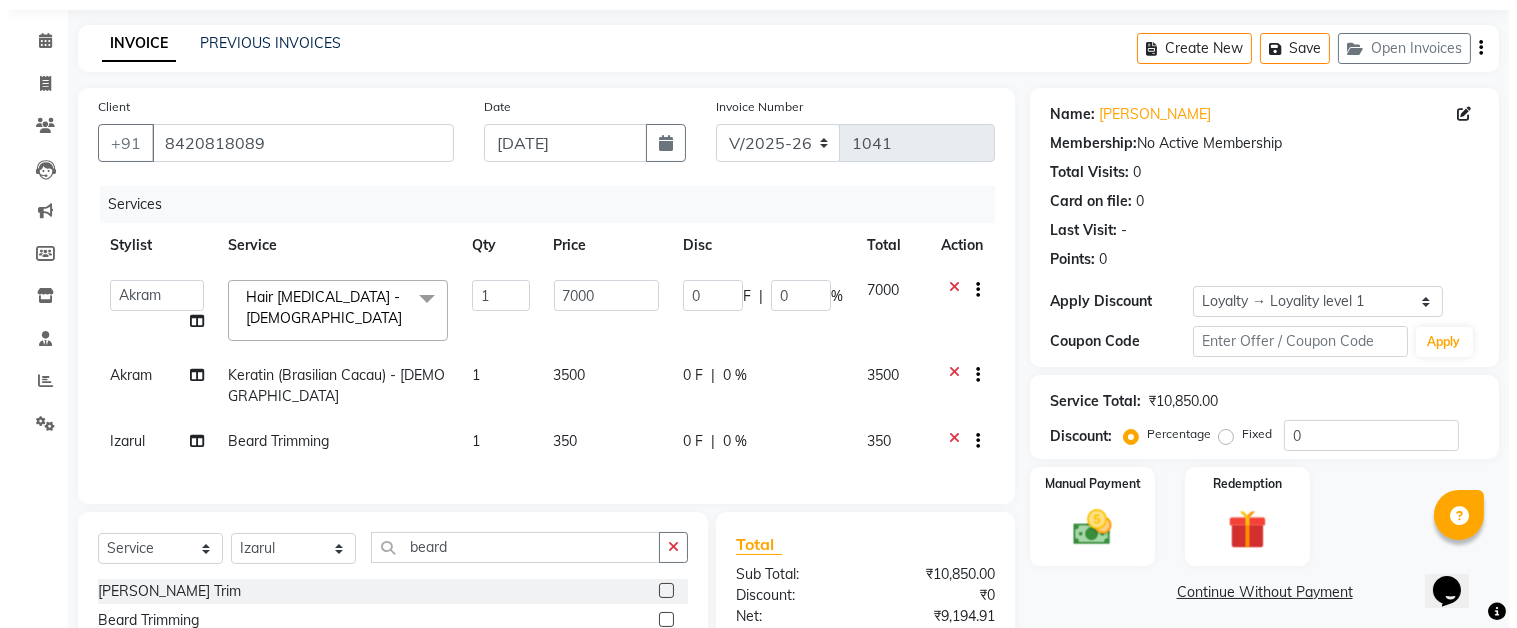scroll, scrollTop: 0, scrollLeft: 0, axis: both 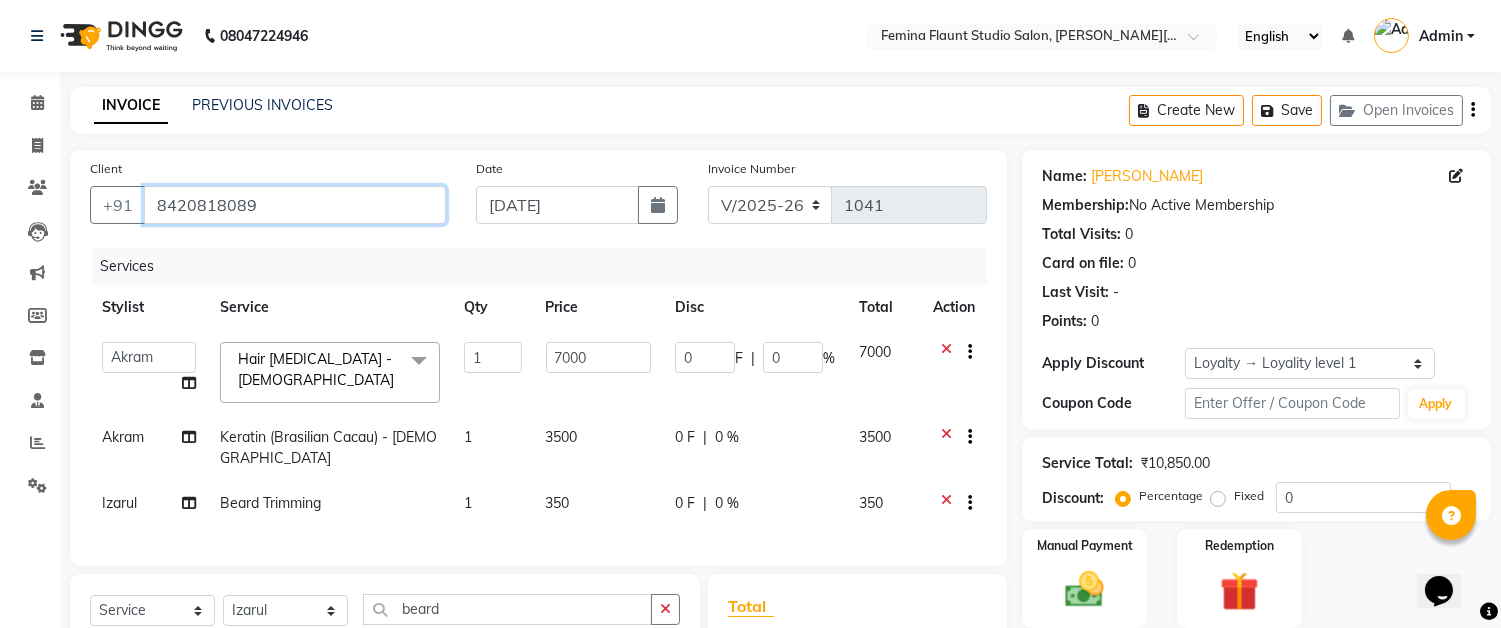 click on "8420818089" at bounding box center (295, 205) 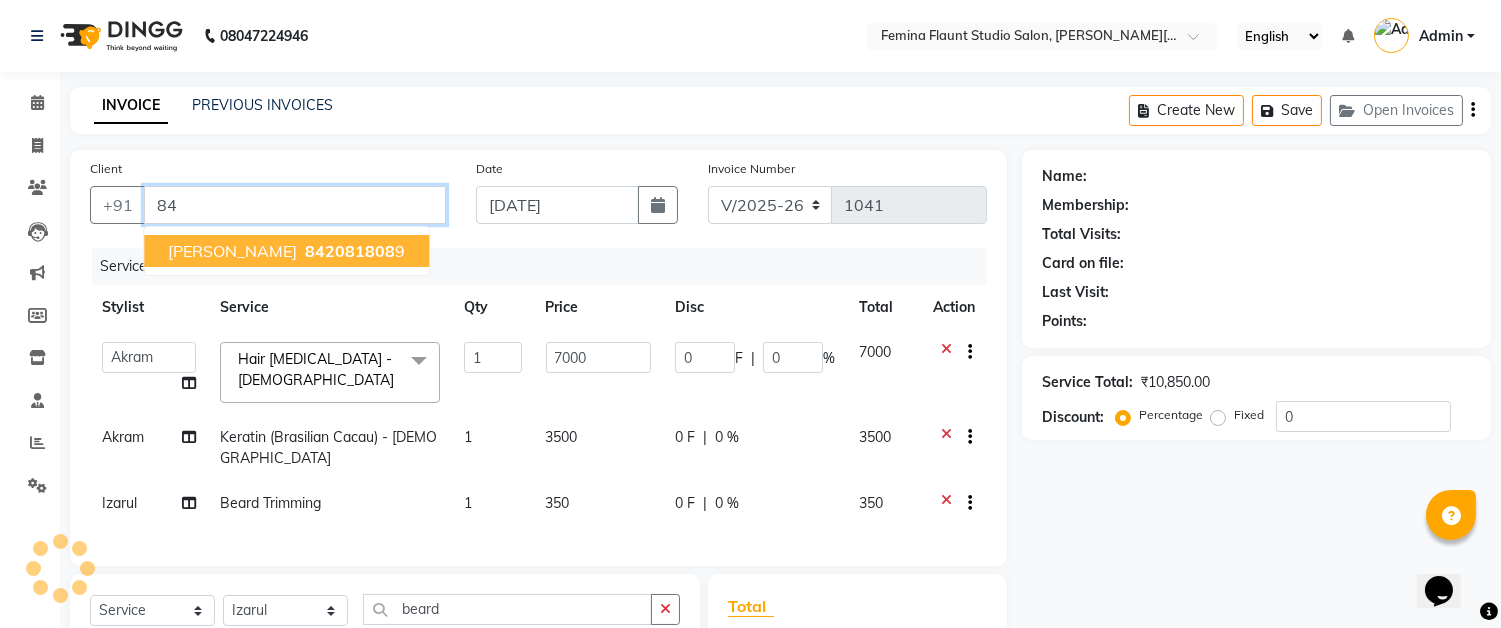 type on "8" 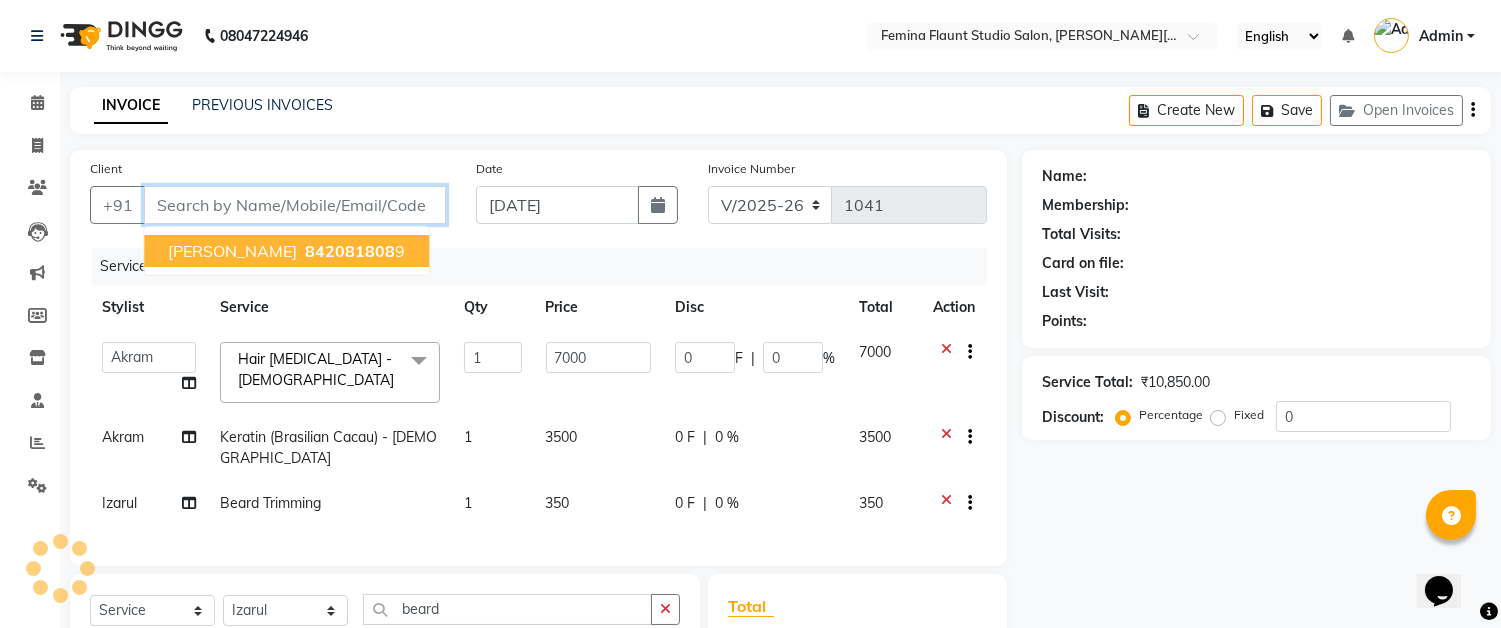 type 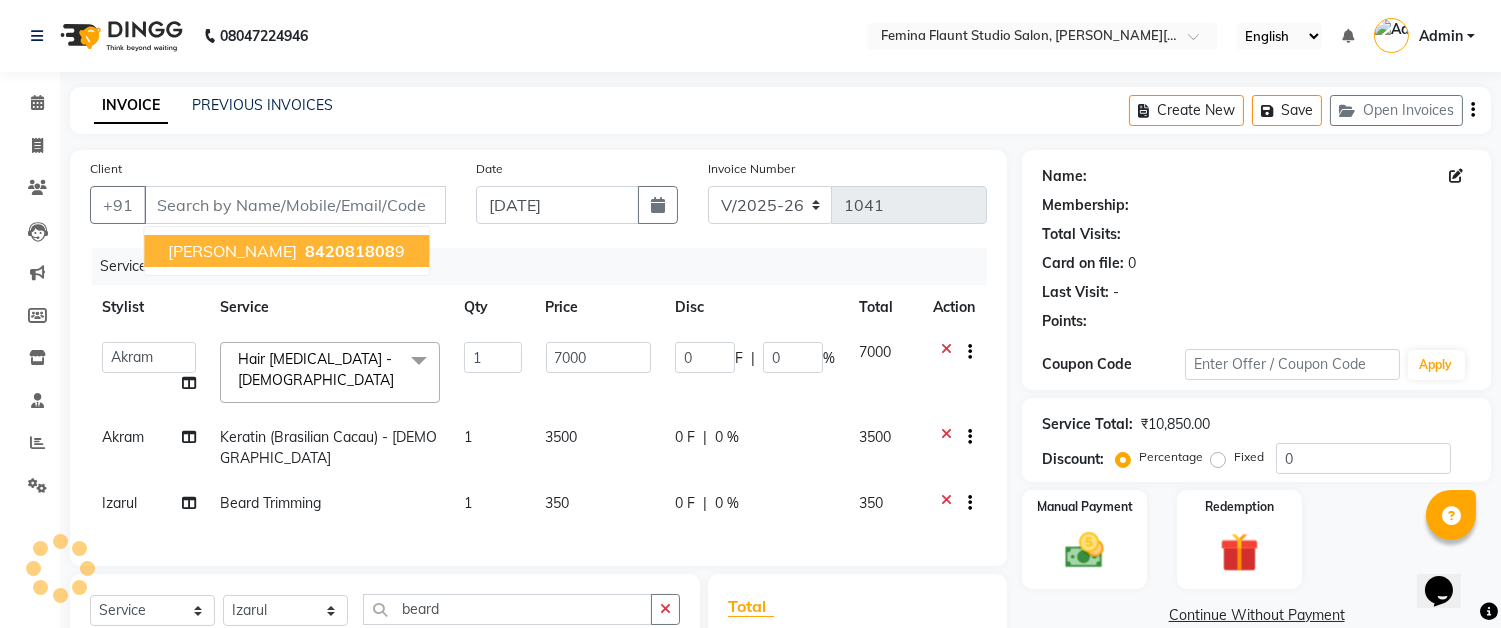 select on "1: Object" 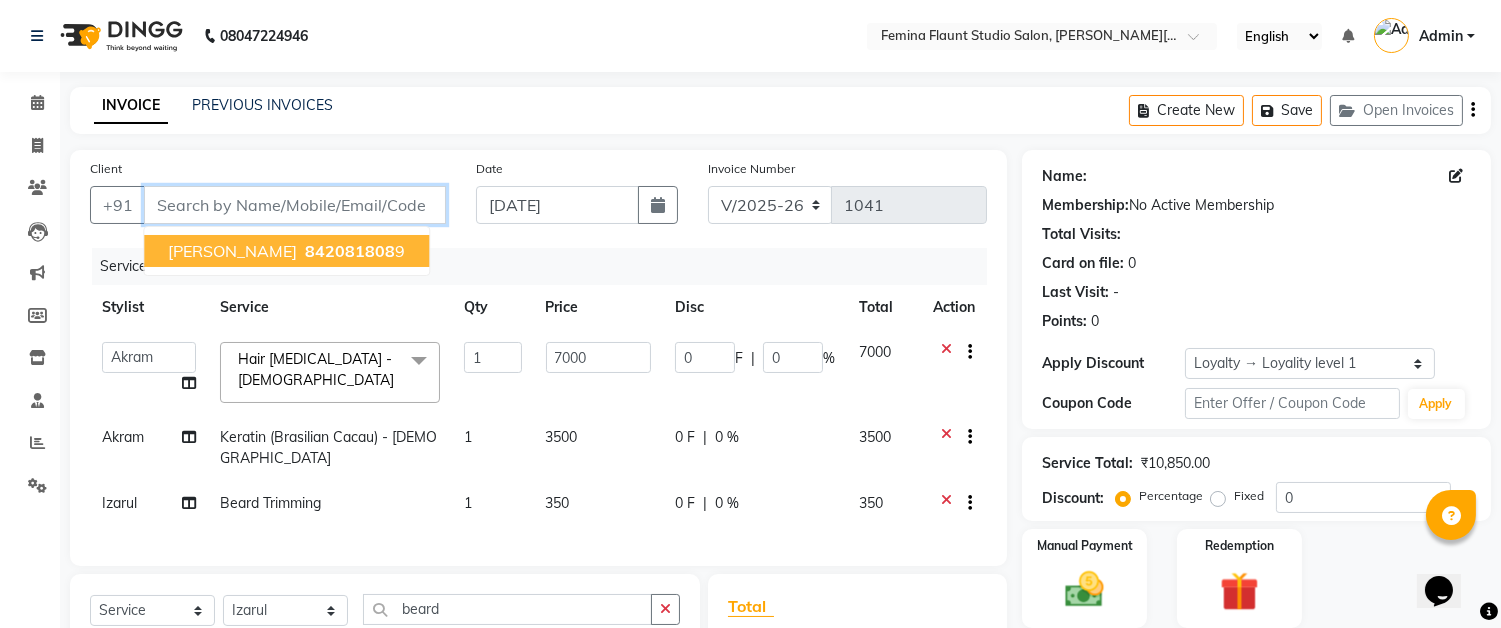 click on "Client" at bounding box center (295, 205) 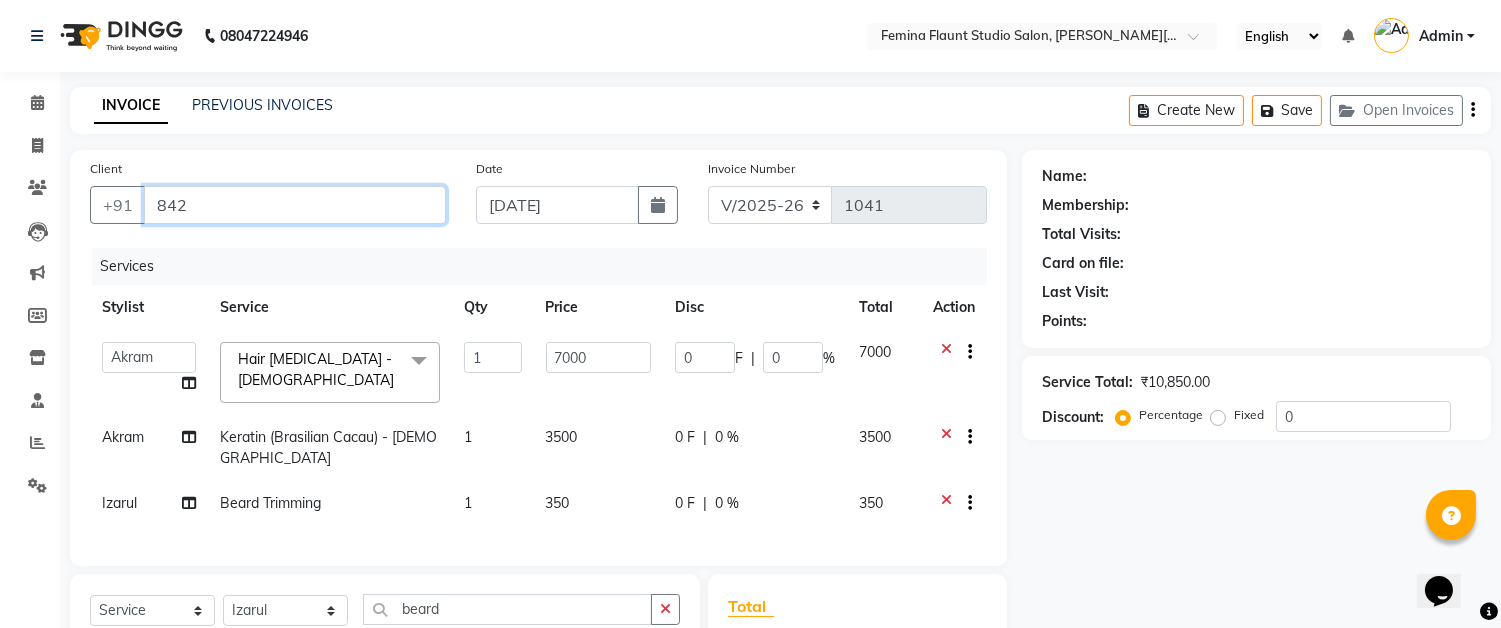 type on "842" 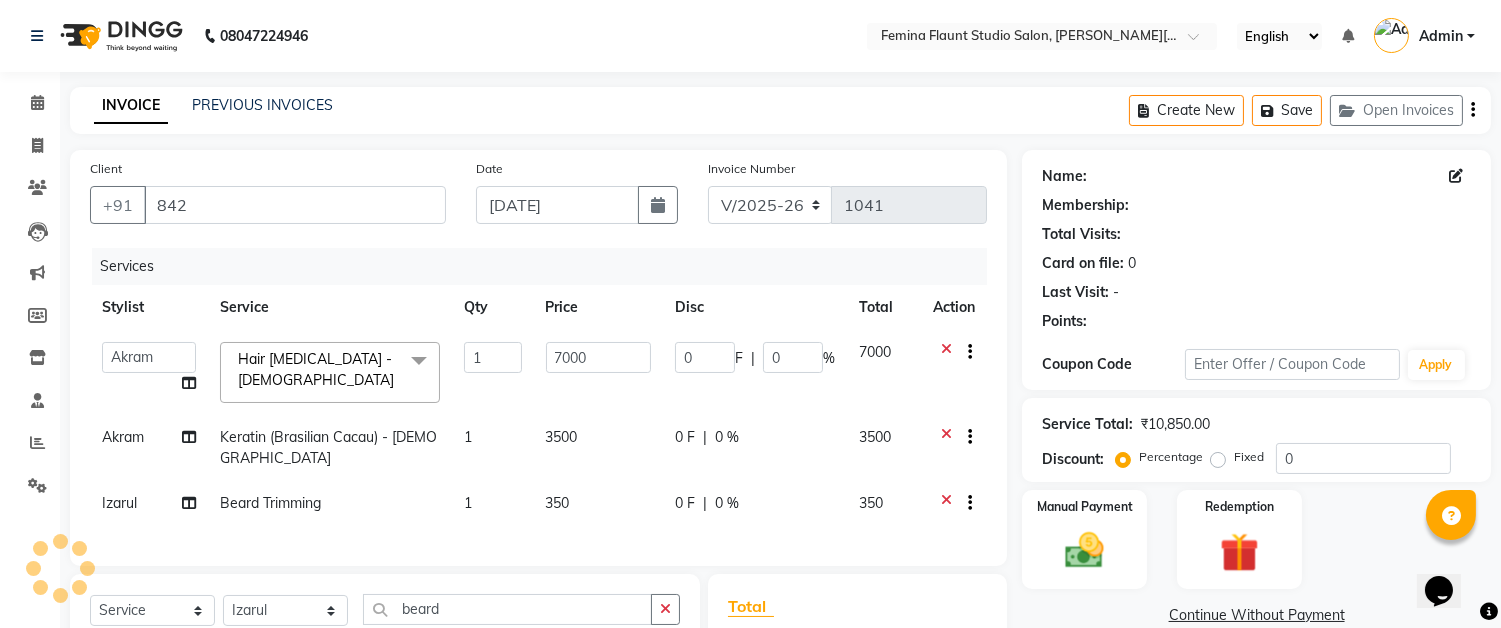 select on "1: Object" 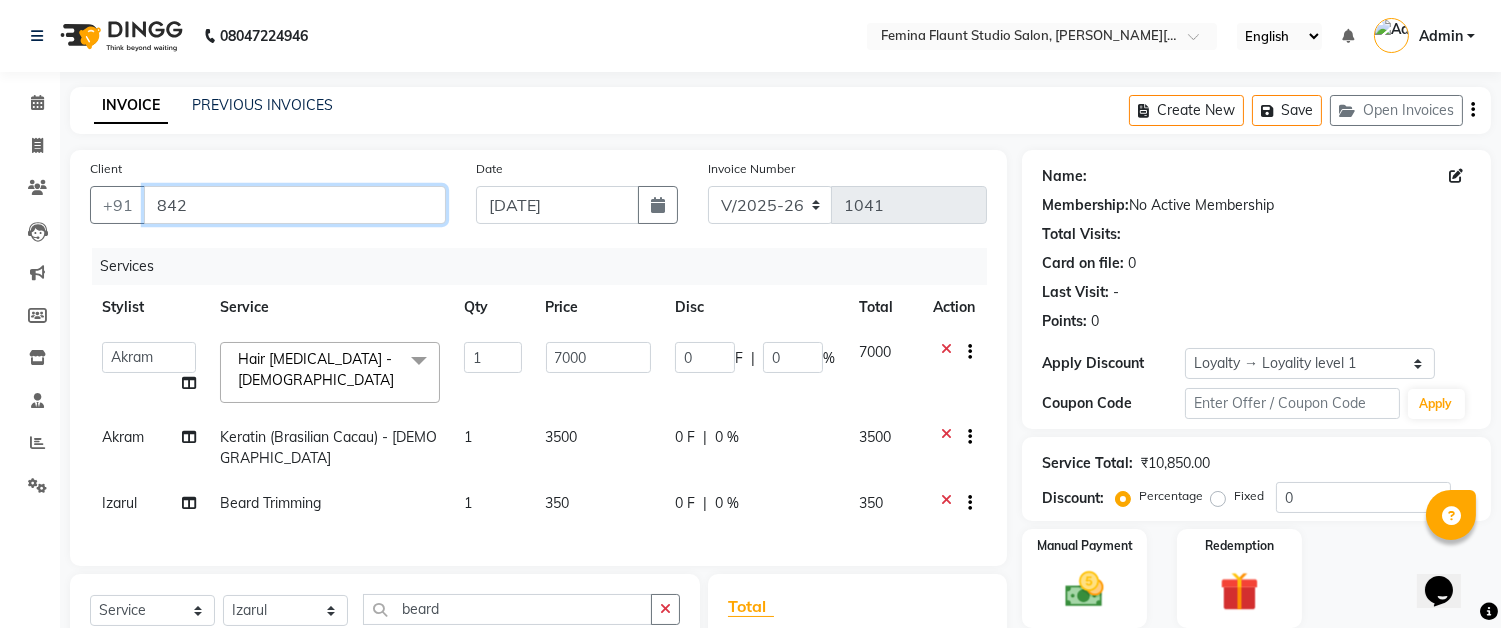 click on "842" at bounding box center (295, 205) 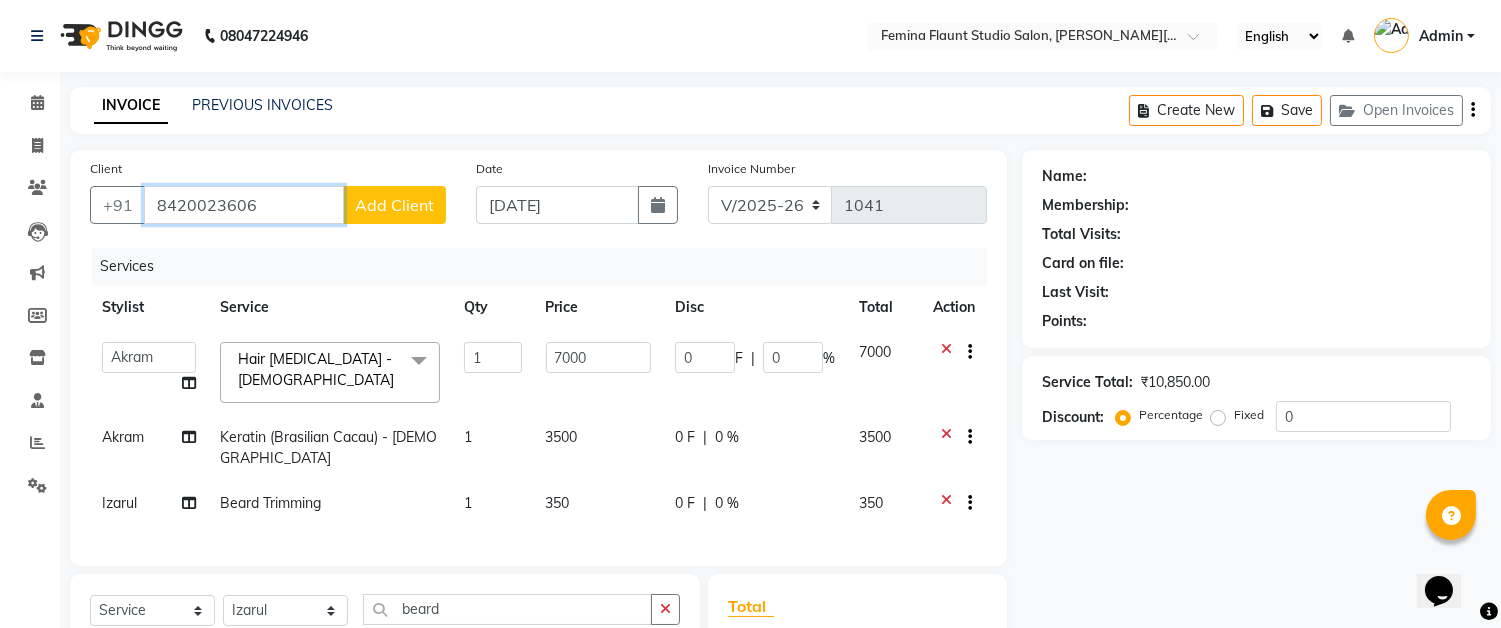 type on "8420023606" 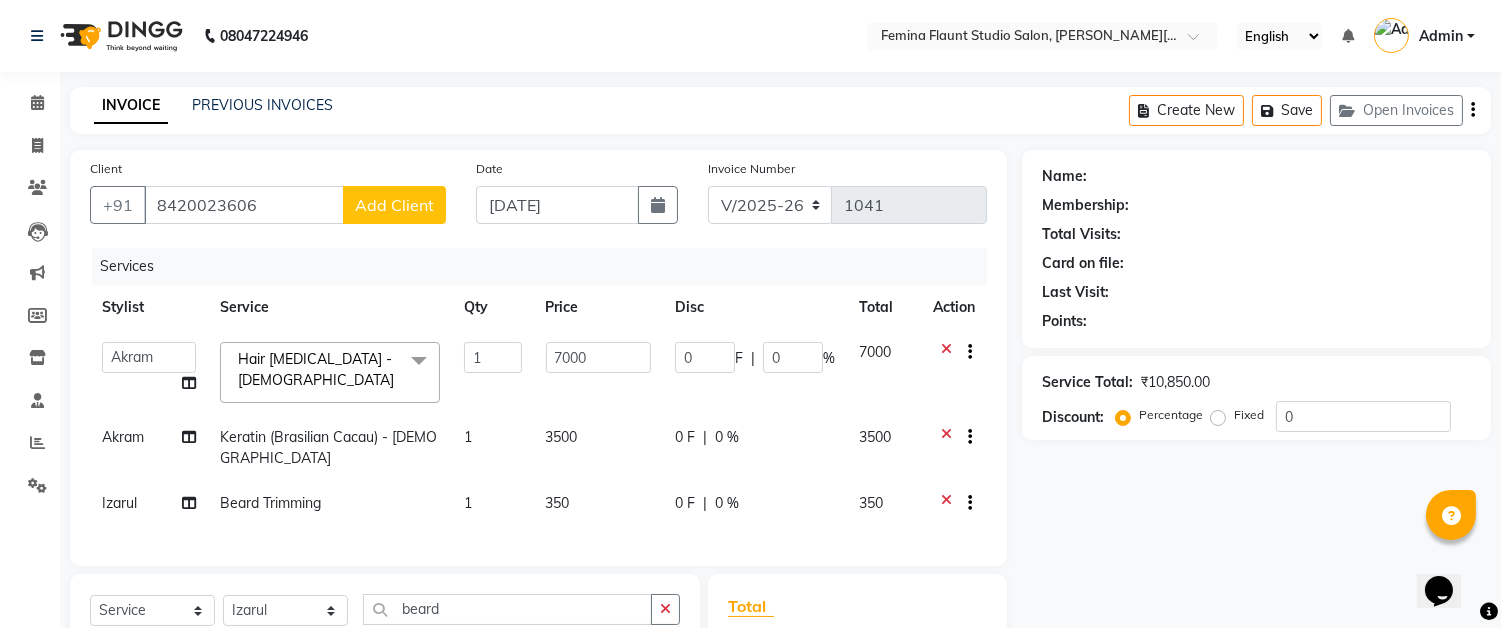 click on "Add Client" 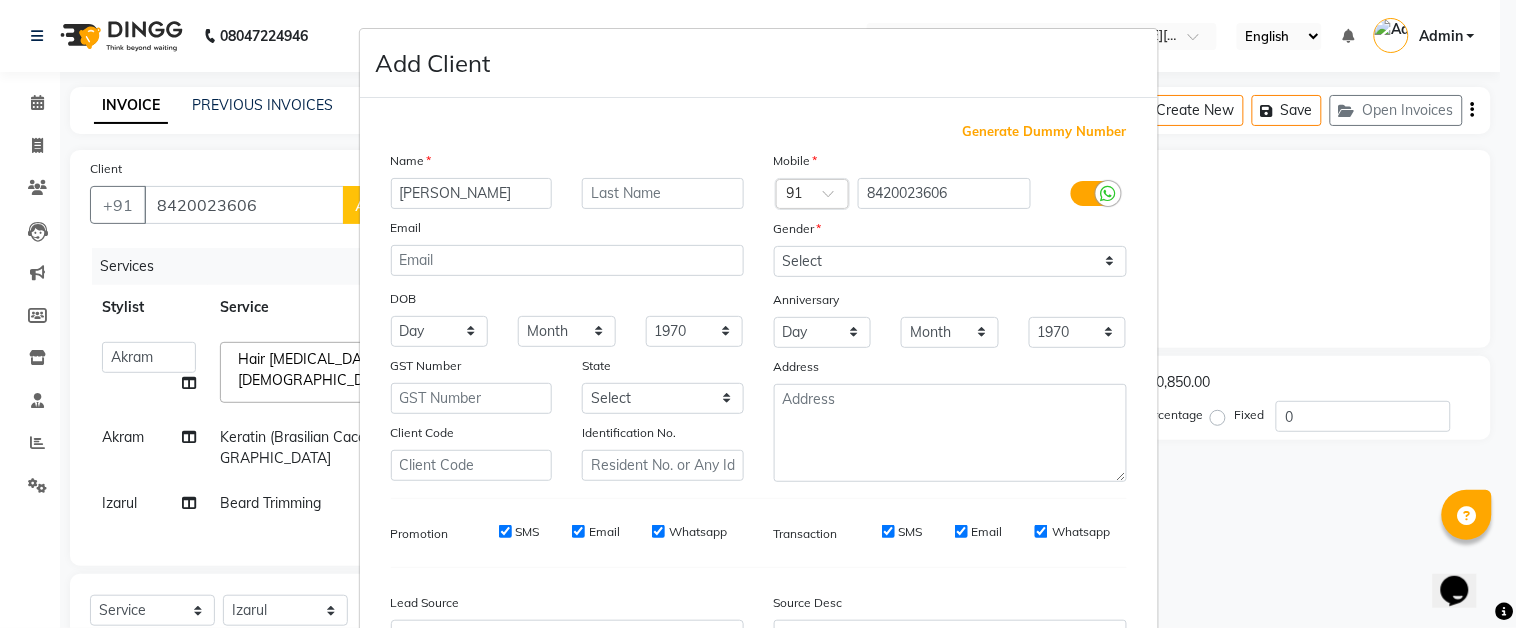type on "[PERSON_NAME]" 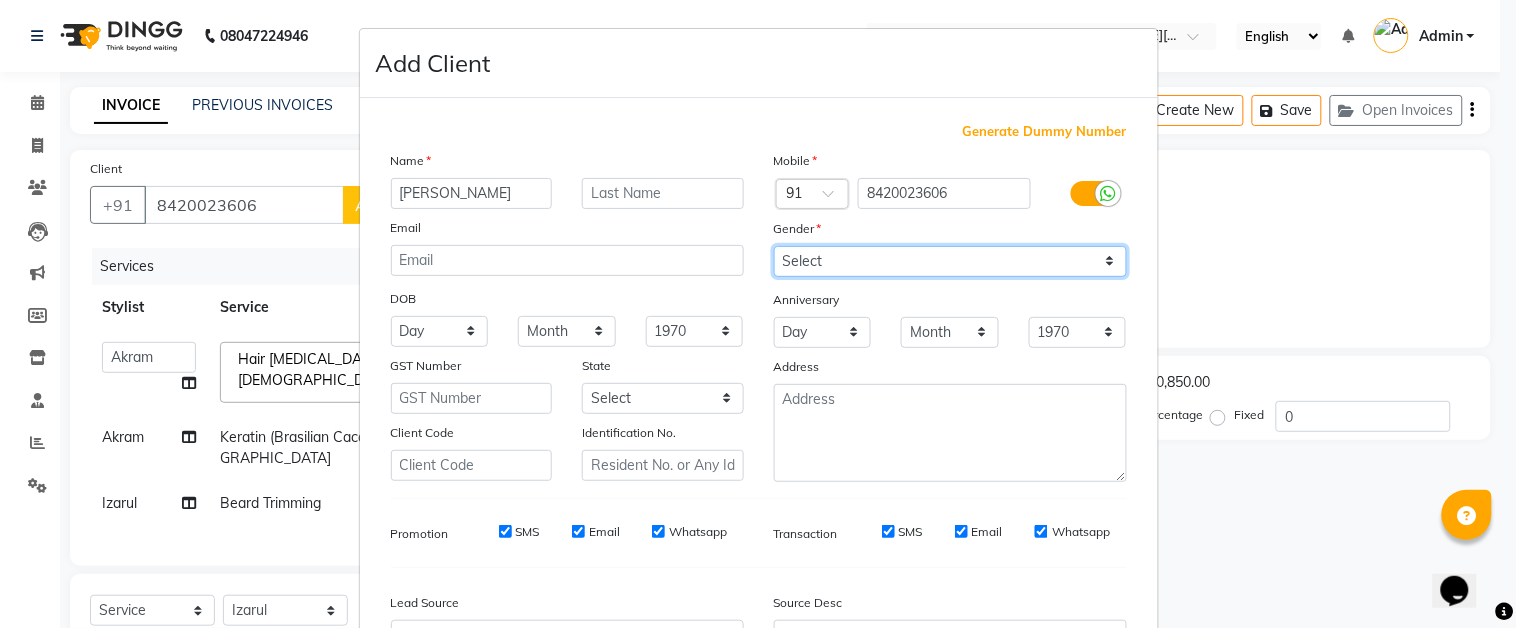 click on "Select [DEMOGRAPHIC_DATA] [DEMOGRAPHIC_DATA] Other Prefer Not To Say" at bounding box center (950, 261) 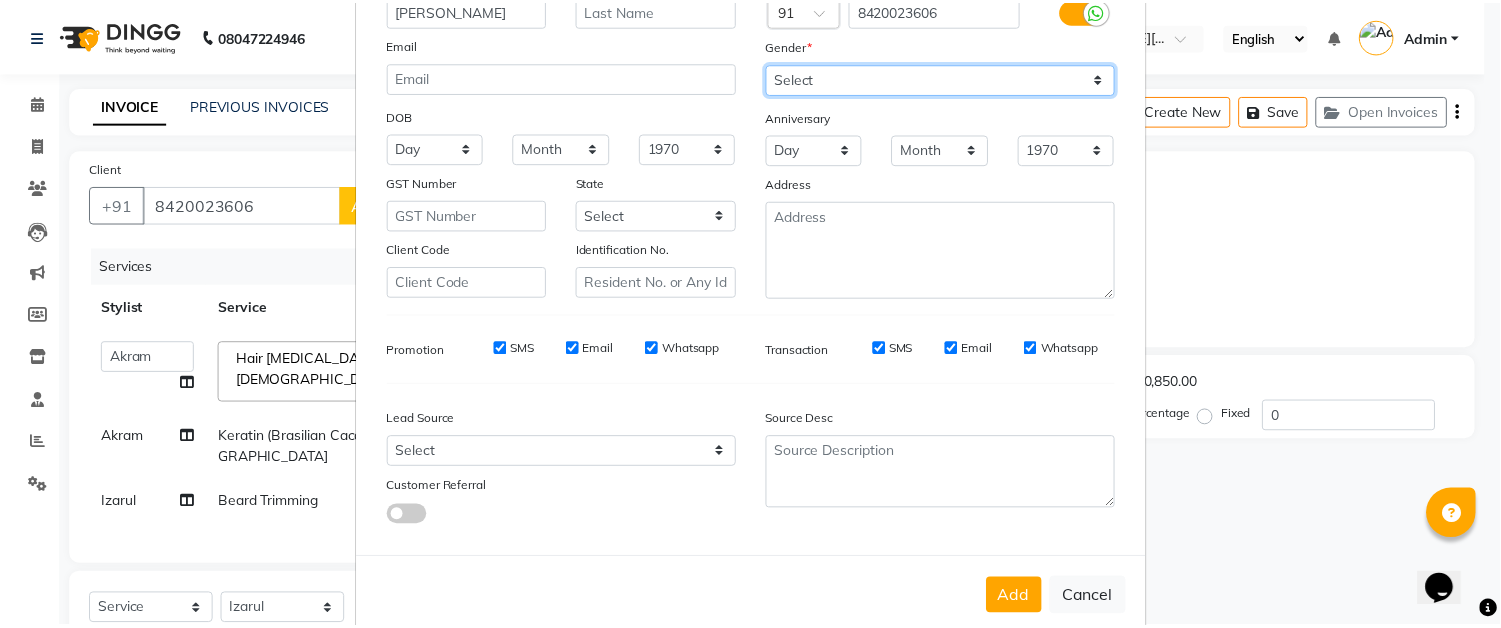 scroll, scrollTop: 222, scrollLeft: 0, axis: vertical 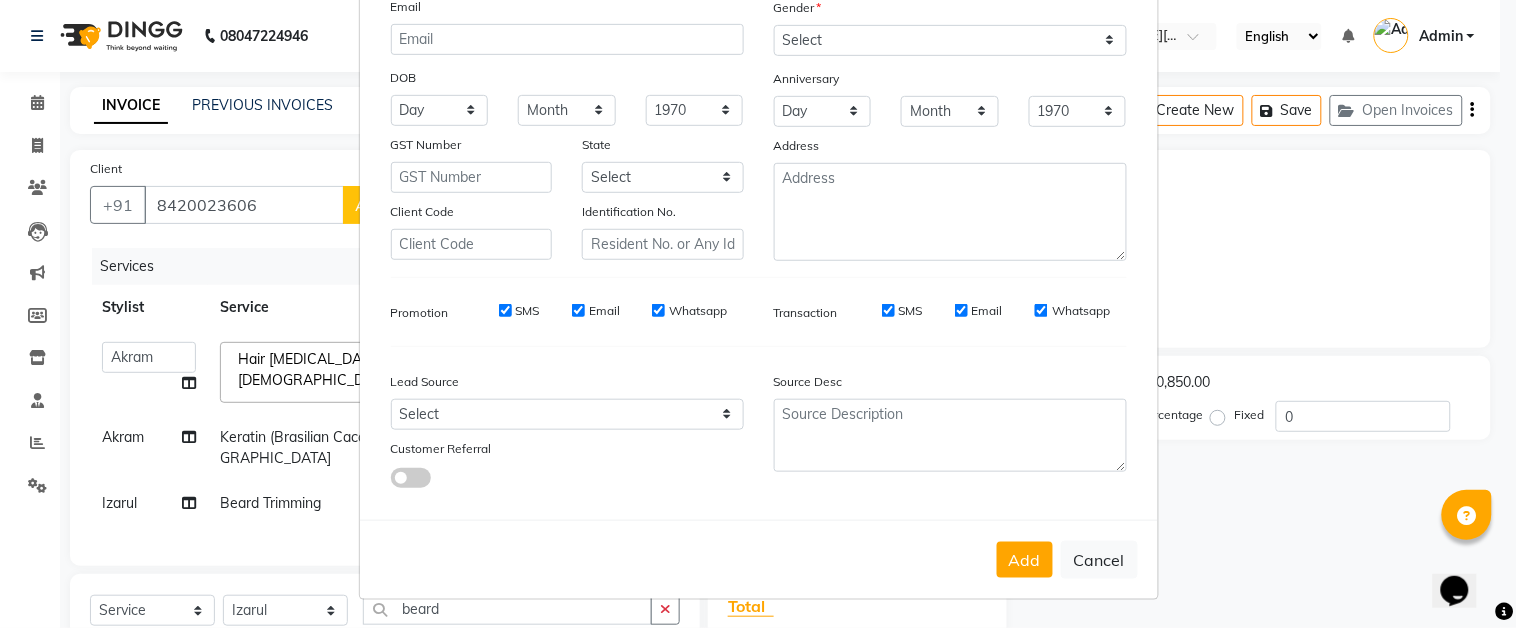 click on "Add" at bounding box center [1025, 560] 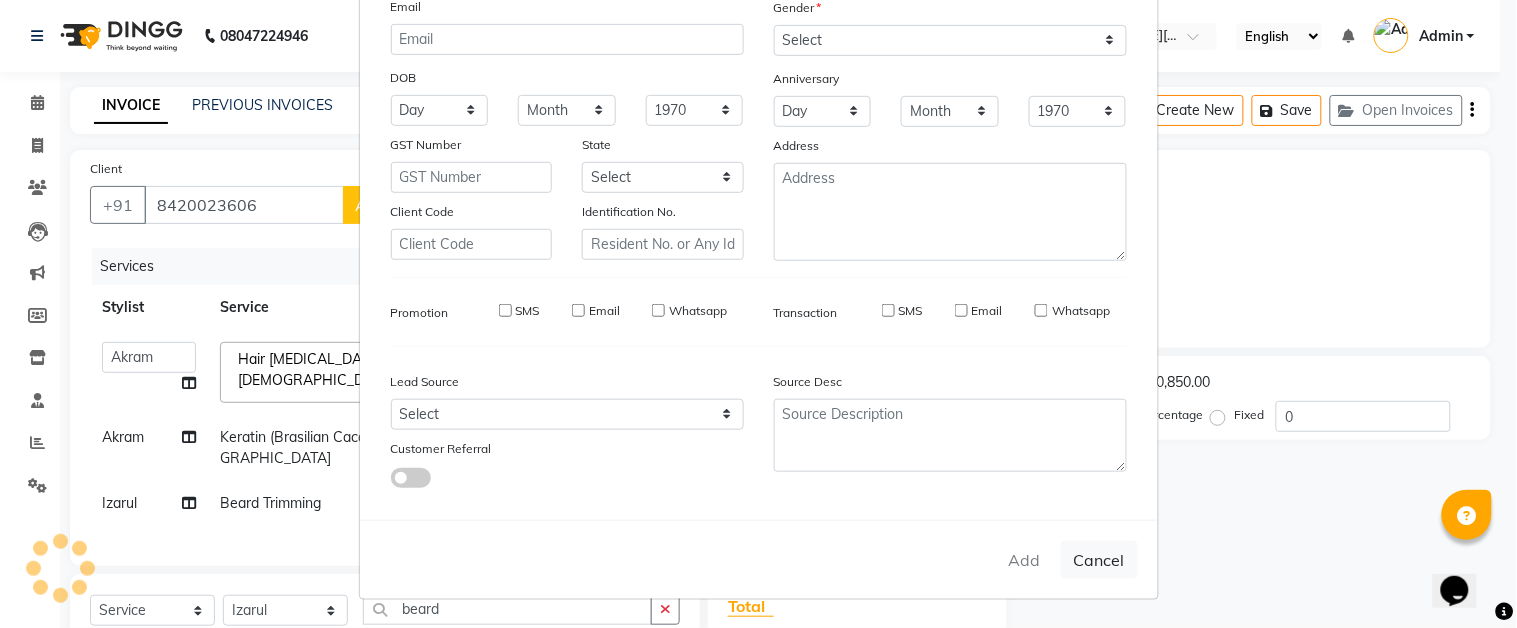 type 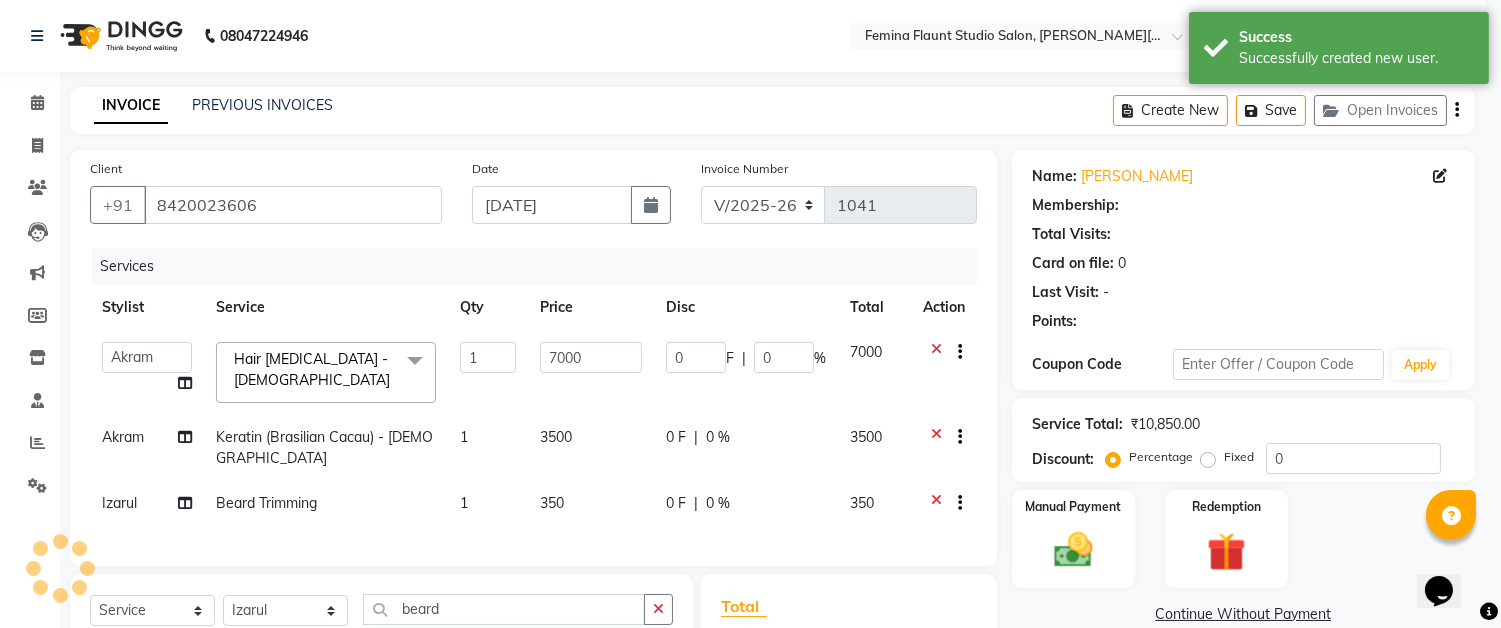 select on "1: Object" 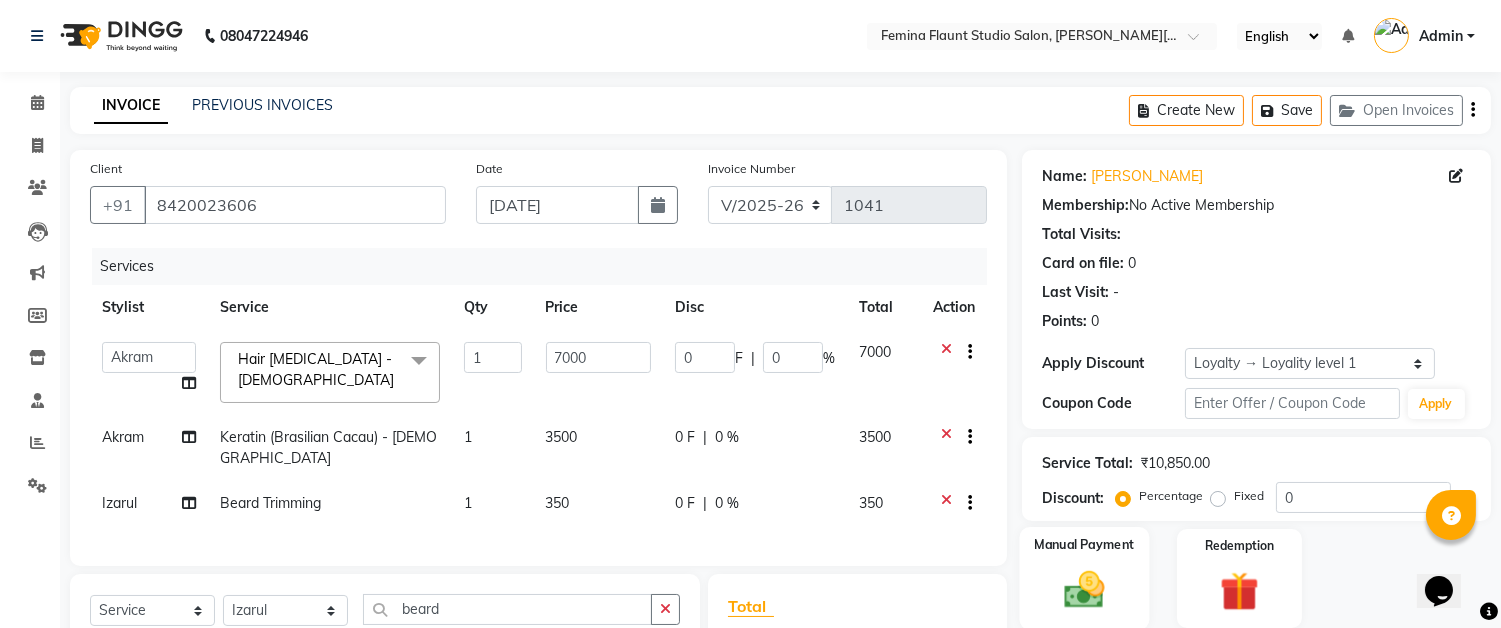 scroll, scrollTop: 222, scrollLeft: 0, axis: vertical 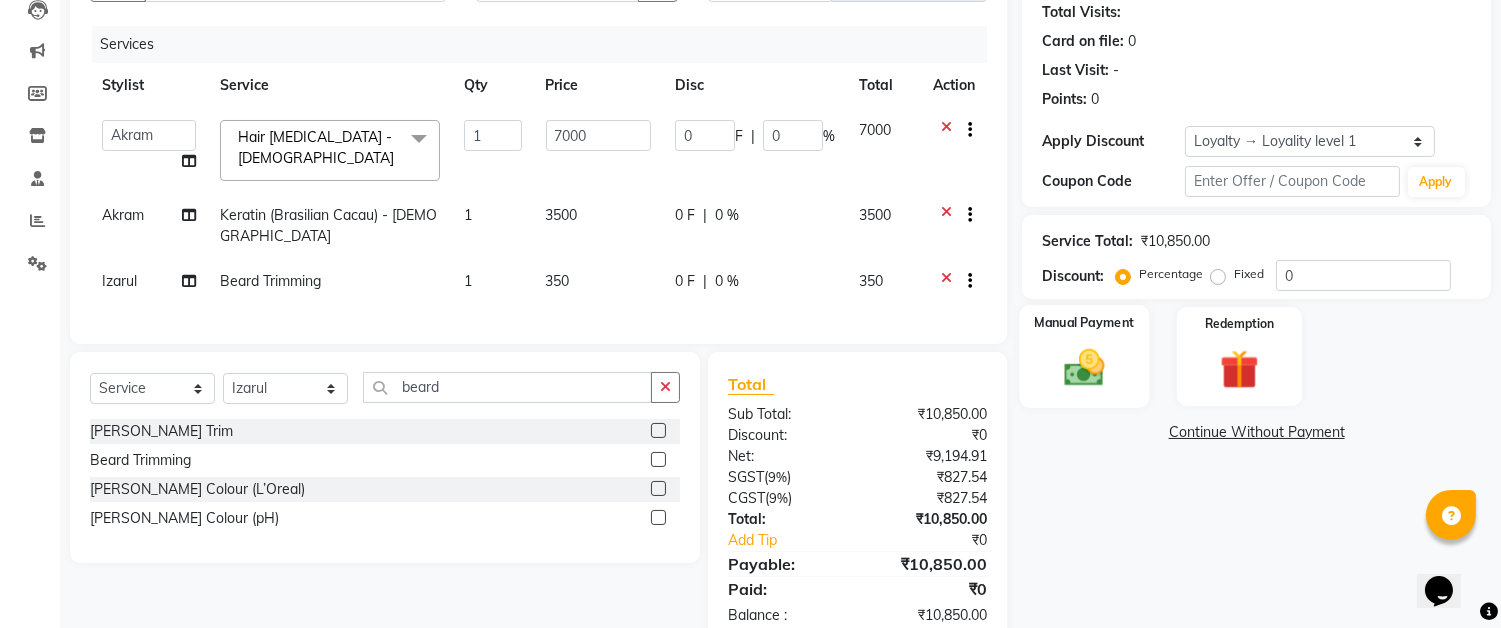 click on "Manual Payment" 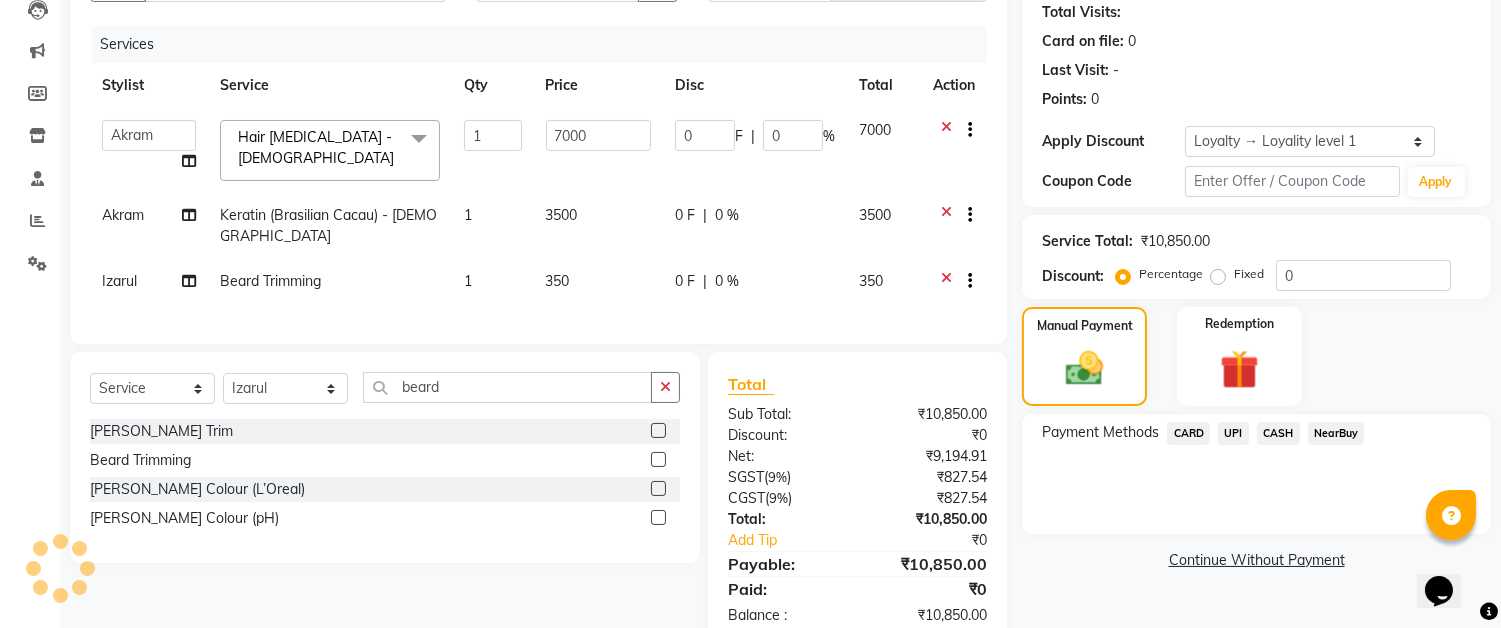 click on "CARD" 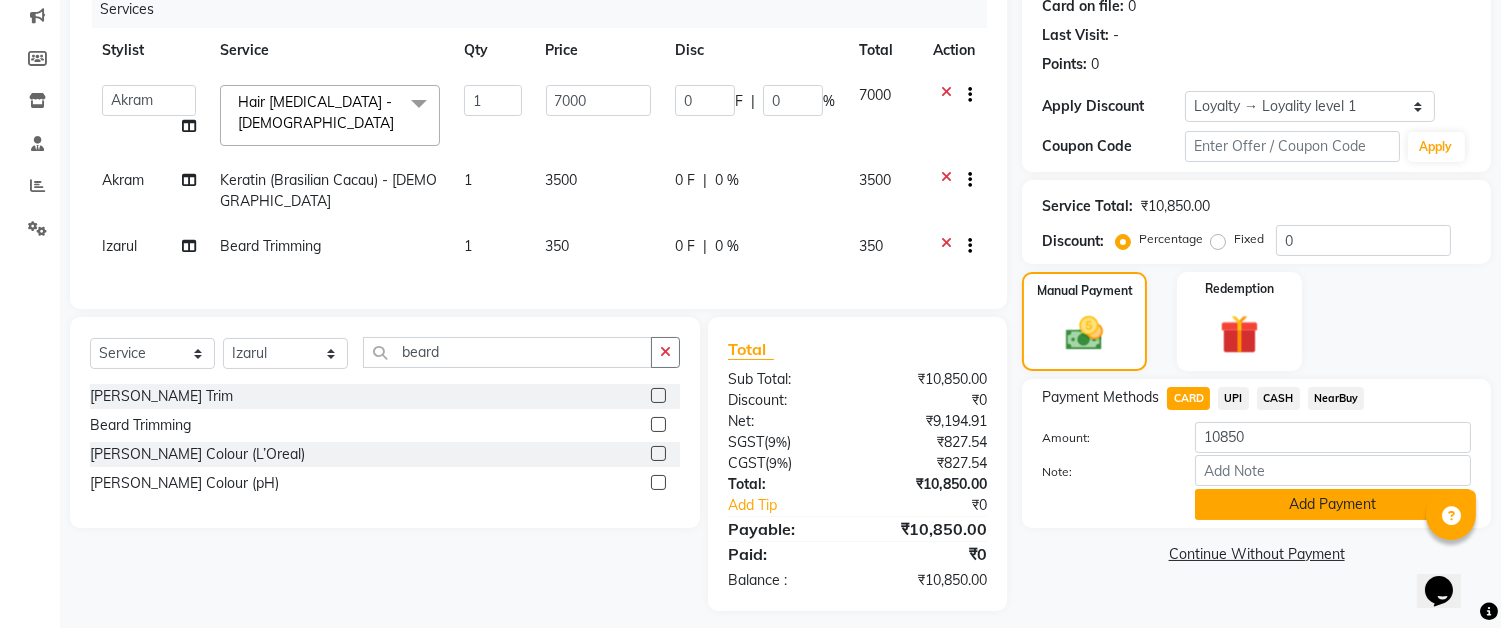 scroll, scrollTop: 260, scrollLeft: 0, axis: vertical 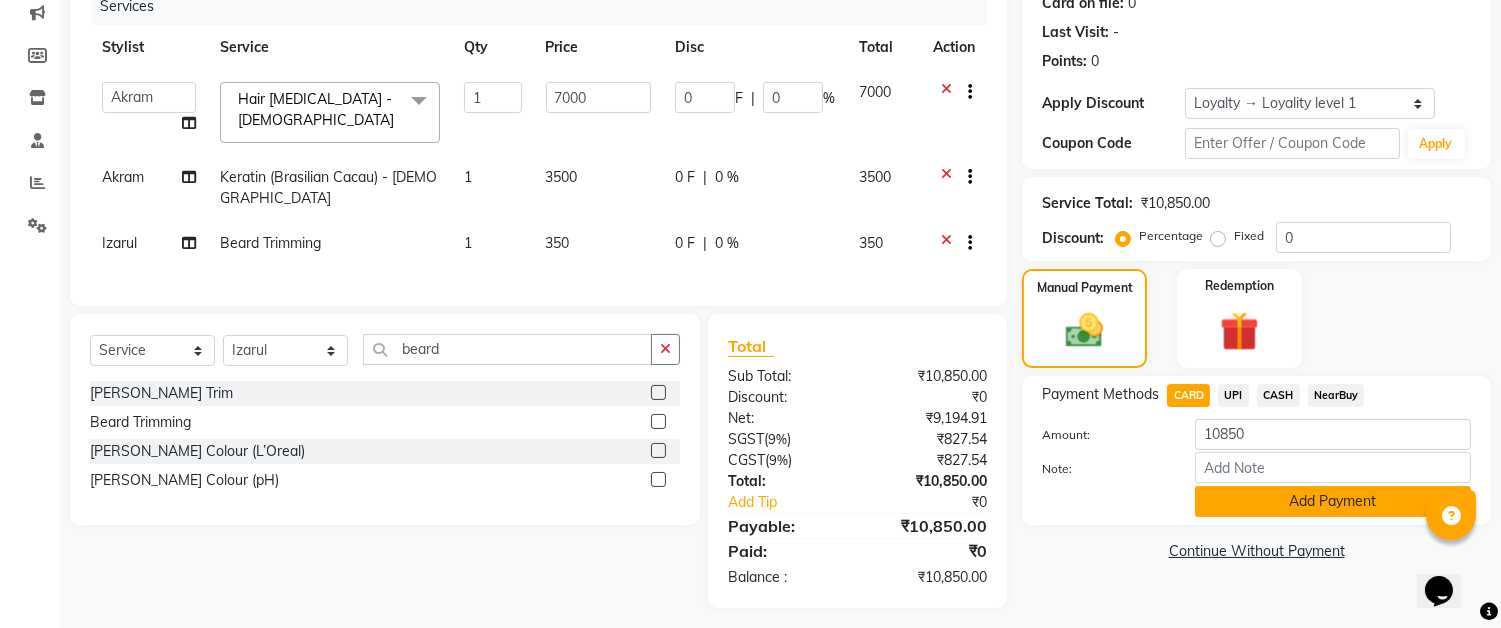 click on "Add Payment" 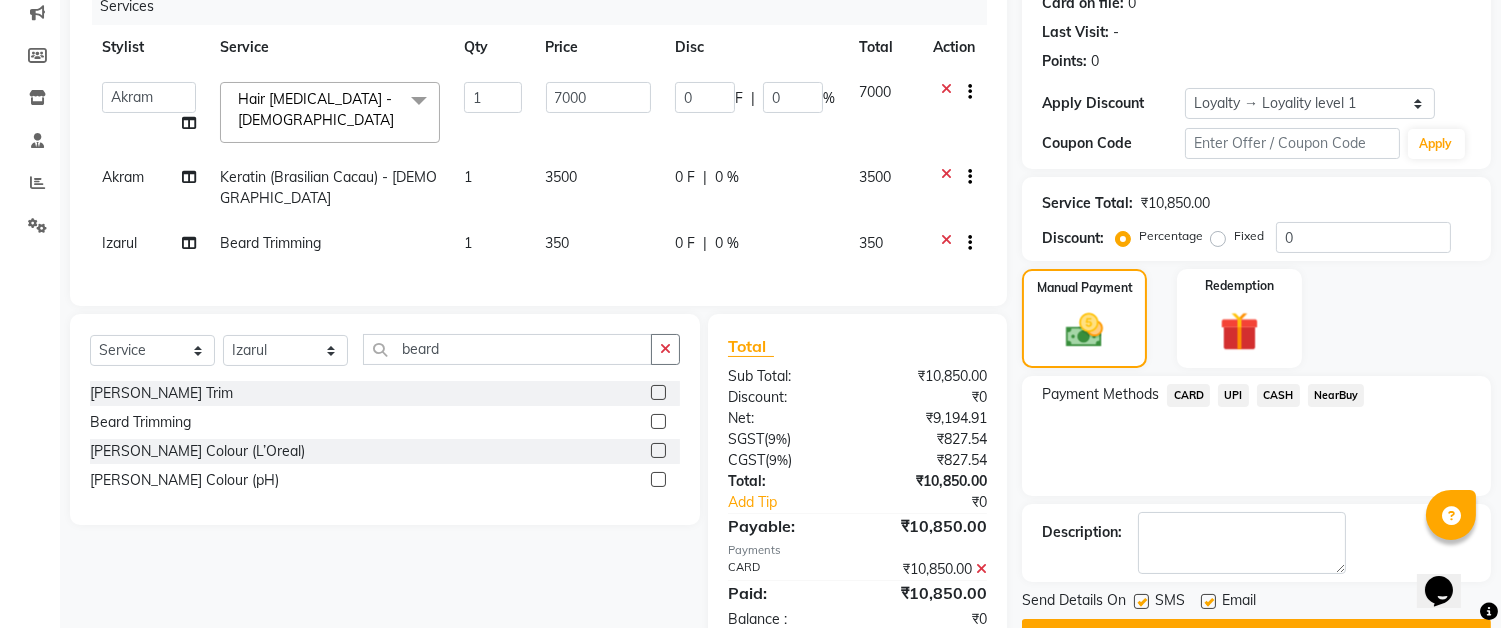 scroll, scrollTop: 422, scrollLeft: 0, axis: vertical 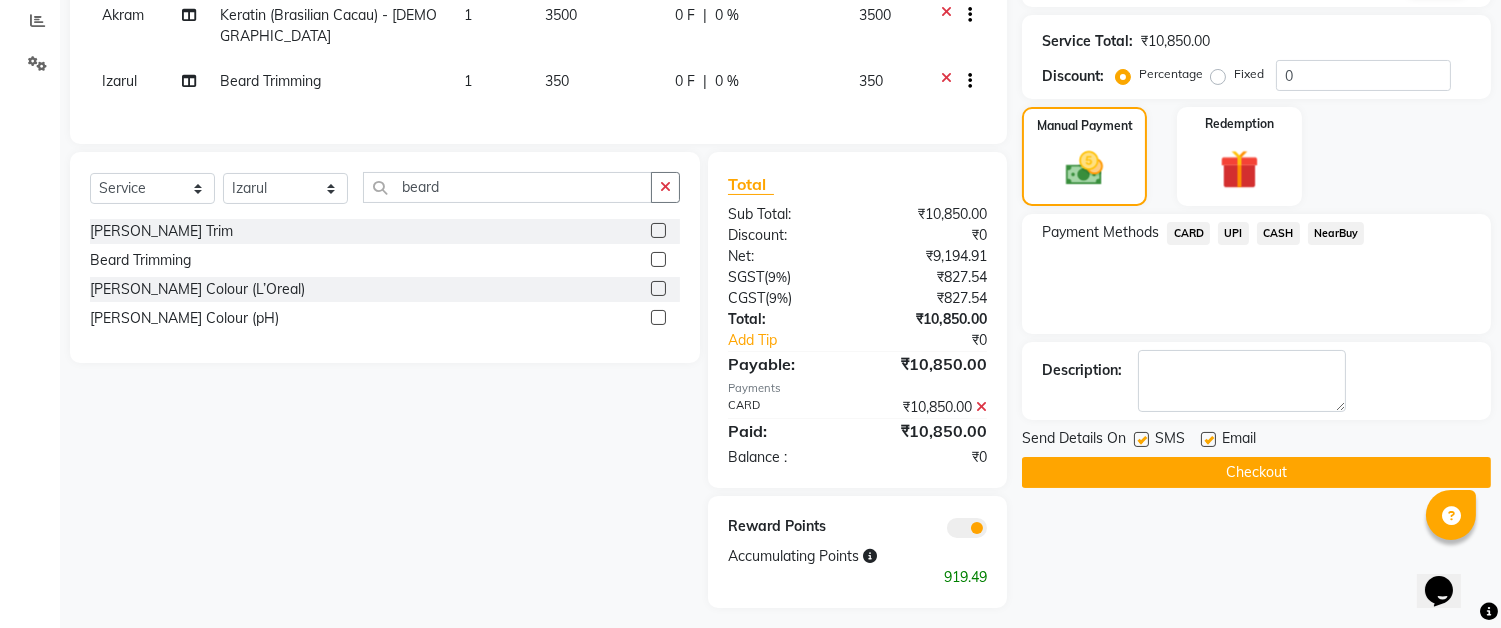 click on "Checkout" 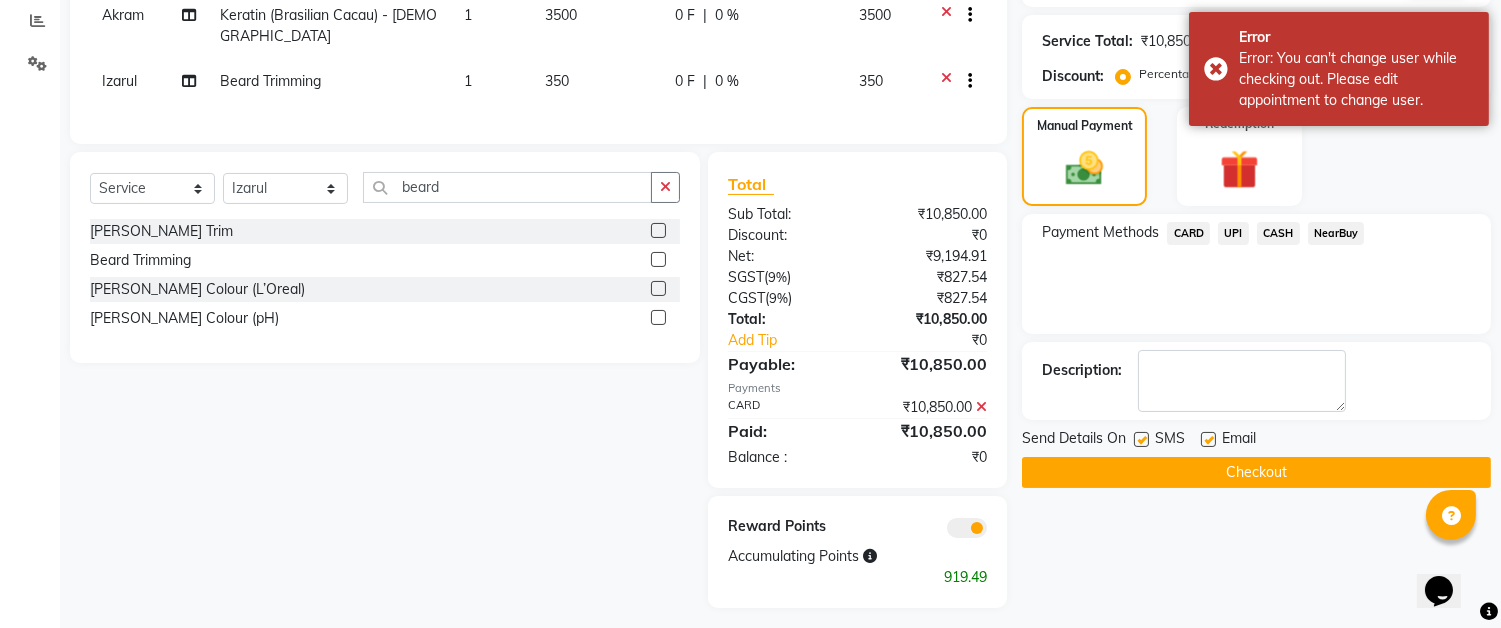click on "Checkout" 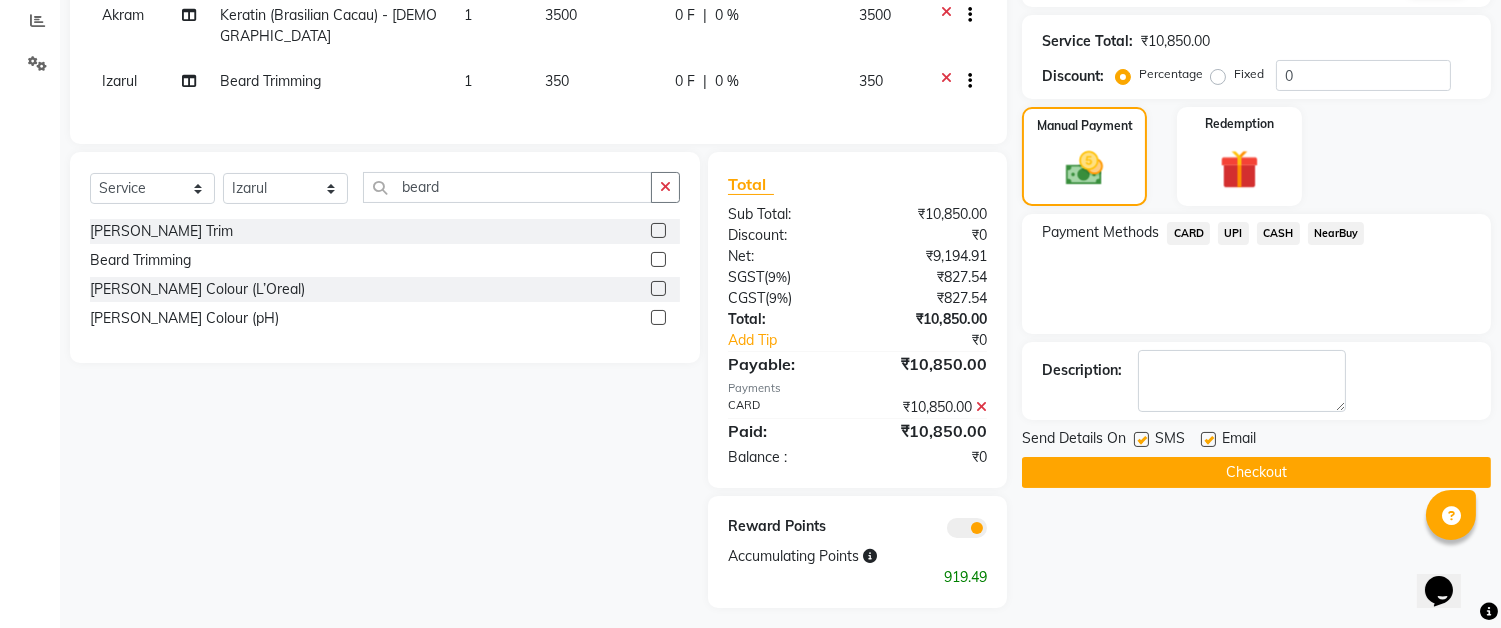 click on "CARD" 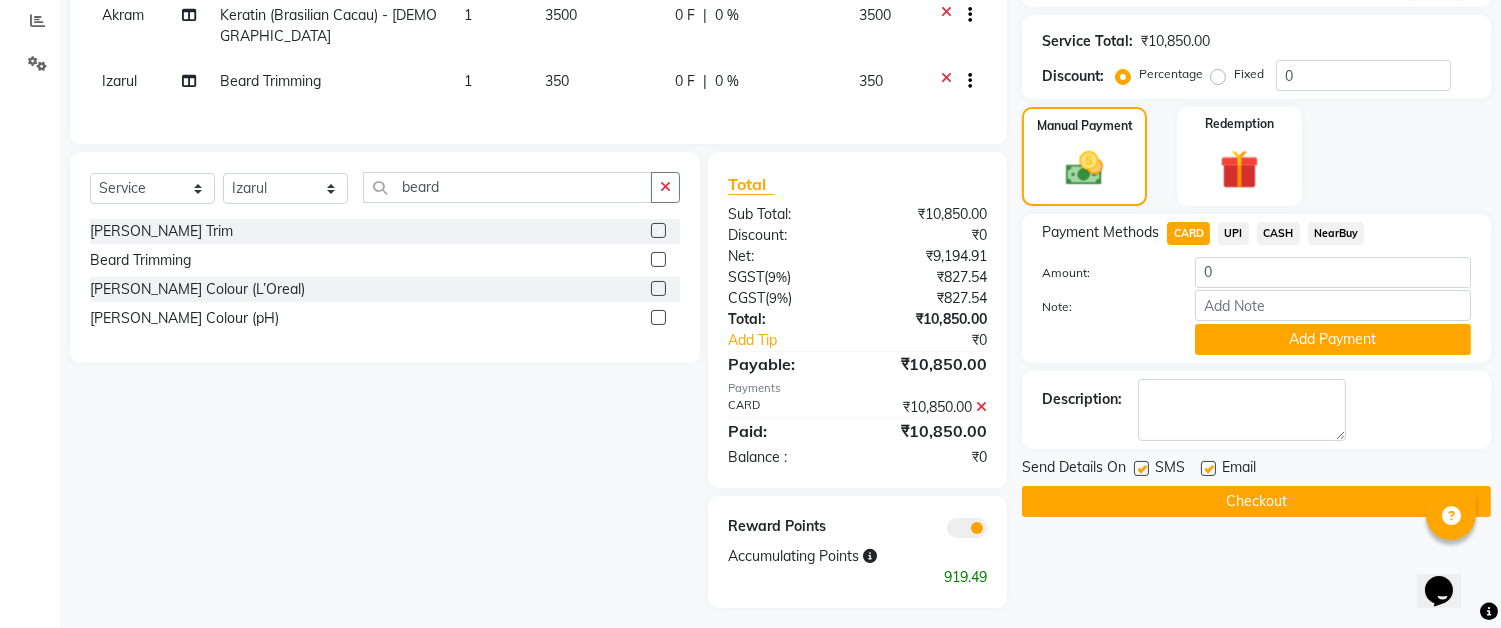 click on "Checkout" 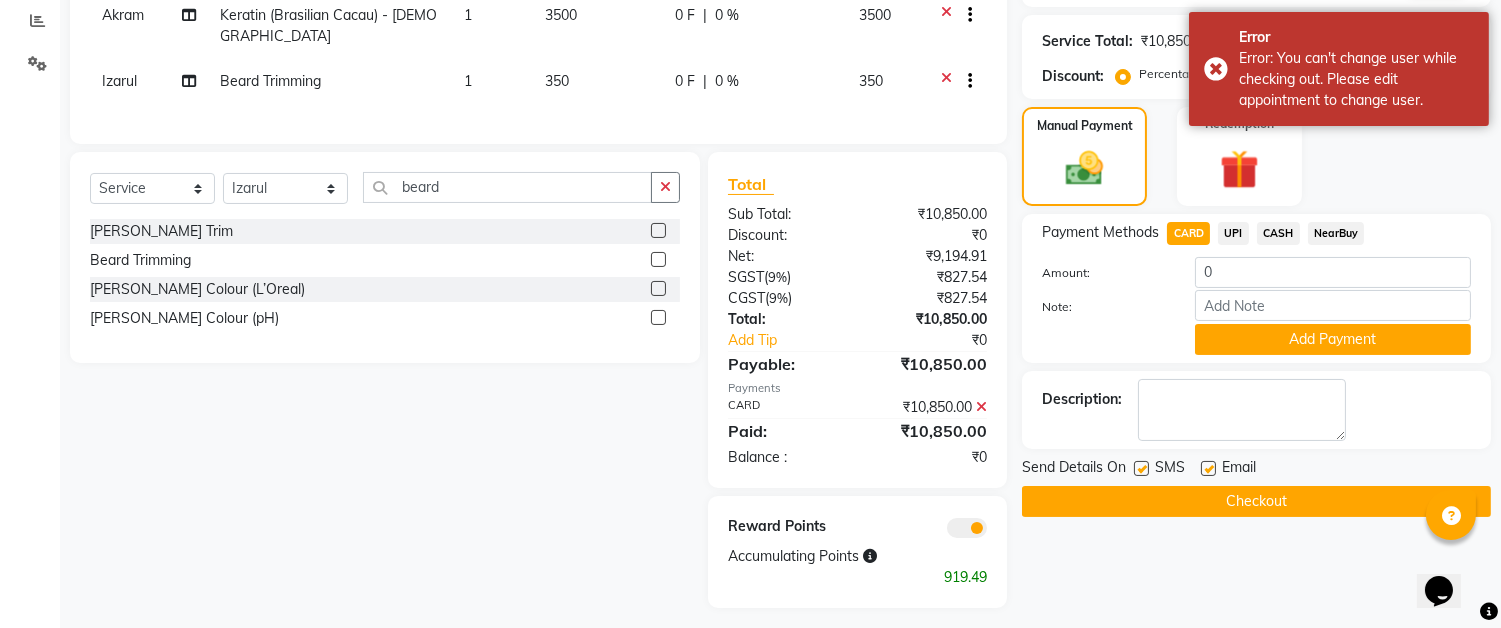 click on "Checkout" 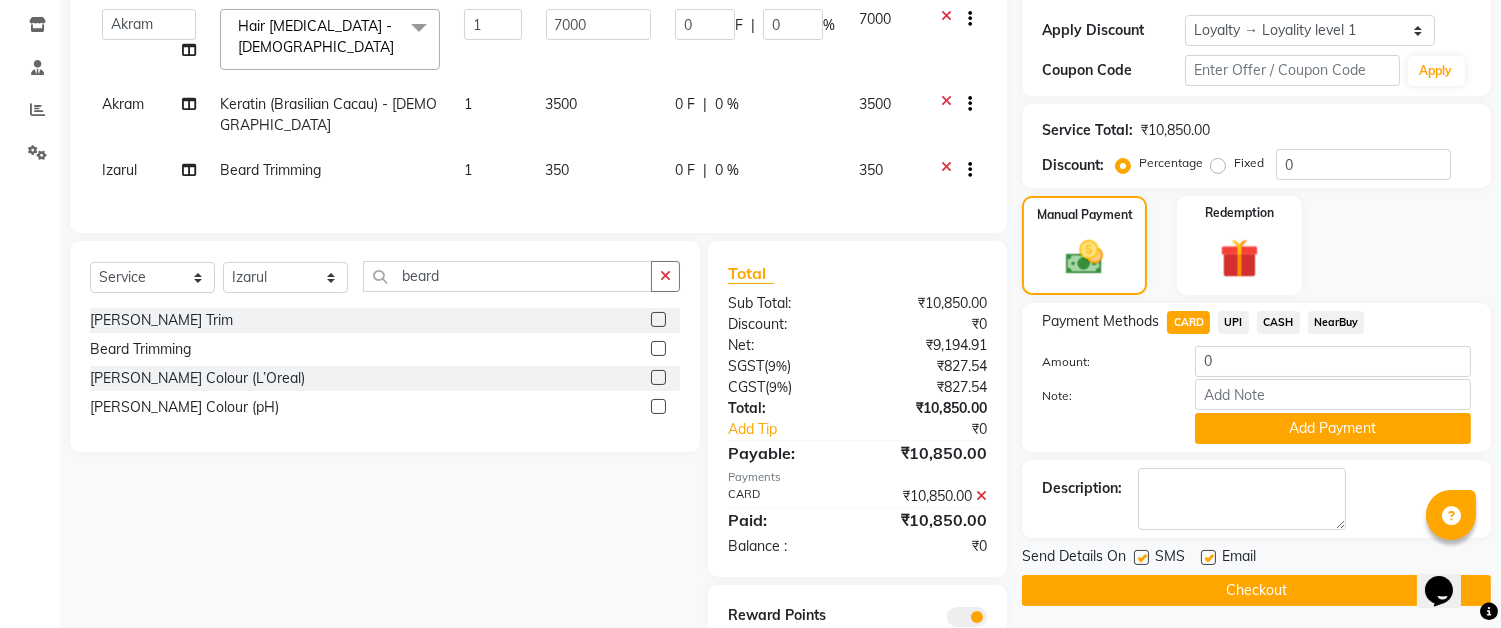 scroll, scrollTop: 0, scrollLeft: 0, axis: both 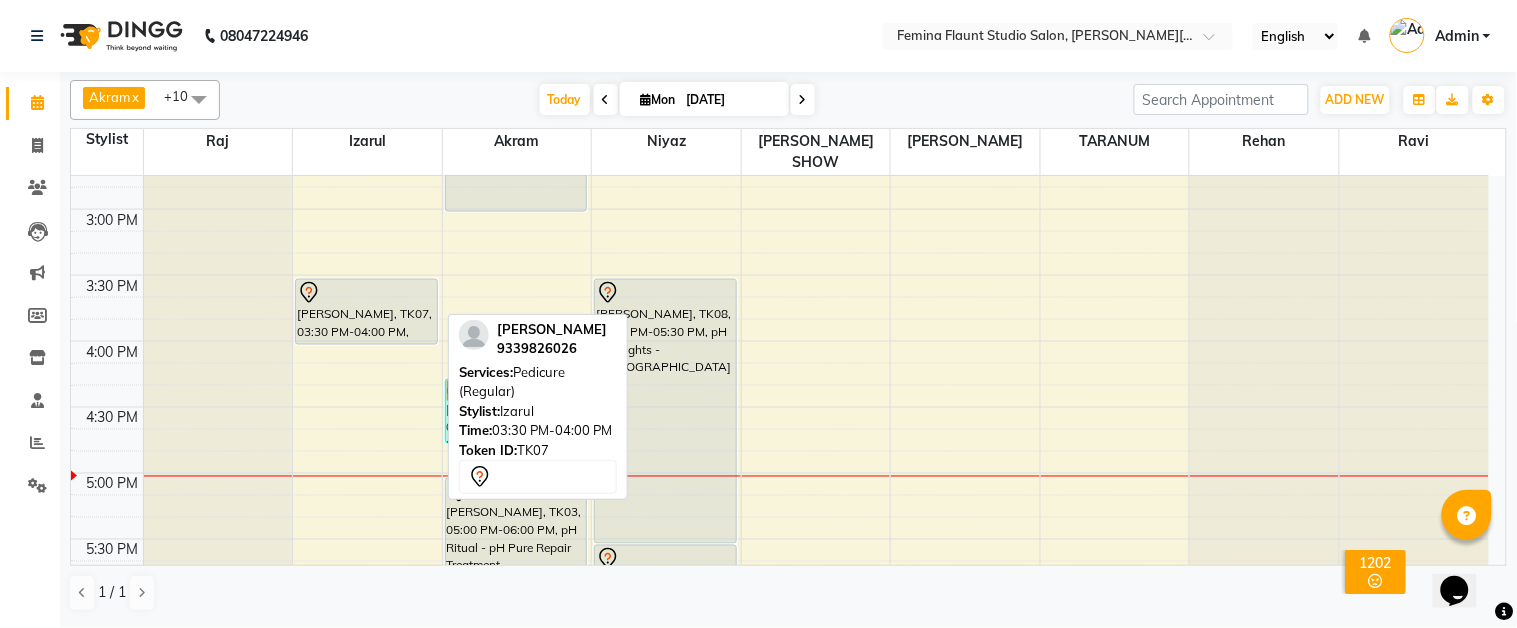 click at bounding box center [366, 293] 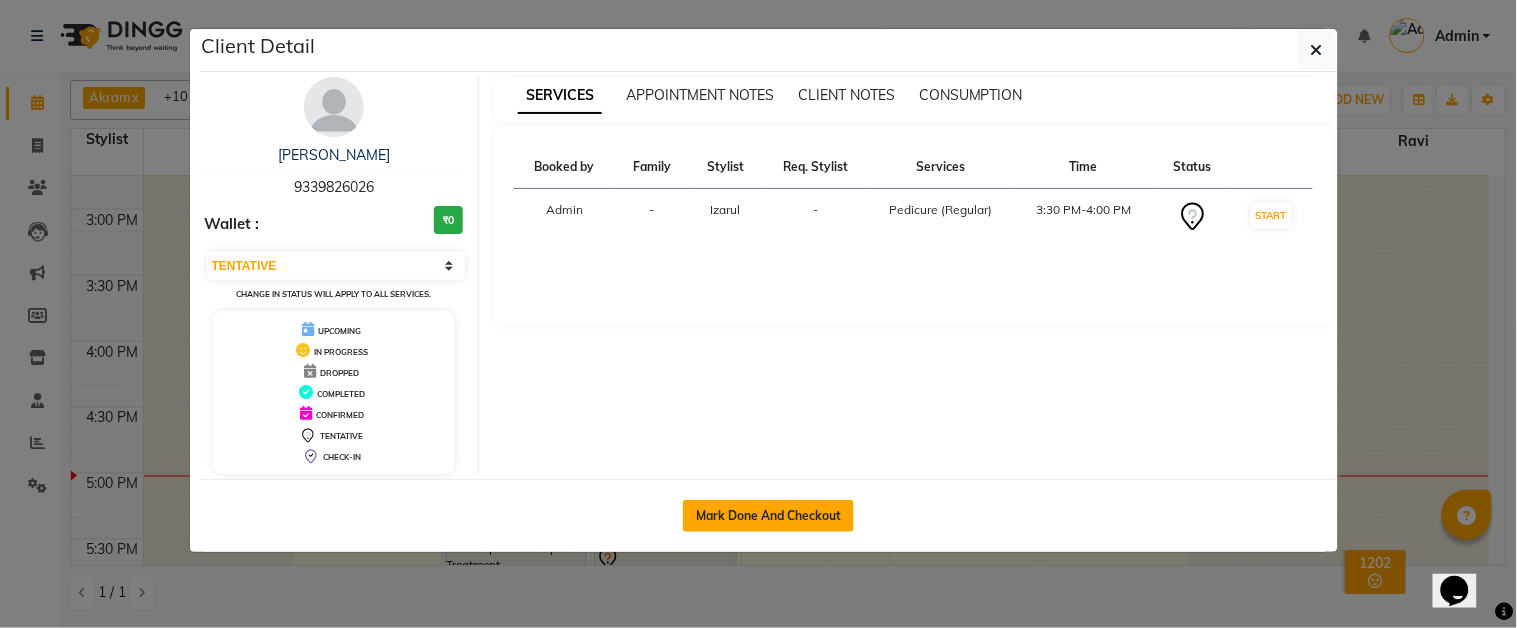 click on "Mark Done And Checkout" 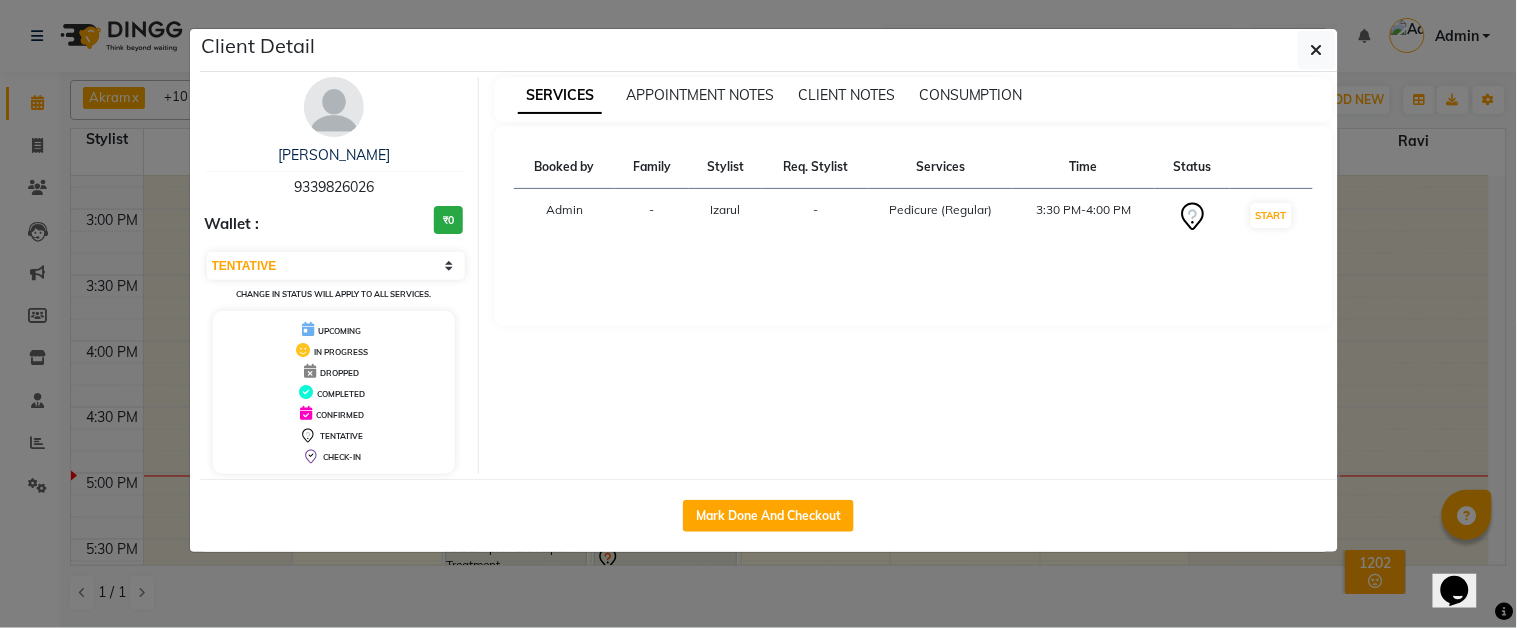 select on "service" 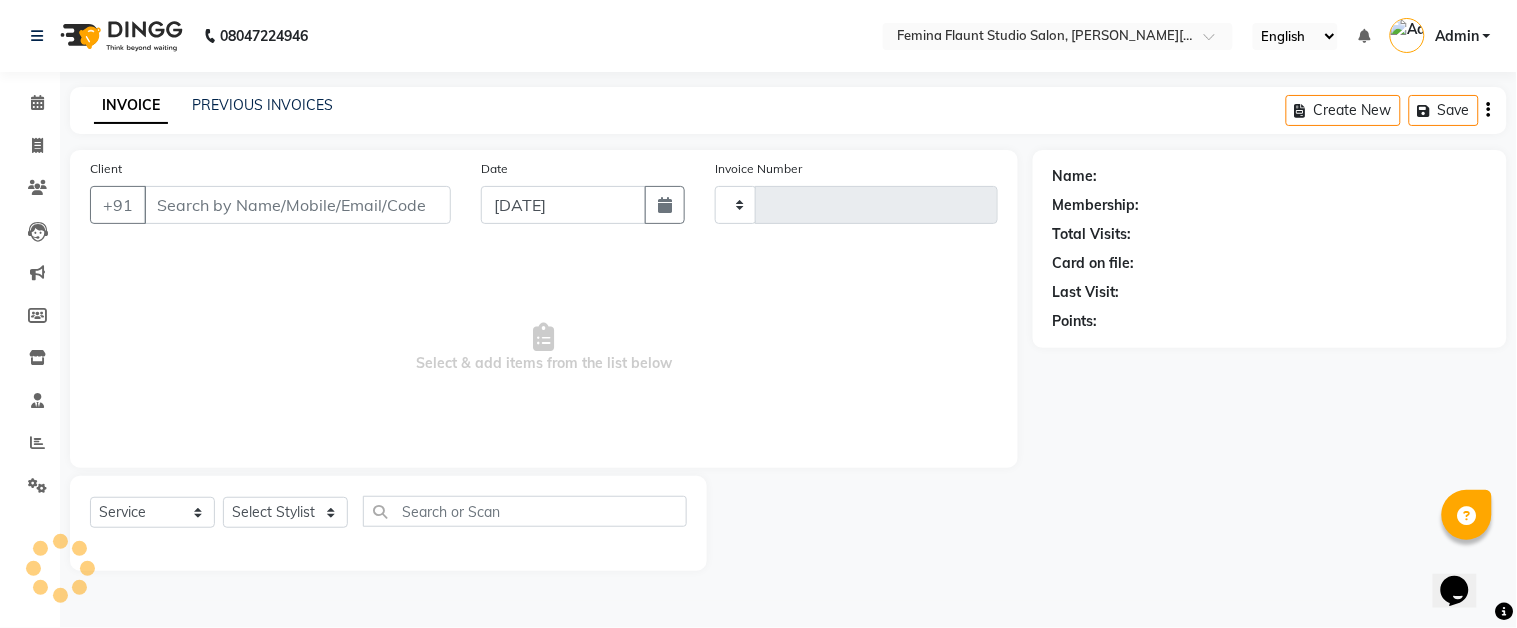 type on "1038" 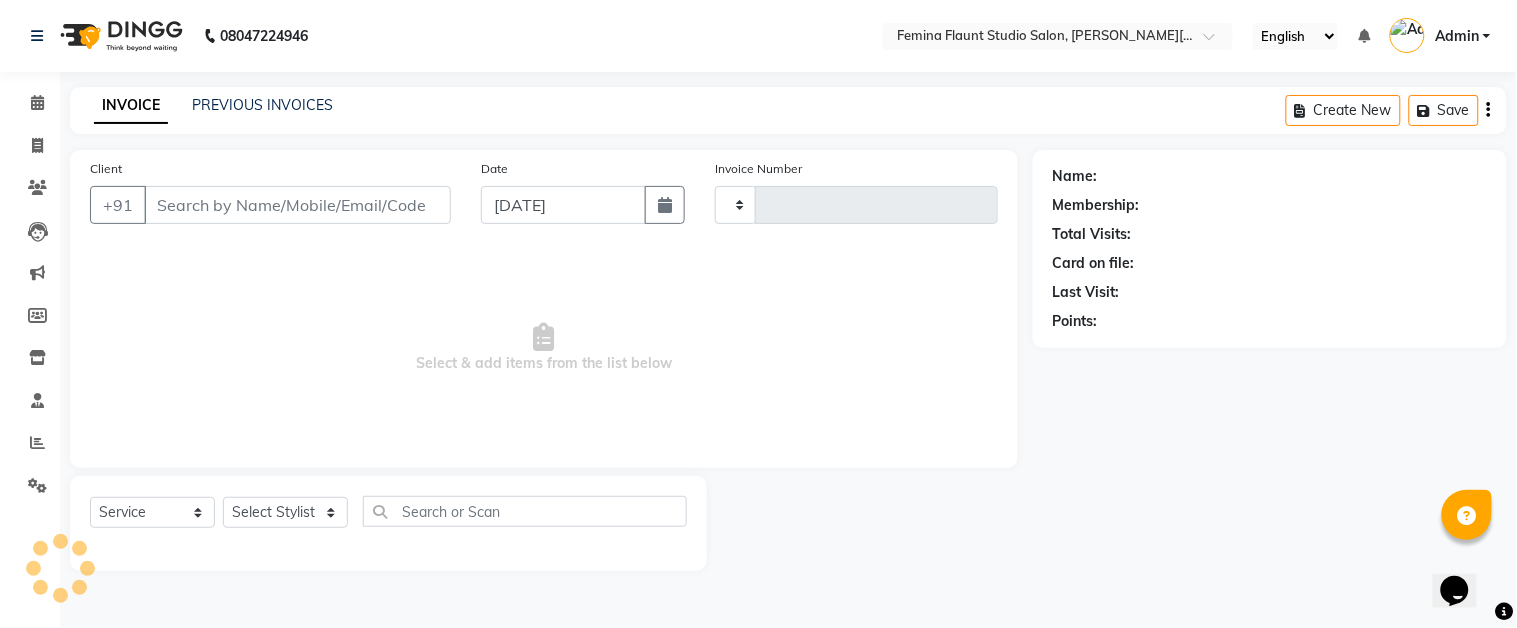 select on "5231" 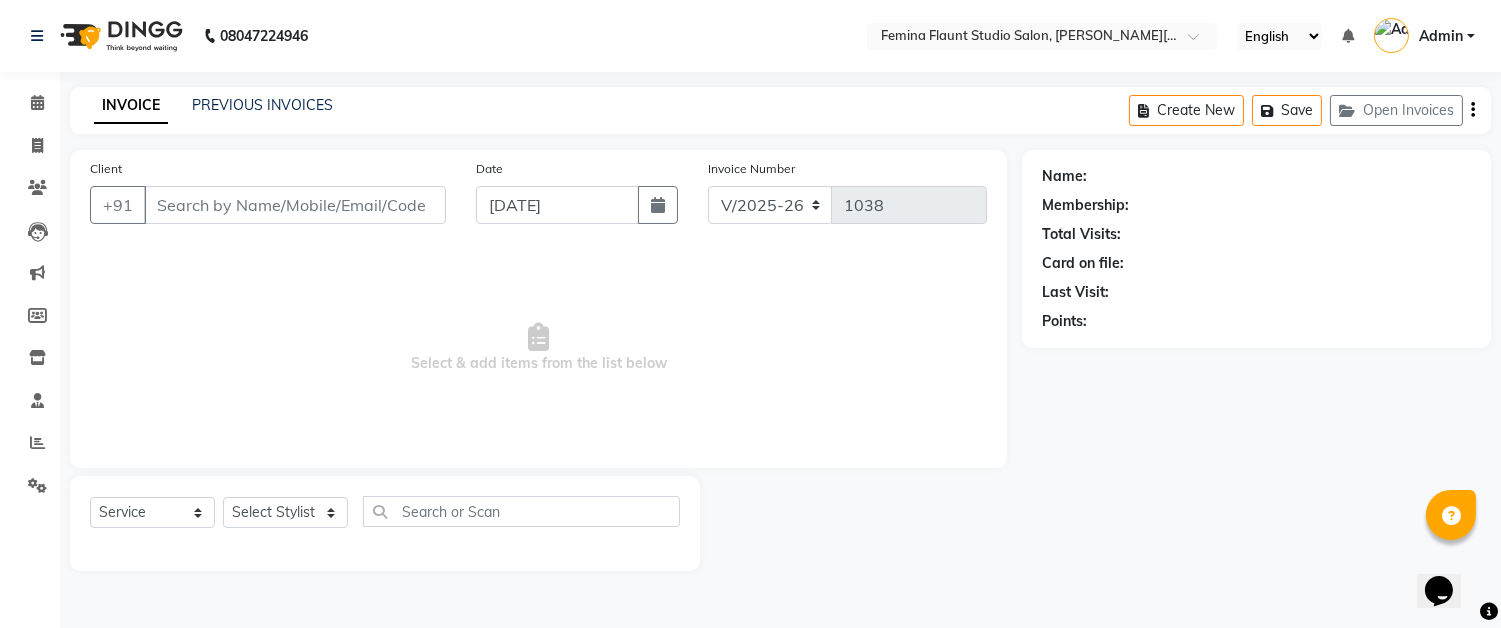 type on "9339826026" 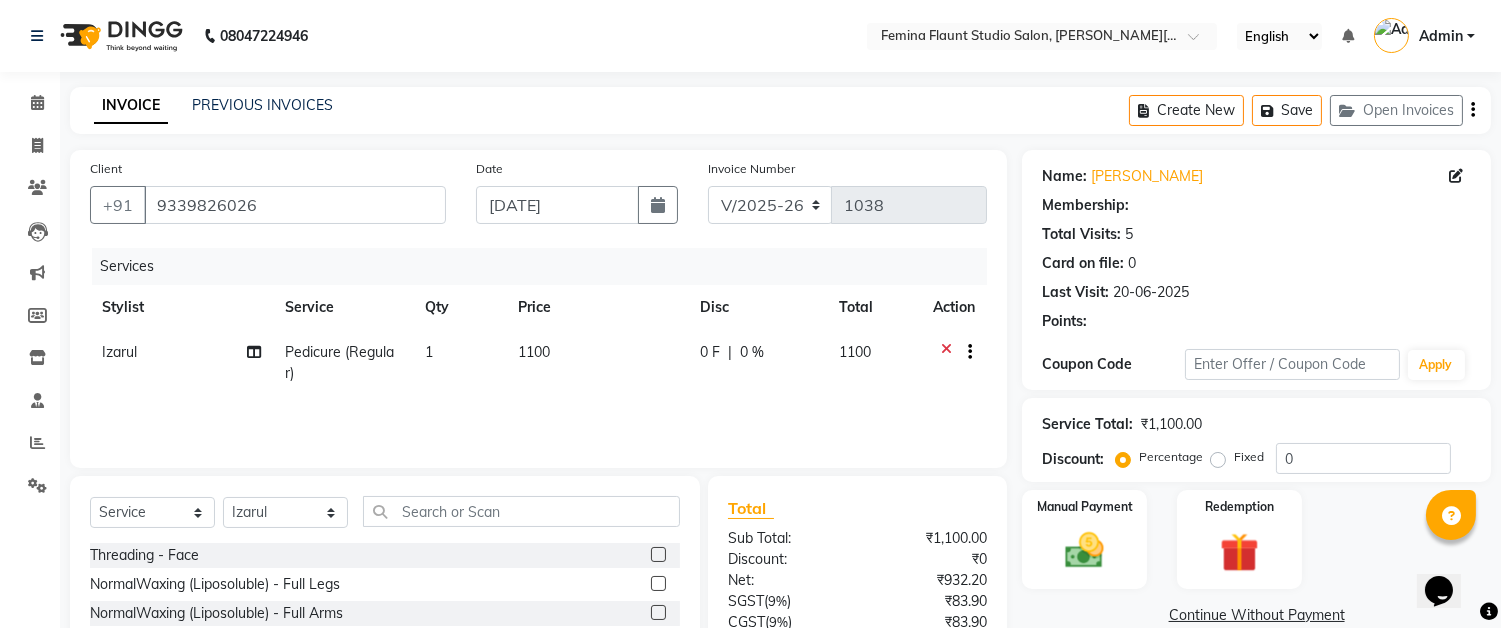 select on "1: Object" 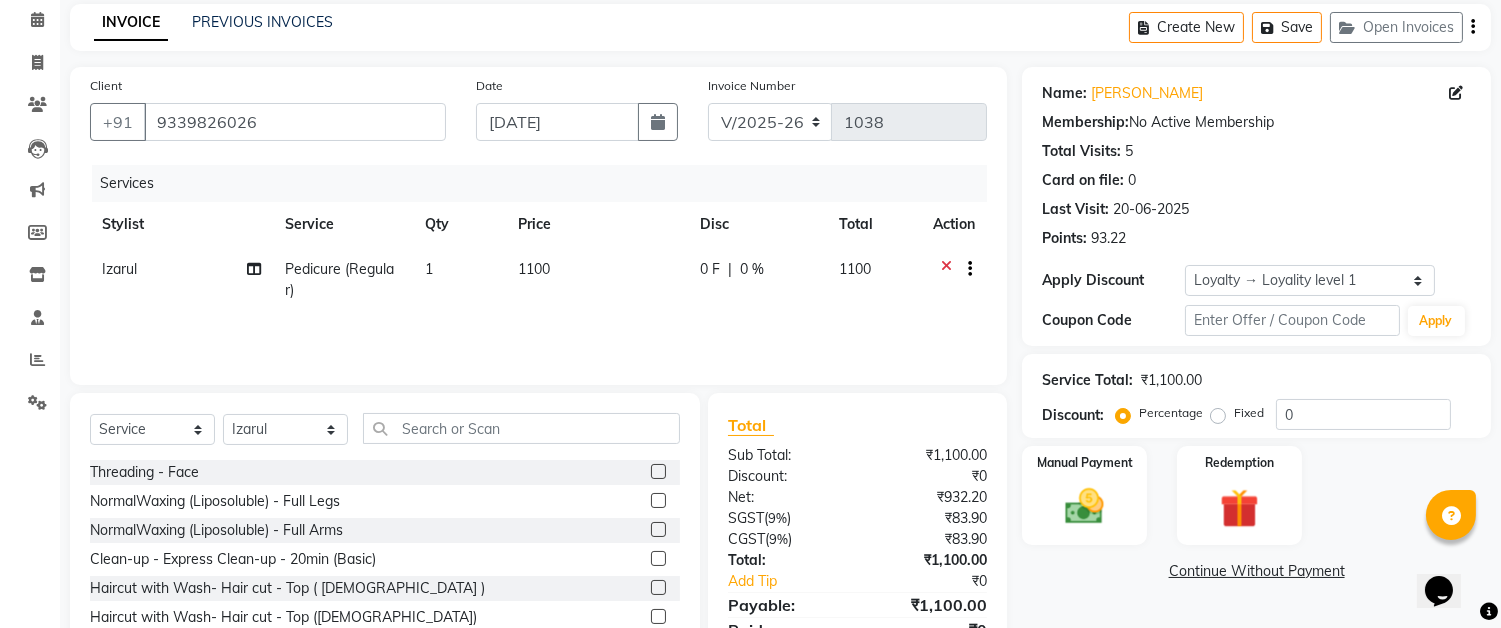 scroll, scrollTop: 172, scrollLeft: 0, axis: vertical 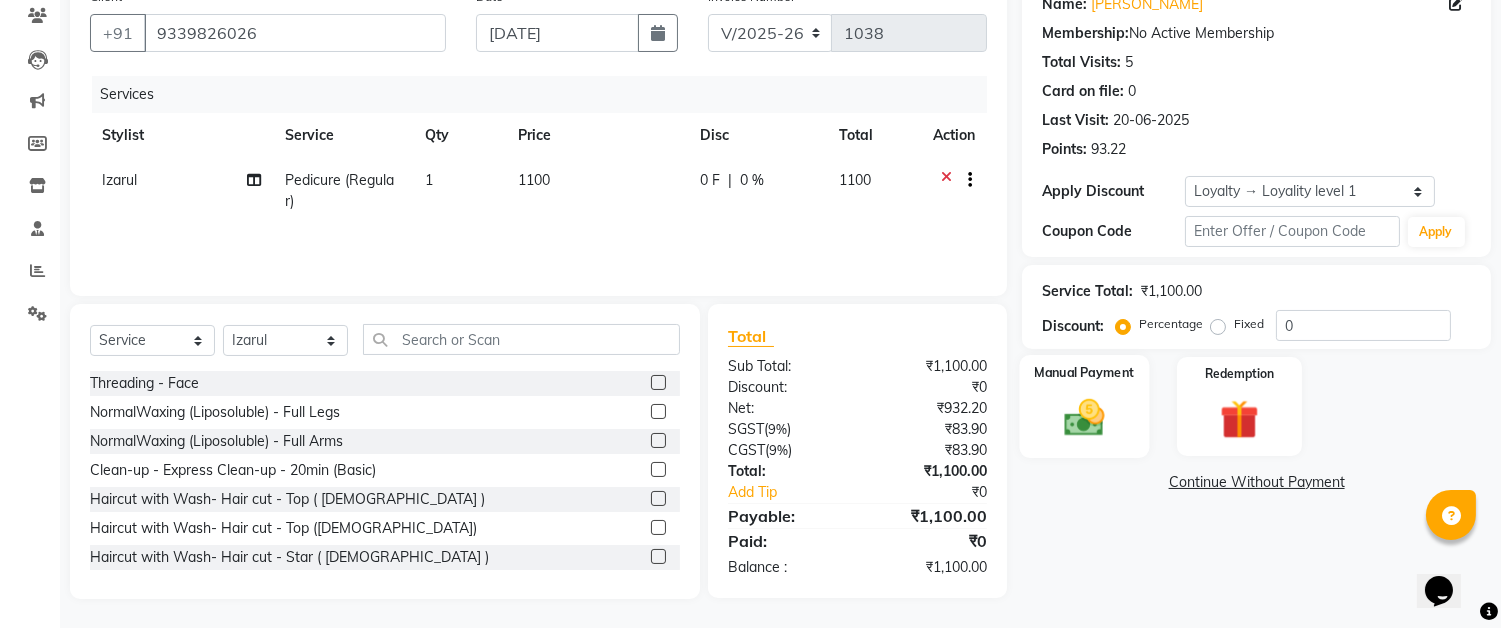 click on "Manual Payment" 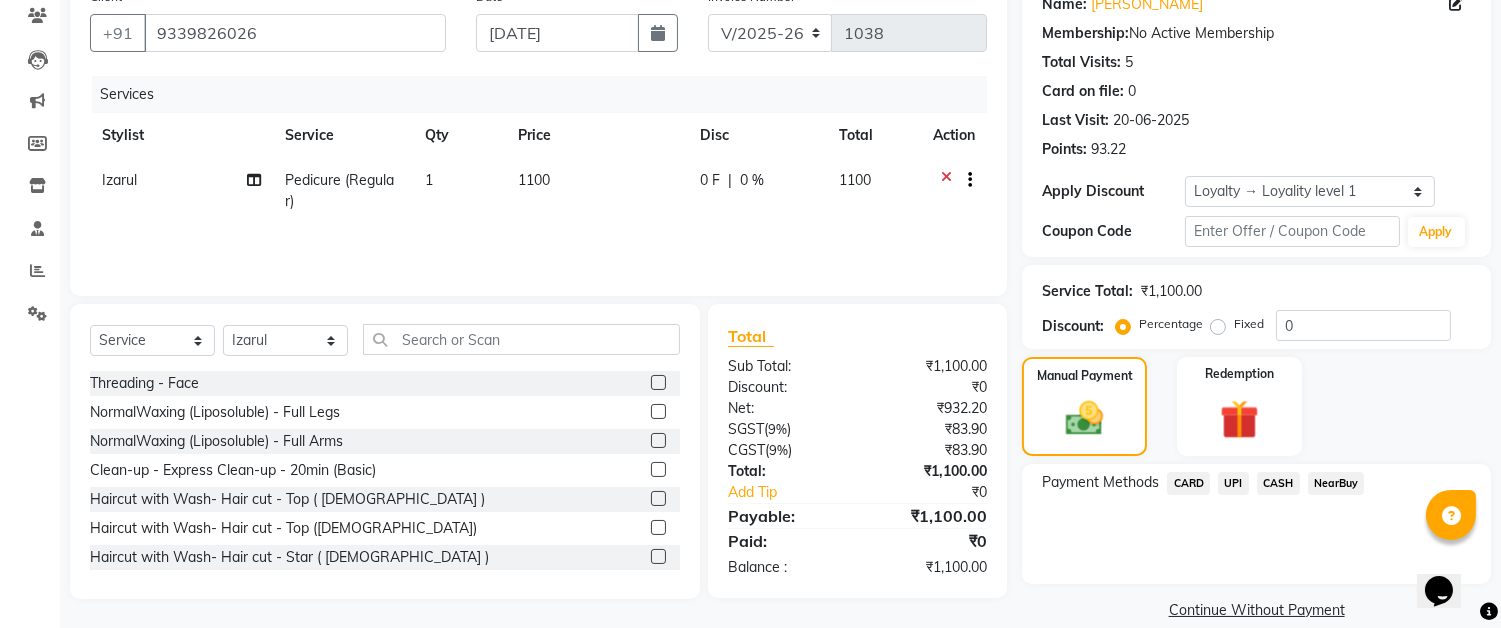 click on "CARD" 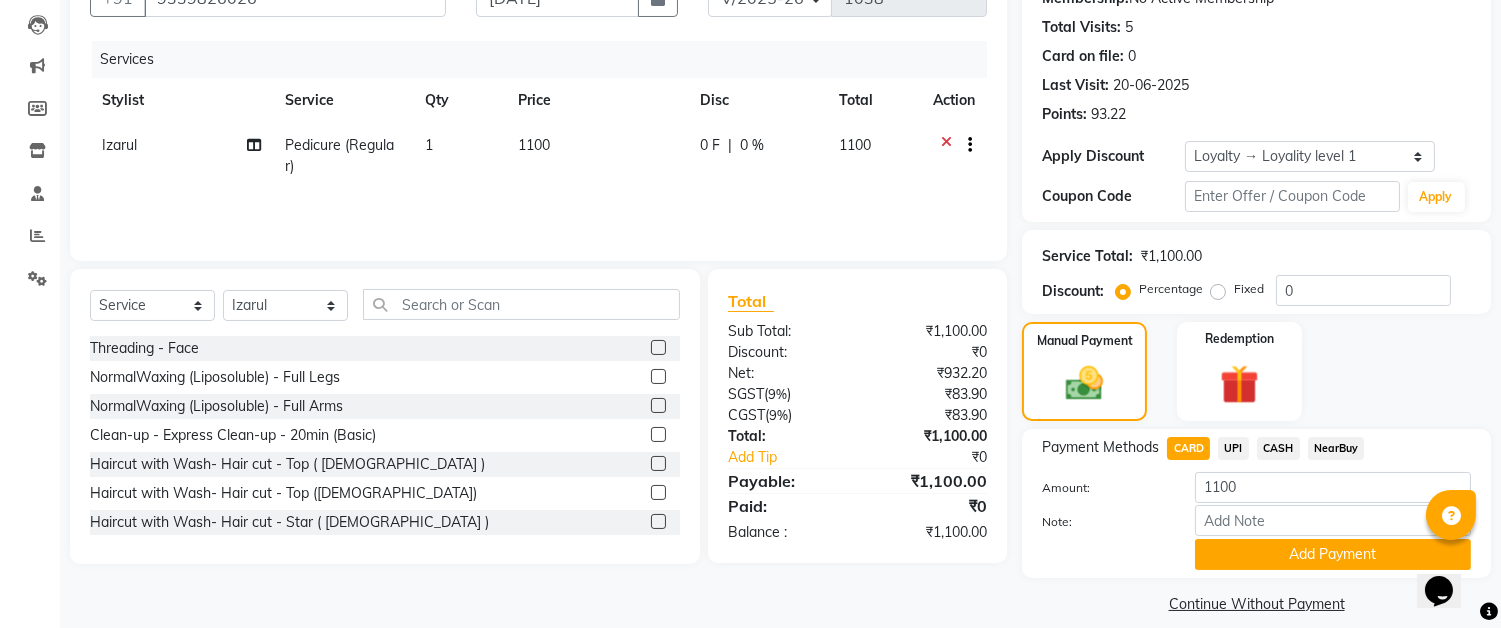 scroll, scrollTop: 226, scrollLeft: 0, axis: vertical 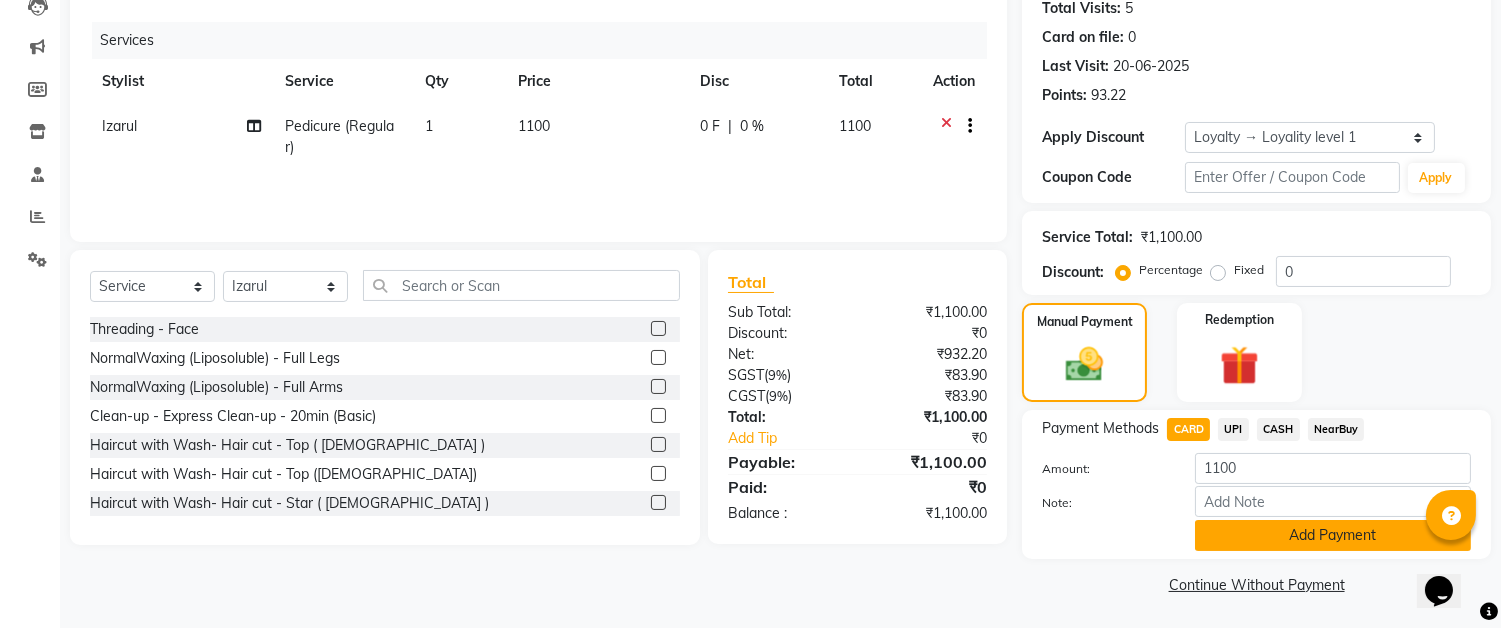 click on "Add Payment" 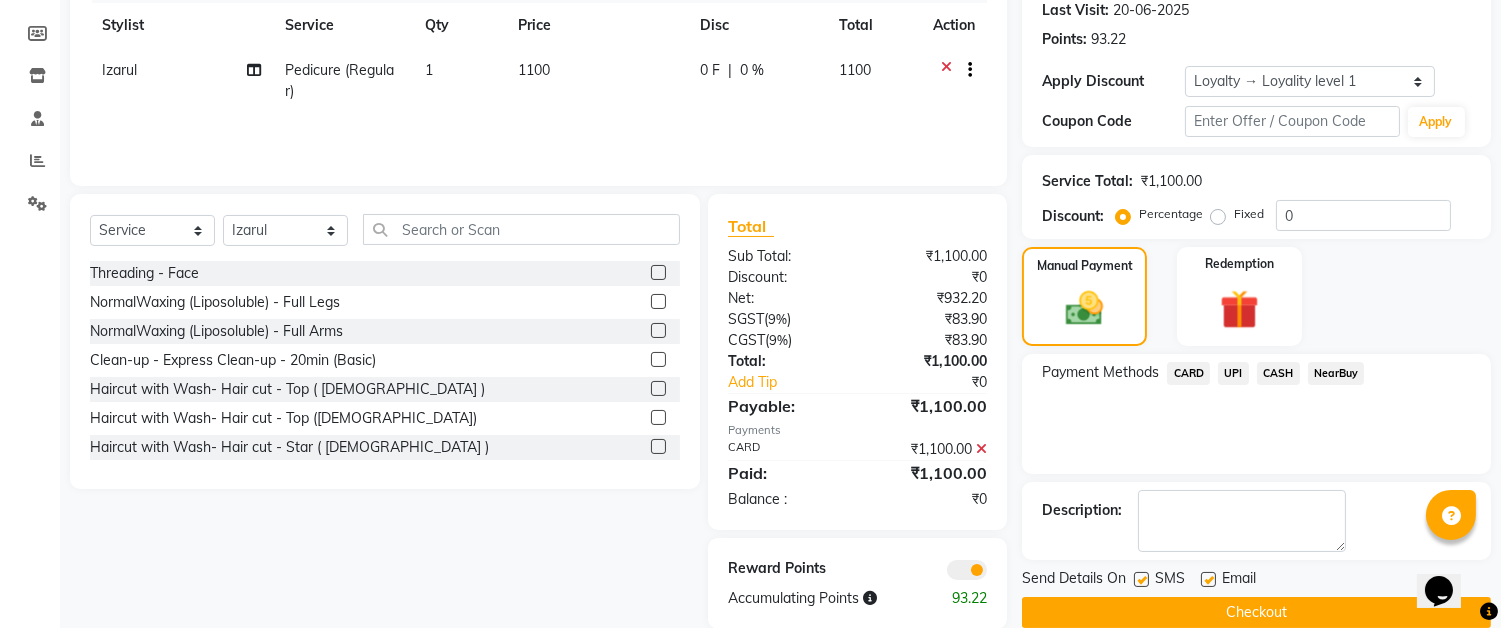 scroll, scrollTop: 312, scrollLeft: 0, axis: vertical 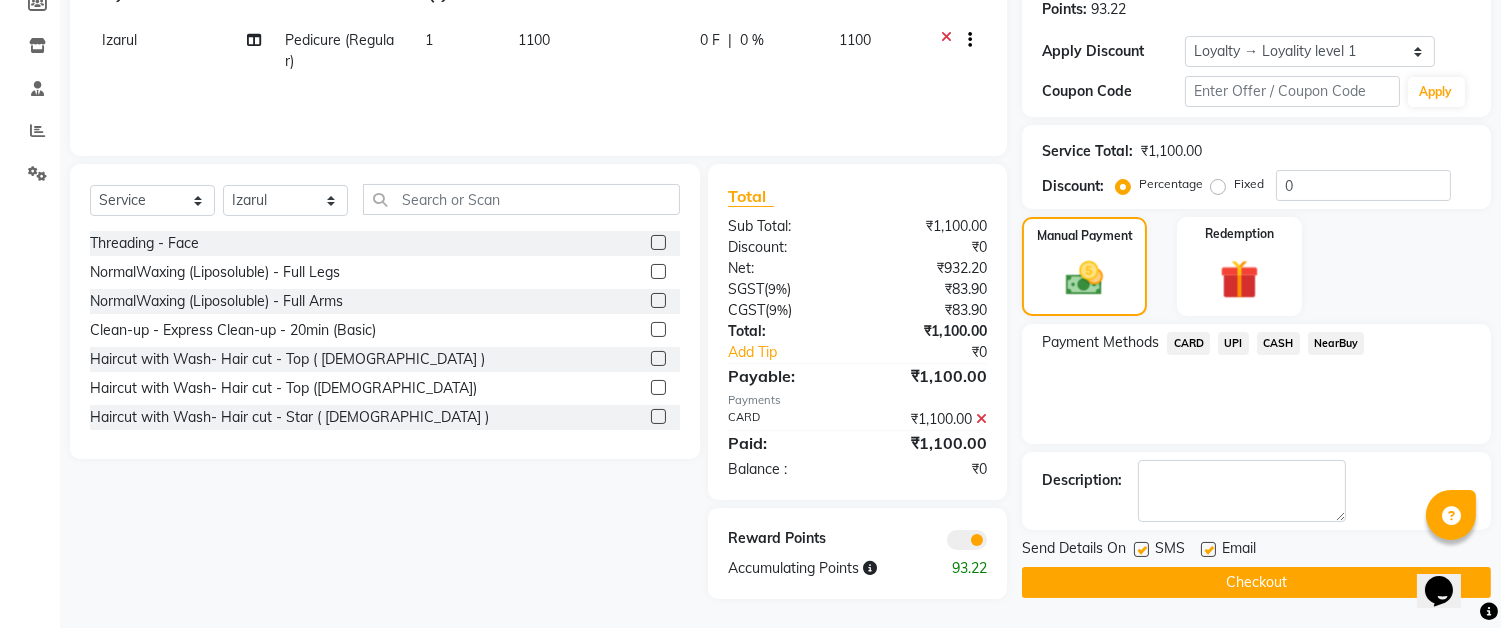 click on "Checkout" 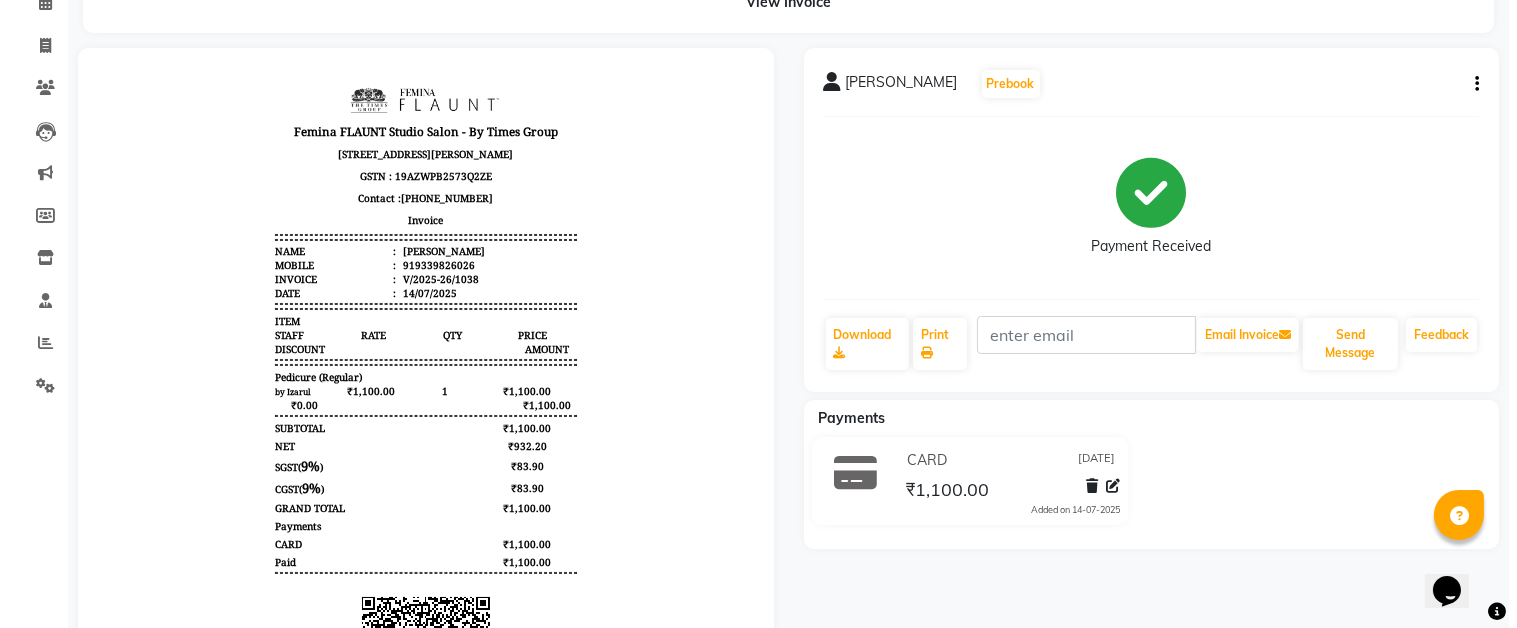 scroll, scrollTop: 0, scrollLeft: 0, axis: both 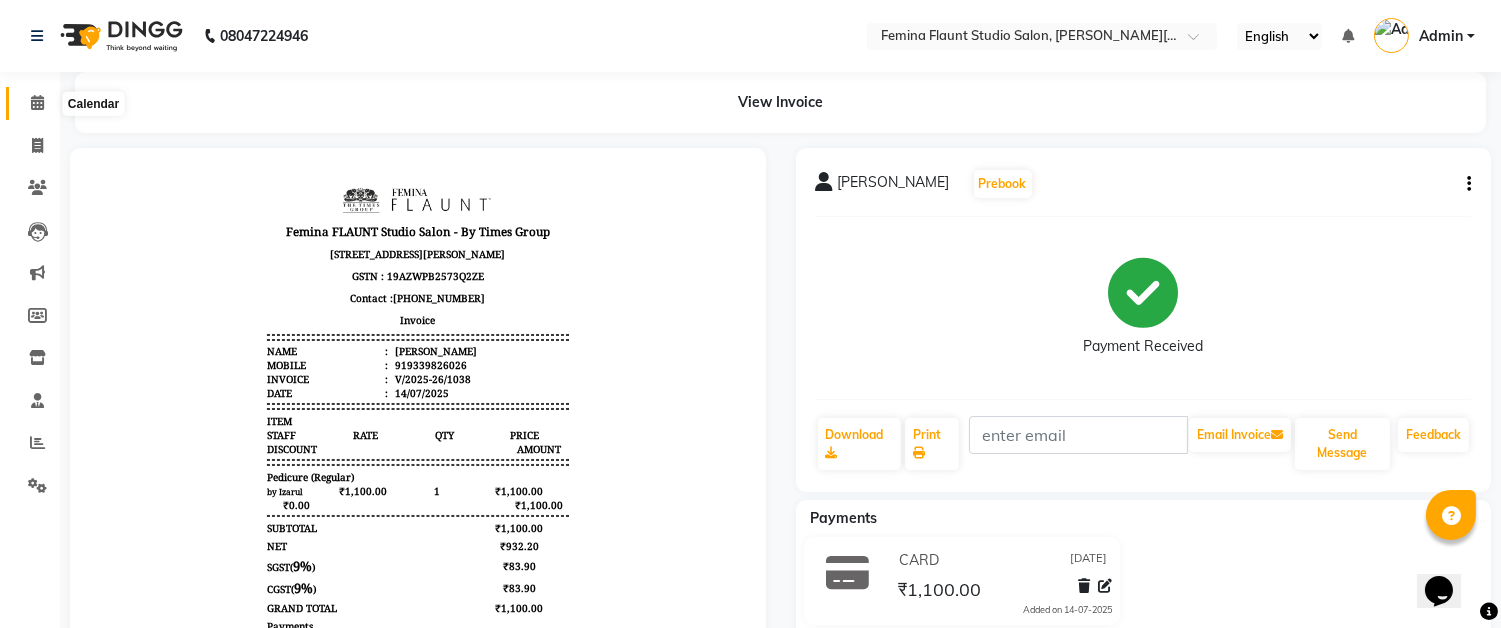 click 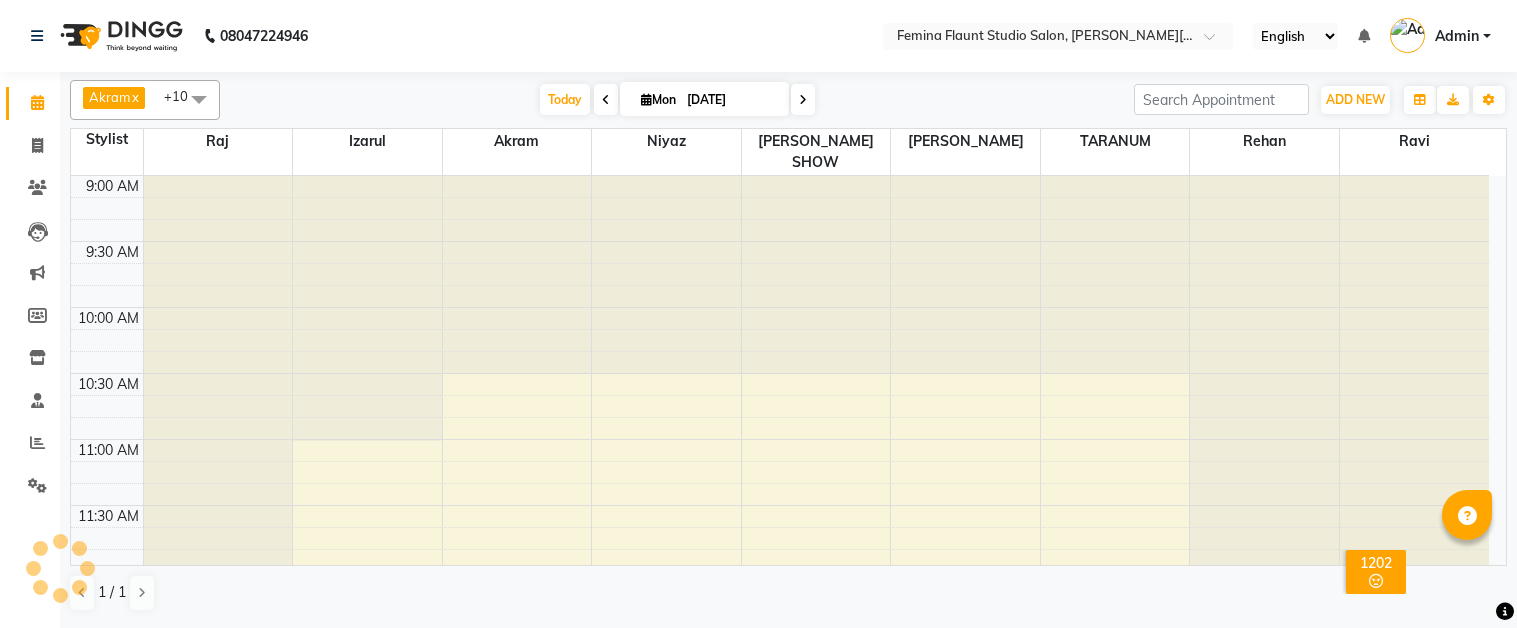 scroll, scrollTop: 0, scrollLeft: 0, axis: both 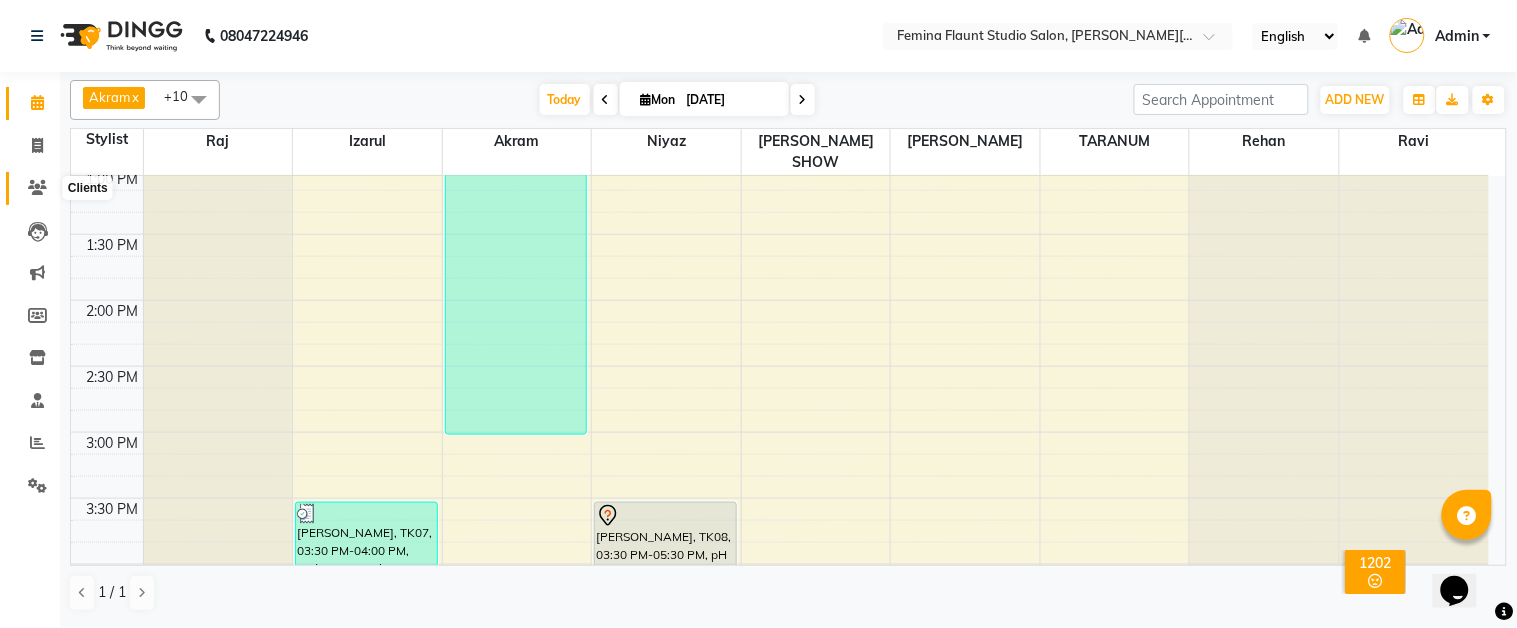 click 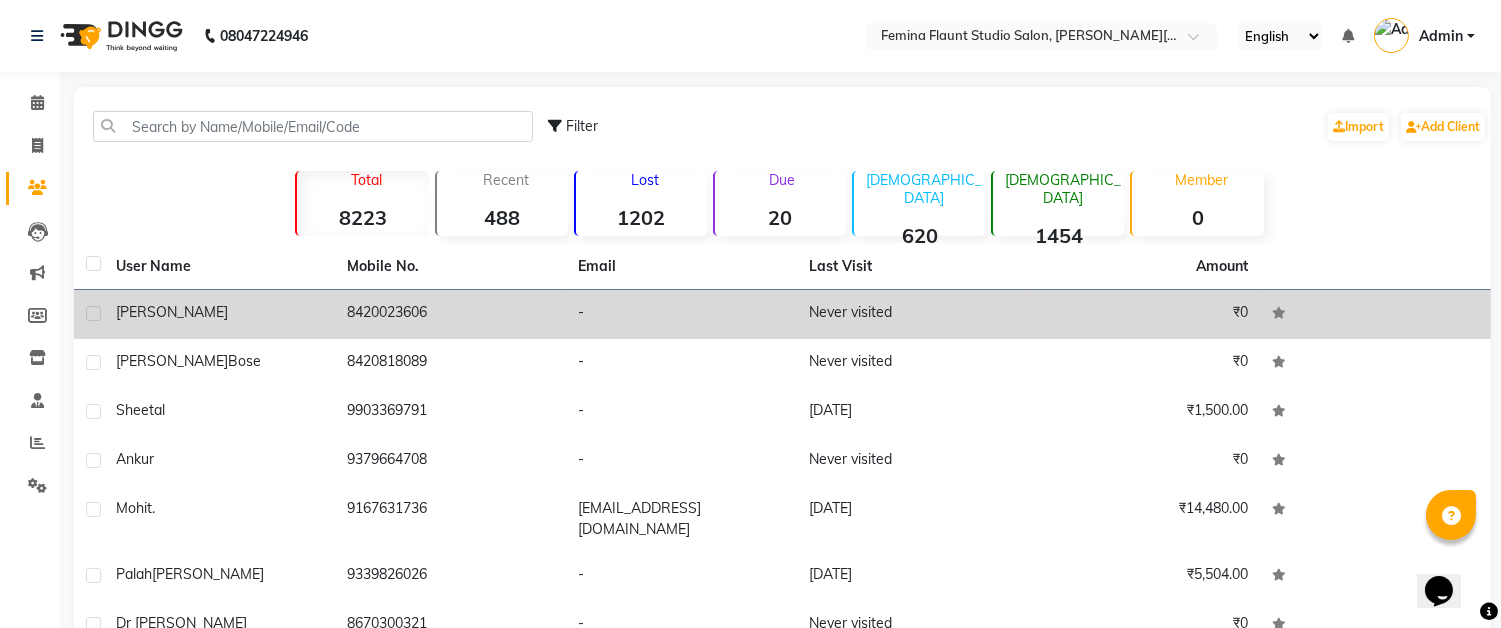 click on "8420023606" 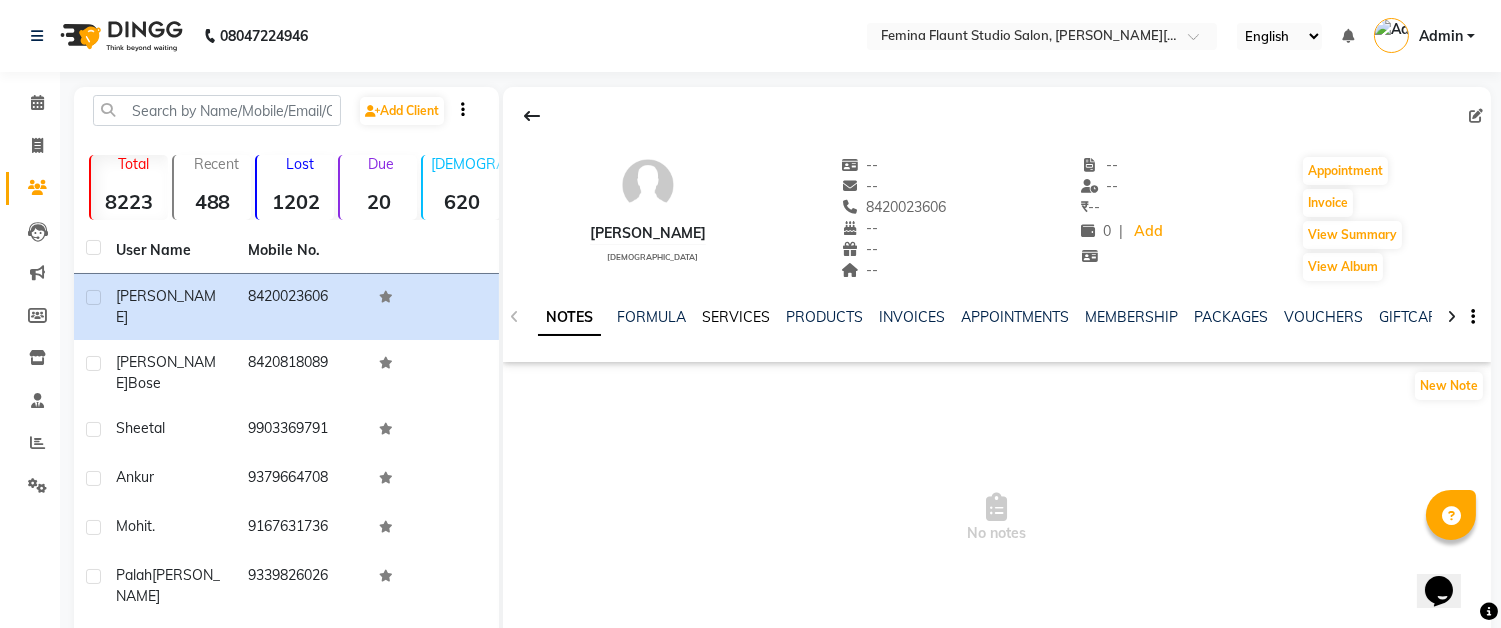 click on "SERVICES" 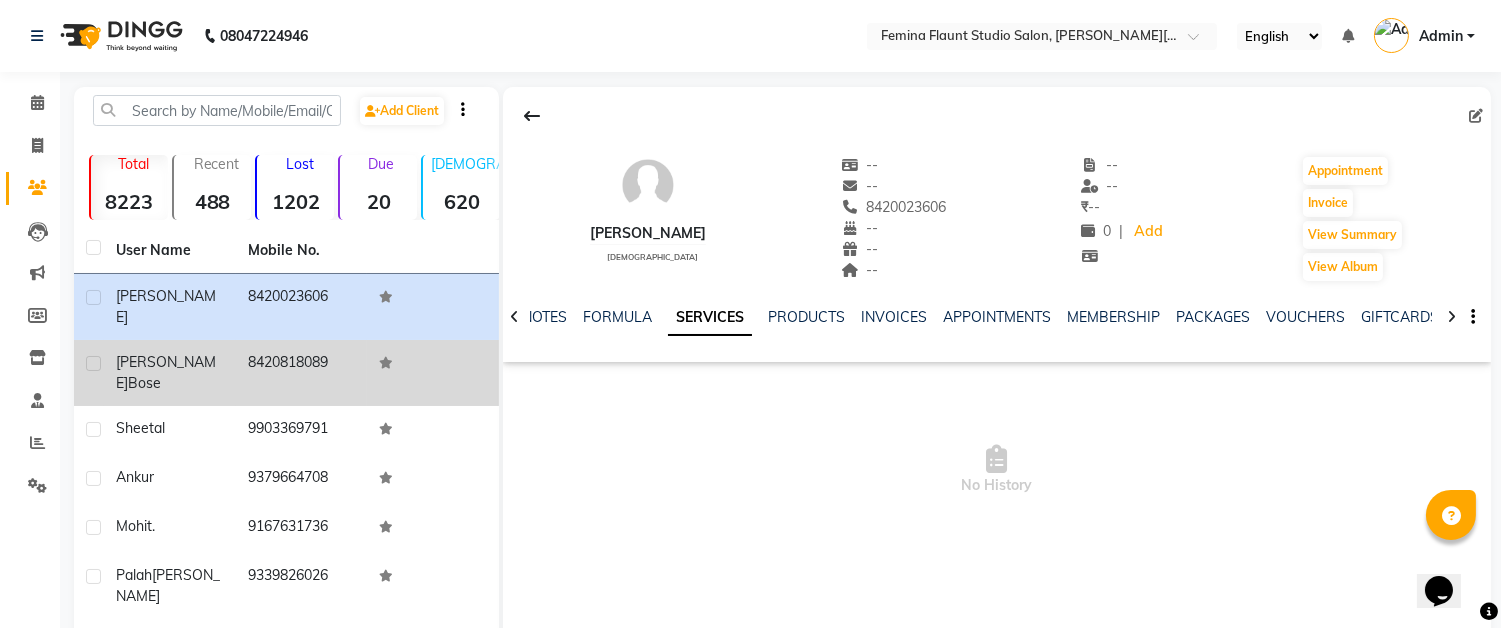 click on "bose" 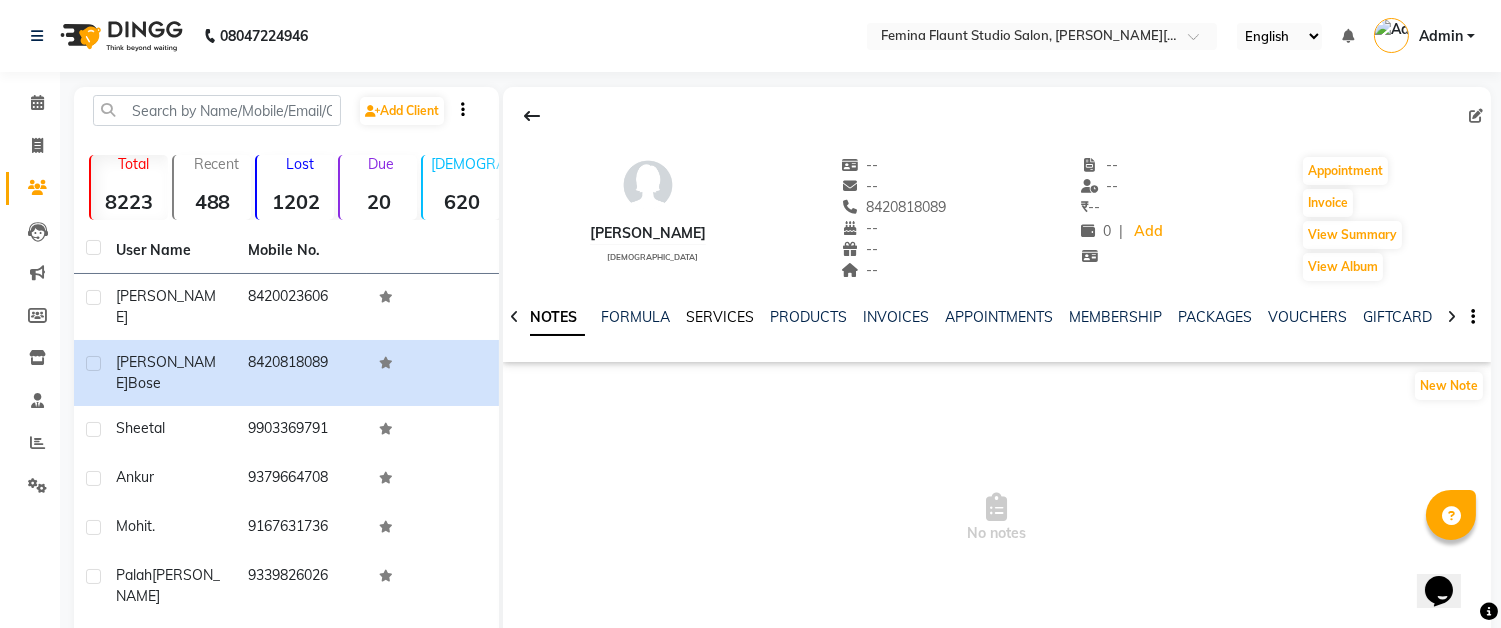 click on "SERVICES" 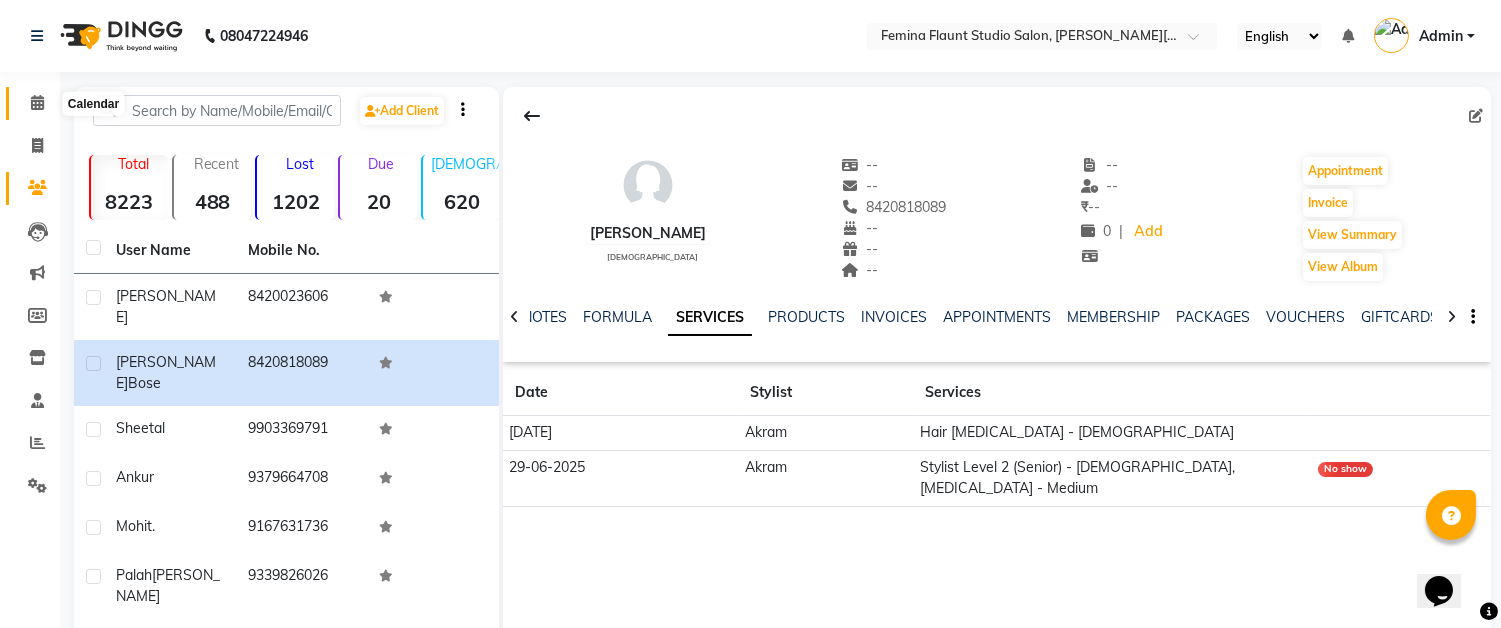 click 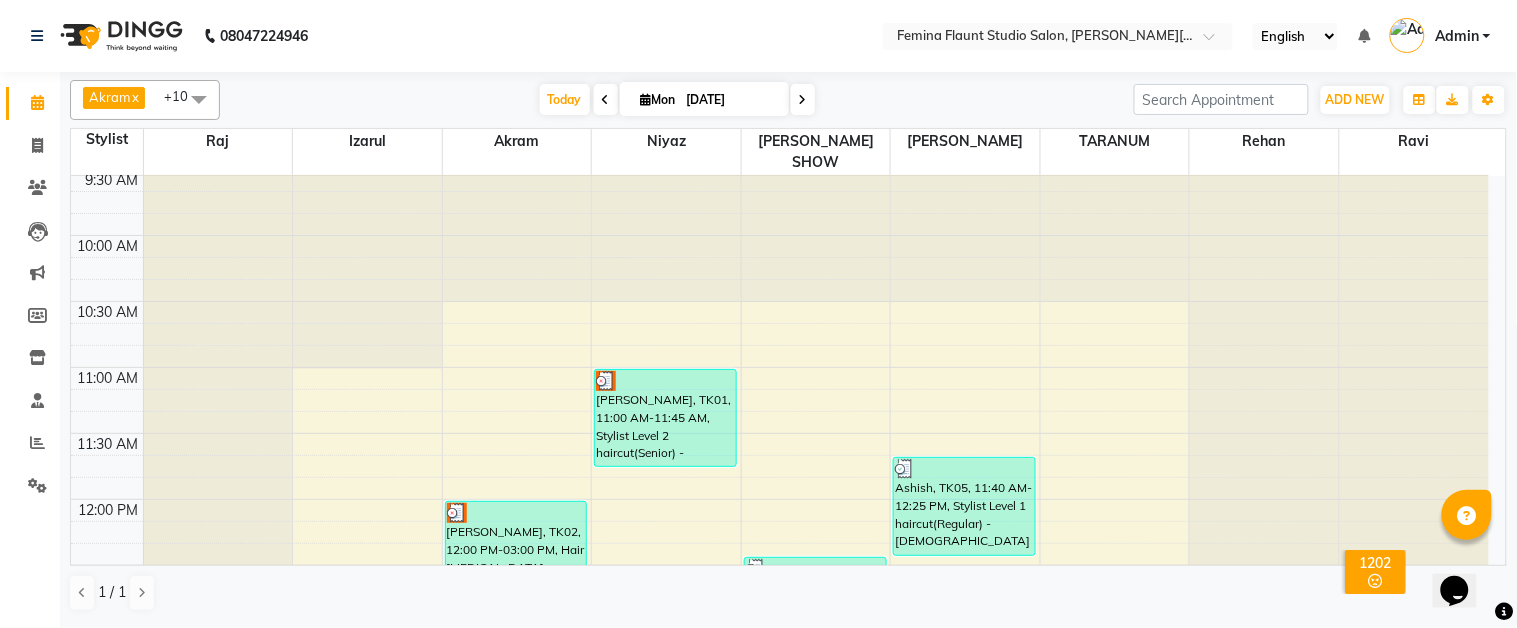 scroll, scrollTop: 222, scrollLeft: 0, axis: vertical 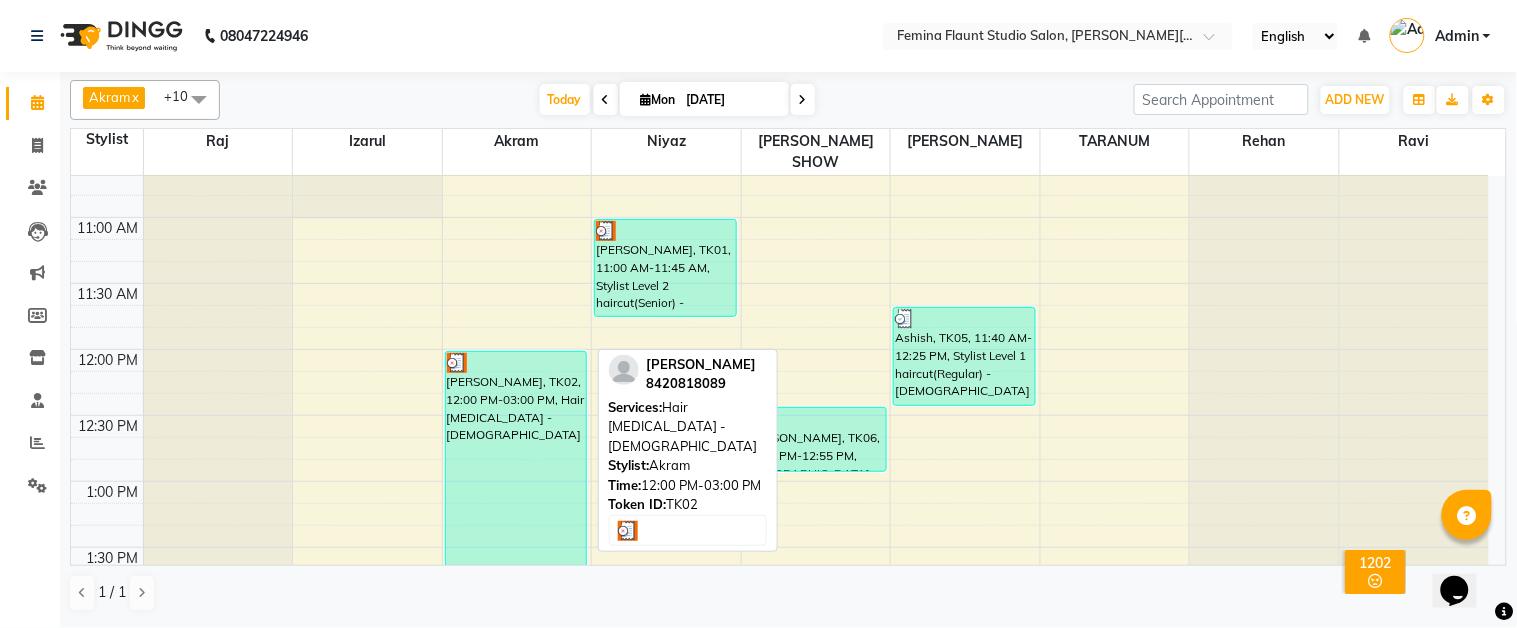 click on "[PERSON_NAME], TK02, 12:00 PM-03:00 PM, Hair [MEDICAL_DATA] - [DEMOGRAPHIC_DATA]" at bounding box center [516, 549] 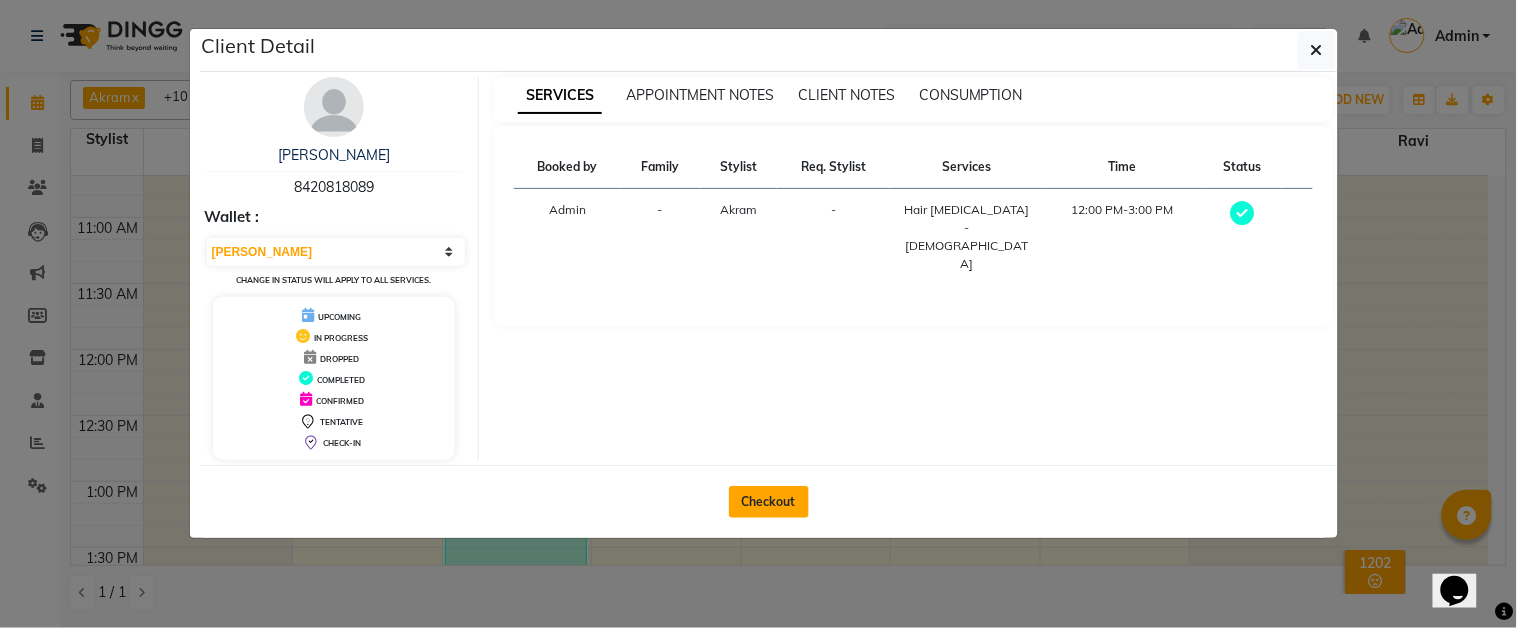 click on "Checkout" 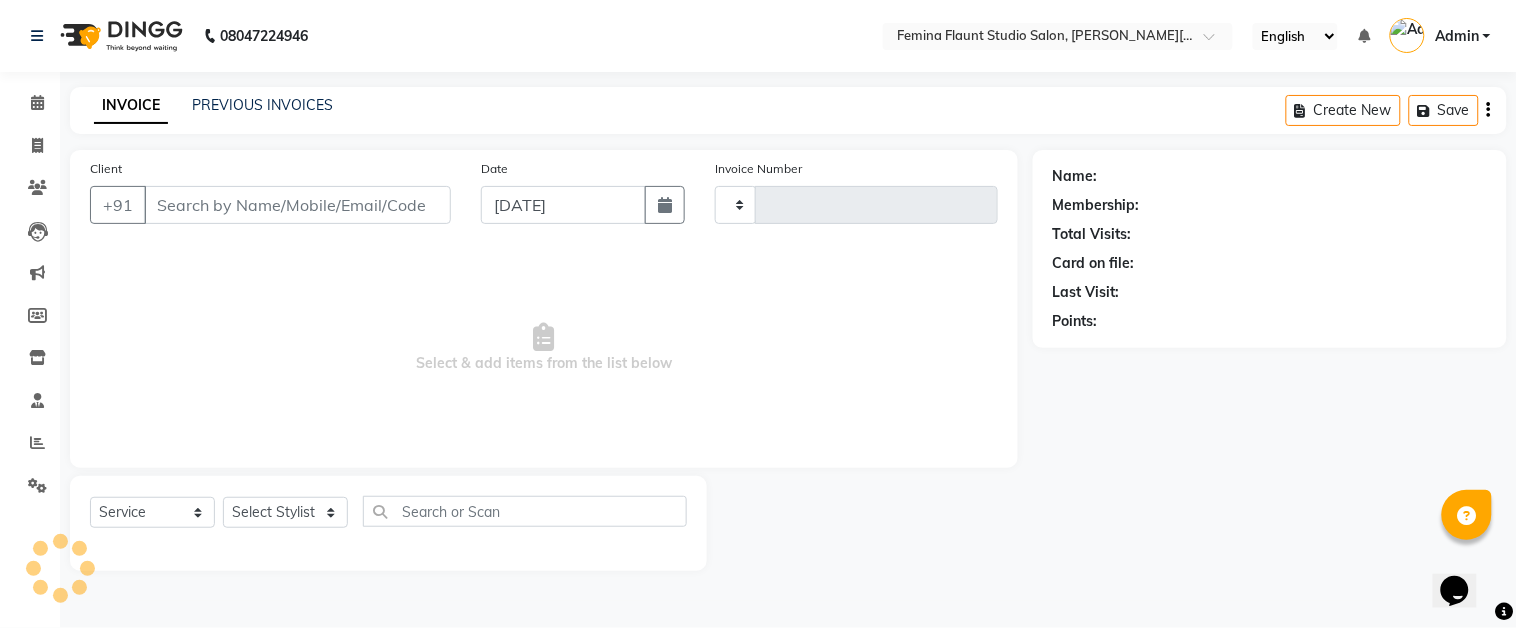 type on "1041" 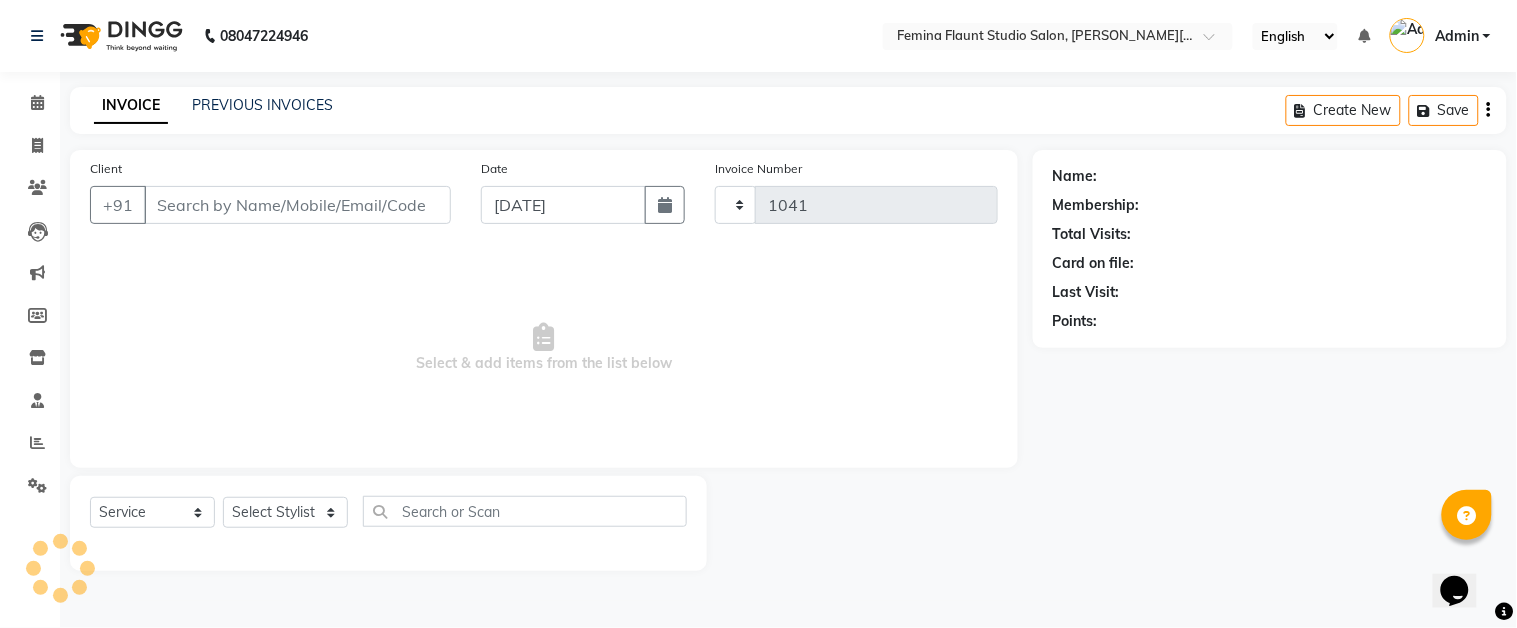 select on "5231" 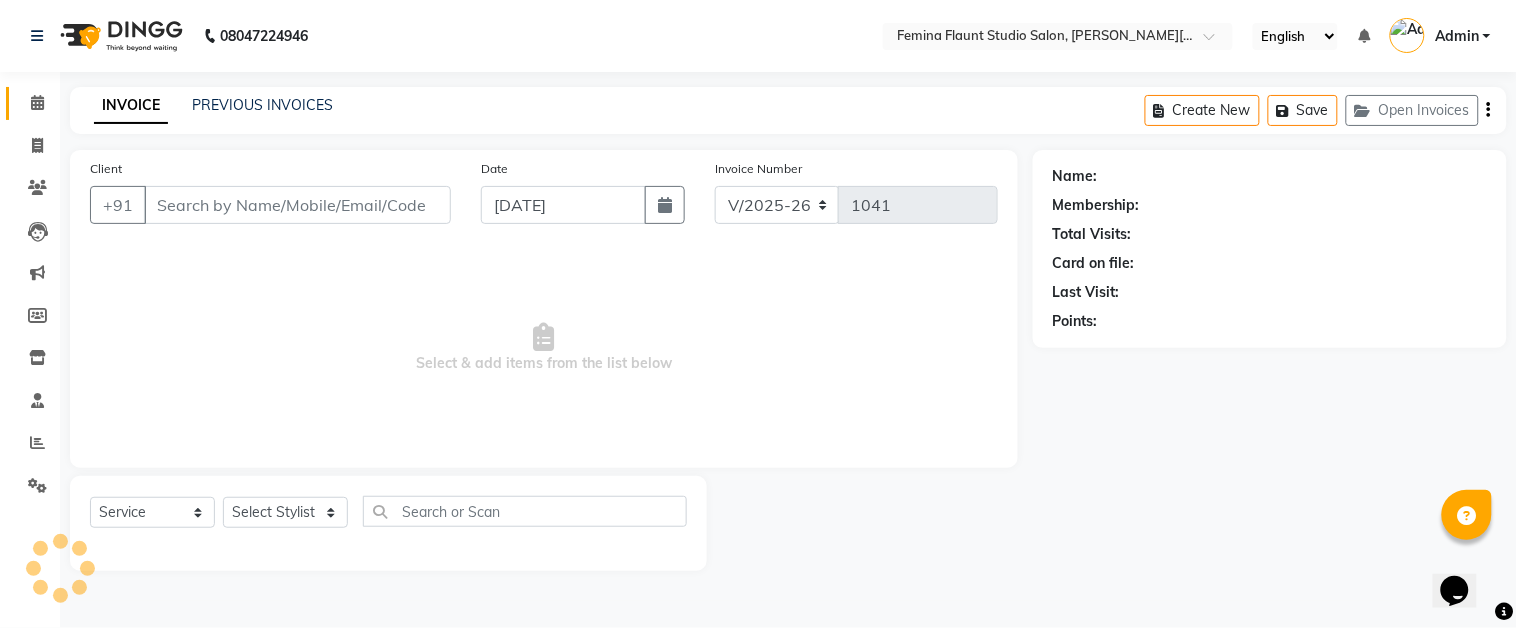type on "8420818089" 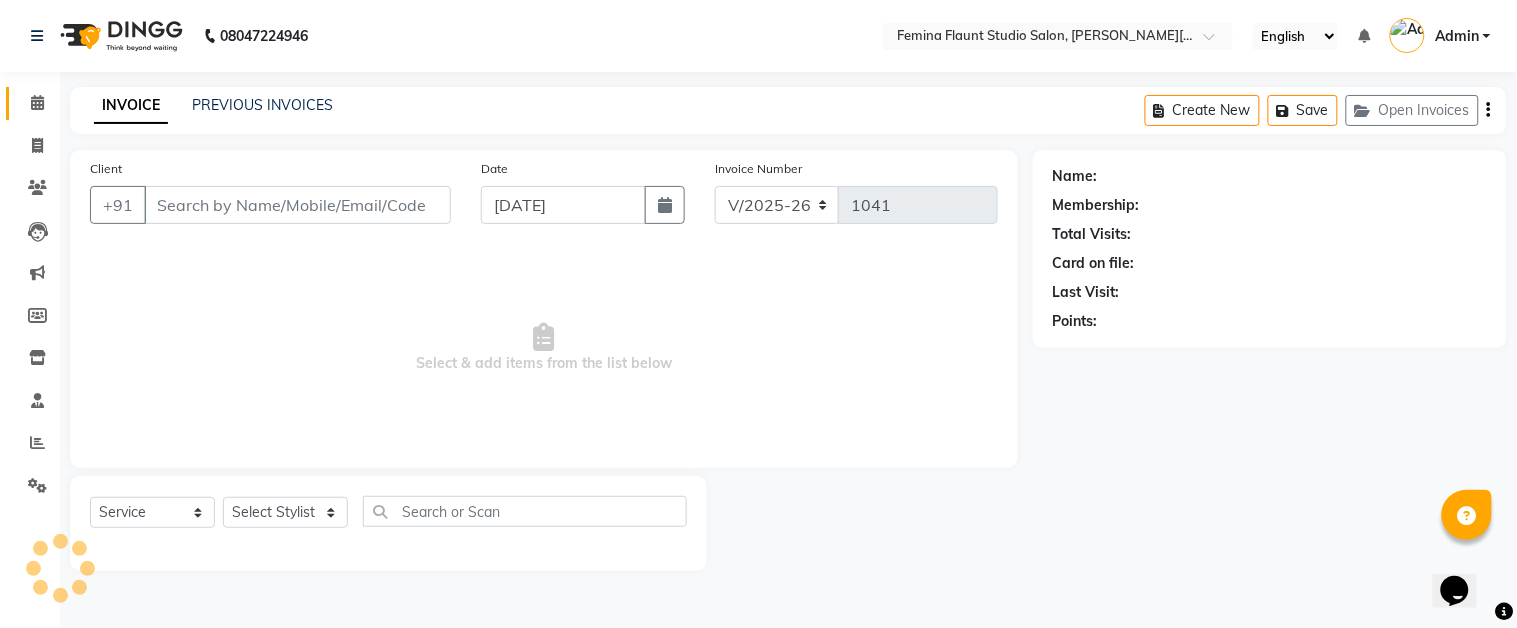 select on "83059" 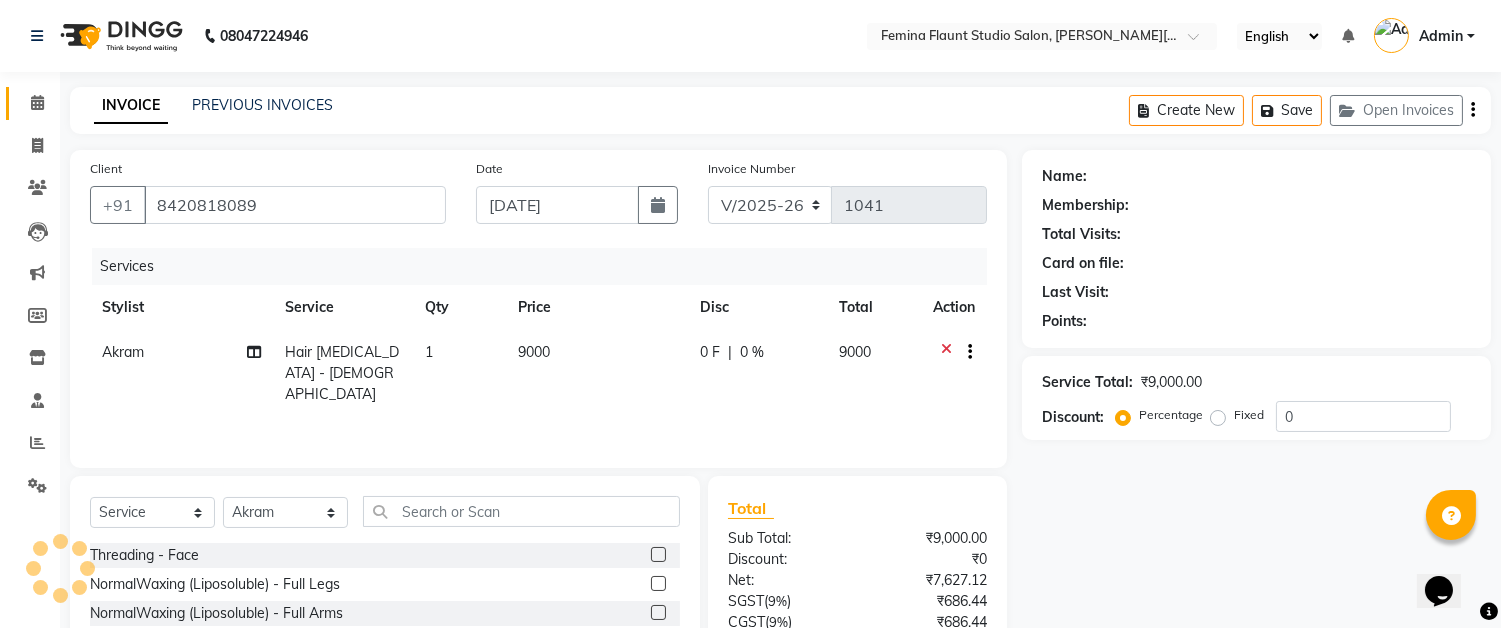 select on "1: Object" 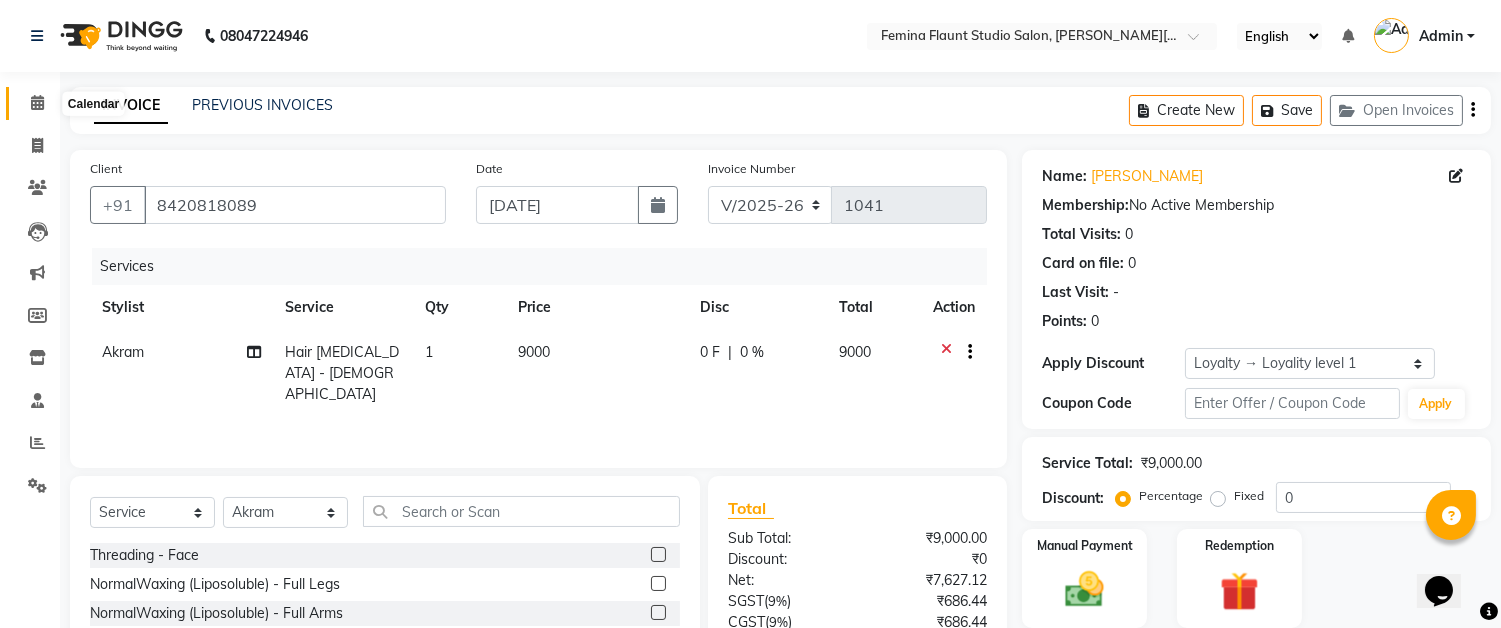click 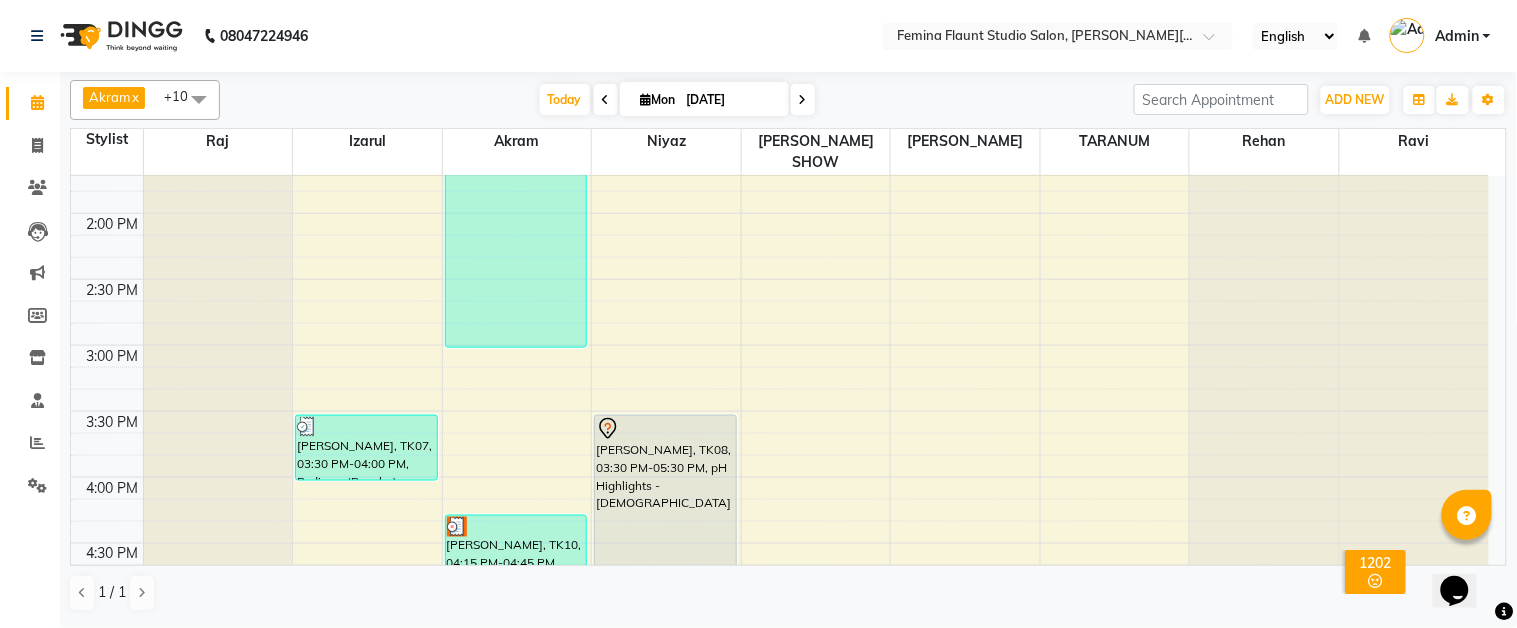 scroll, scrollTop: 666, scrollLeft: 0, axis: vertical 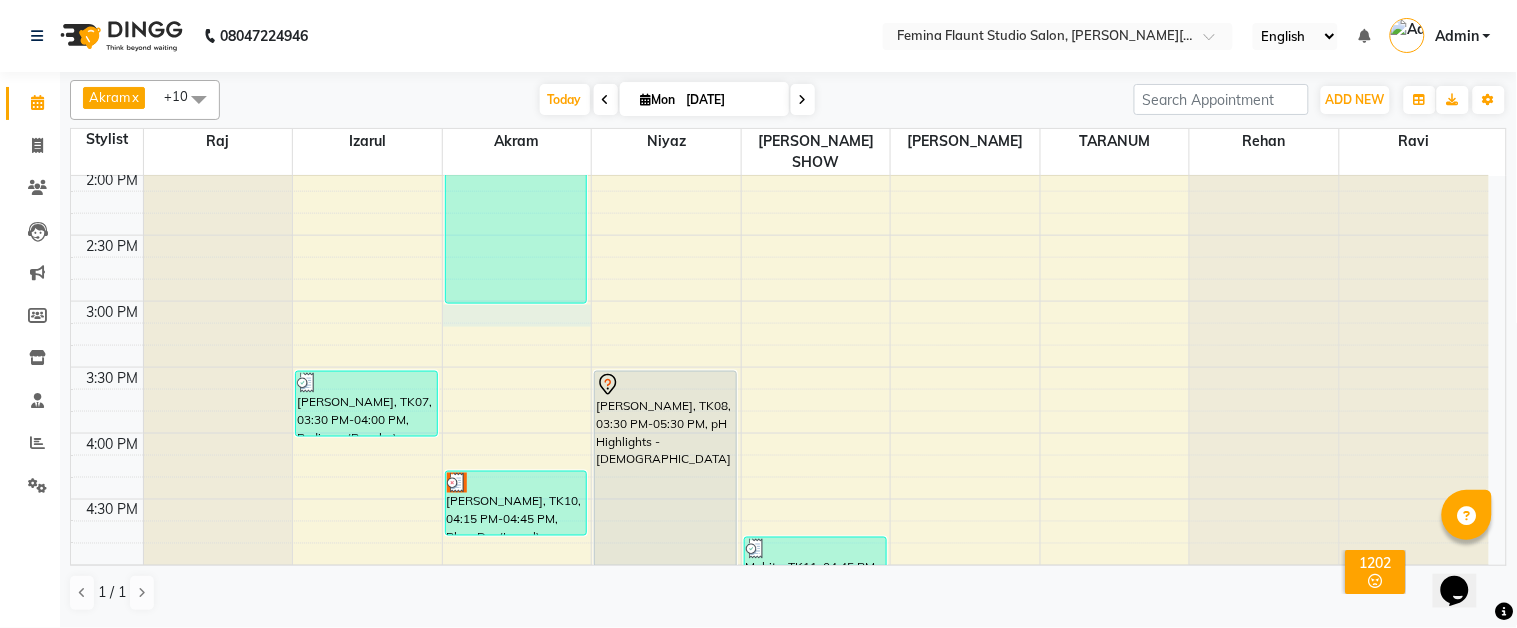 click on "9:00 AM 9:30 AM 10:00 AM 10:30 AM 11:00 AM 11:30 AM 12:00 PM 12:30 PM 1:00 PM 1:30 PM 2:00 PM 2:30 PM 3:00 PM 3:30 PM 4:00 PM 4:30 PM 5:00 PM 5:30 PM 6:00 PM 6:30 PM 7:00 PM 7:30 PM 8:00 PM 8:30 PM 9:00 PM 9:30 PM     [PERSON_NAME], TK07, 03:30 PM-04:00 PM, Pedicure (Regular)     Mohit ., TK11, 06:00 PM-06:30 PM, Pedicure (Regular)     [PERSON_NAME], TK02, 12:00 PM-03:00 PM, Hair [MEDICAL_DATA] - [DEMOGRAPHIC_DATA]     [PERSON_NAME], TK10, 04:15 PM-04:45 PM, Blow Dry (Loreal)             [PERSON_NAME], TK03, 05:00 PM-06:00 PM, pH Ritual - pH Pure Repair Treatment - [DEMOGRAPHIC_DATA]     Mohit ., TK11, 06:30 PM-08:00 PM, Global Hair Colour - Inoa - [DEMOGRAPHIC_DATA],Stylist Level 2 haircut(Senior) - [DEMOGRAPHIC_DATA]             ankur, TK04, 07:00 PM-07:45 PM, Stylist Level 2 haircut(Senior) - [DEMOGRAPHIC_DATA]     [PERSON_NAME], TK01, 11:00 AM-11:45 AM, Stylist Level 2 haircut(Senior) - [DEMOGRAPHIC_DATA]             [PERSON_NAME], TK08, 03:30 PM-05:30 PM, pH Highlights - [DEMOGRAPHIC_DATA]             [PERSON_NAME], TK09, 05:30 PM-06:00 PM, Blow Dry - pH" at bounding box center [780, 367] 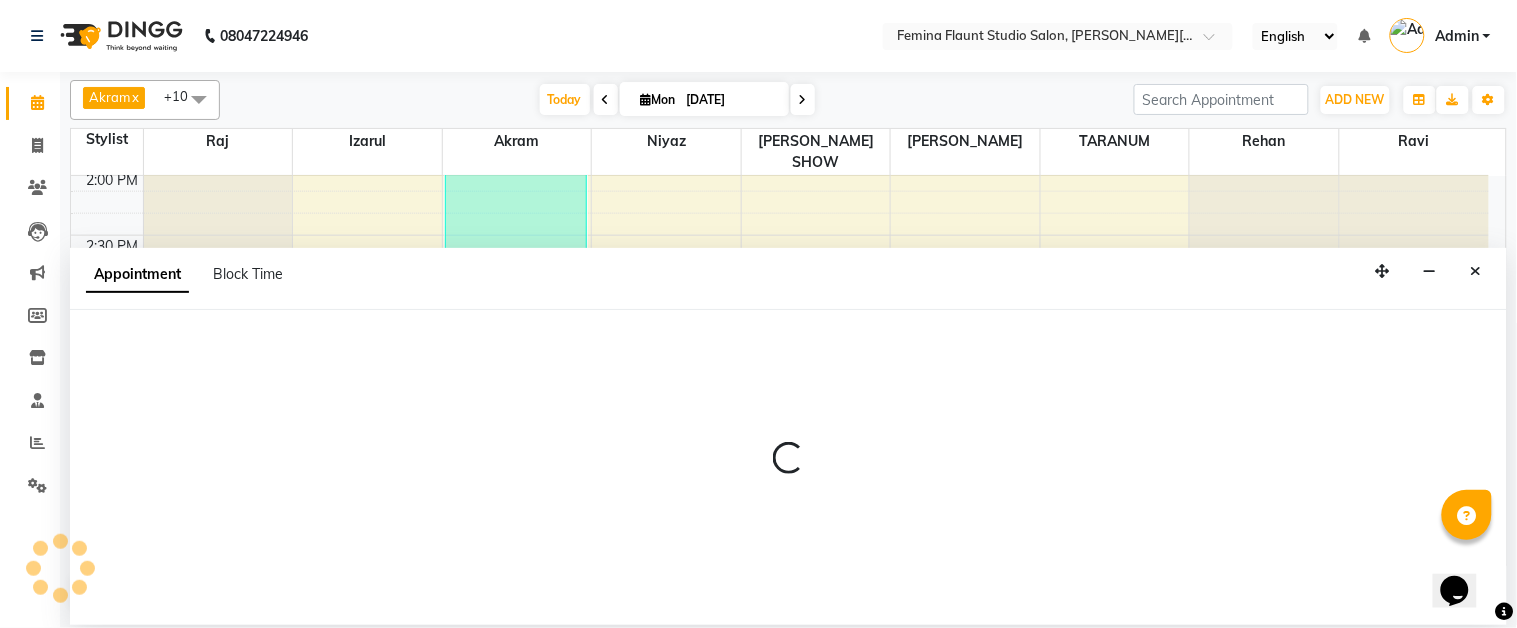 select on "83059" 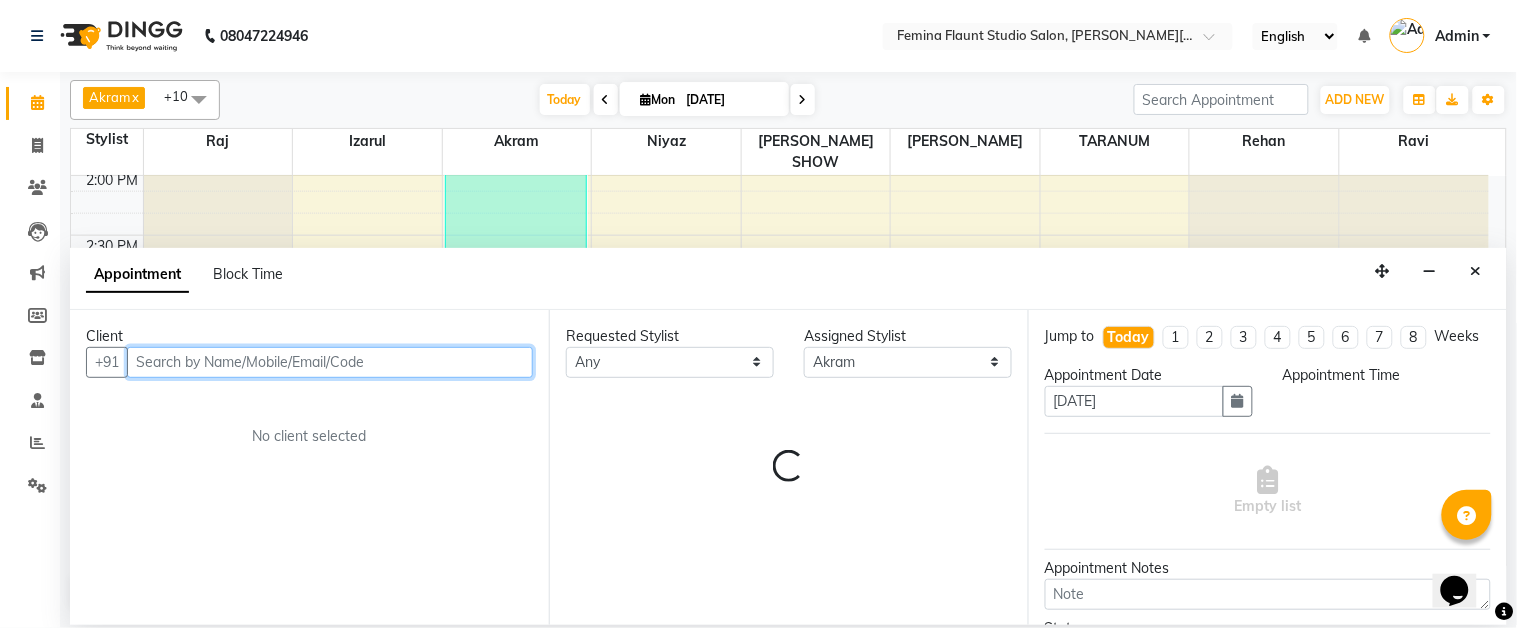 select on "900" 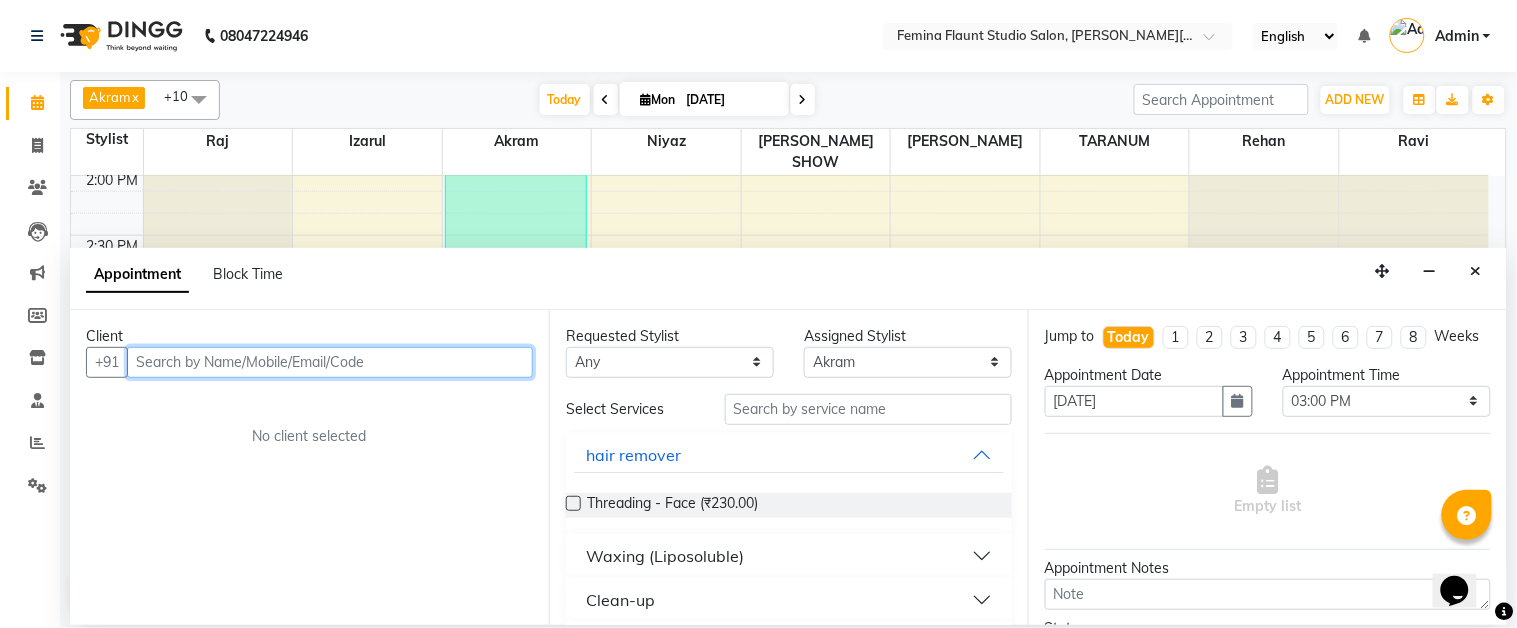 click at bounding box center (330, 362) 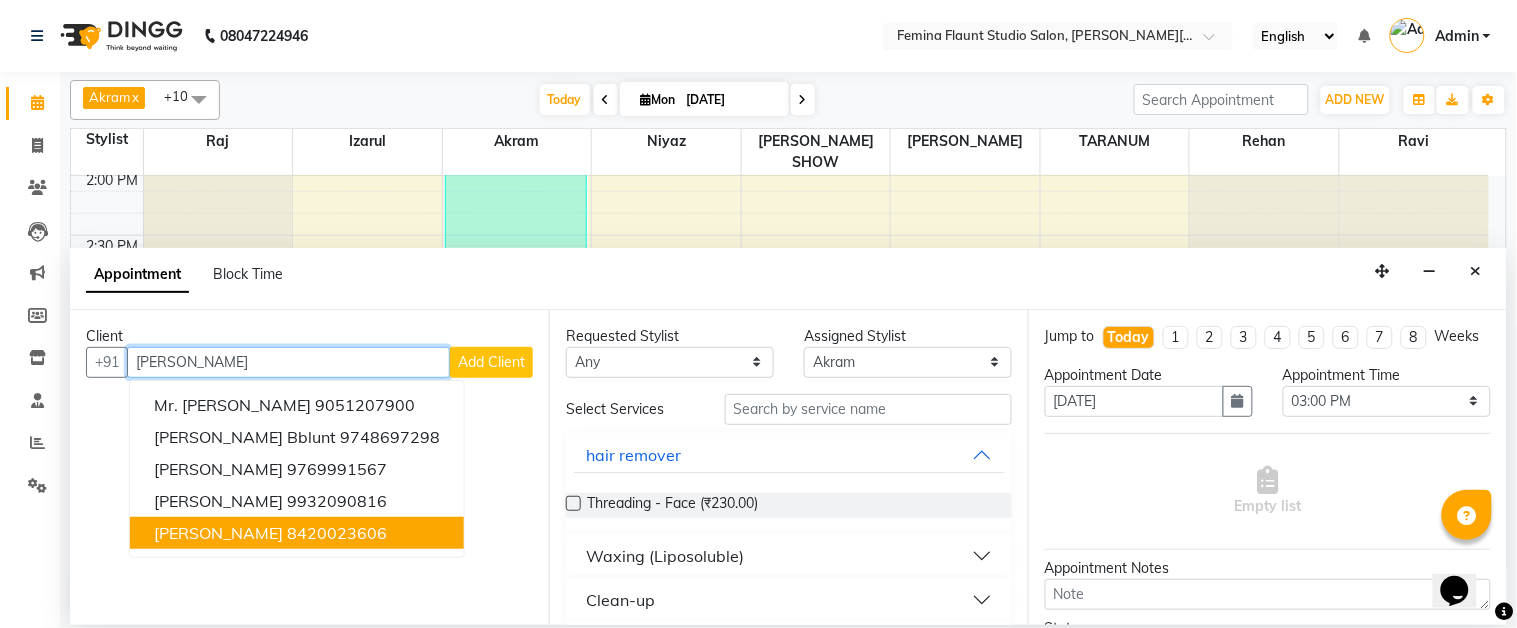 click on "[PERSON_NAME]  8420023606" at bounding box center [297, 533] 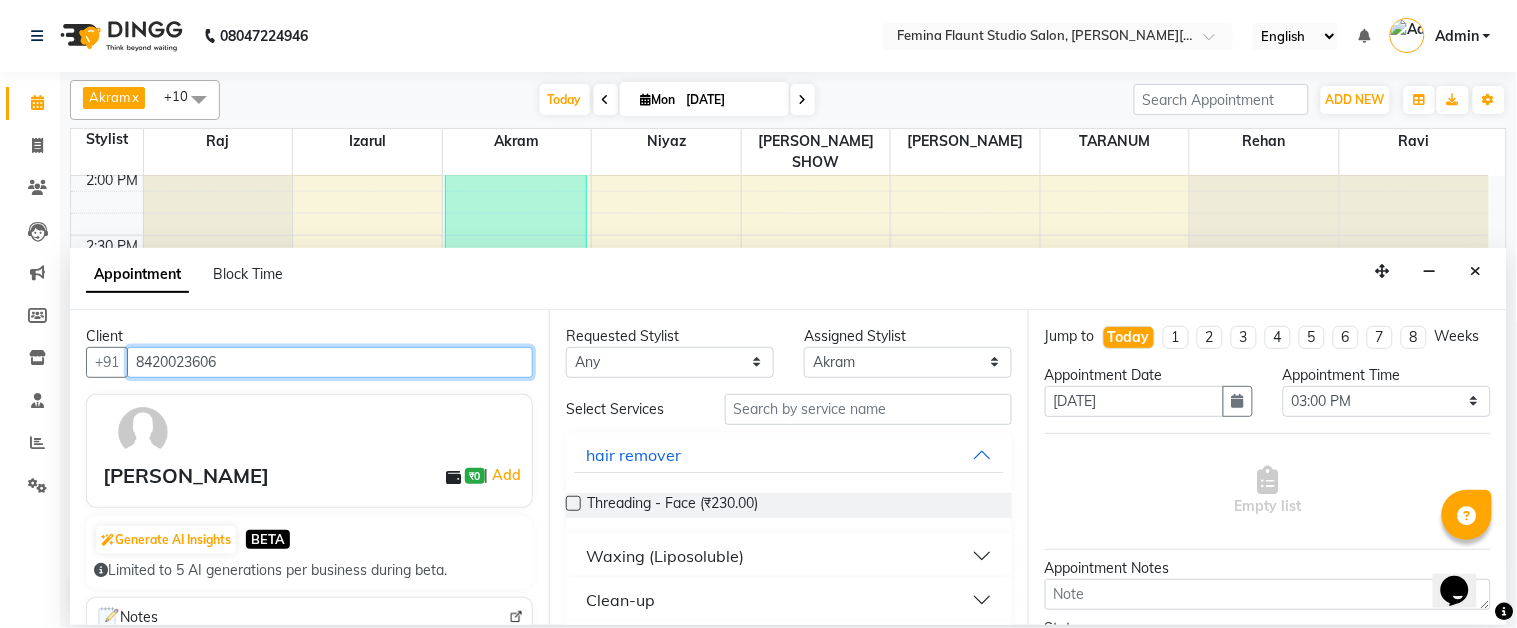 type on "8420023606" 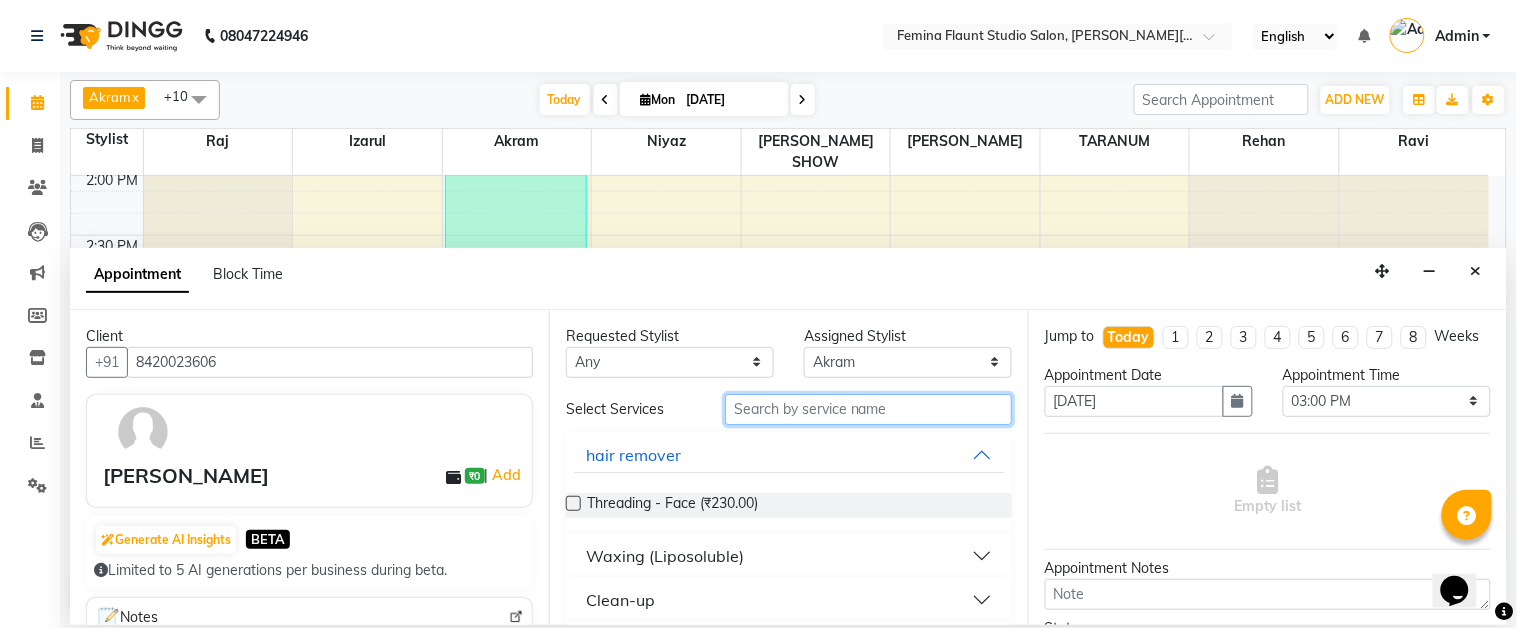 click at bounding box center (868, 409) 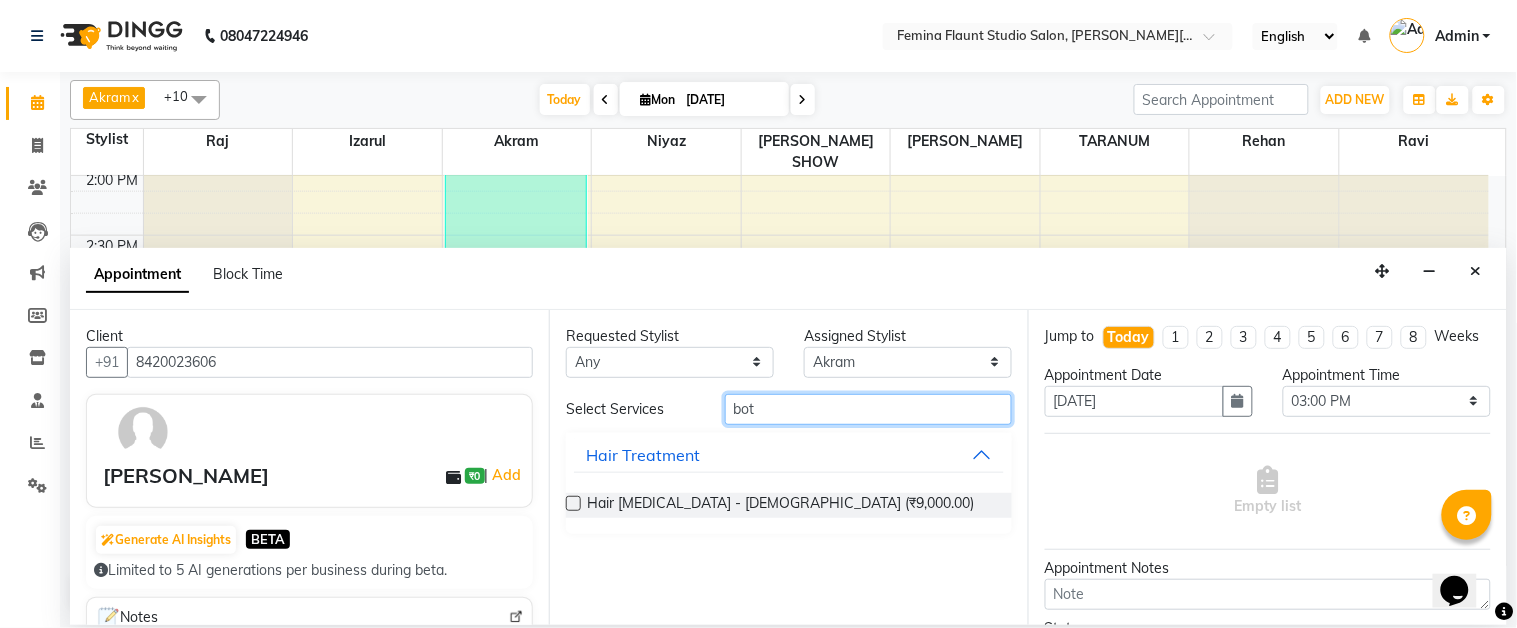 type on "bot" 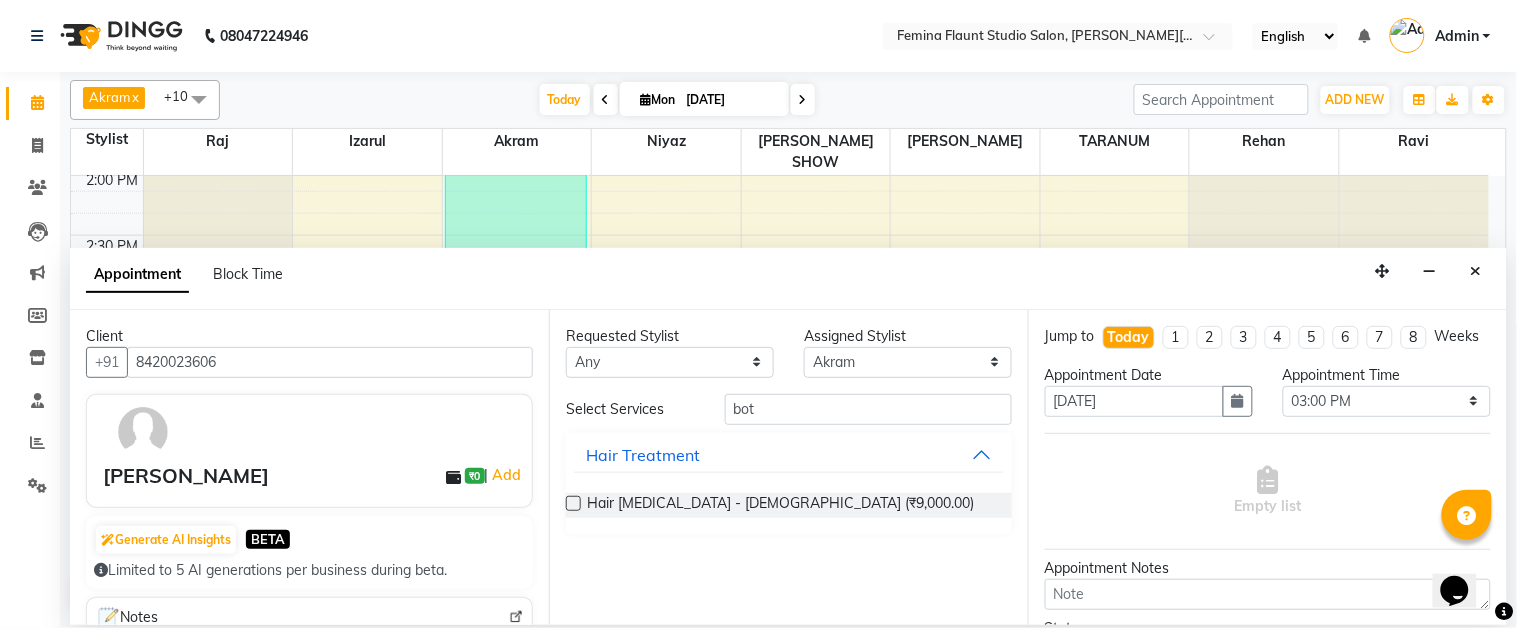 click at bounding box center (573, 503) 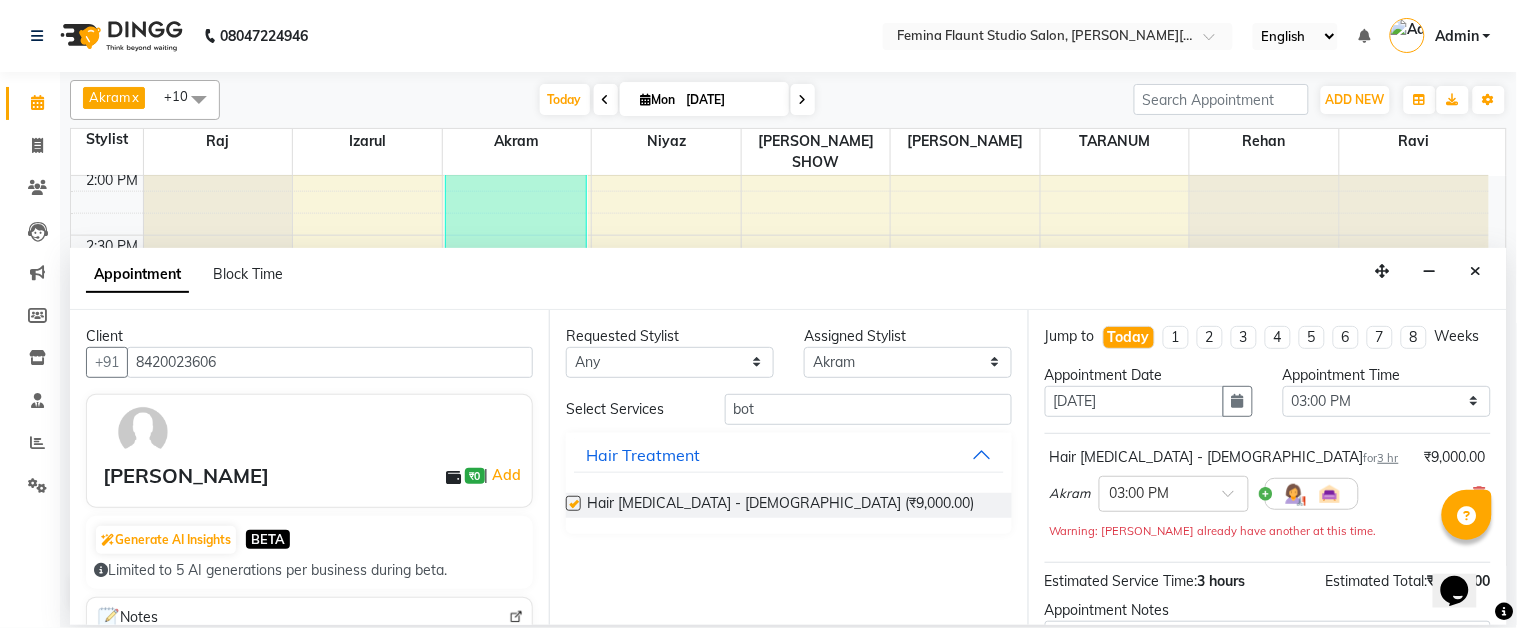 checkbox on "false" 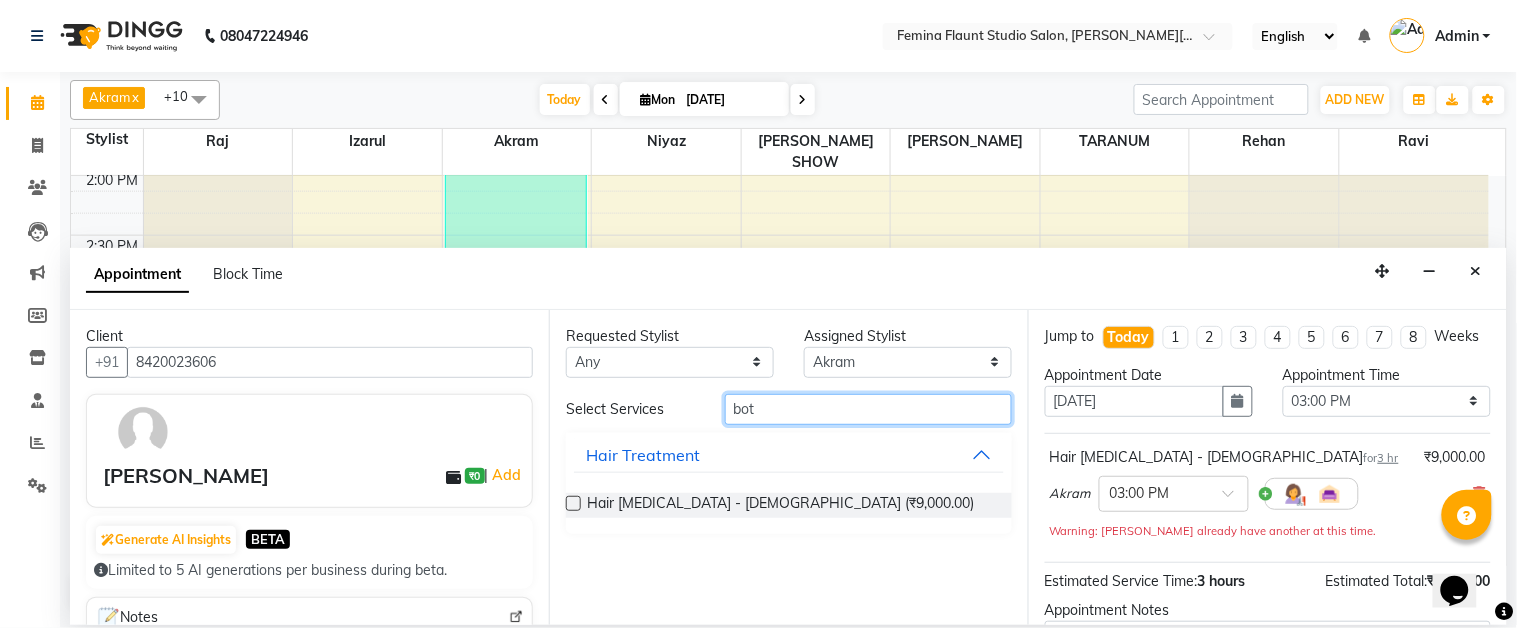 click on "bot" at bounding box center [868, 409] 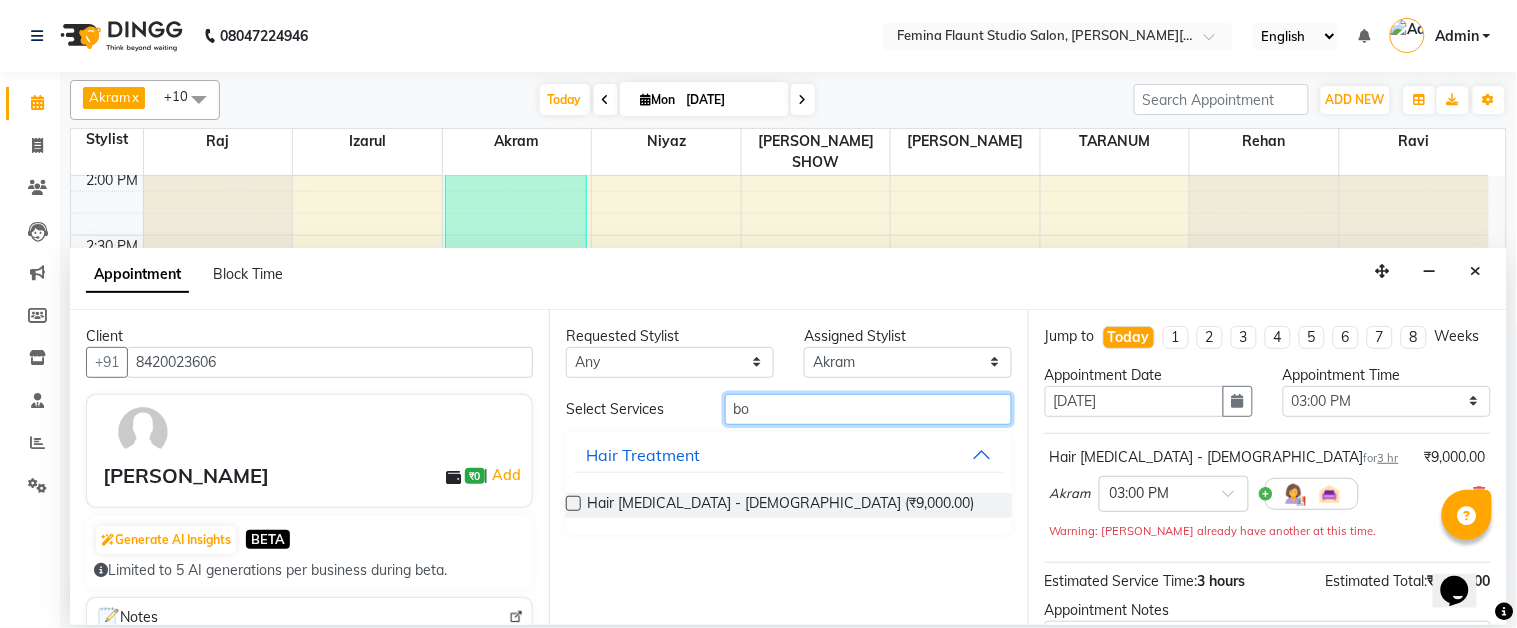 type on "b" 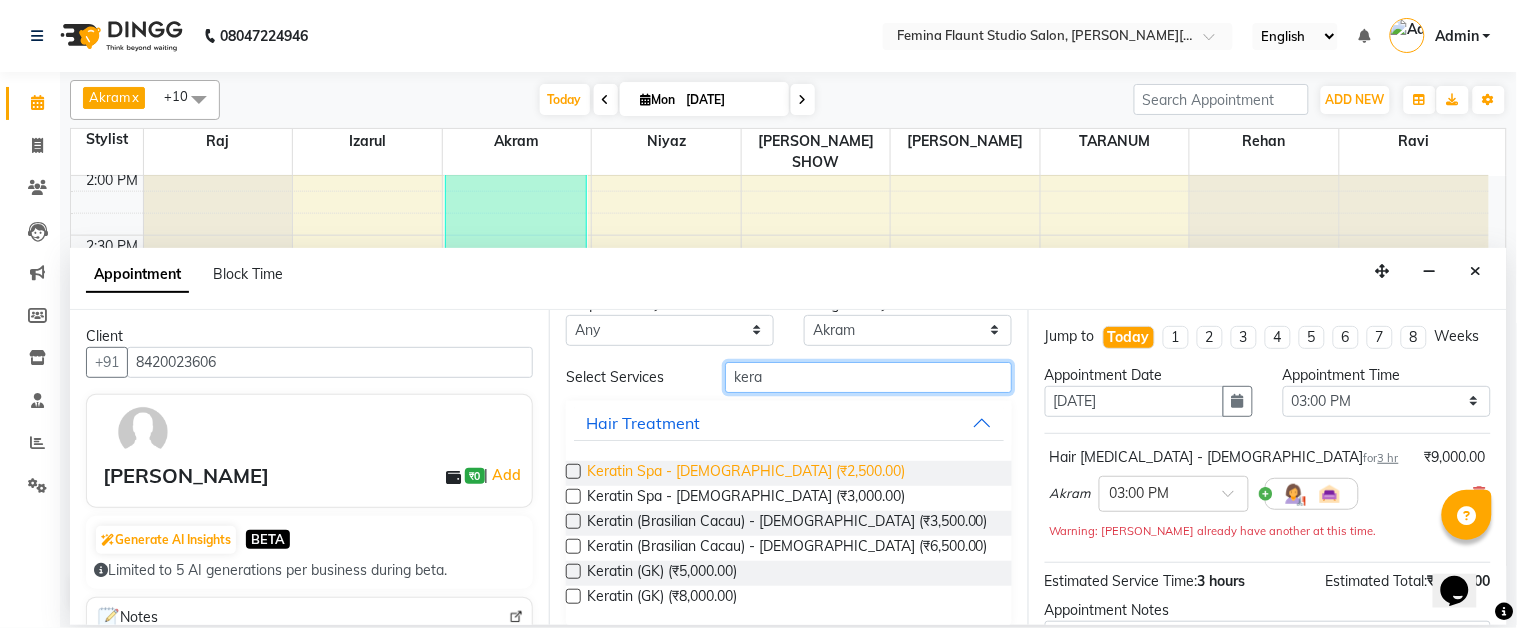 scroll, scrollTop: 48, scrollLeft: 0, axis: vertical 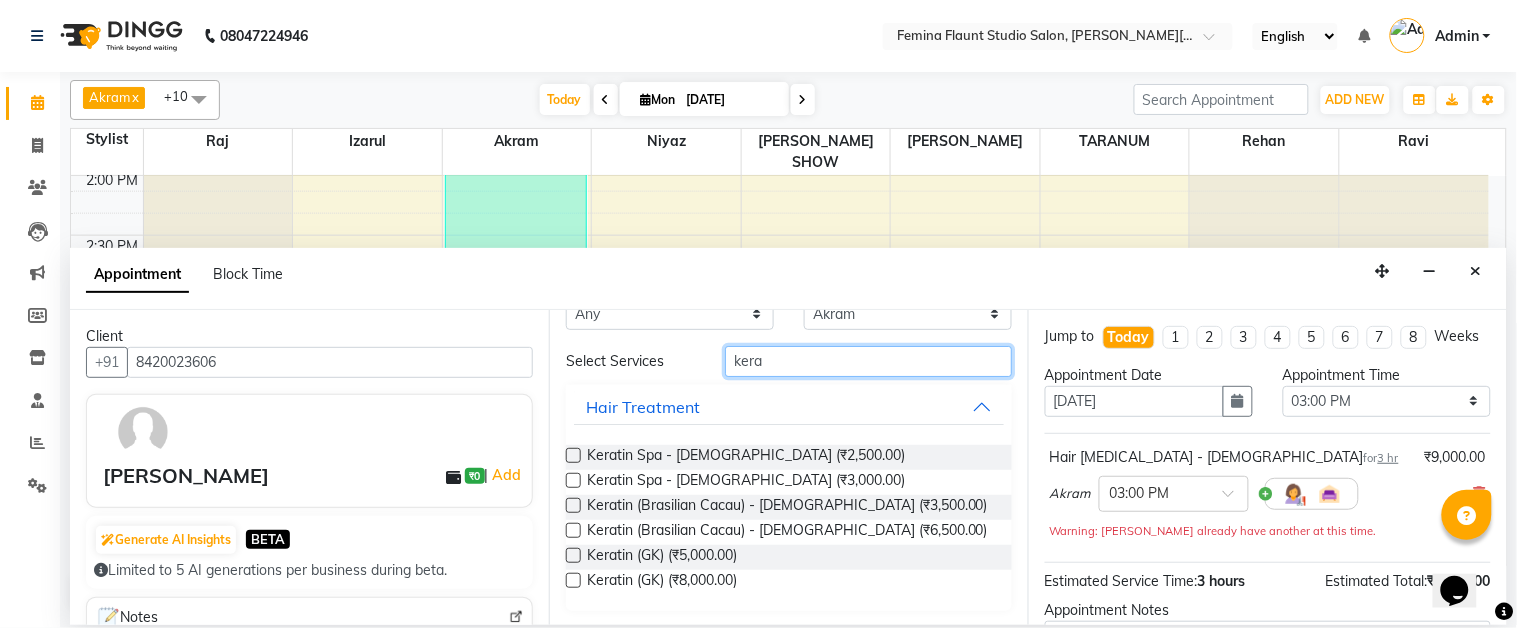 click on "kera" at bounding box center [868, 361] 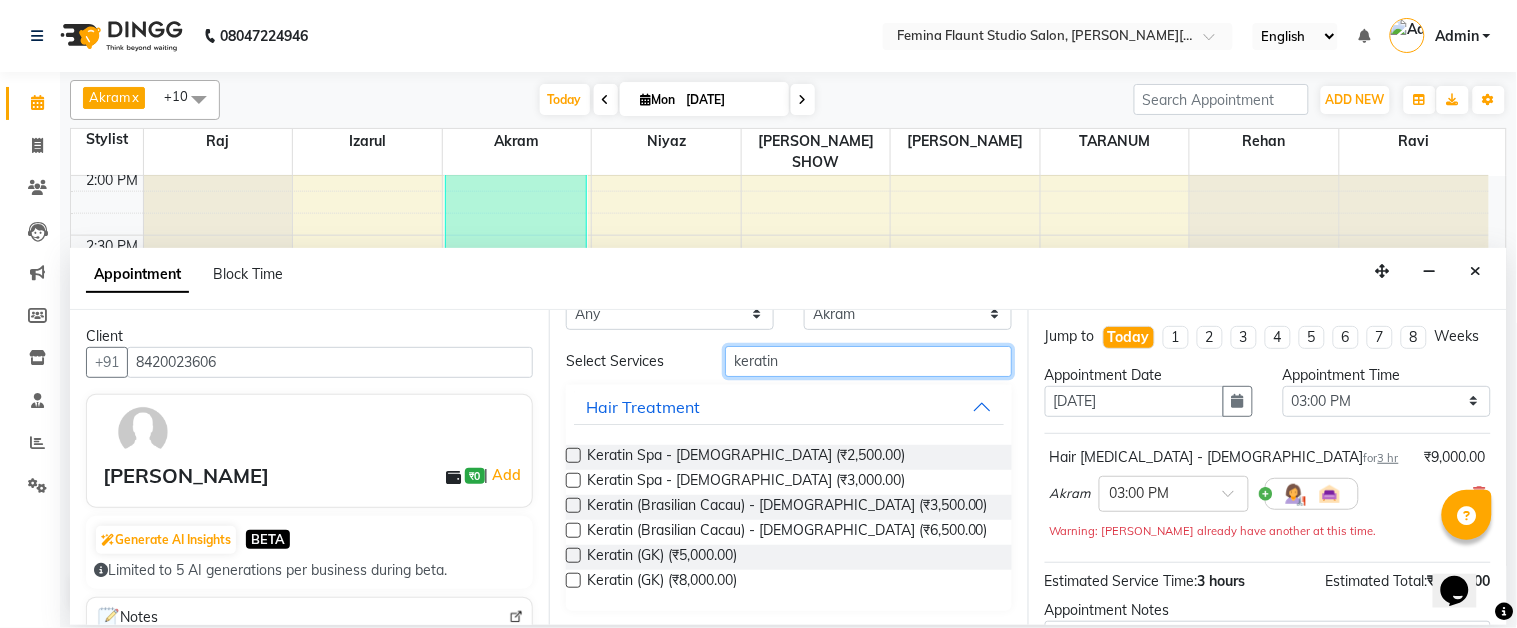 type on "keratin" 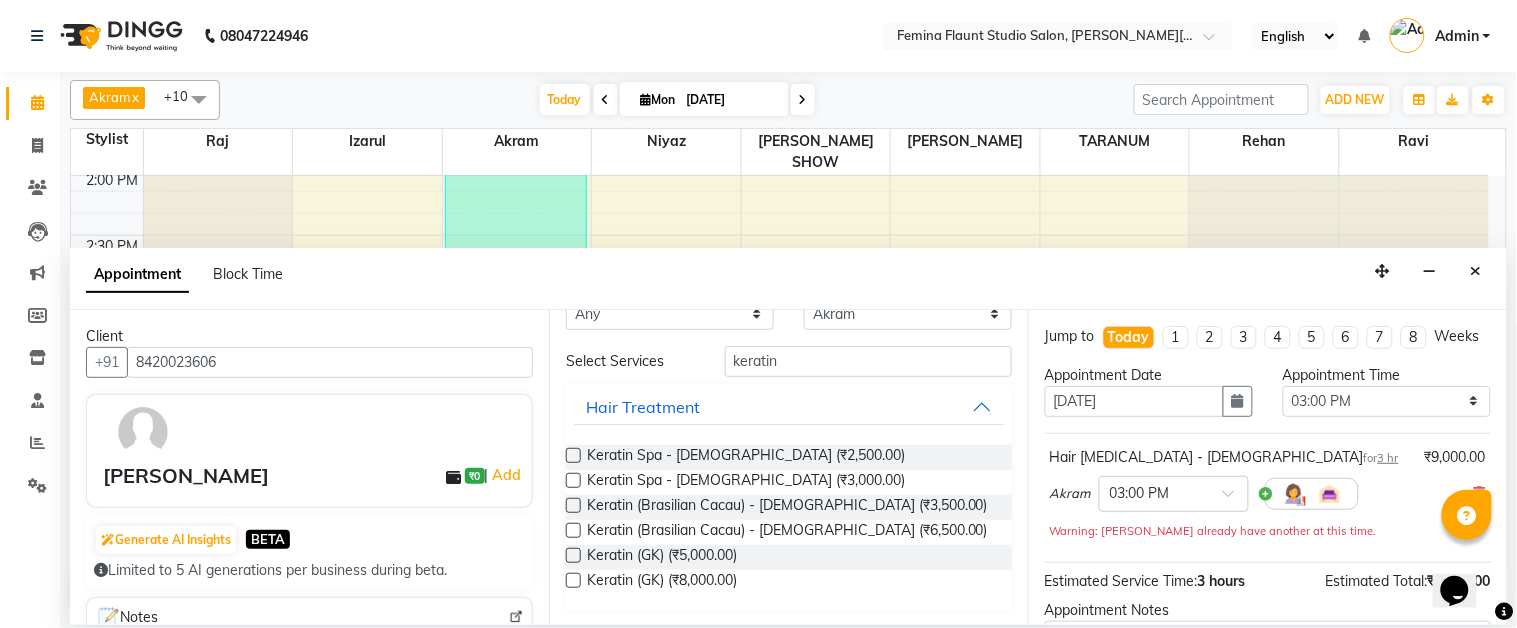 click at bounding box center [573, 505] 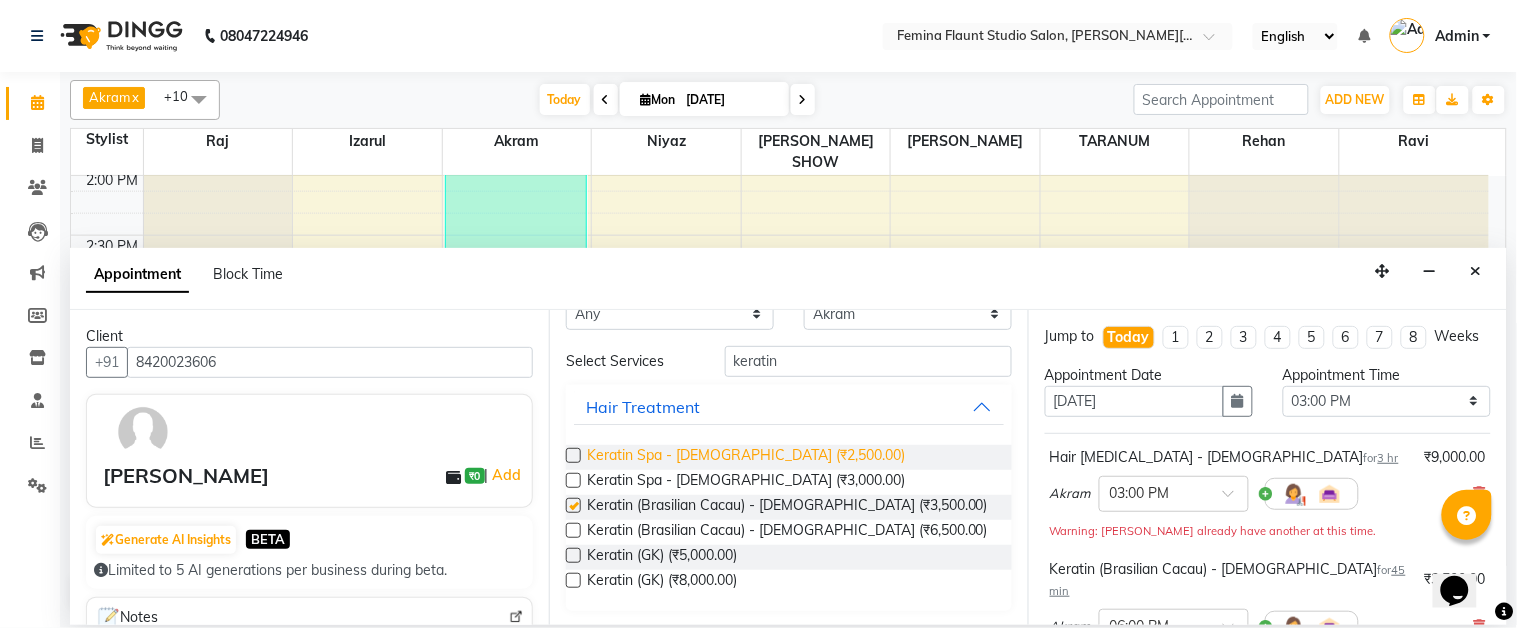 checkbox on "false" 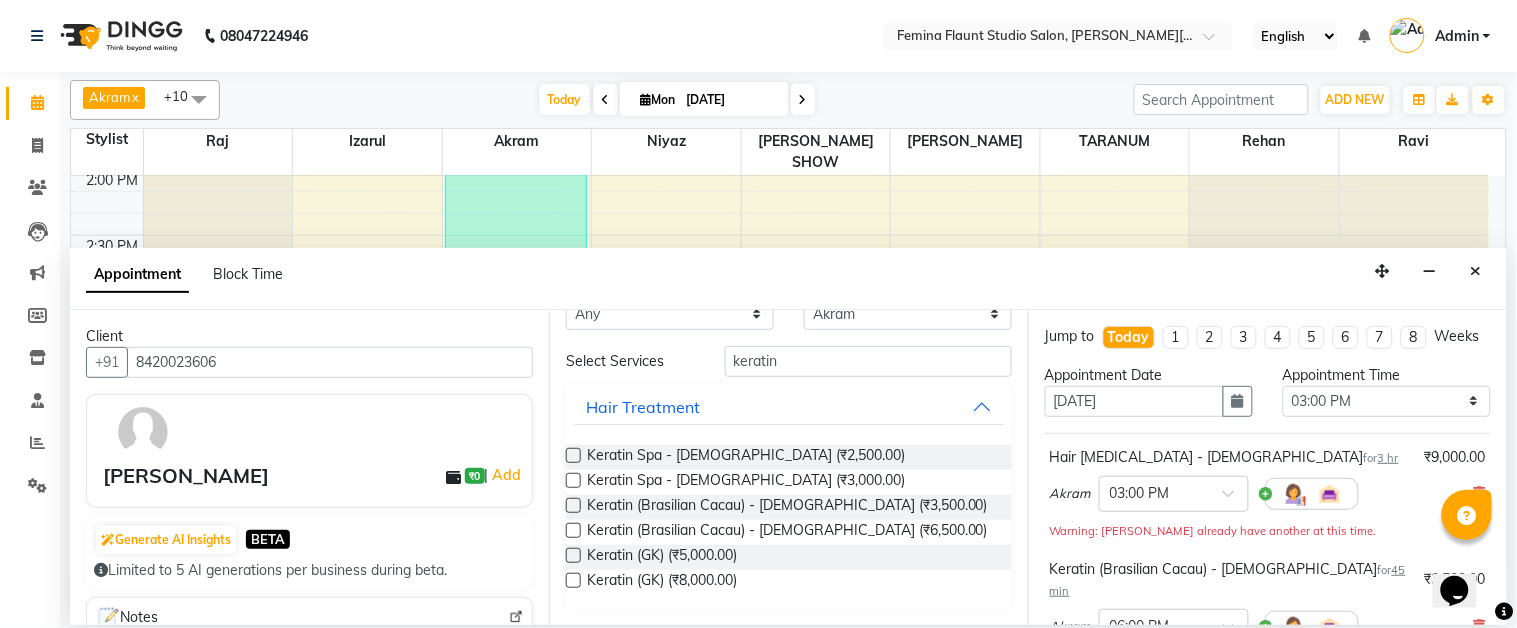 scroll, scrollTop: 0, scrollLeft: 0, axis: both 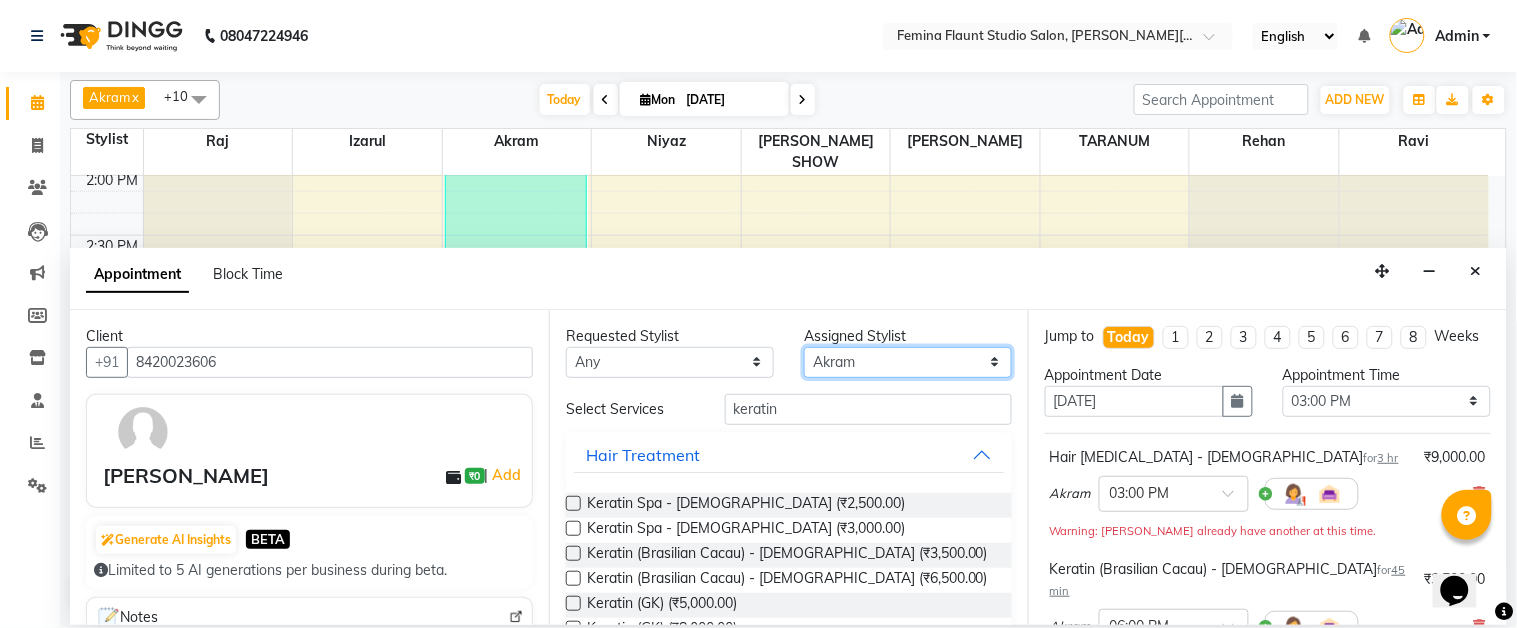 click on "Select [PERSON_NAME] [PERSON_NAME] [PERSON_NAME] [PERSON_NAME] [PERSON_NAME] SHOW TARANUM" at bounding box center (908, 362) 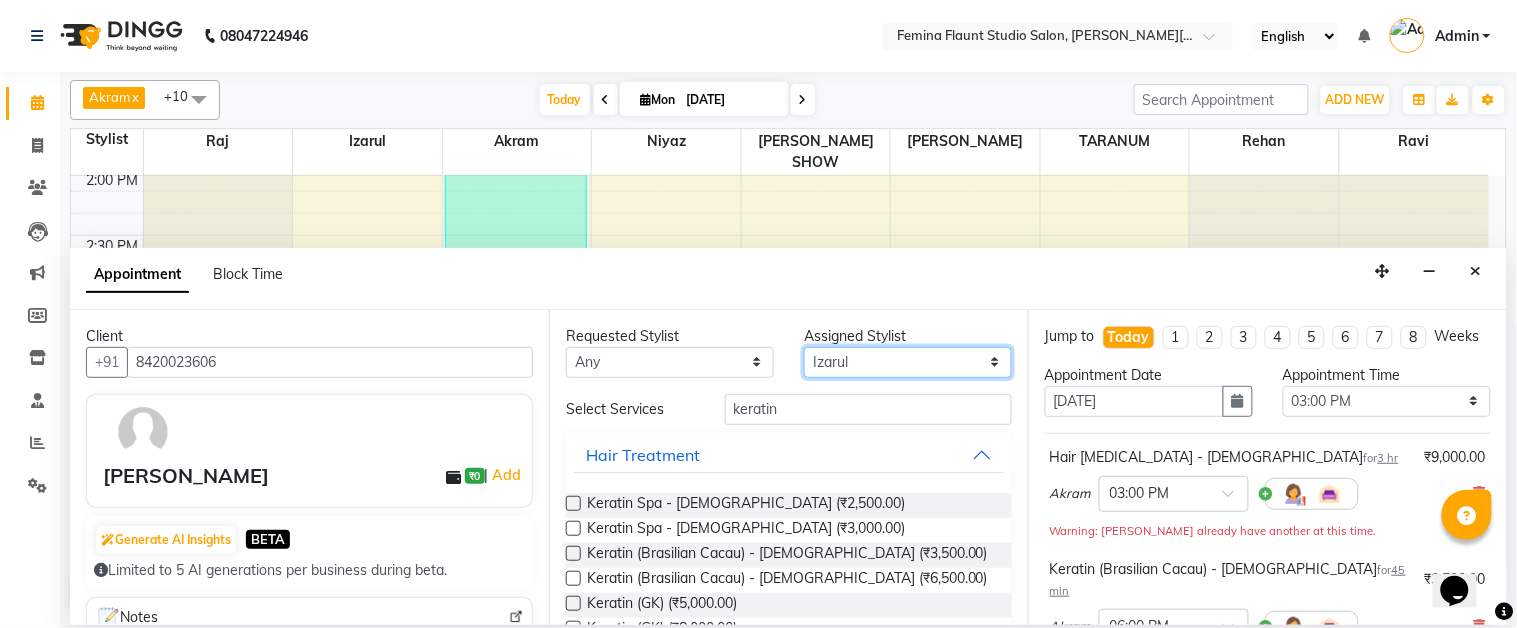 click on "Select [PERSON_NAME] [PERSON_NAME] [PERSON_NAME] [PERSON_NAME] [PERSON_NAME] SHOW TARANUM" at bounding box center [908, 362] 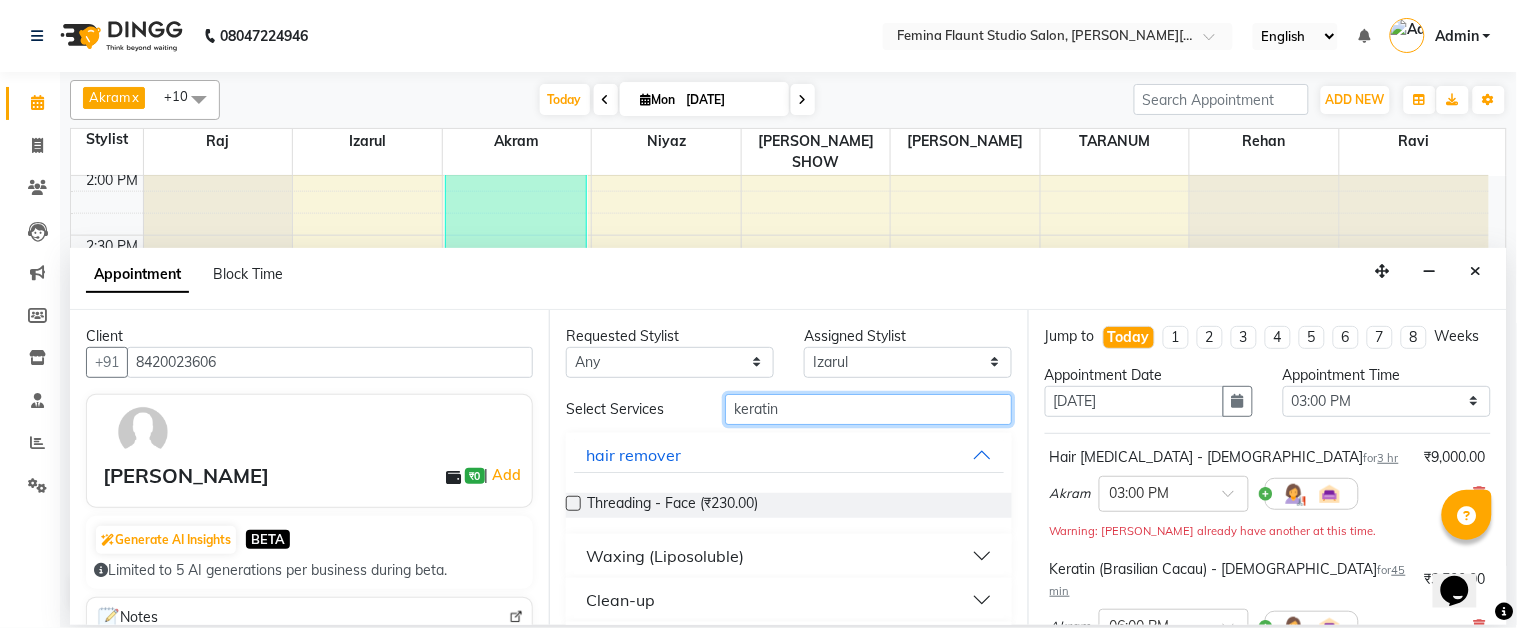 click on "keratin" at bounding box center (868, 409) 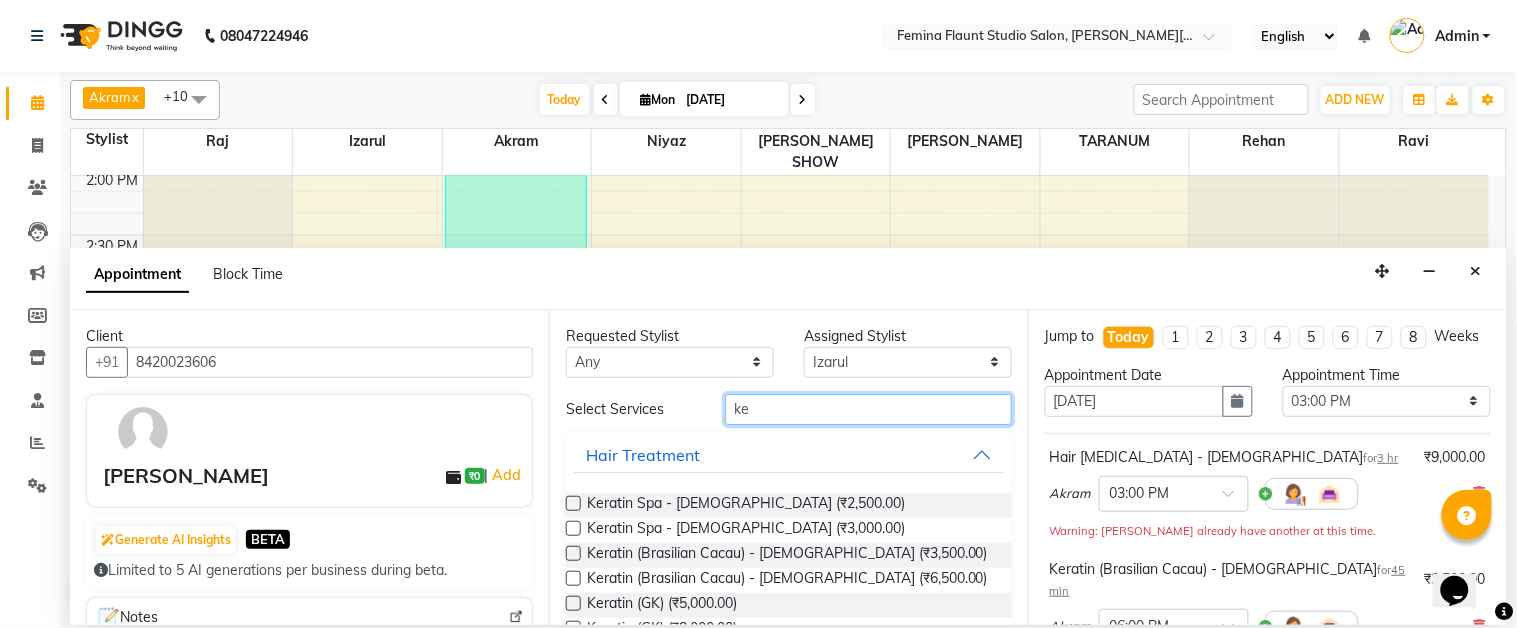 type on "k" 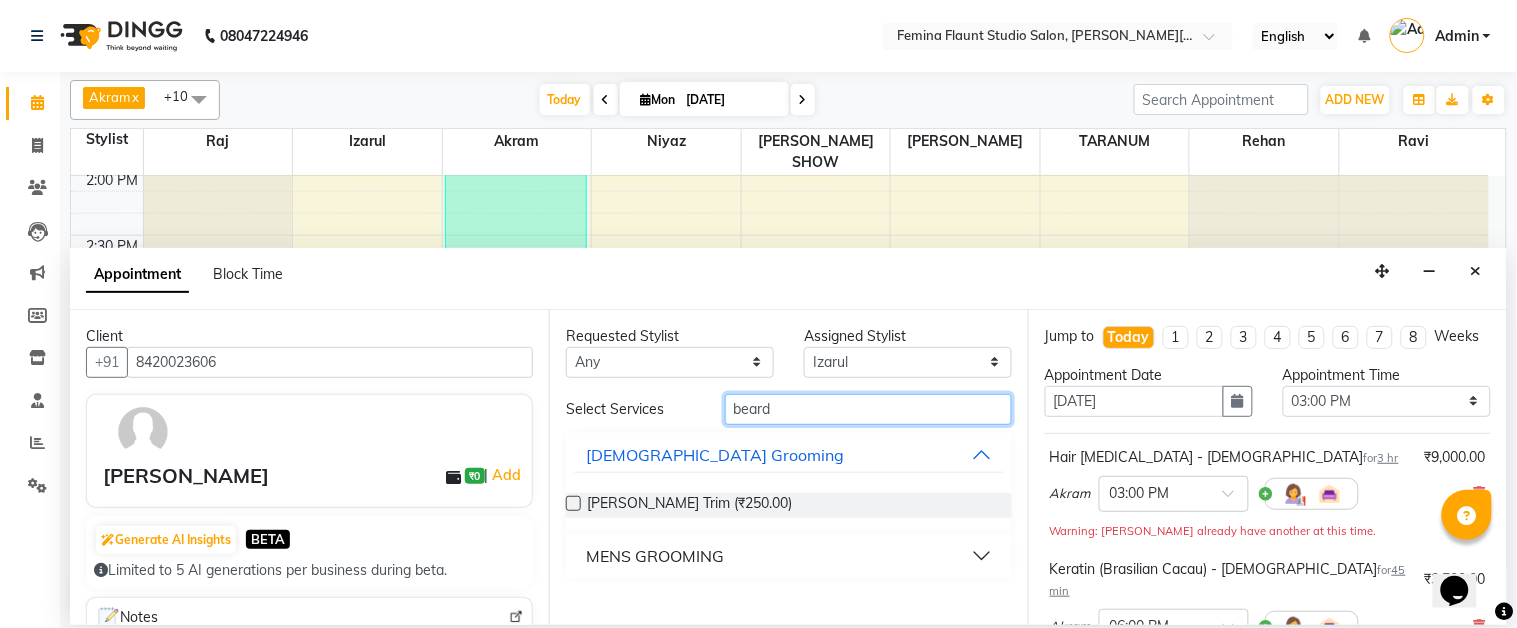 type on "beard" 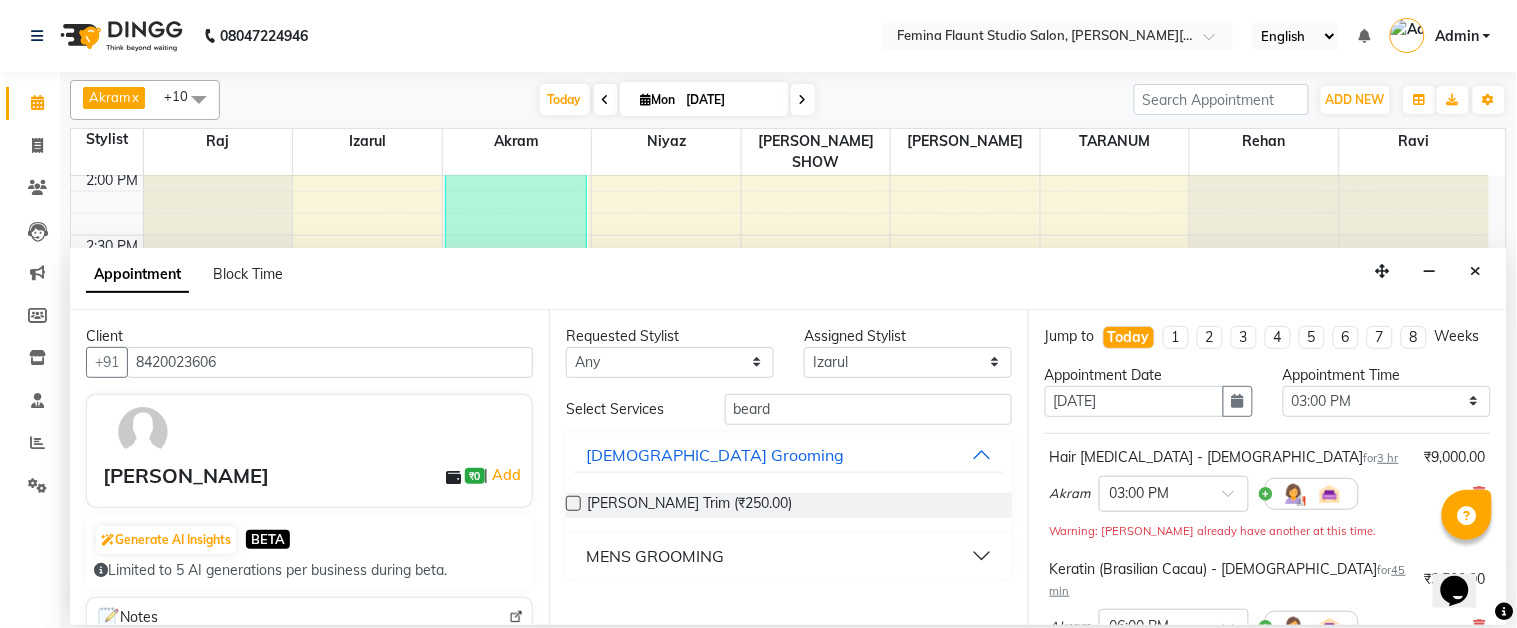 click on "MENS GROOMING" at bounding box center (789, 556) 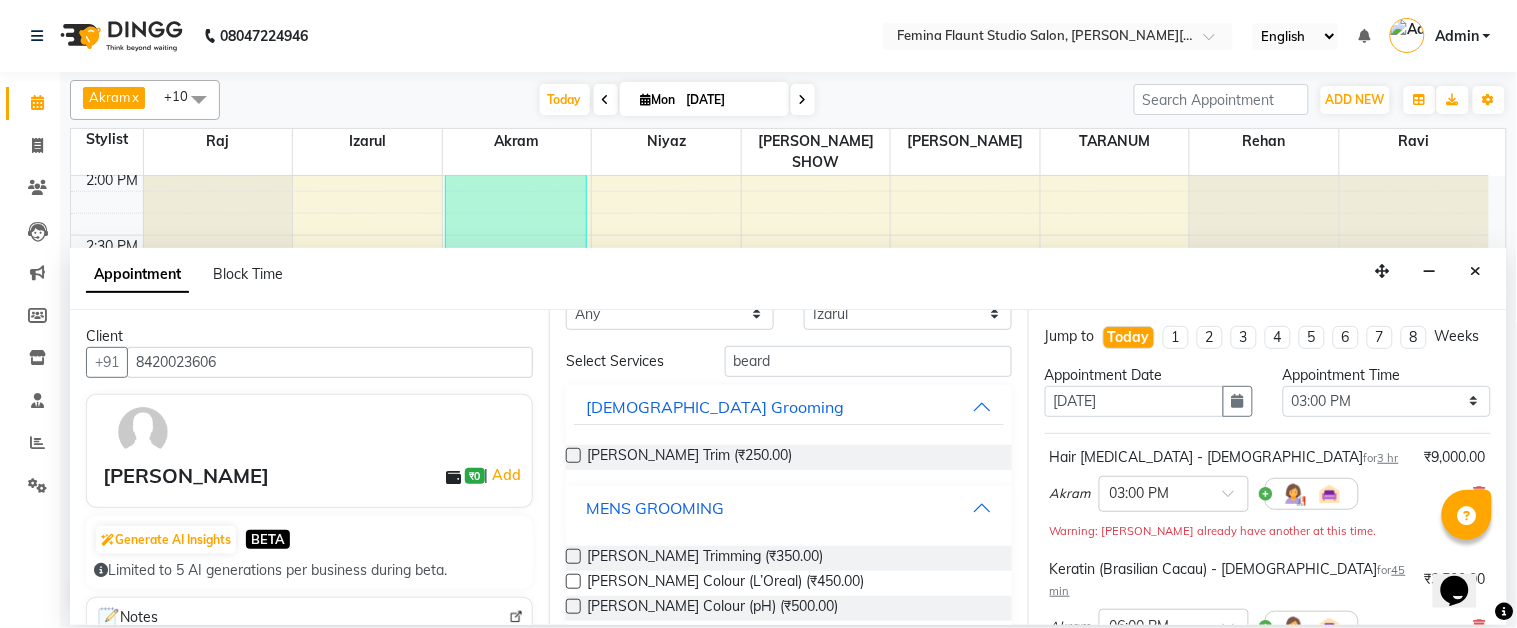scroll, scrollTop: 75, scrollLeft: 0, axis: vertical 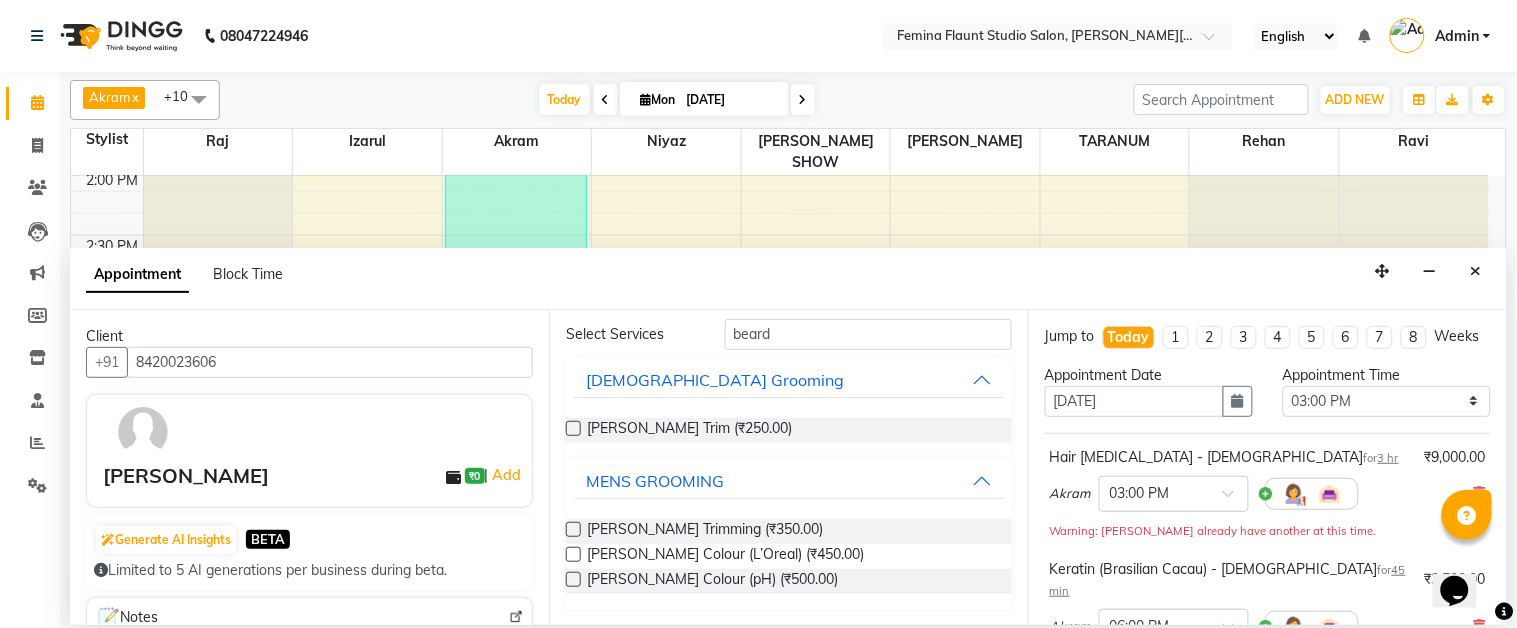 click at bounding box center (573, 529) 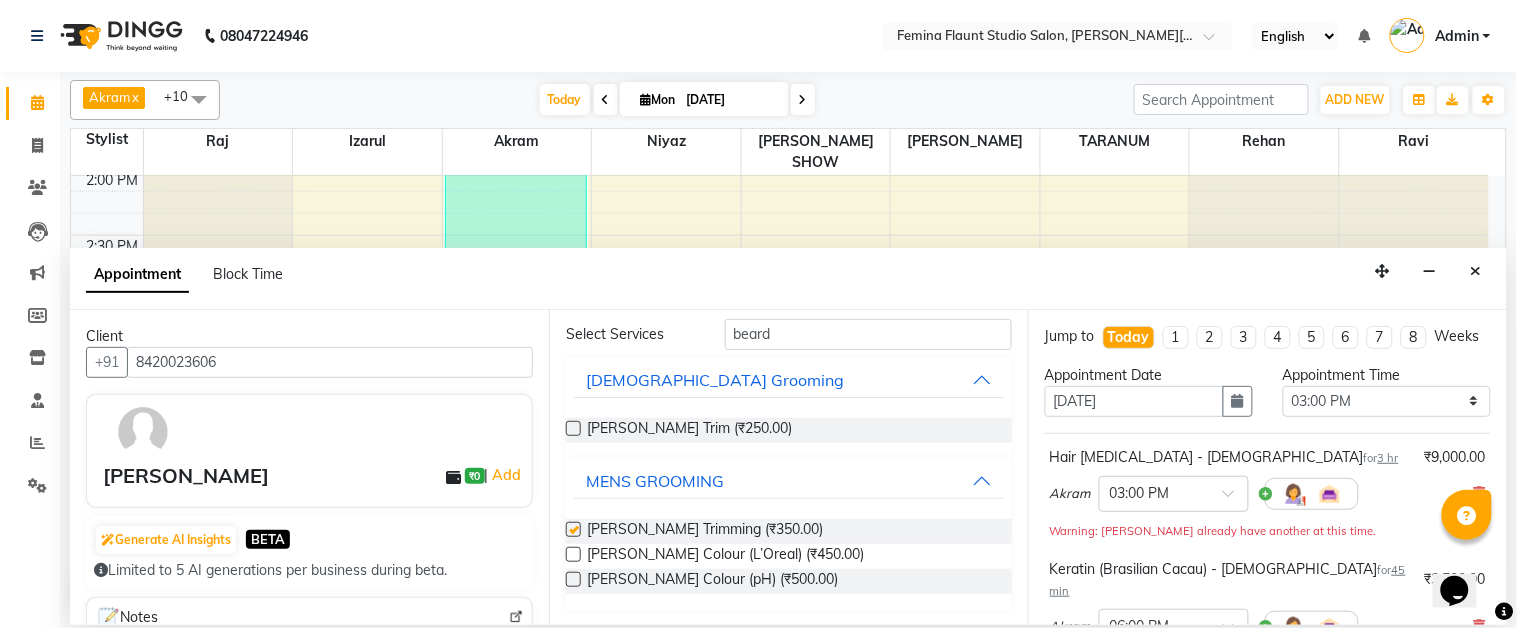 checkbox on "false" 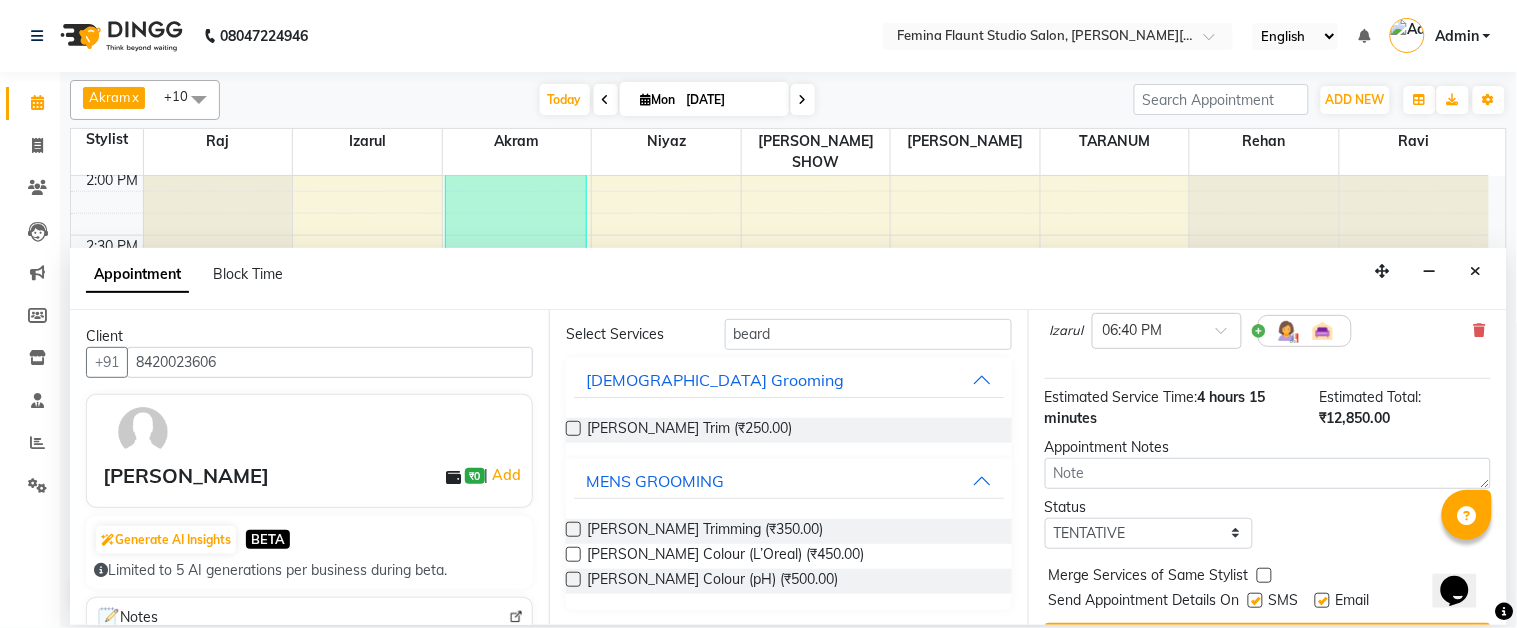 scroll, scrollTop: 434, scrollLeft: 0, axis: vertical 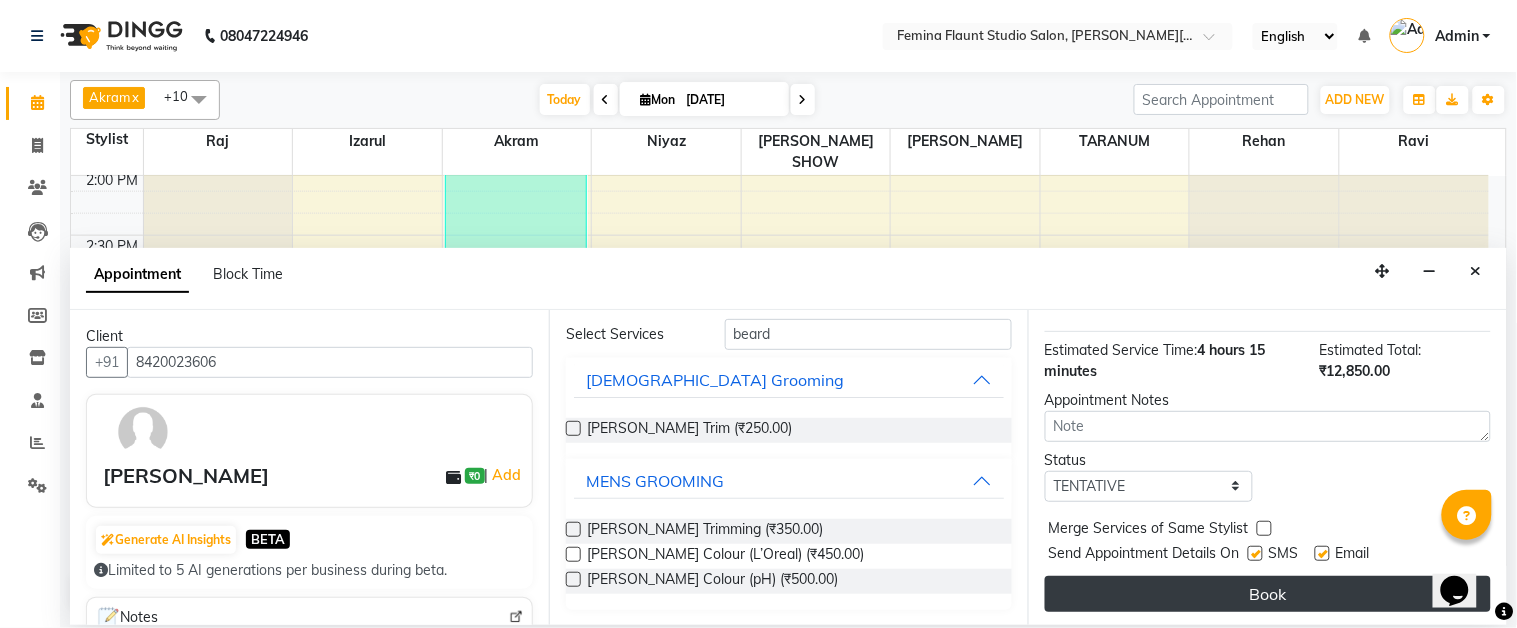 click on "Book" at bounding box center (1268, 594) 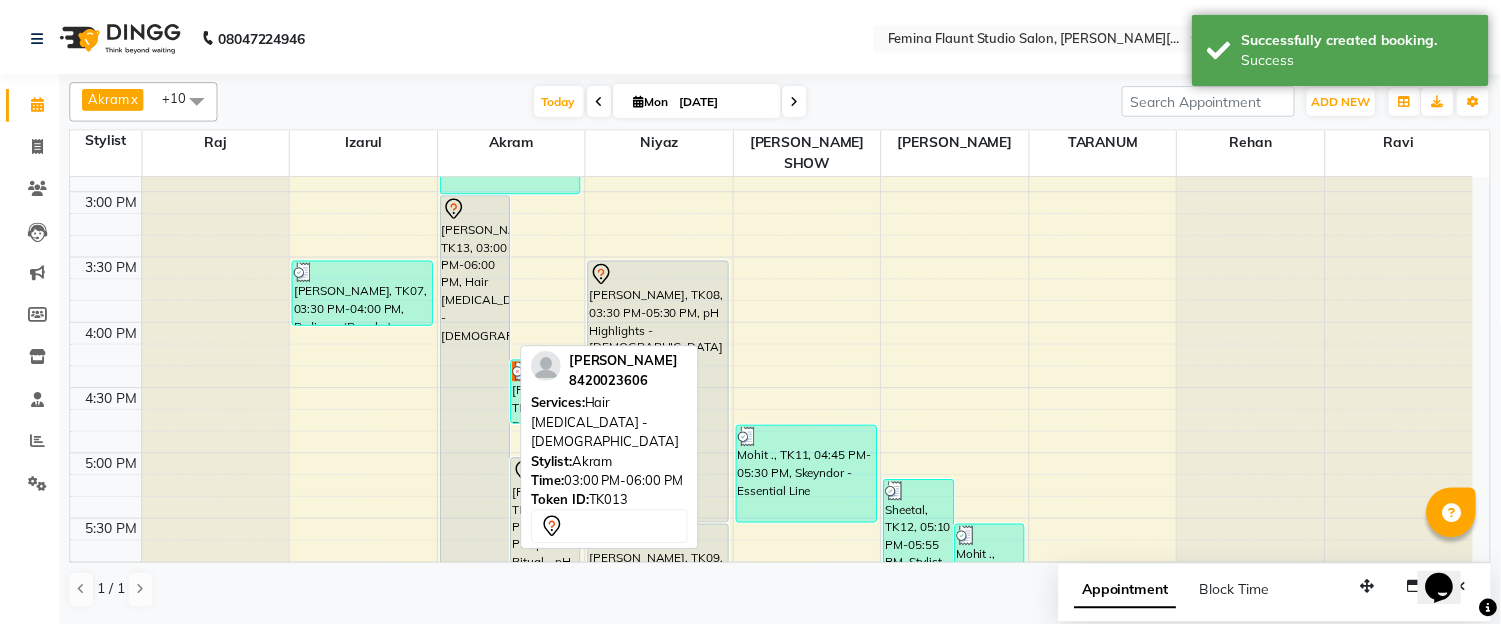 scroll, scrollTop: 666, scrollLeft: 0, axis: vertical 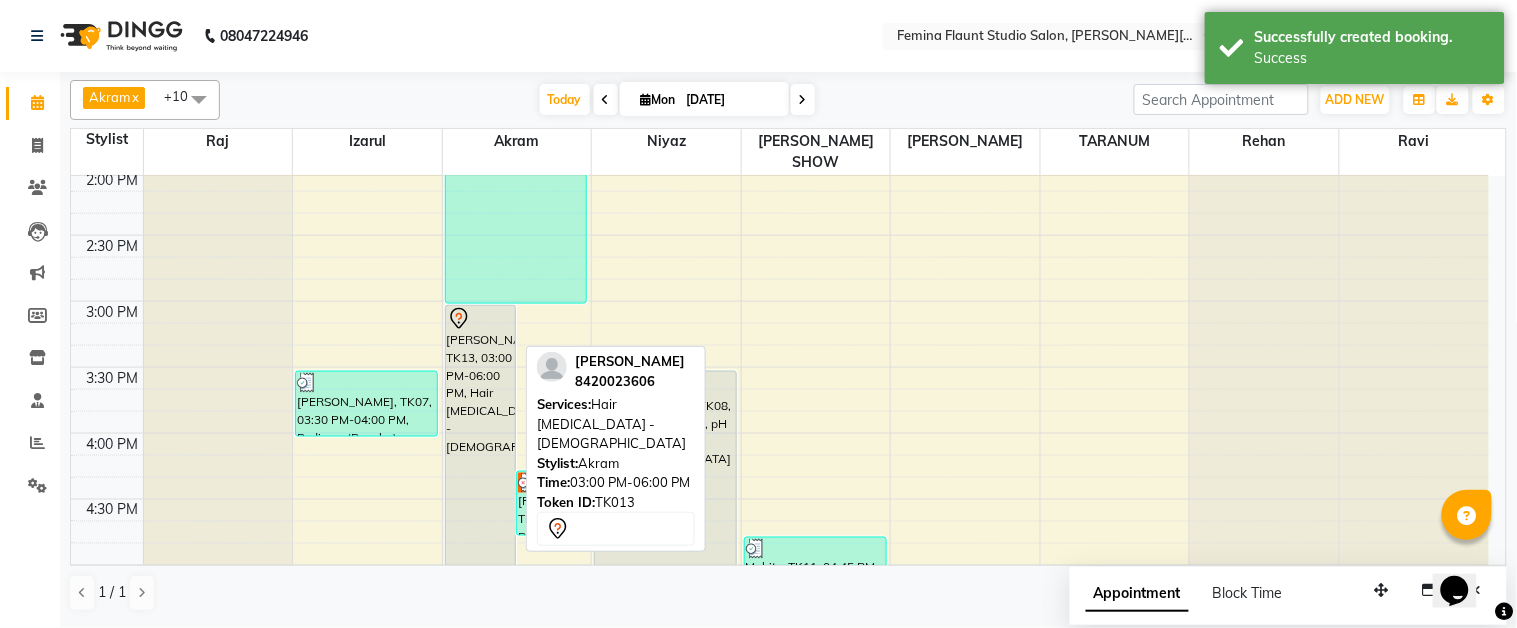 click on "[PERSON_NAME], TK13, 03:00 PM-06:00 PM, Hair [MEDICAL_DATA] - [DEMOGRAPHIC_DATA]" at bounding box center (480, 503) 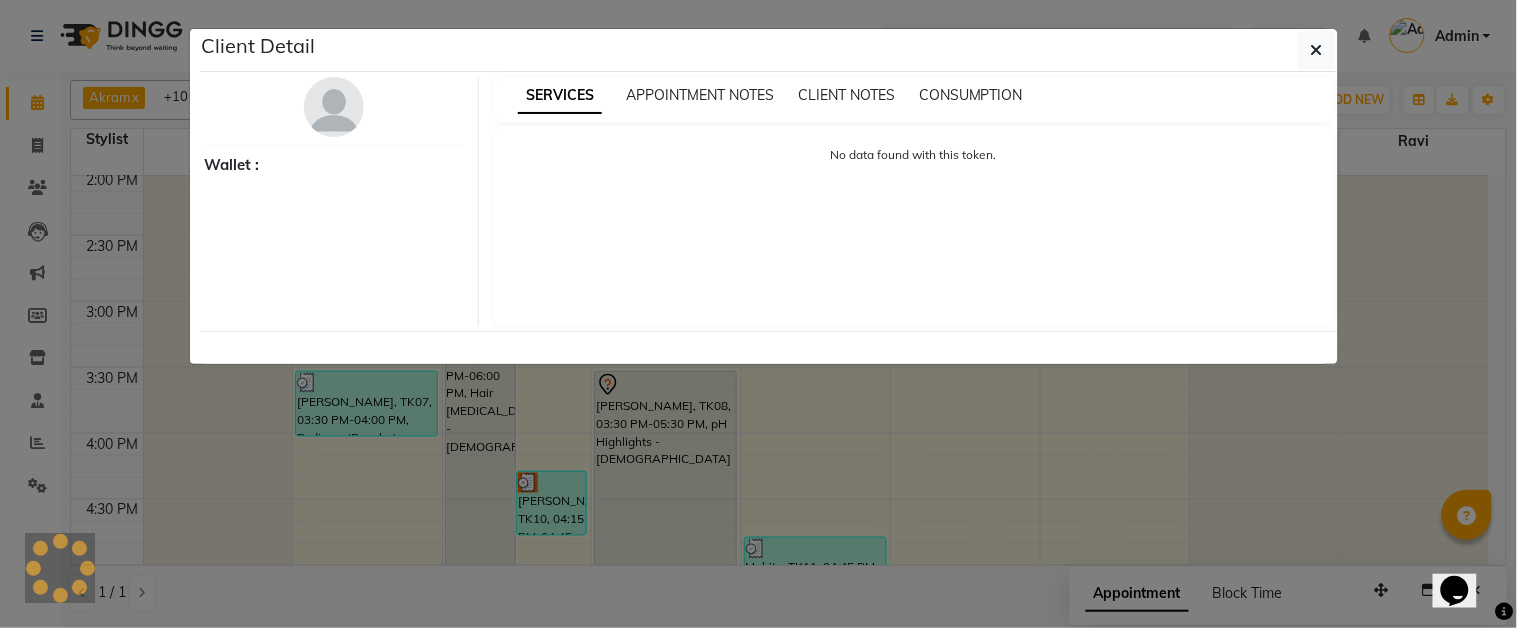 select on "7" 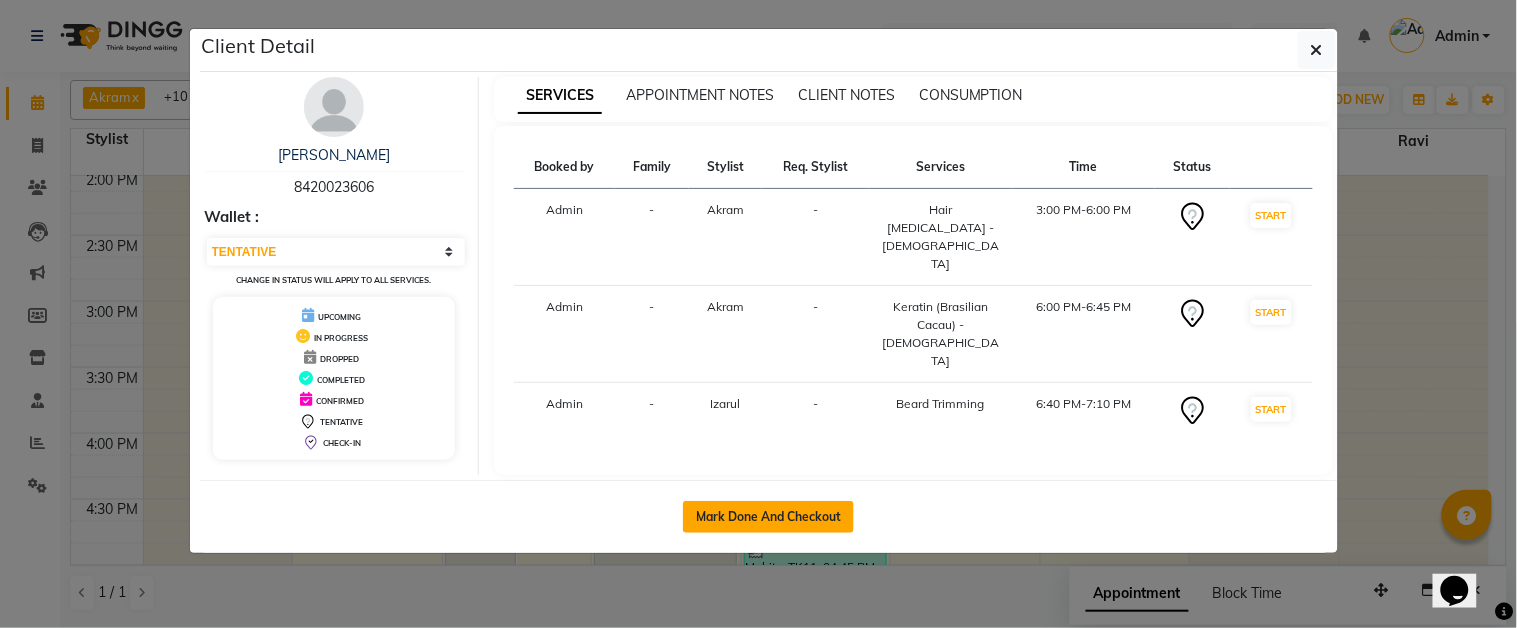 click on "Mark Done And Checkout" 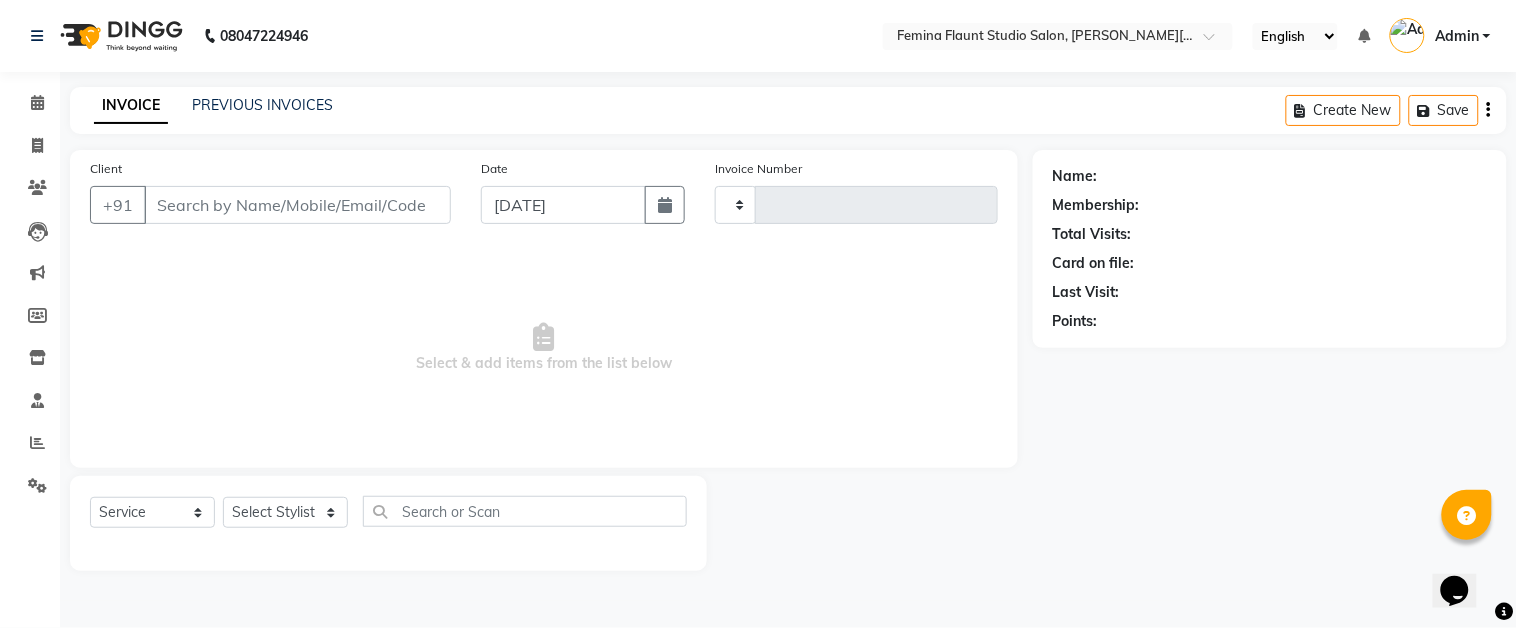 type on "1041" 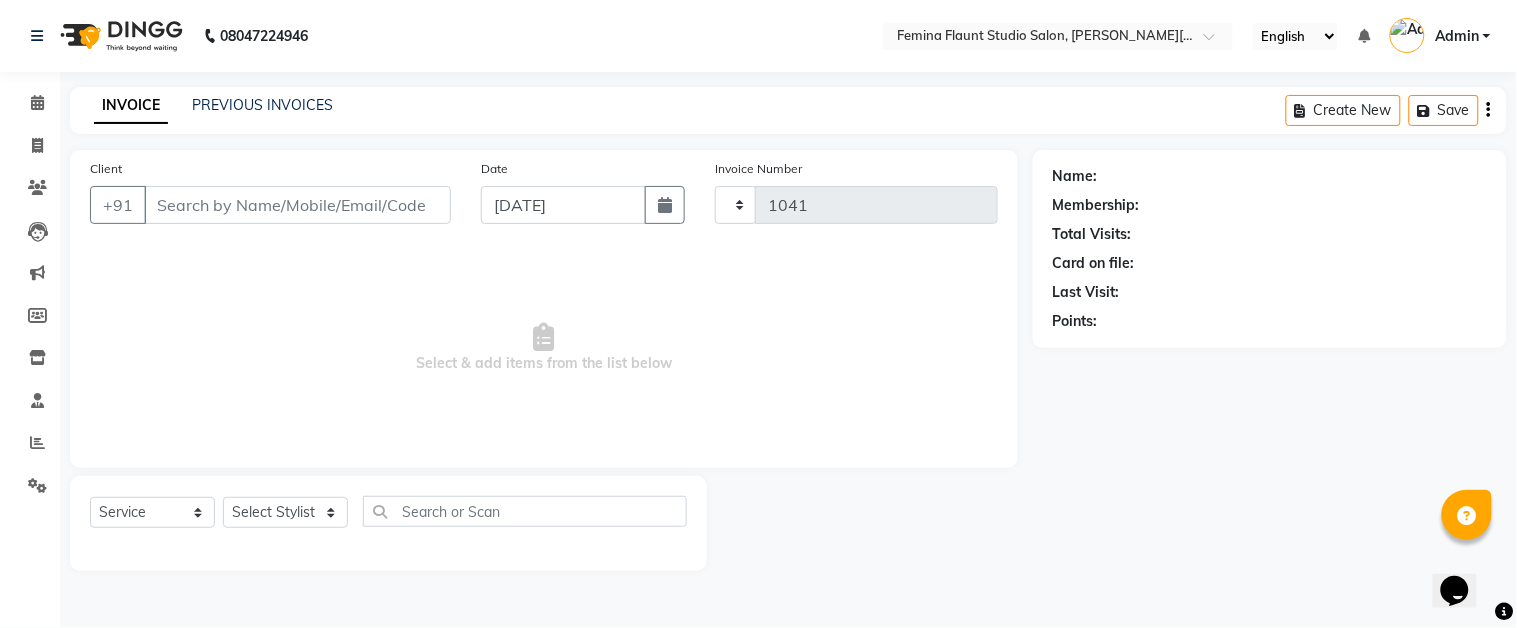 select on "5231" 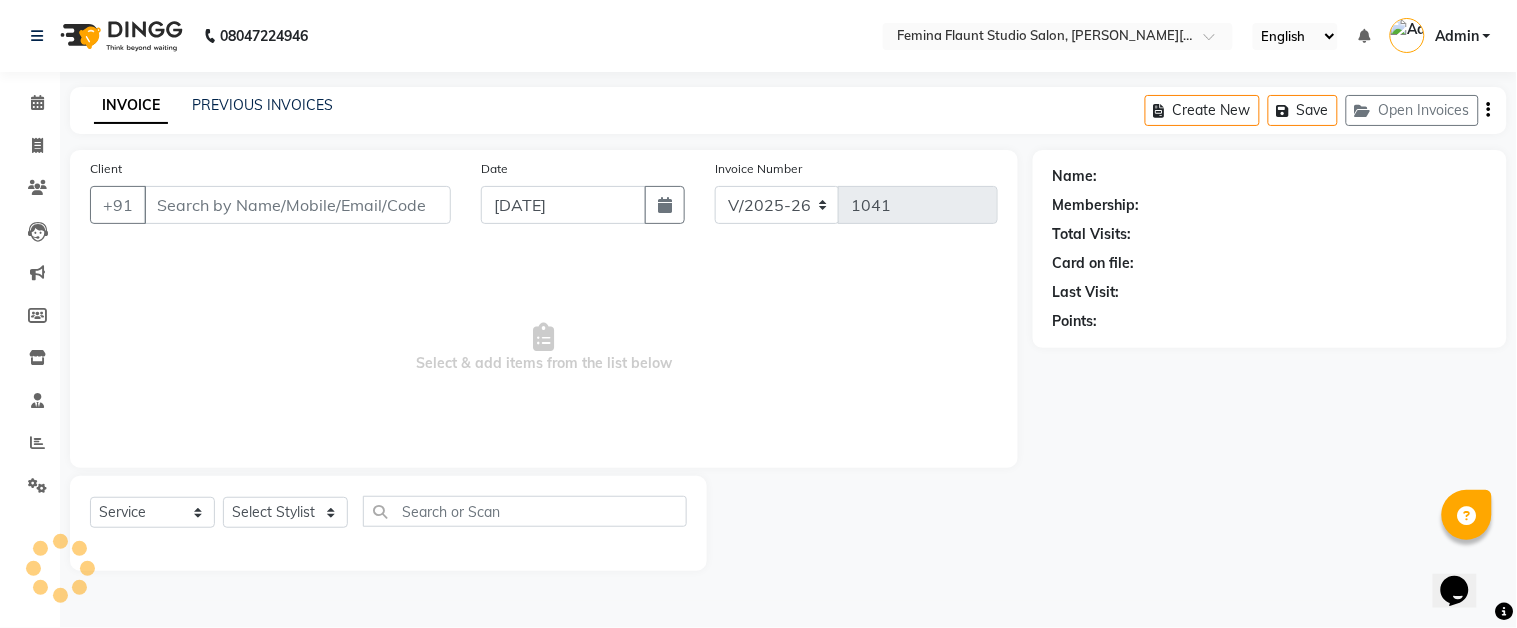 type on "8420023606" 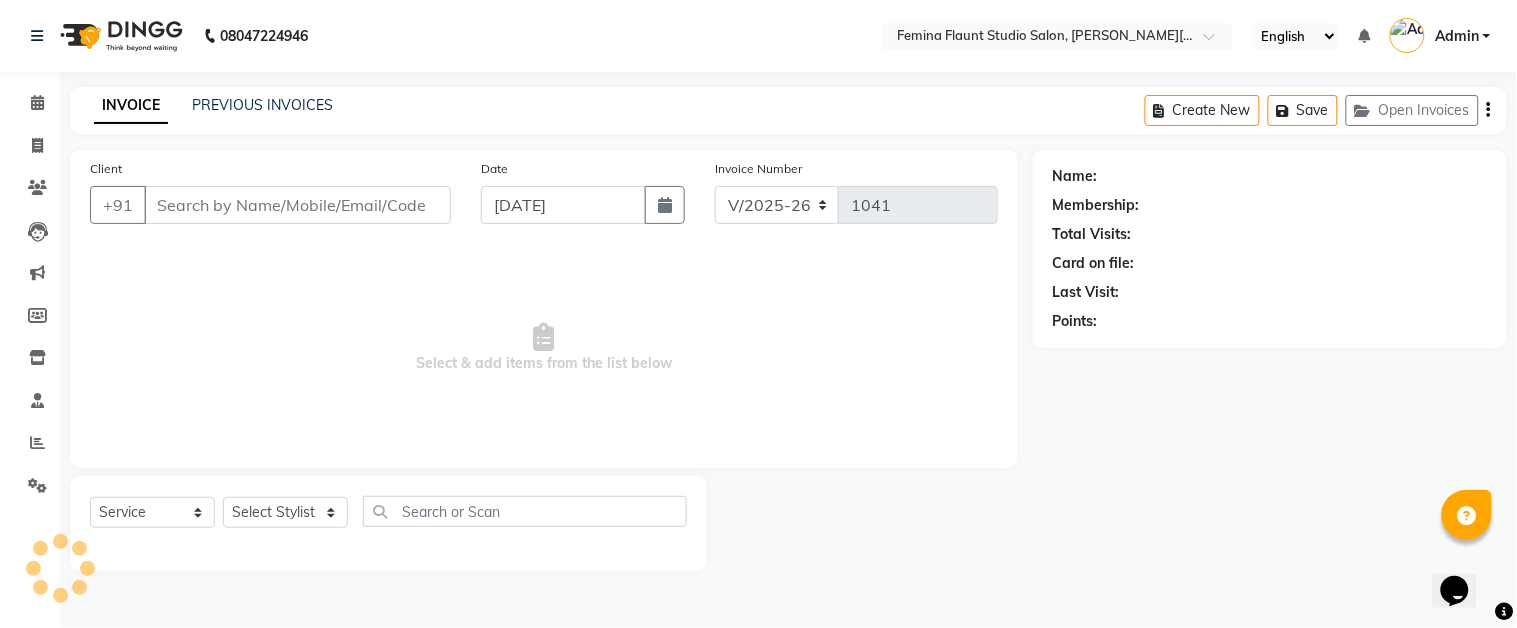 select on "83059" 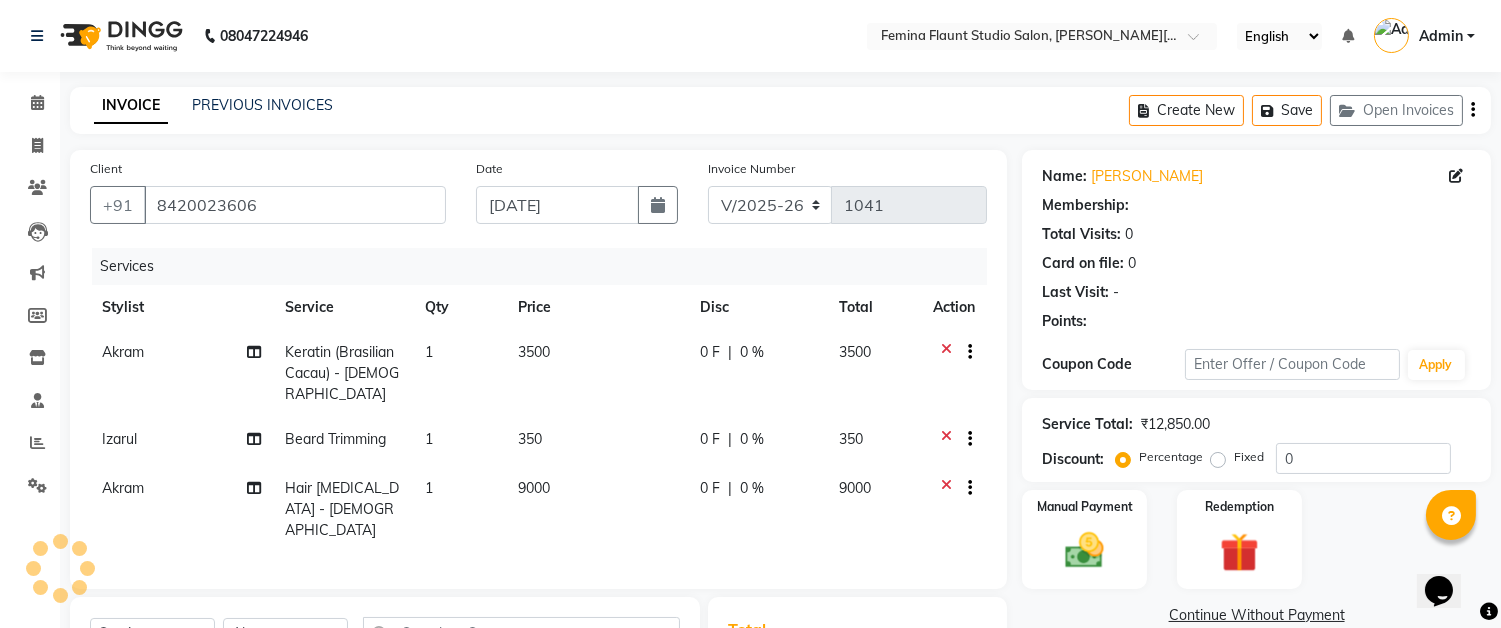 select on "1: Object" 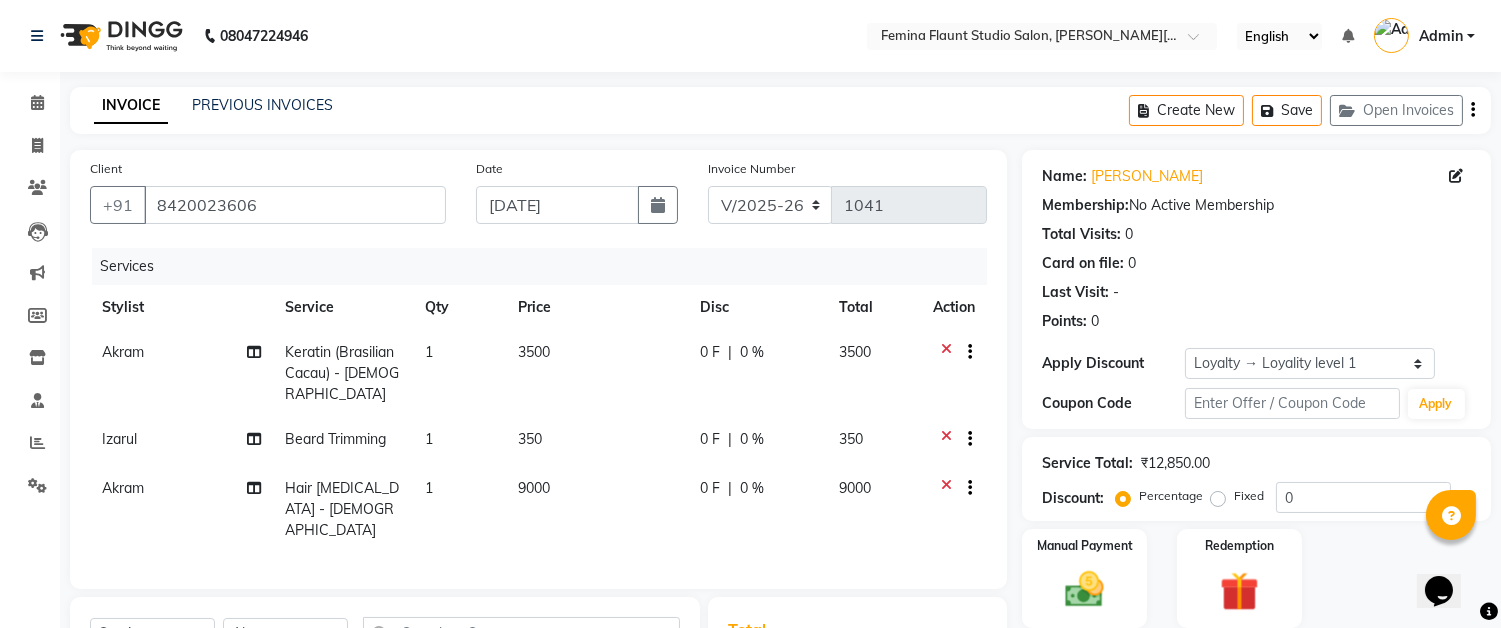 click on "9000" 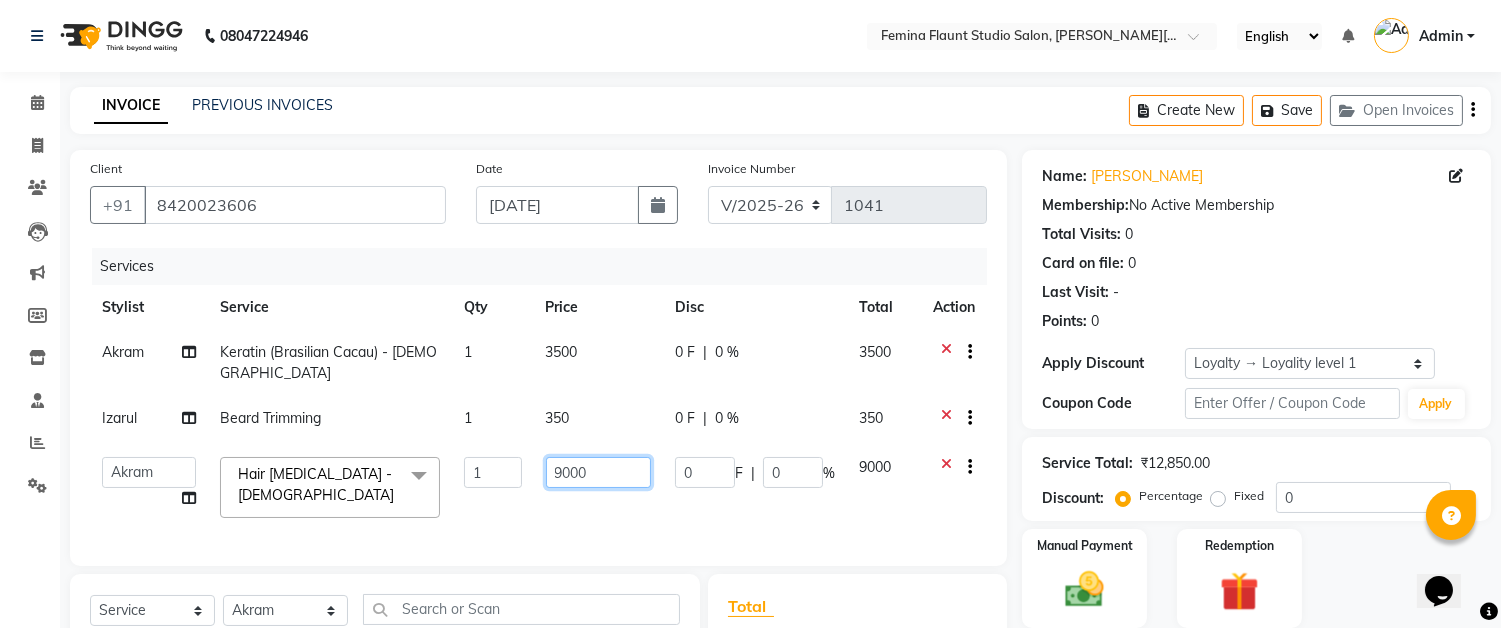 click on "9000" 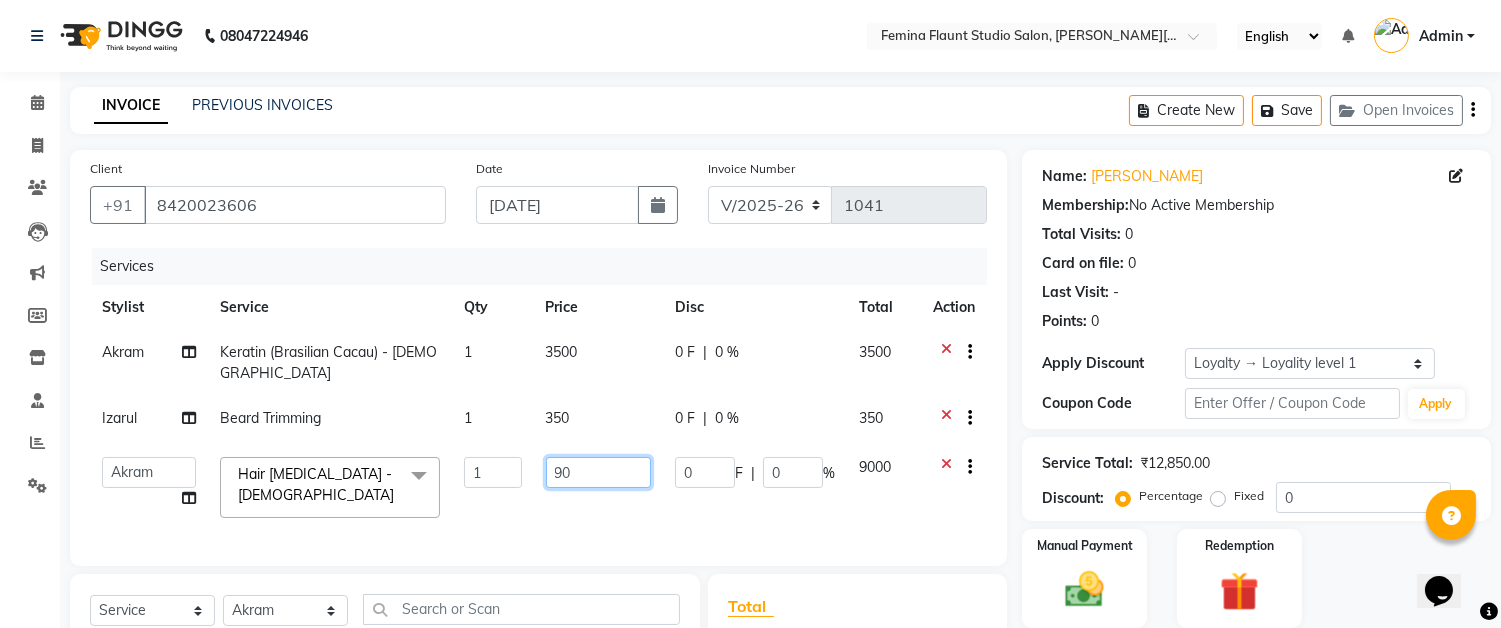 type on "9" 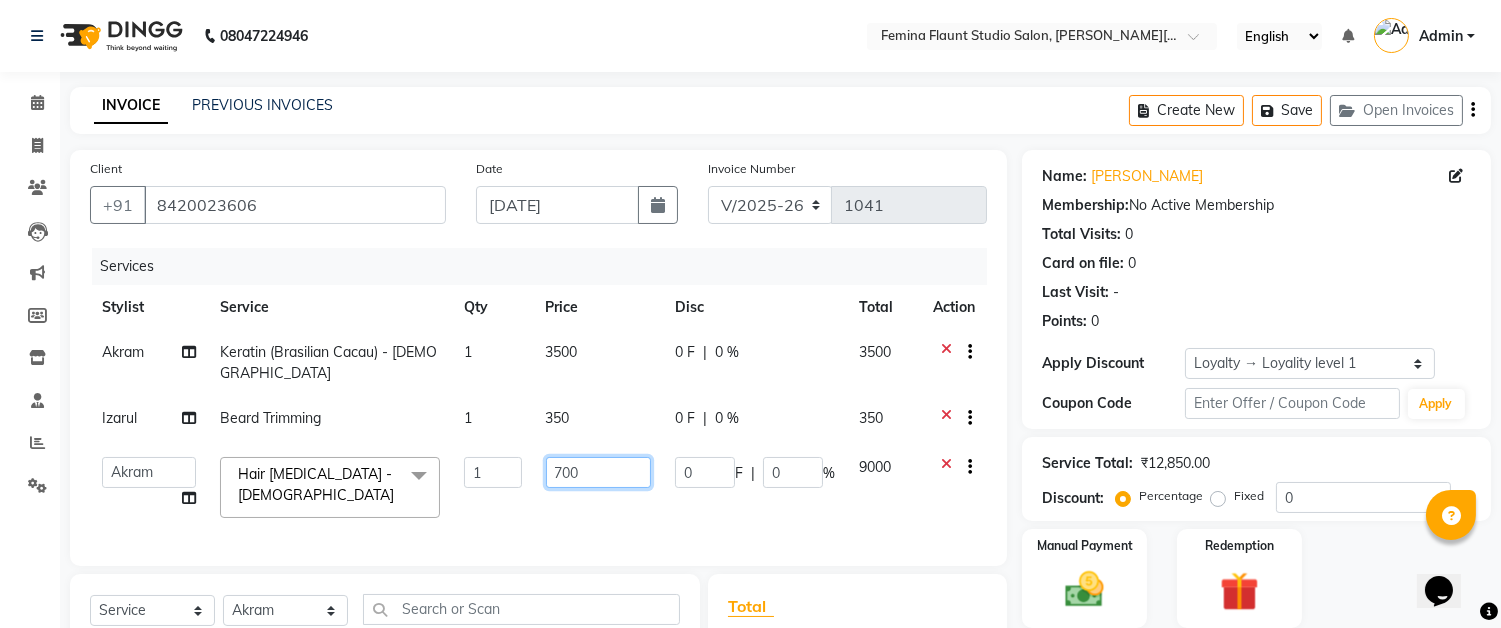 type on "7000" 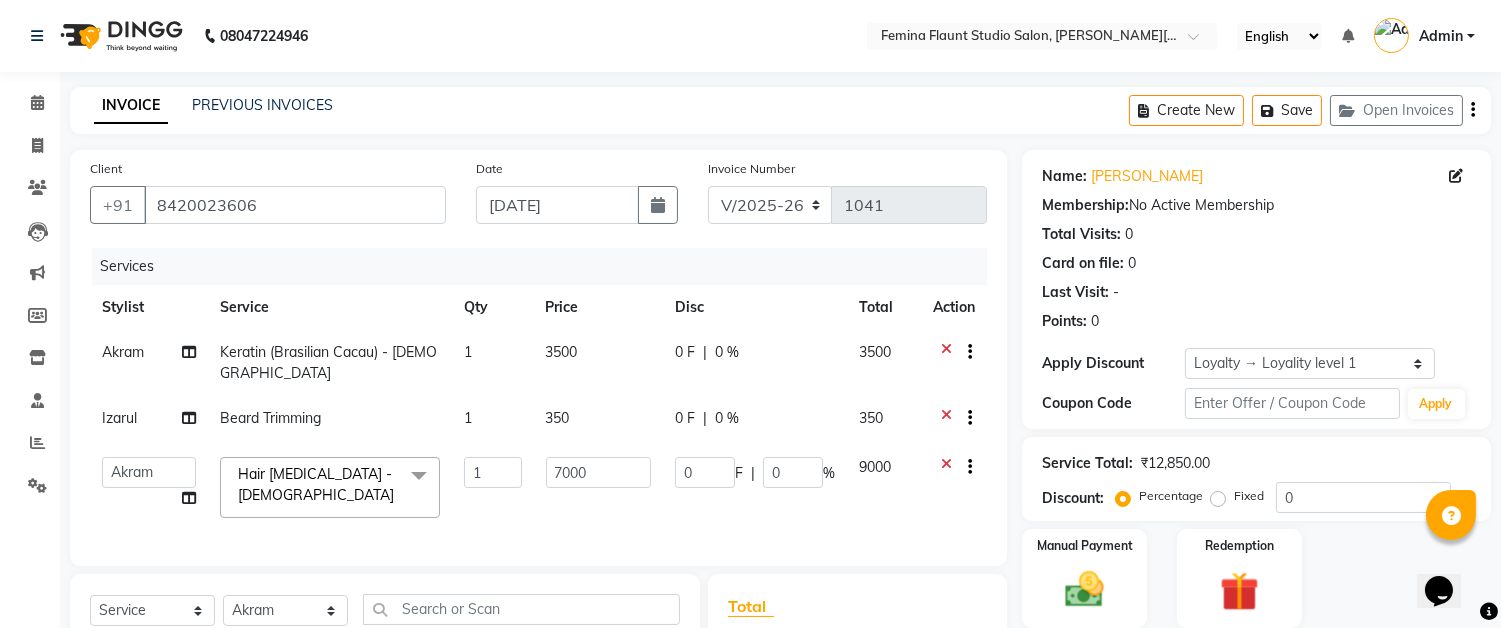 click on "7000" 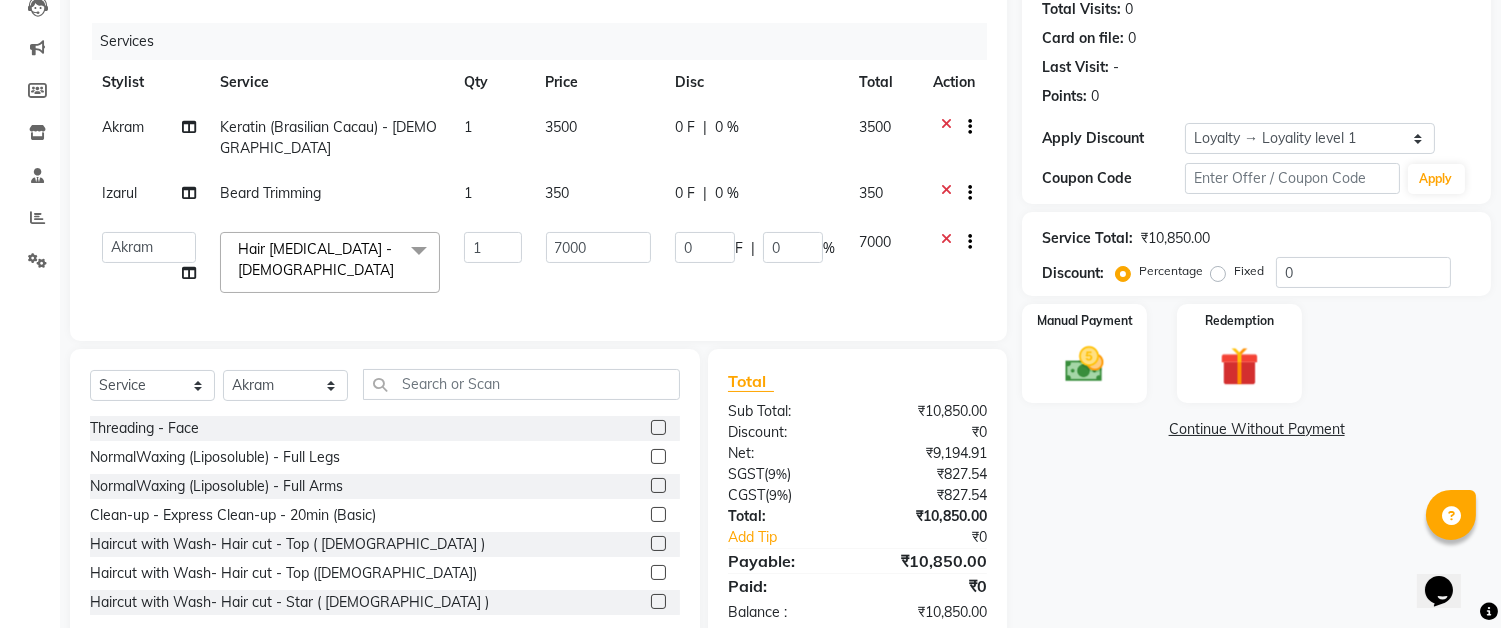 scroll, scrollTop: 261, scrollLeft: 0, axis: vertical 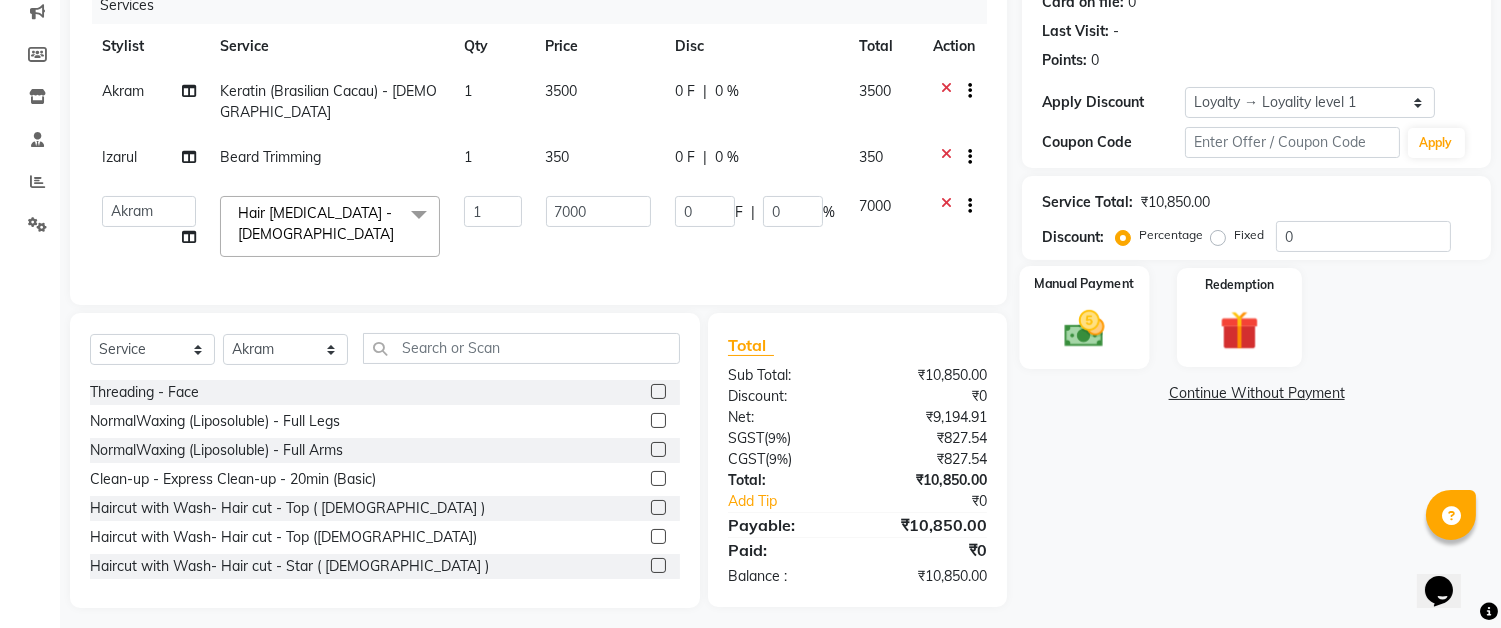 click on "Manual Payment" 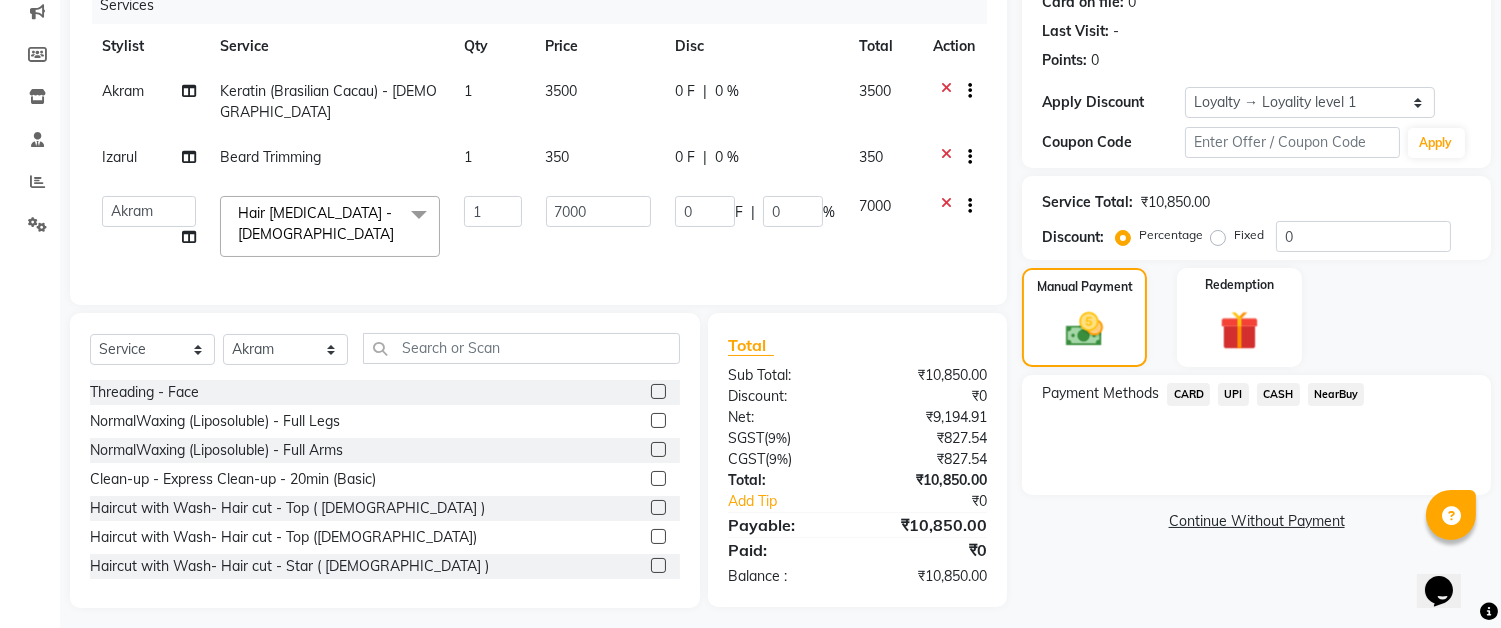 click on "CARD" 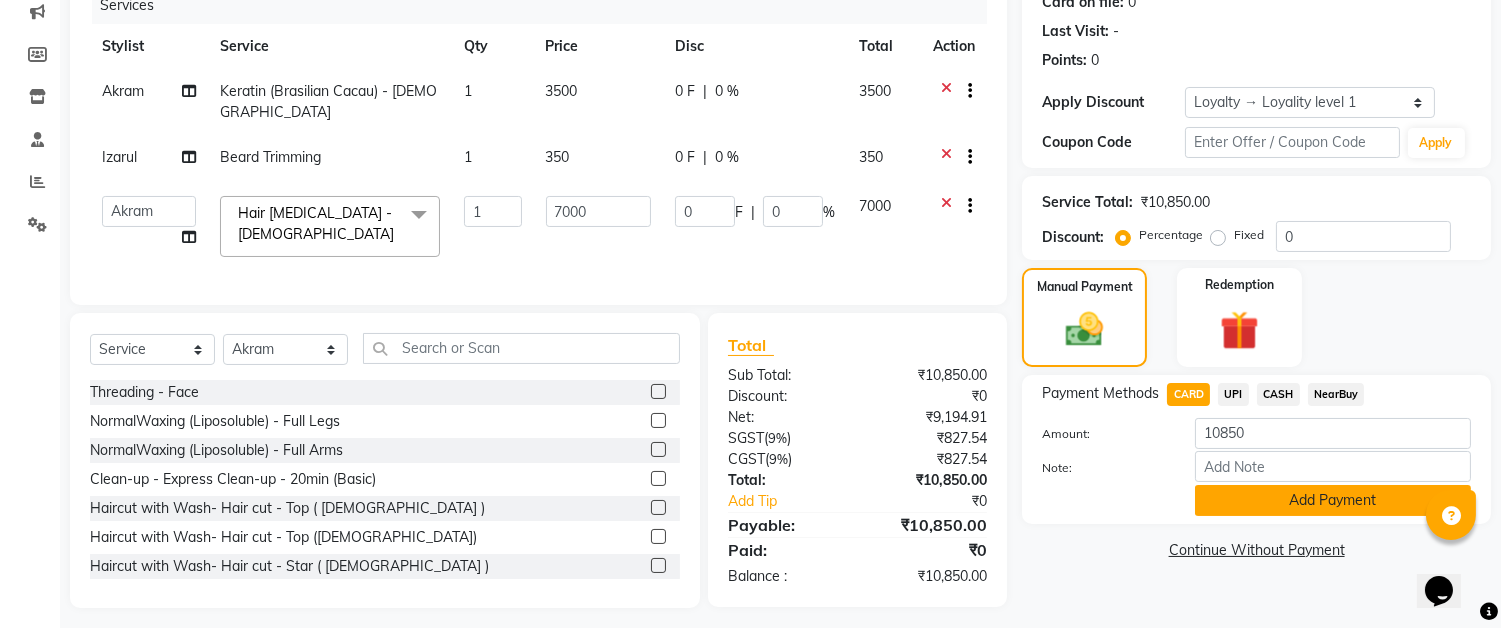 click on "Add Payment" 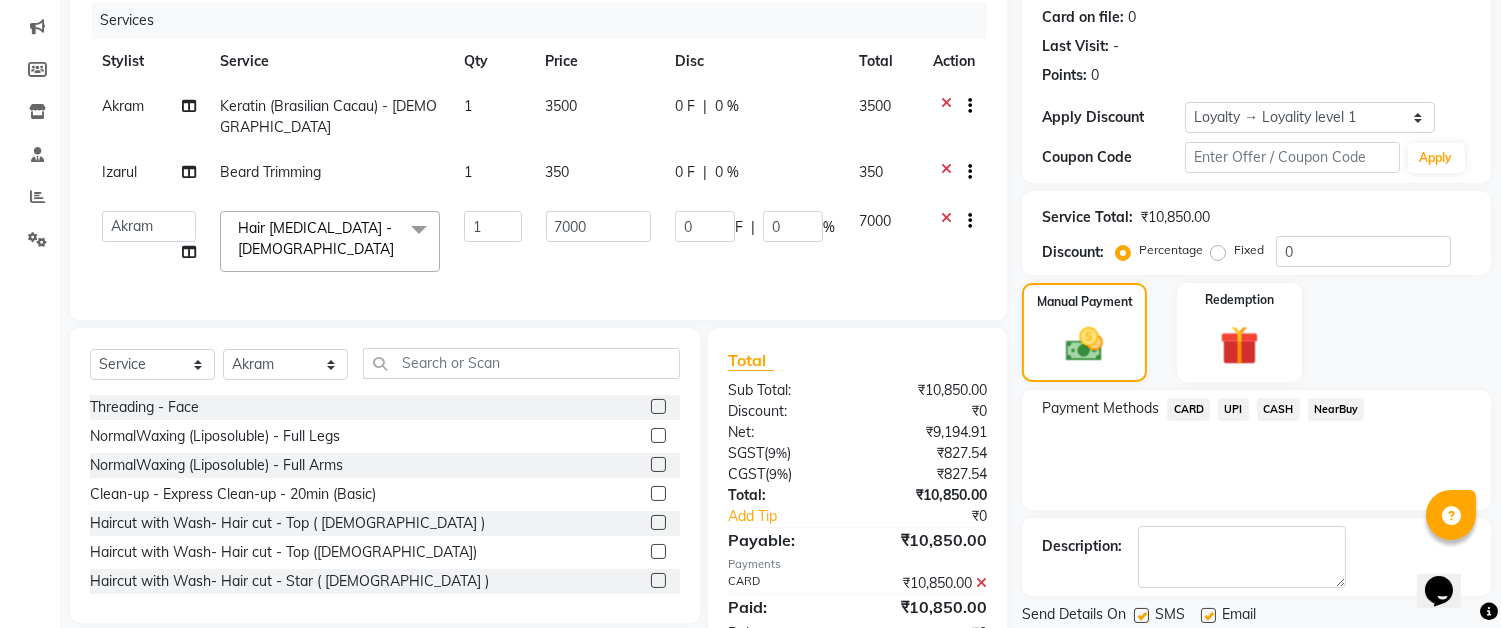 scroll, scrollTop: 422, scrollLeft: 0, axis: vertical 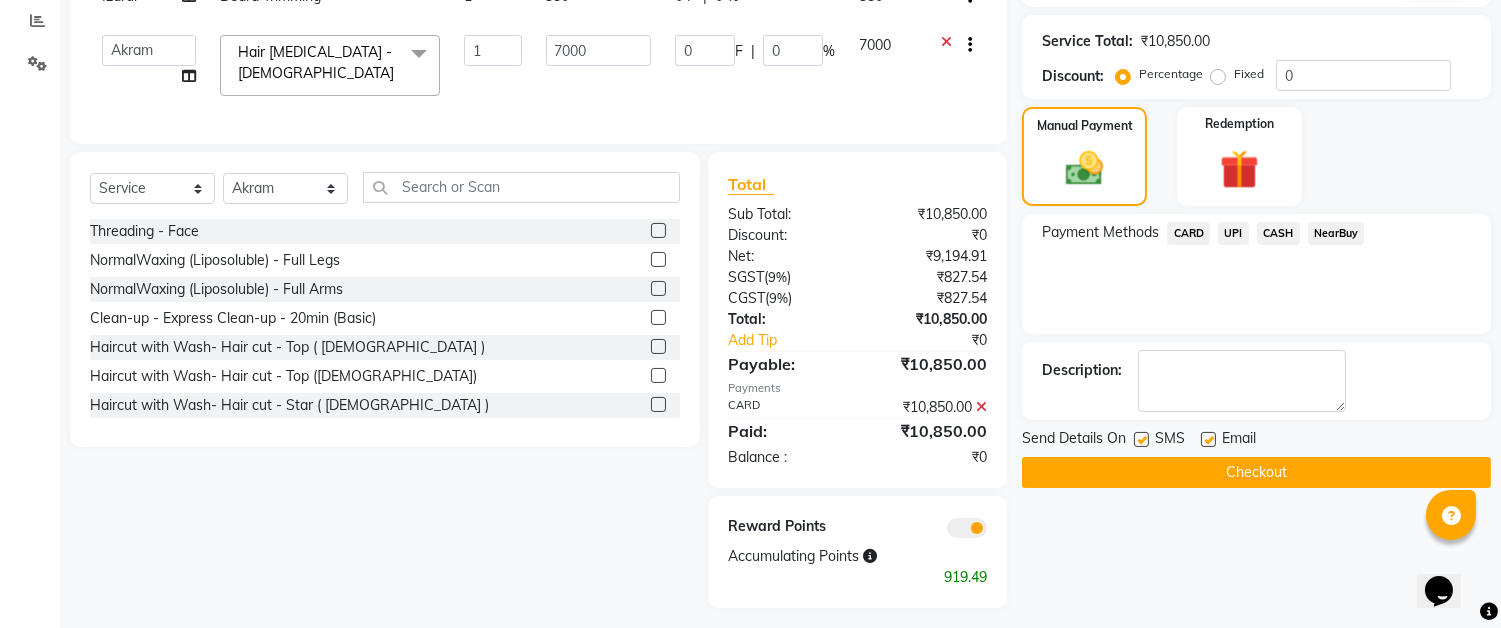 click on "Checkout" 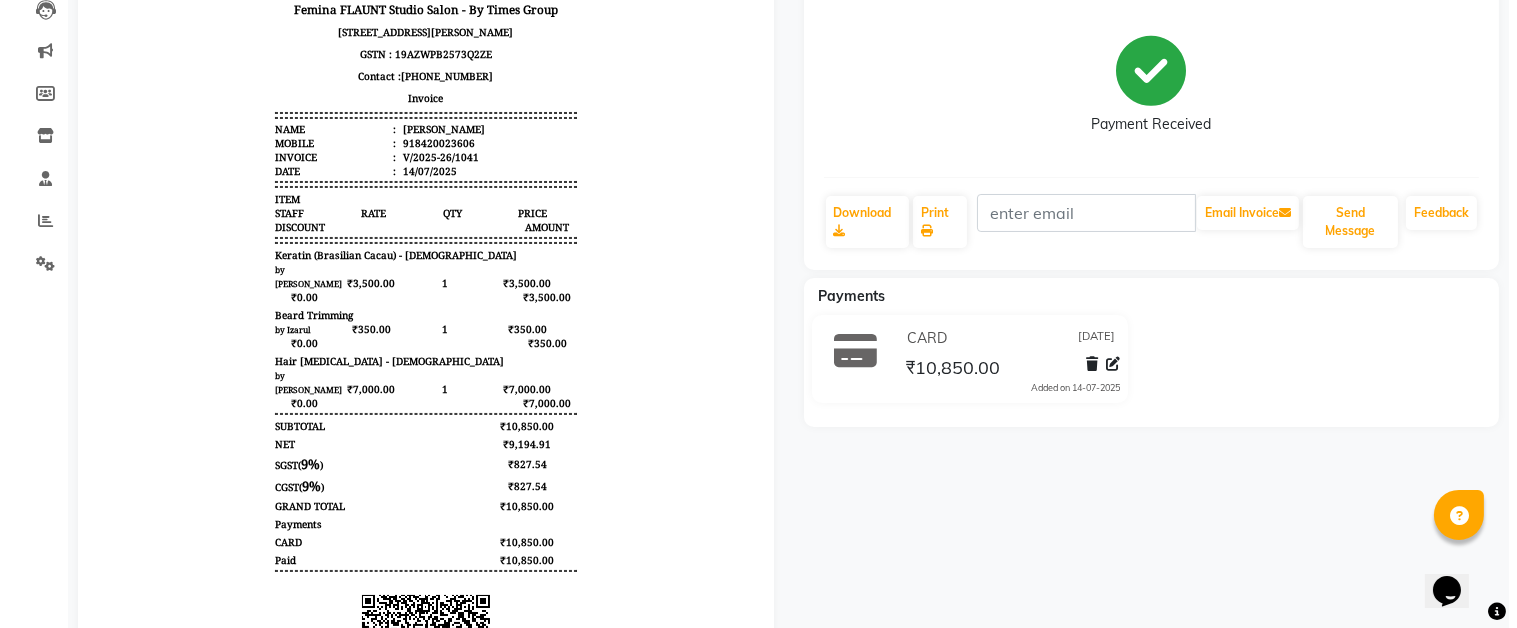 scroll, scrollTop: 0, scrollLeft: 0, axis: both 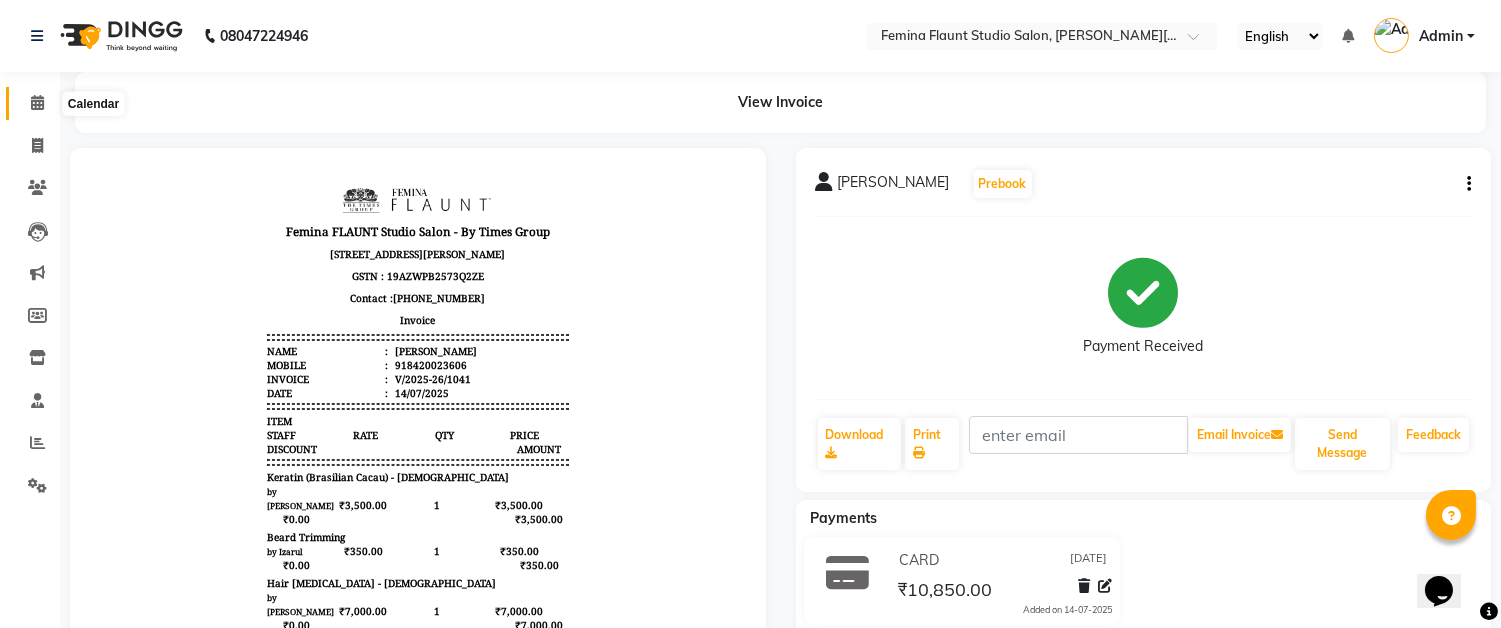 click 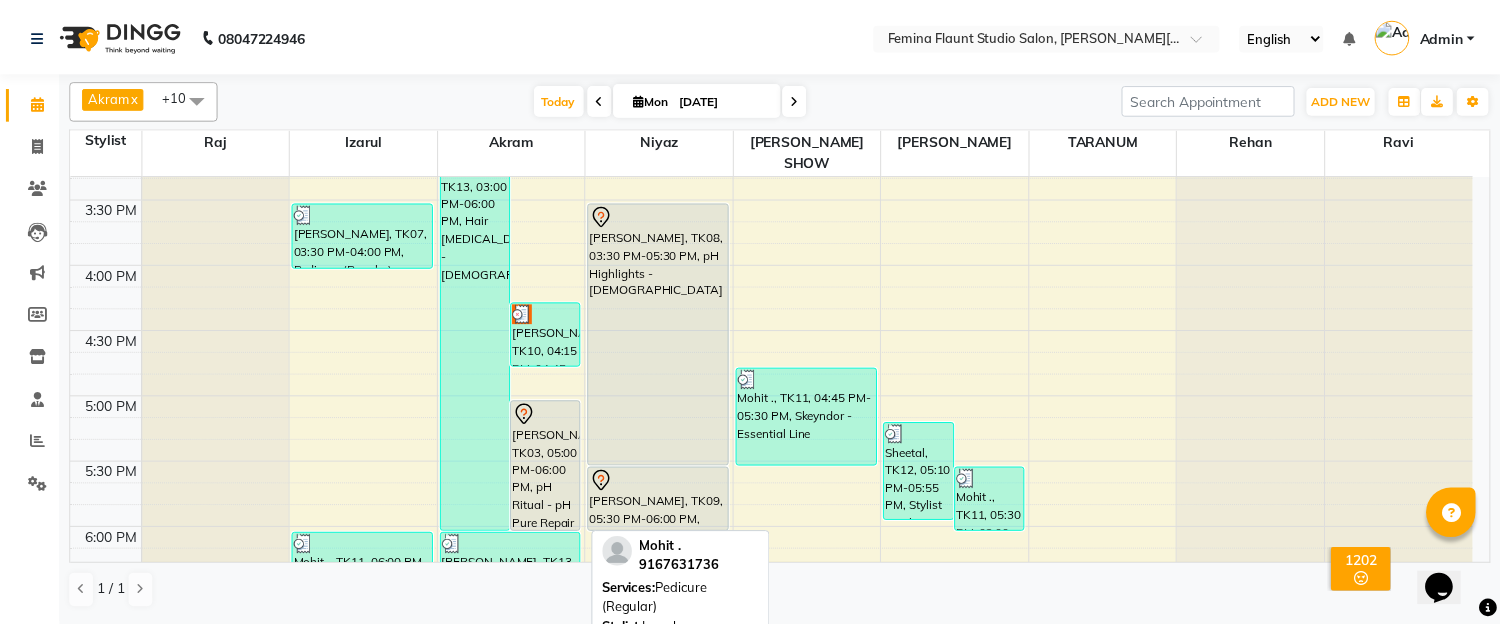 scroll, scrollTop: 868, scrollLeft: 0, axis: vertical 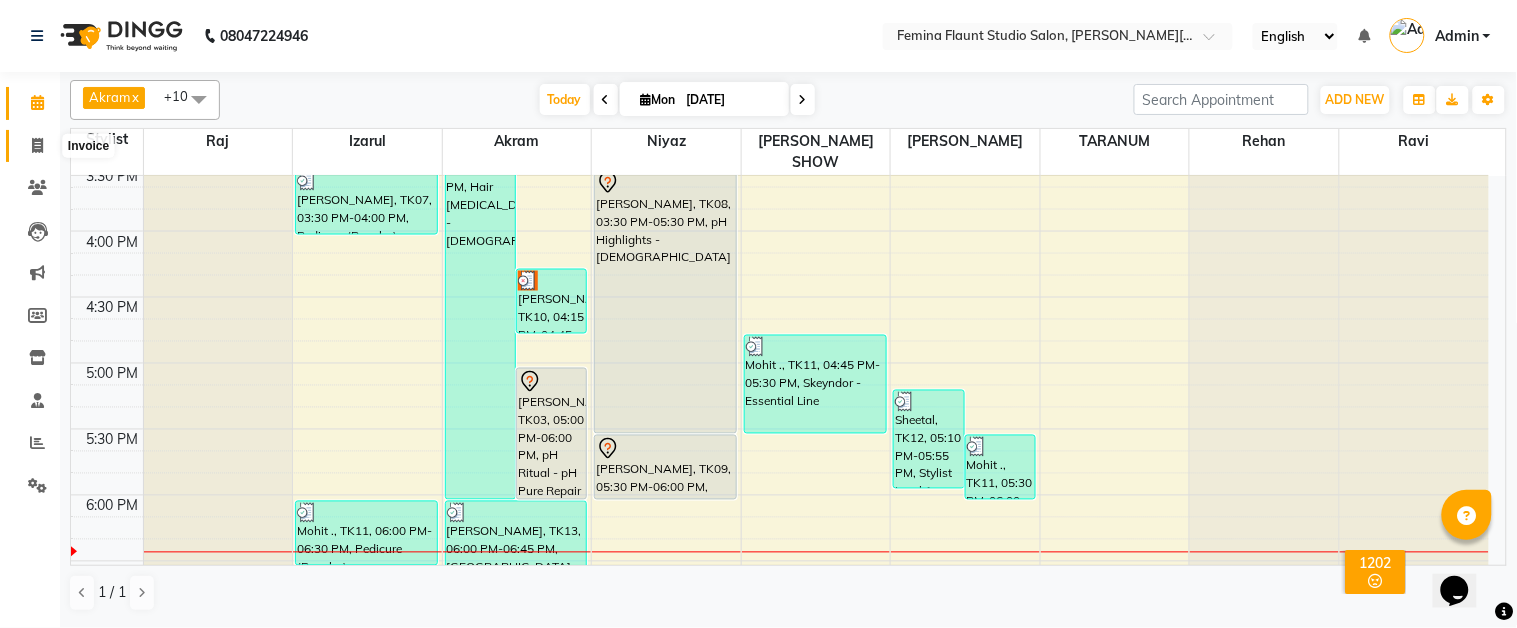click 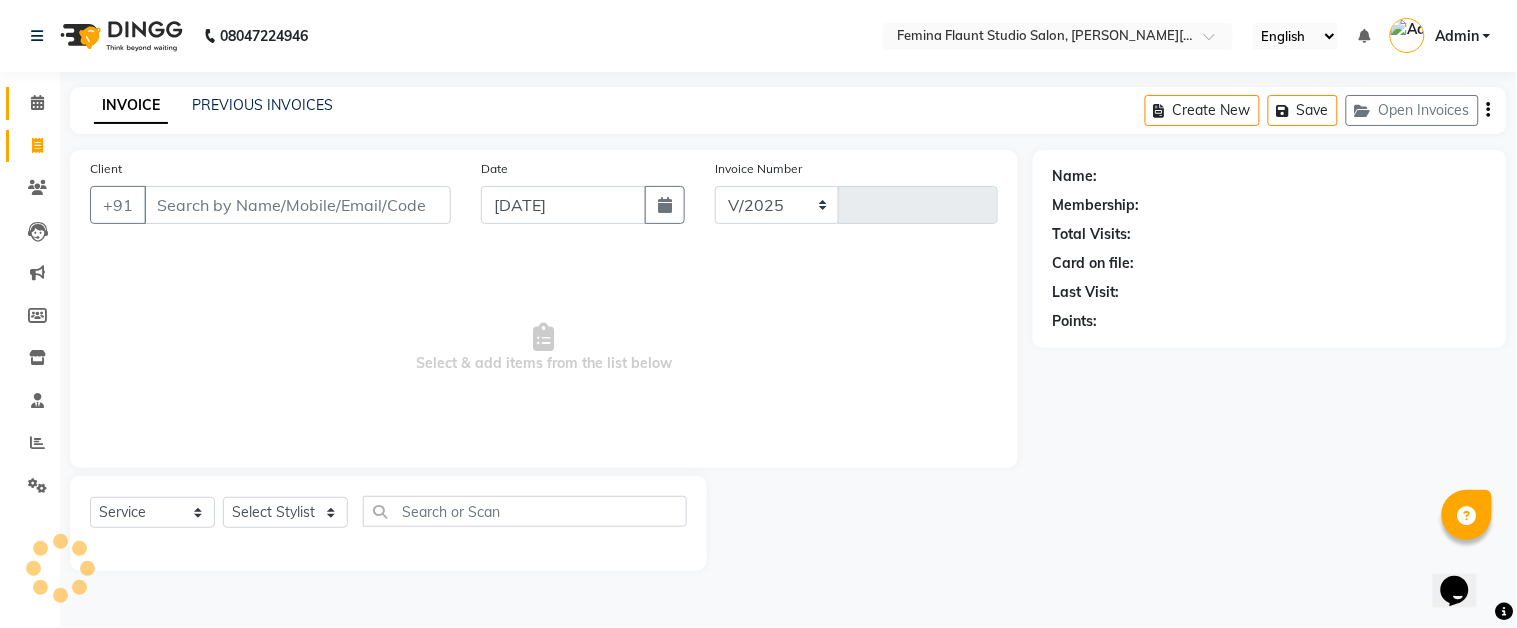 select on "5231" 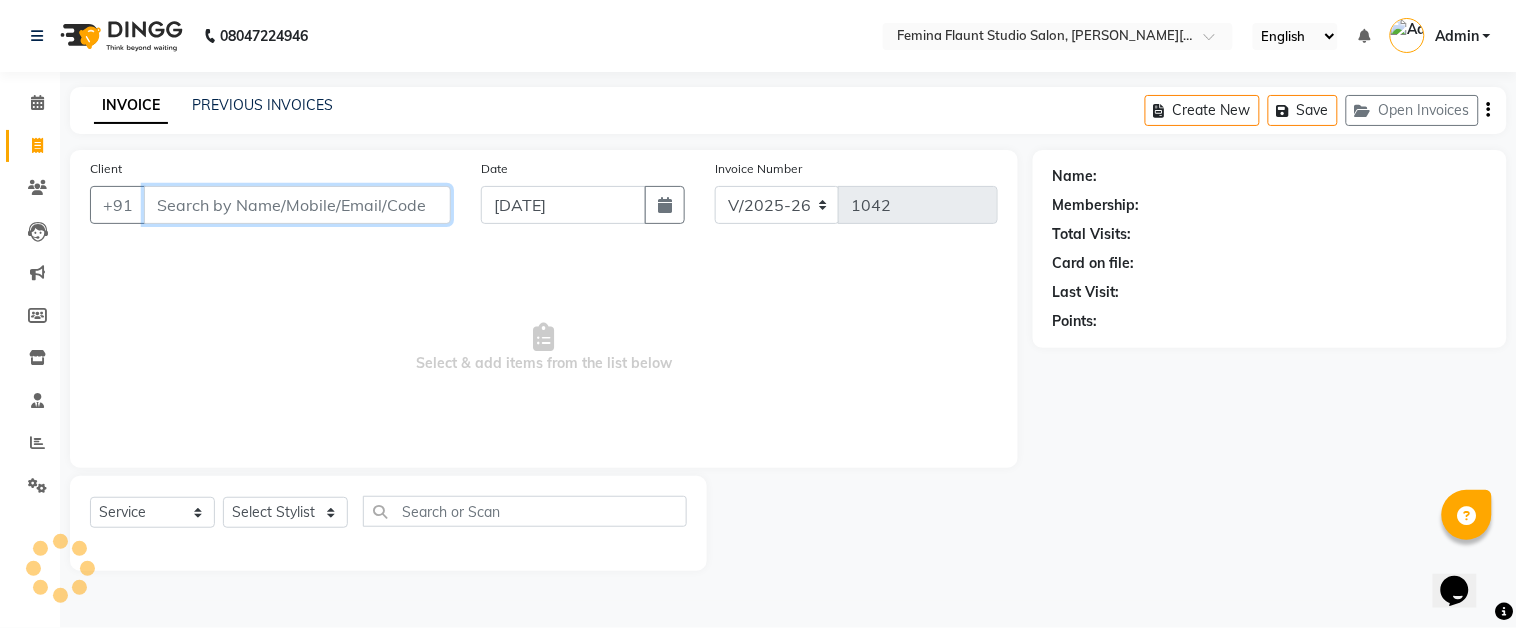 click on "Client" at bounding box center (297, 205) 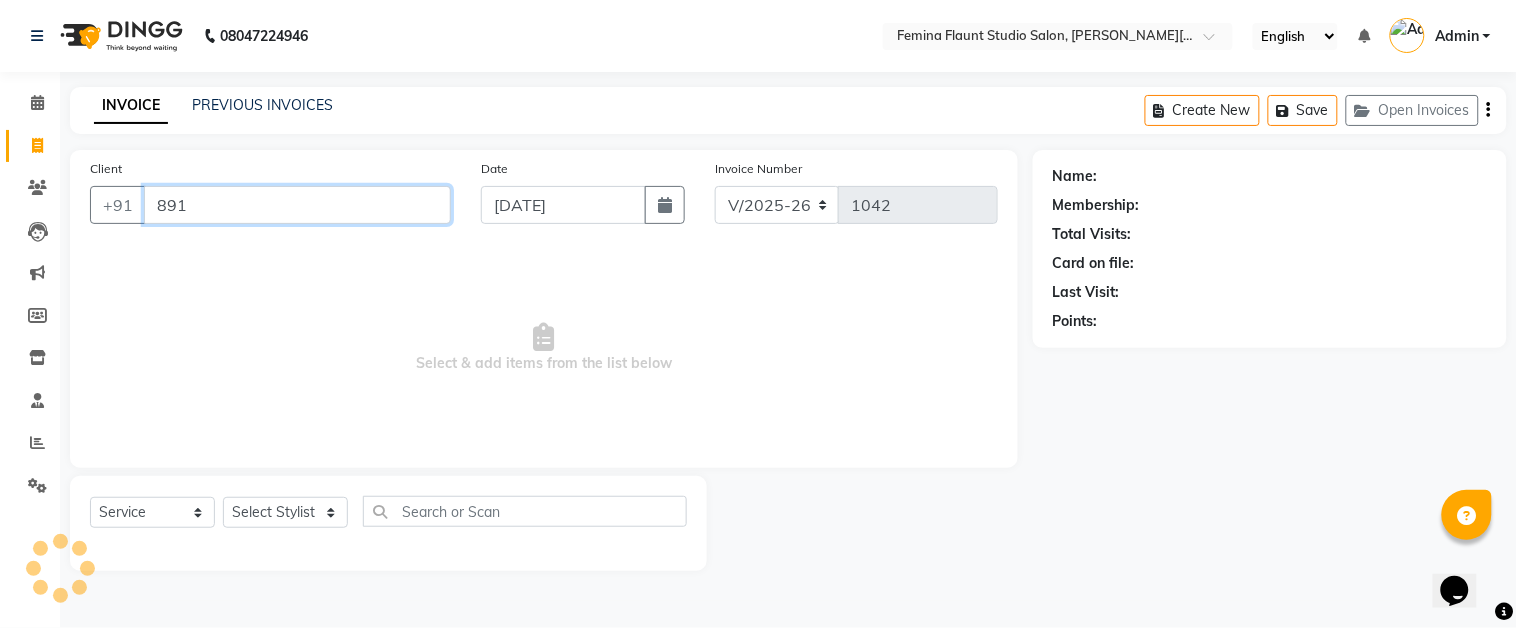 type on "891" 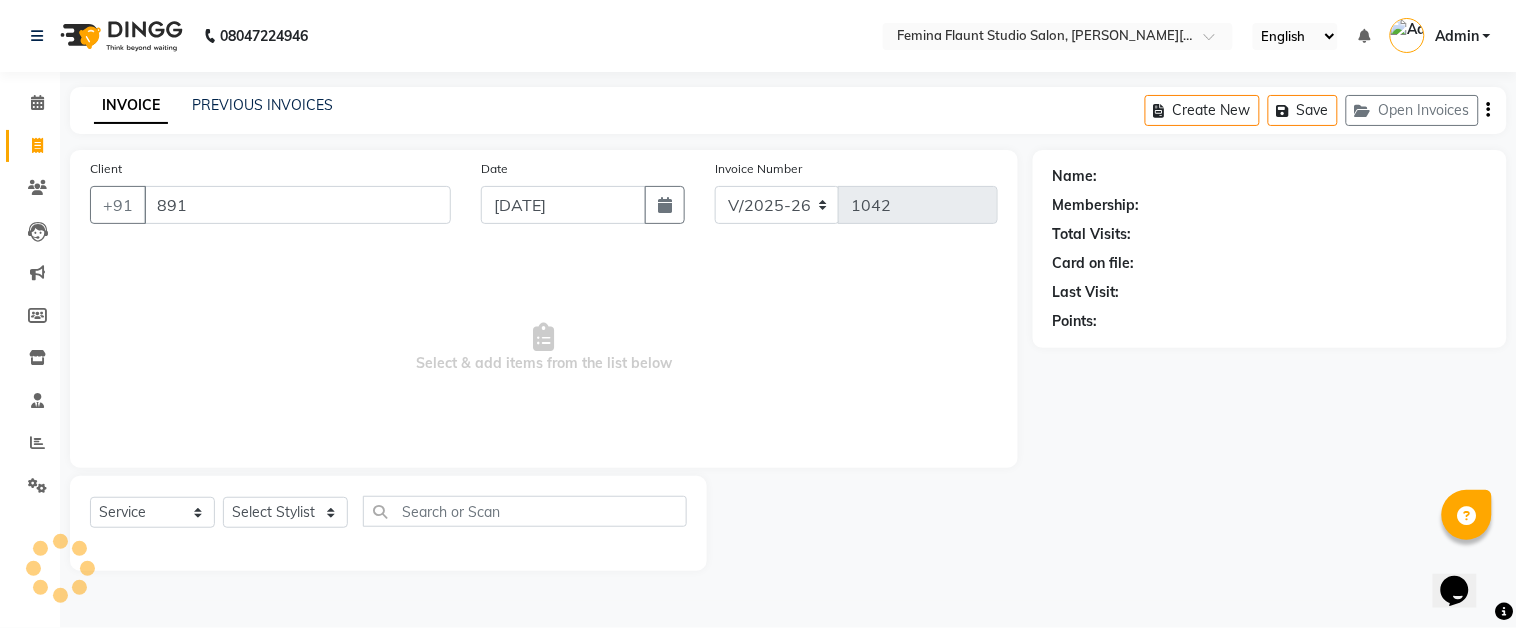 select on "1: Object" 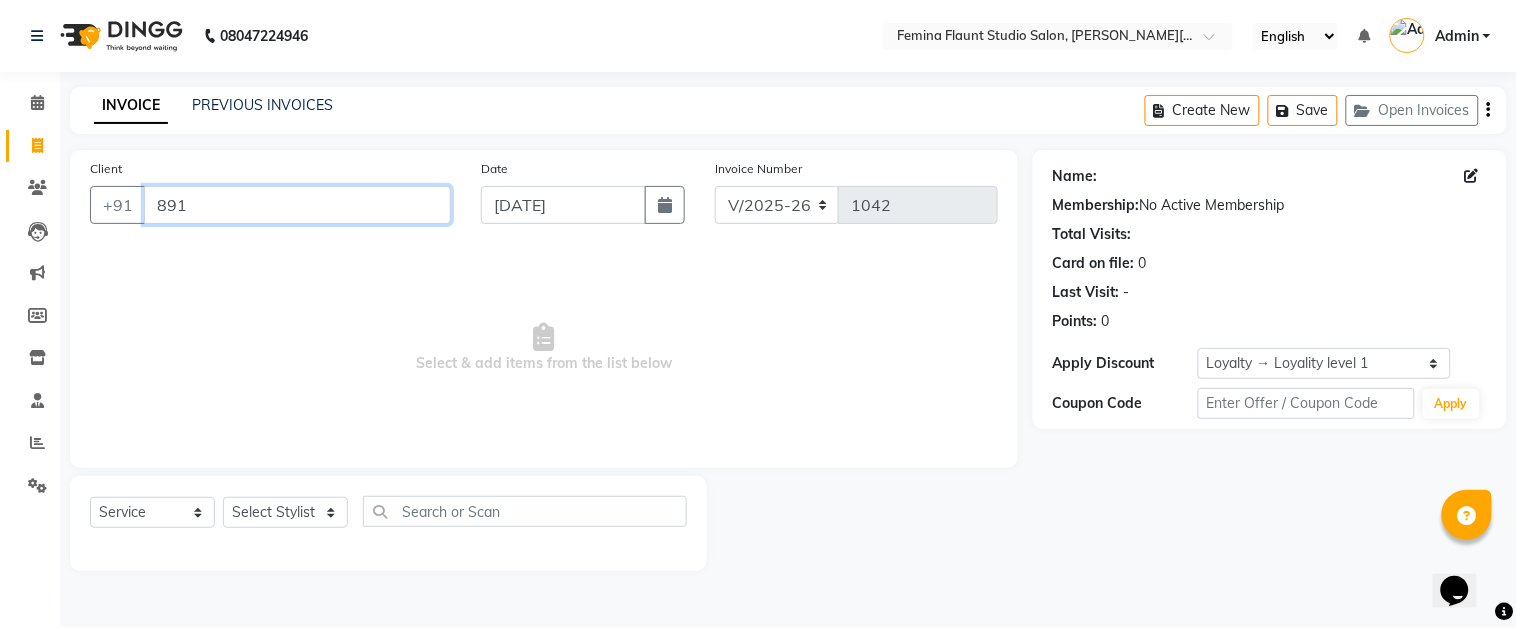 click on "891" at bounding box center (297, 205) 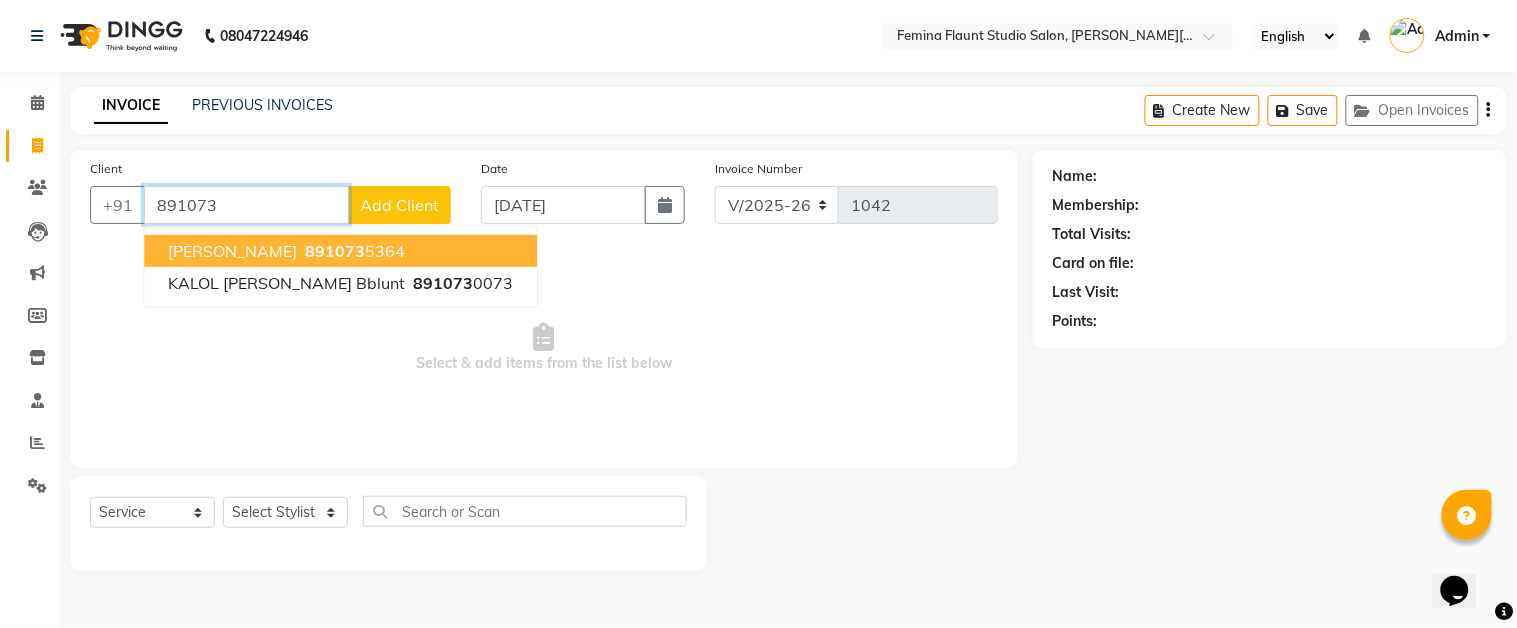 click on "891073" at bounding box center (335, 251) 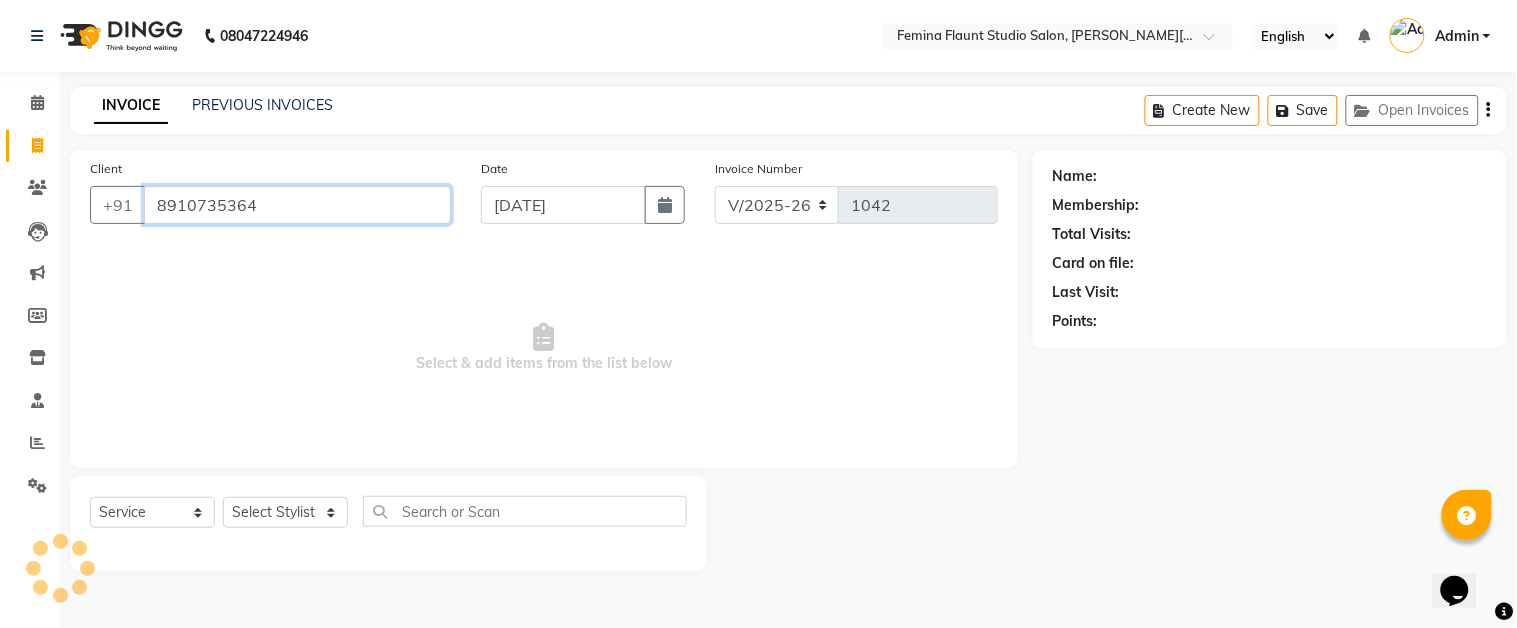 type on "8910735364" 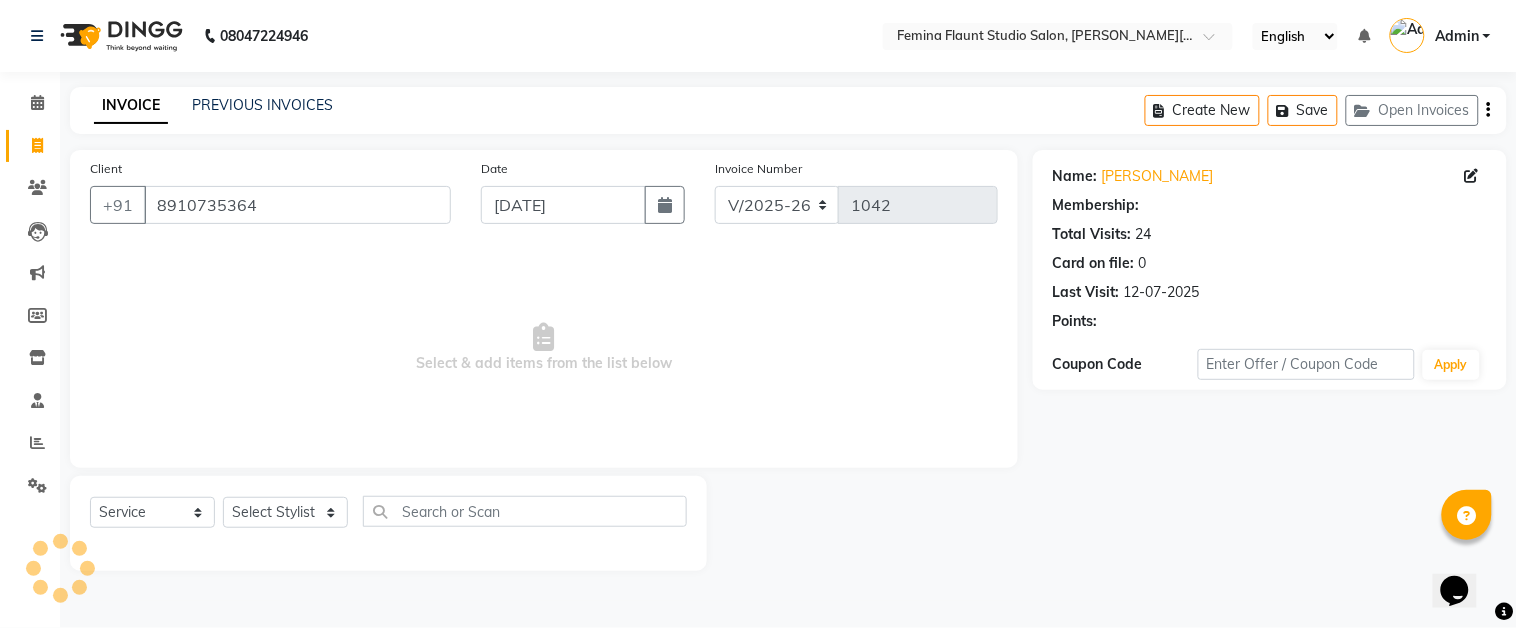 select on "1: Object" 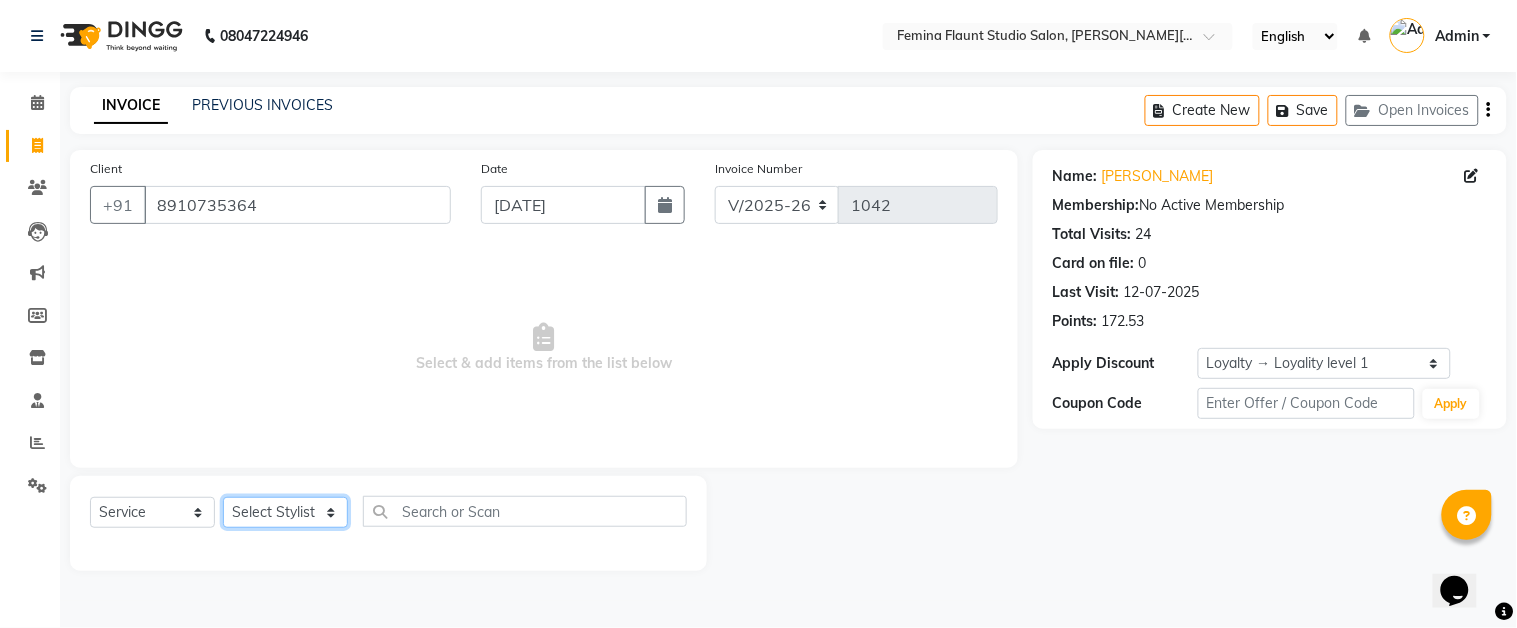 click on "Select Stylist Akram Auditor [PERSON_NAME] [PERSON_NAME] [PERSON_NAME] [PERSON_NAME] [PERSON_NAME] SHOW TARANUM" 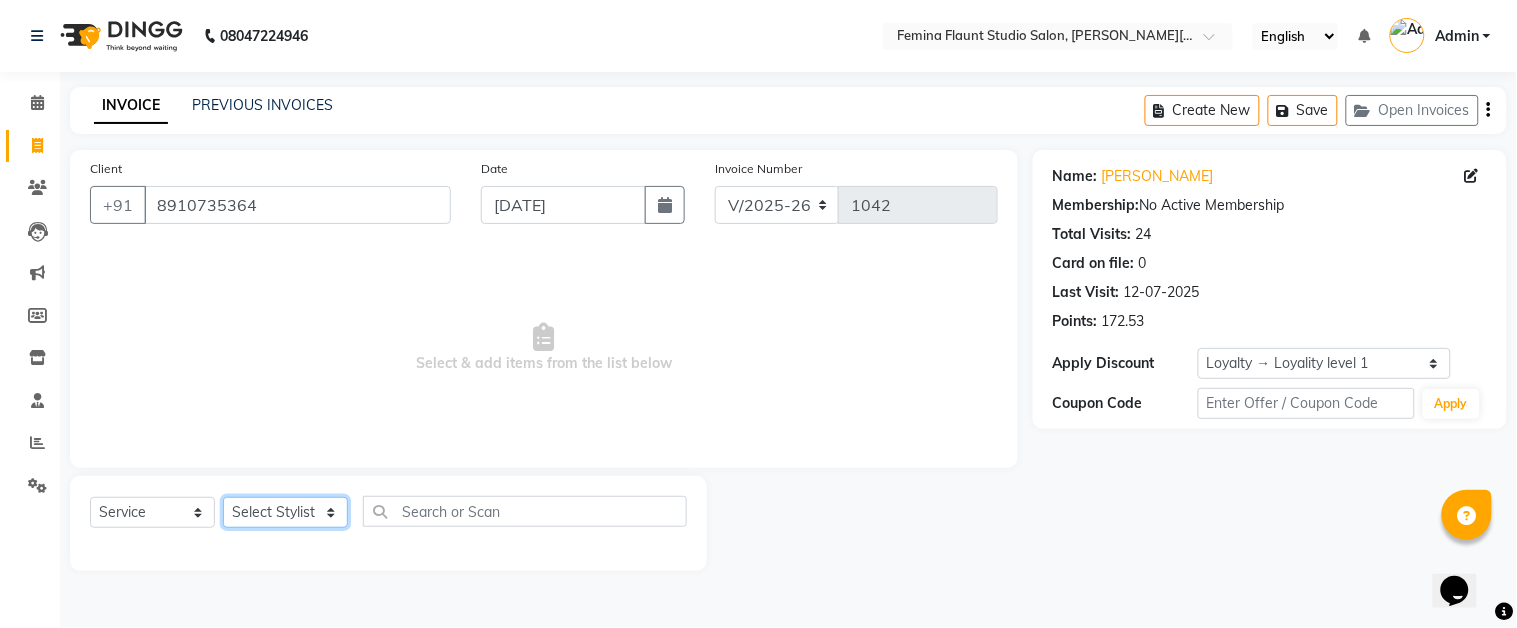 select on "84393" 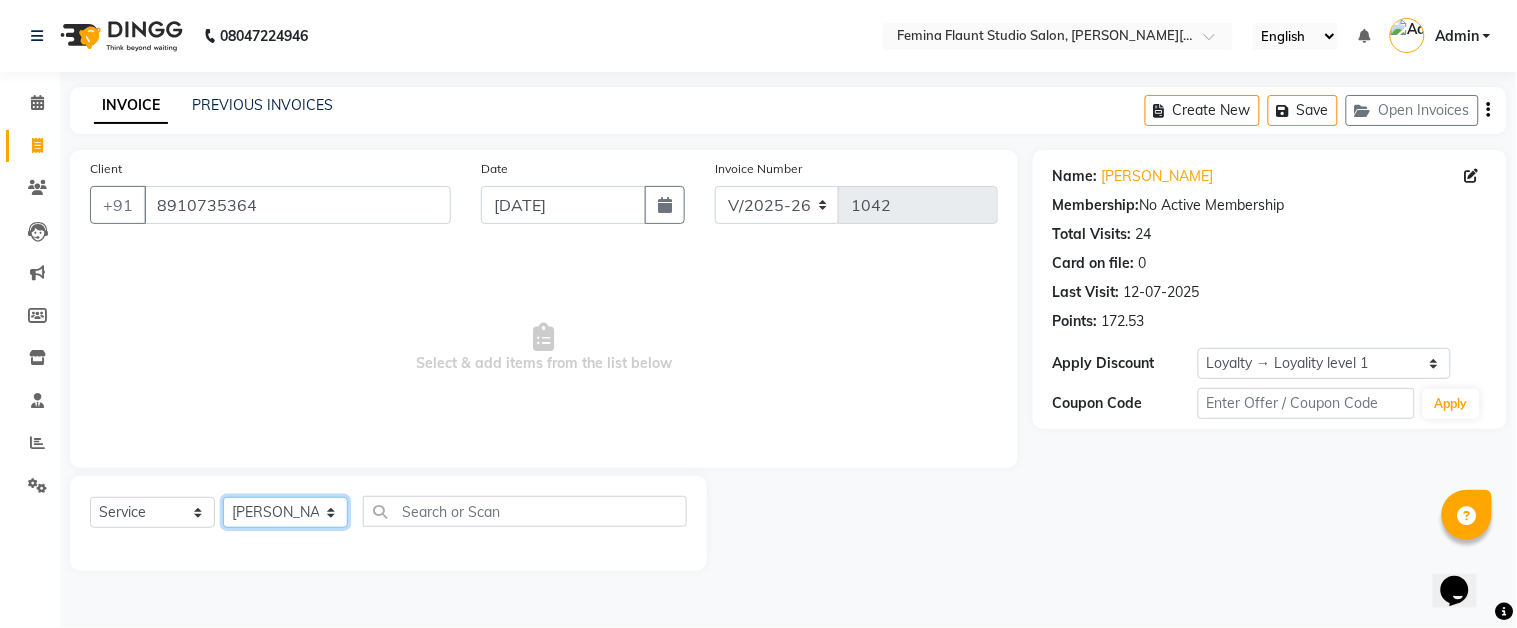 click on "Select Stylist Akram Auditor [PERSON_NAME] [PERSON_NAME] [PERSON_NAME] [PERSON_NAME] [PERSON_NAME] SHOW TARANUM" 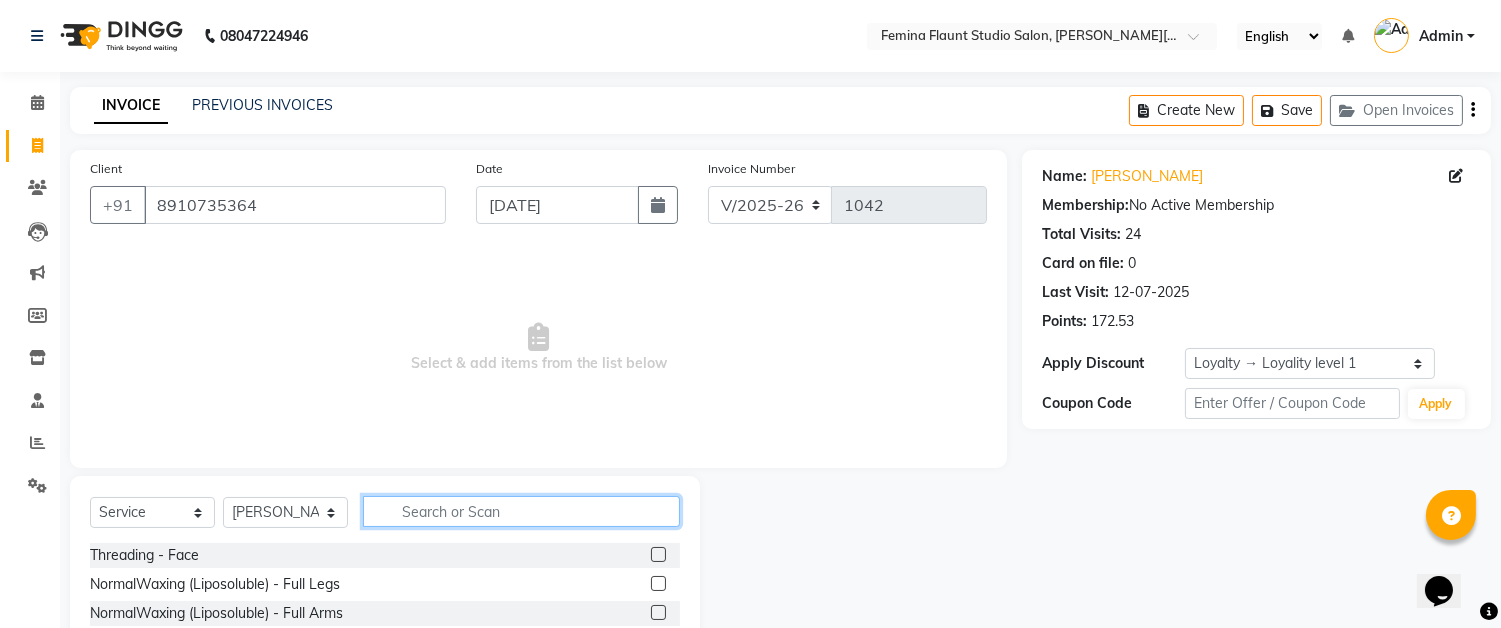 click 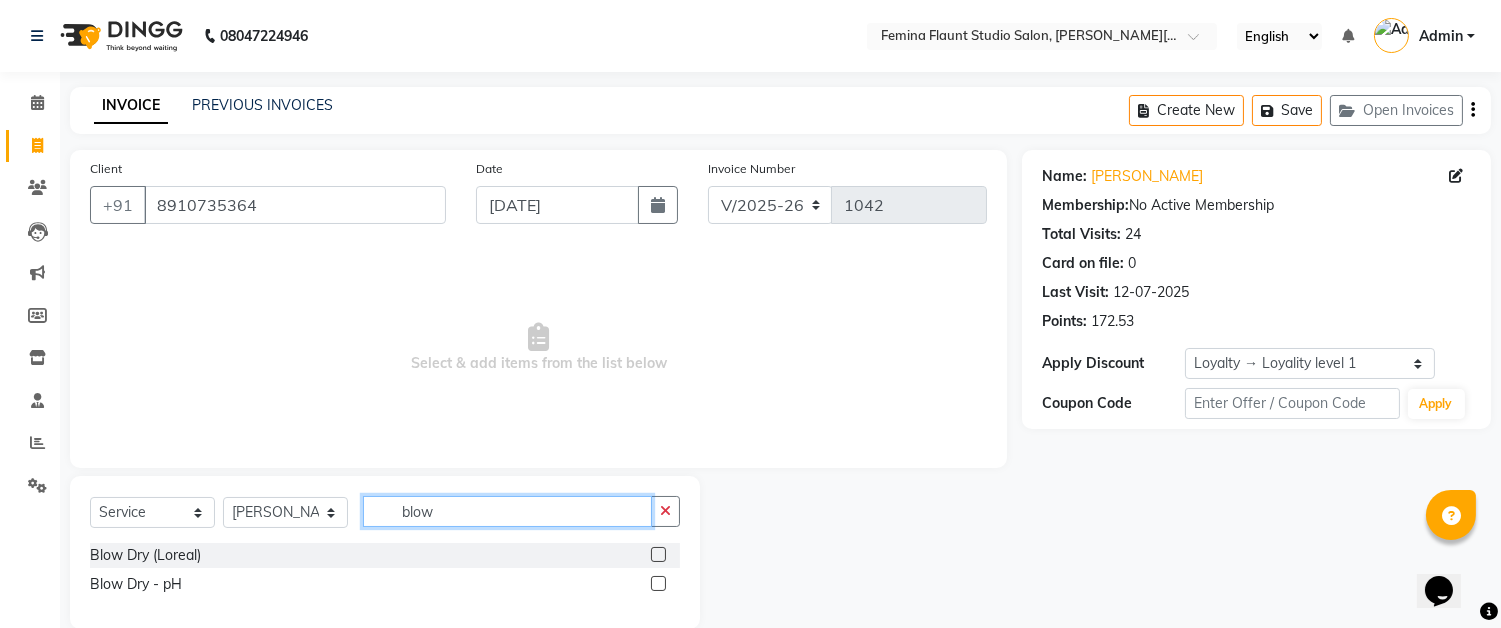 type on "blow" 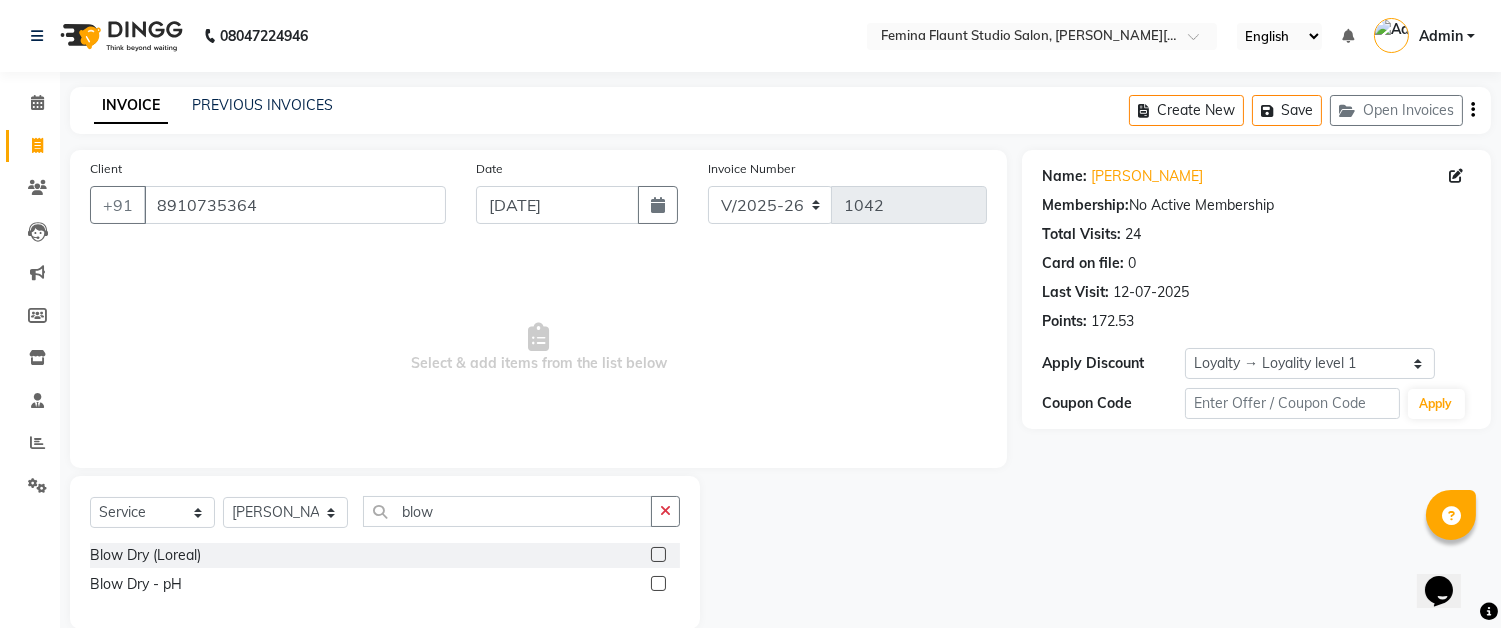 click 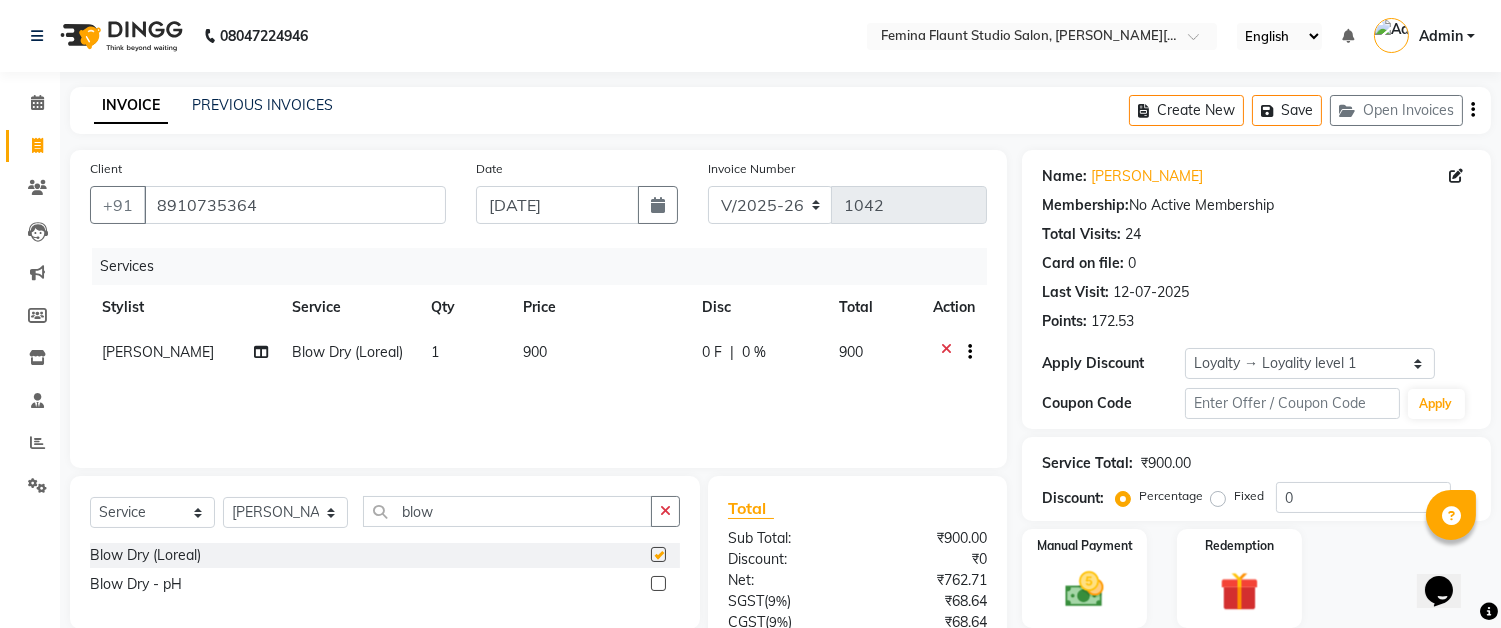 checkbox on "false" 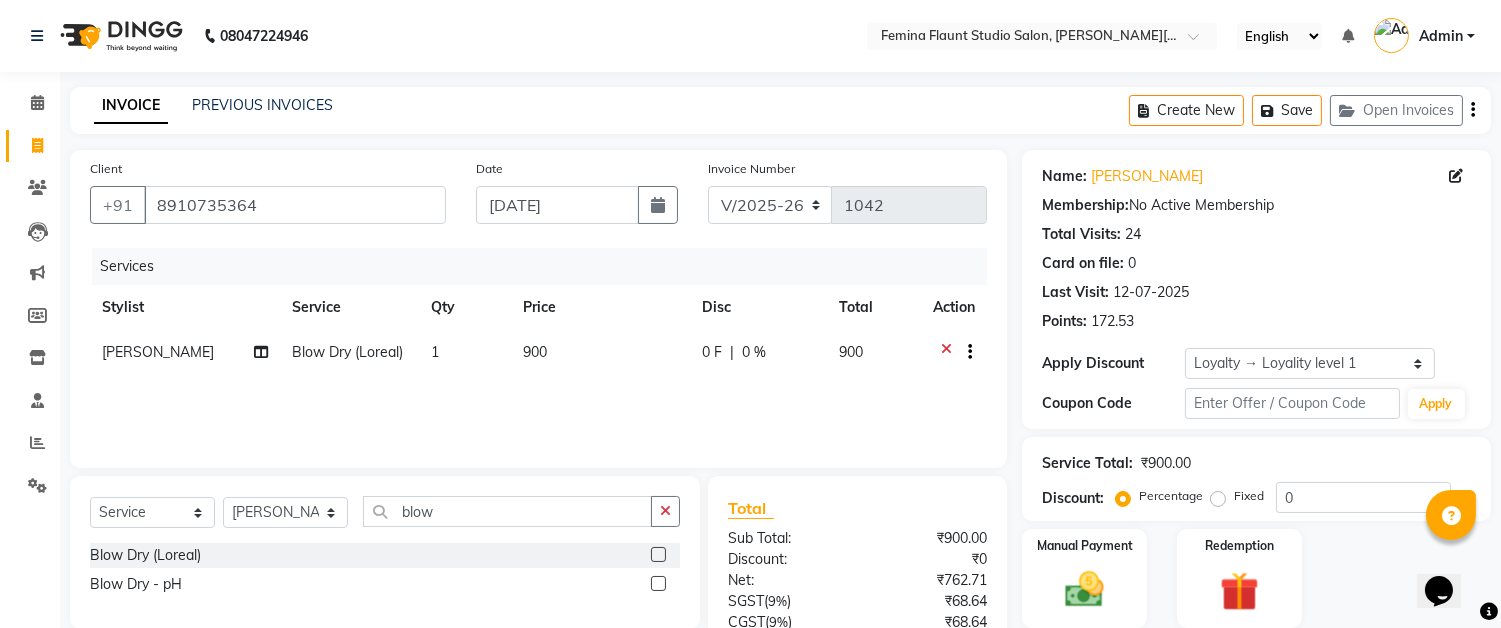 click on "1" 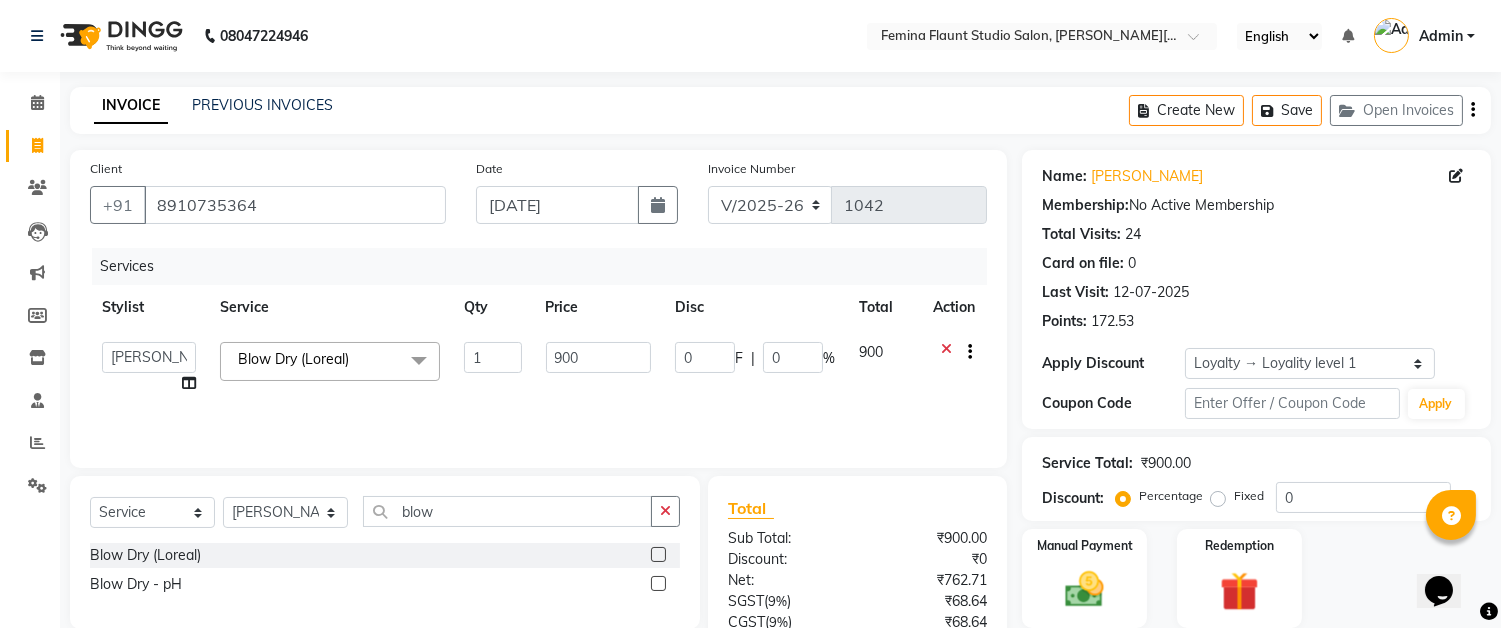 click 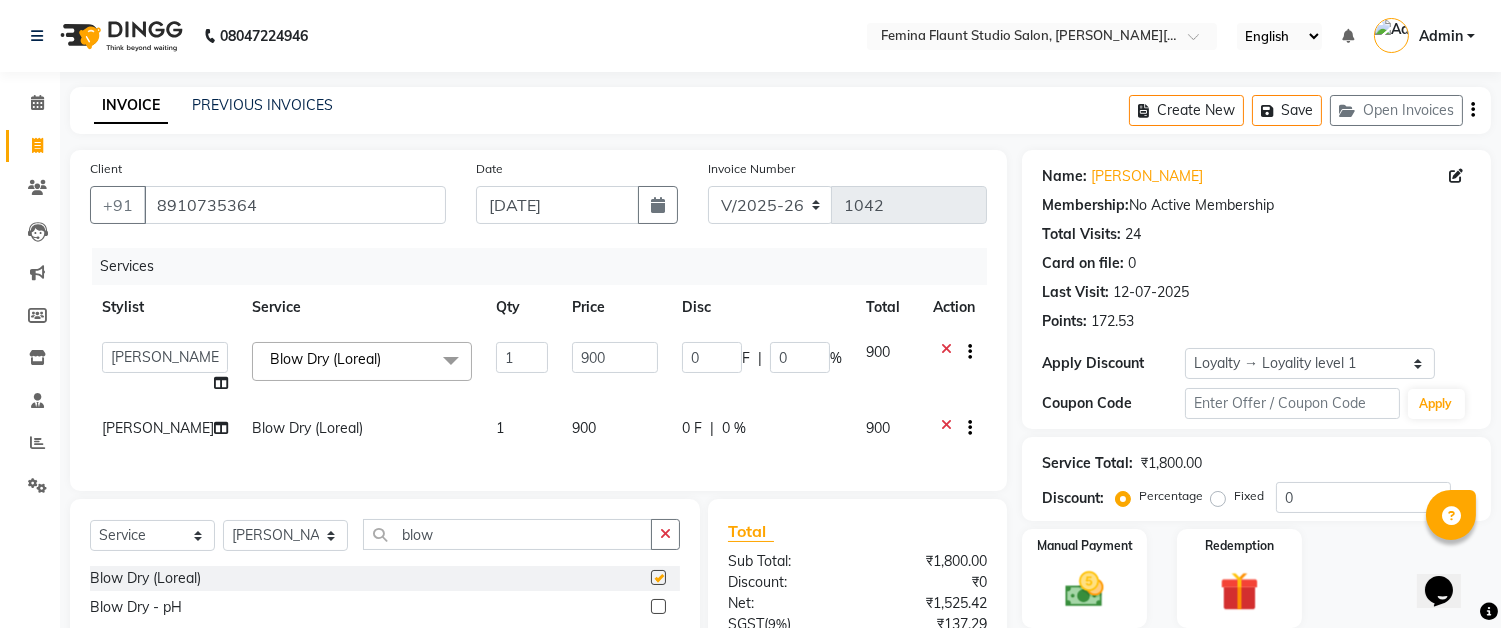 checkbox on "false" 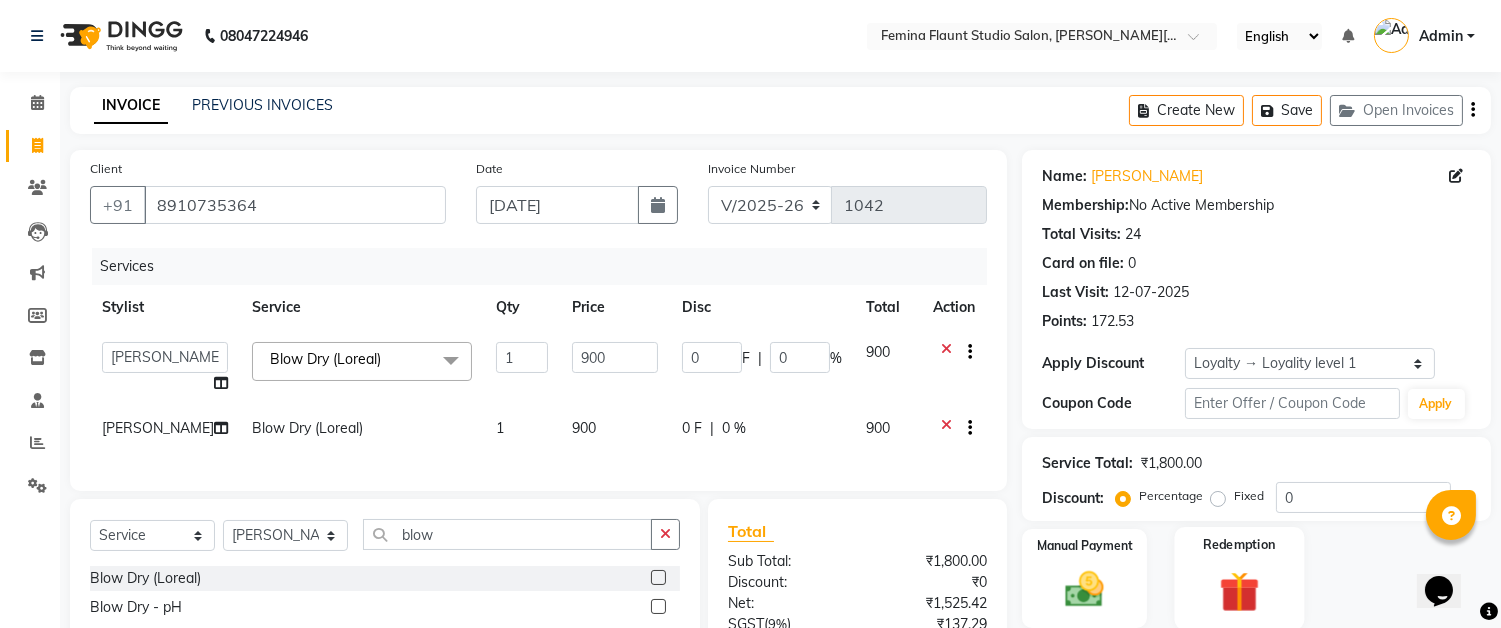 scroll, scrollTop: 111, scrollLeft: 0, axis: vertical 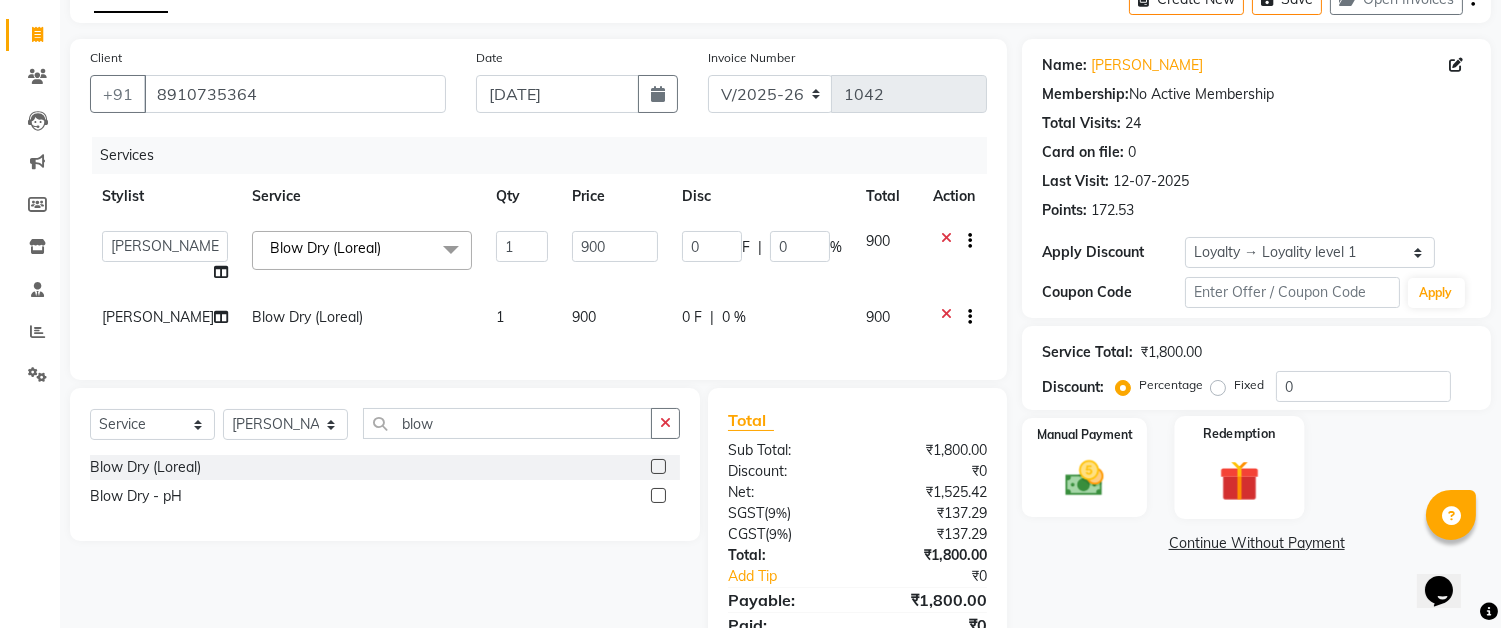 click 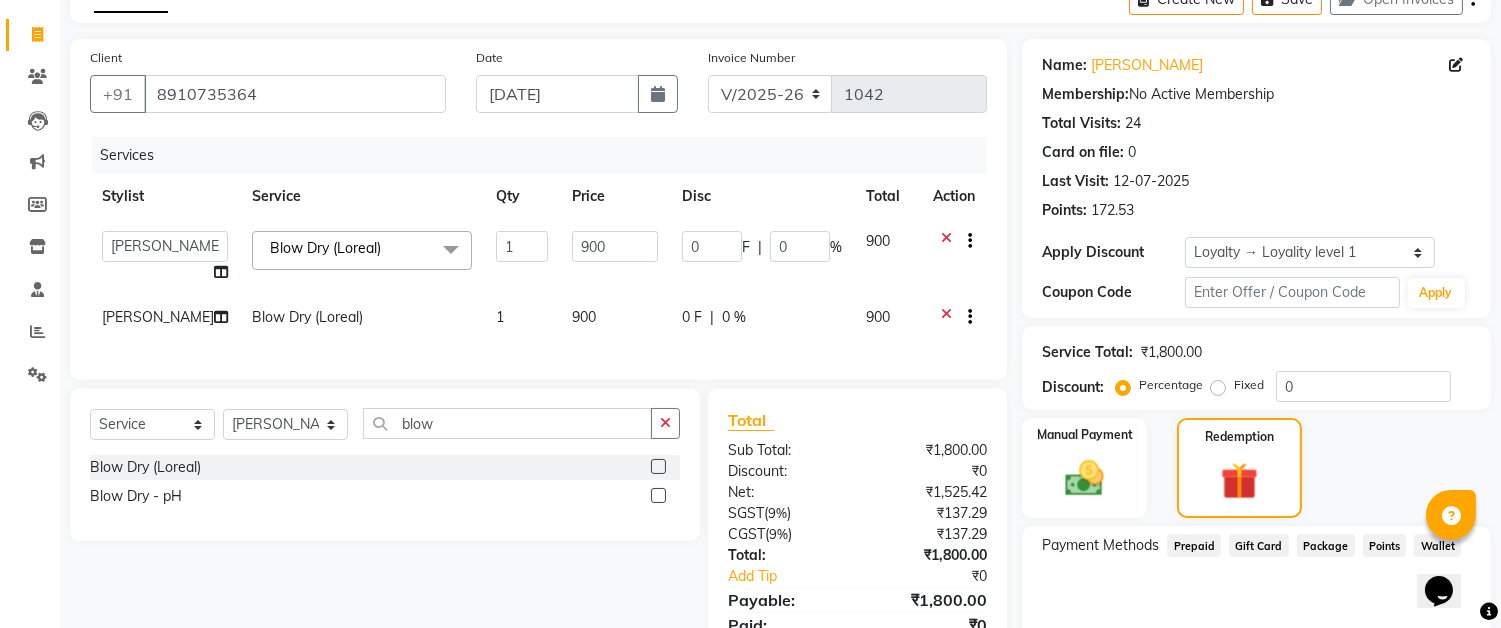 click on "Points" 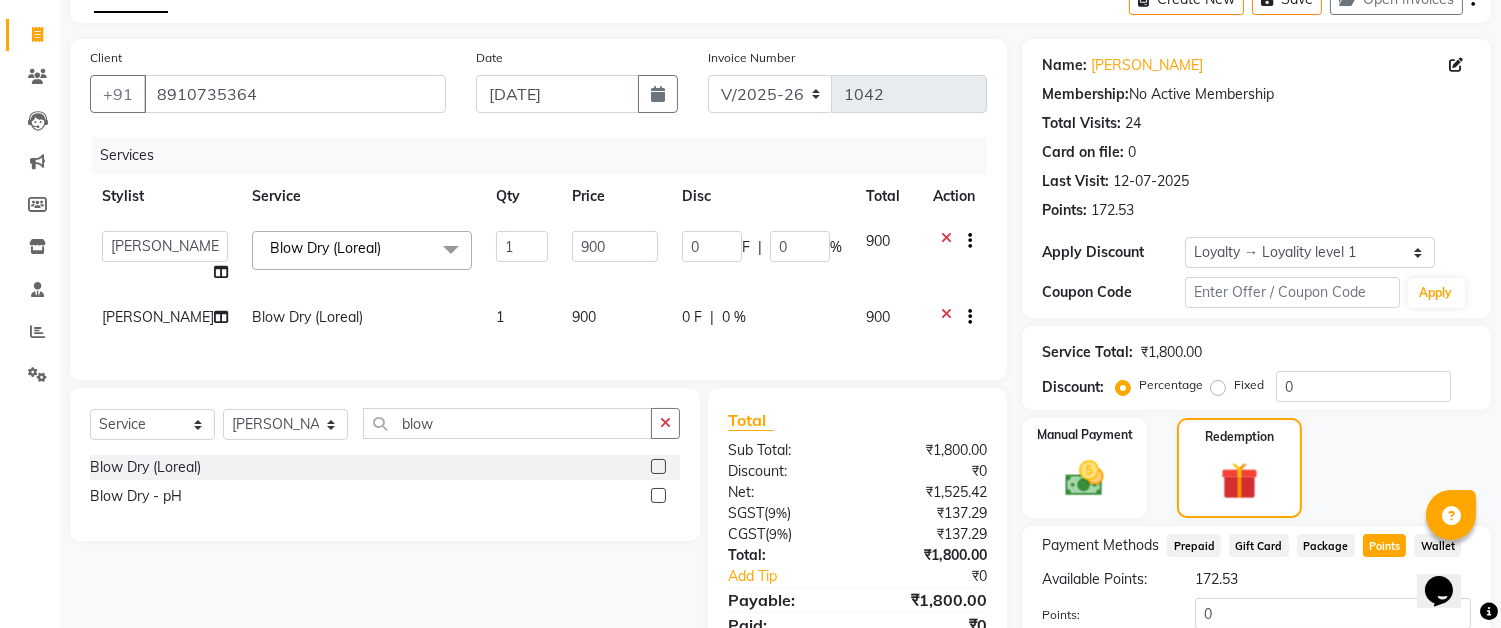 scroll, scrollTop: 222, scrollLeft: 0, axis: vertical 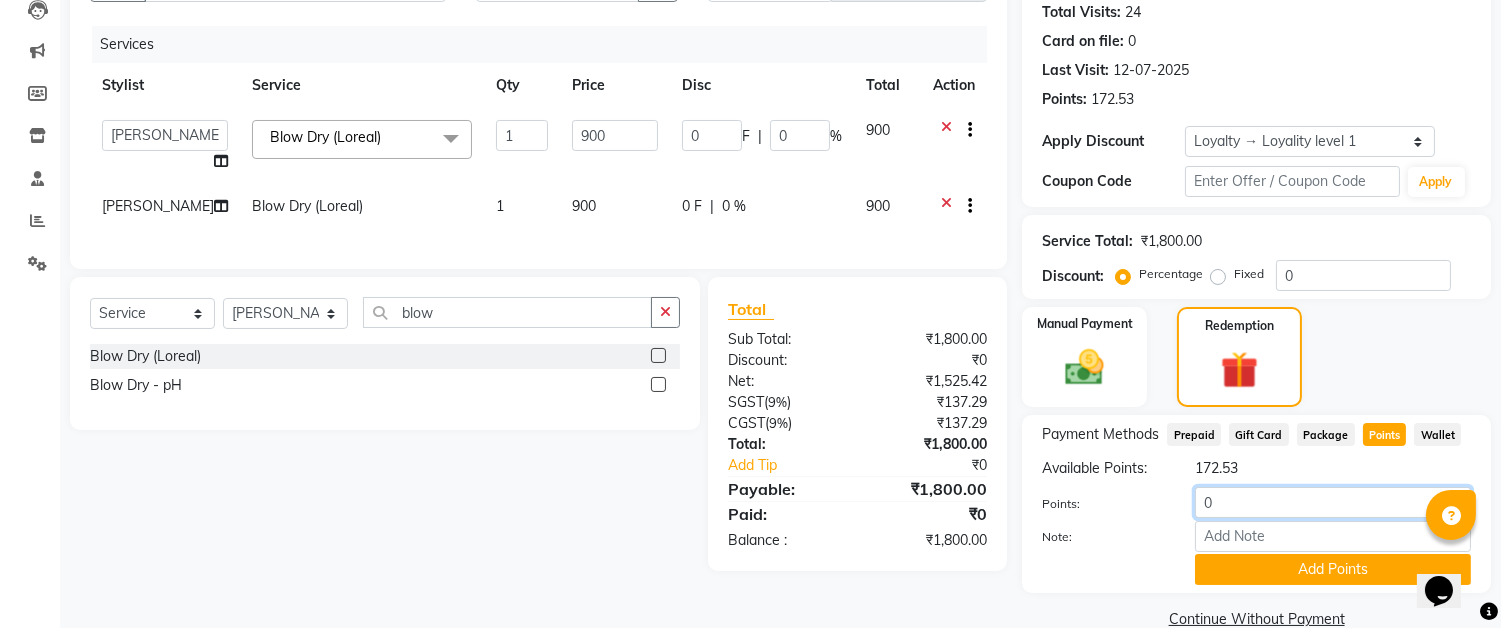 click on "0" 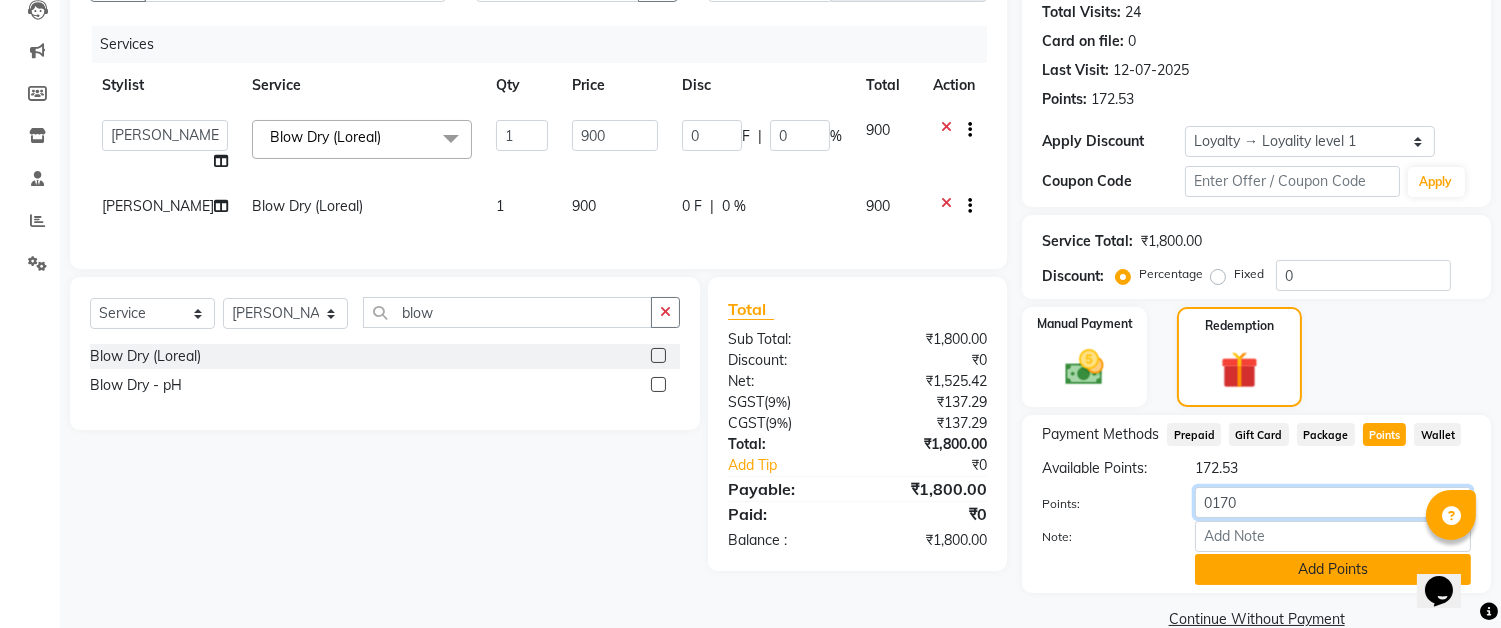type on "0170" 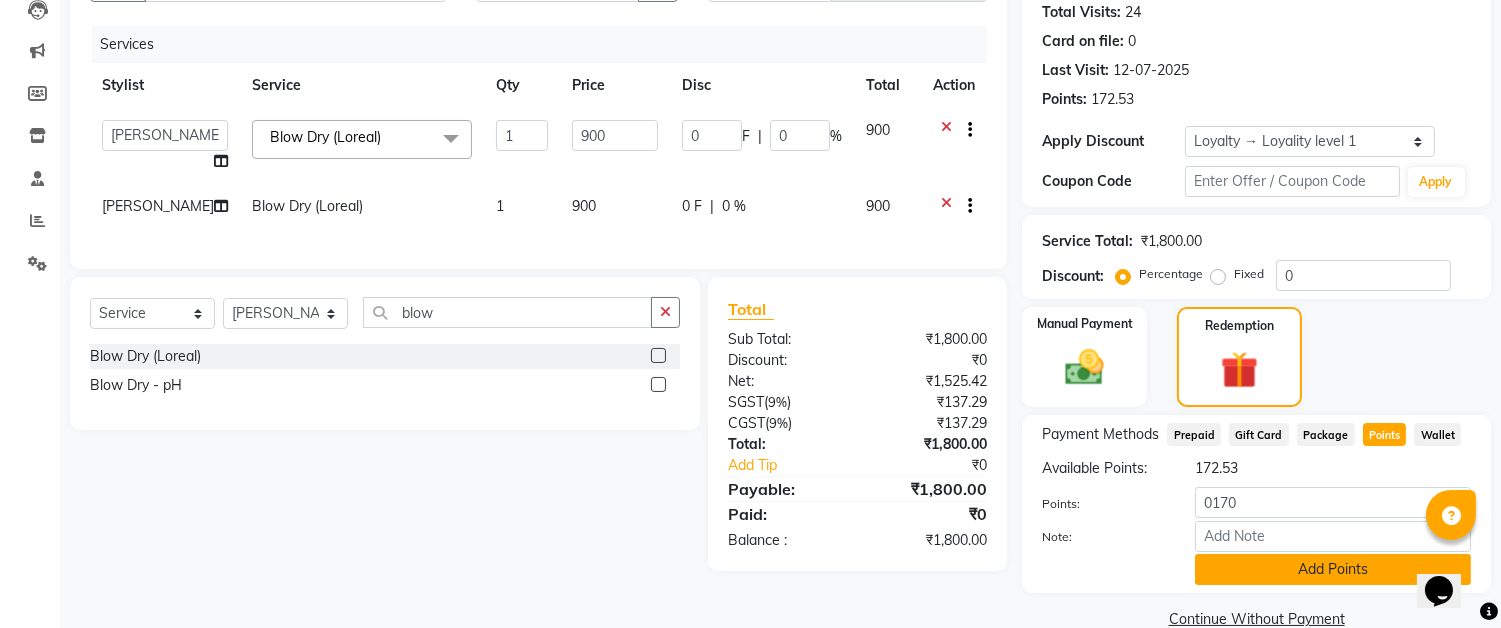 click on "Add Points" 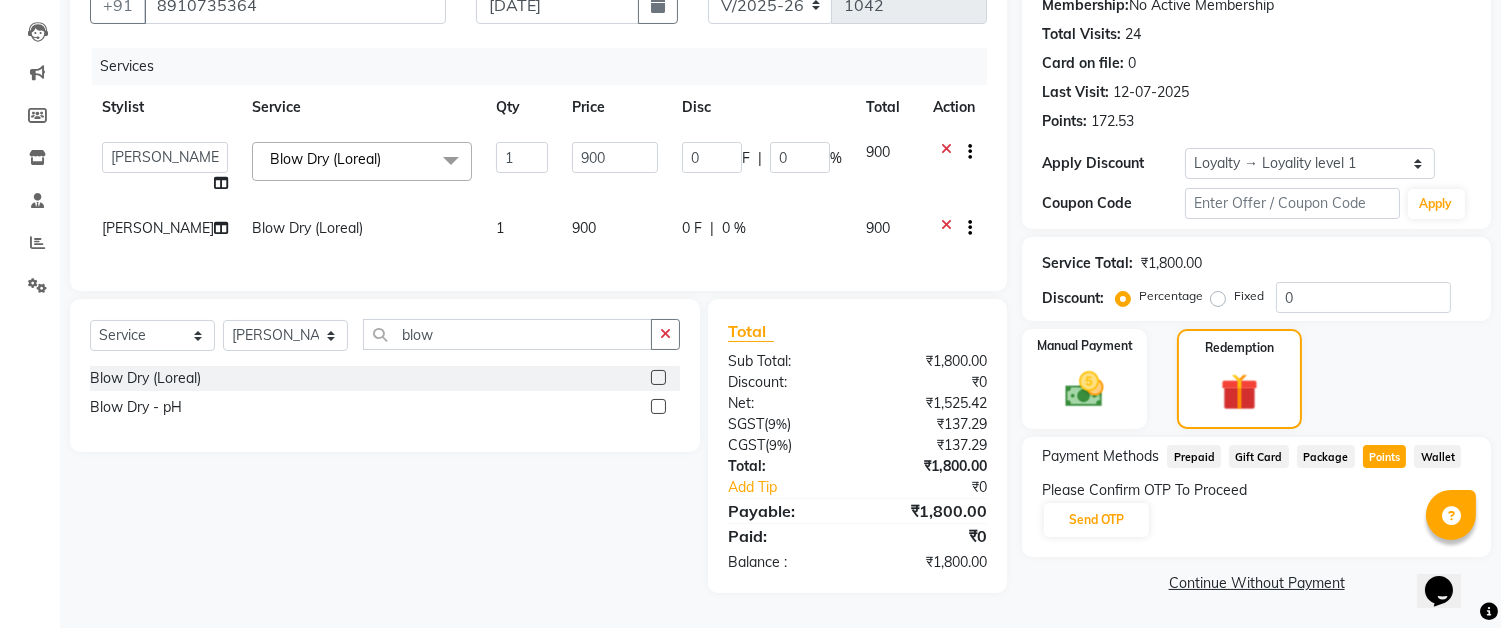 scroll, scrollTop: 211, scrollLeft: 0, axis: vertical 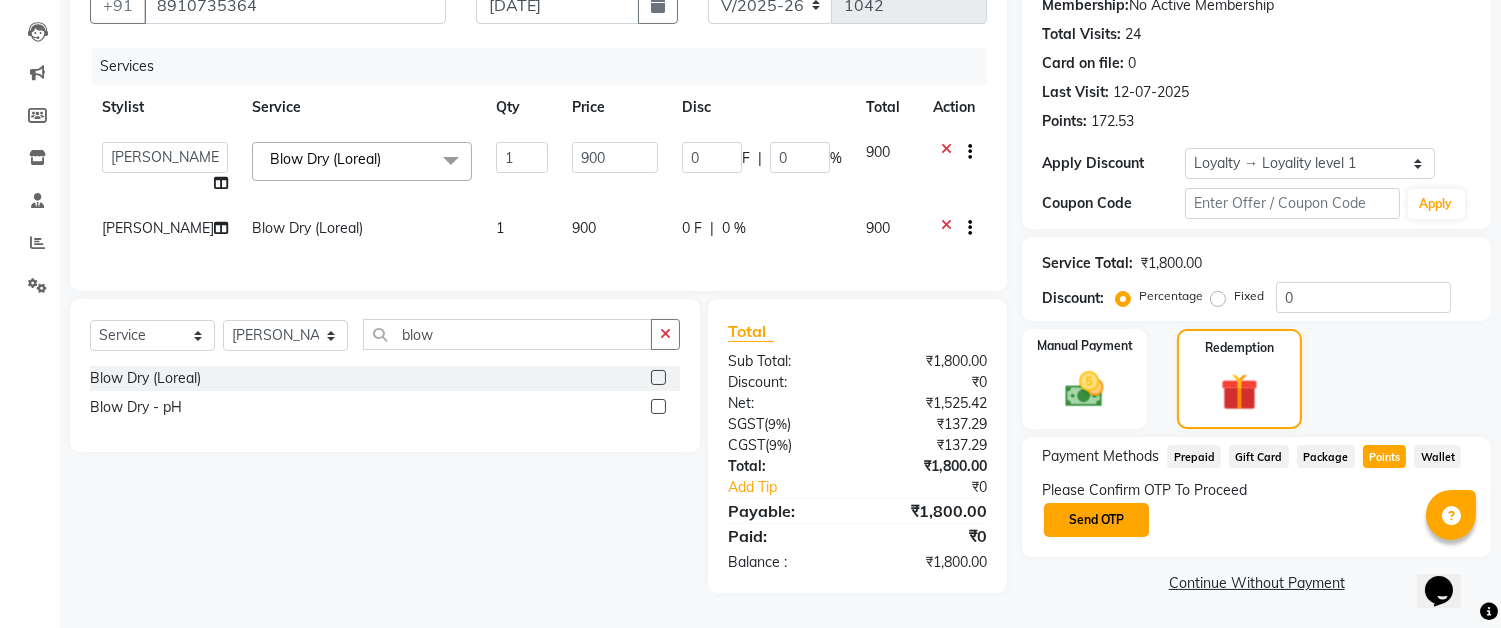 click on "Send OTP" 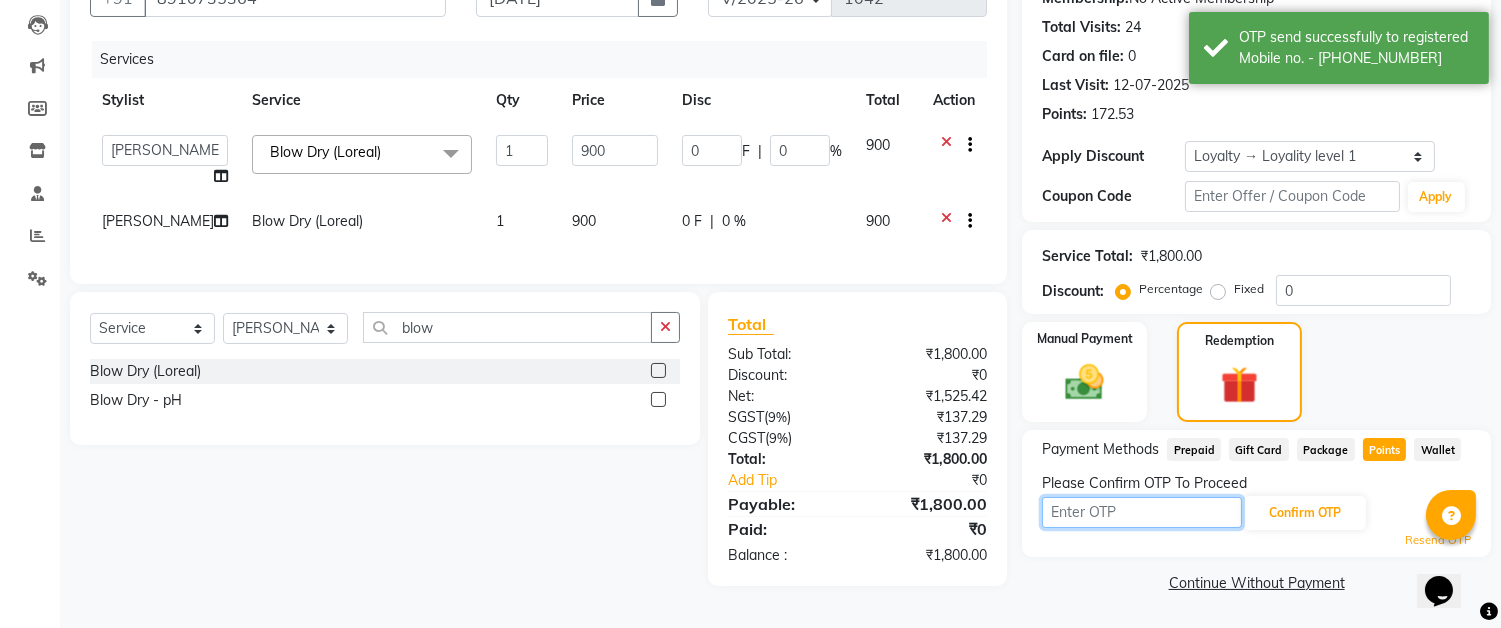 click at bounding box center (1142, 512) 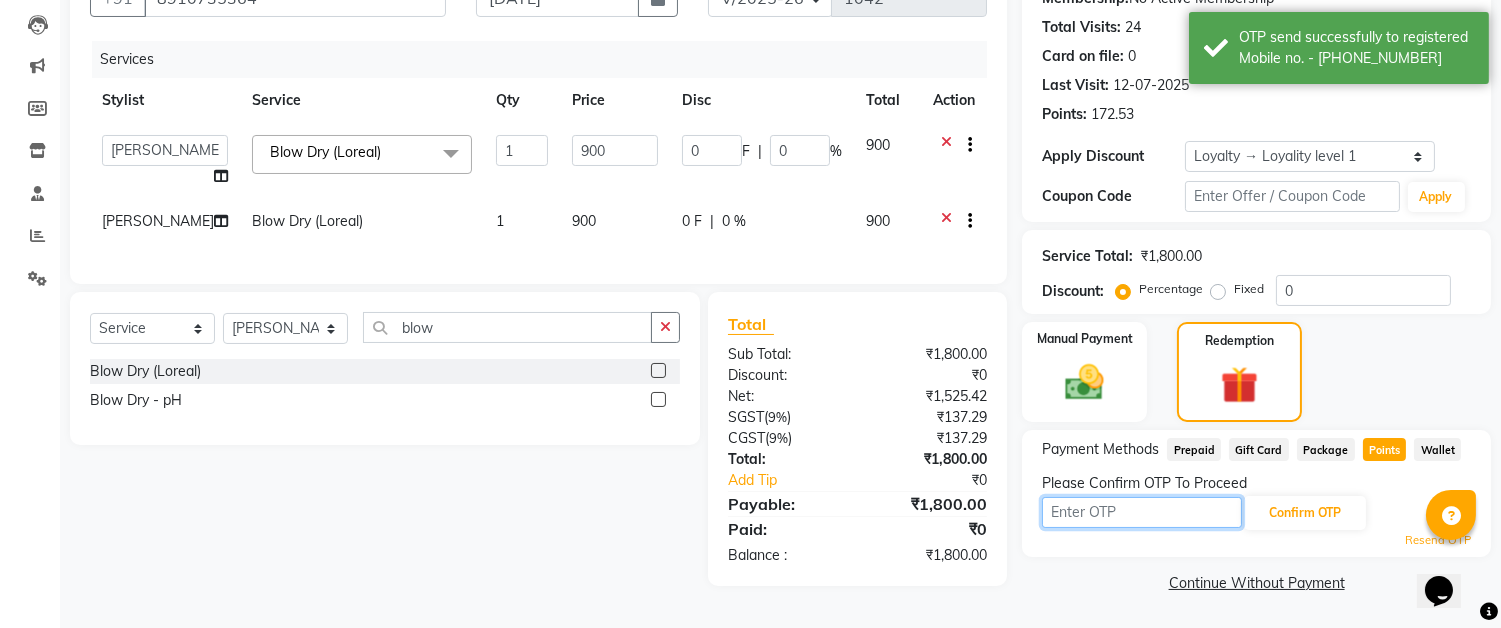 type on "3440" 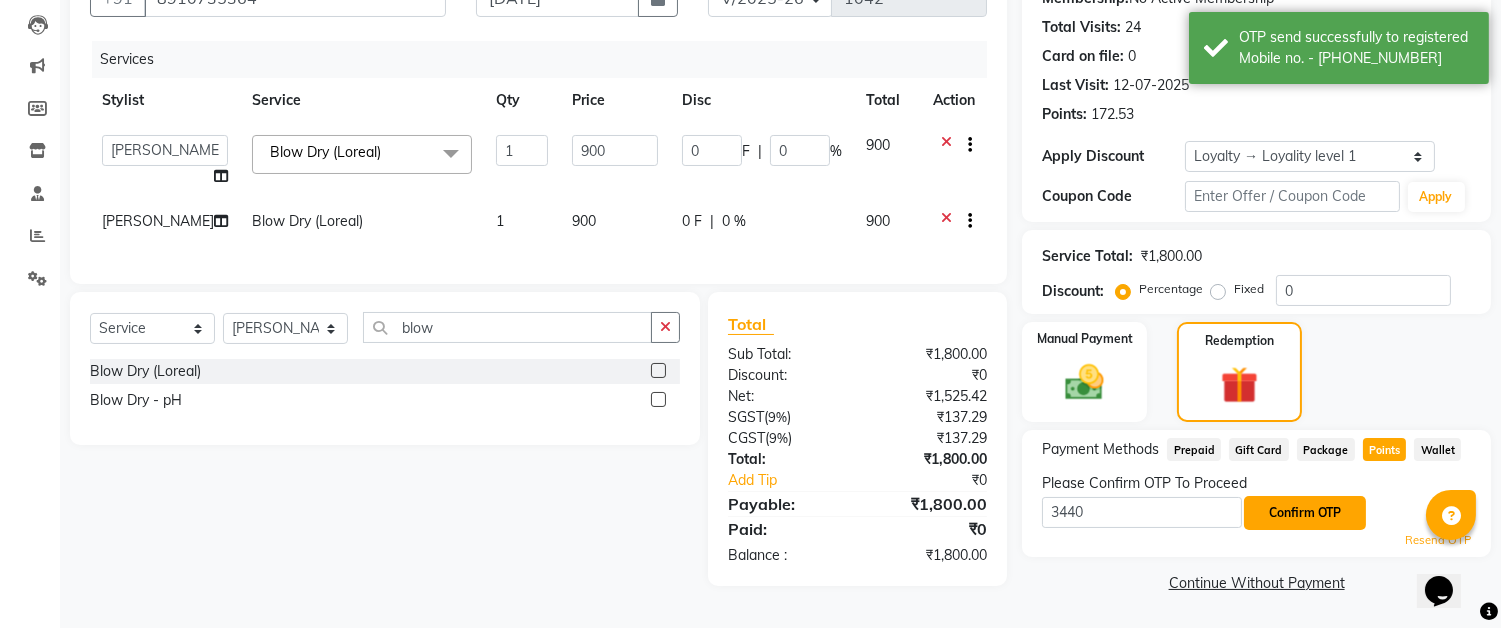 click on "Confirm OTP" 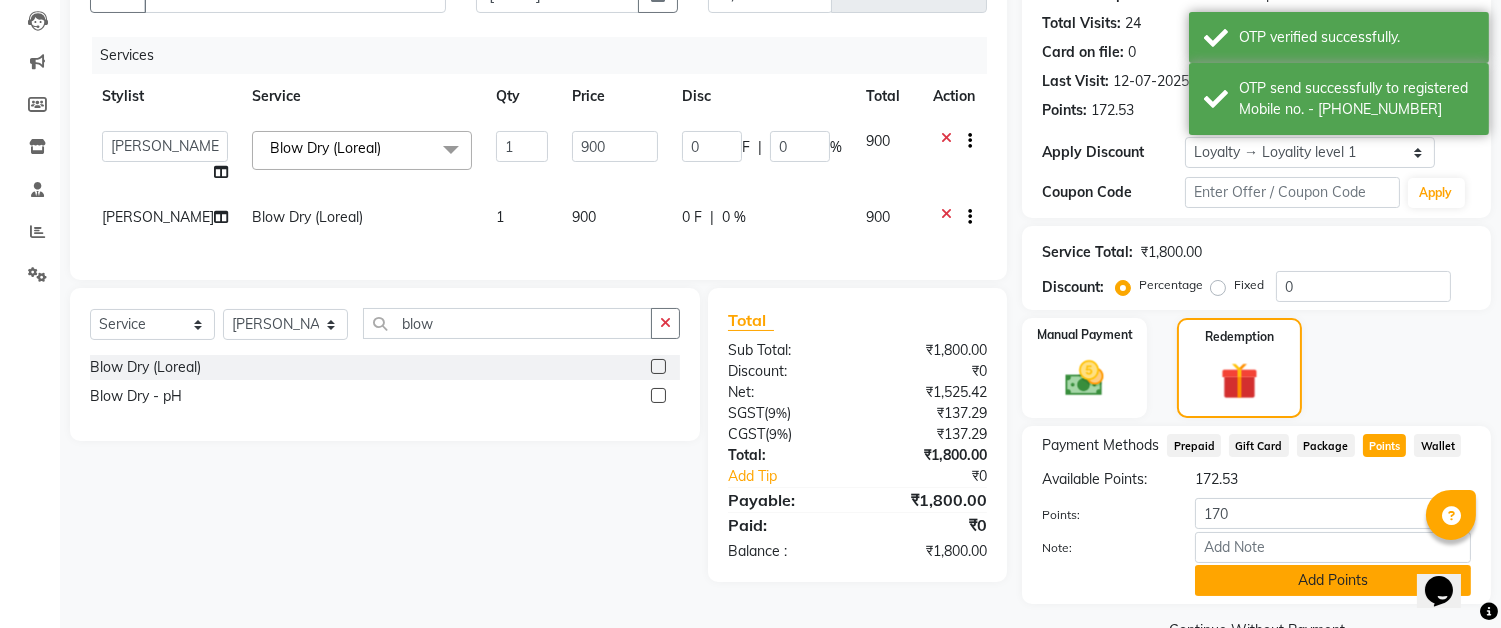 click on "Add Points" 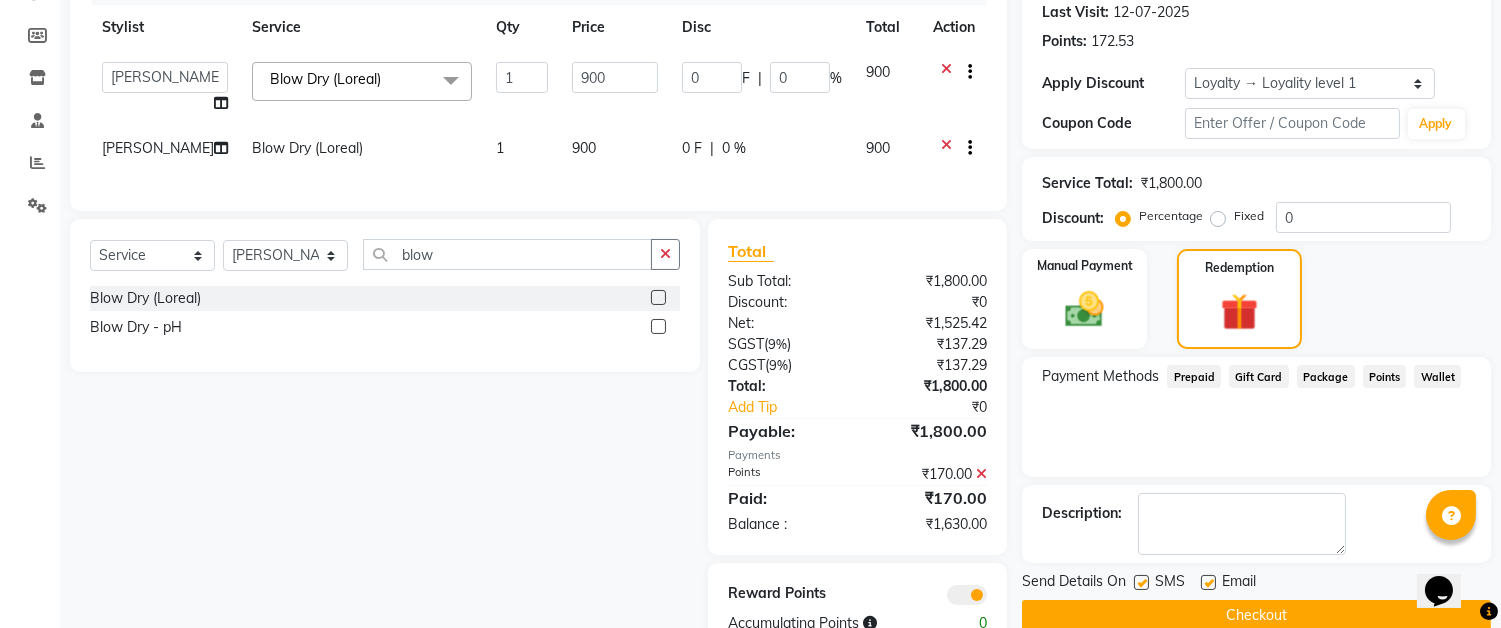 scroll, scrollTop: 241, scrollLeft: 0, axis: vertical 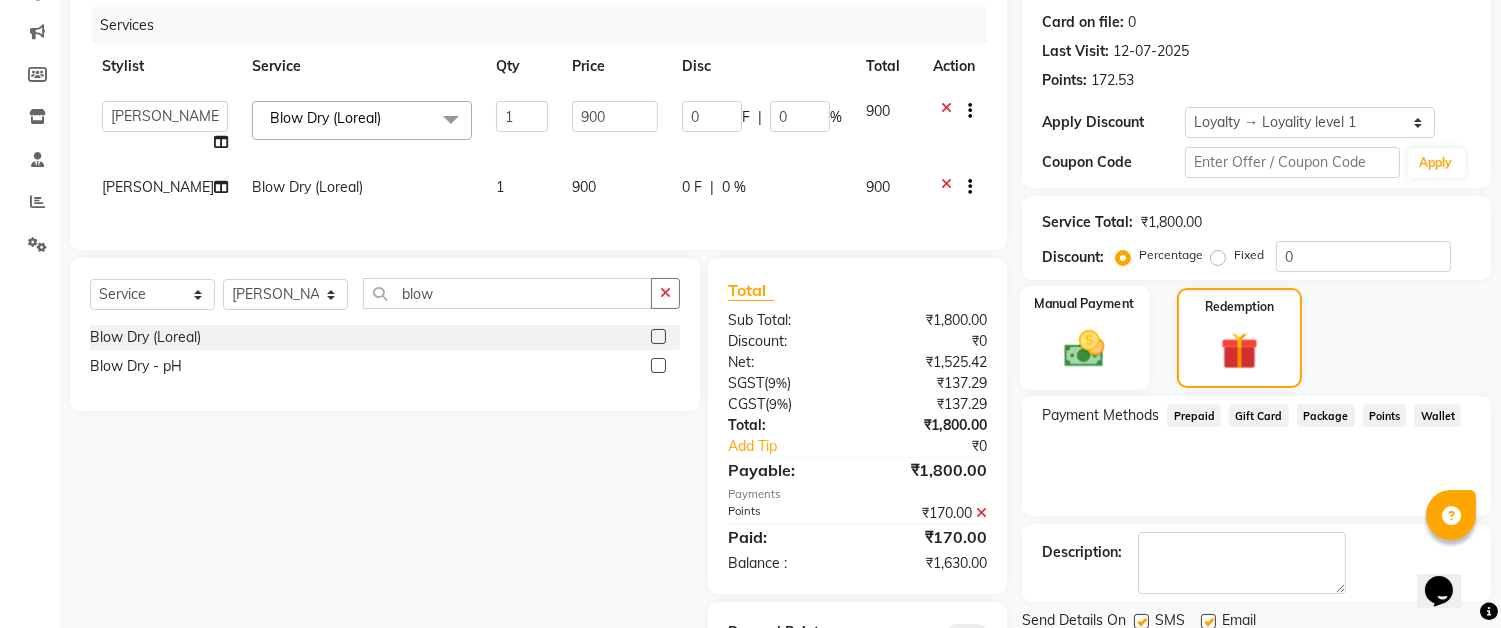 click on "Manual Payment" 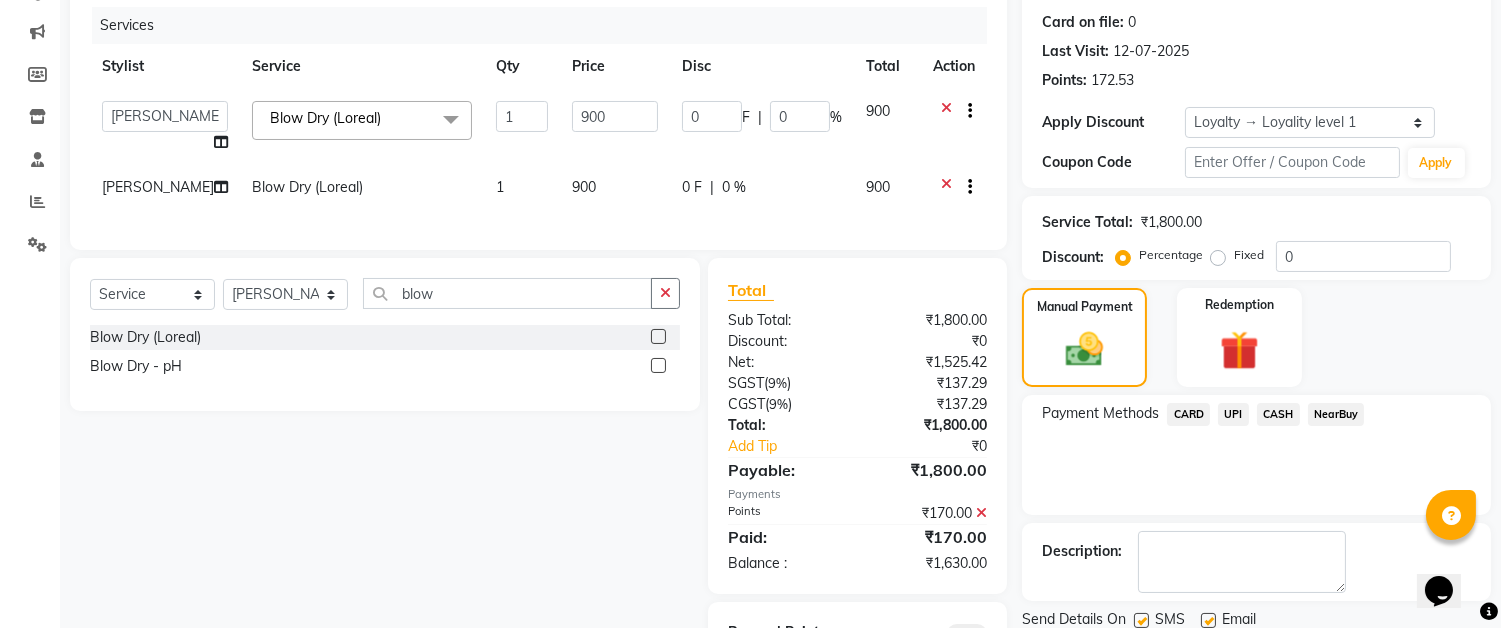 click on "CARD" 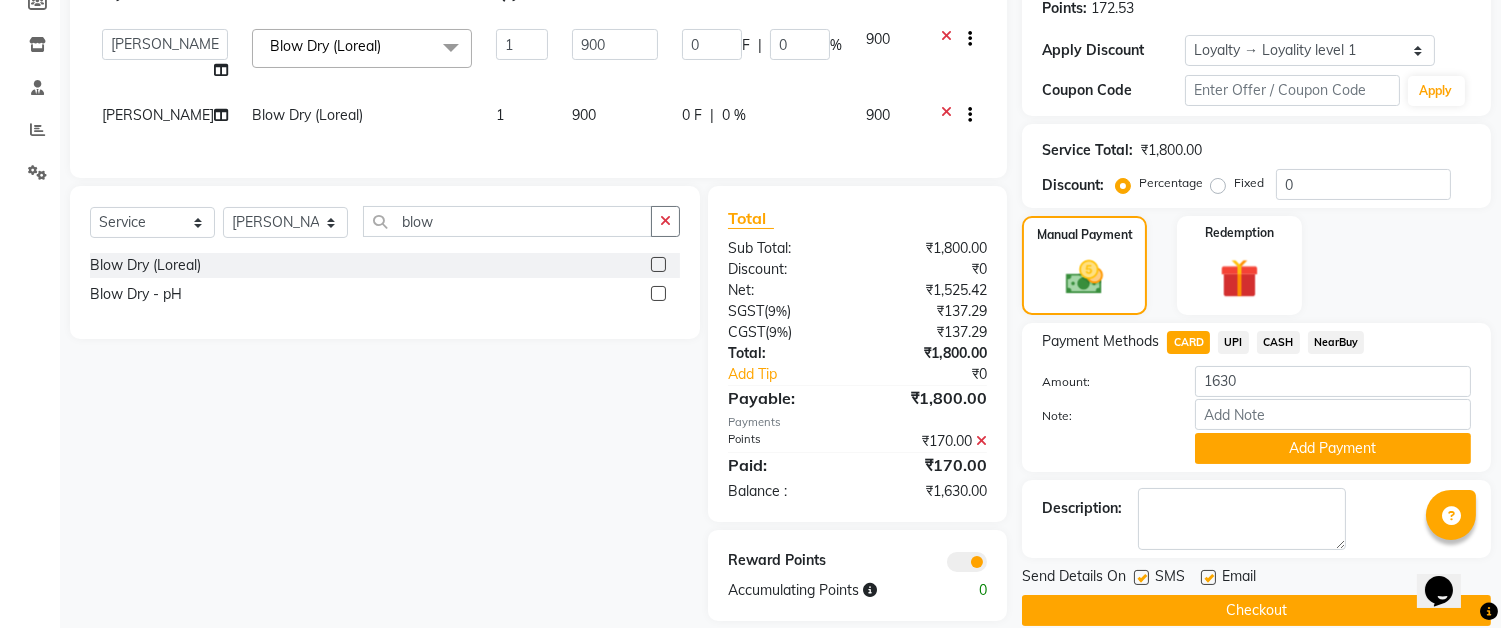 scroll, scrollTop: 352, scrollLeft: 0, axis: vertical 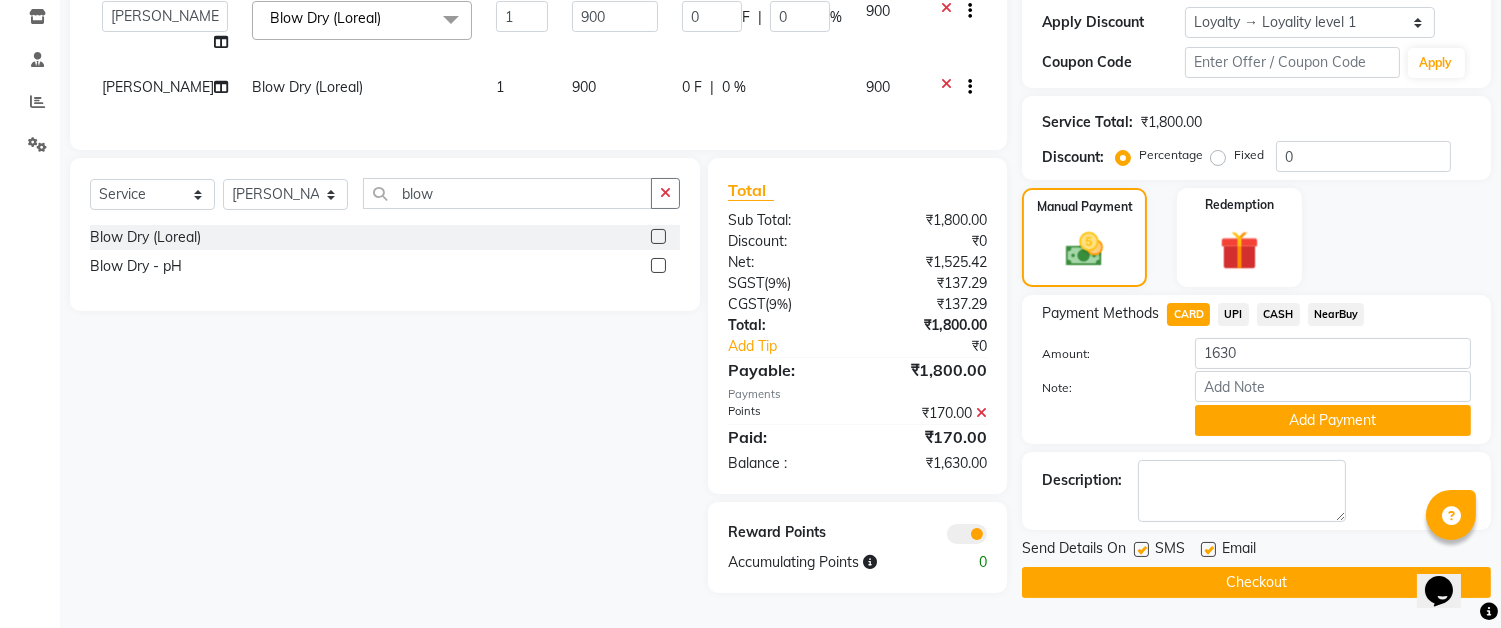 click on "Checkout" 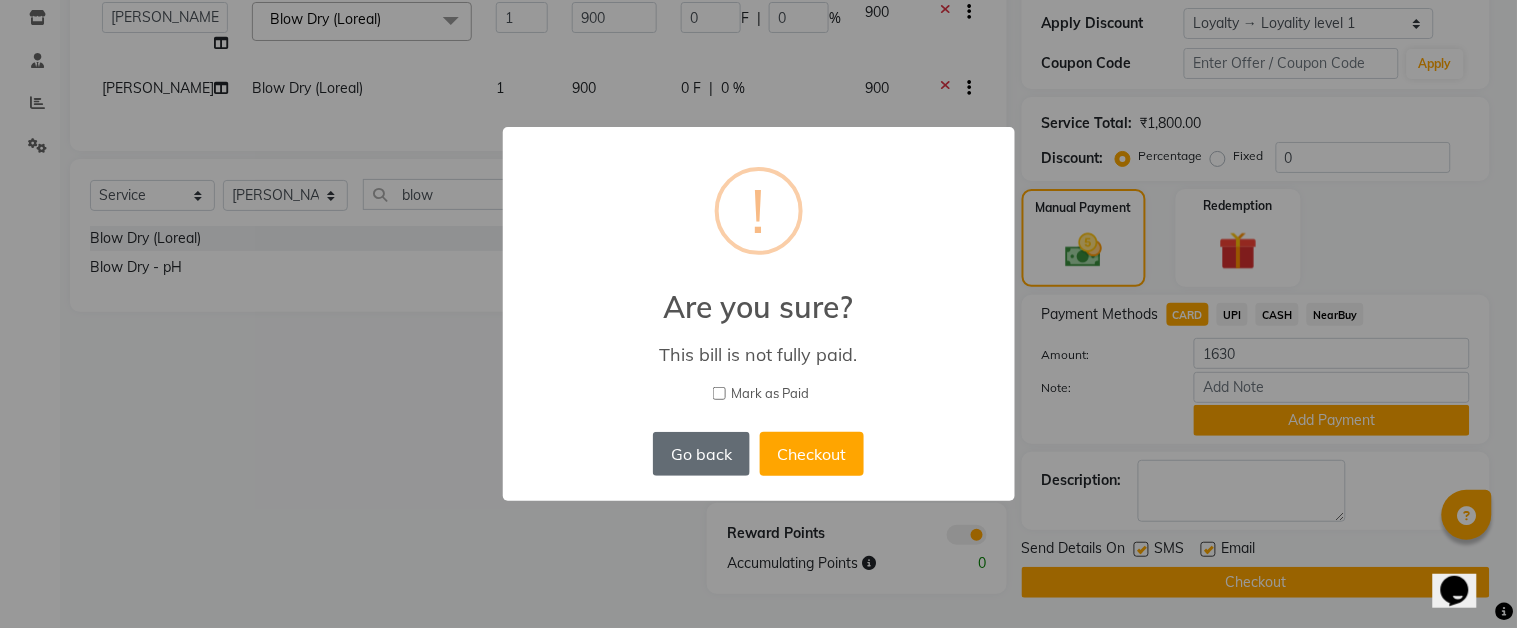 click on "Go back" at bounding box center (701, 454) 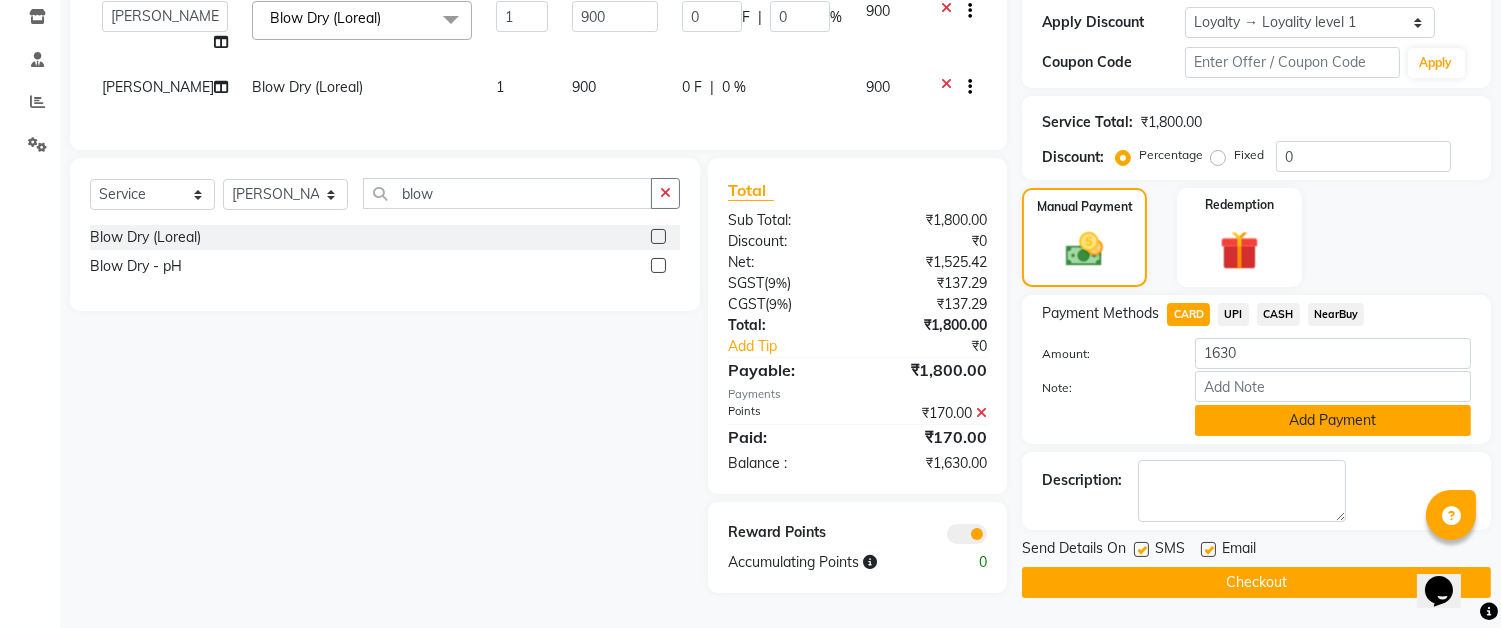 click on "Add Payment" 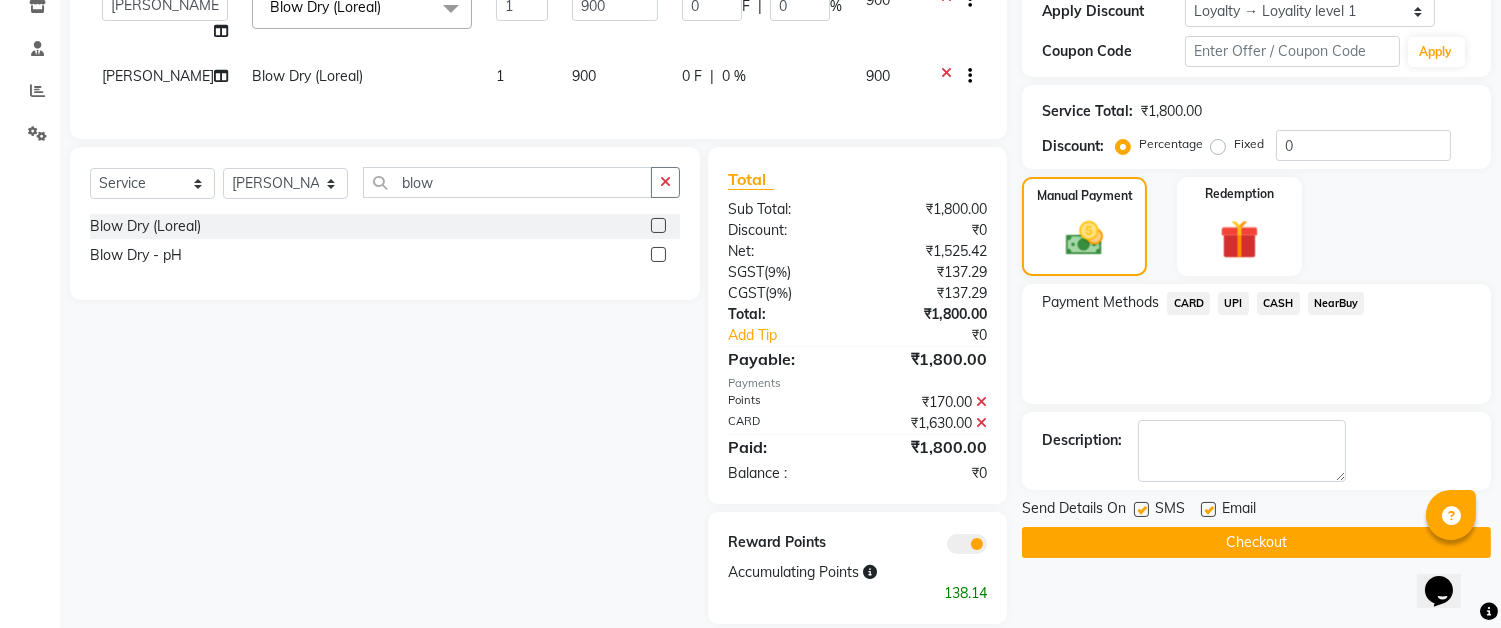 scroll, scrollTop: 394, scrollLeft: 0, axis: vertical 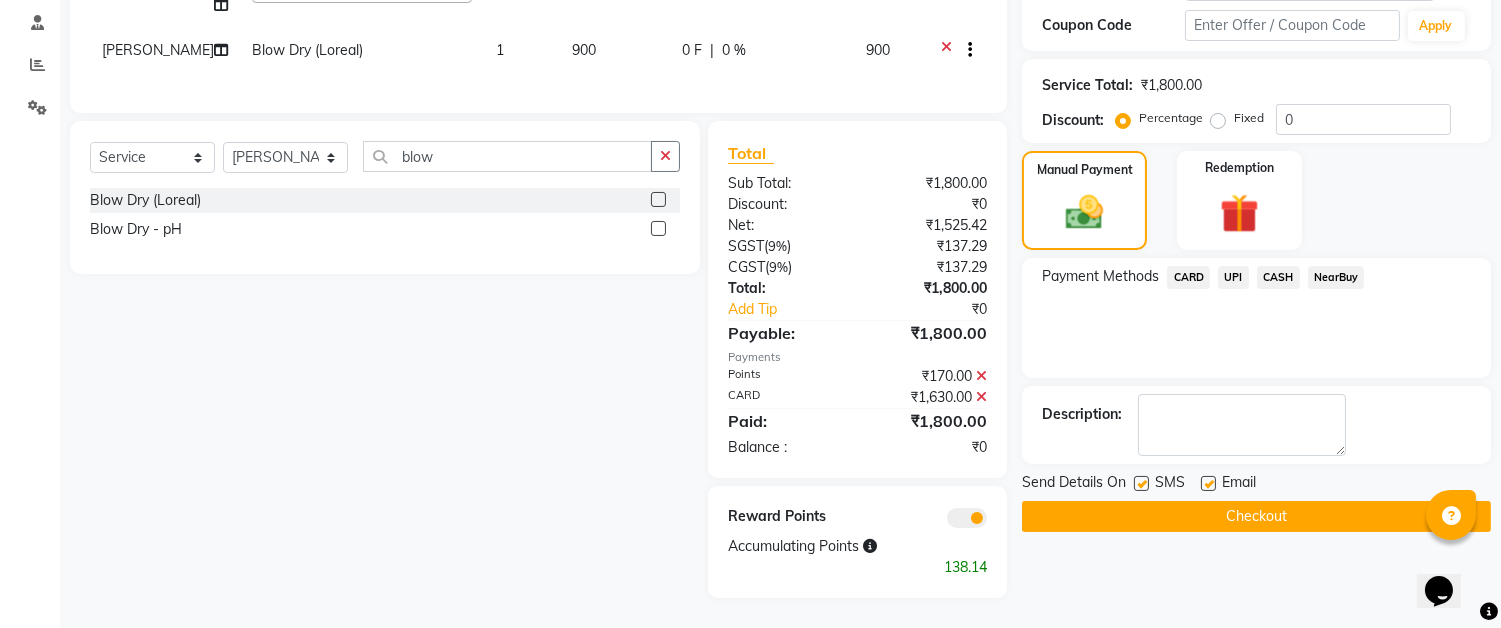click on "Checkout" 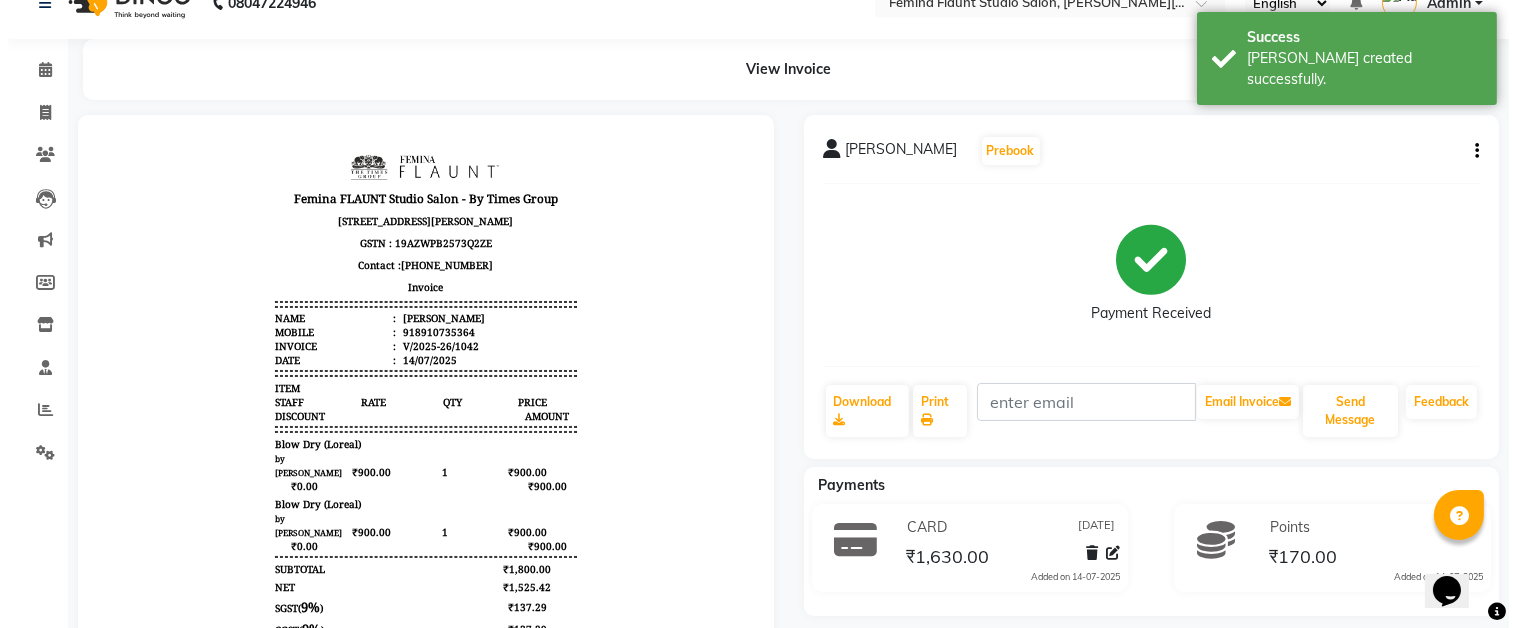 scroll, scrollTop: 0, scrollLeft: 0, axis: both 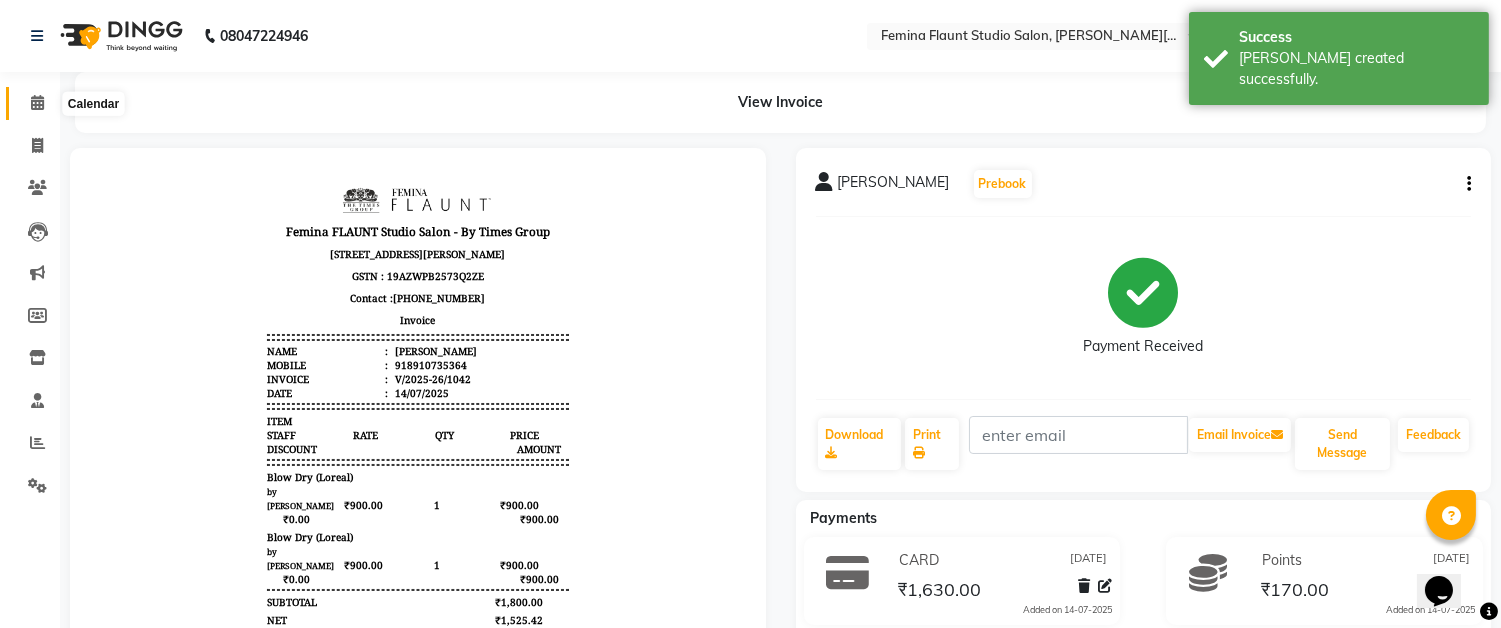 click 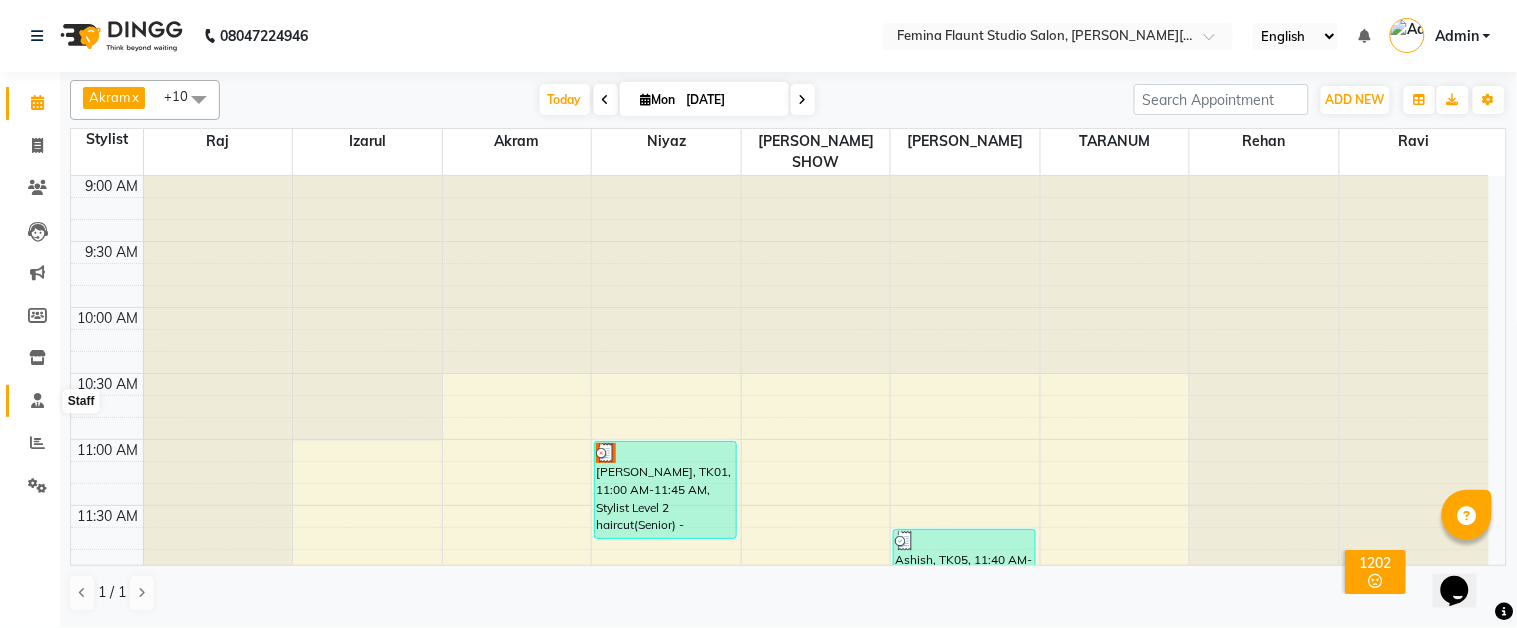click 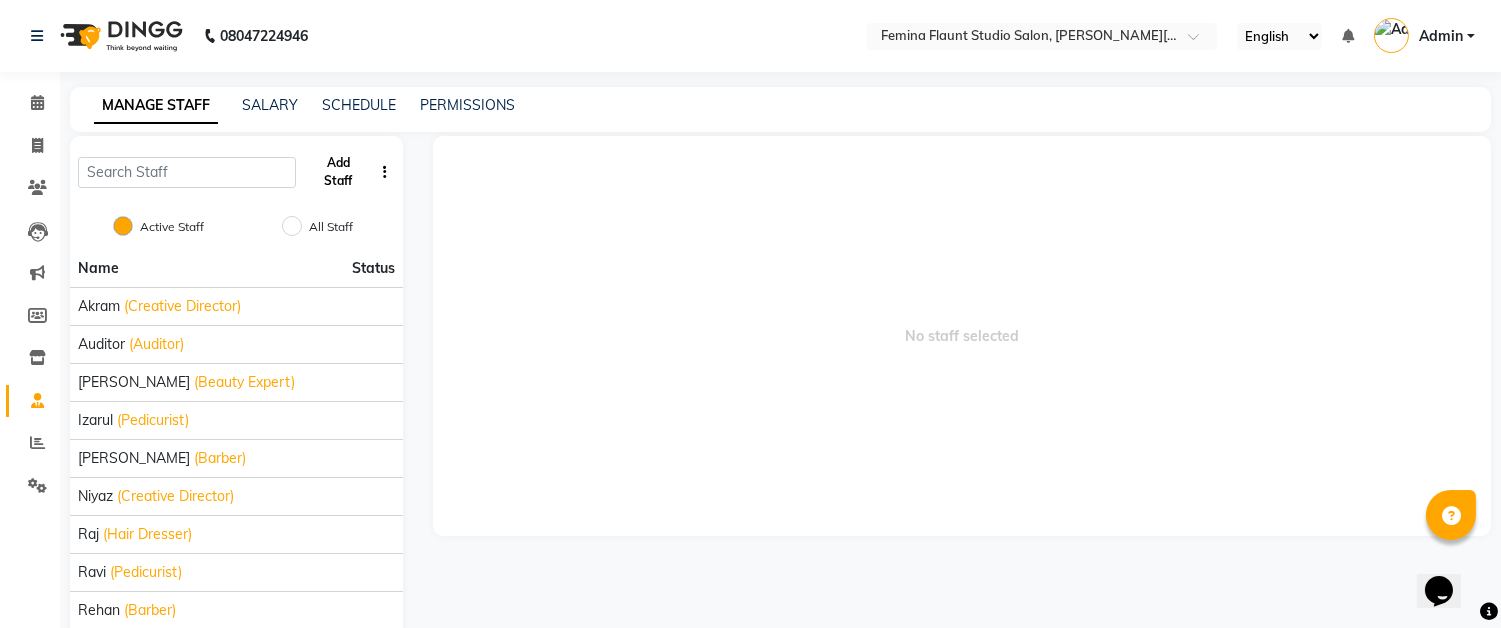 click on "Add Staff" 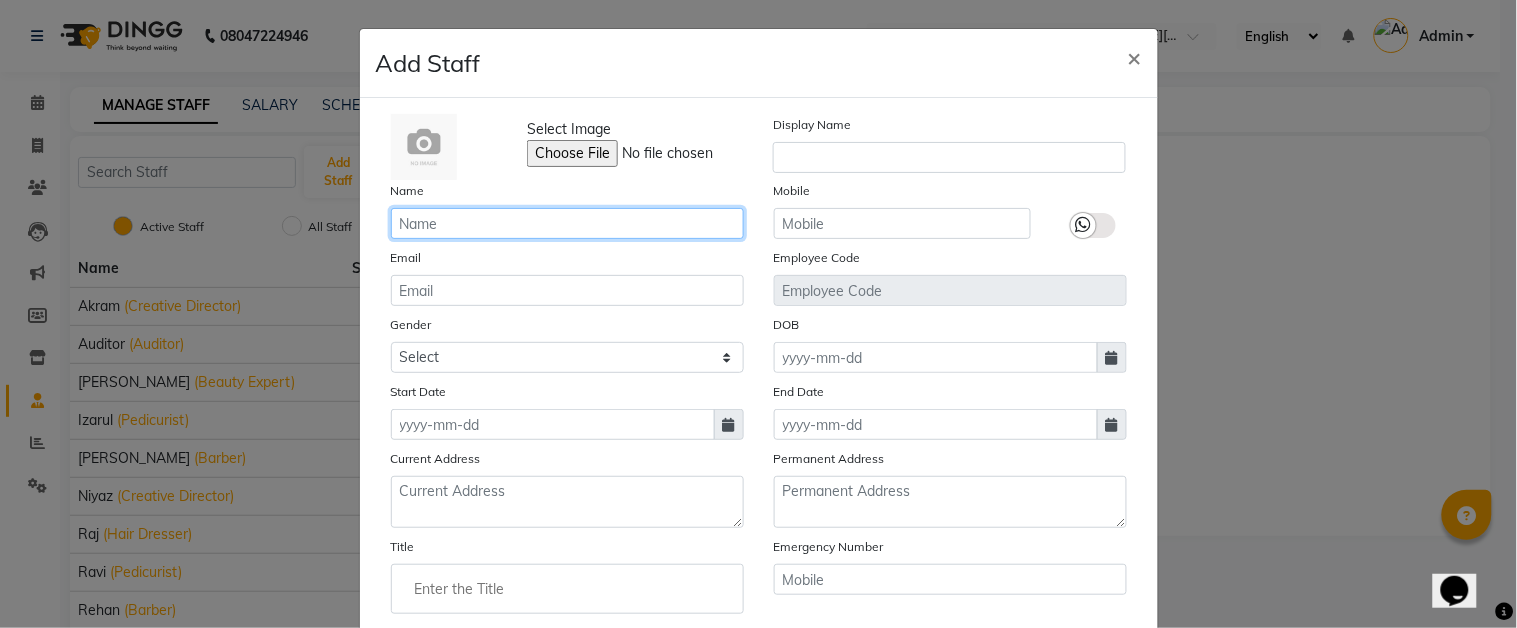 click 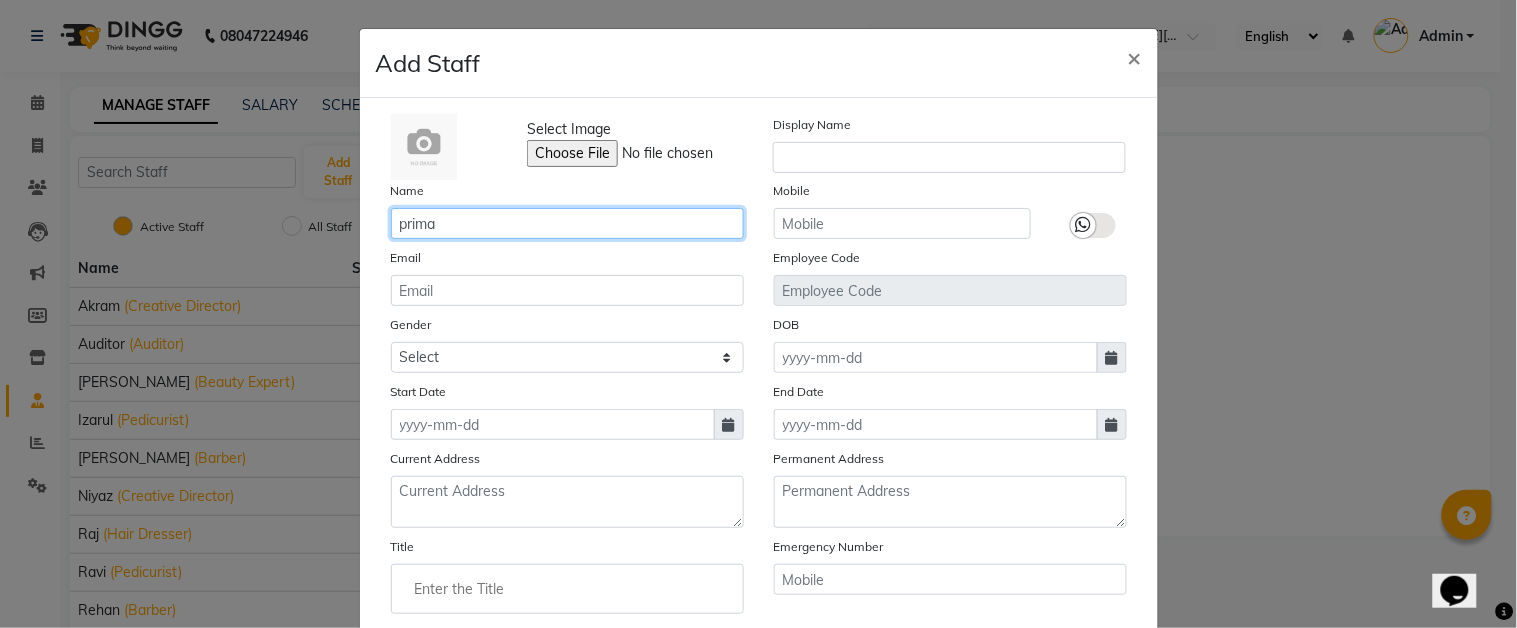 type on "prima" 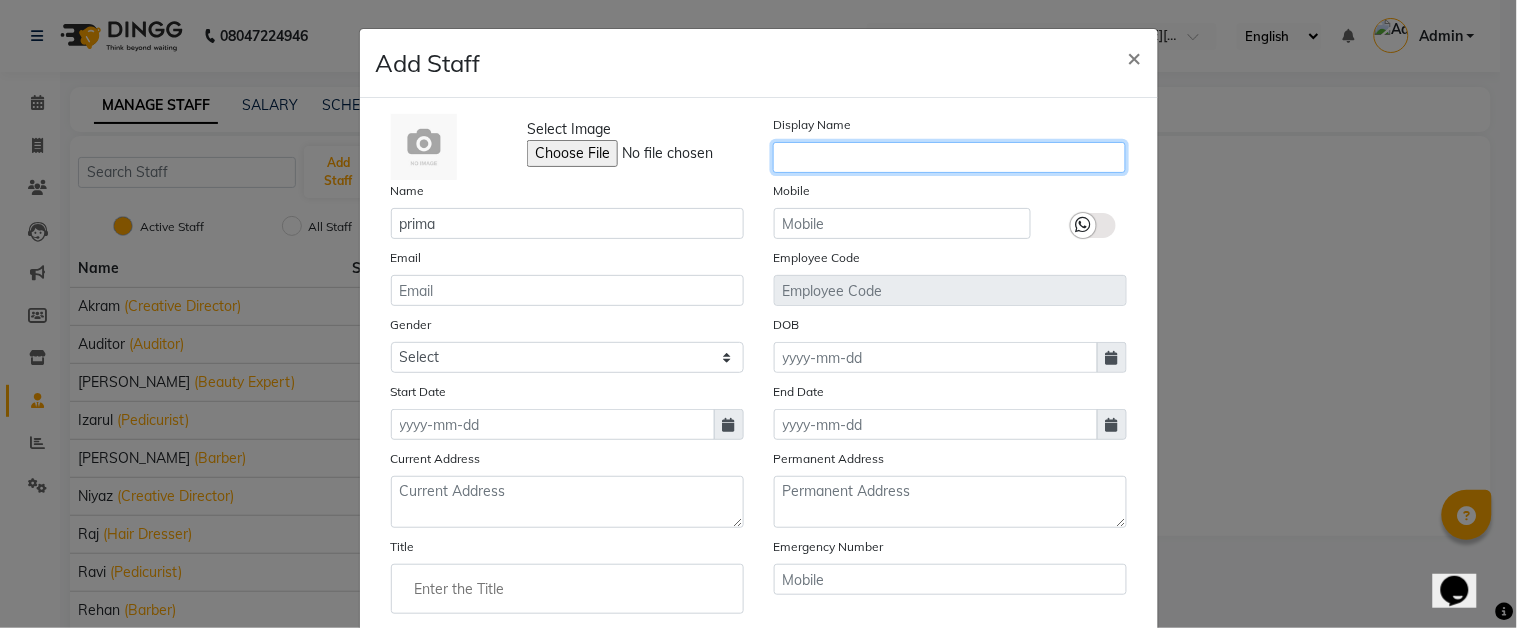 click 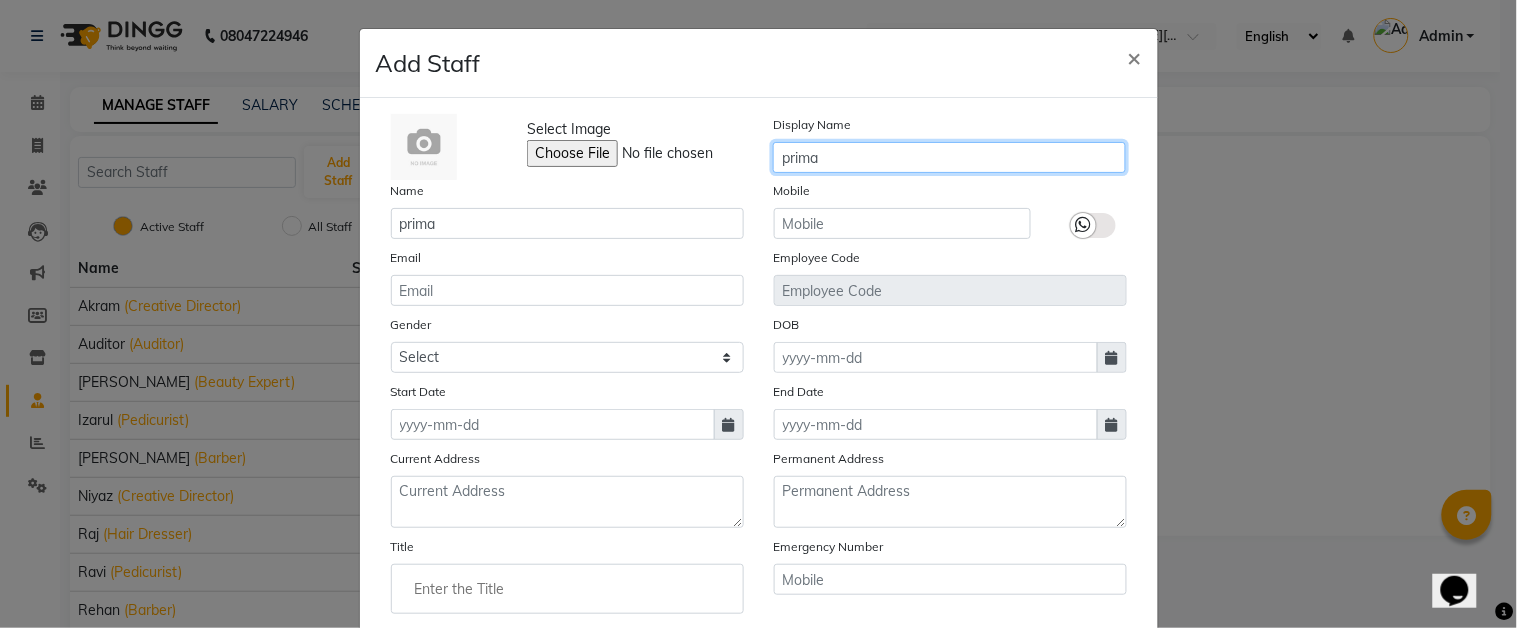 type on "prima" 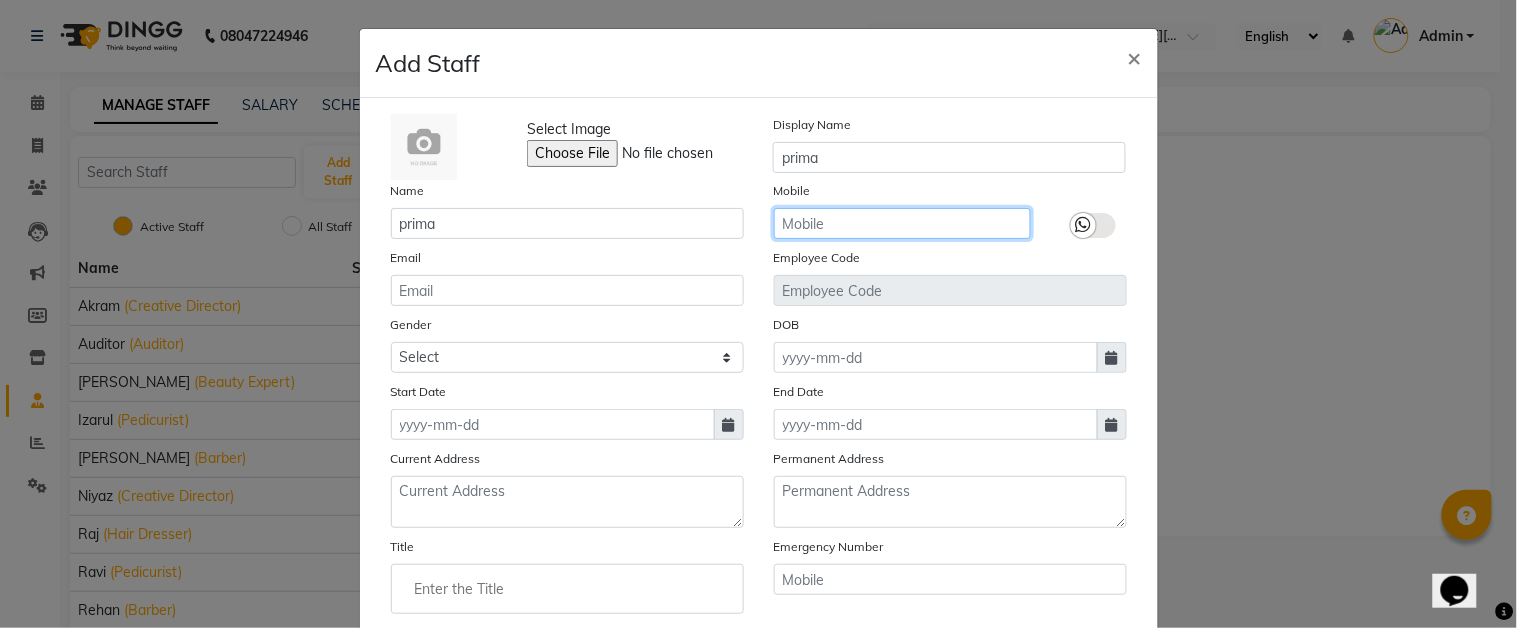 click 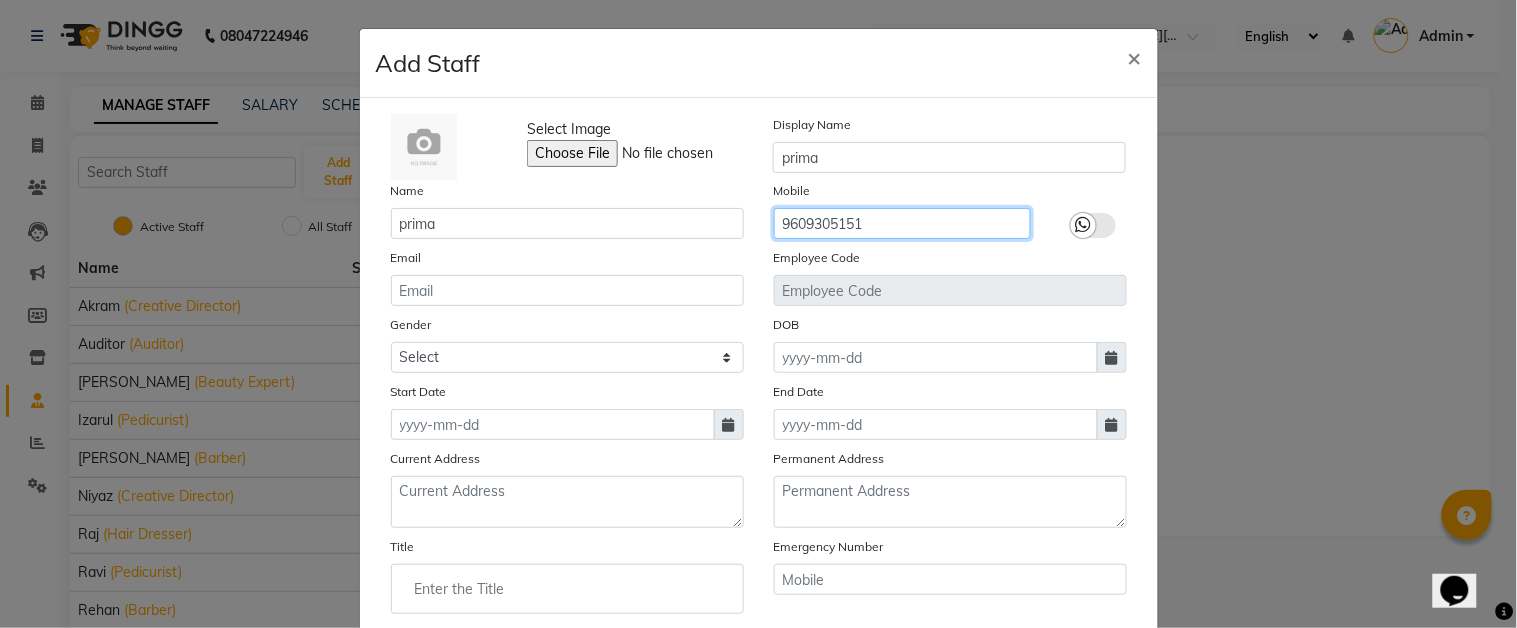 type on "9609305151" 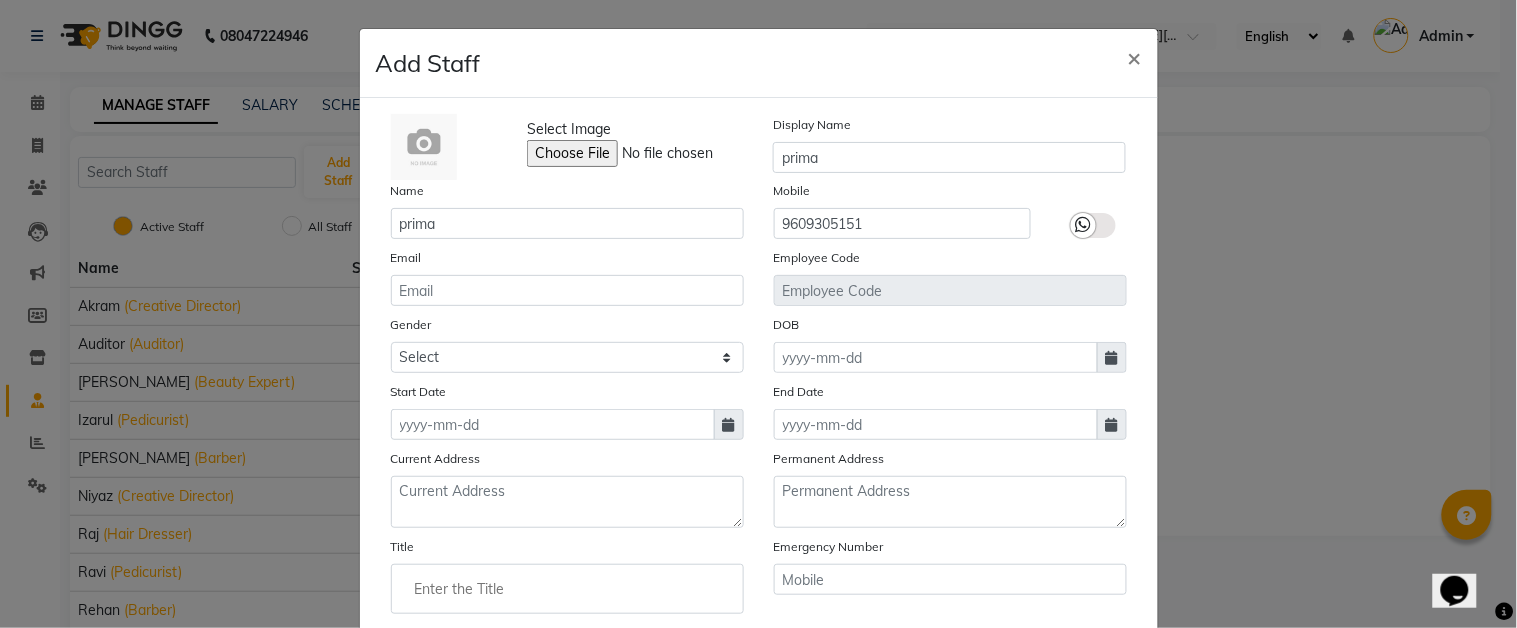 click 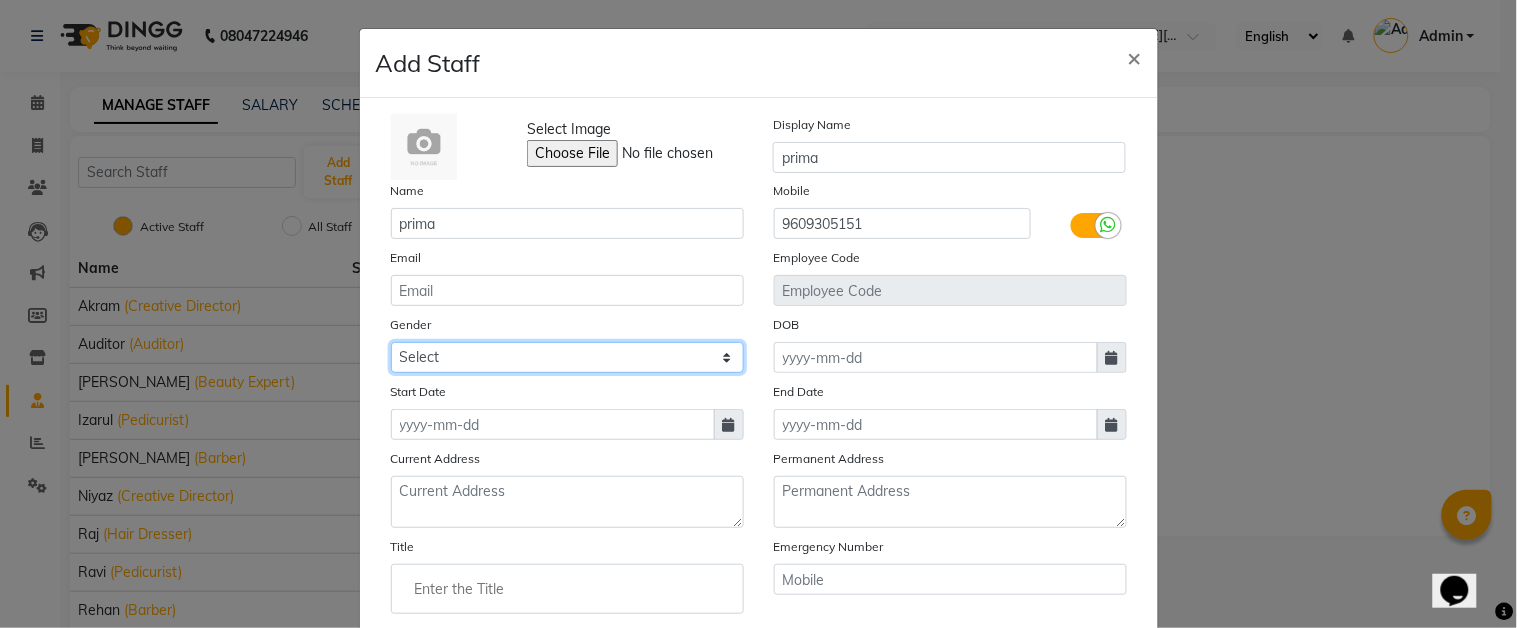 click on "Select [DEMOGRAPHIC_DATA] [DEMOGRAPHIC_DATA] Other Prefer Not To Say" 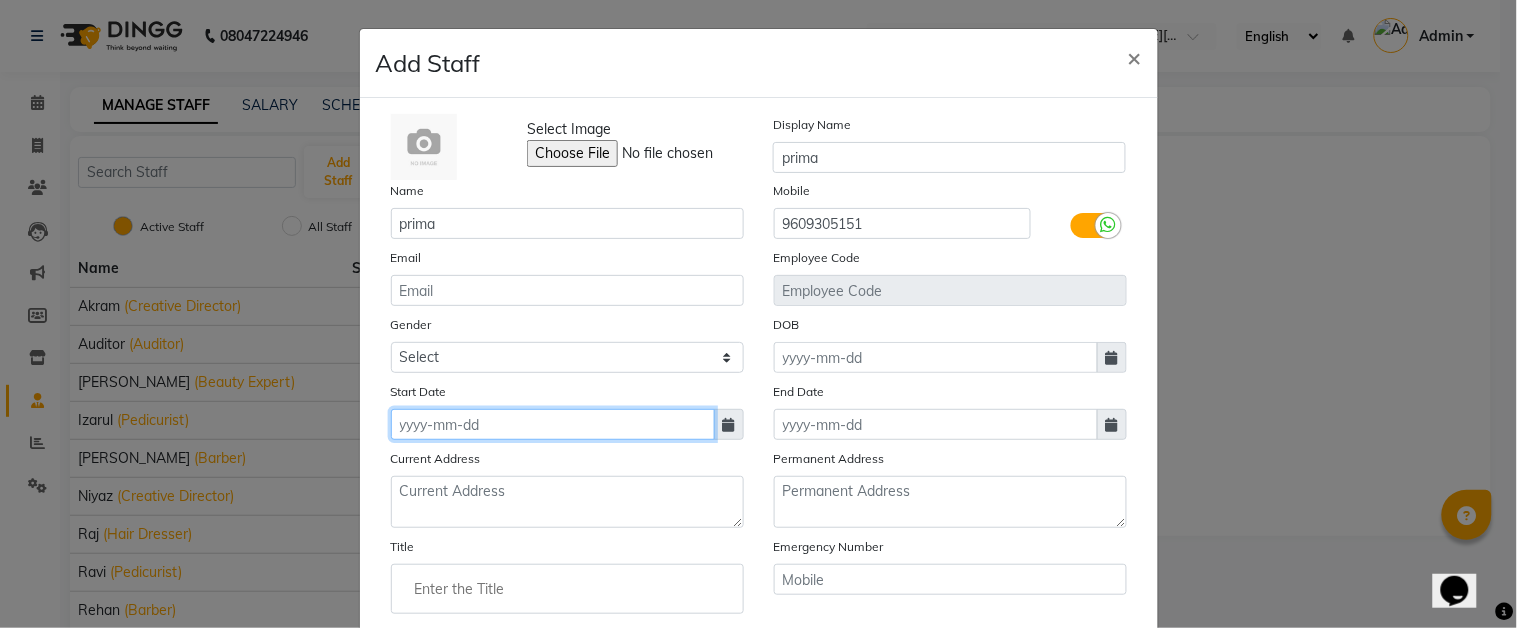 click 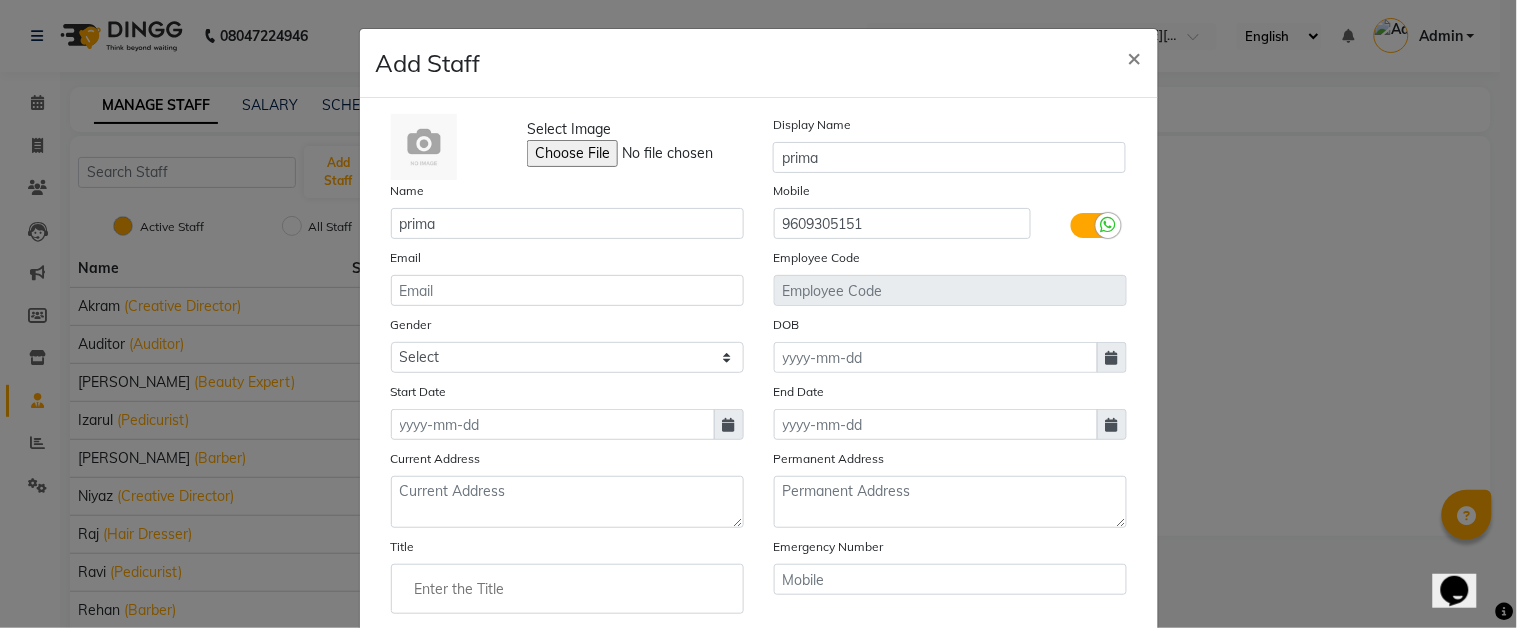 select on "7" 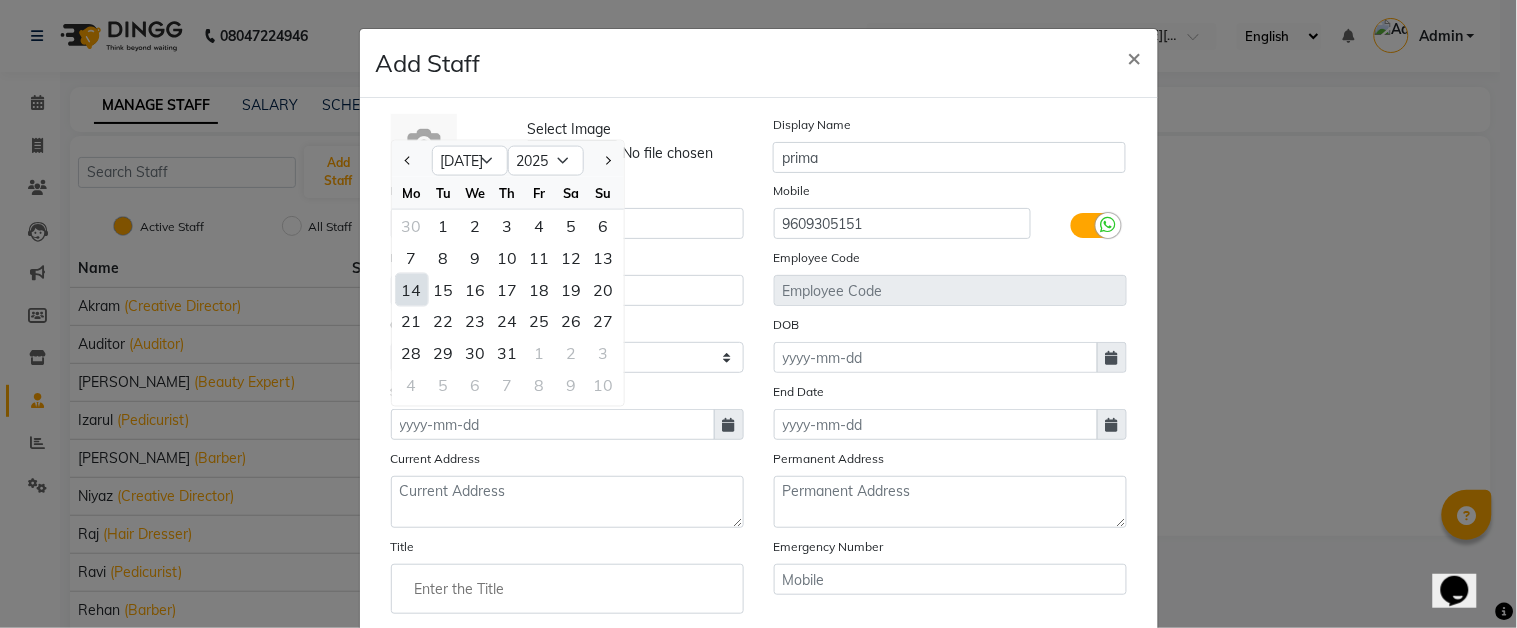 click on "14" 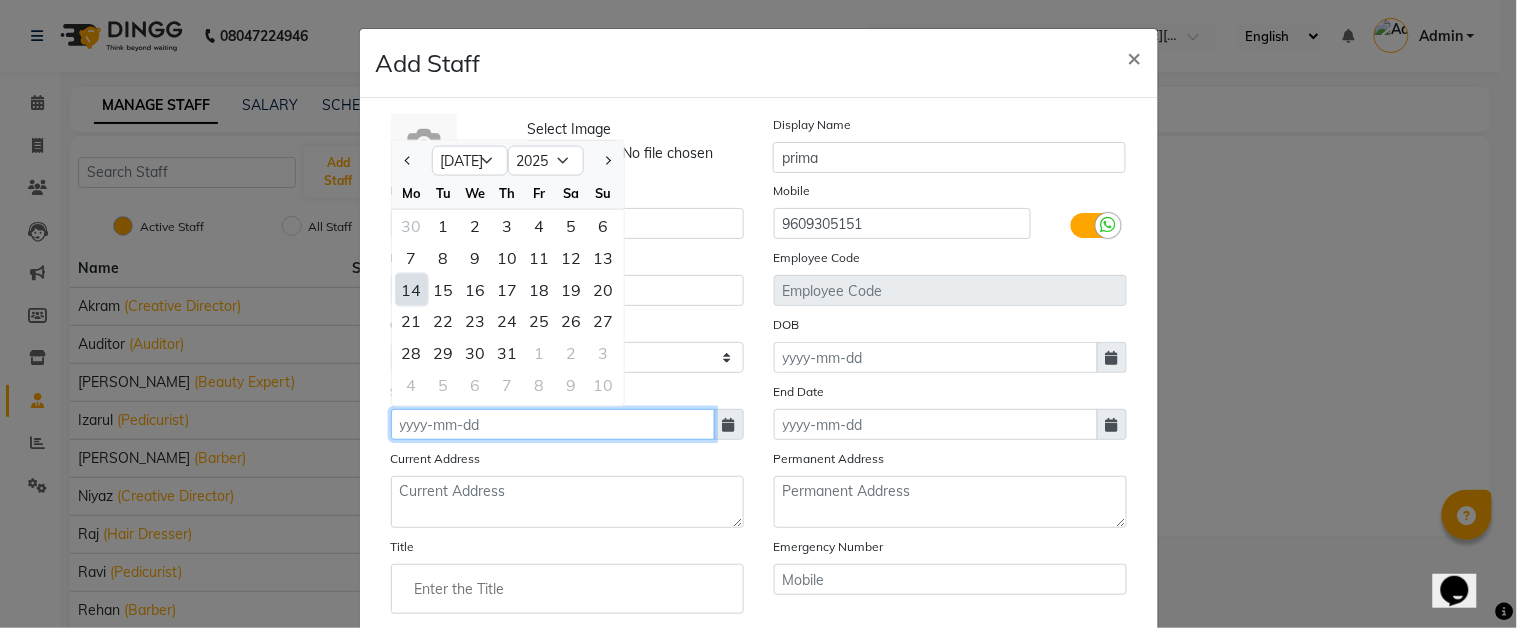 type on "[DATE]" 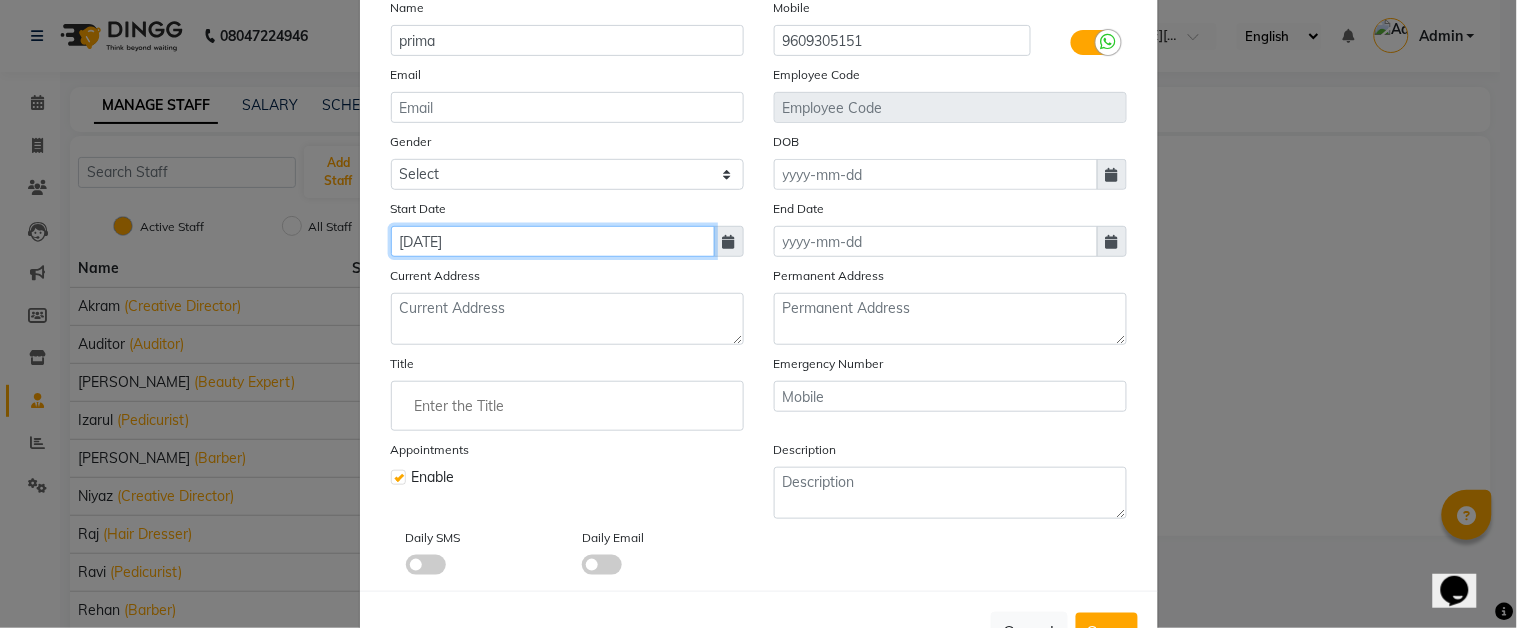 scroll, scrollTop: 222, scrollLeft: 0, axis: vertical 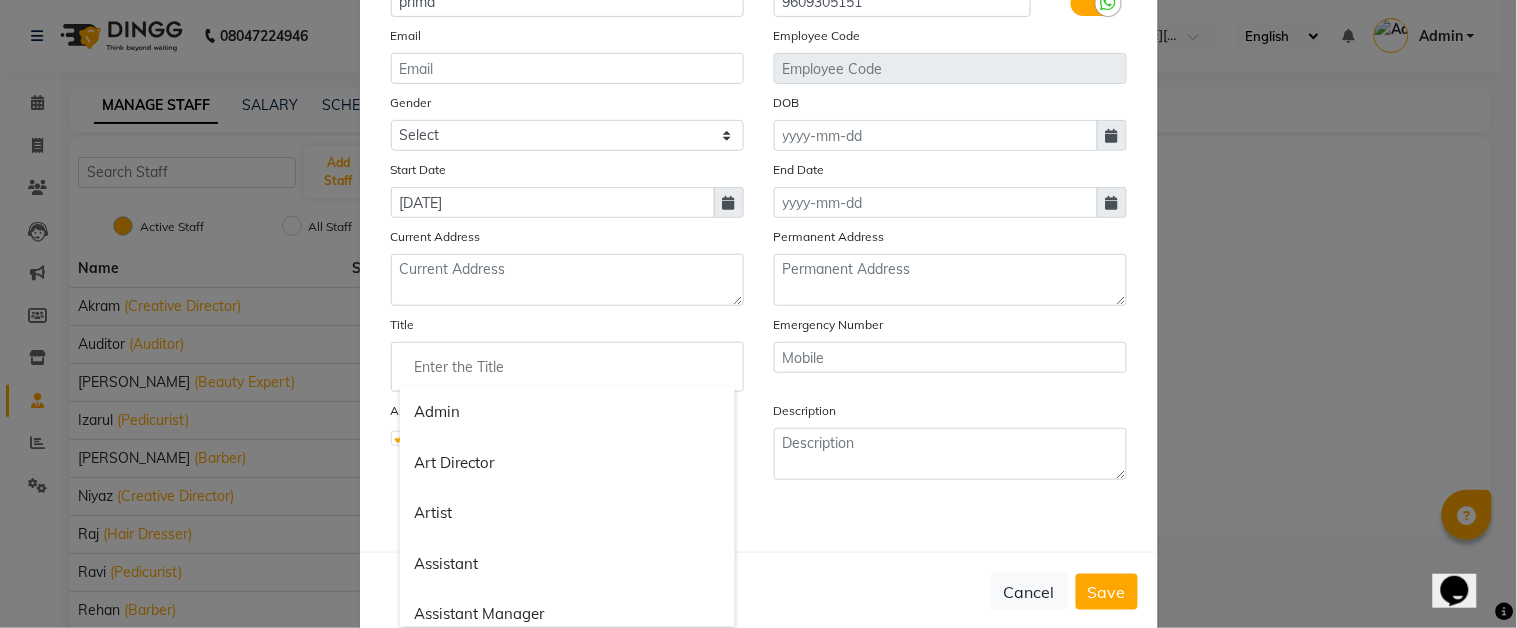 click 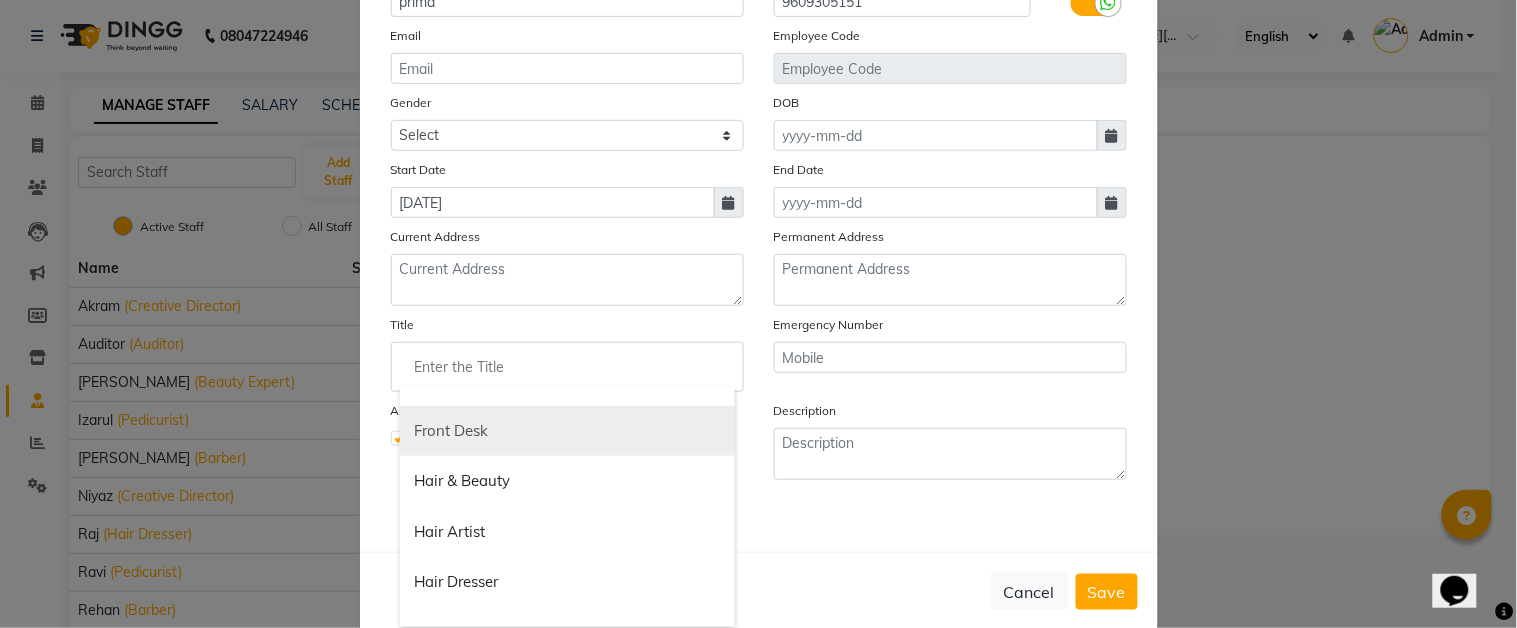 scroll, scrollTop: 666, scrollLeft: 0, axis: vertical 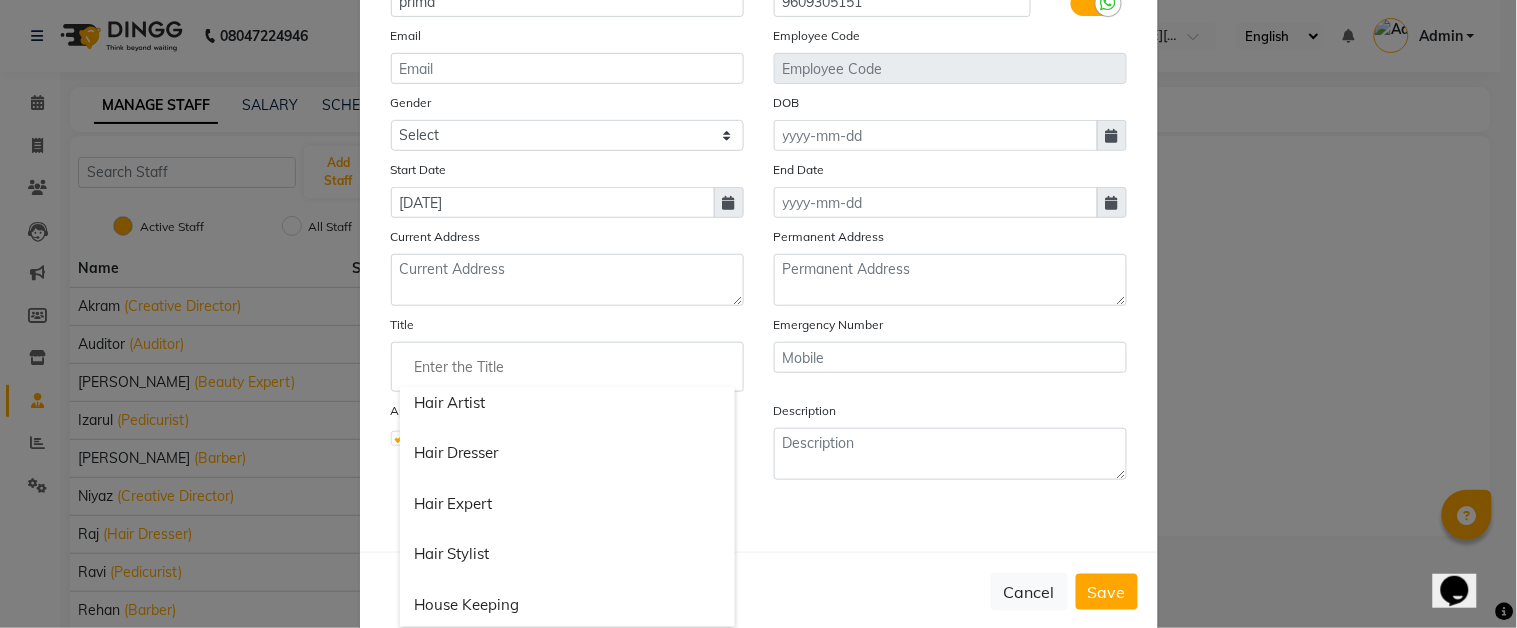 click on "Hair Stylist" at bounding box center (567, 554) 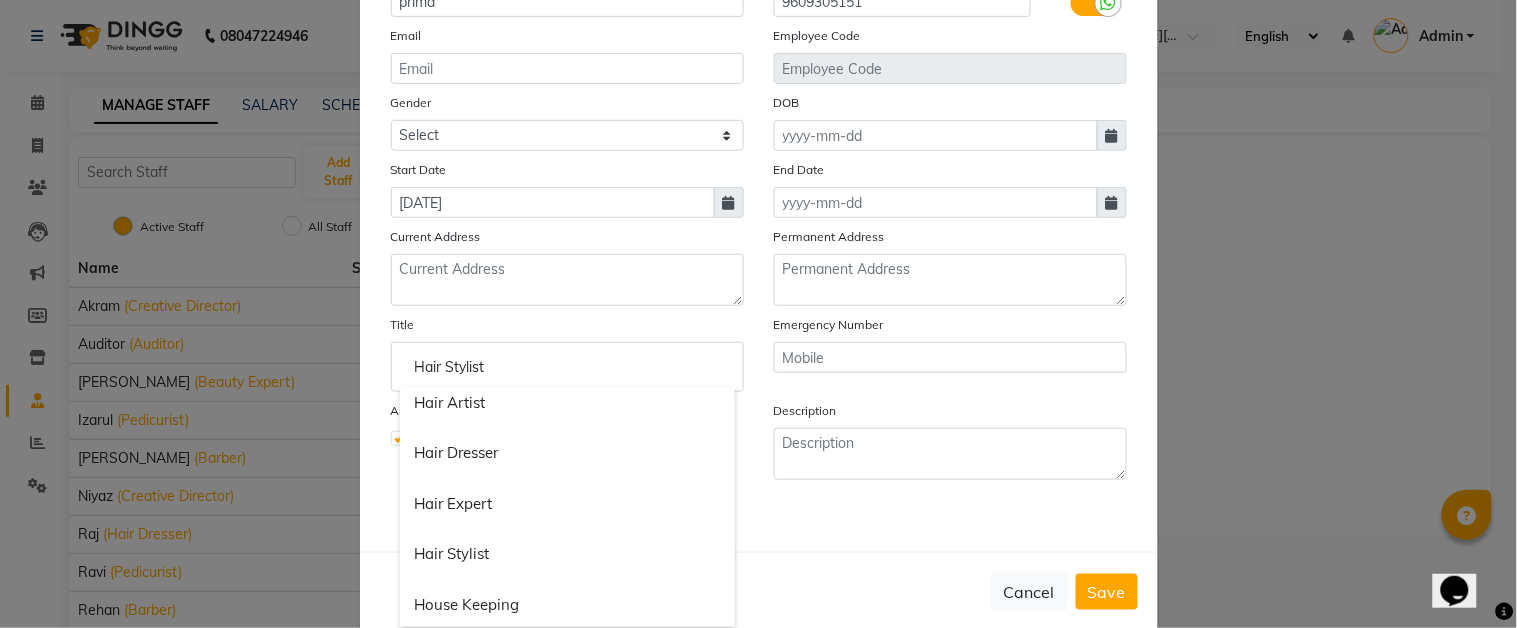 scroll, scrollTop: 0, scrollLeft: 0, axis: both 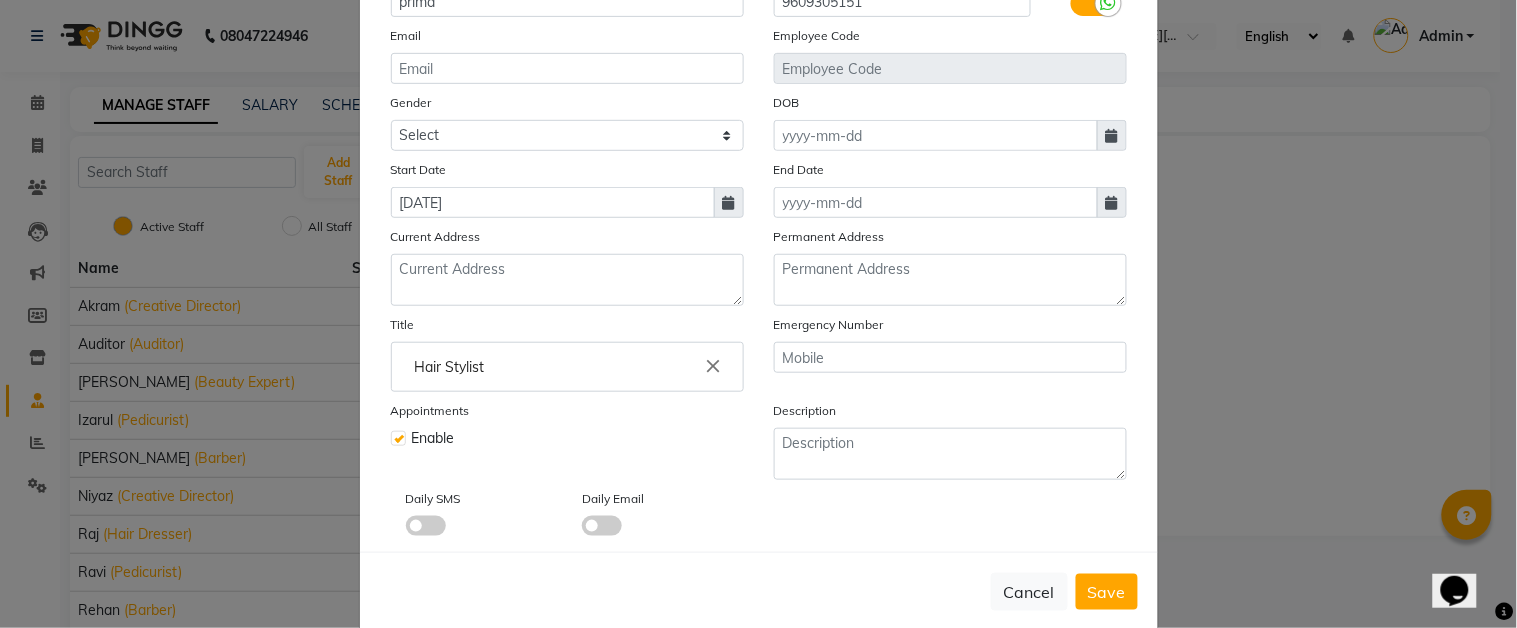 click 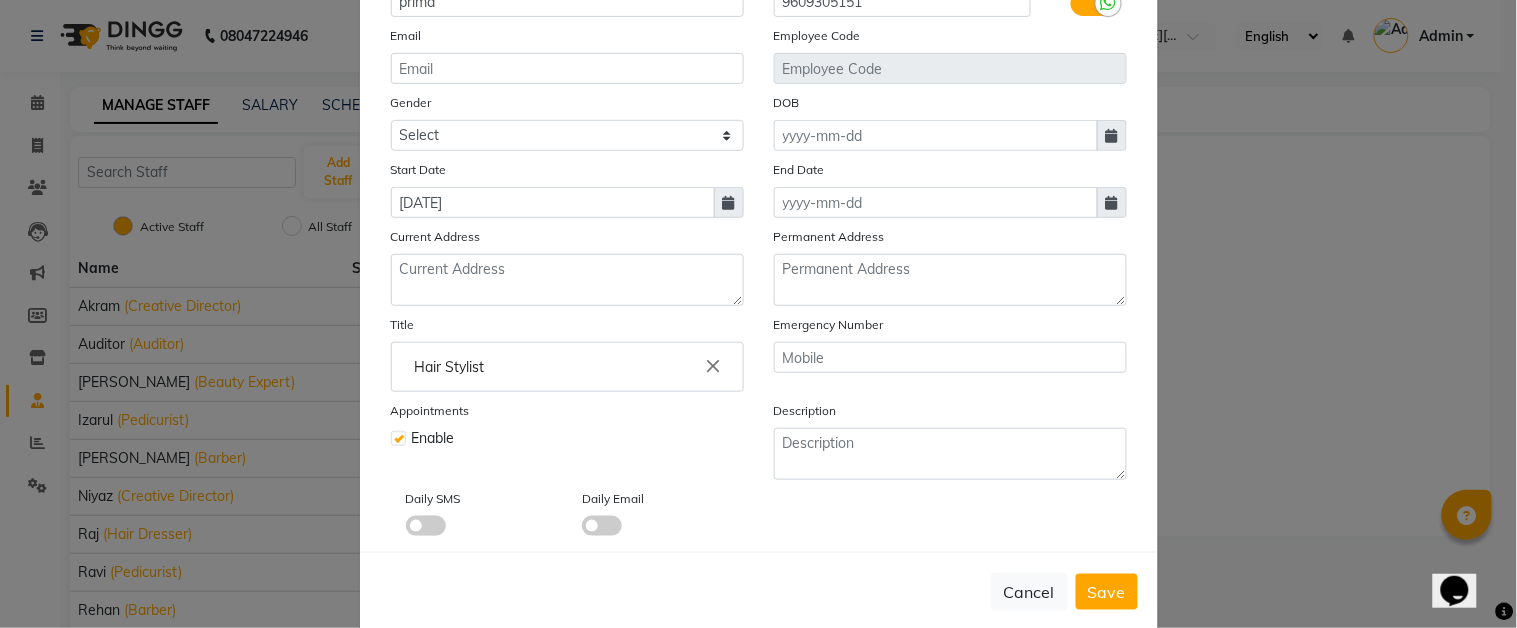 click 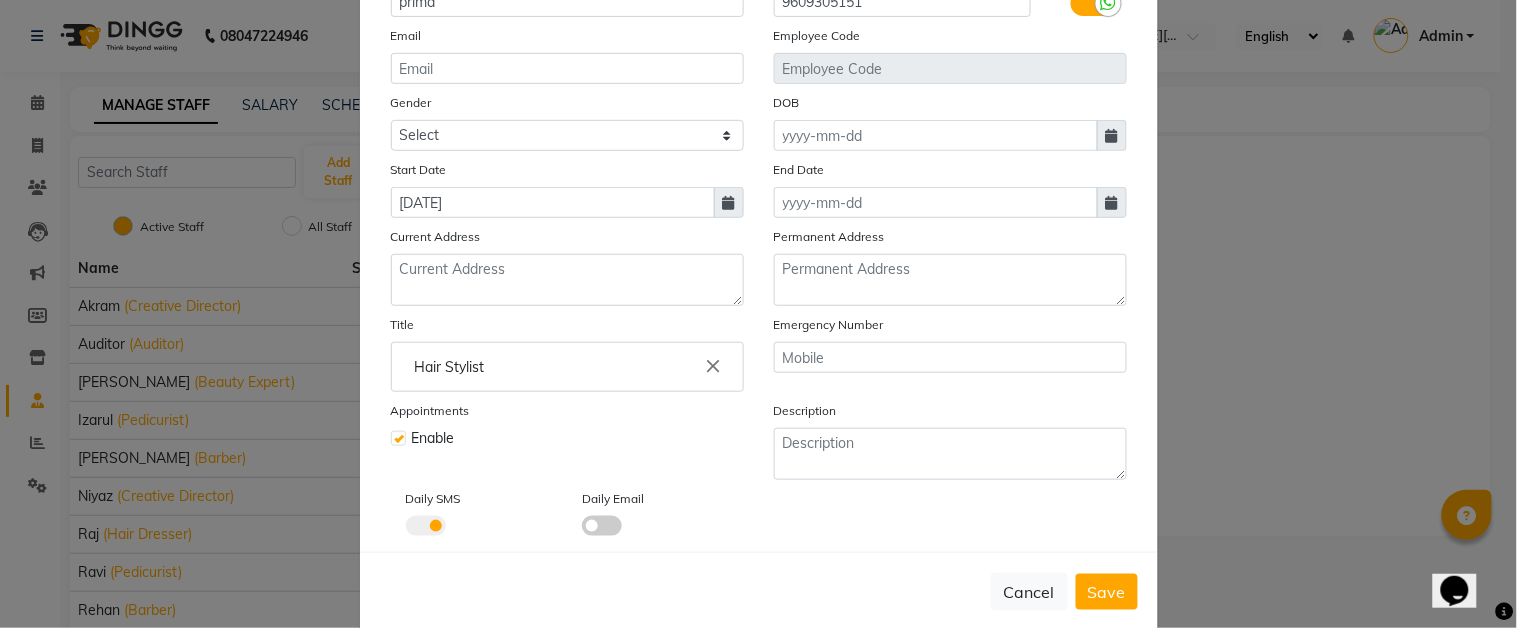 click 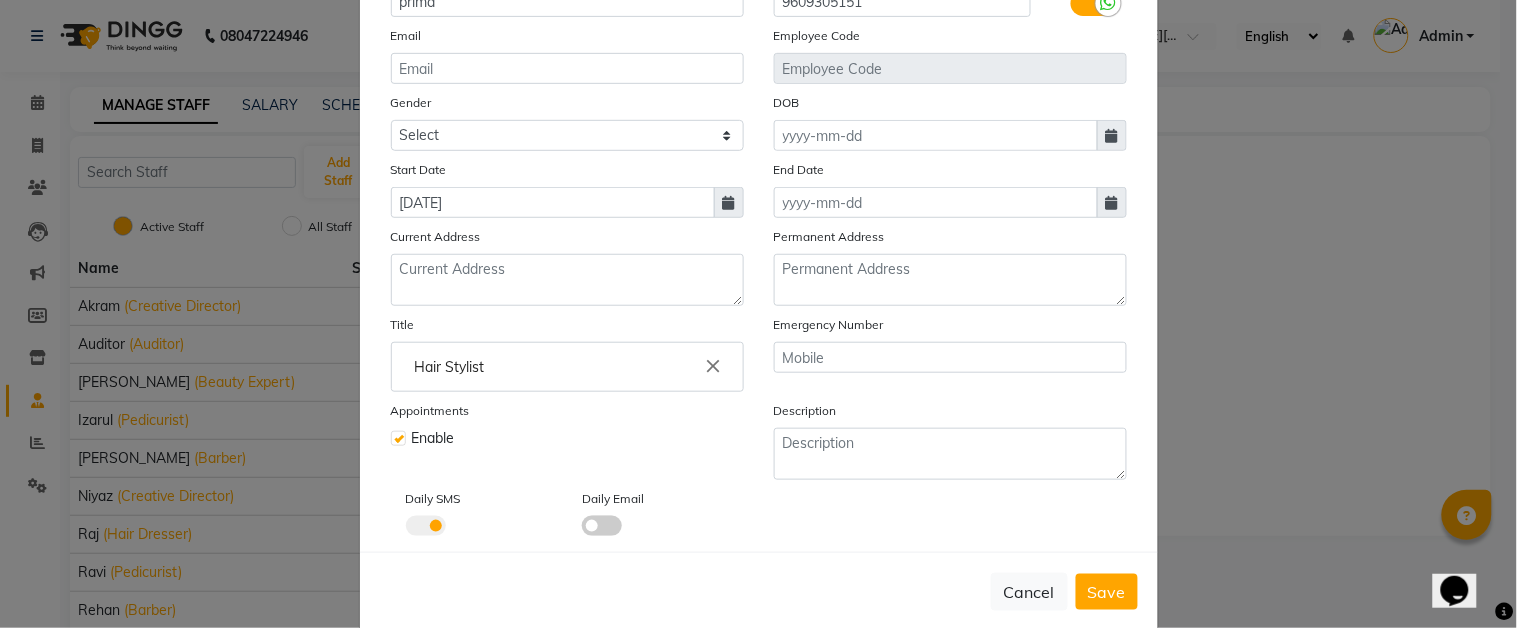 click 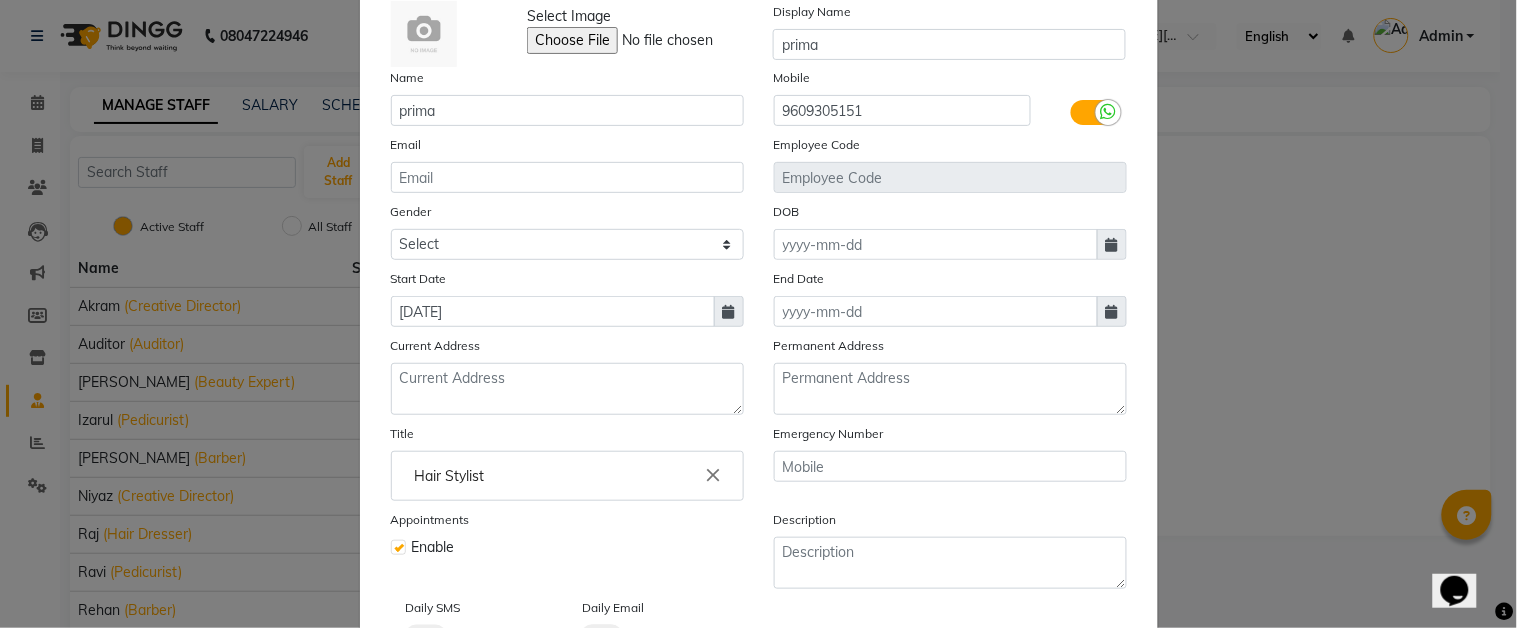 scroll, scrollTop: 0, scrollLeft: 0, axis: both 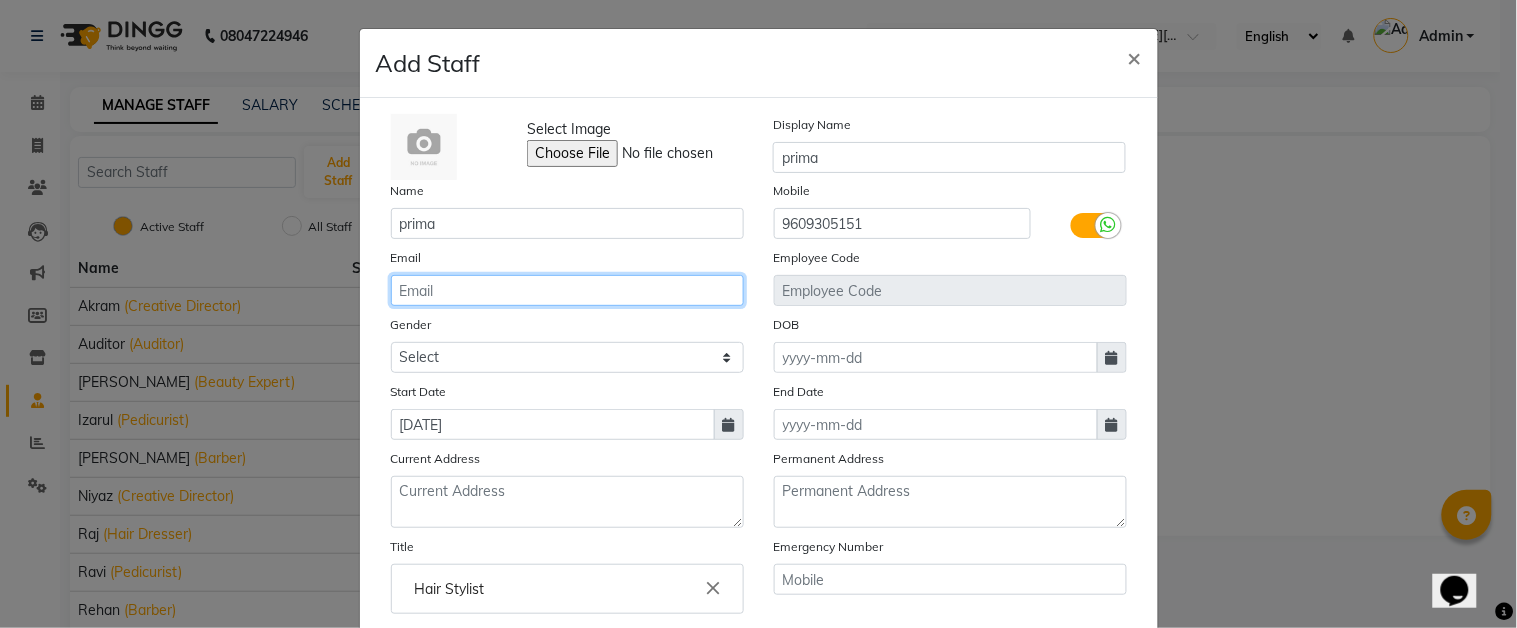 click 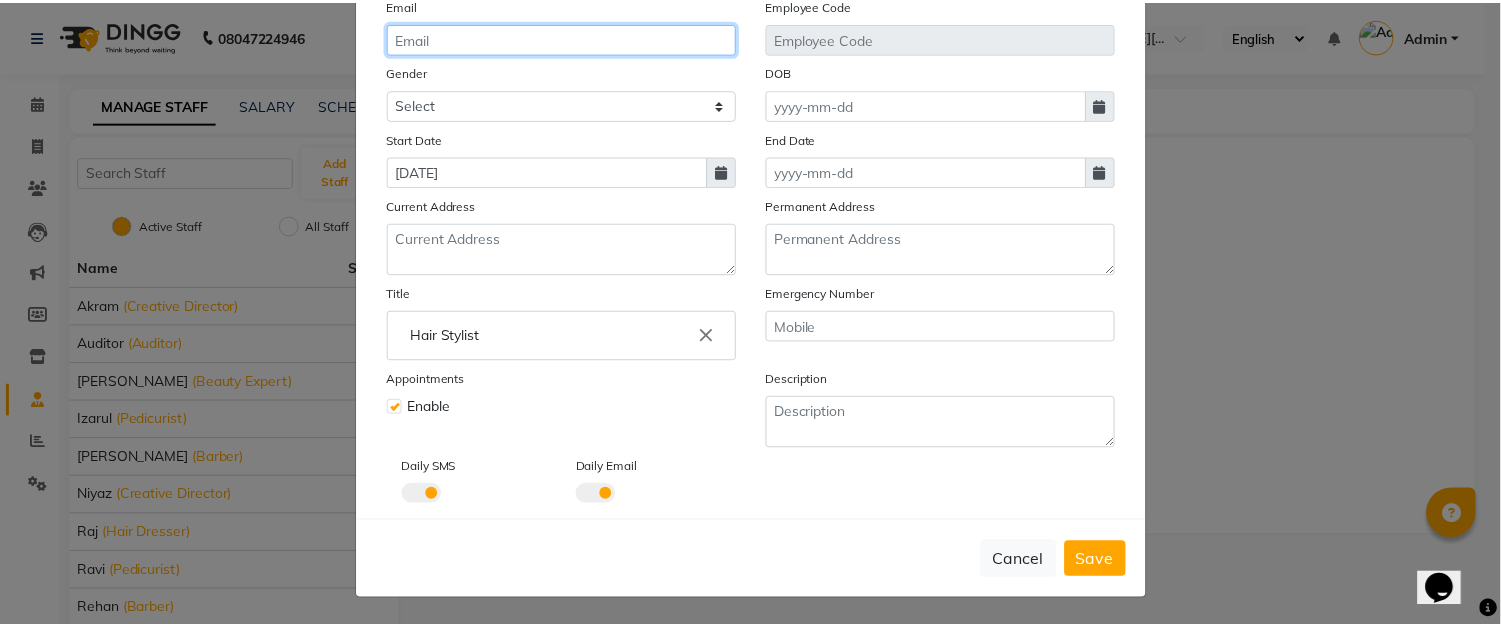scroll, scrollTop: 255, scrollLeft: 0, axis: vertical 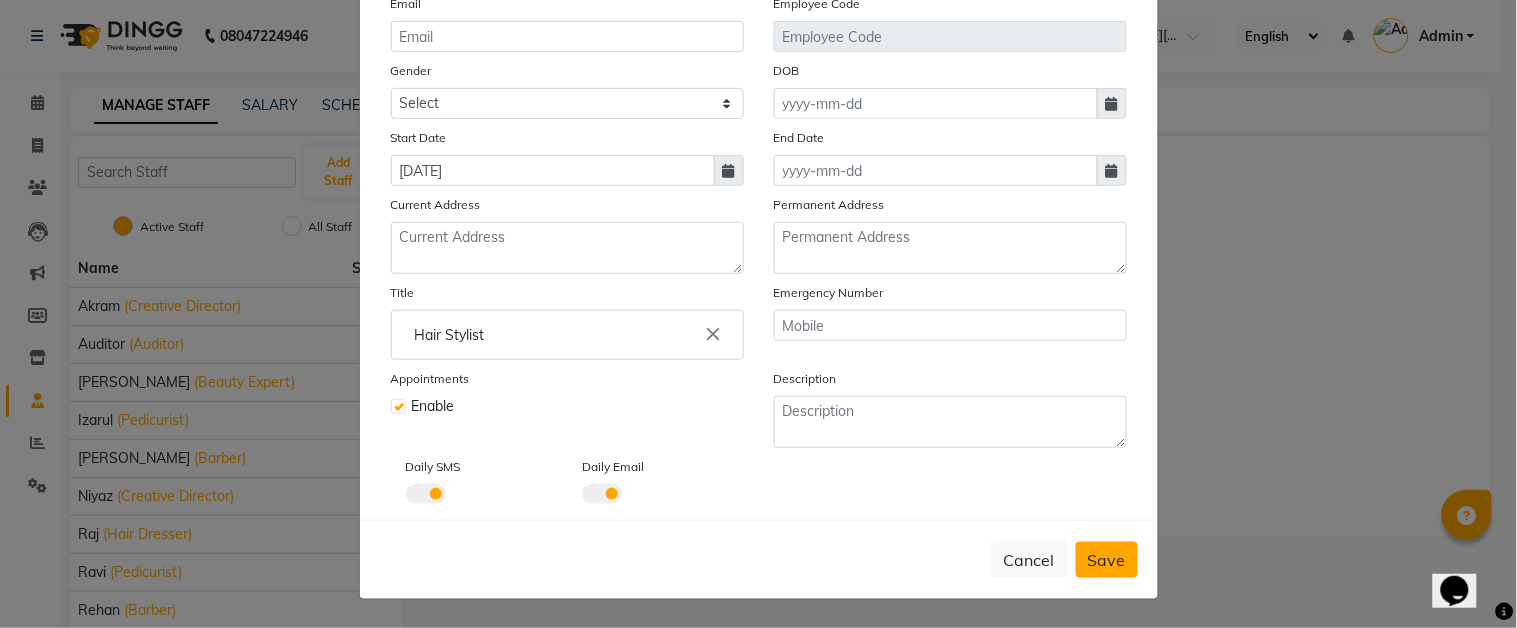 click on "Save" at bounding box center (1107, 560) 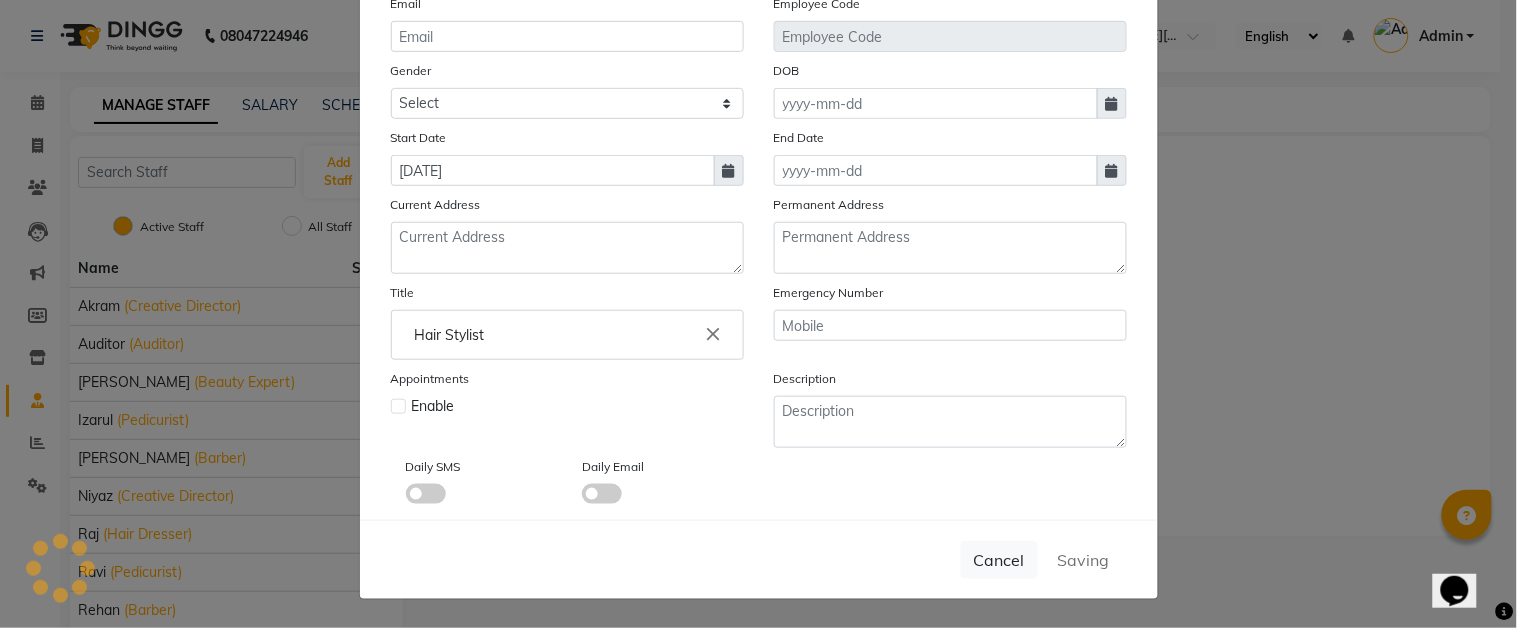 type 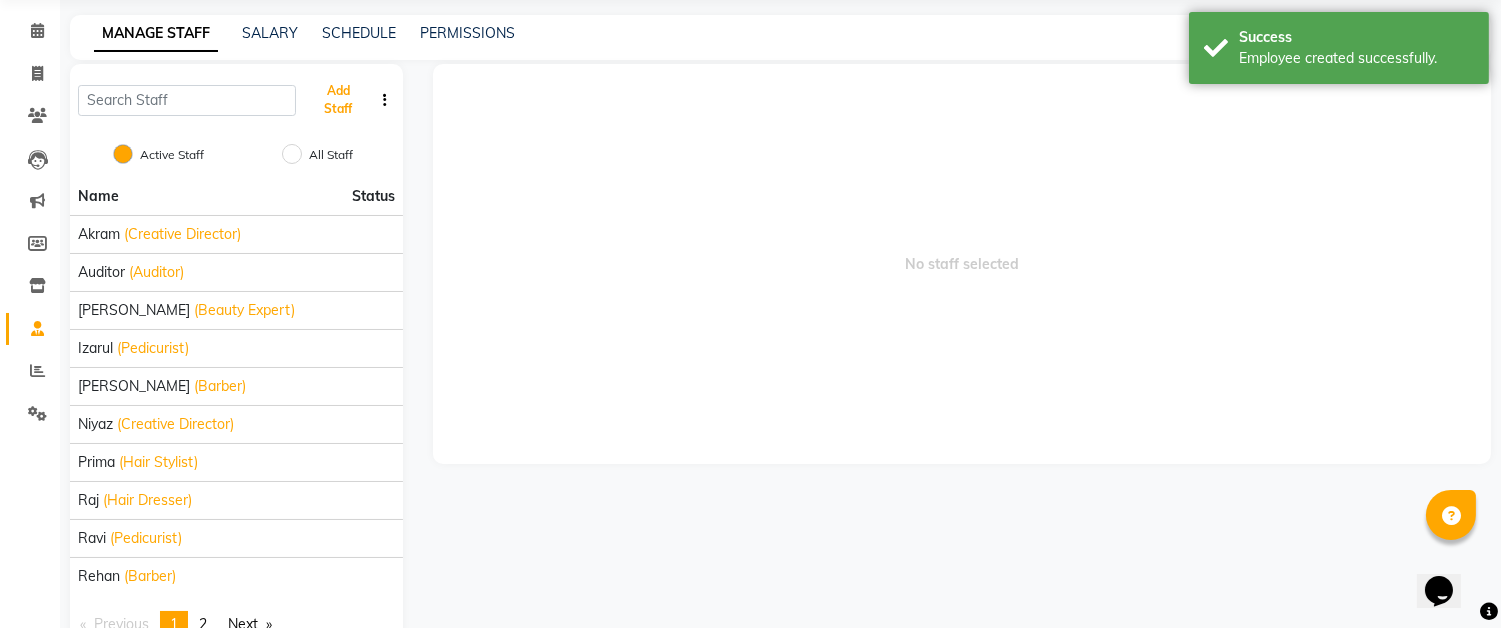 scroll, scrollTop: 111, scrollLeft: 0, axis: vertical 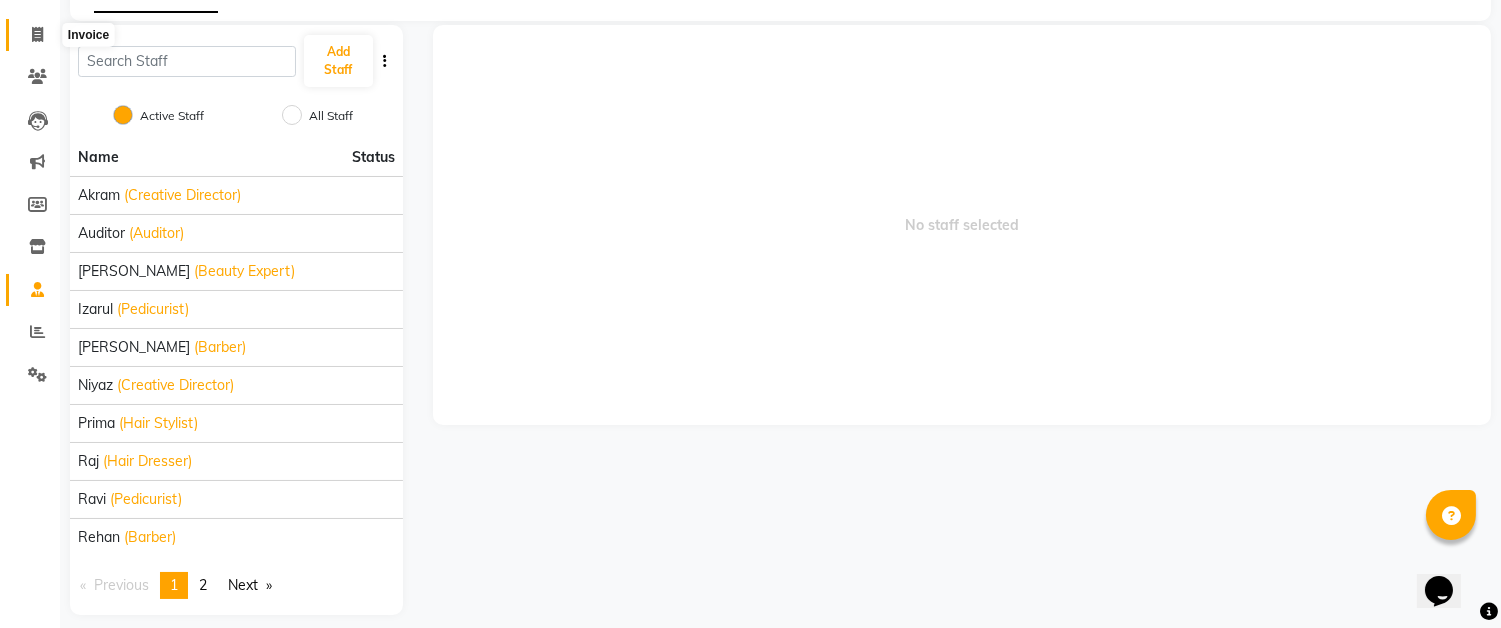 click 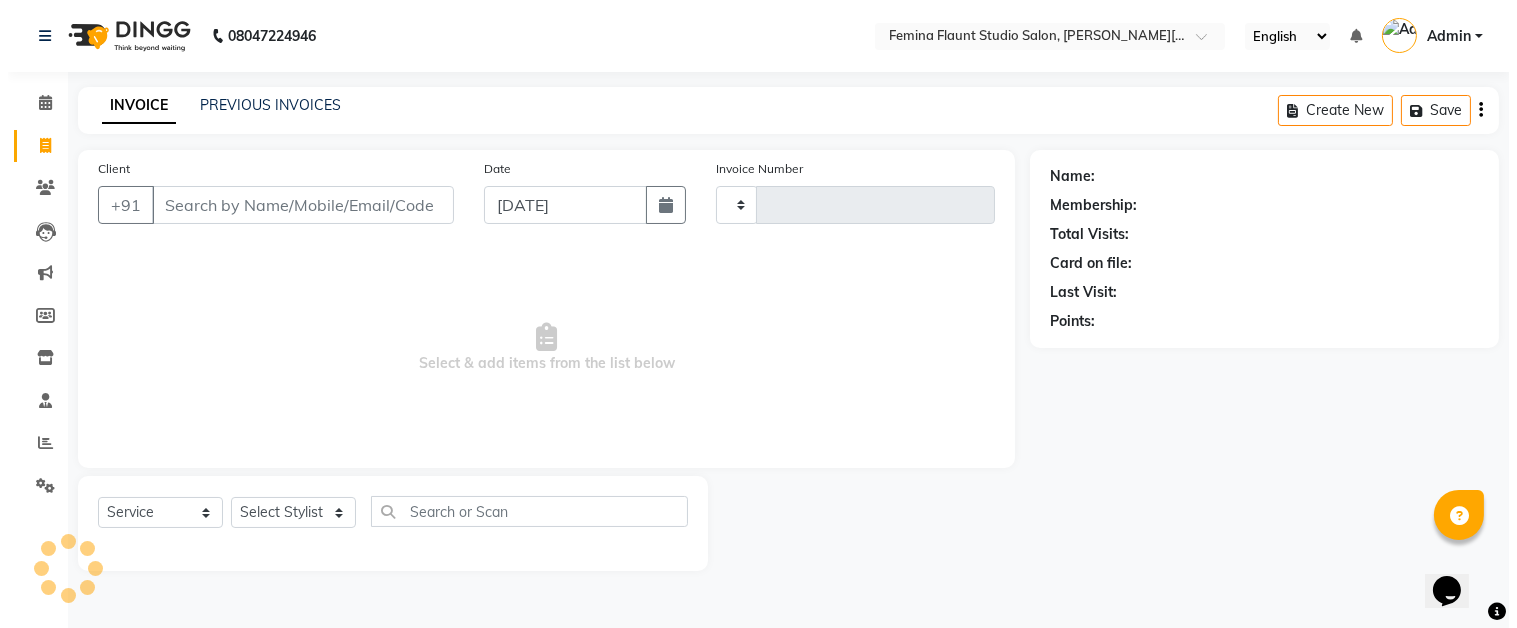 scroll, scrollTop: 0, scrollLeft: 0, axis: both 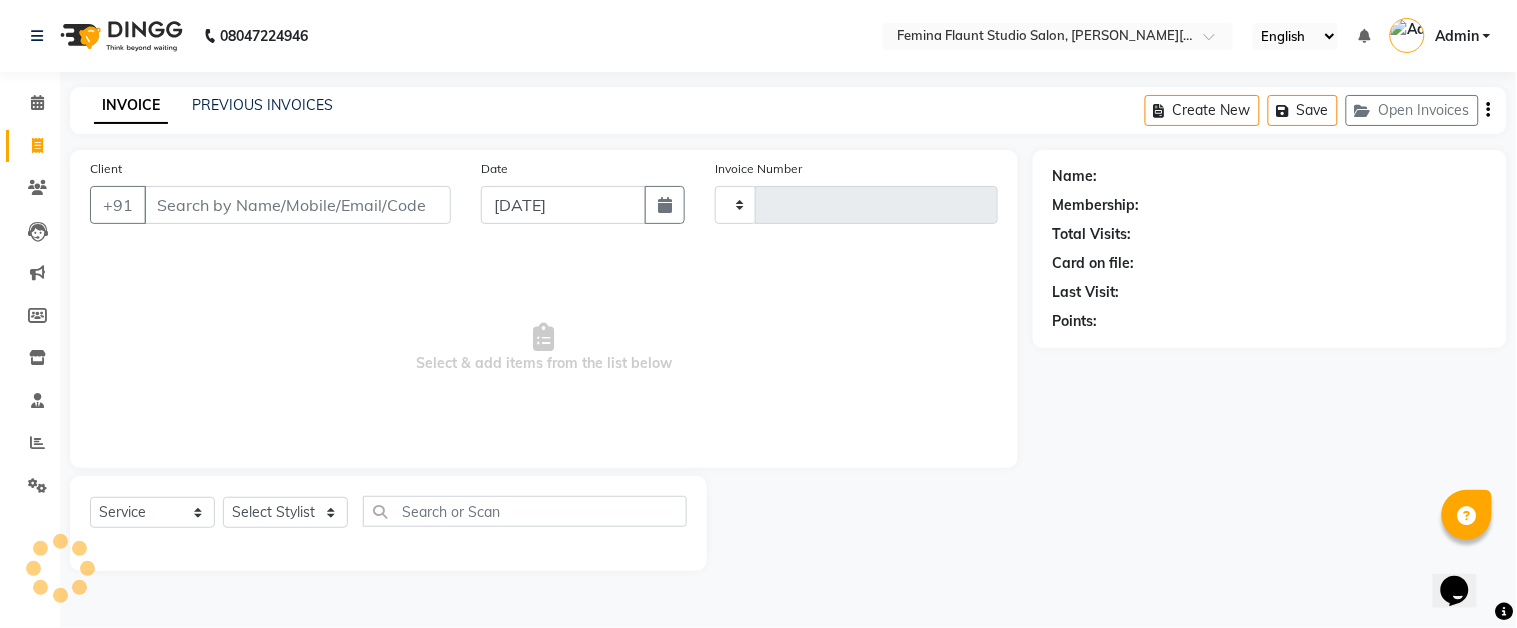 type on "1043" 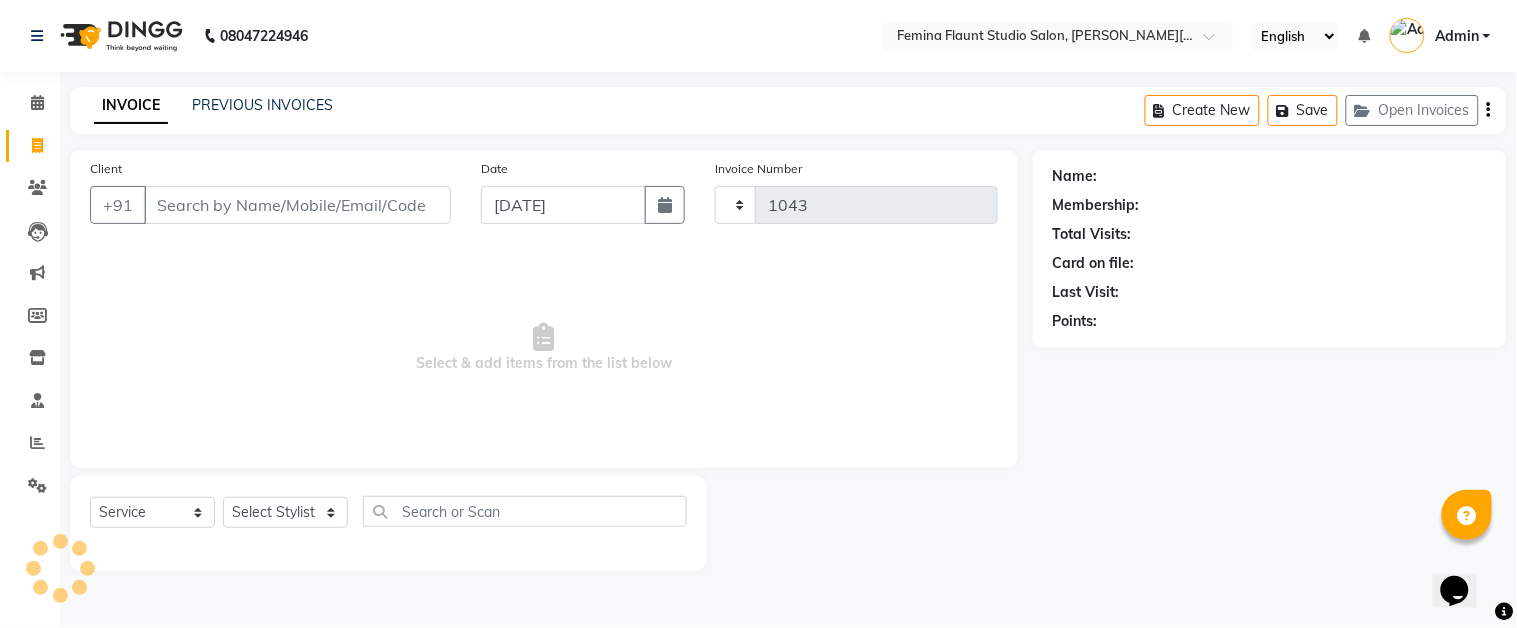 select on "5231" 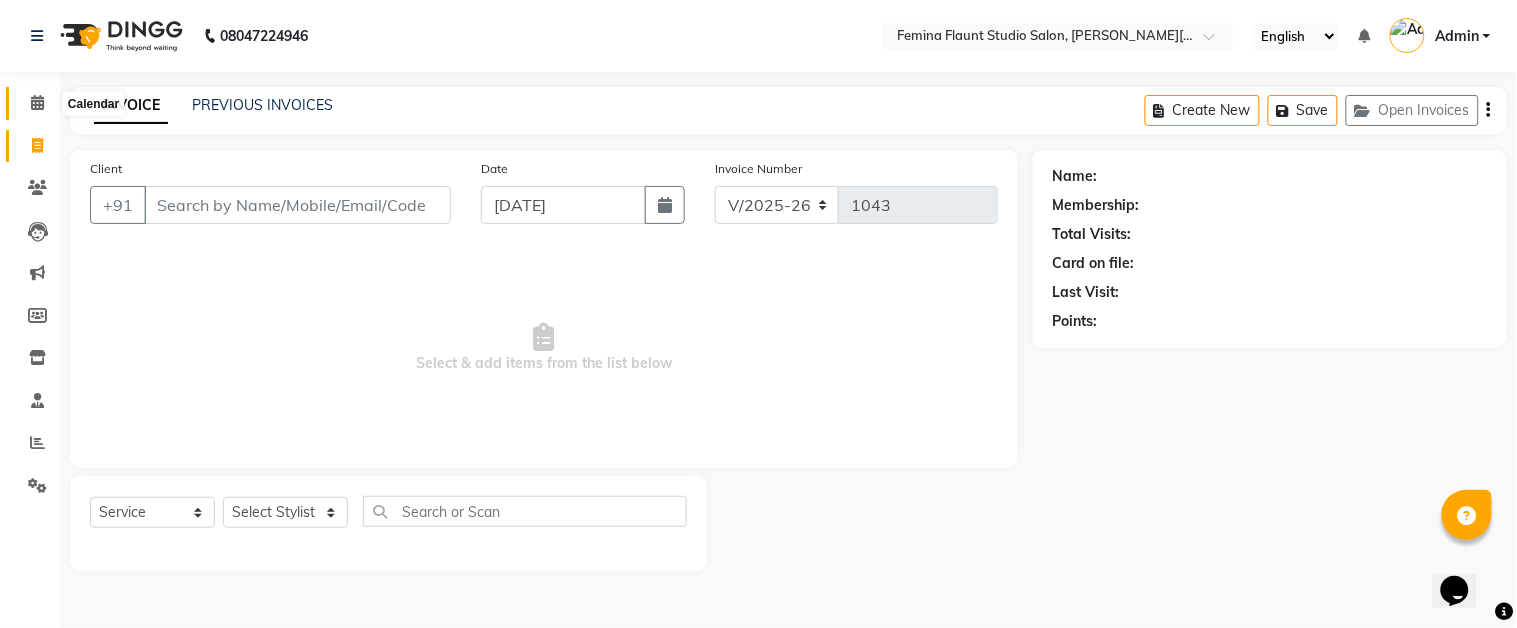 click 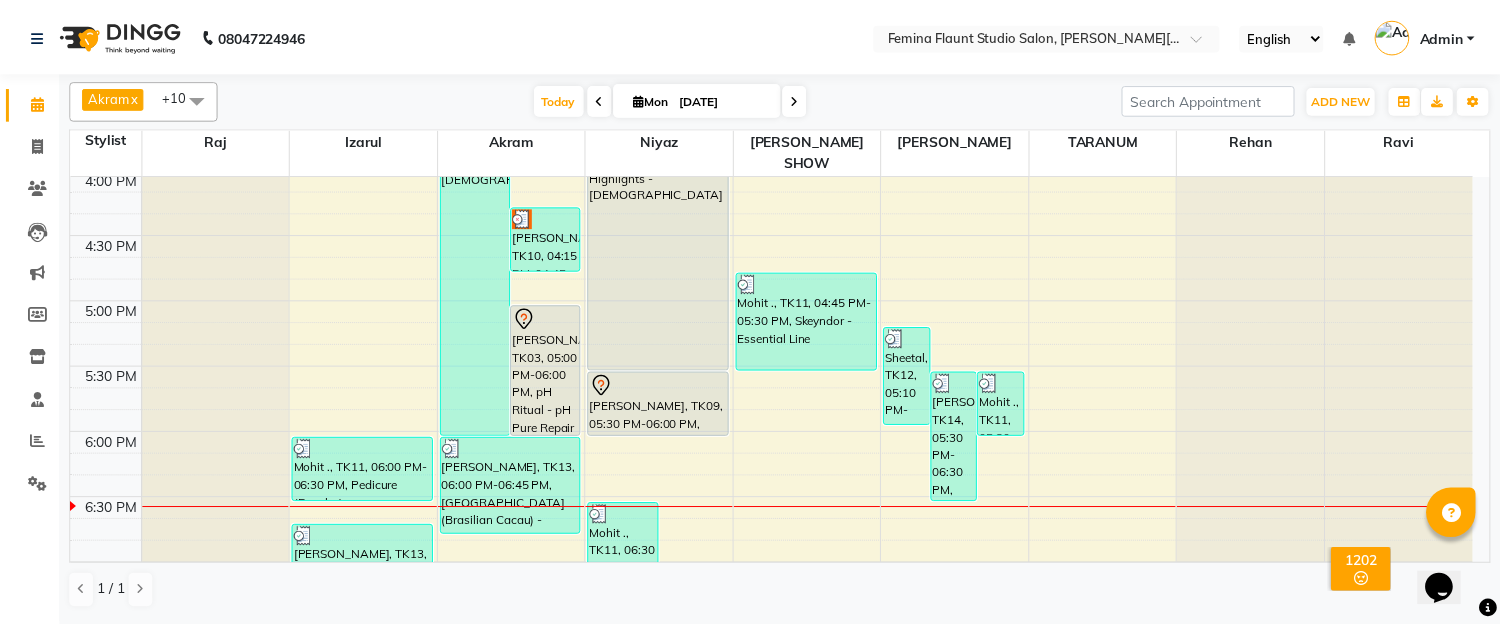 scroll, scrollTop: 1000, scrollLeft: 0, axis: vertical 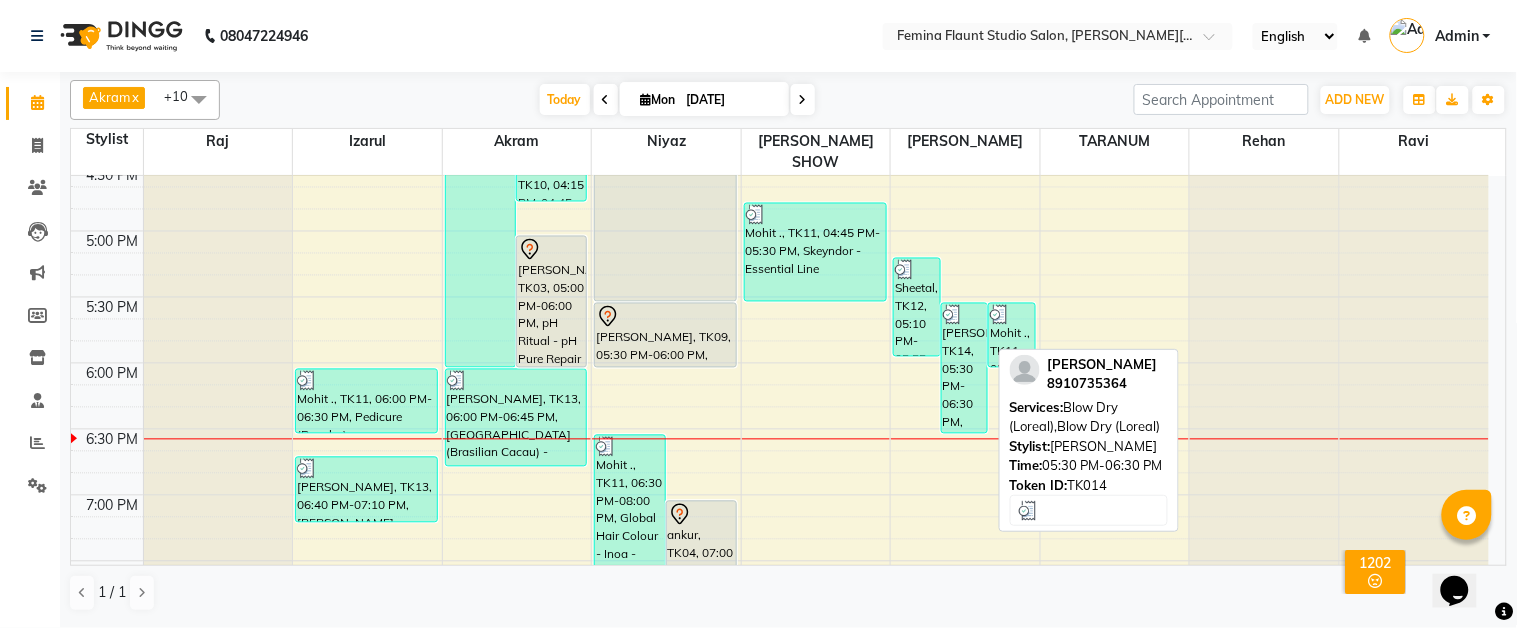 click on "[PERSON_NAME], TK14, 05:30 PM-06:30 PM, Blow Dry (Loreal),Blow Dry (Loreal)" at bounding box center (965, 368) 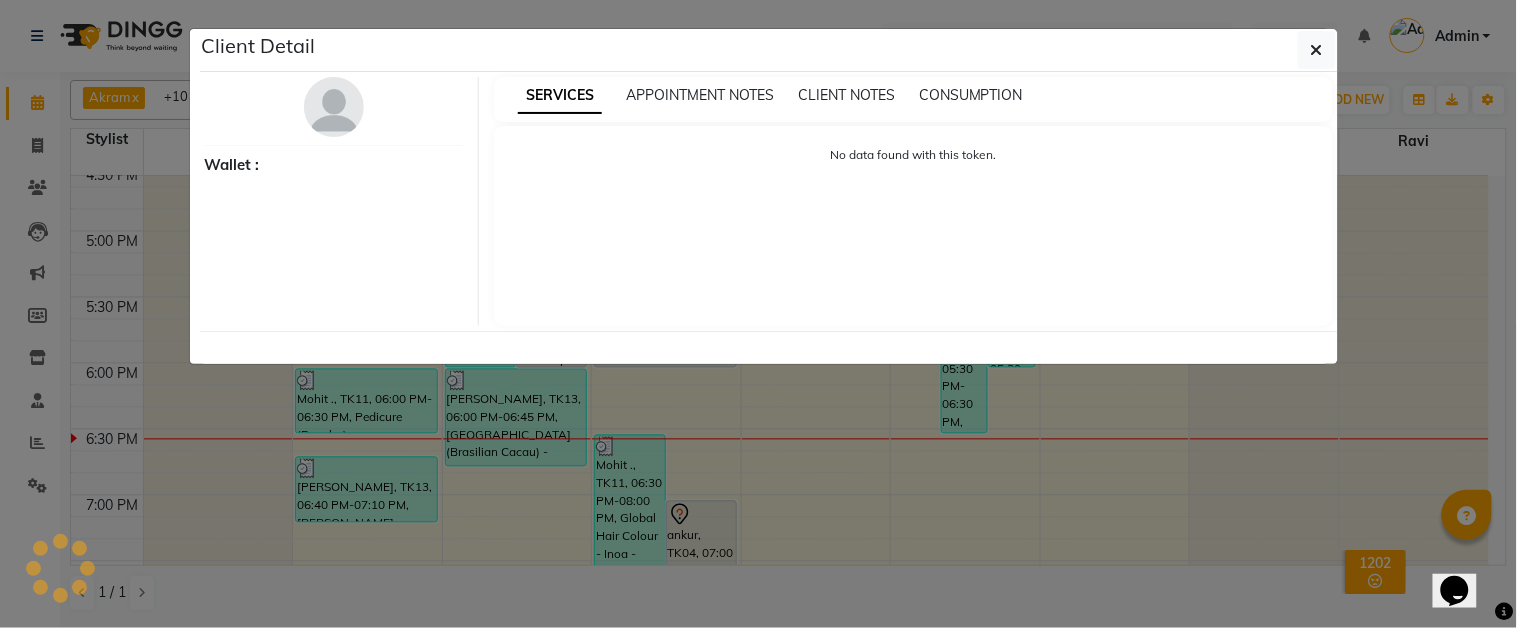 select on "3" 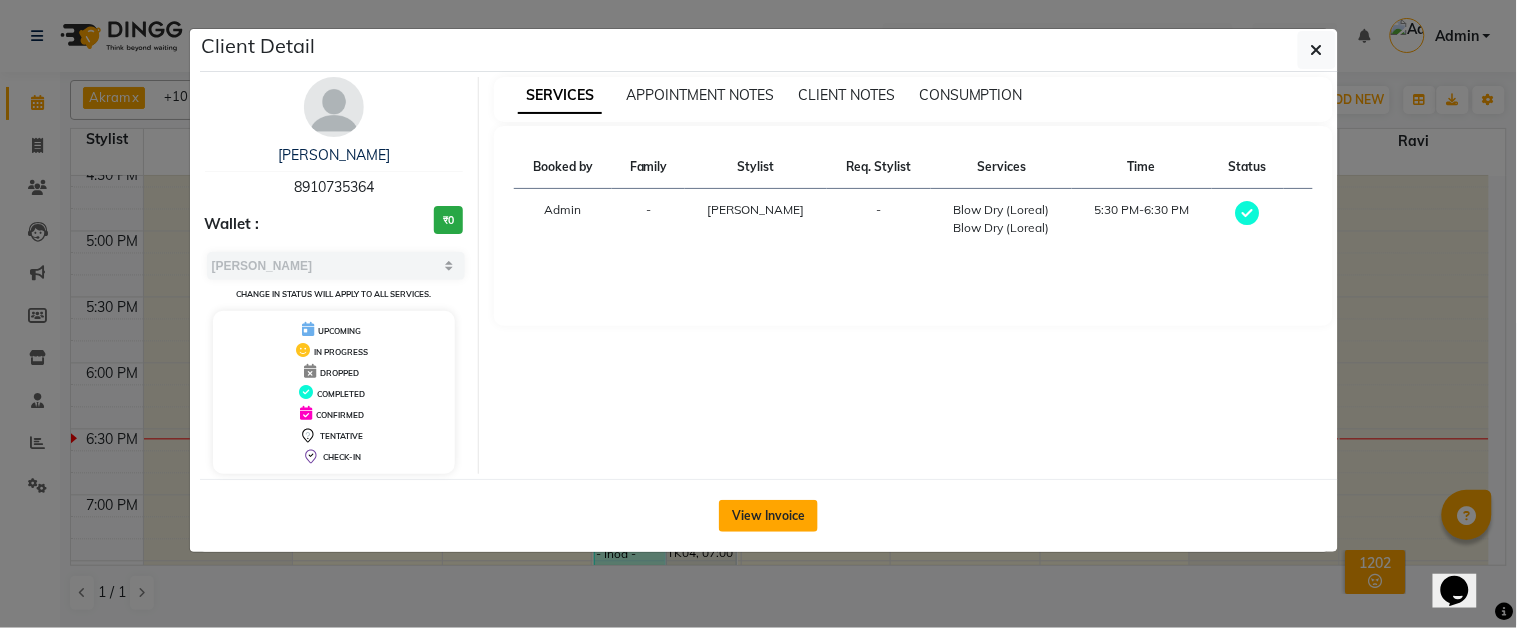 click on "View Invoice" 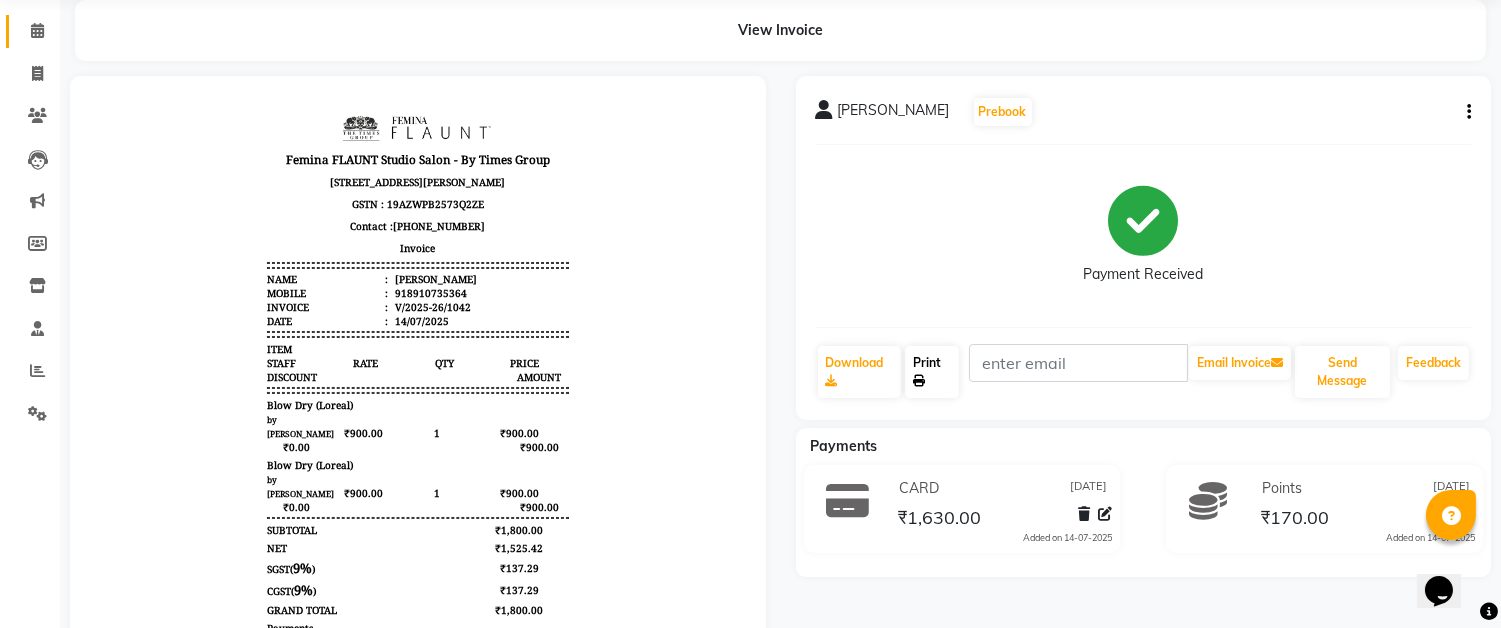 scroll, scrollTop: 111, scrollLeft: 0, axis: vertical 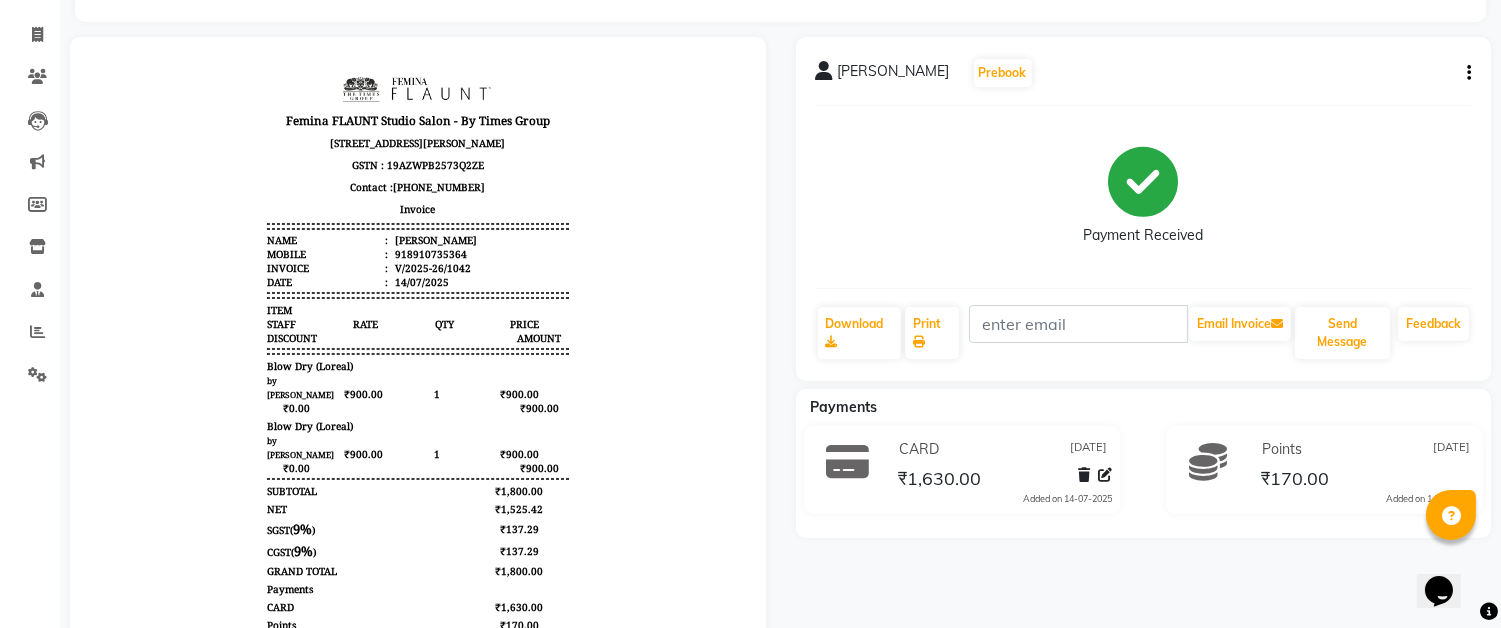 click on "[PERSON_NAME]   Prebook   Payment Received  Download  Print   Email Invoice   Send Message Feedback" 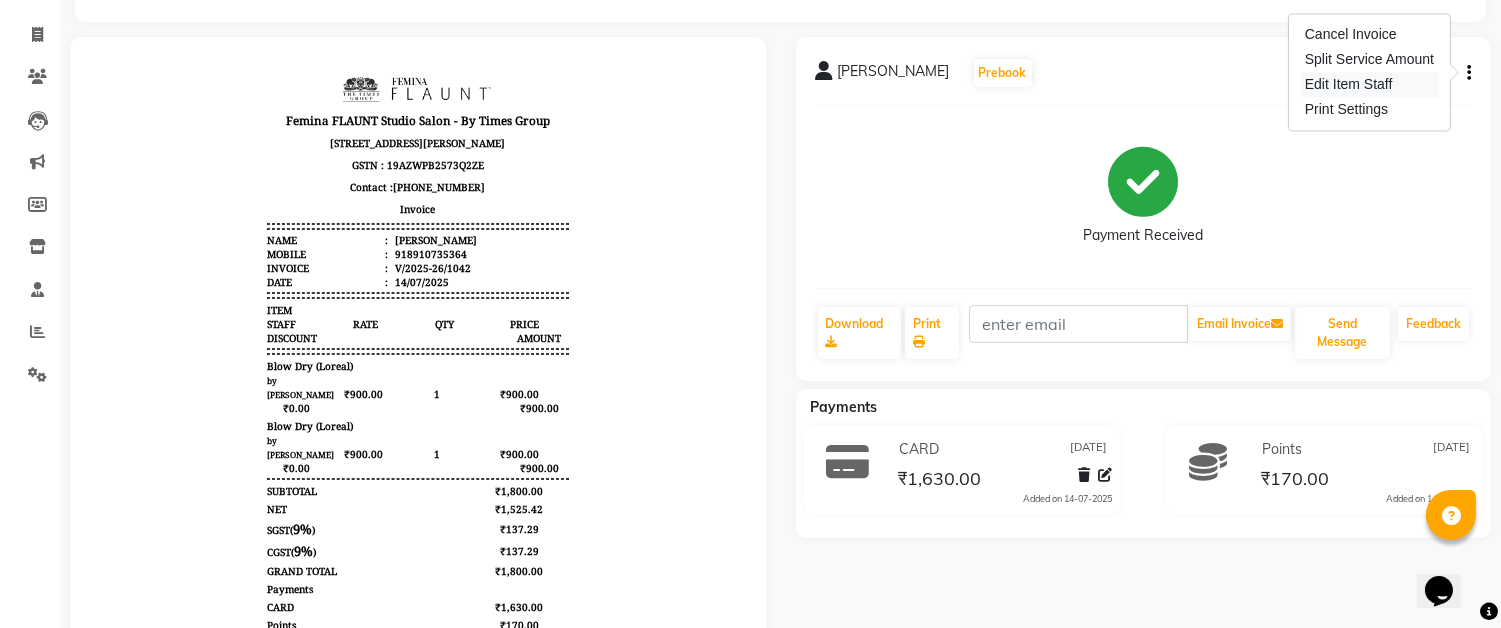 click on "Edit Item Staff" at bounding box center [1369, 84] 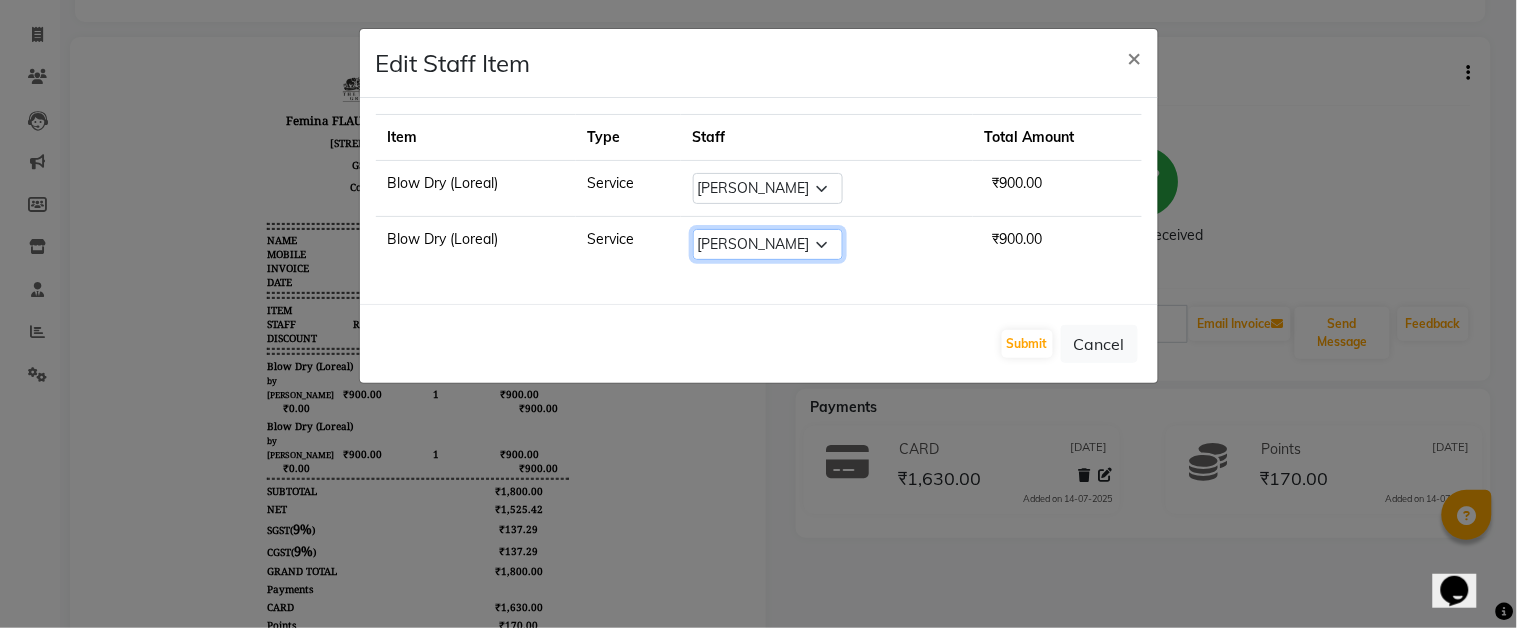 click on "Select  Akram   Auditor   [PERSON_NAME]   [PERSON_NAME]   prima   [PERSON_NAME]   [PERSON_NAME] SHOW   TARANUM" 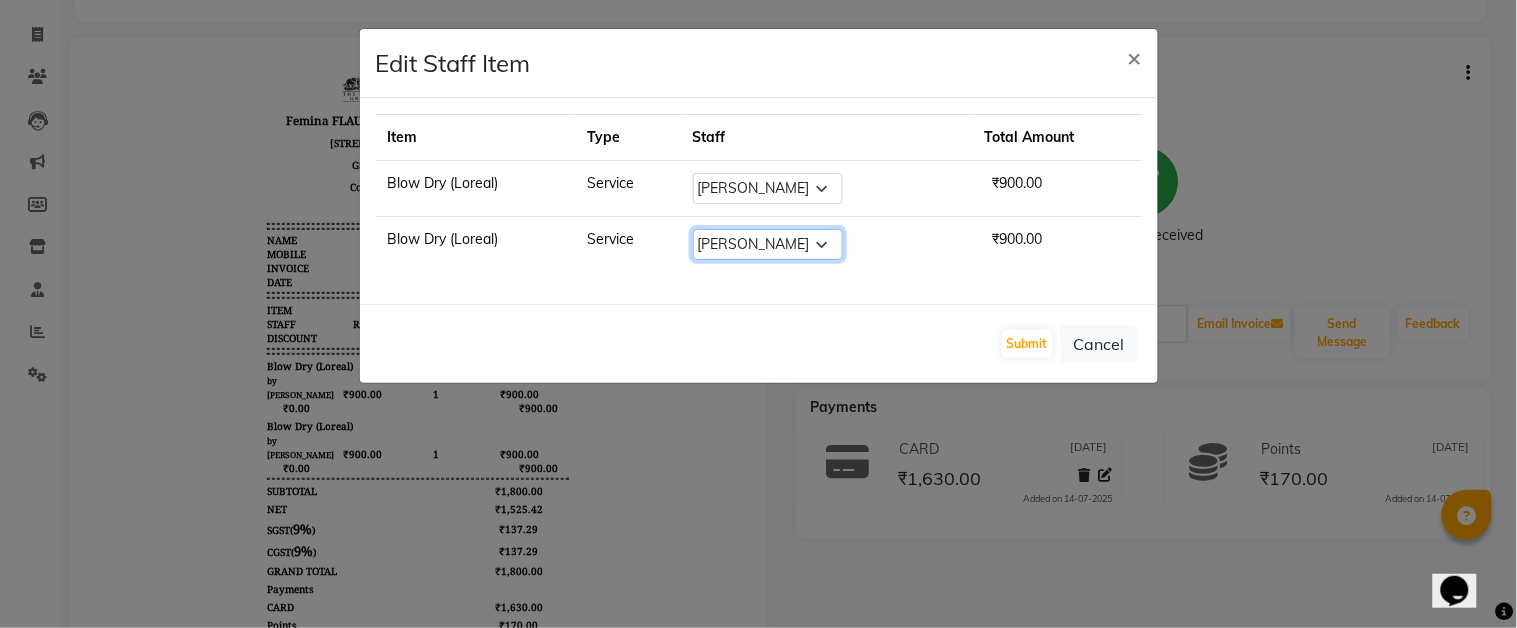 select on "86234" 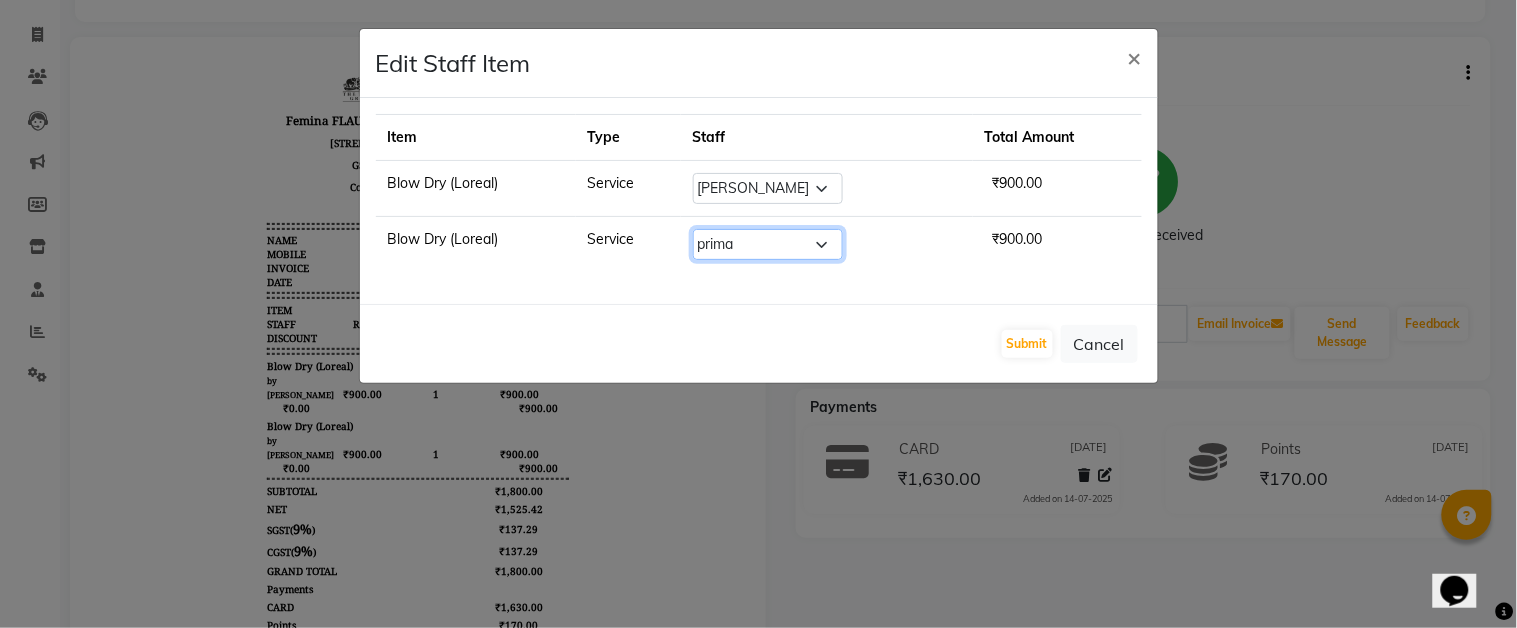click on "Select  Akram   Auditor   [PERSON_NAME]   [PERSON_NAME]   prima   [PERSON_NAME]   [PERSON_NAME] SHOW   TARANUM" 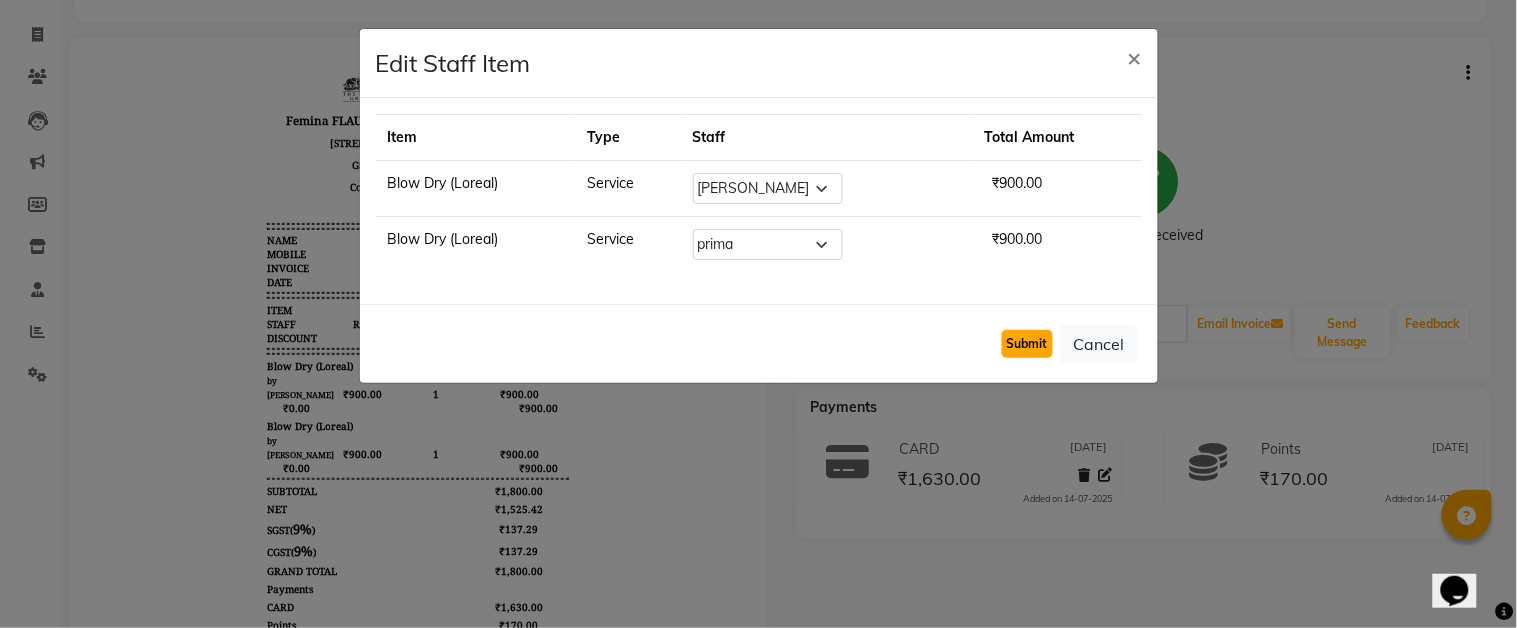 click on "Submit" 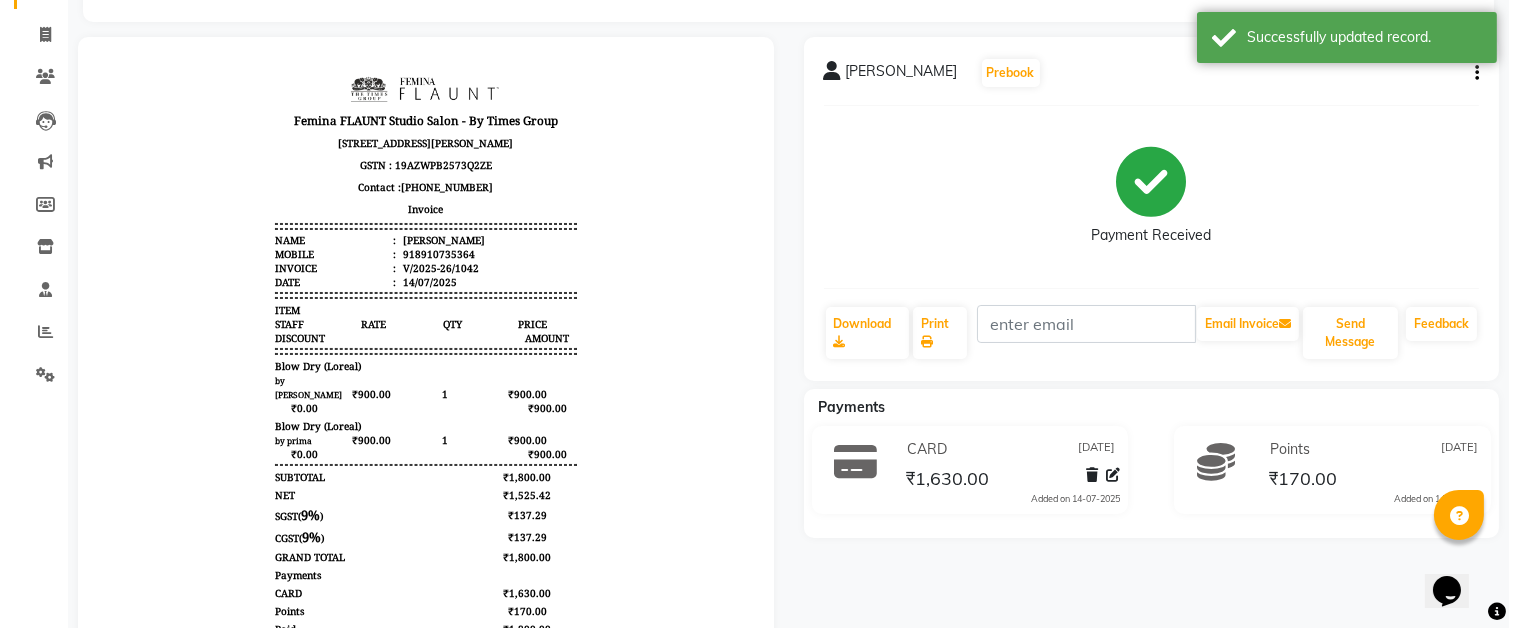 scroll, scrollTop: 0, scrollLeft: 0, axis: both 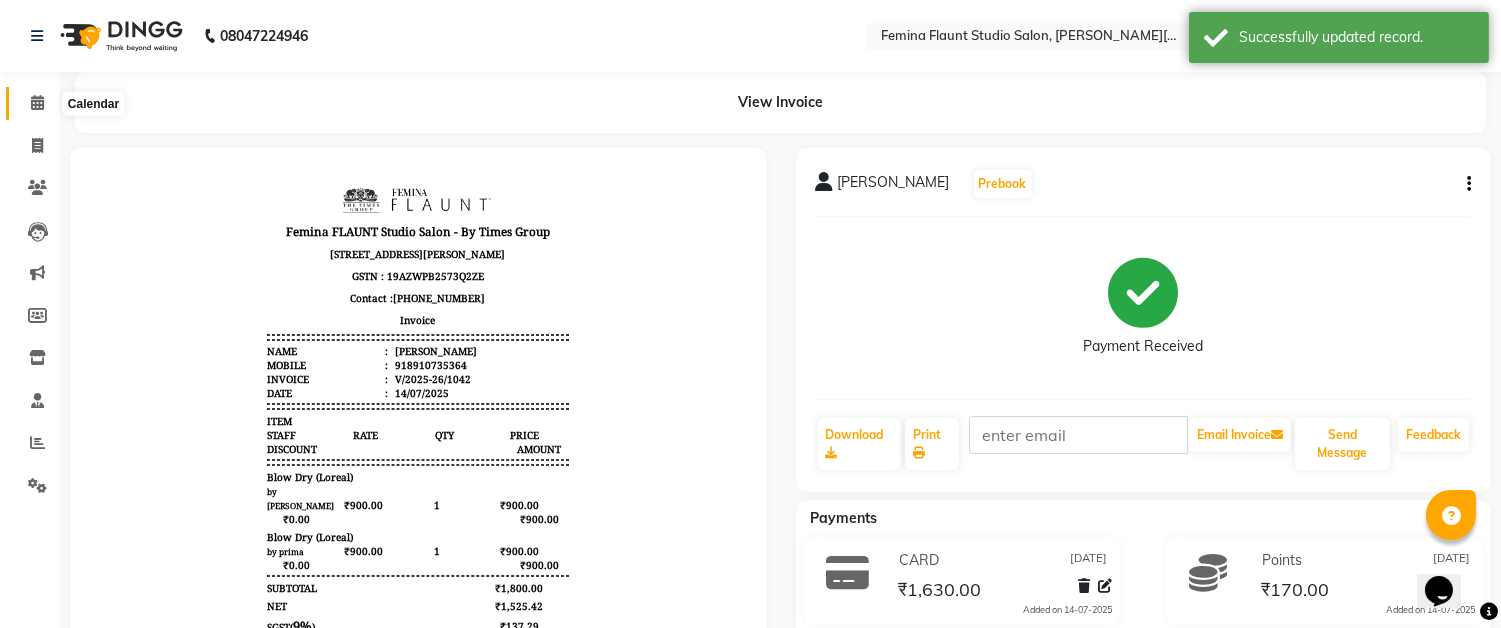 click 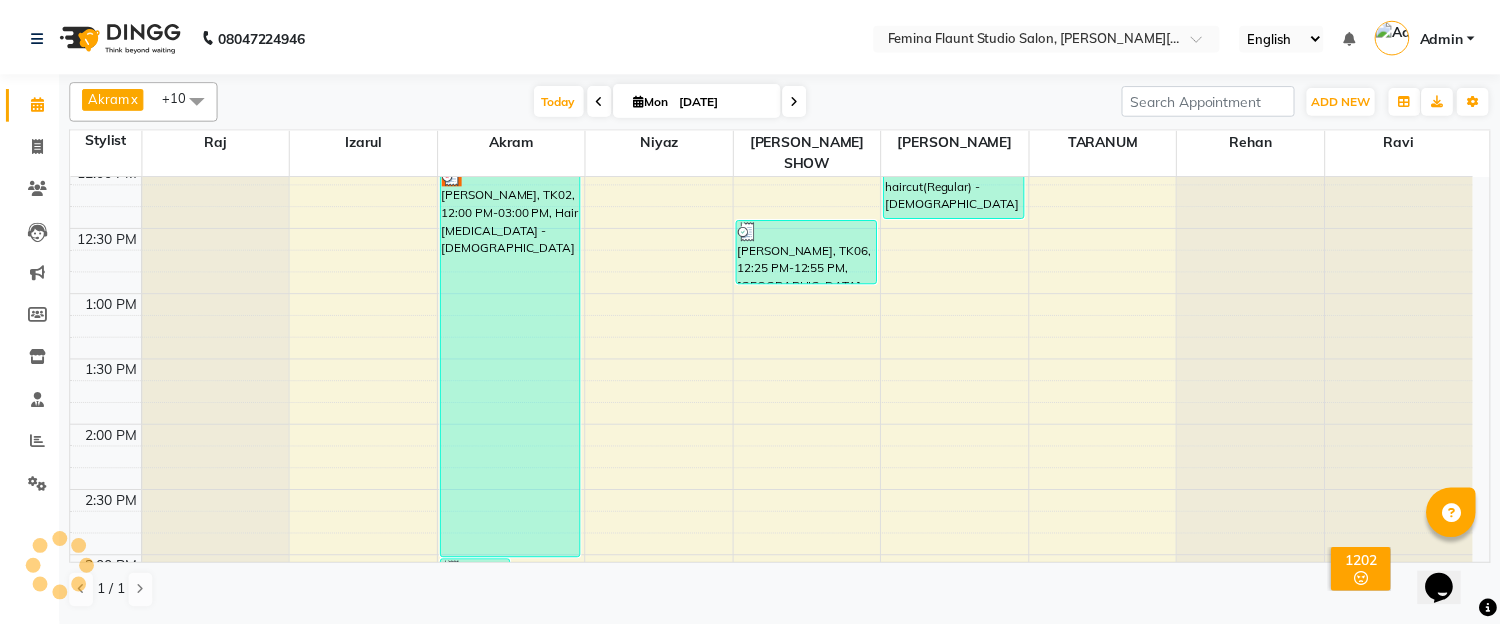 scroll, scrollTop: 444, scrollLeft: 0, axis: vertical 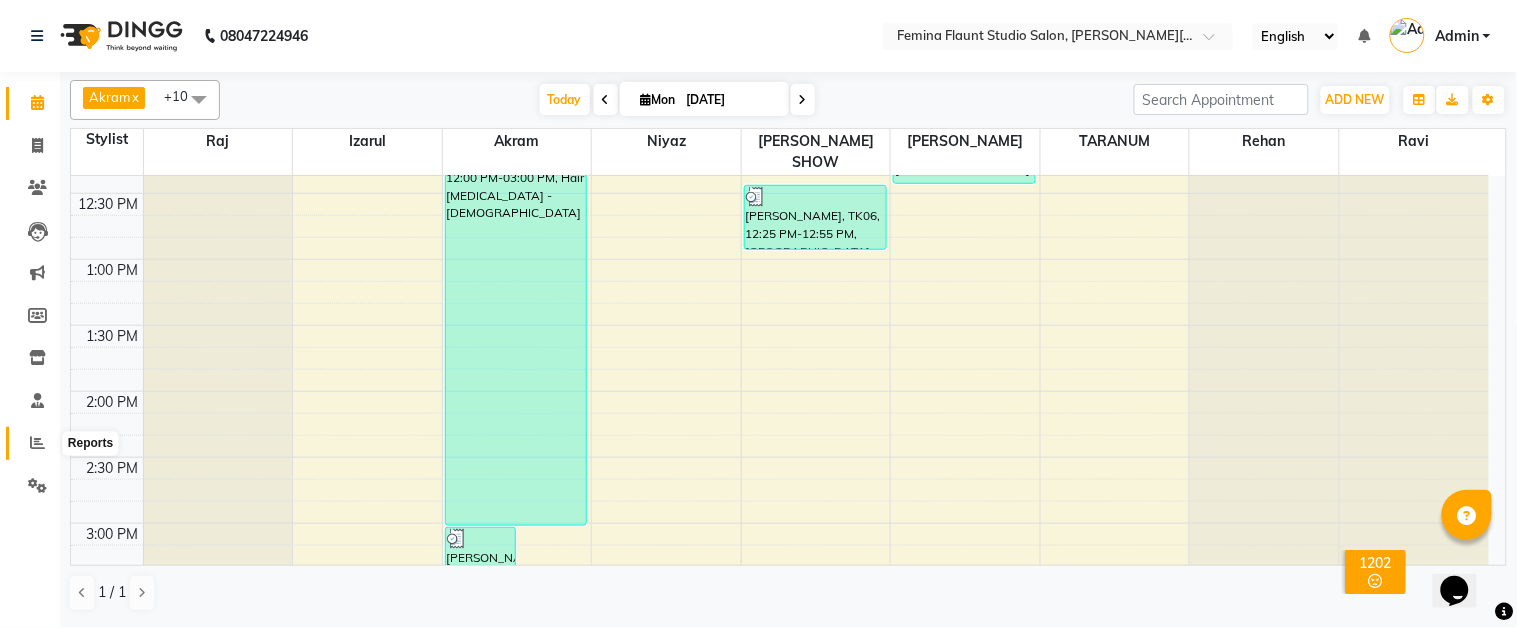 click 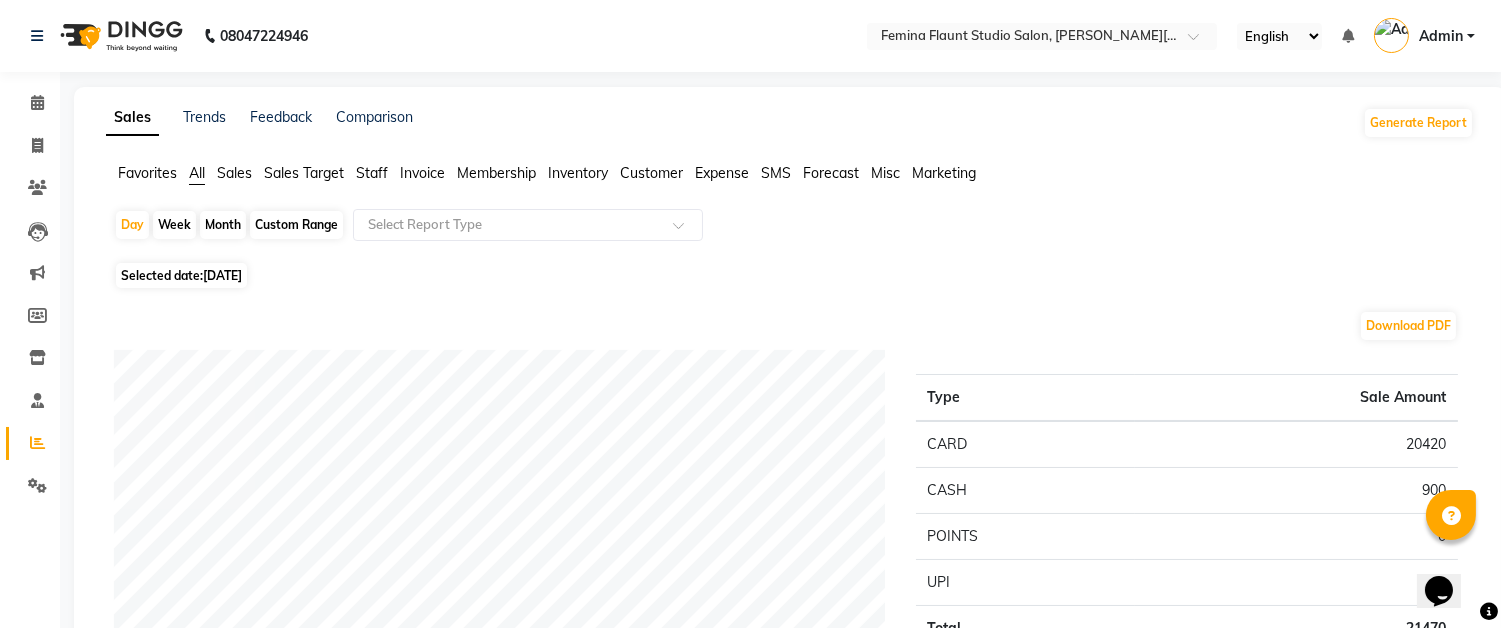 click on "Staff" 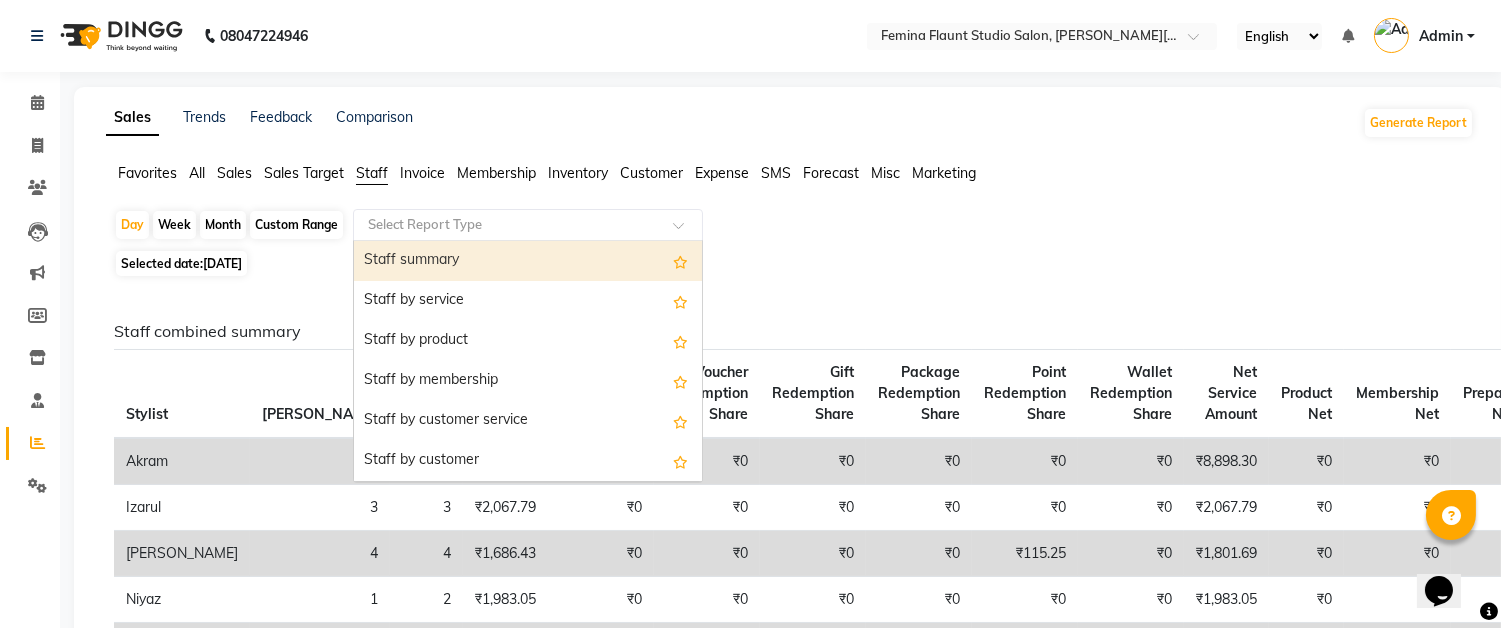click 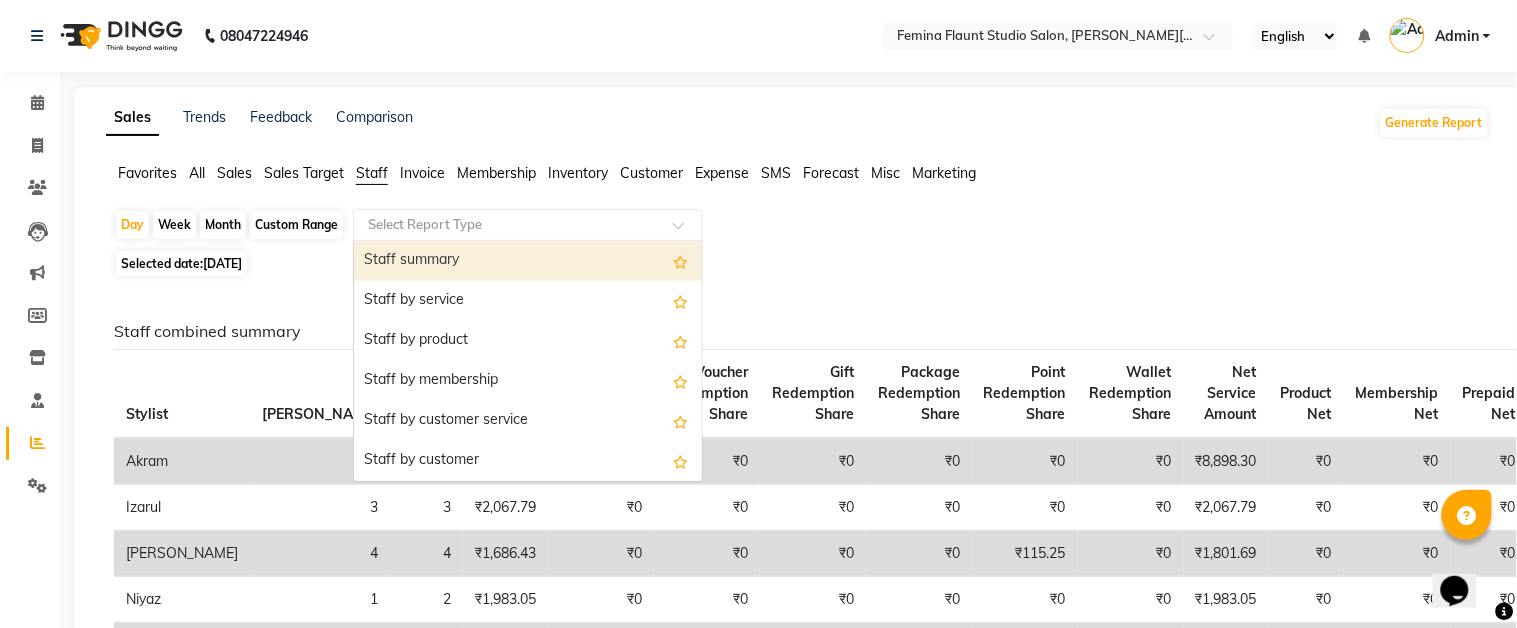 select on "full_report" 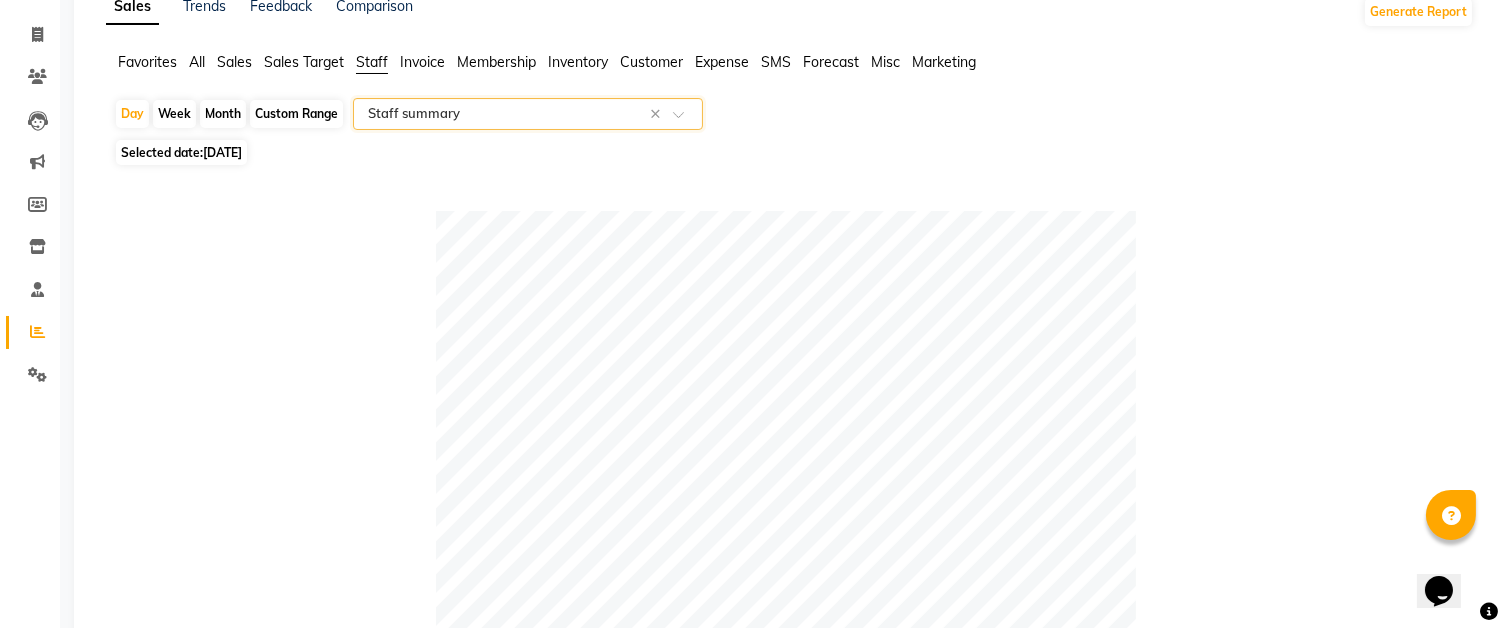 scroll, scrollTop: 0, scrollLeft: 0, axis: both 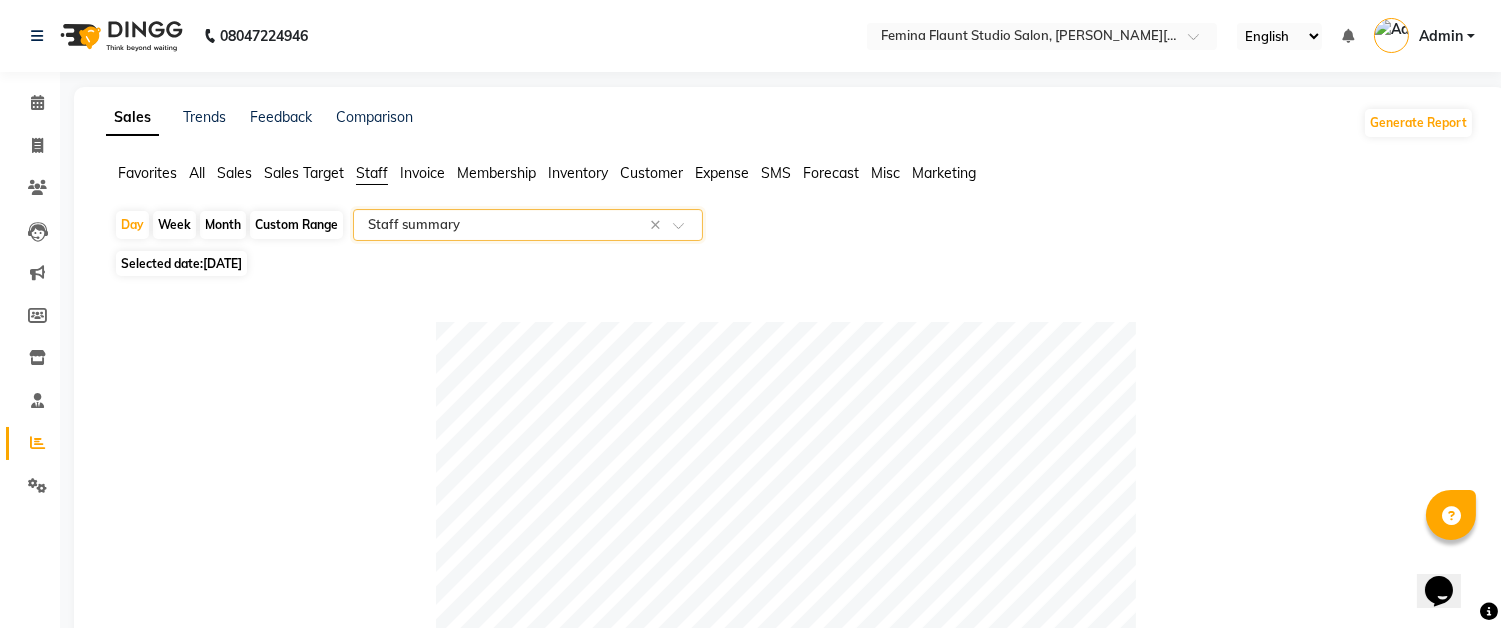 click on "All" 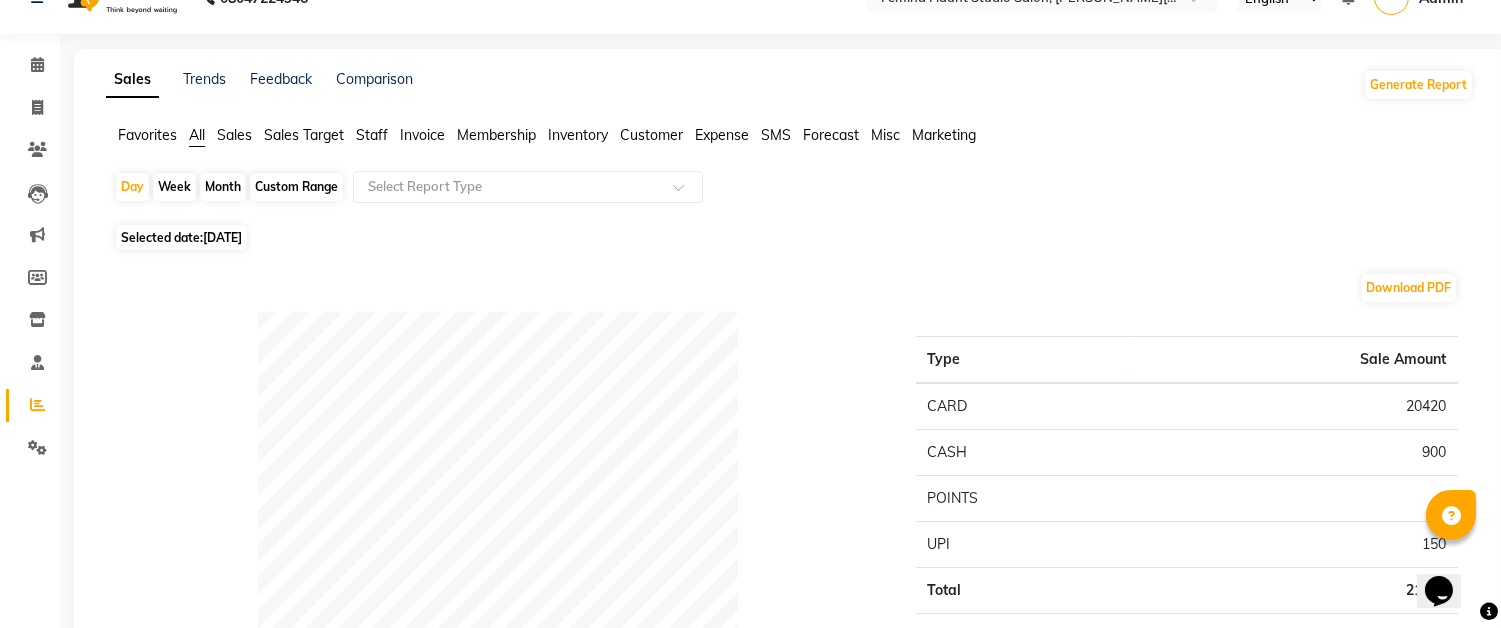 scroll, scrollTop: 0, scrollLeft: 0, axis: both 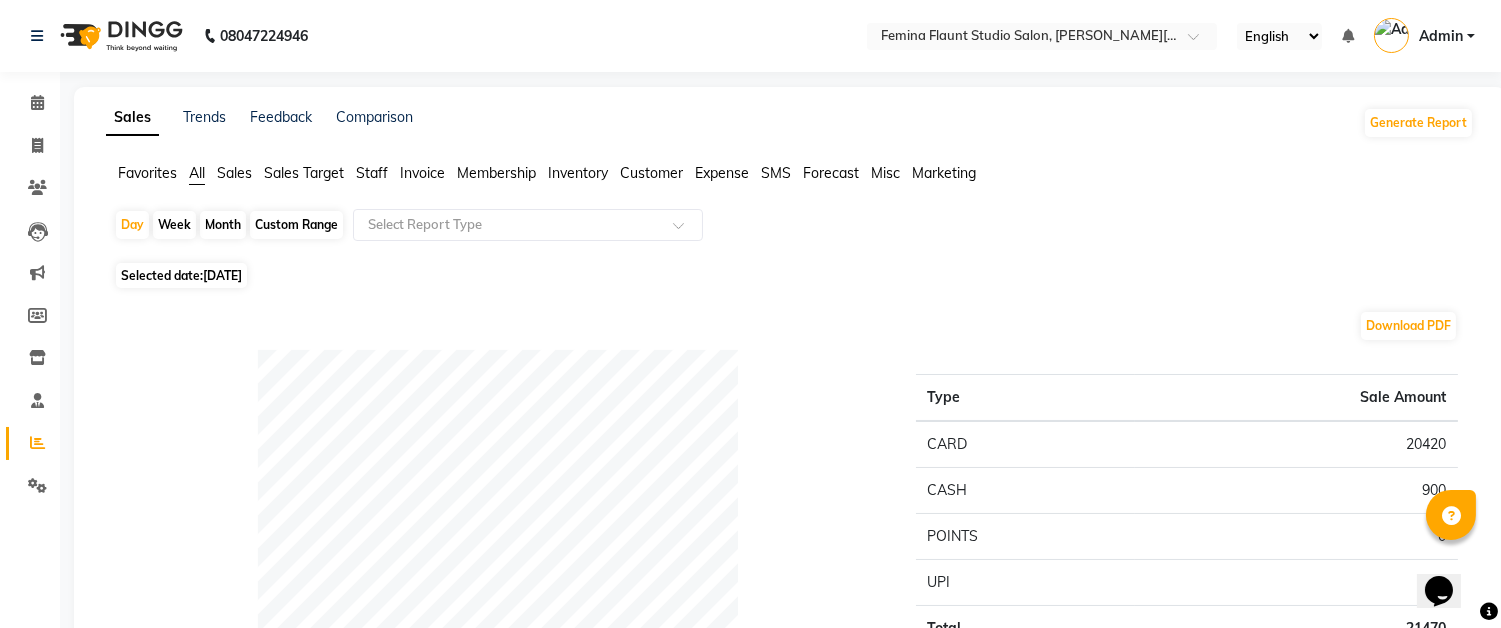 click on "Custom Range" 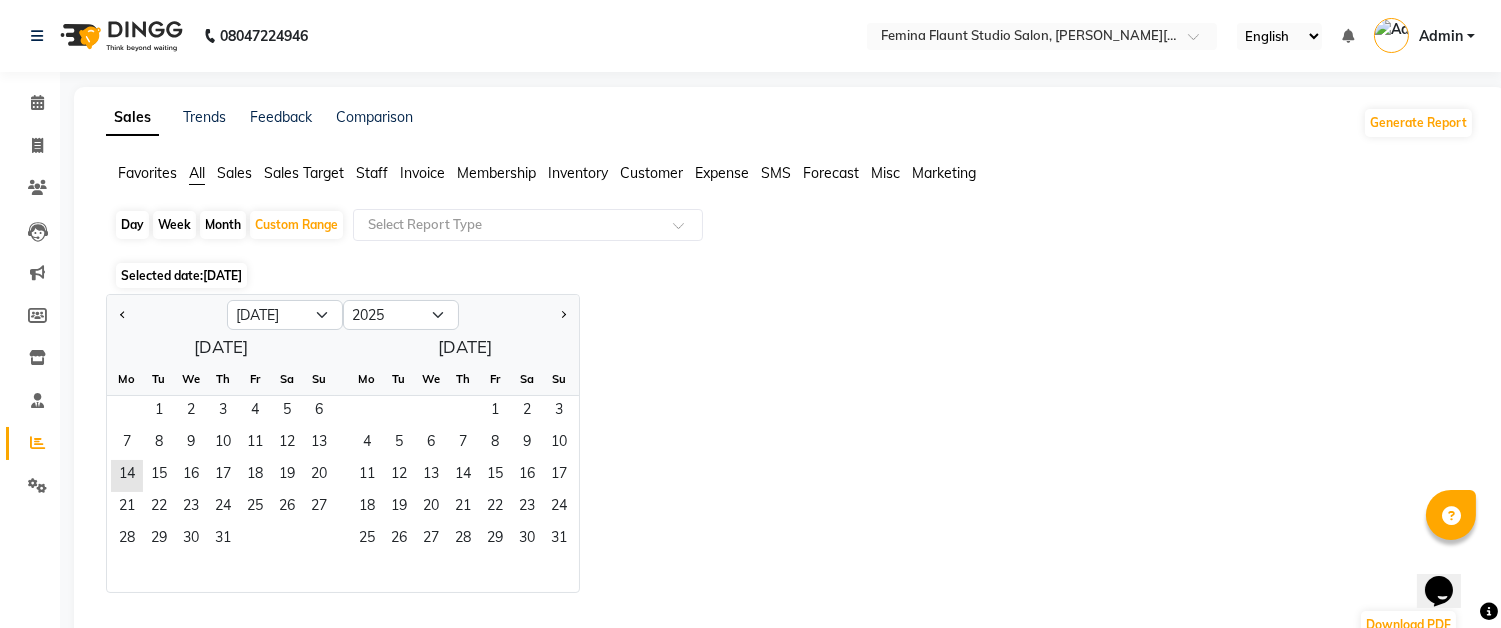 drag, startPoint x: 403, startPoint y: 266, endPoint x: 393, endPoint y: 262, distance: 10.770329 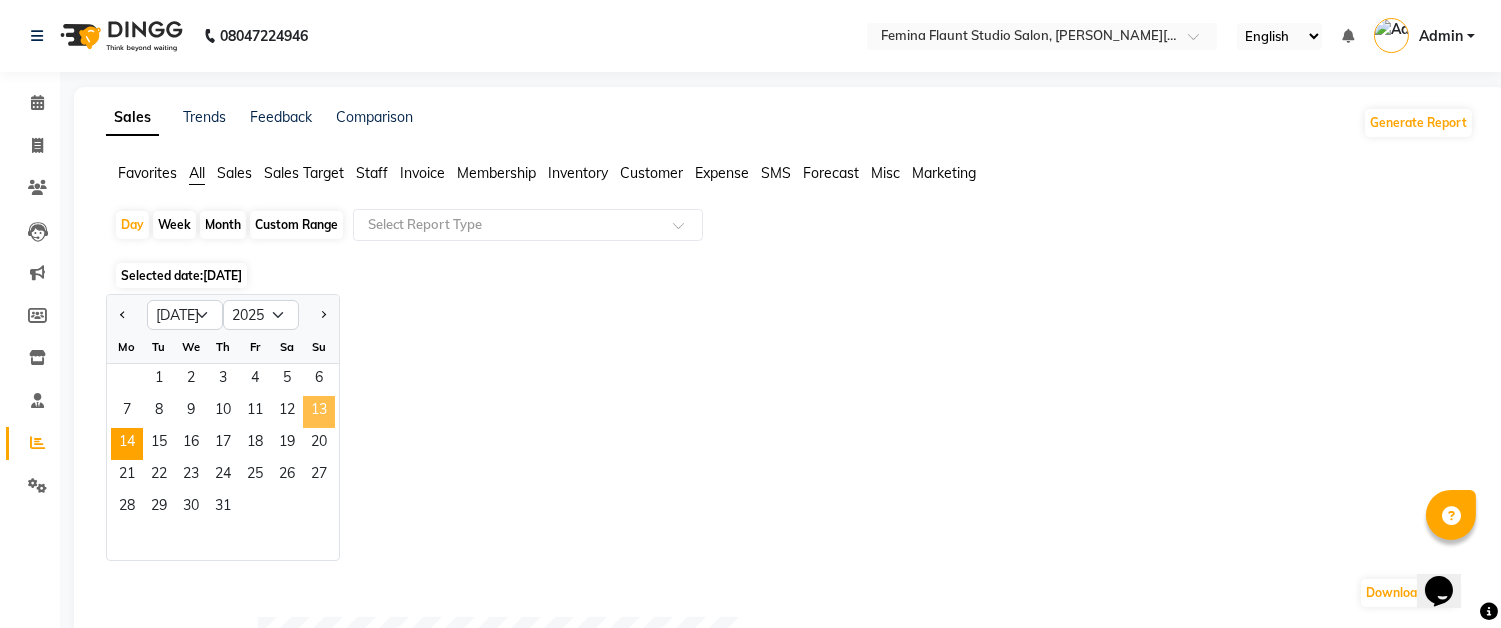 click on "13" 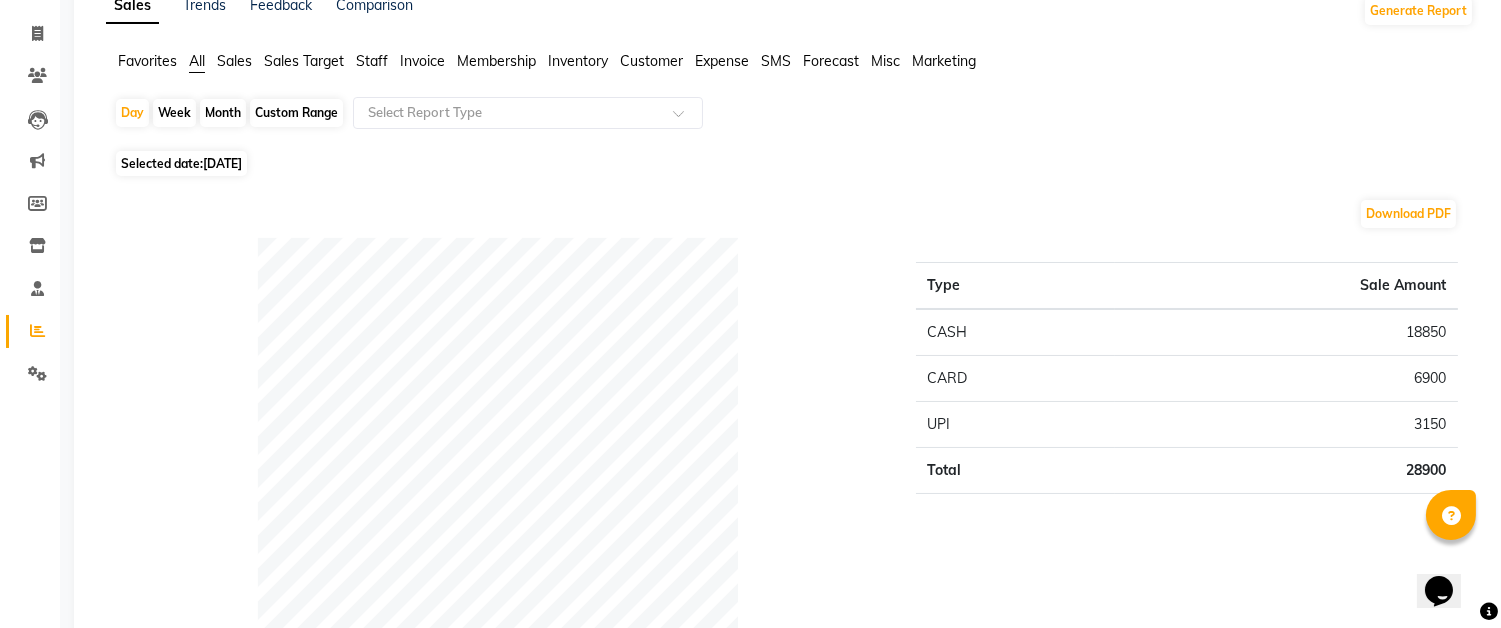 scroll, scrollTop: 0, scrollLeft: 0, axis: both 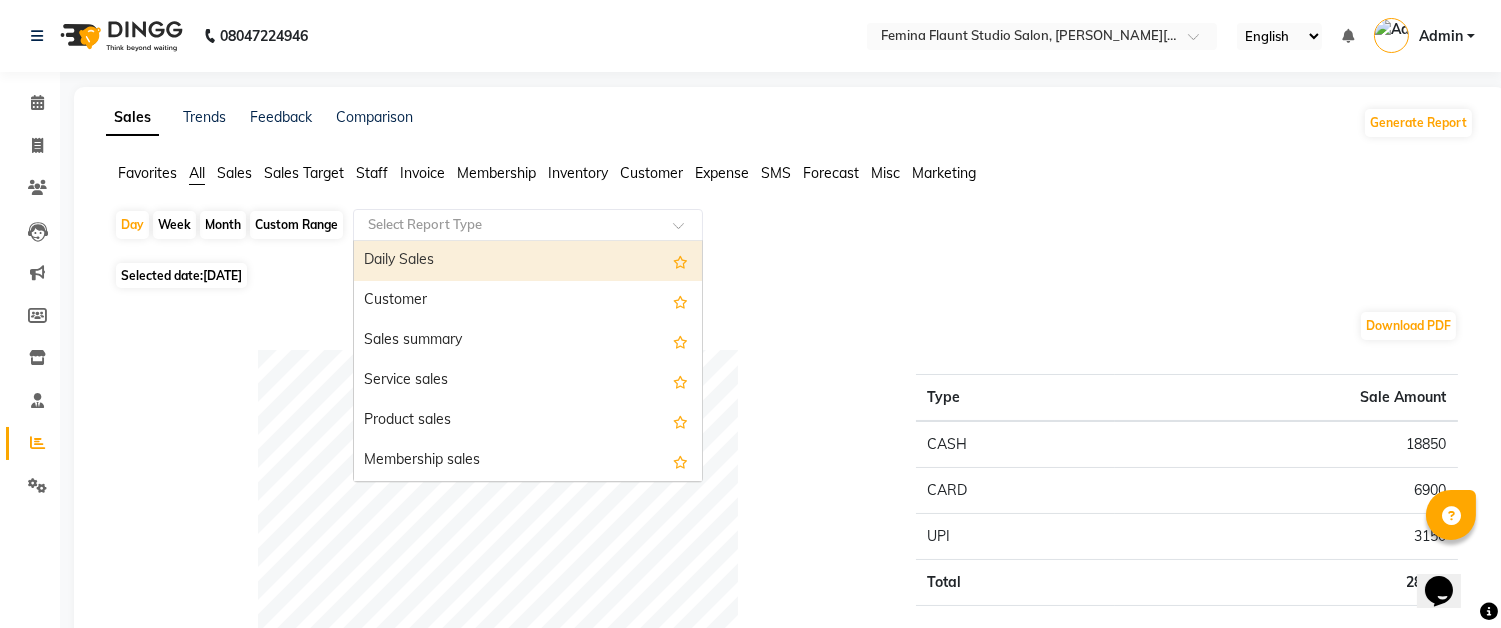 click 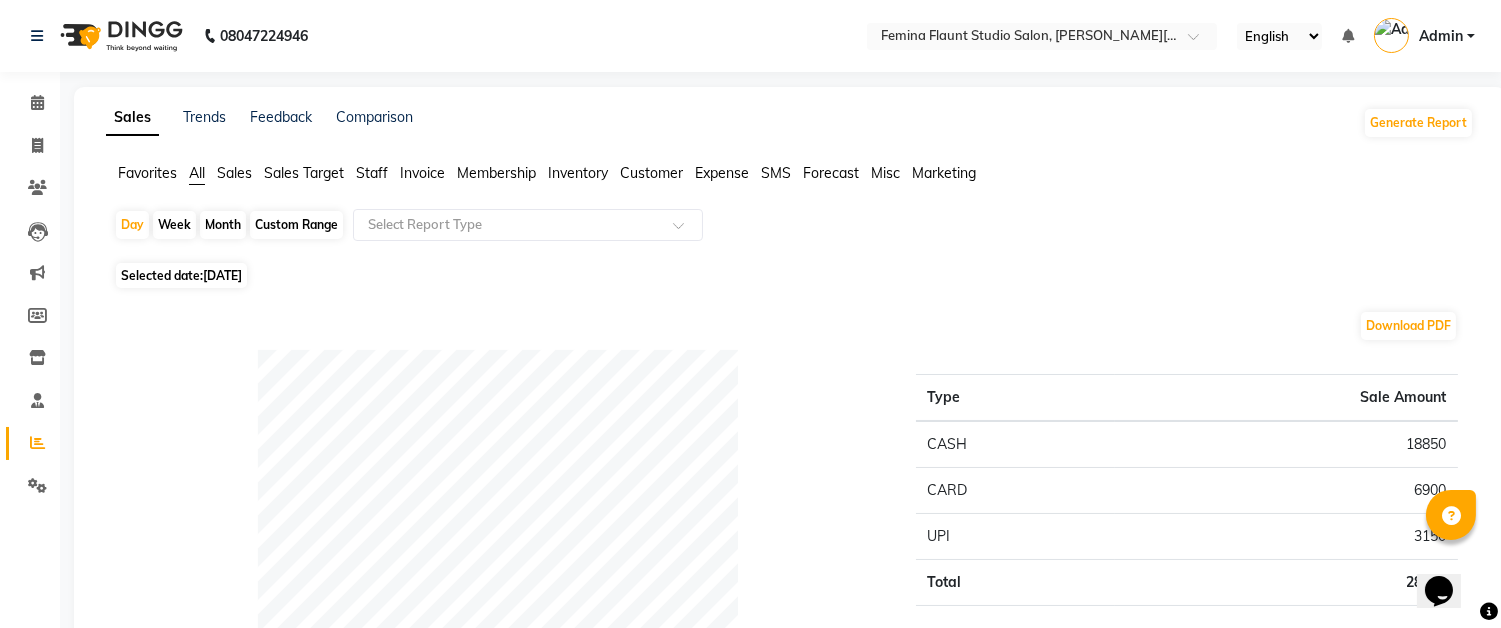 click on "Selected date:  [DATE]" 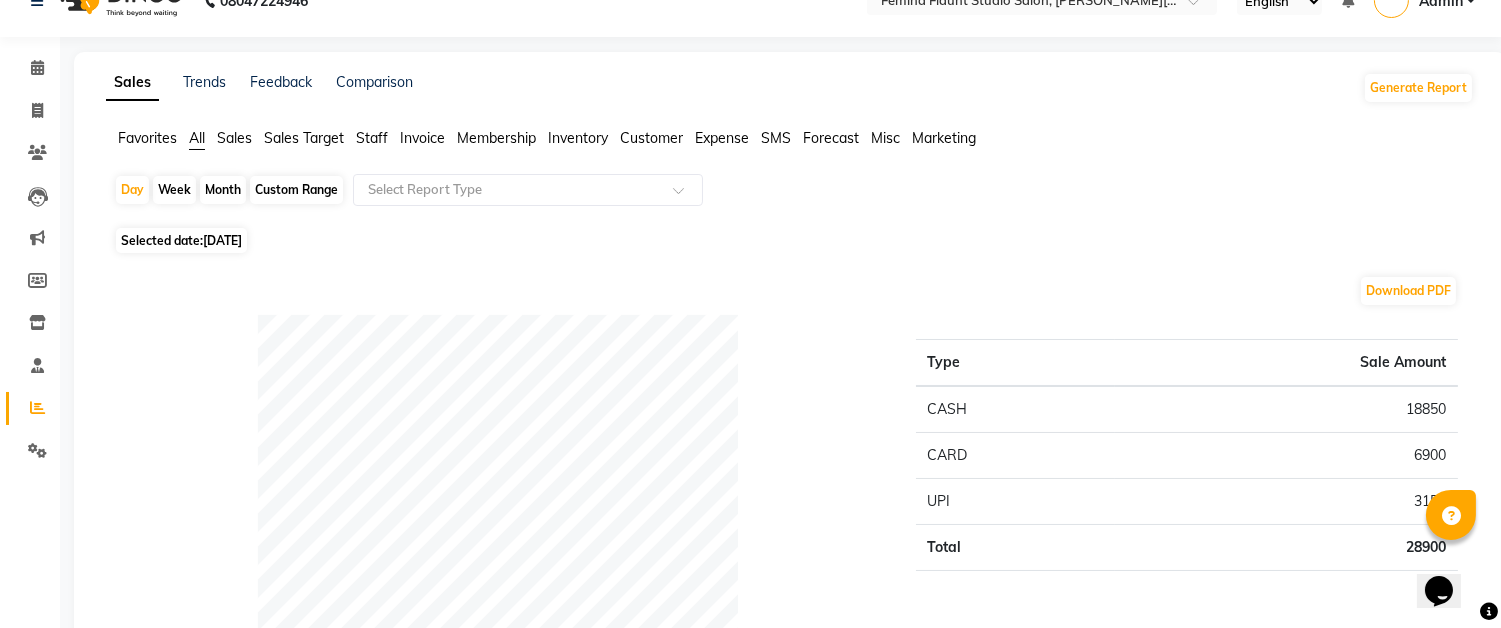 scroll, scrollTop: 0, scrollLeft: 0, axis: both 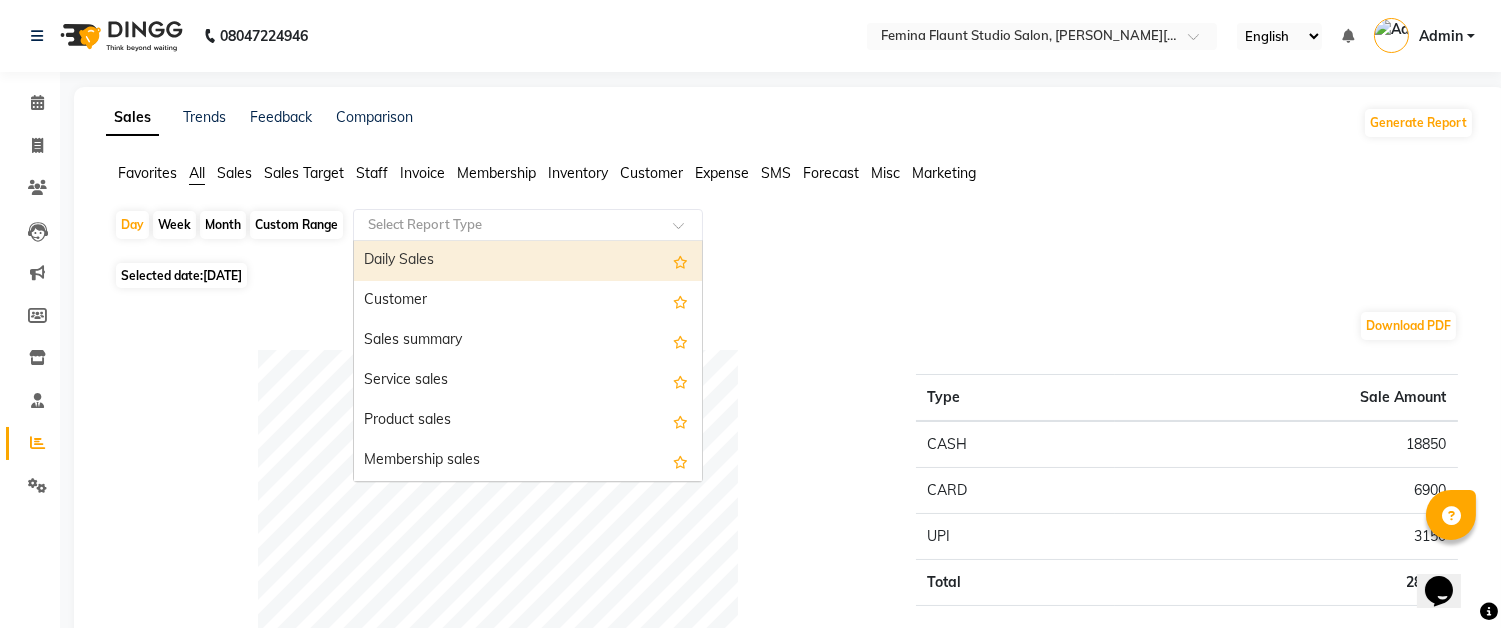 click 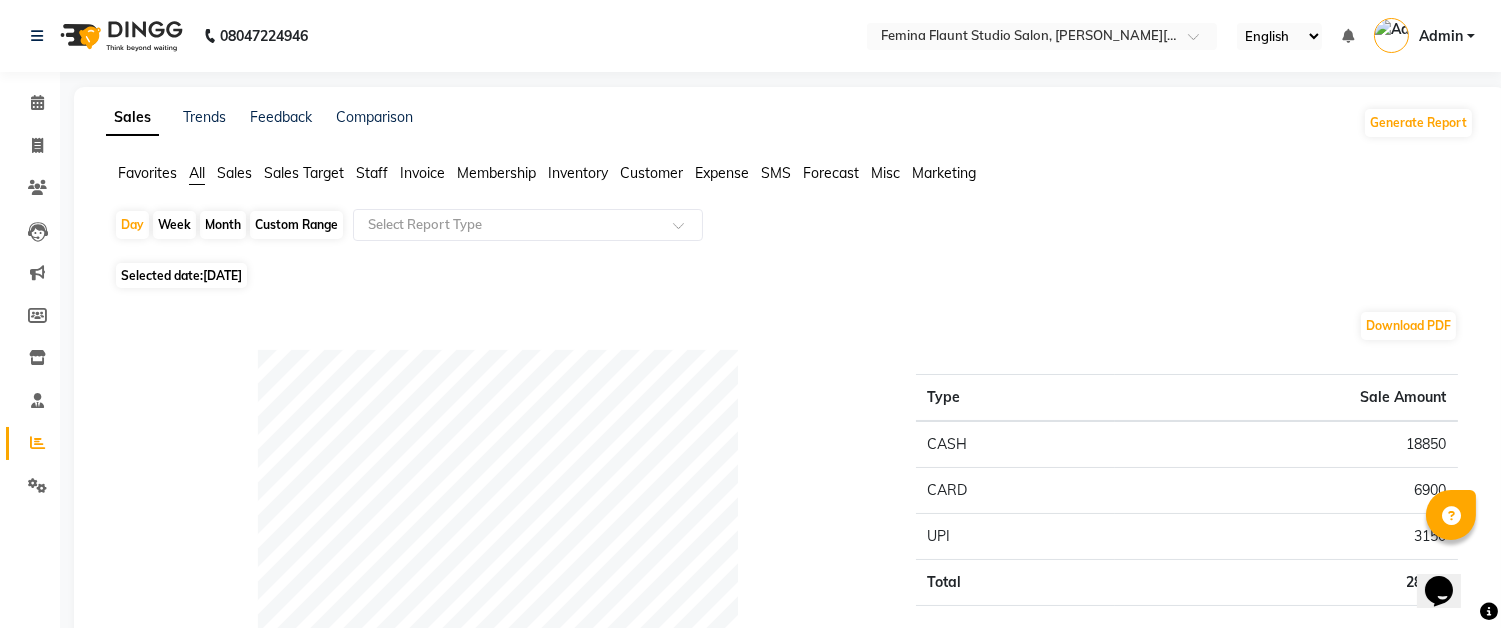 click on "Staff" 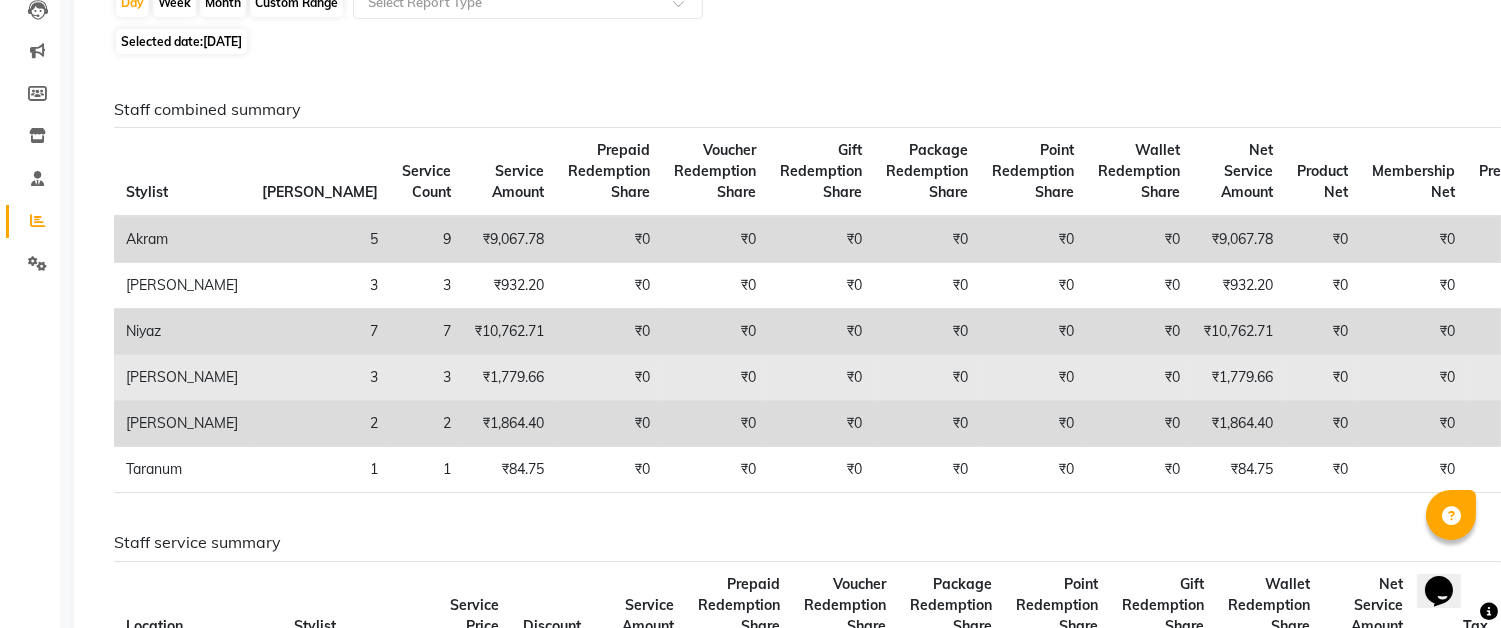scroll, scrollTop: 0, scrollLeft: 0, axis: both 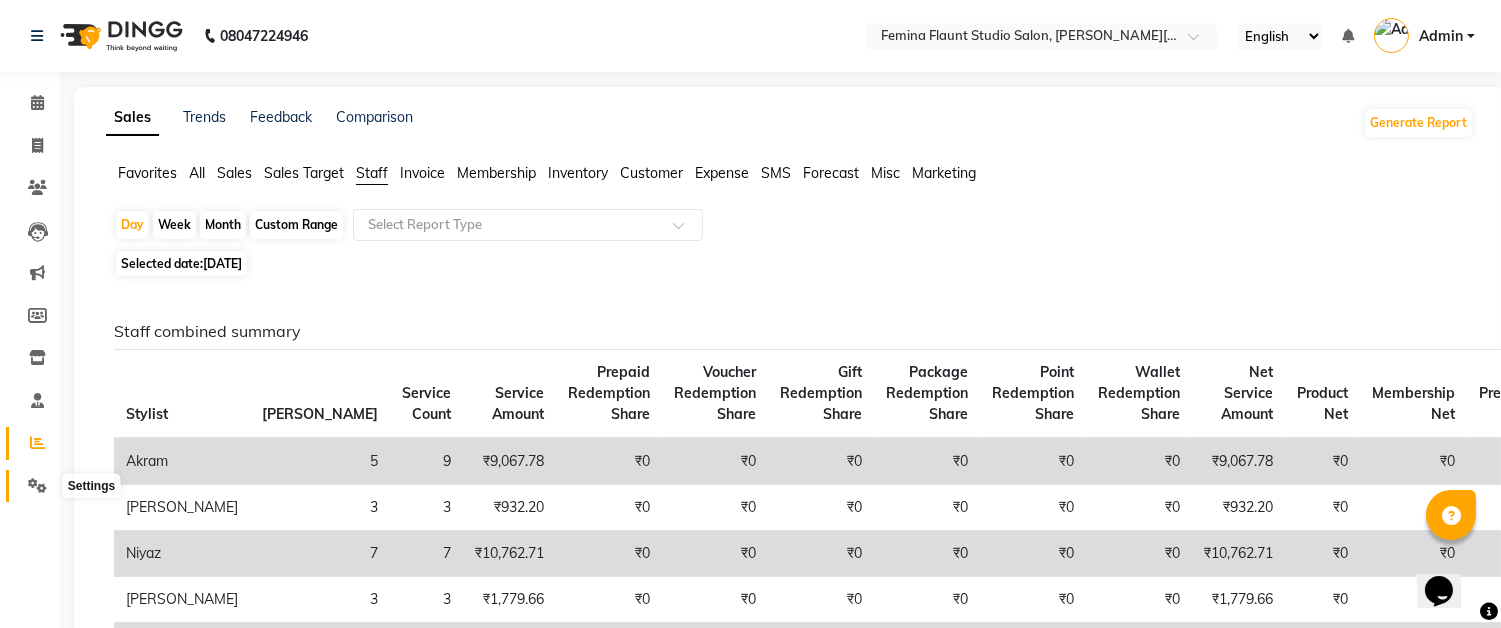 click 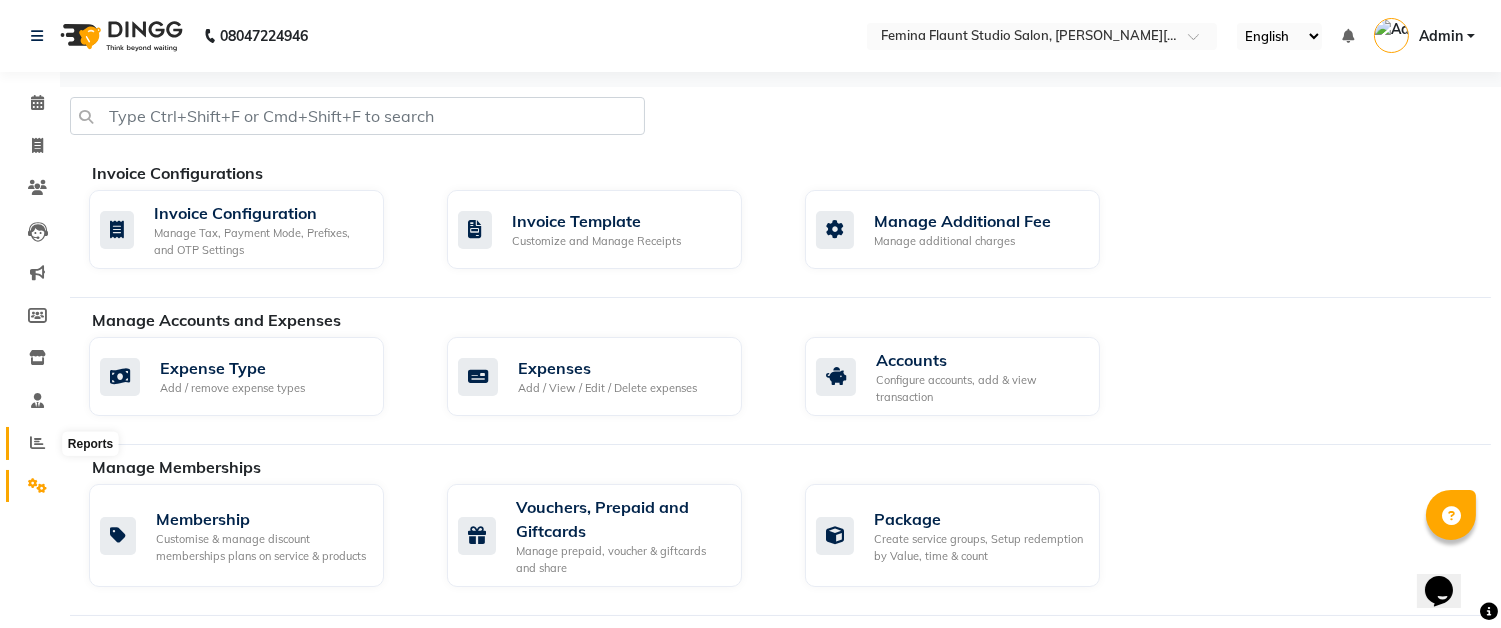 click 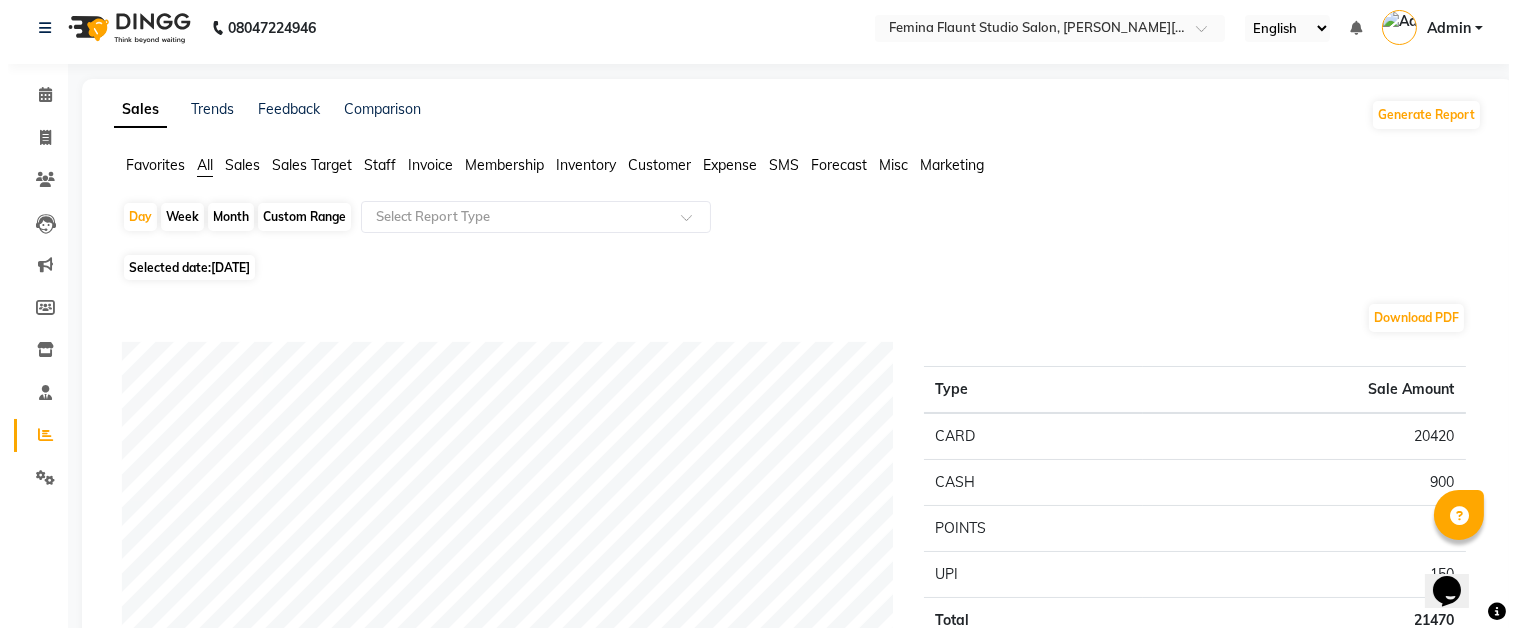 scroll, scrollTop: 0, scrollLeft: 0, axis: both 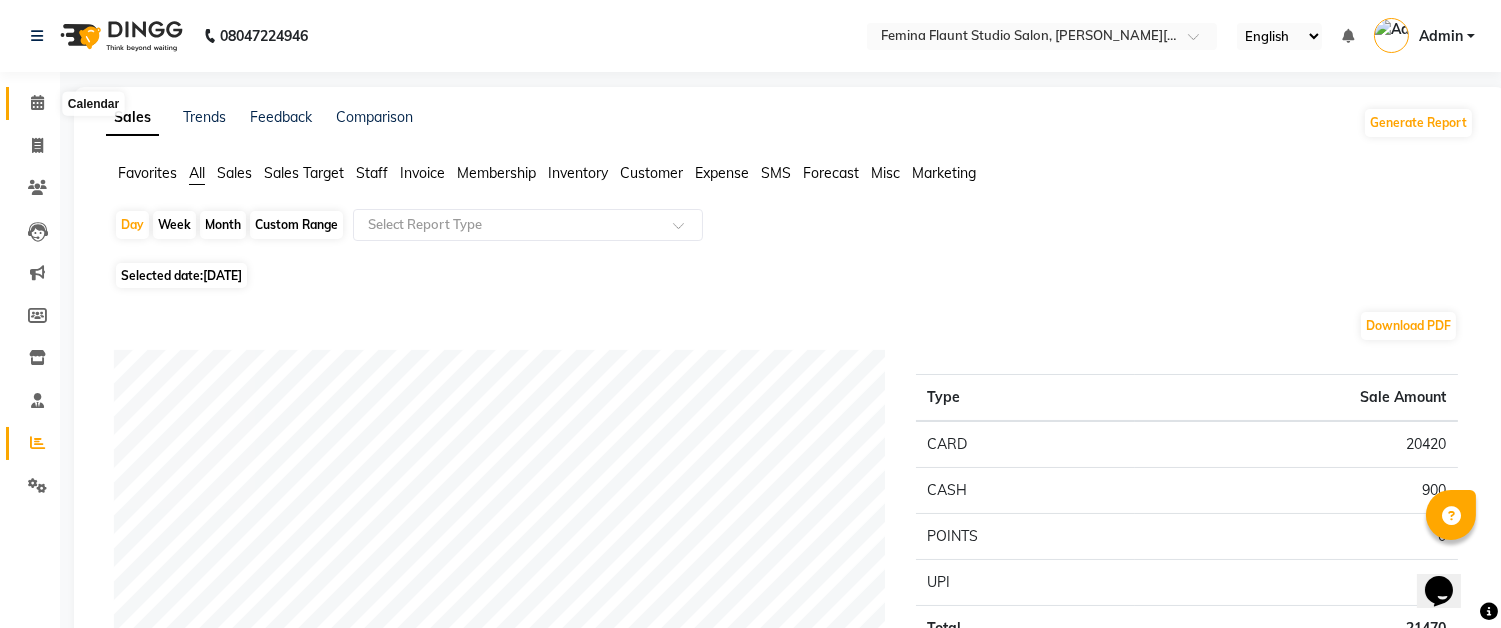 click 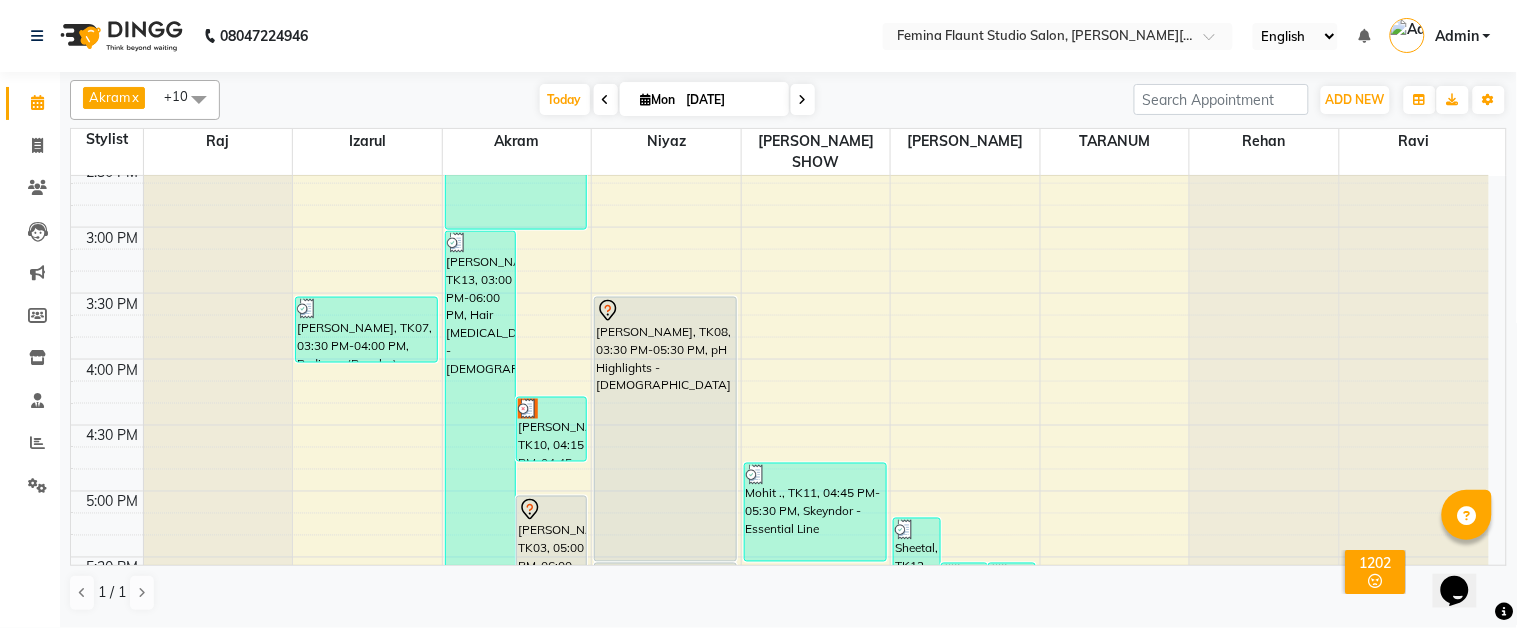 scroll, scrollTop: 777, scrollLeft: 0, axis: vertical 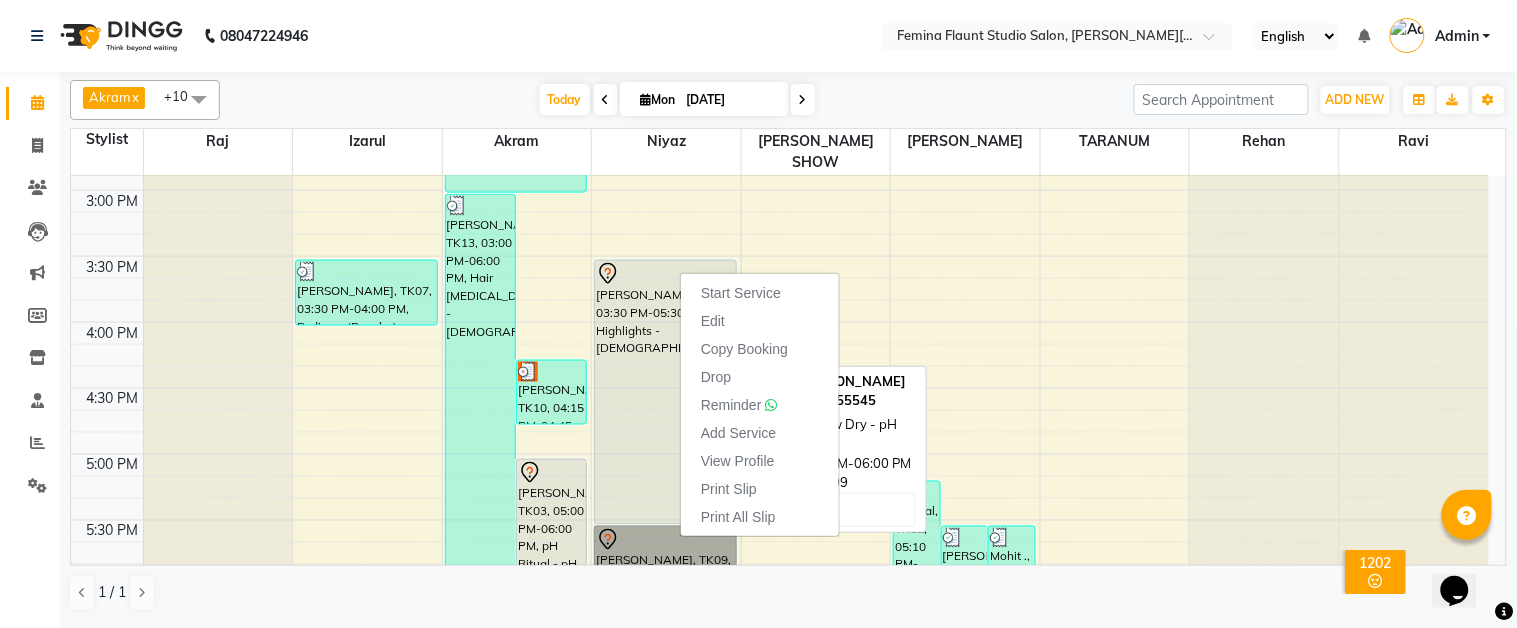 click on "[PERSON_NAME], TK09, 05:30 PM-06:00 PM, Blow Dry - pH" at bounding box center (665, 558) 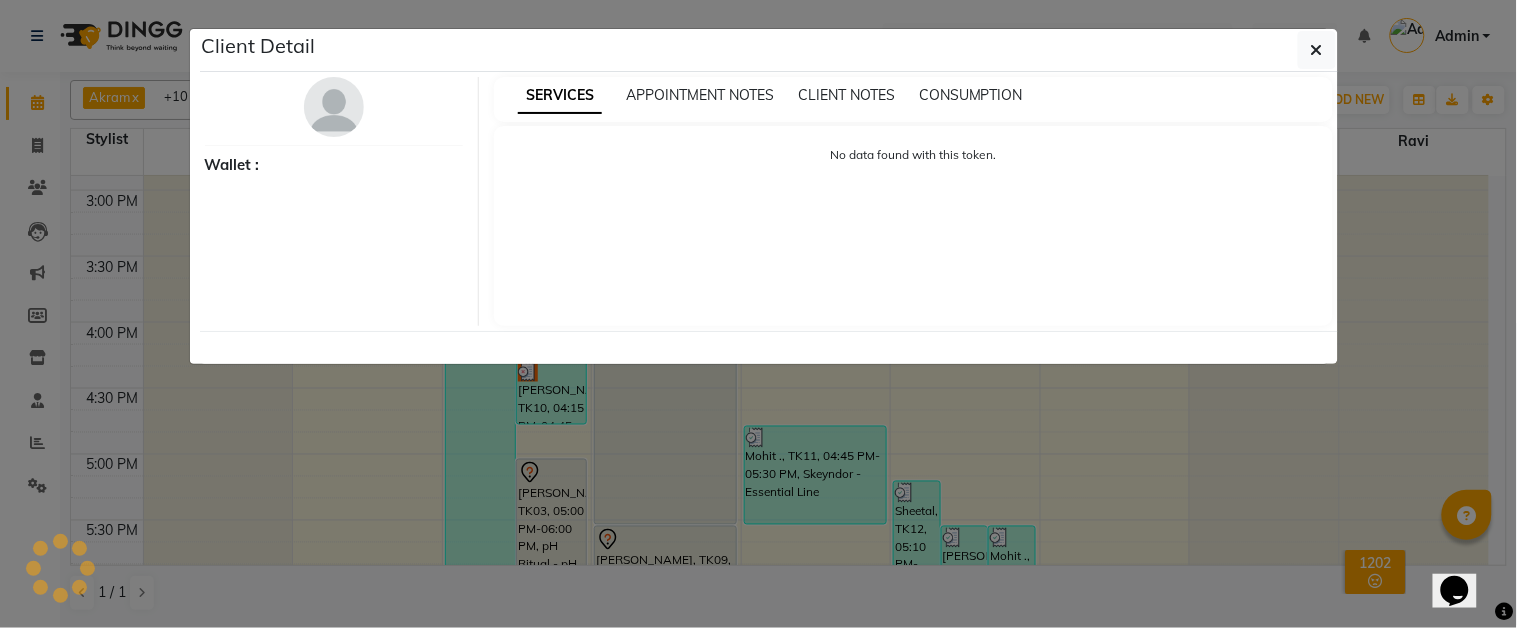 select on "7" 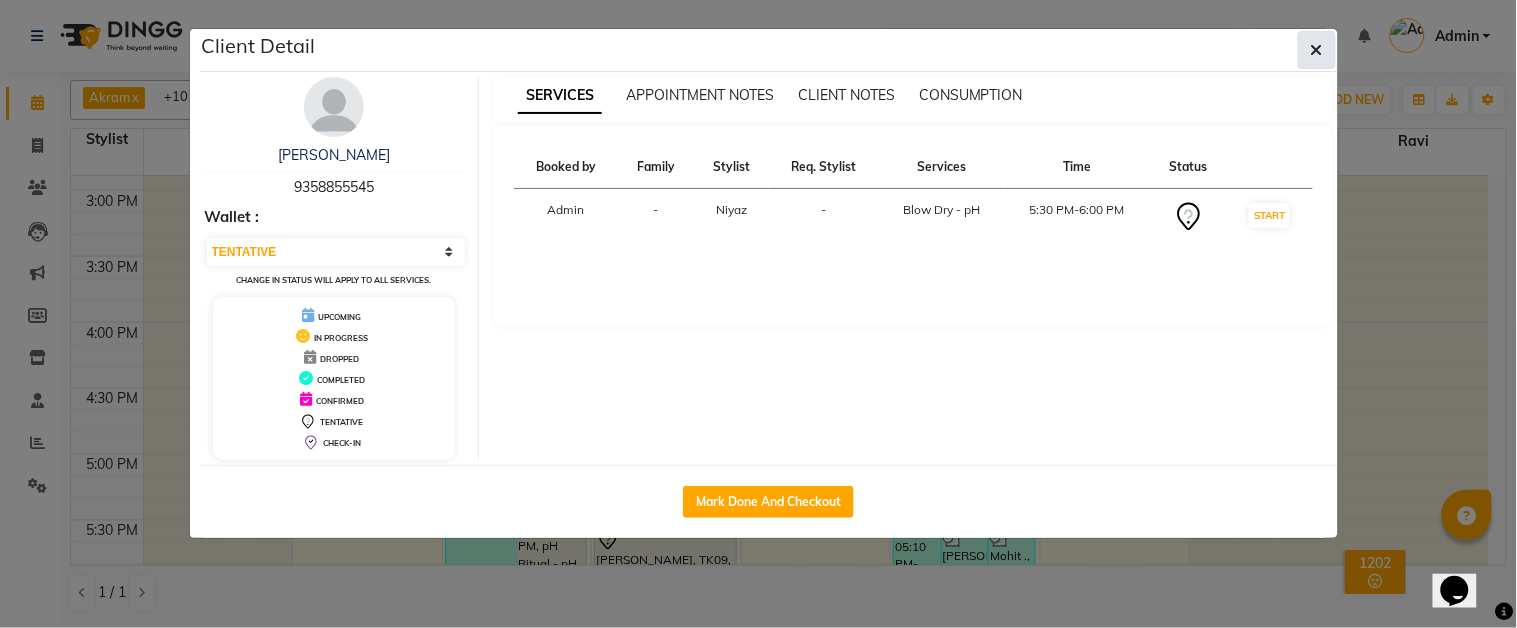 click 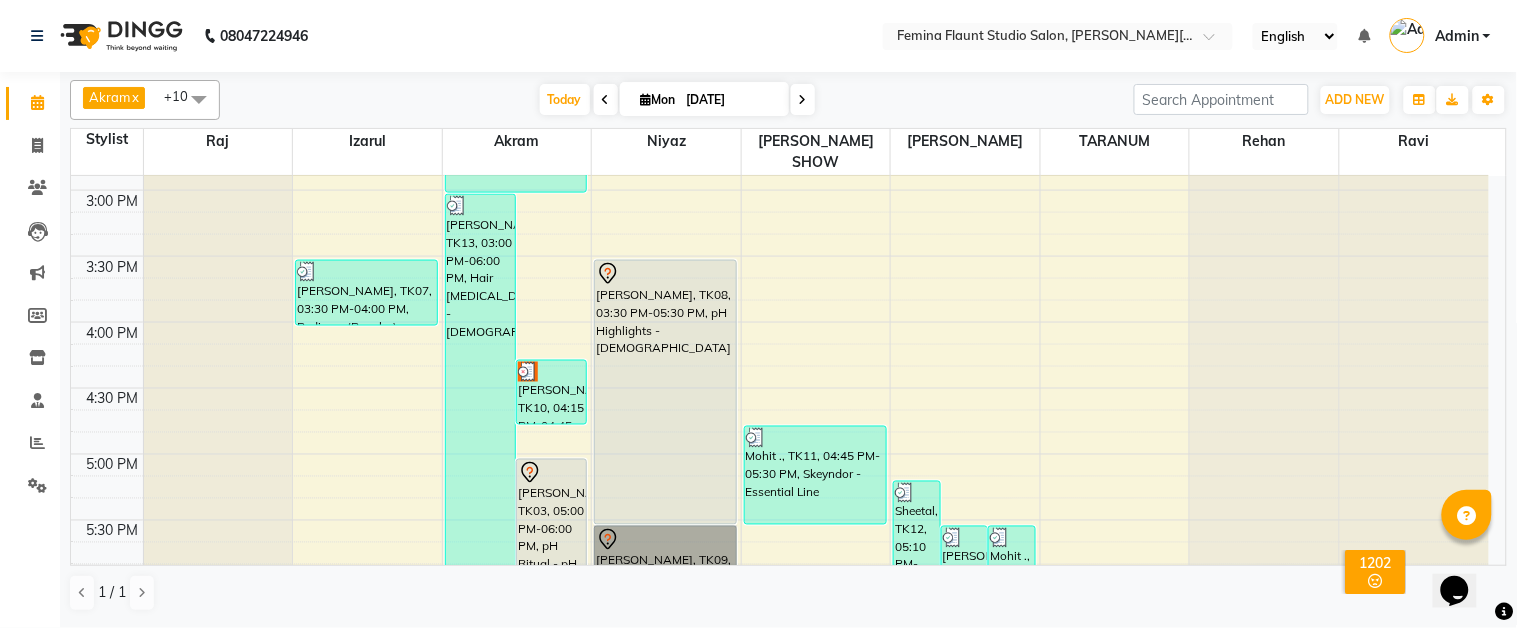 scroll, scrollTop: 782, scrollLeft: 0, axis: vertical 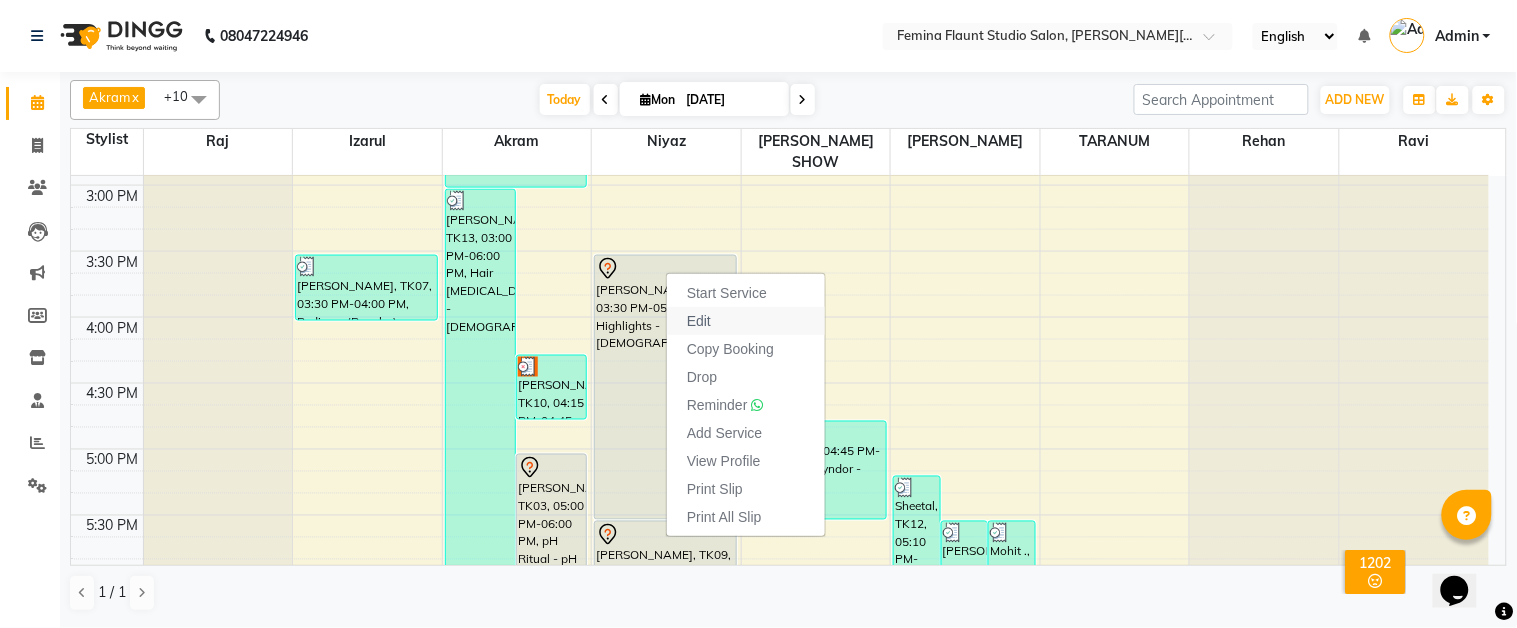 click on "Edit" at bounding box center [699, 321] 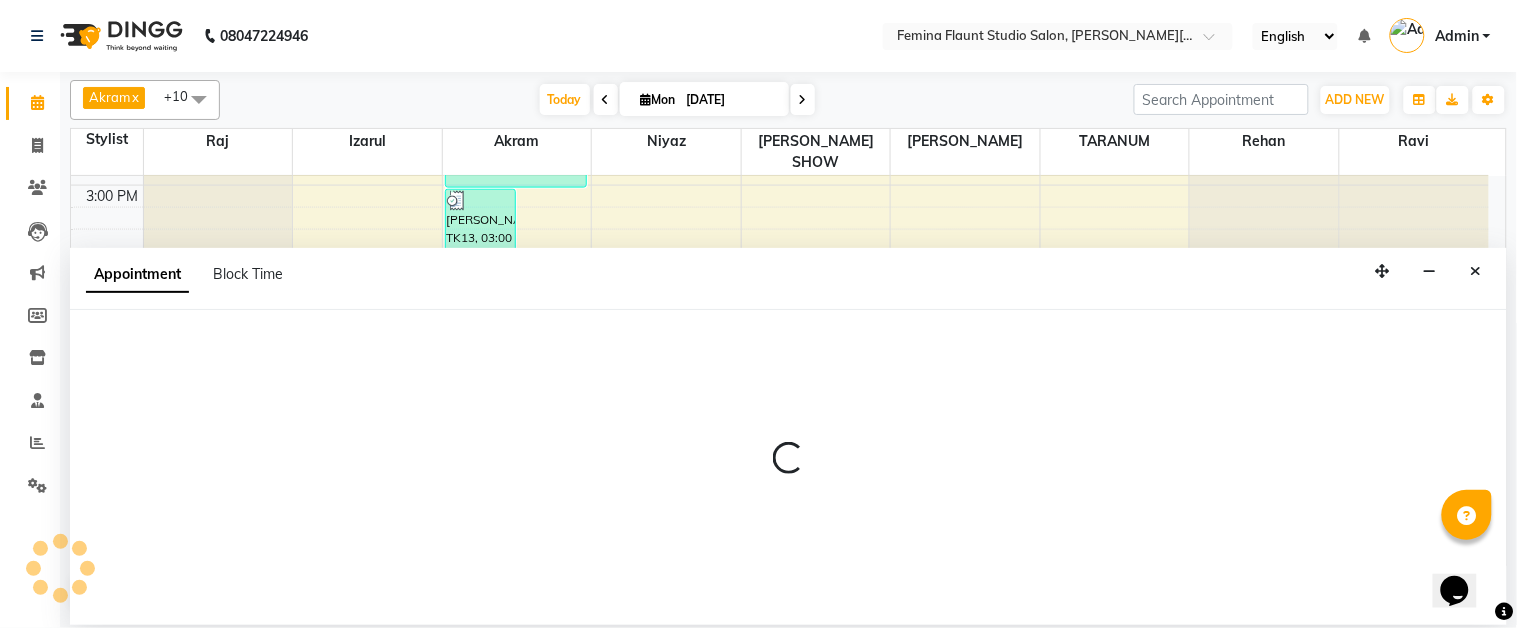 select on "tentative" 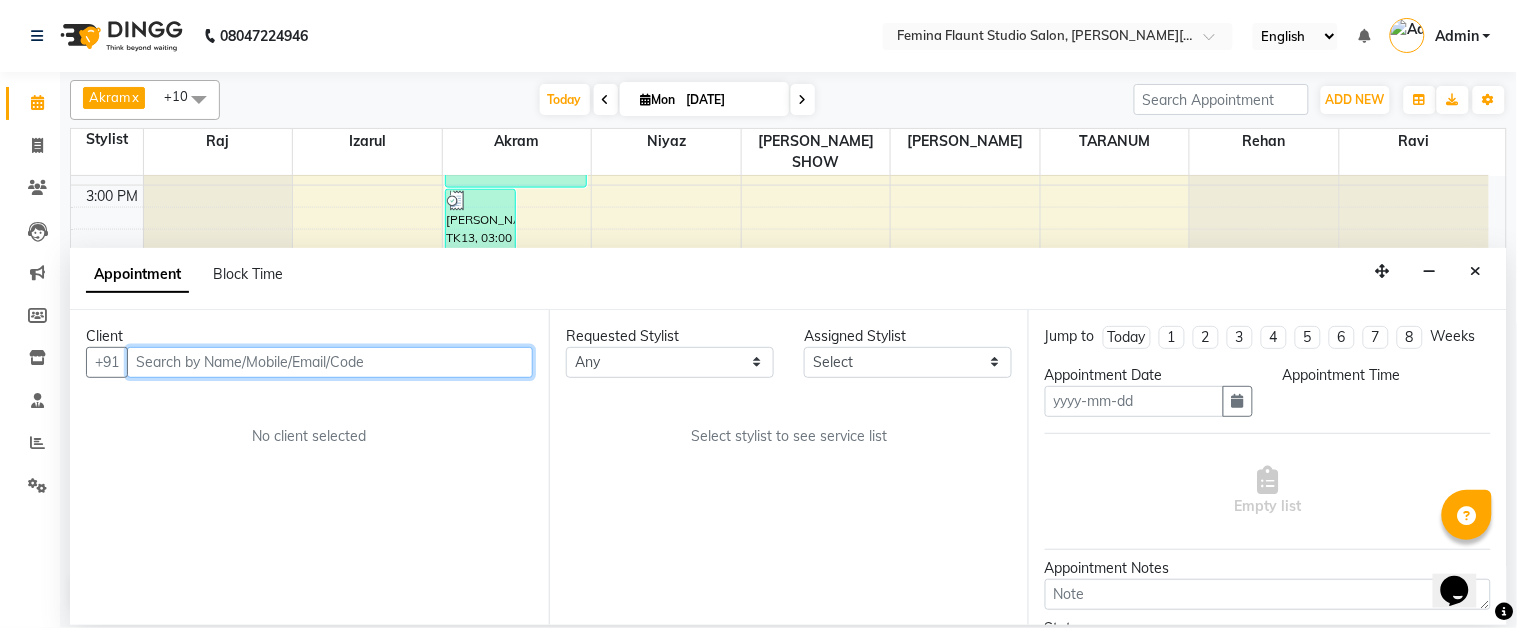 type on "[DATE]" 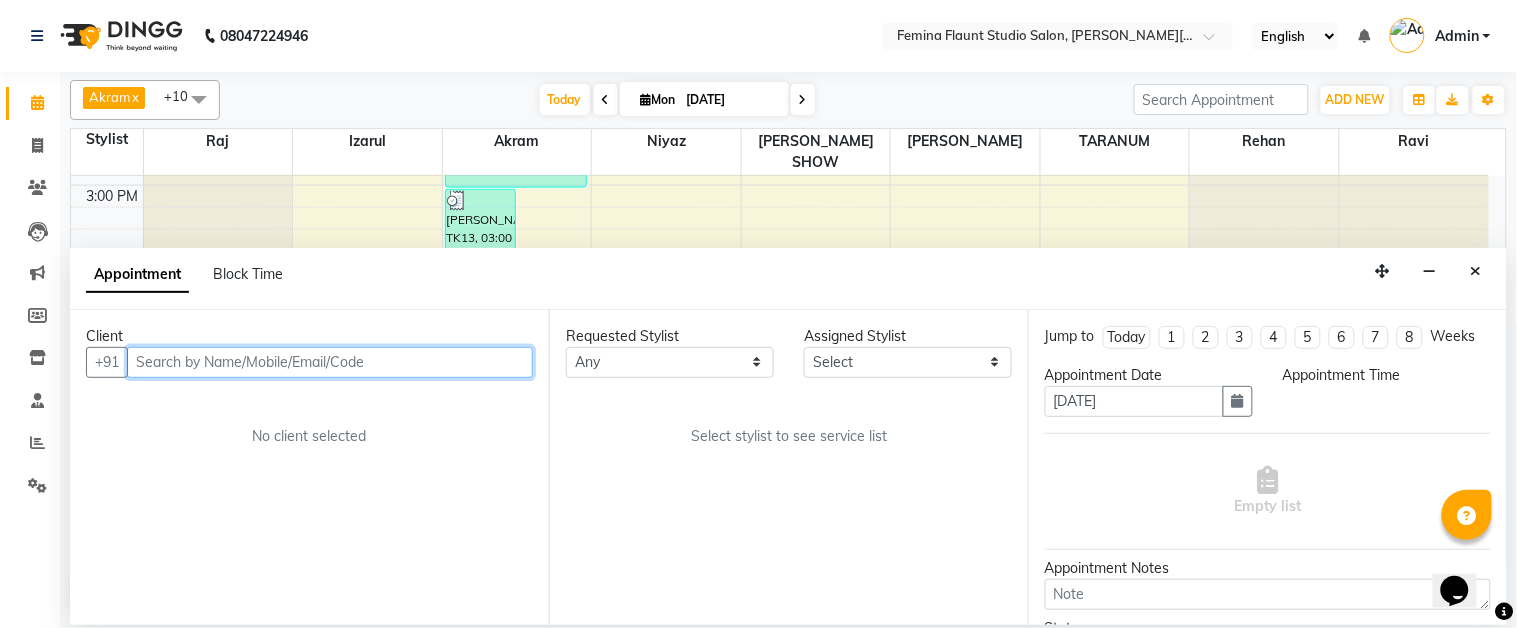 select on "1050" 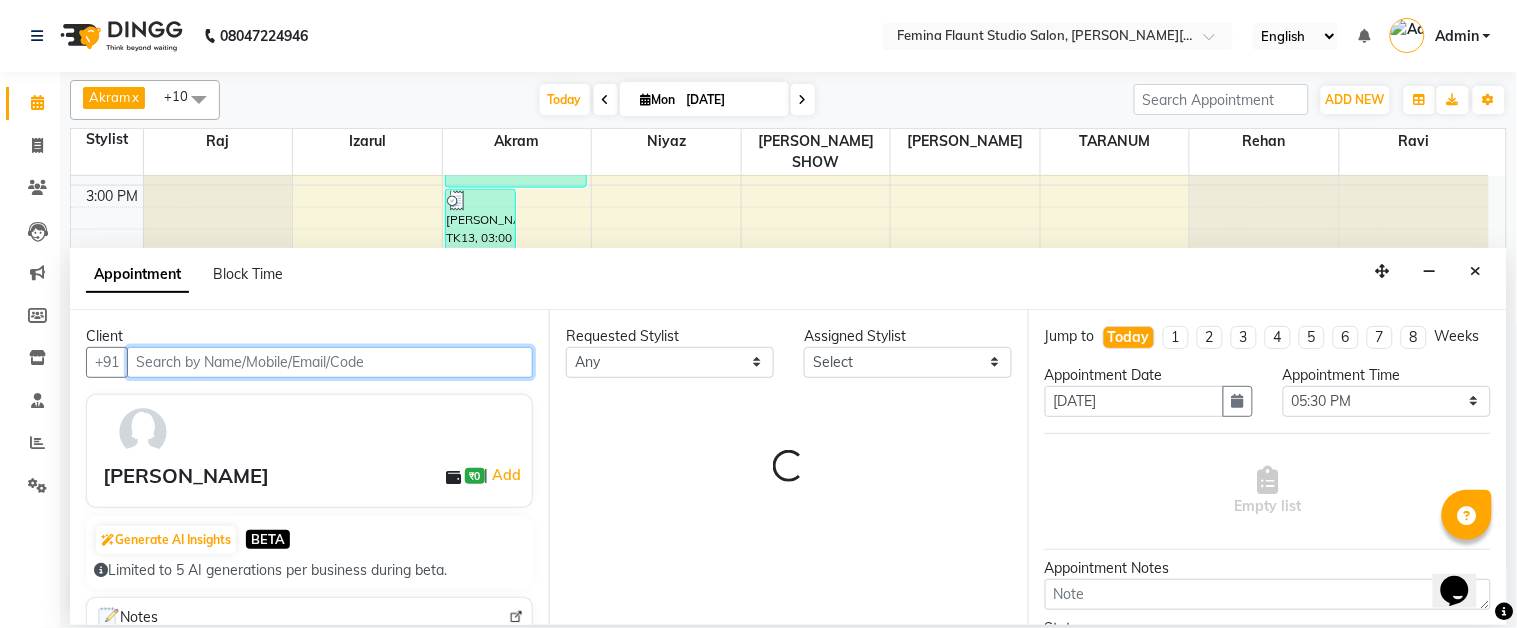 select on "83062" 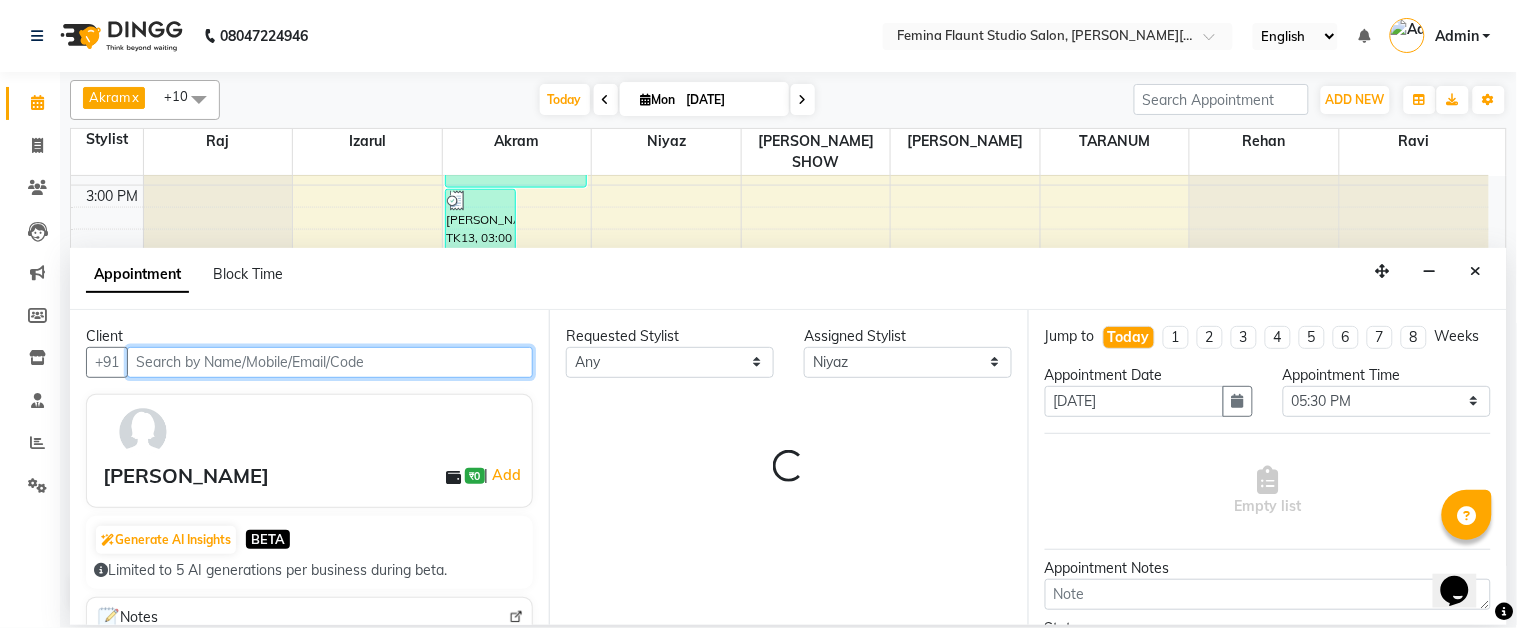 scroll, scrollTop: 1194, scrollLeft: 0, axis: vertical 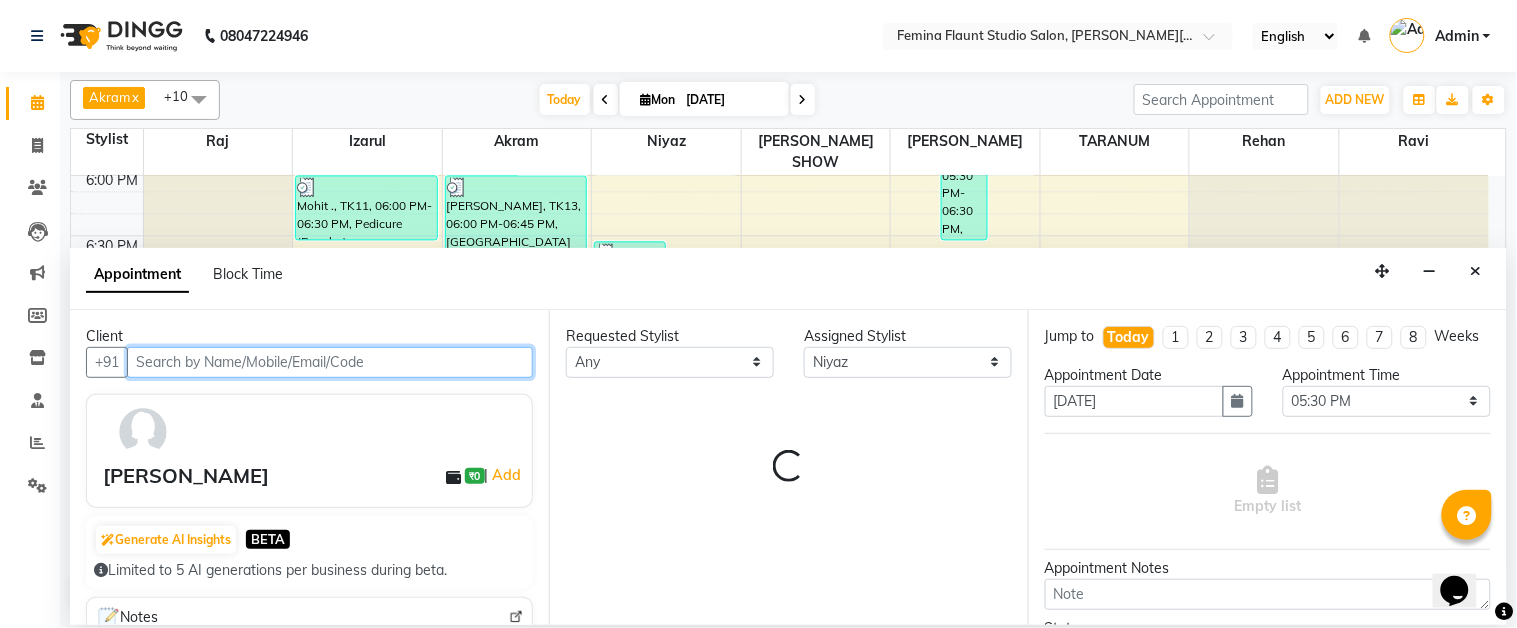 select on "2338" 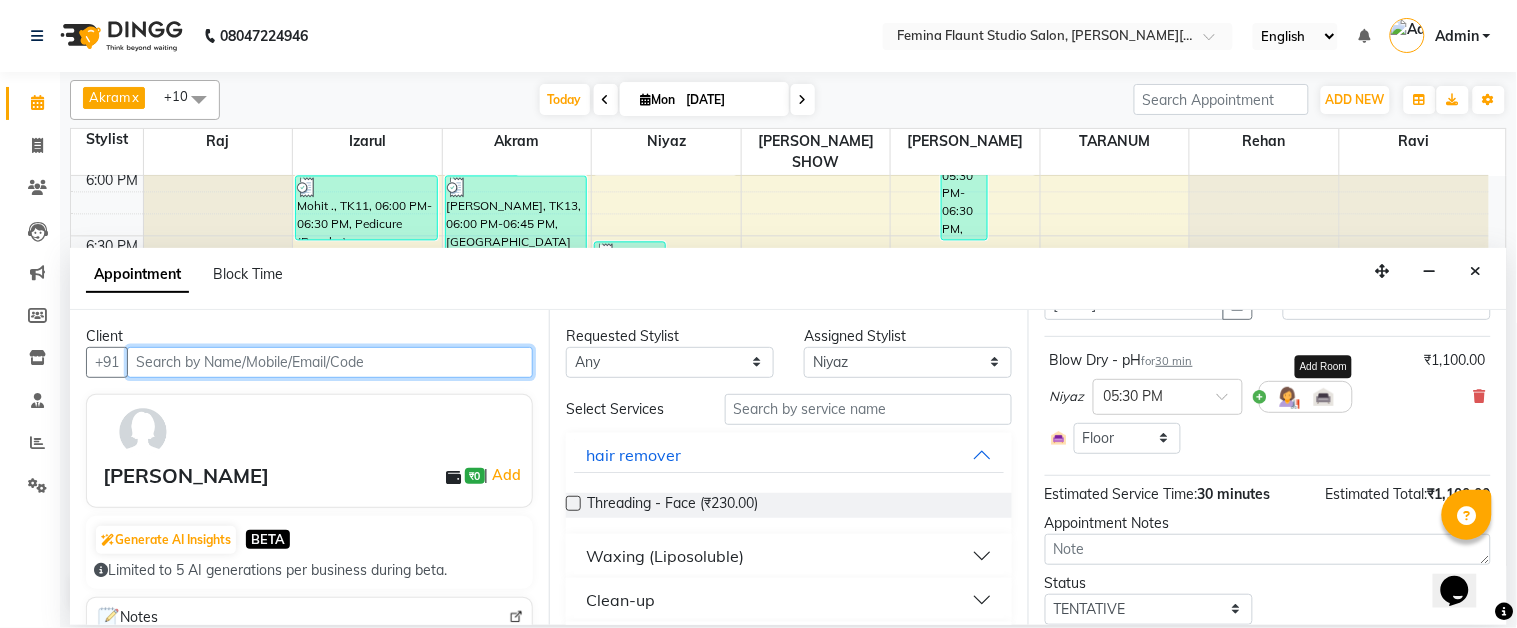 scroll, scrollTop: 111, scrollLeft: 0, axis: vertical 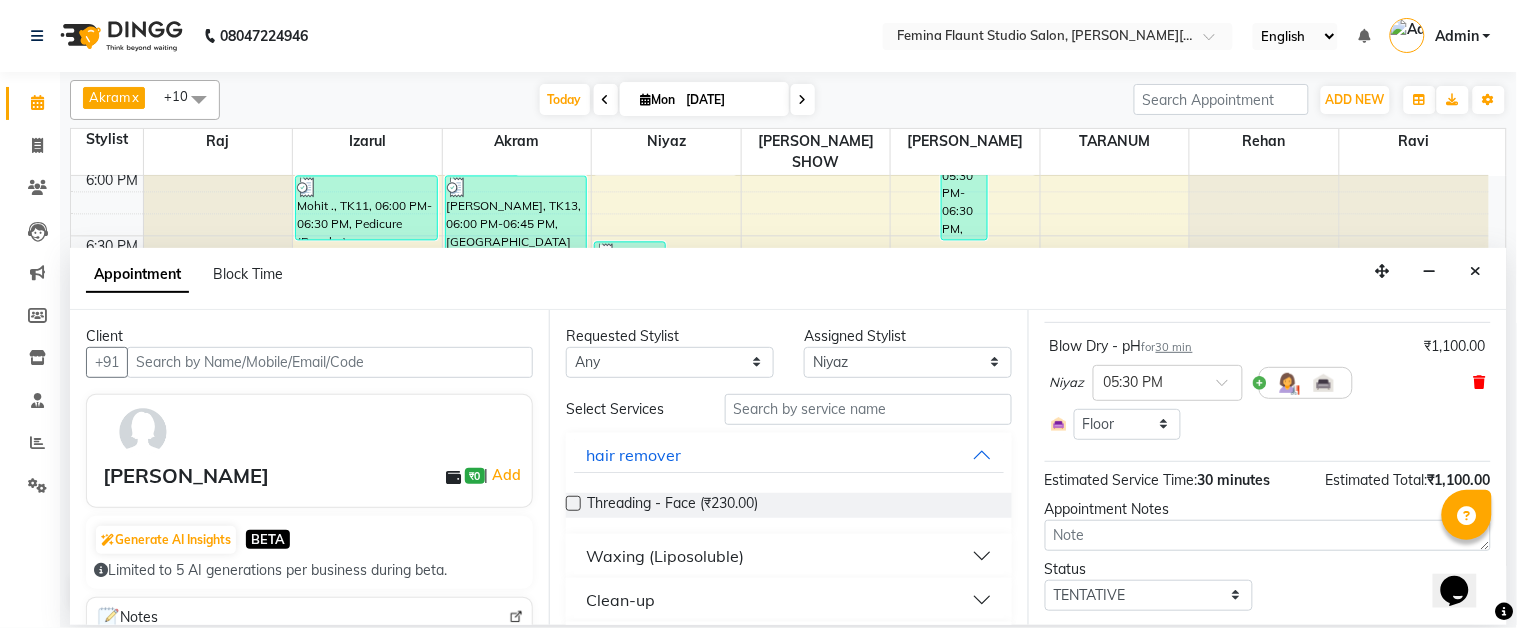 click at bounding box center [1480, 382] 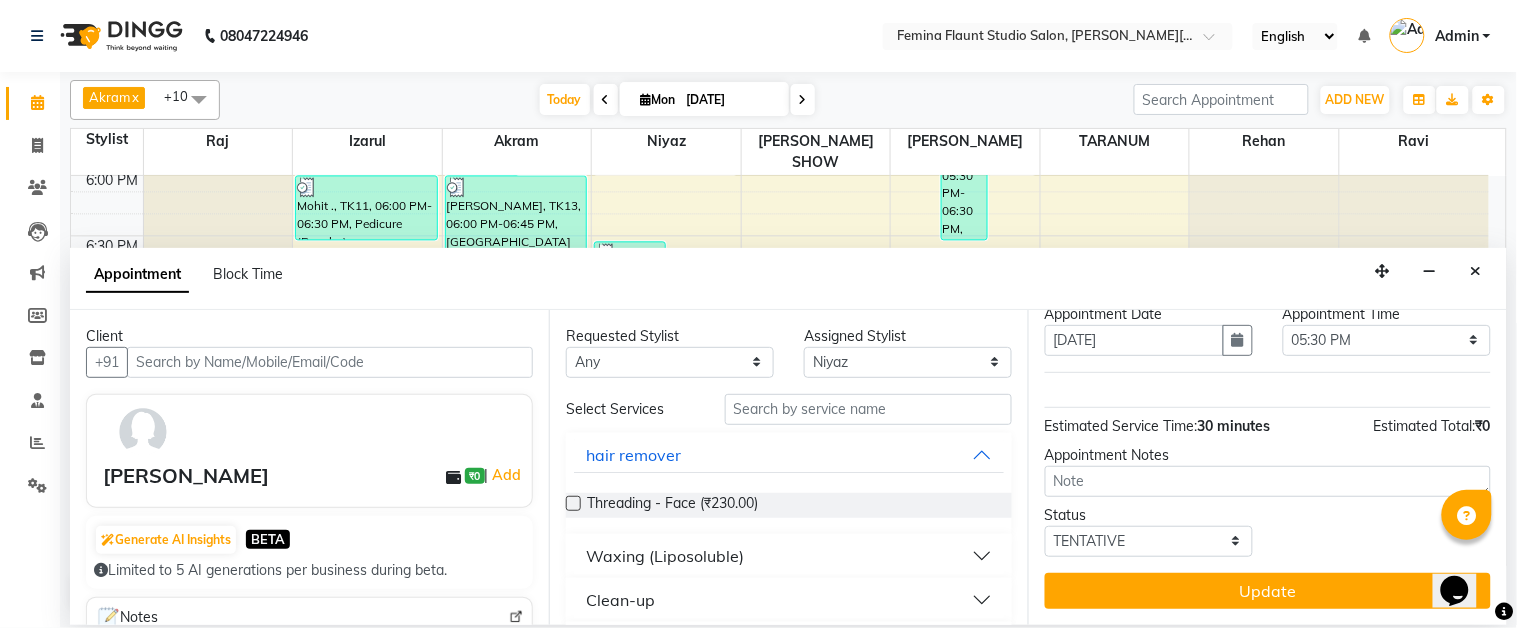 scroll, scrollTop: 80, scrollLeft: 0, axis: vertical 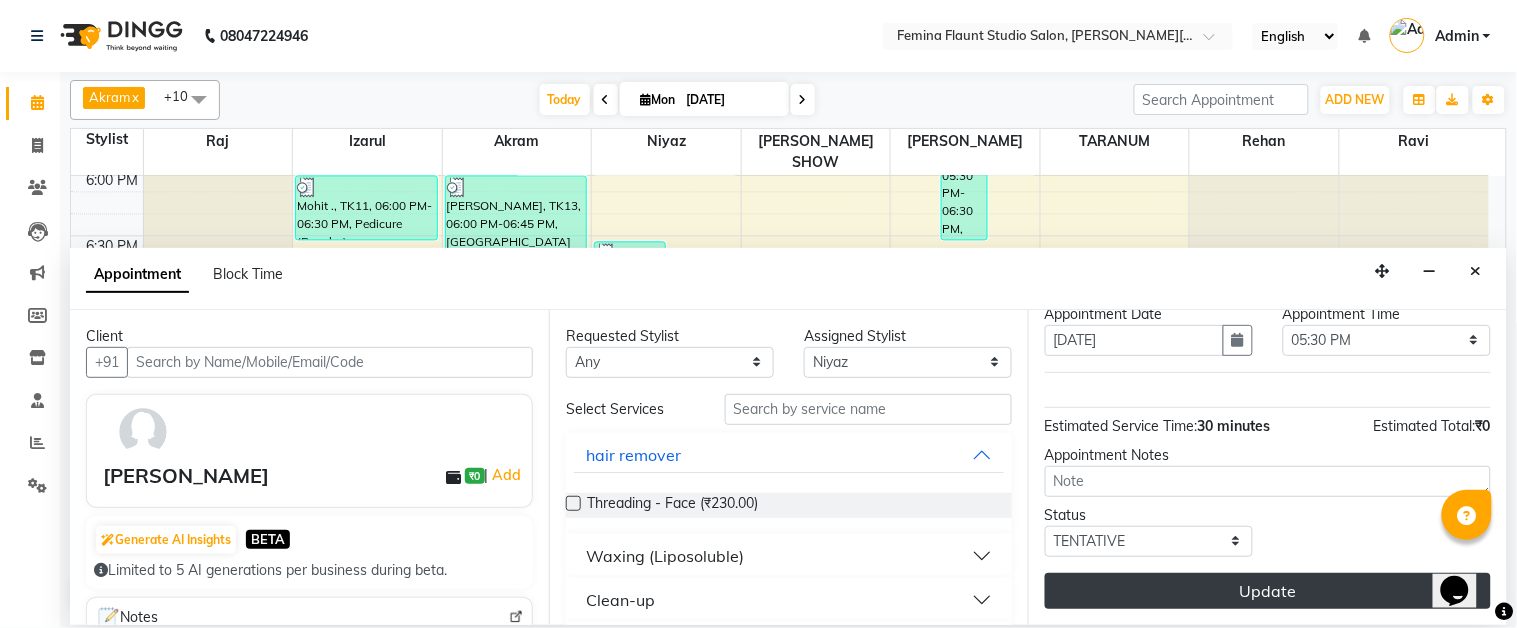 click on "Update" at bounding box center (1268, 591) 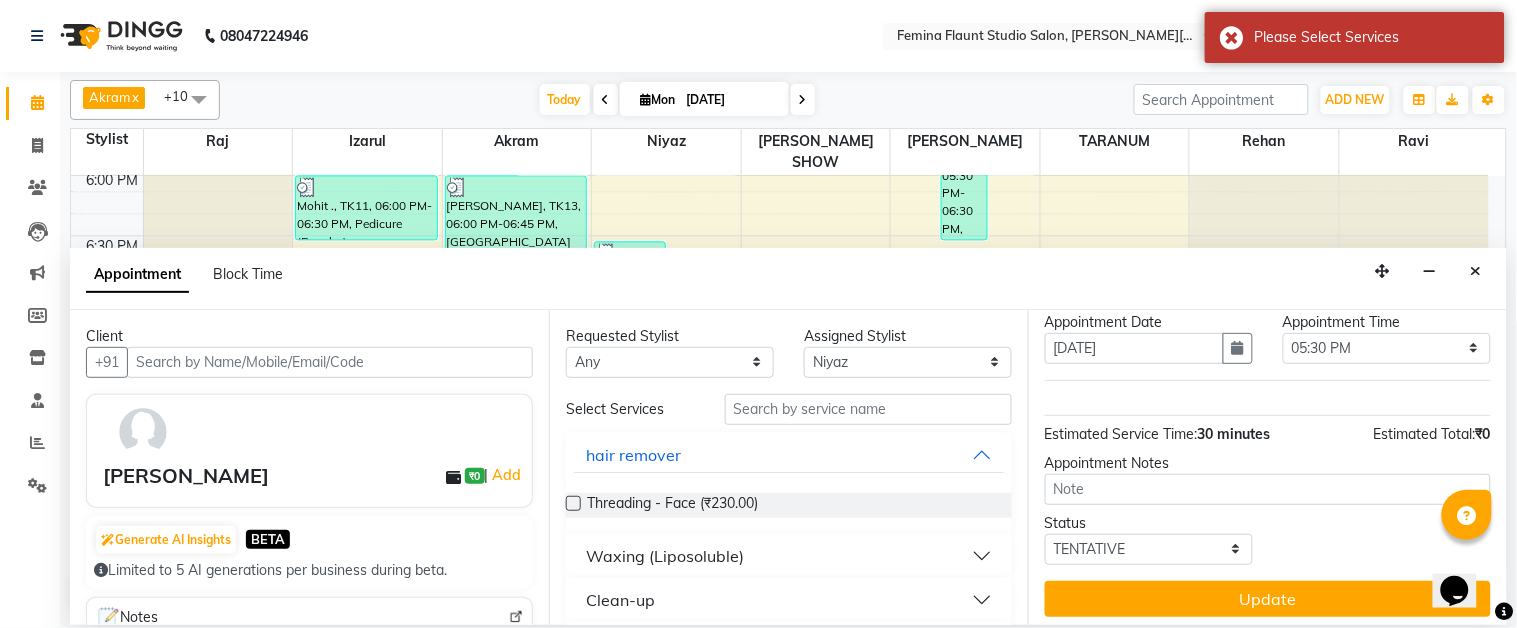 scroll, scrollTop: 80, scrollLeft: 0, axis: vertical 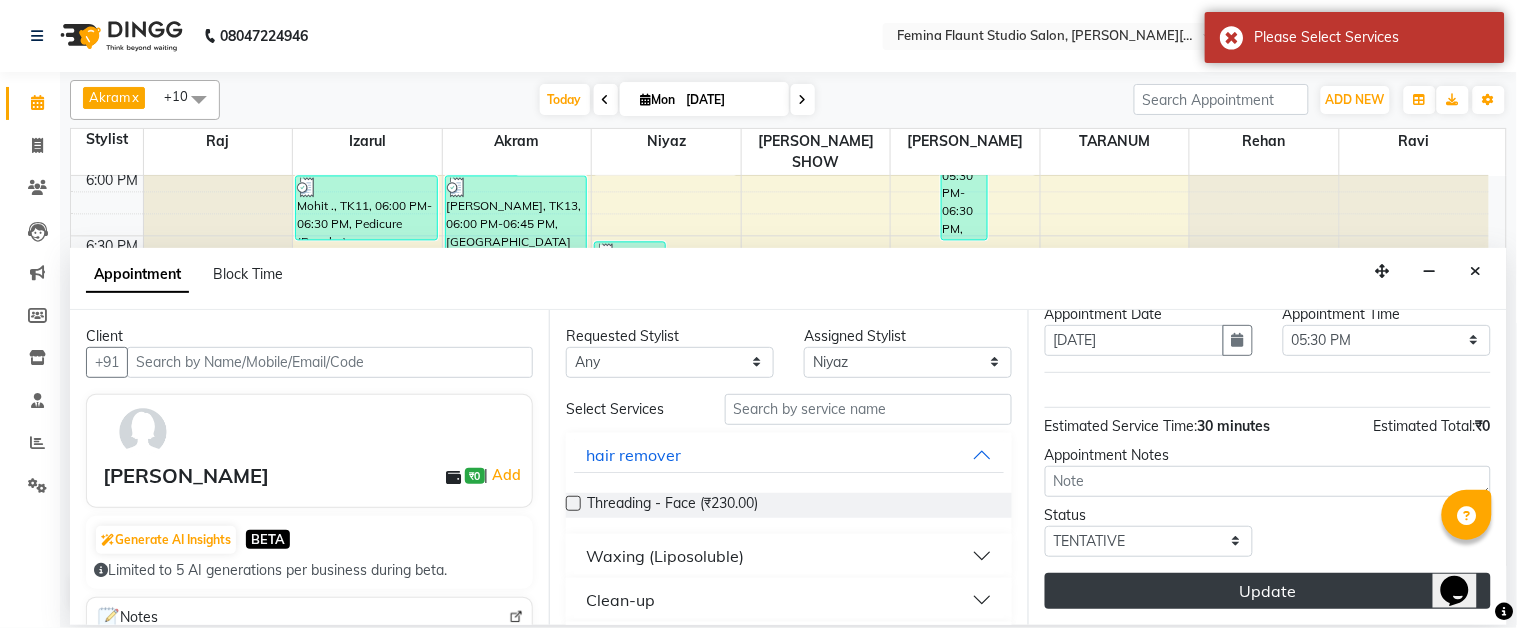 click on "Update" at bounding box center (1268, 591) 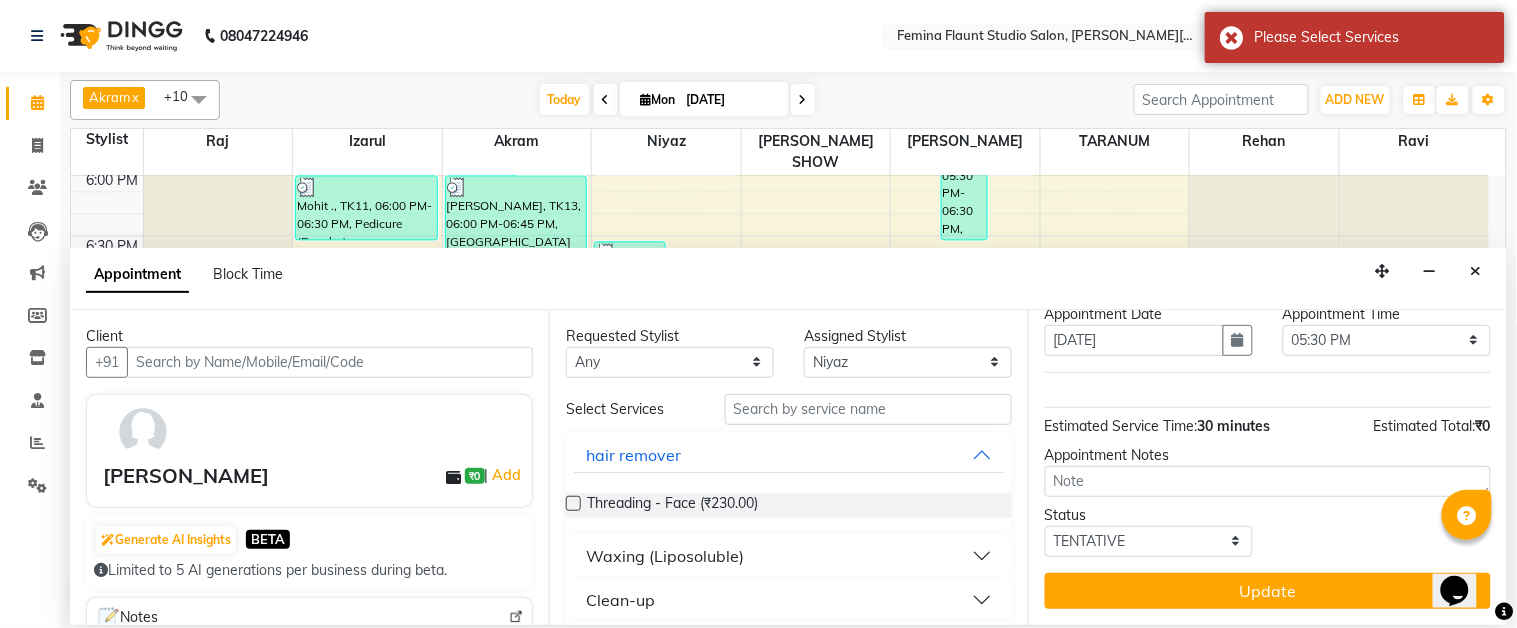 scroll, scrollTop: 0, scrollLeft: 0, axis: both 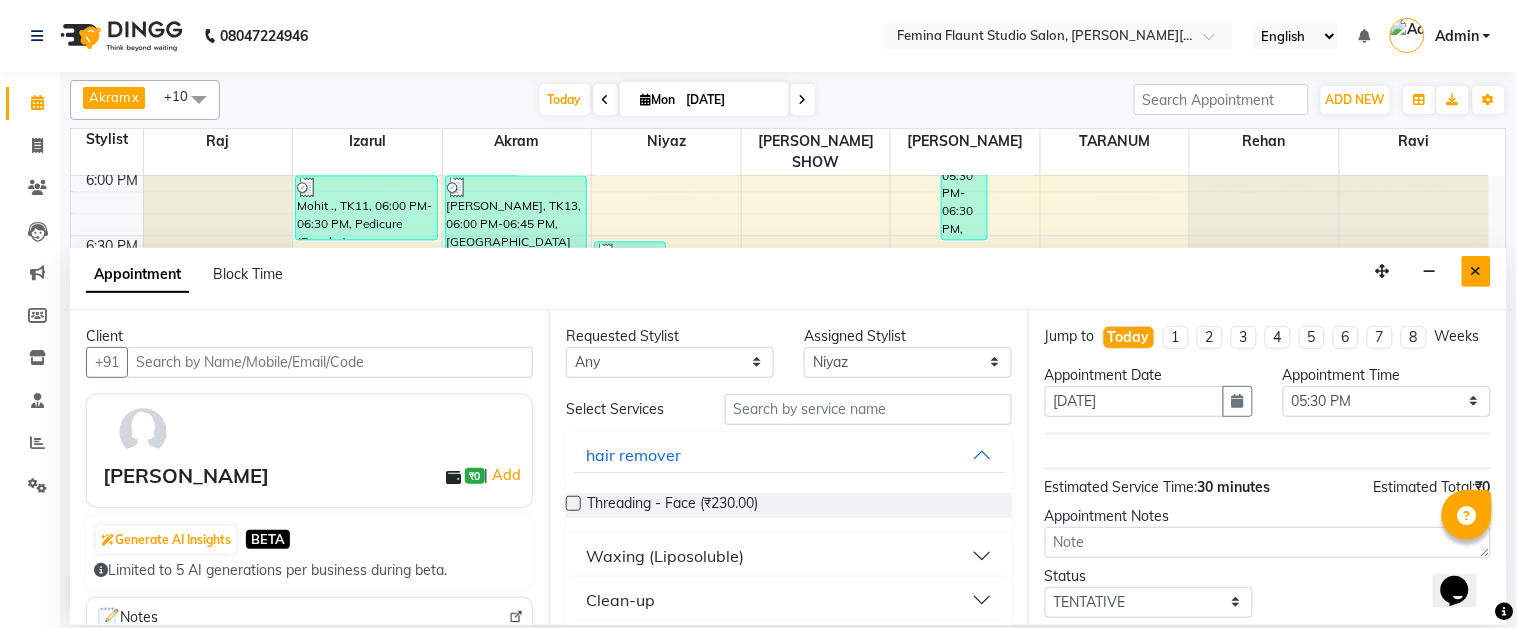 click at bounding box center (1476, 271) 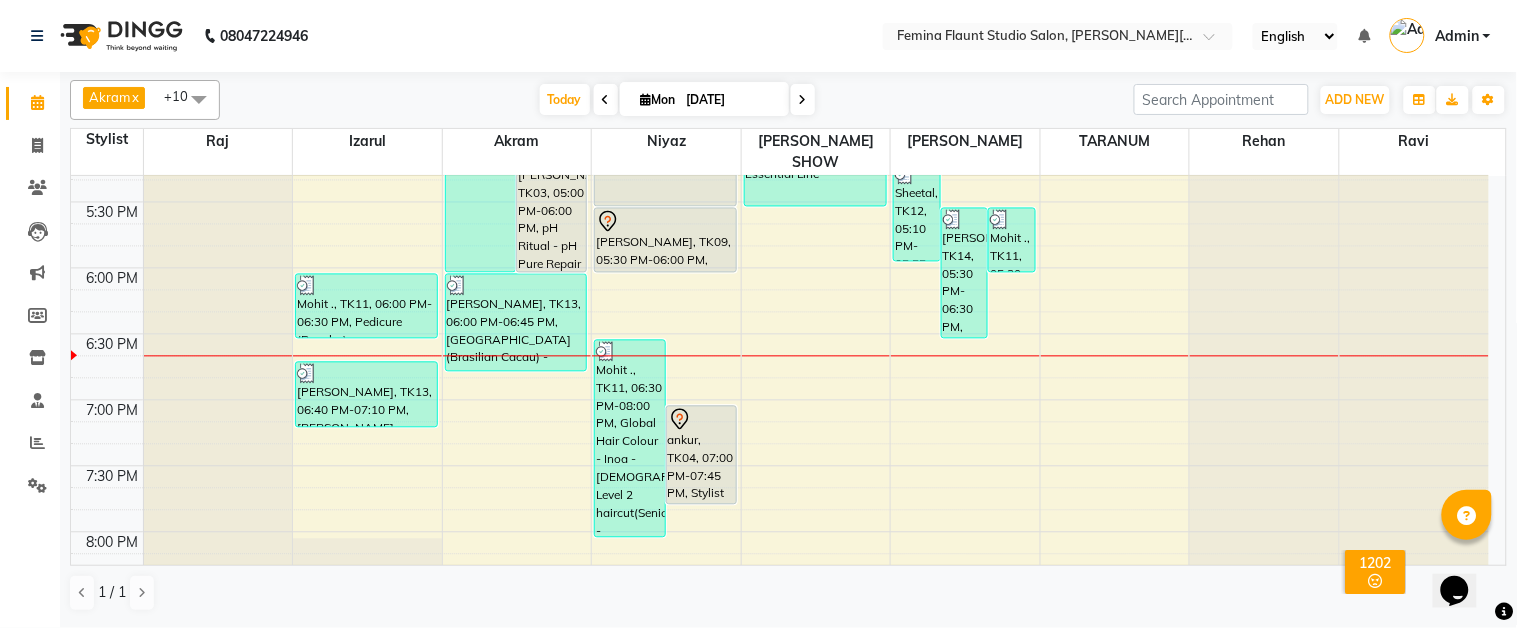 scroll, scrollTop: 972, scrollLeft: 0, axis: vertical 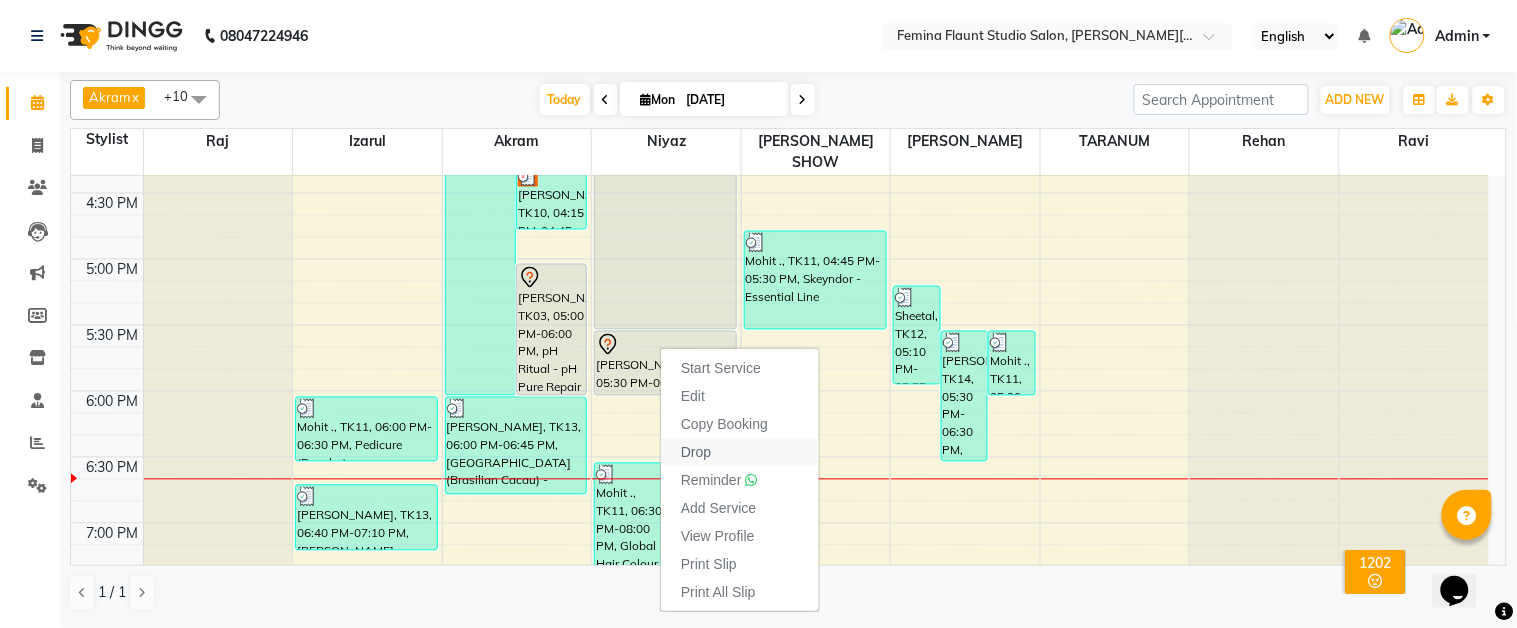 click on "Drop" at bounding box center (696, 452) 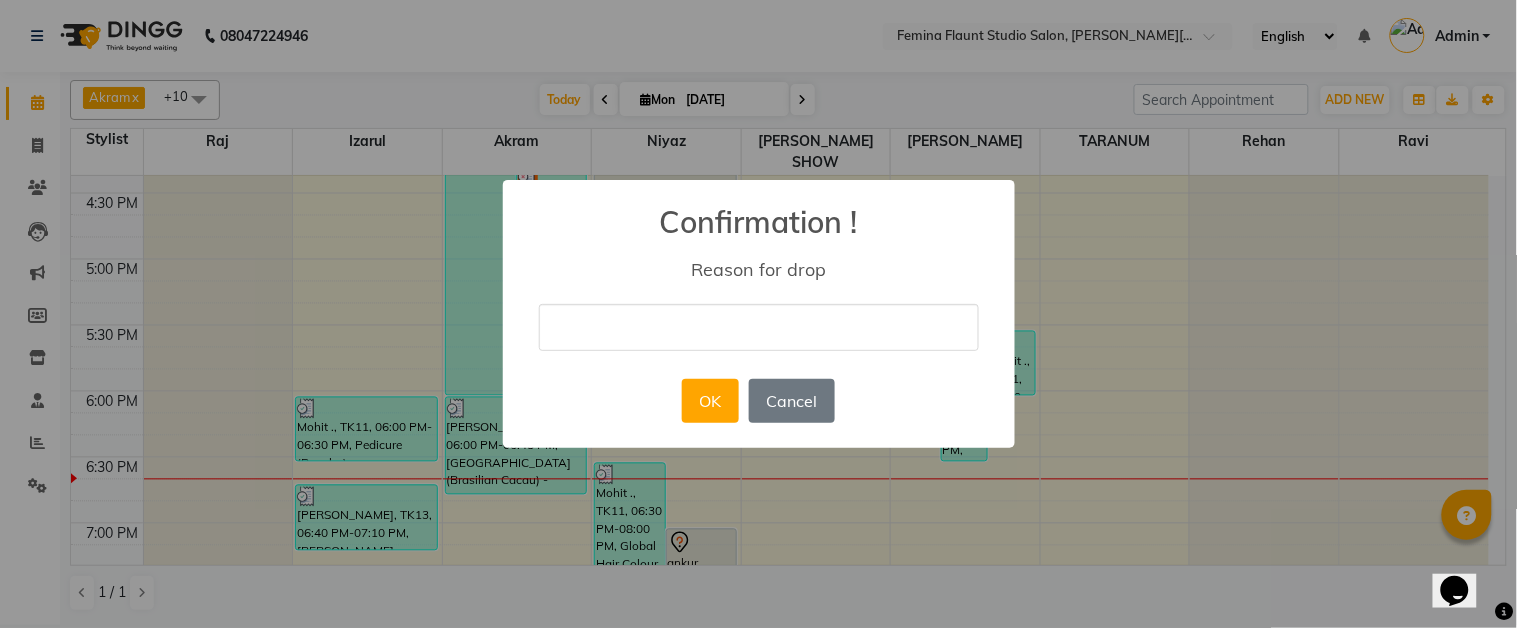 click at bounding box center [759, 327] 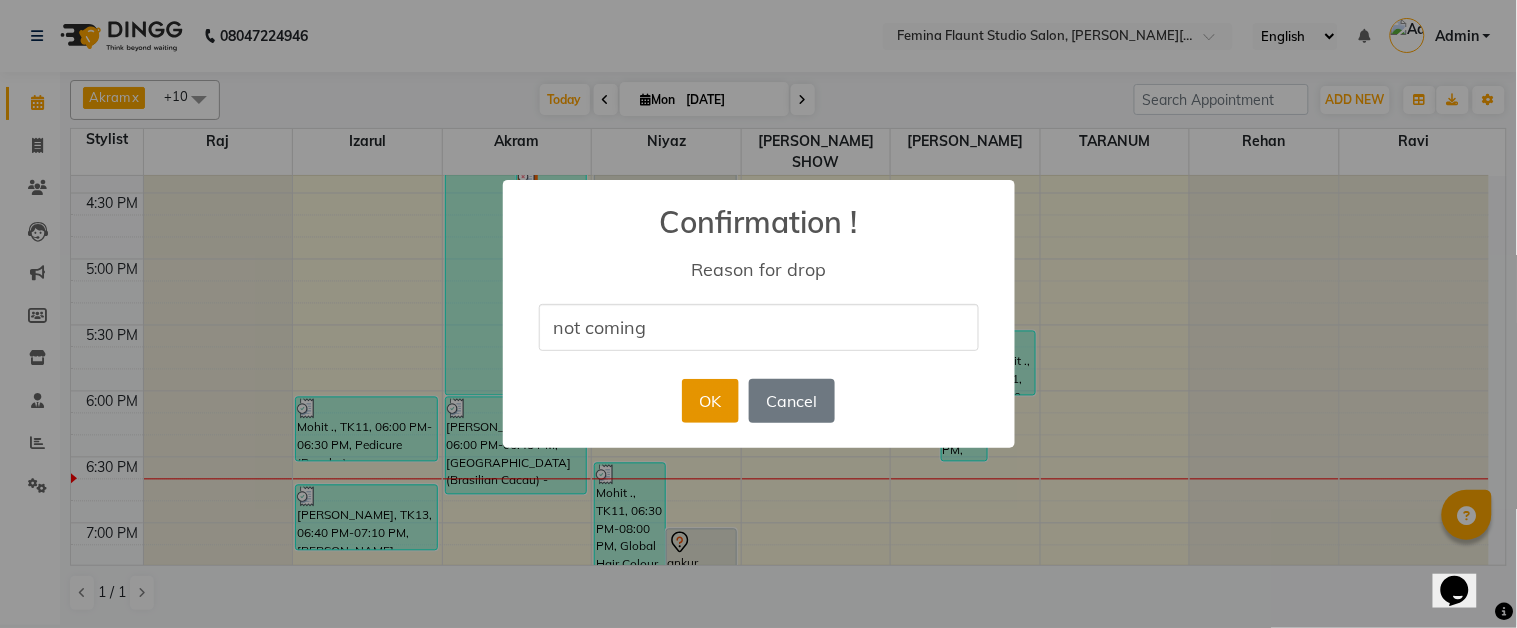 click on "OK" at bounding box center [710, 401] 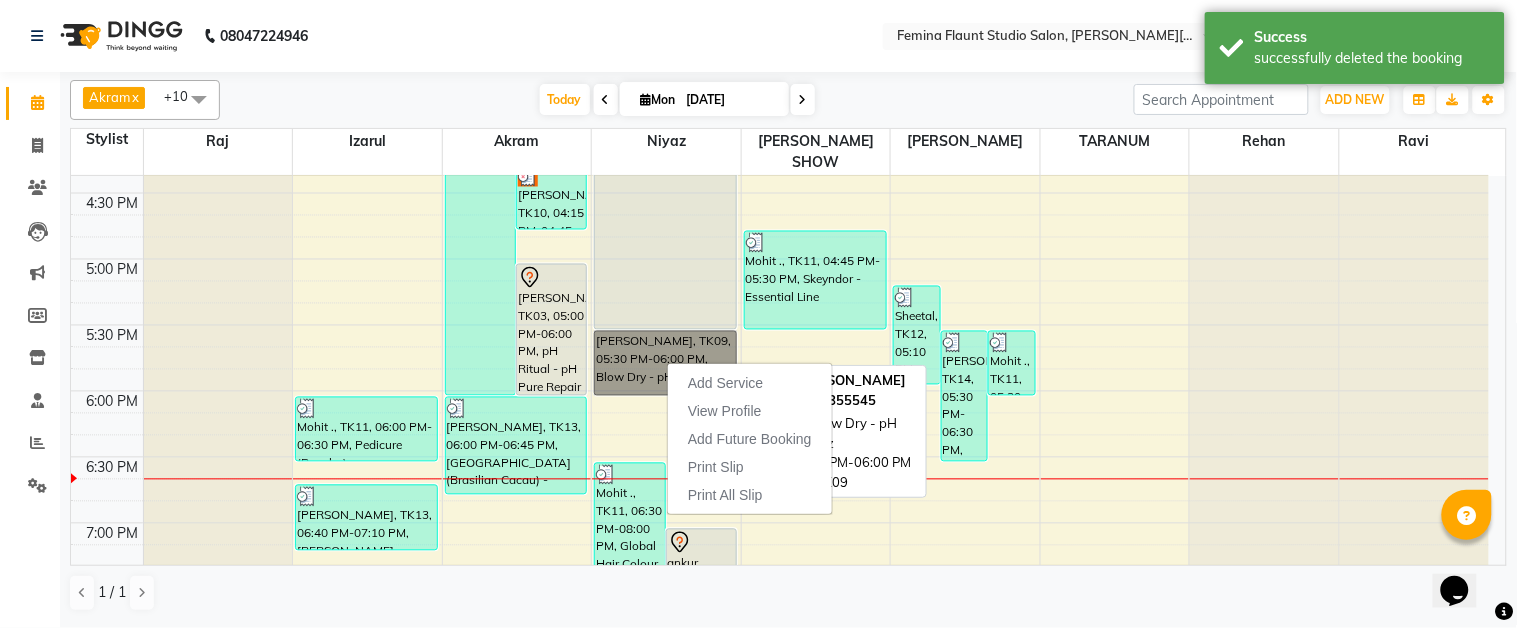 click on "[PERSON_NAME], TK09, 05:30 PM-06:00 PM, Blow Dry - pH" at bounding box center [665, 363] 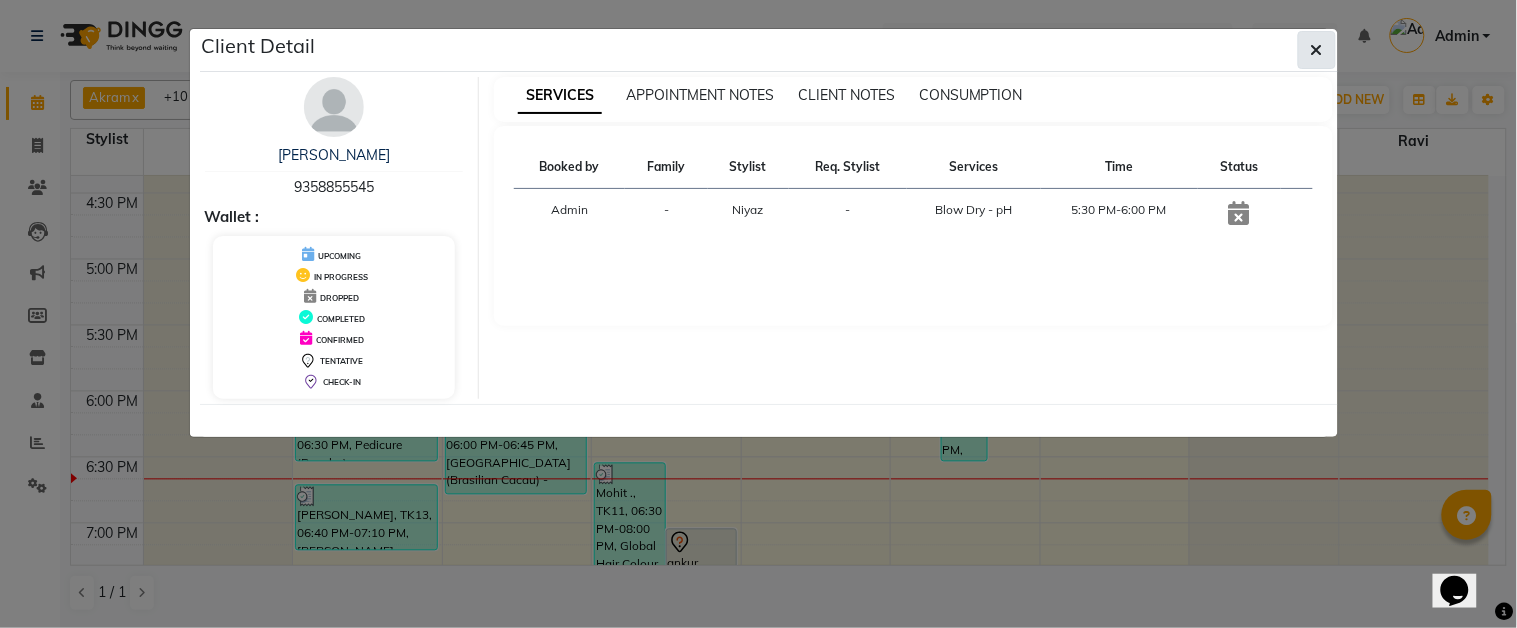 click 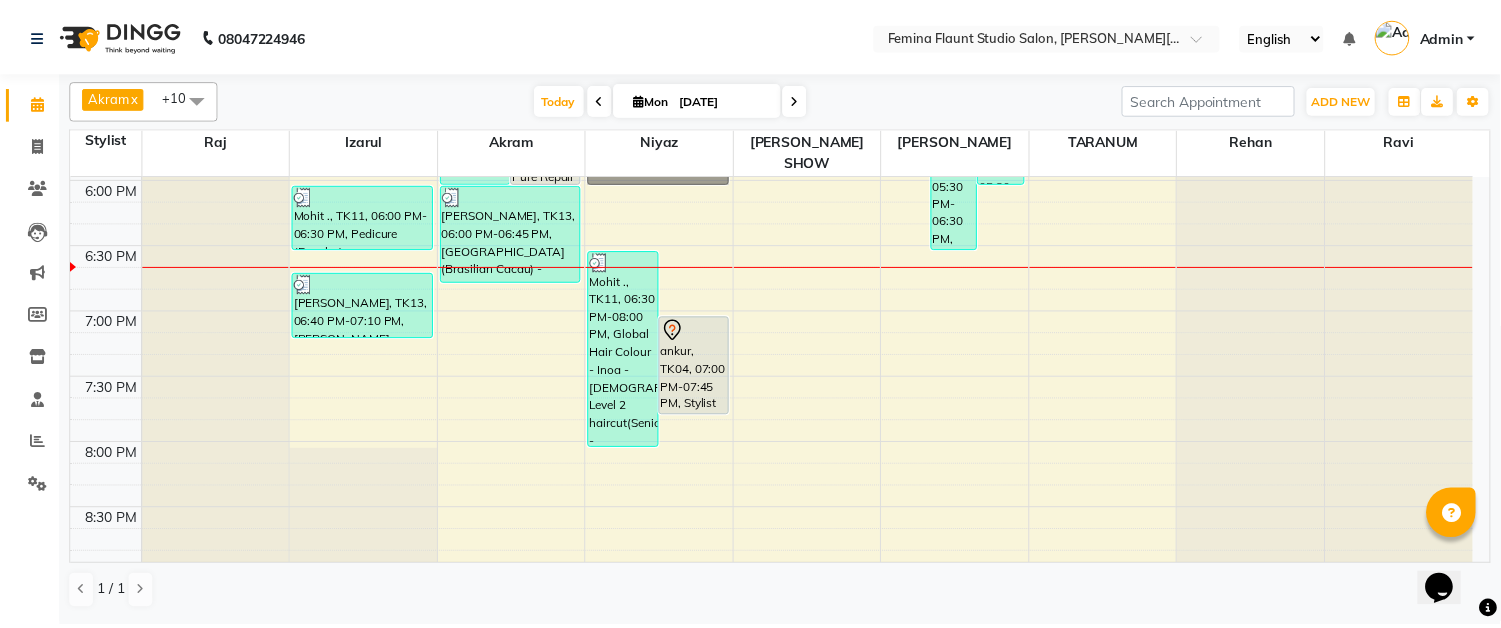 scroll, scrollTop: 1194, scrollLeft: 0, axis: vertical 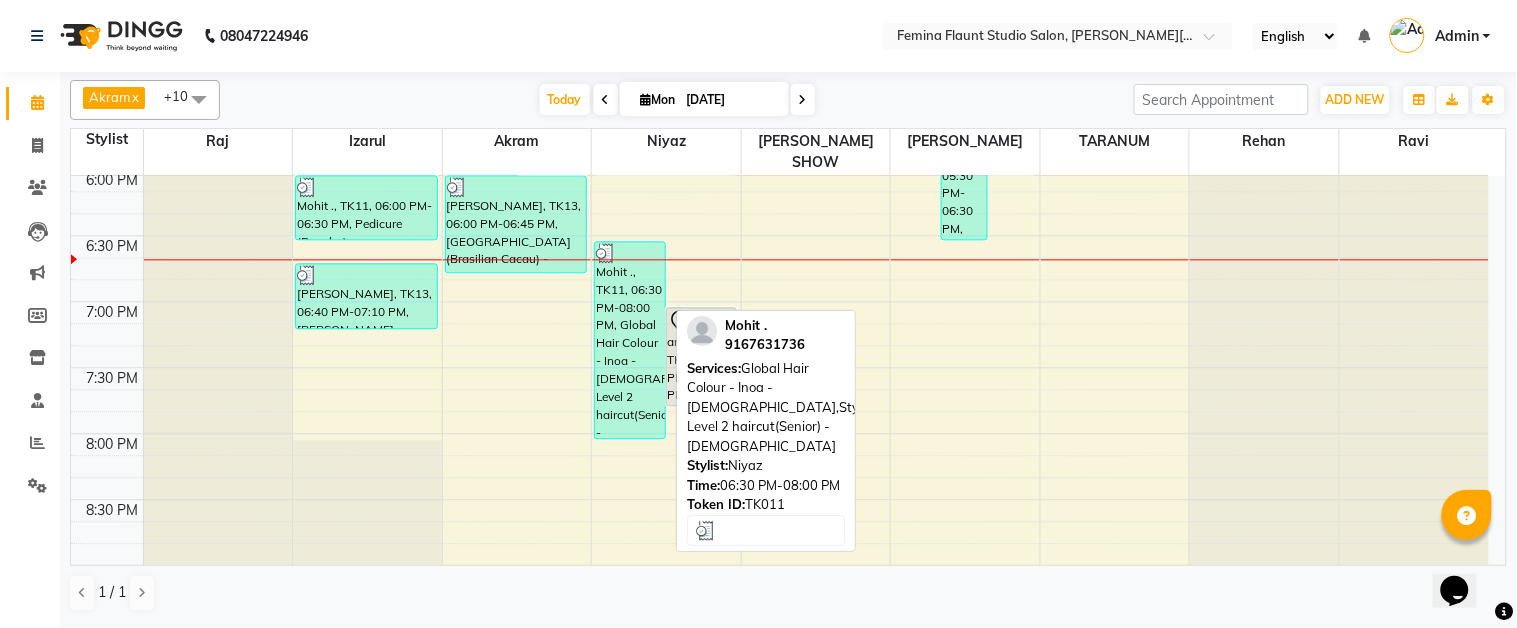click on "Mohit ., TK11, 06:30 PM-08:00 PM, Global Hair Colour - Inoa - [DEMOGRAPHIC_DATA],Stylist Level 2 haircut(Senior) - [DEMOGRAPHIC_DATA]" at bounding box center (629, 340) 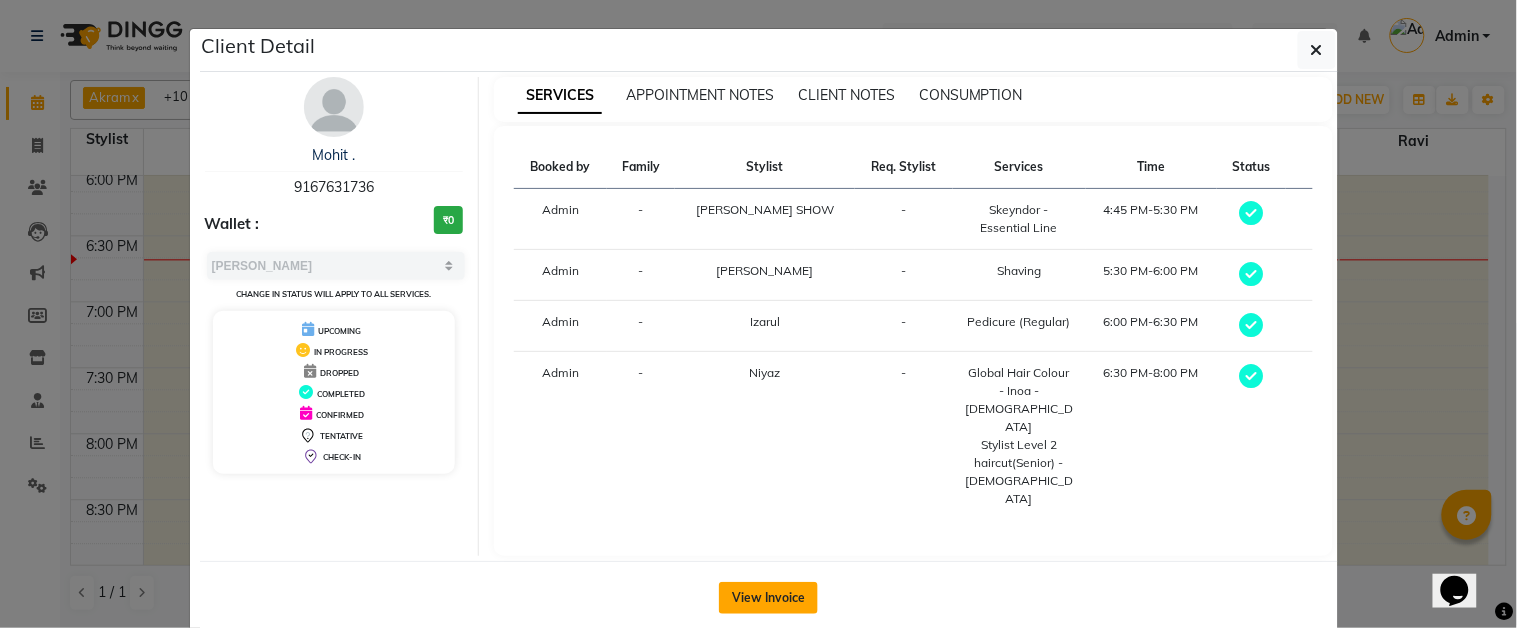click on "View Invoice" 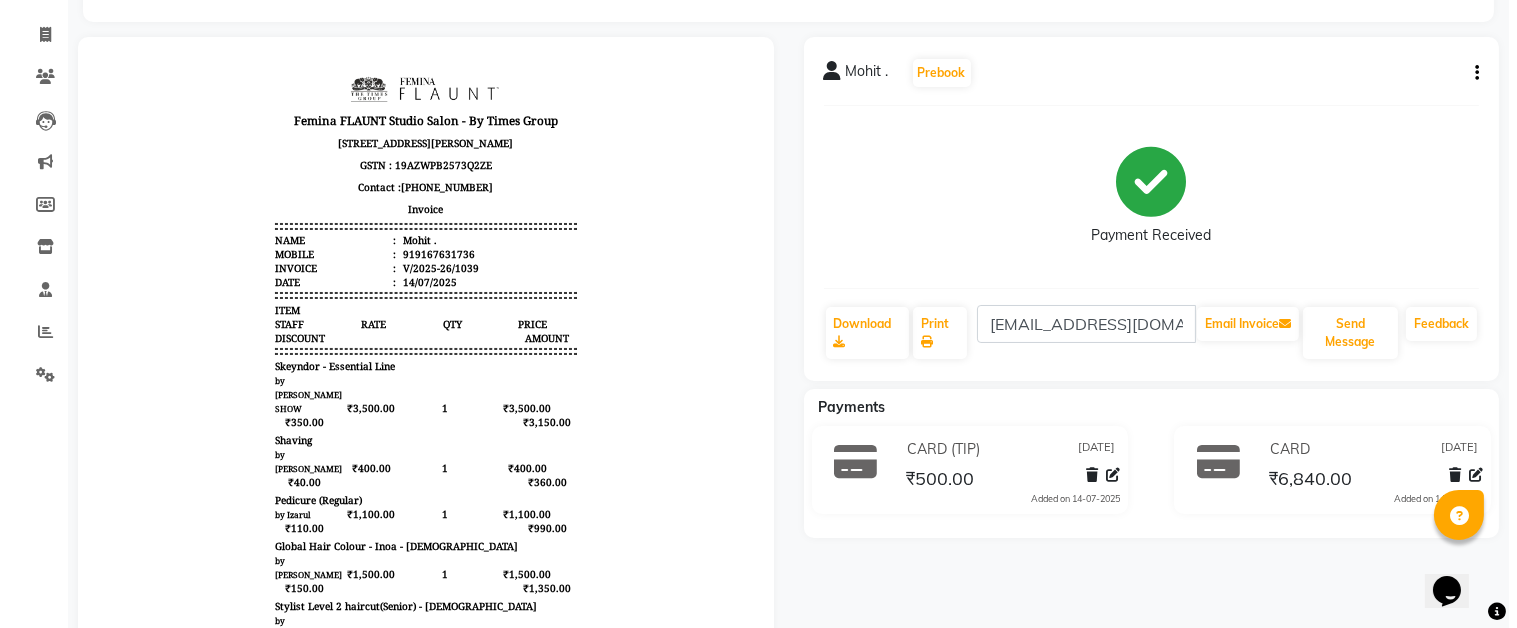 scroll, scrollTop: 0, scrollLeft: 0, axis: both 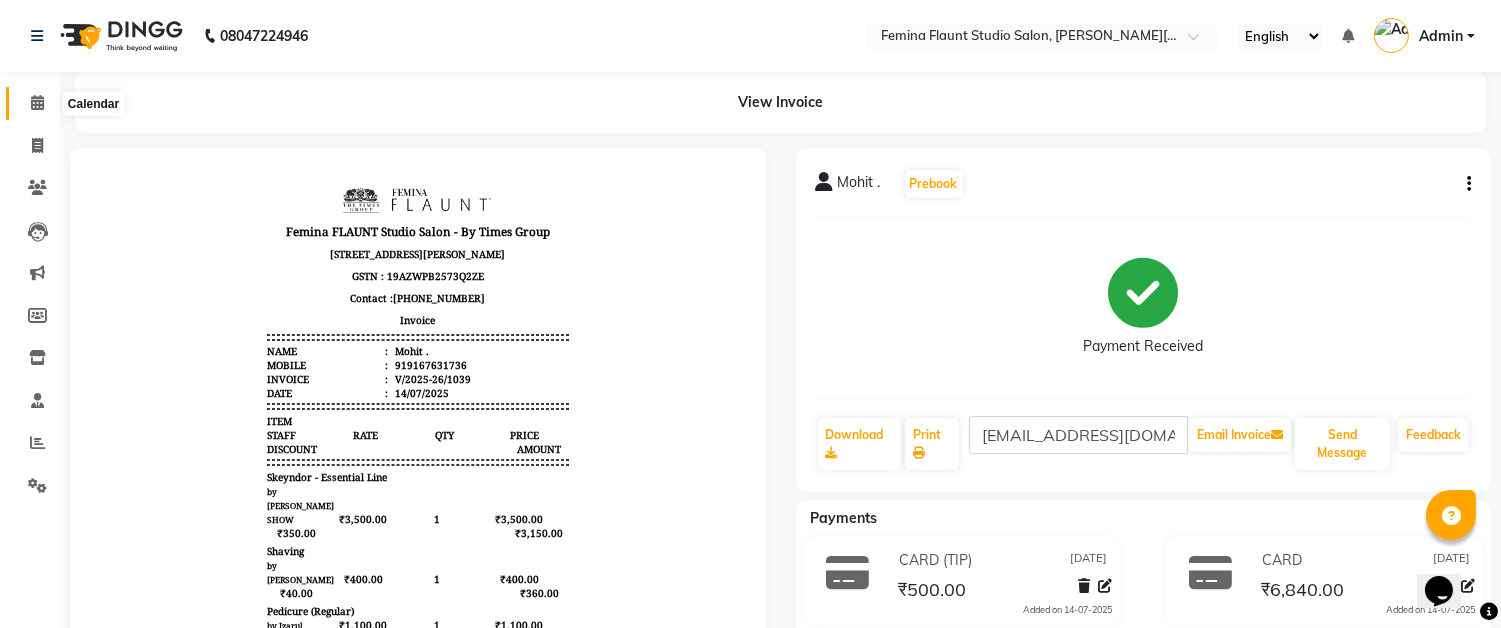 click 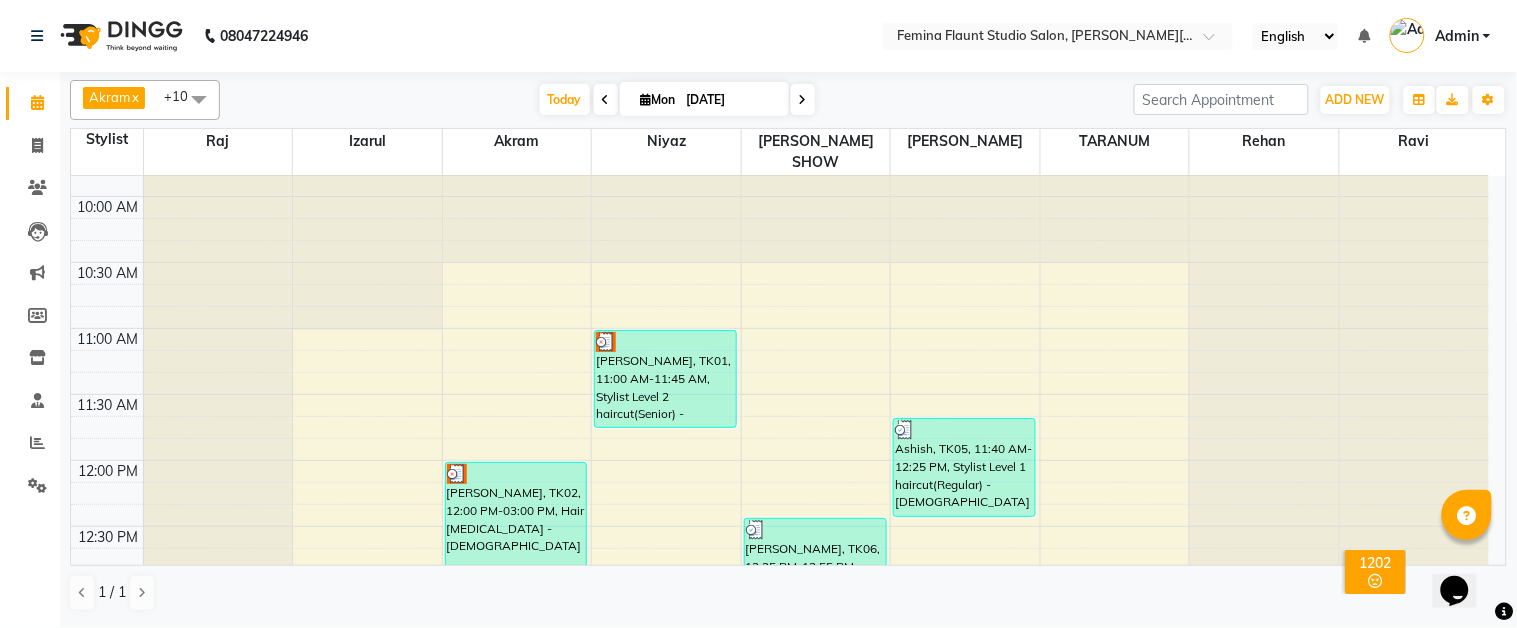 scroll, scrollTop: 222, scrollLeft: 0, axis: vertical 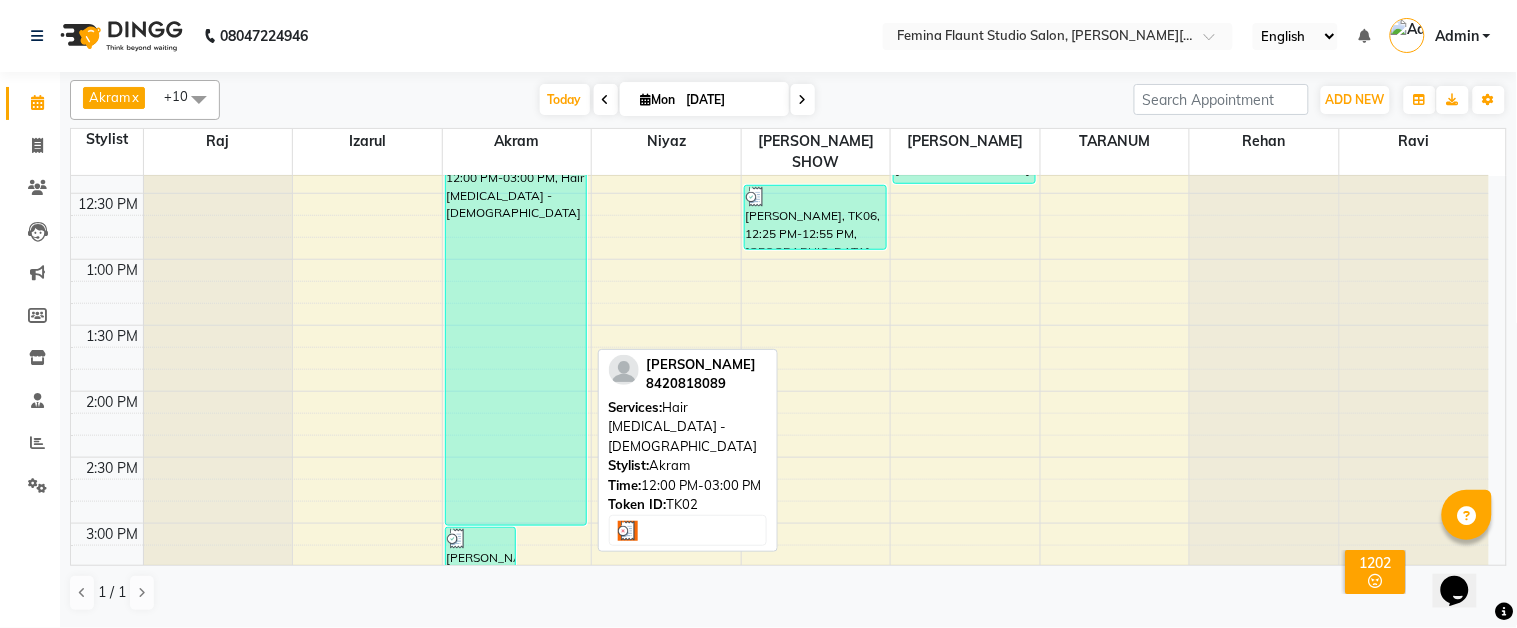 click on "[PERSON_NAME], TK02, 12:00 PM-03:00 PM, Hair [MEDICAL_DATA] - [DEMOGRAPHIC_DATA]" at bounding box center (516, 327) 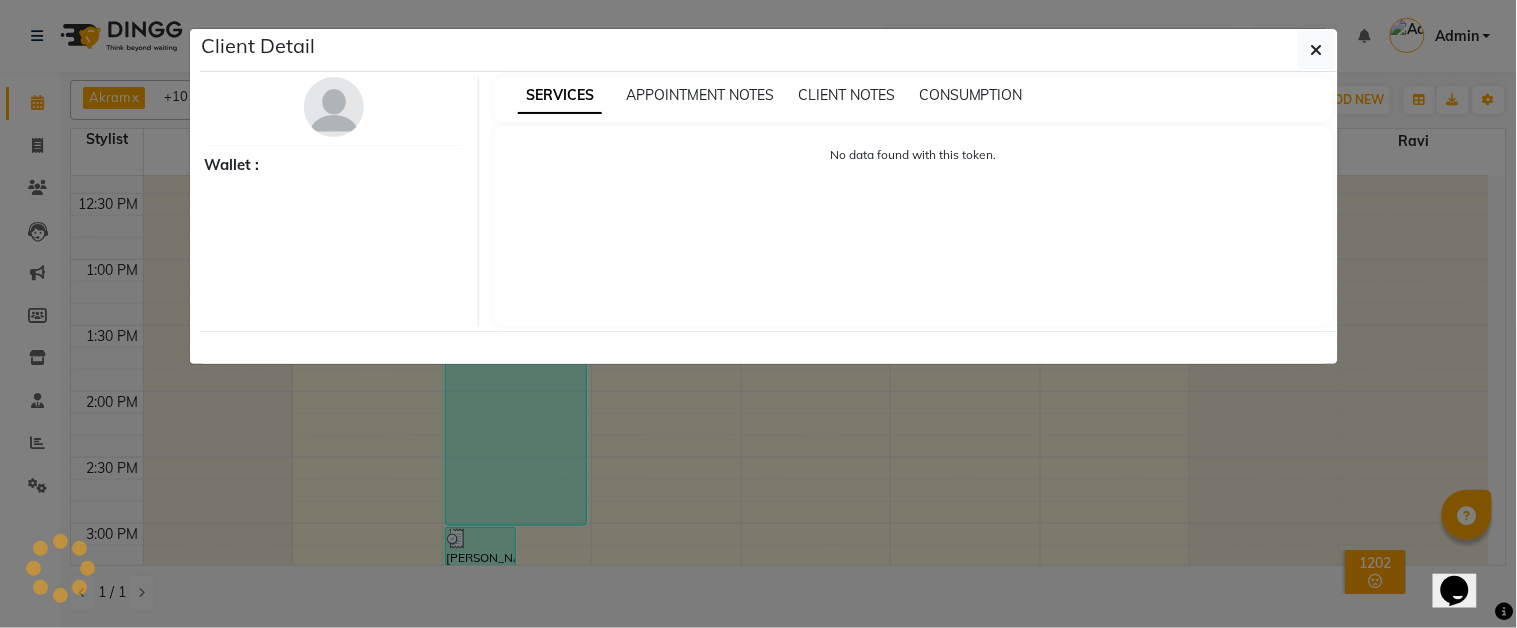 select on "3" 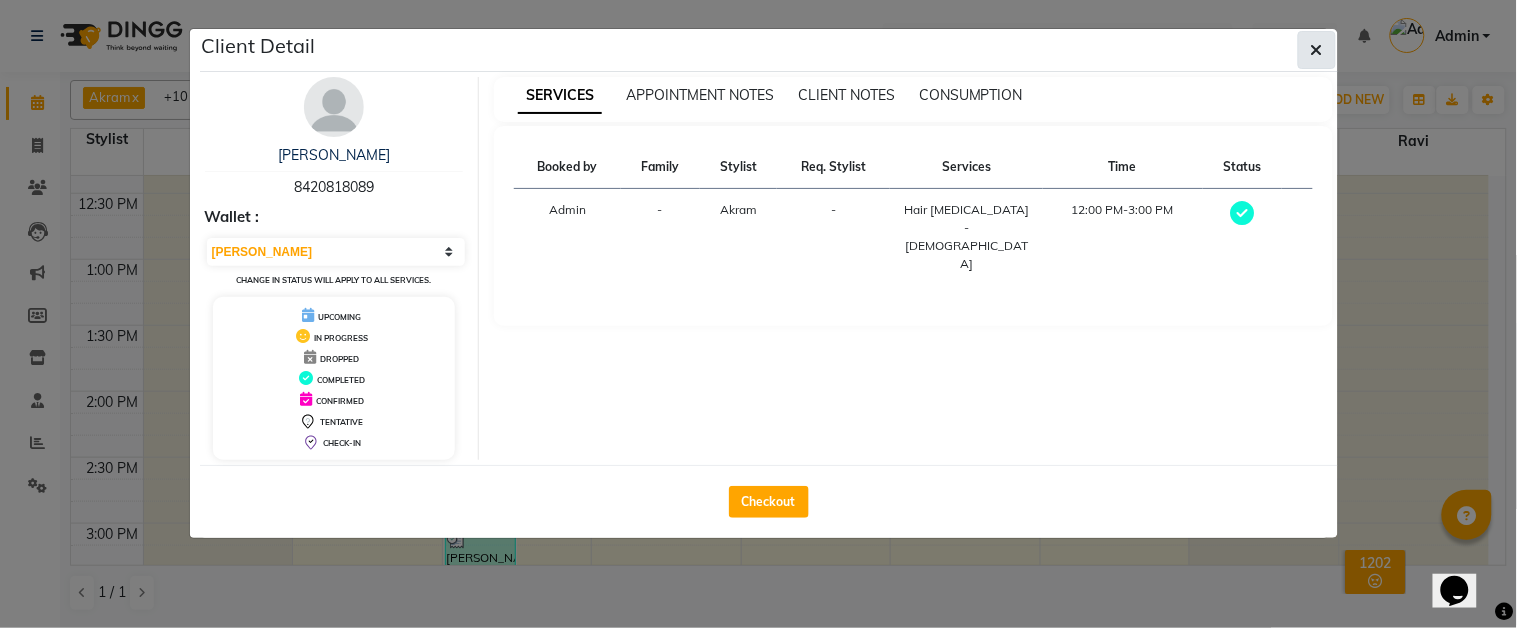 click 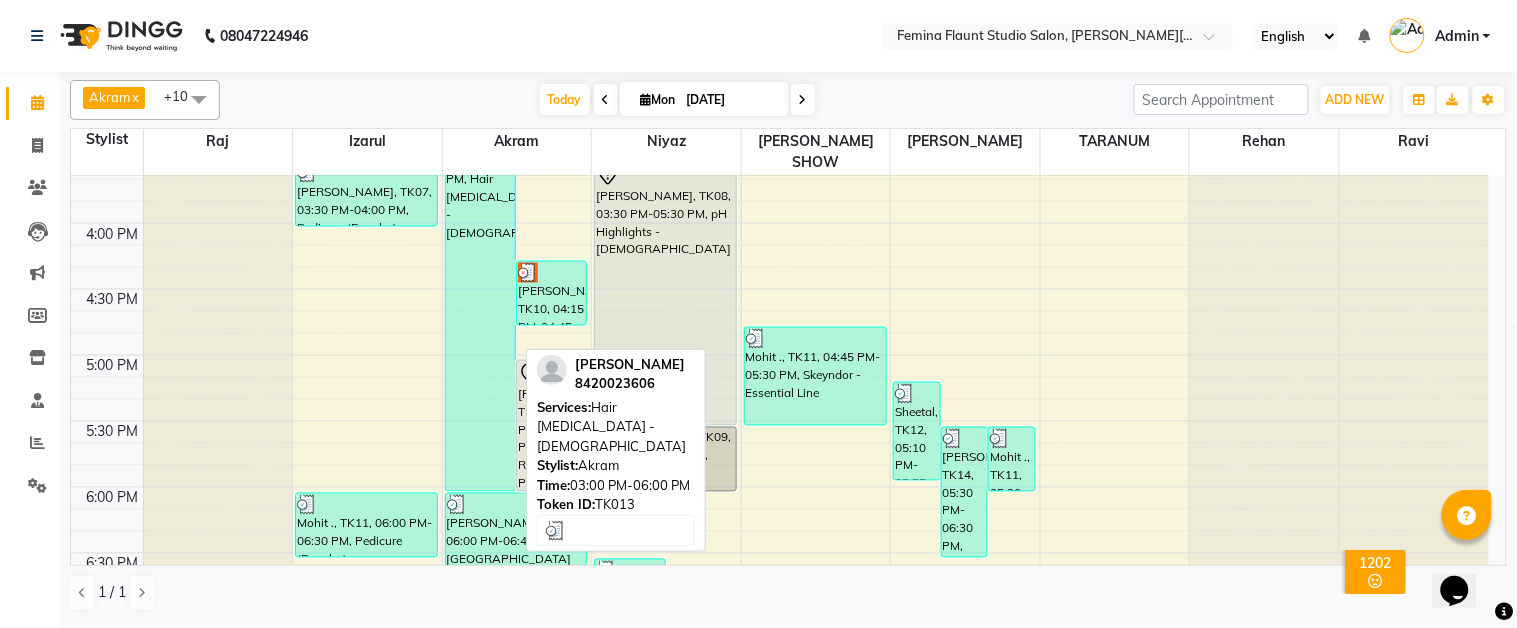 scroll, scrollTop: 888, scrollLeft: 0, axis: vertical 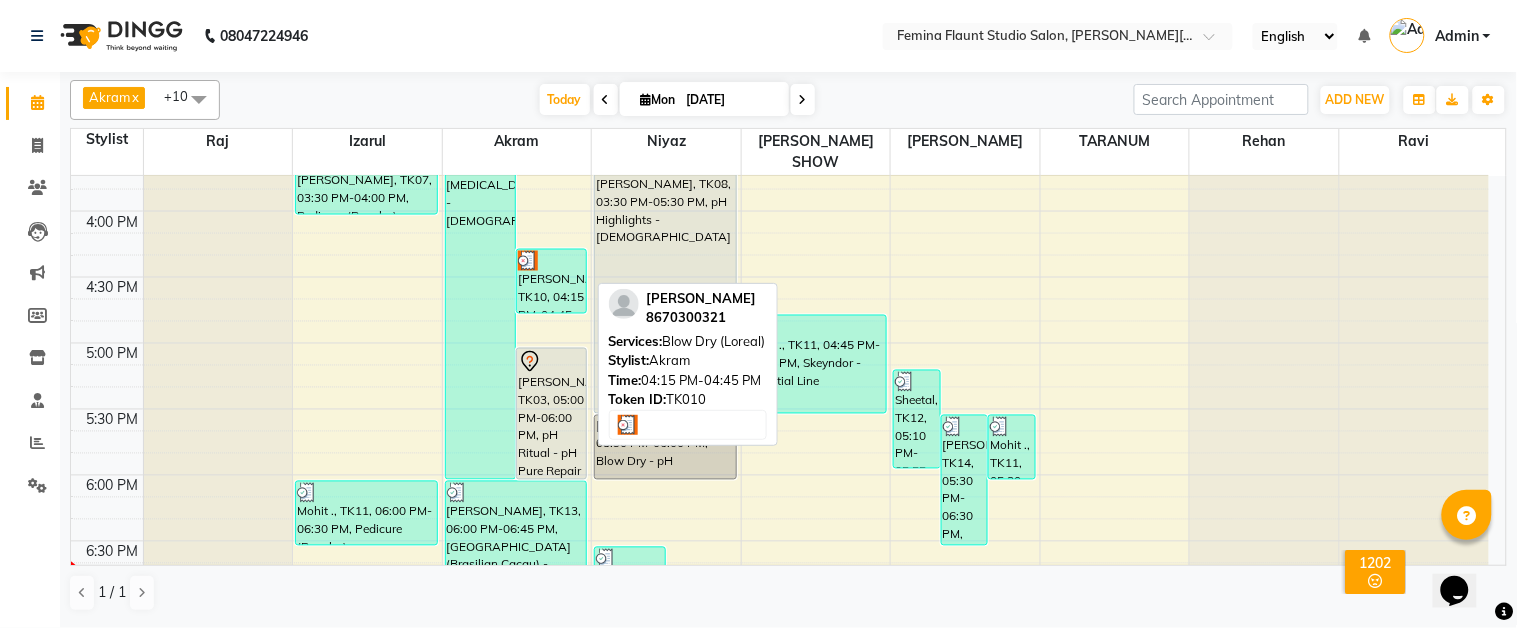 click on "[PERSON_NAME], TK10, 04:15 PM-04:45 PM, Blow Dry (Loreal)" at bounding box center (551, 281) 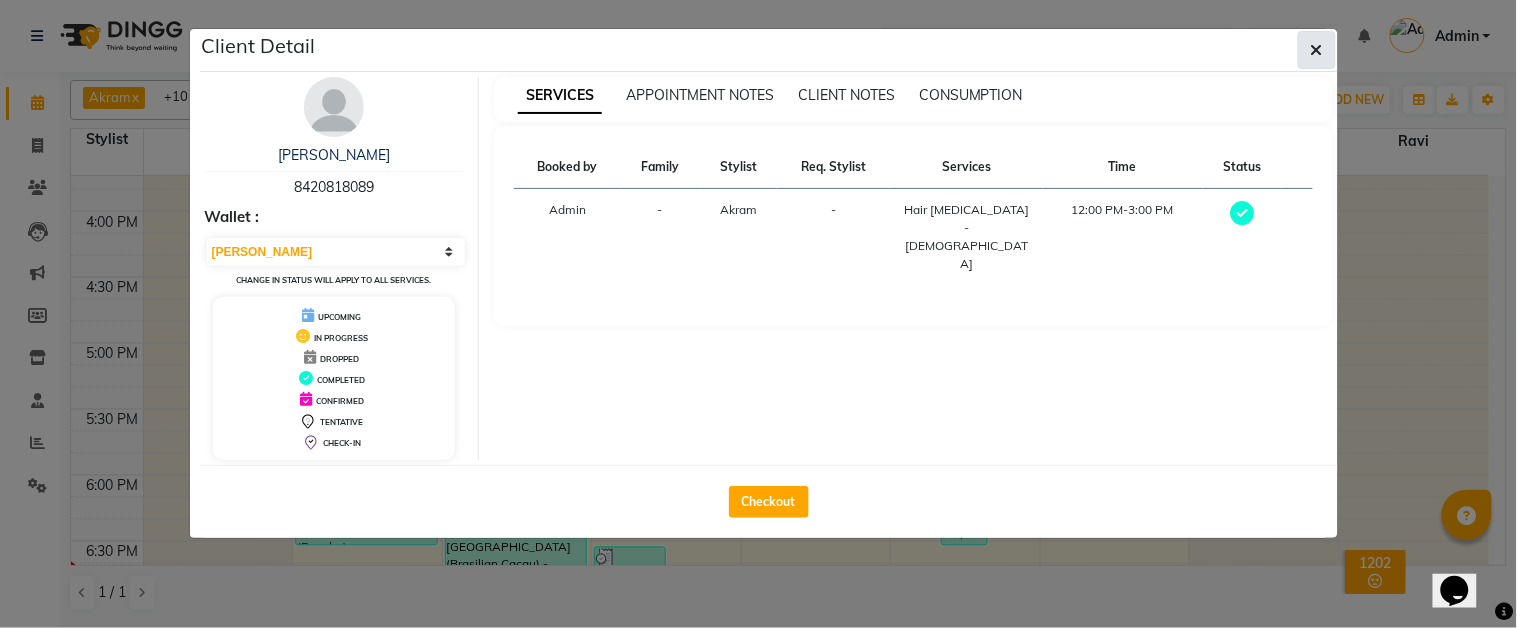 click 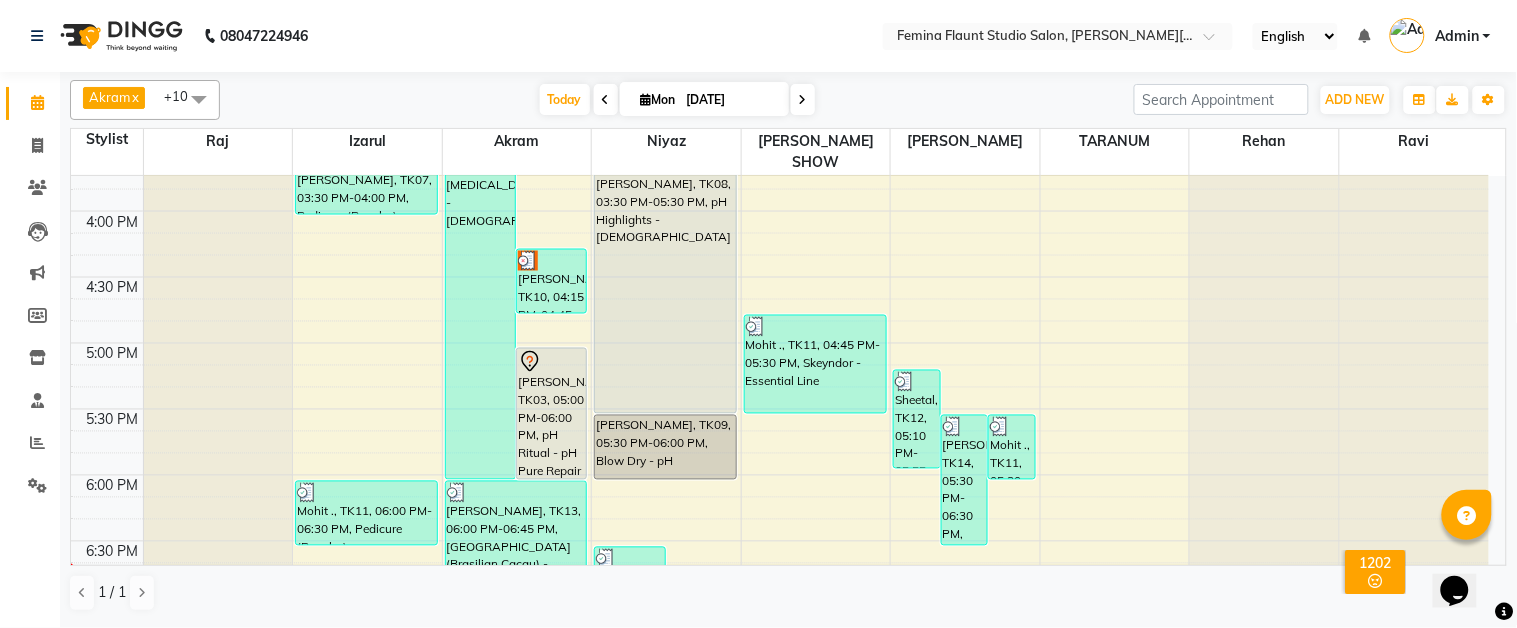 click at bounding box center [199, 99] 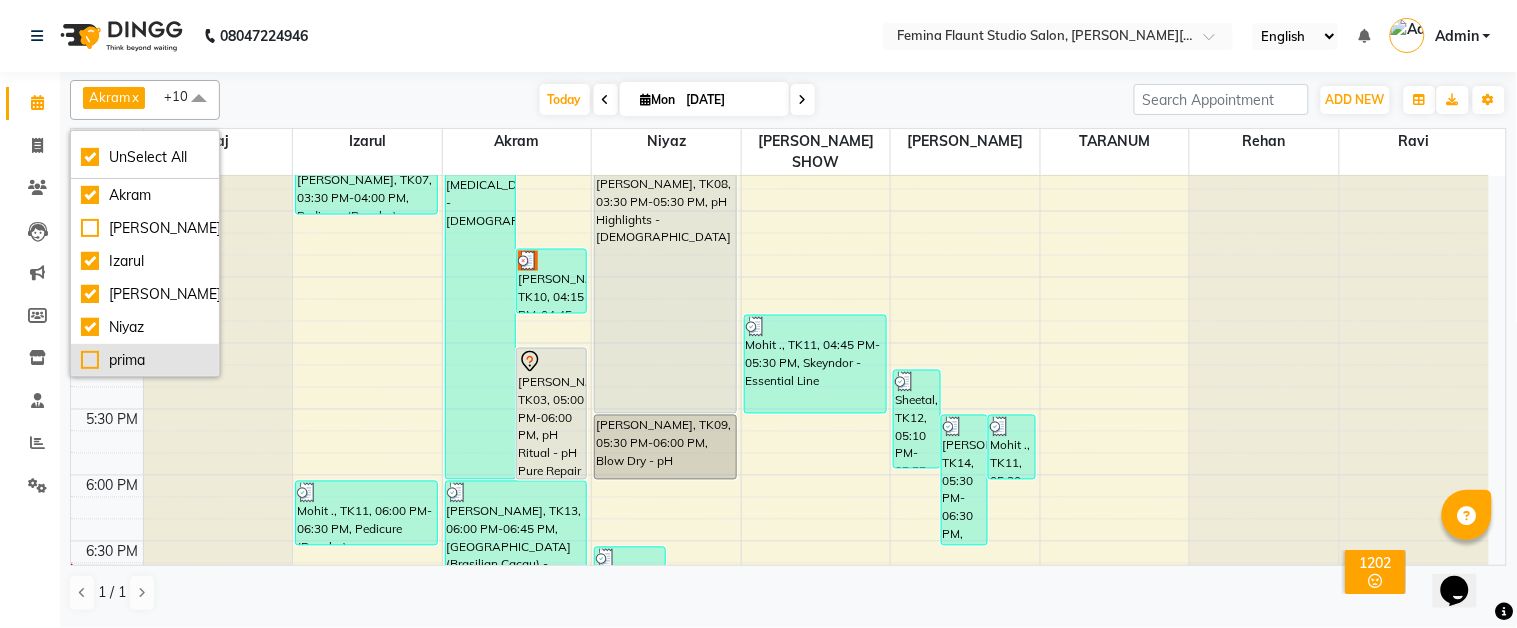 click on "prima" at bounding box center (145, 360) 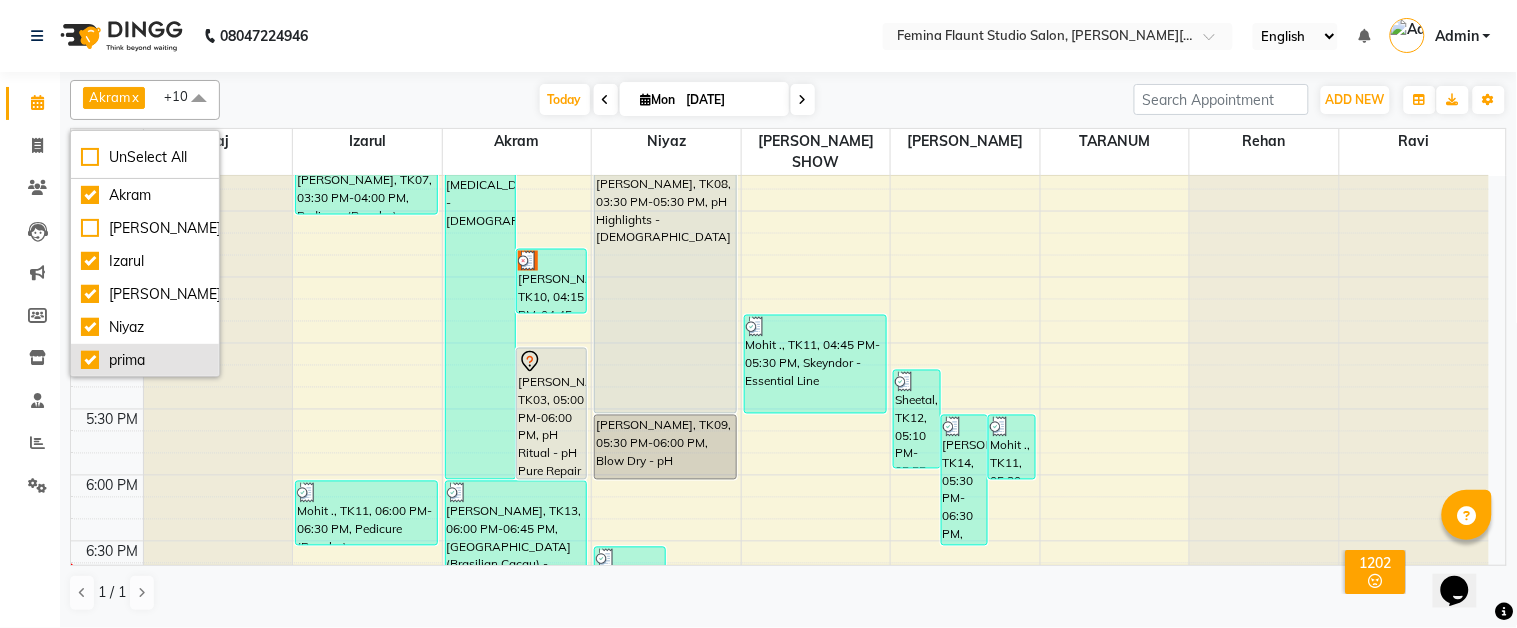 checkbox on "false" 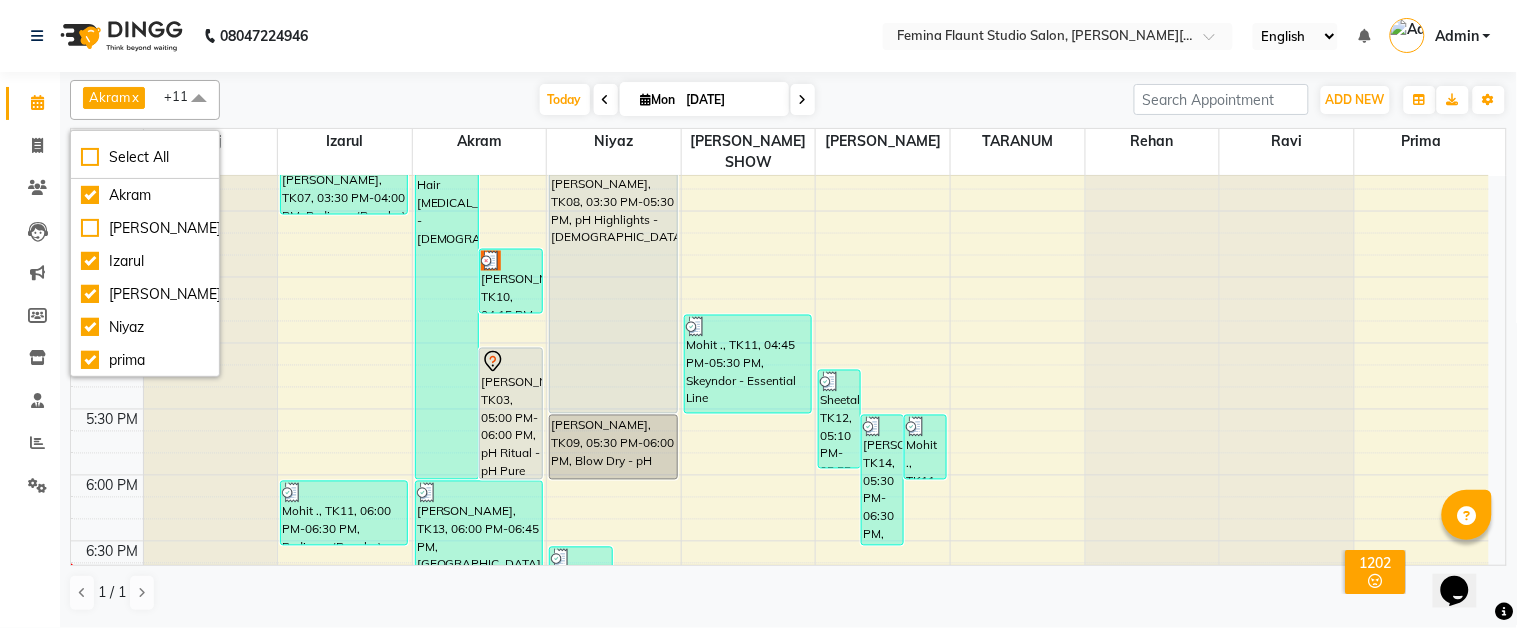 click on "[DATE]  [DATE]" at bounding box center [677, 100] 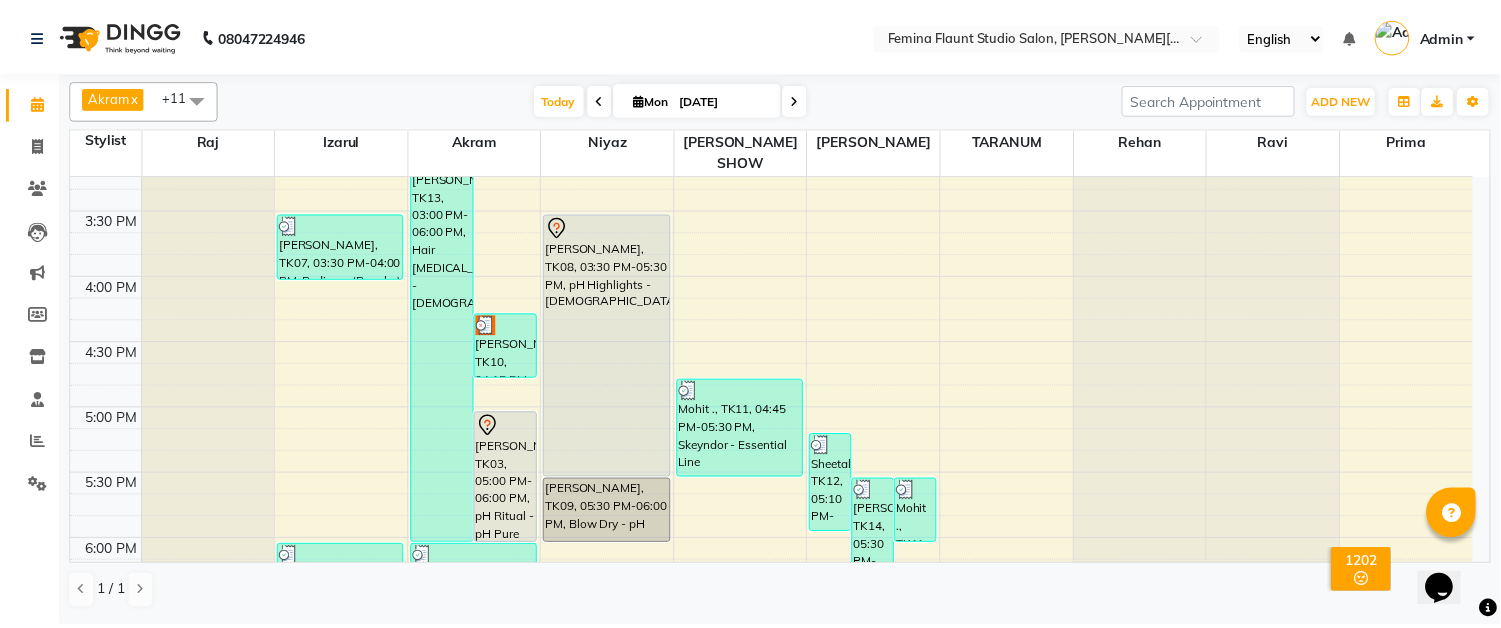 scroll, scrollTop: 888, scrollLeft: 0, axis: vertical 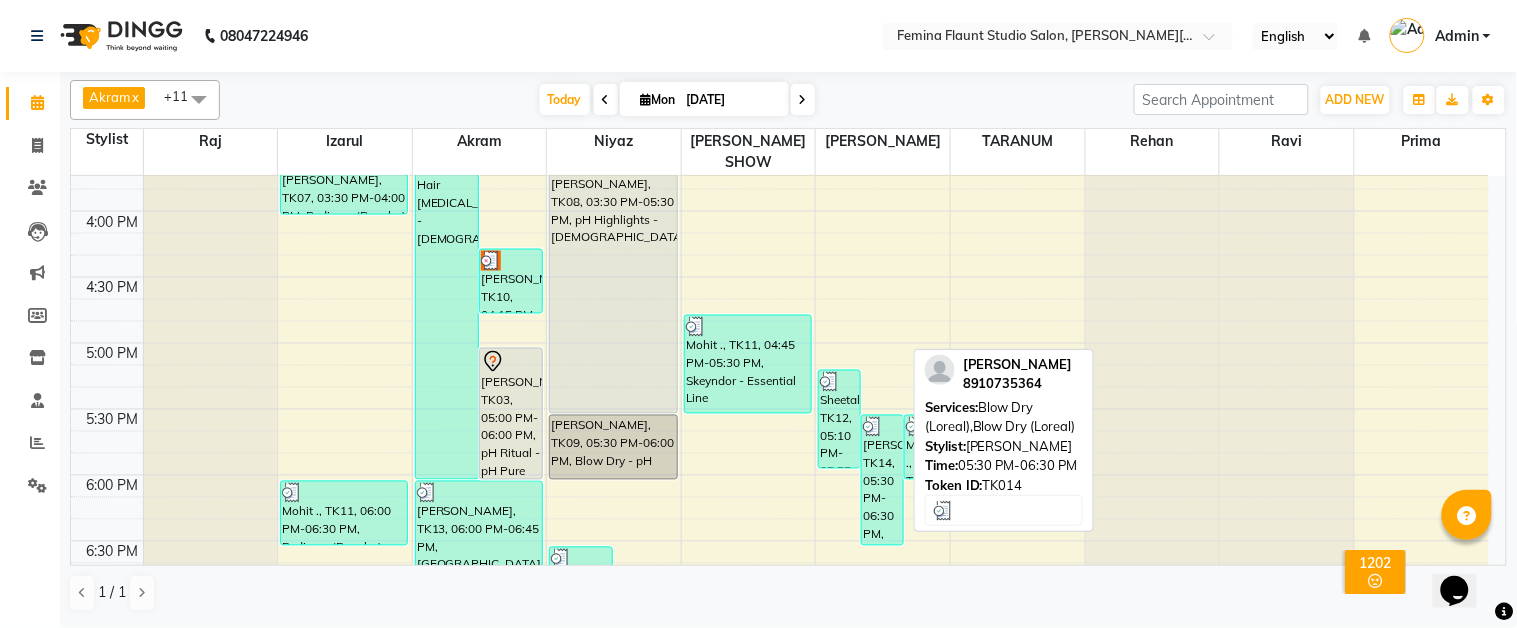click on "[PERSON_NAME], TK14, 05:30 PM-06:30 PM, Blow Dry (Loreal),Blow Dry (Loreal)" at bounding box center (882, 480) 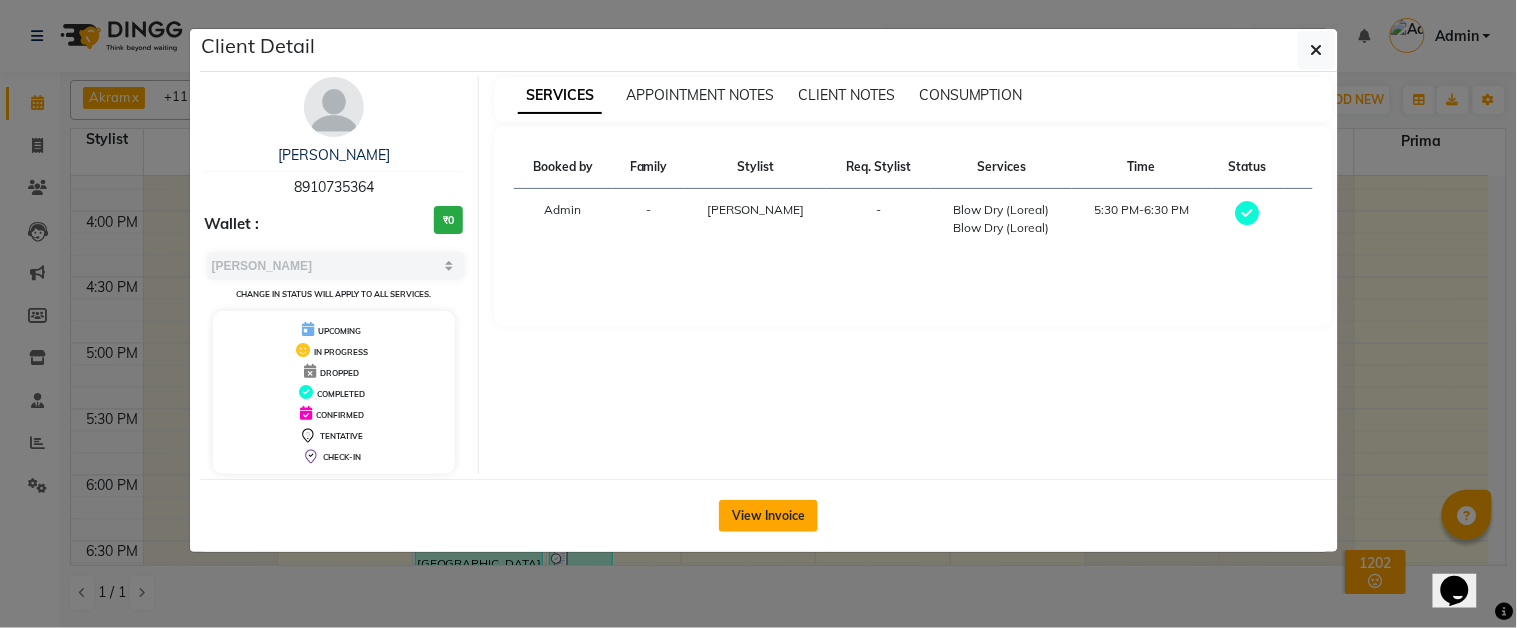 click on "View Invoice" 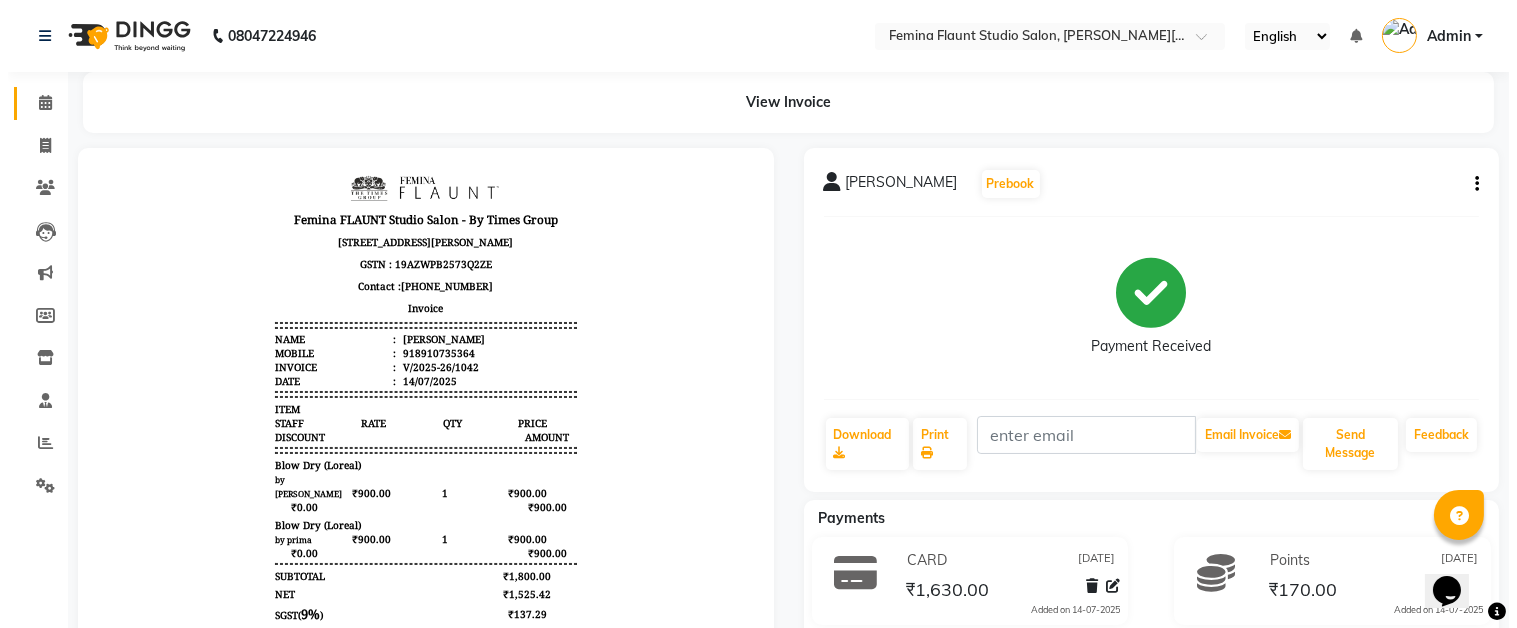 scroll, scrollTop: 15, scrollLeft: 0, axis: vertical 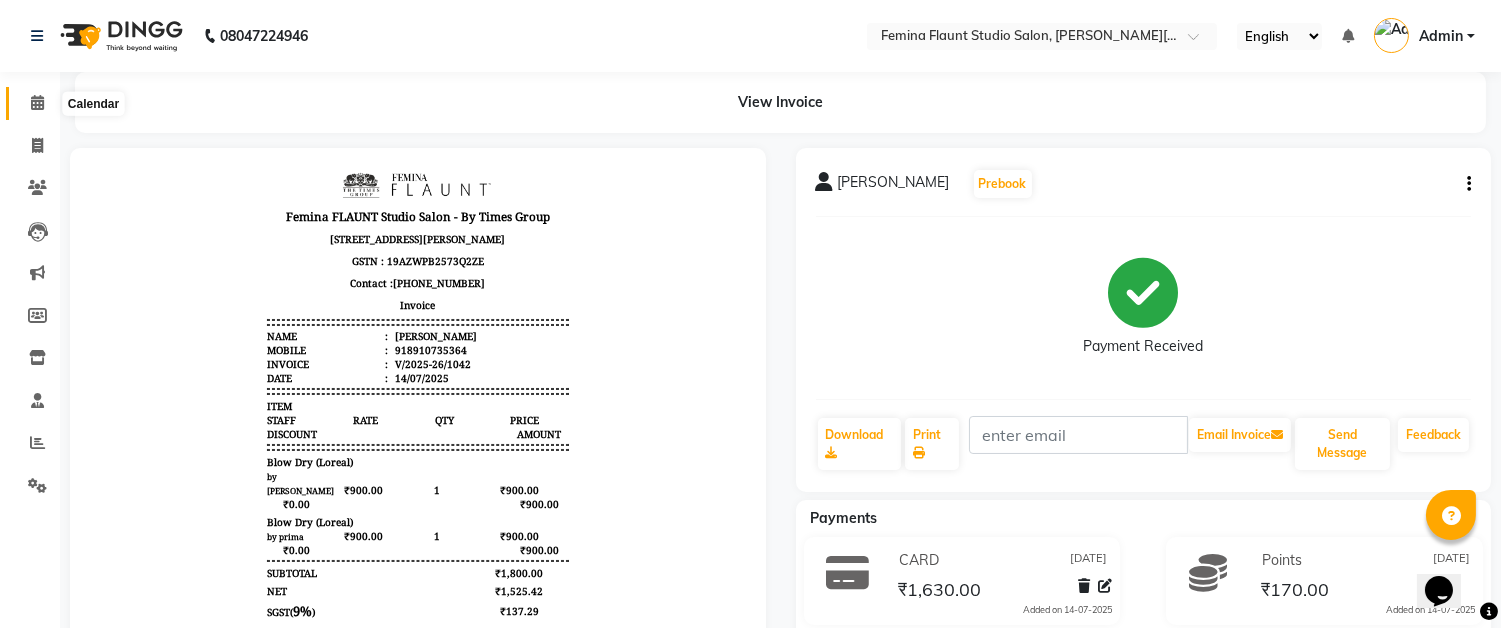 click 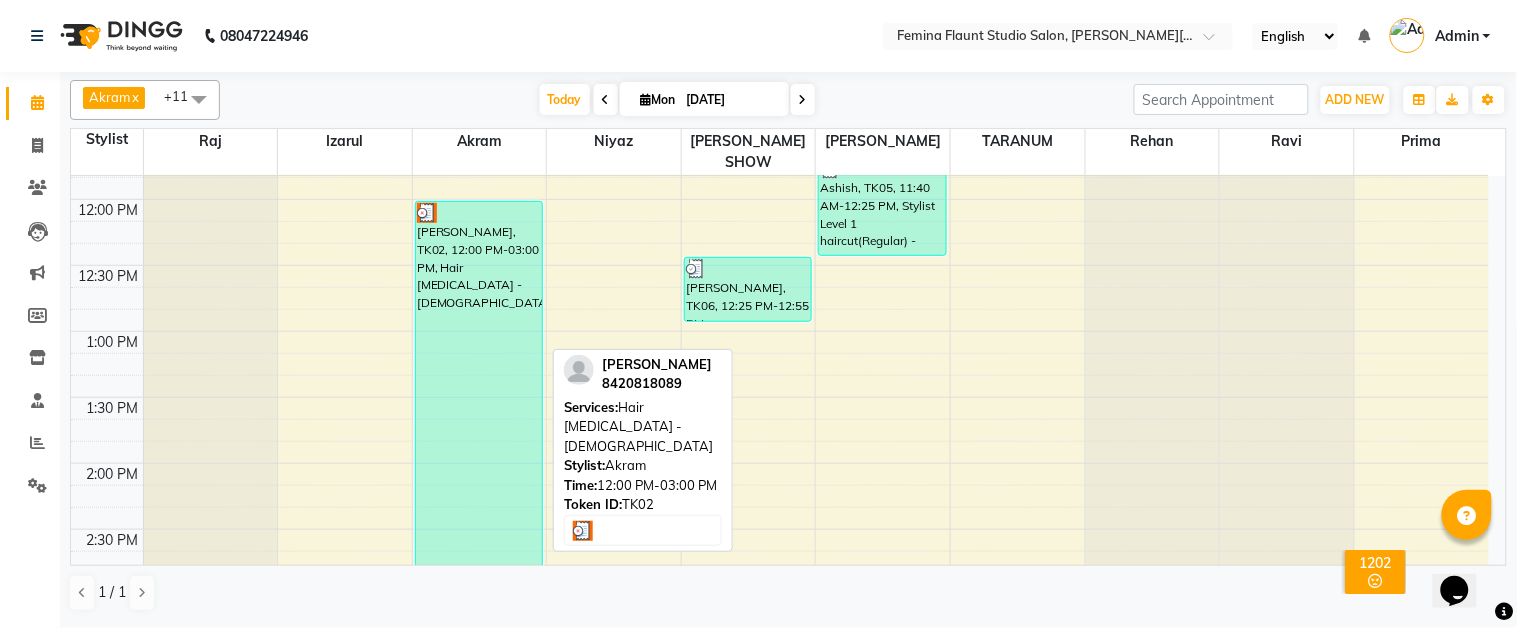 scroll, scrollTop: 333, scrollLeft: 0, axis: vertical 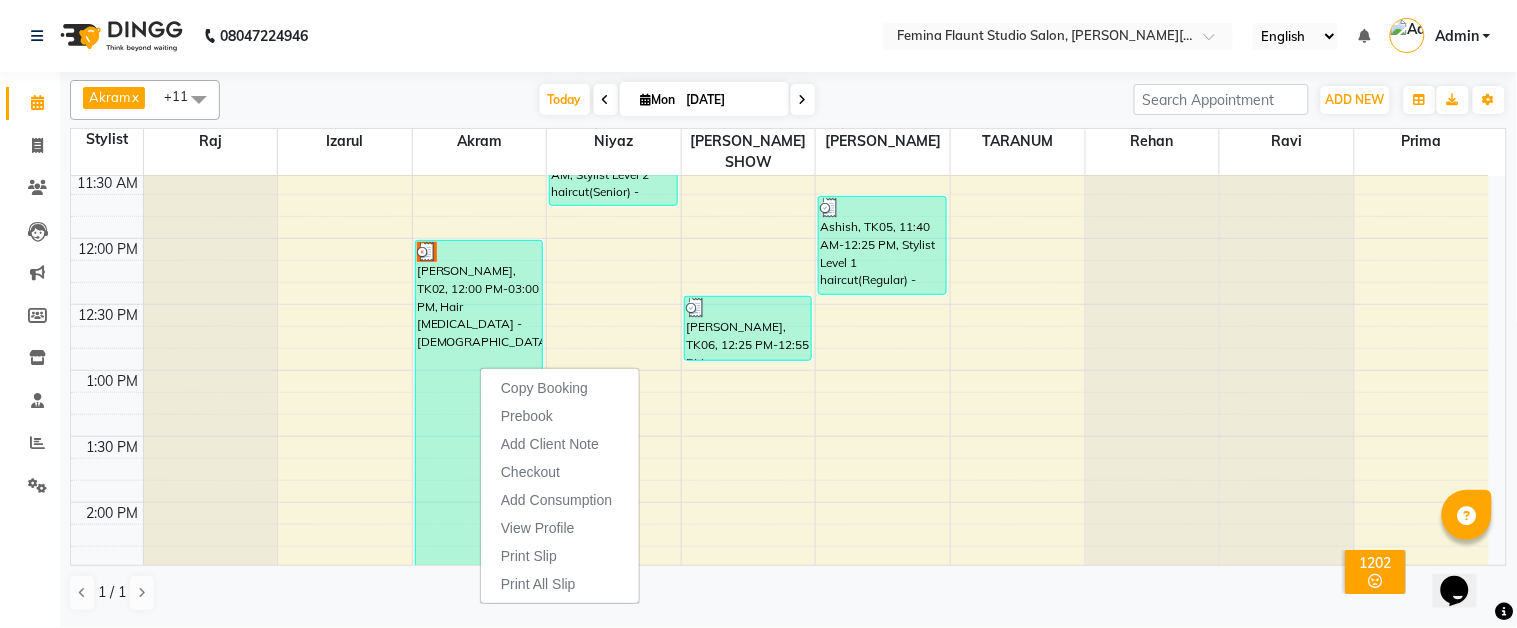click on "[DATE]  [DATE]" at bounding box center (677, 100) 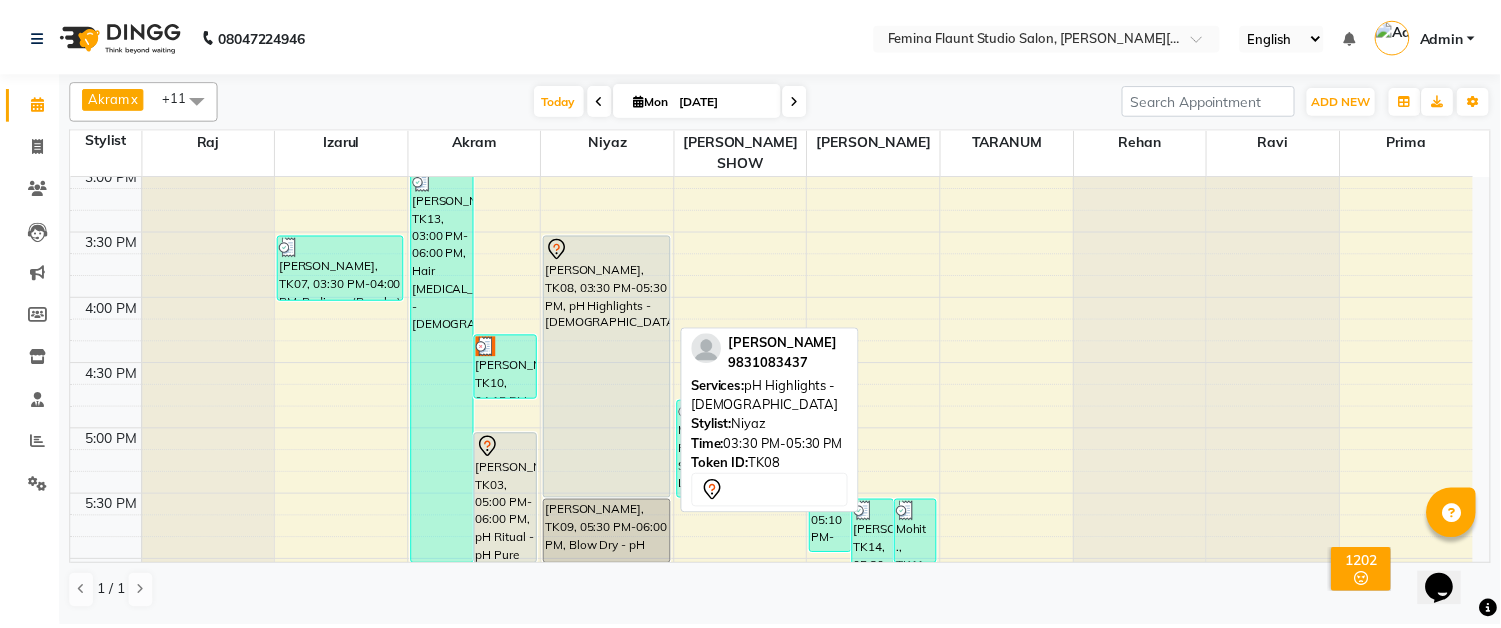 scroll, scrollTop: 777, scrollLeft: 0, axis: vertical 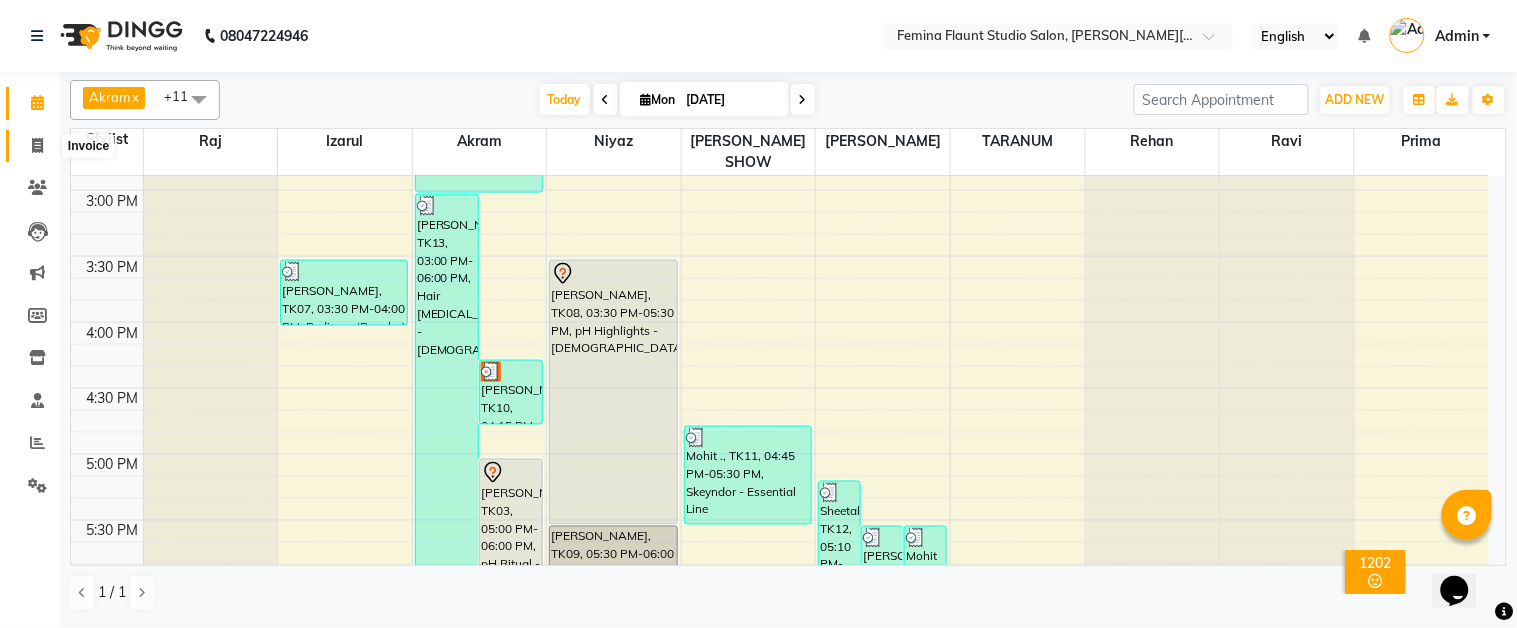 click 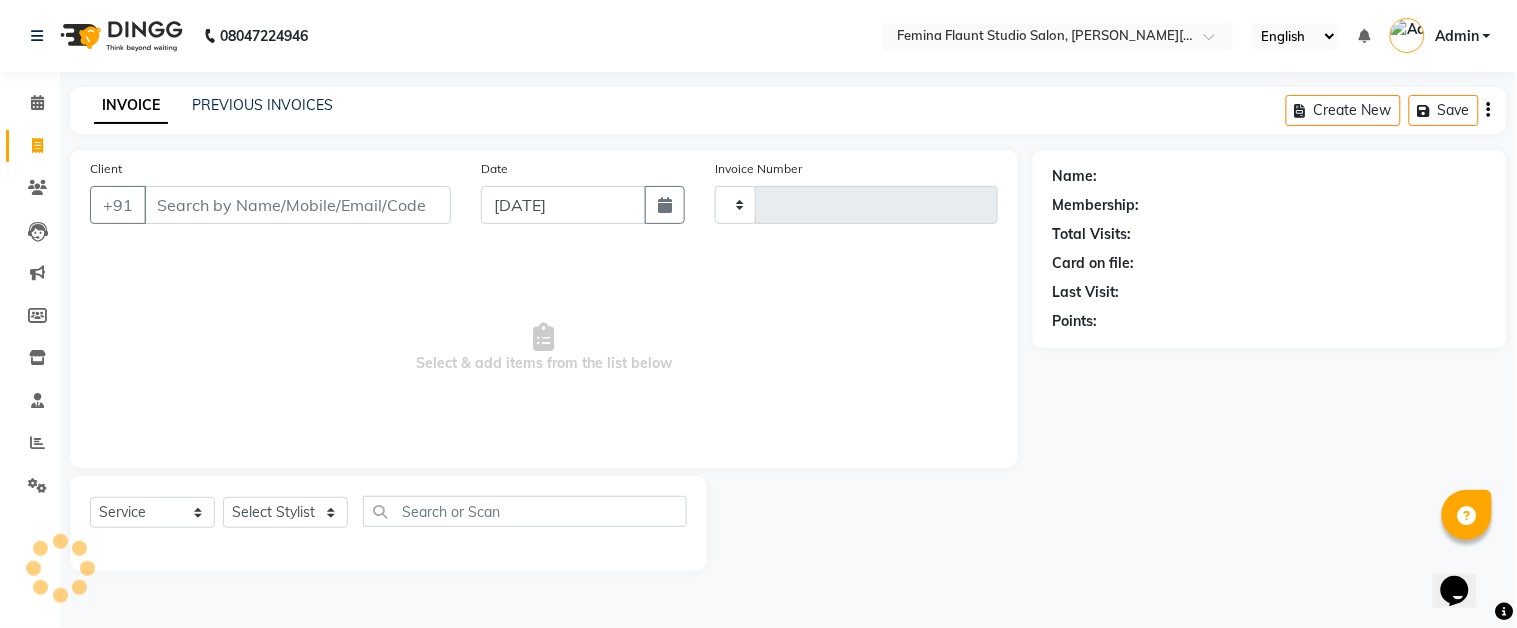 type on "1043" 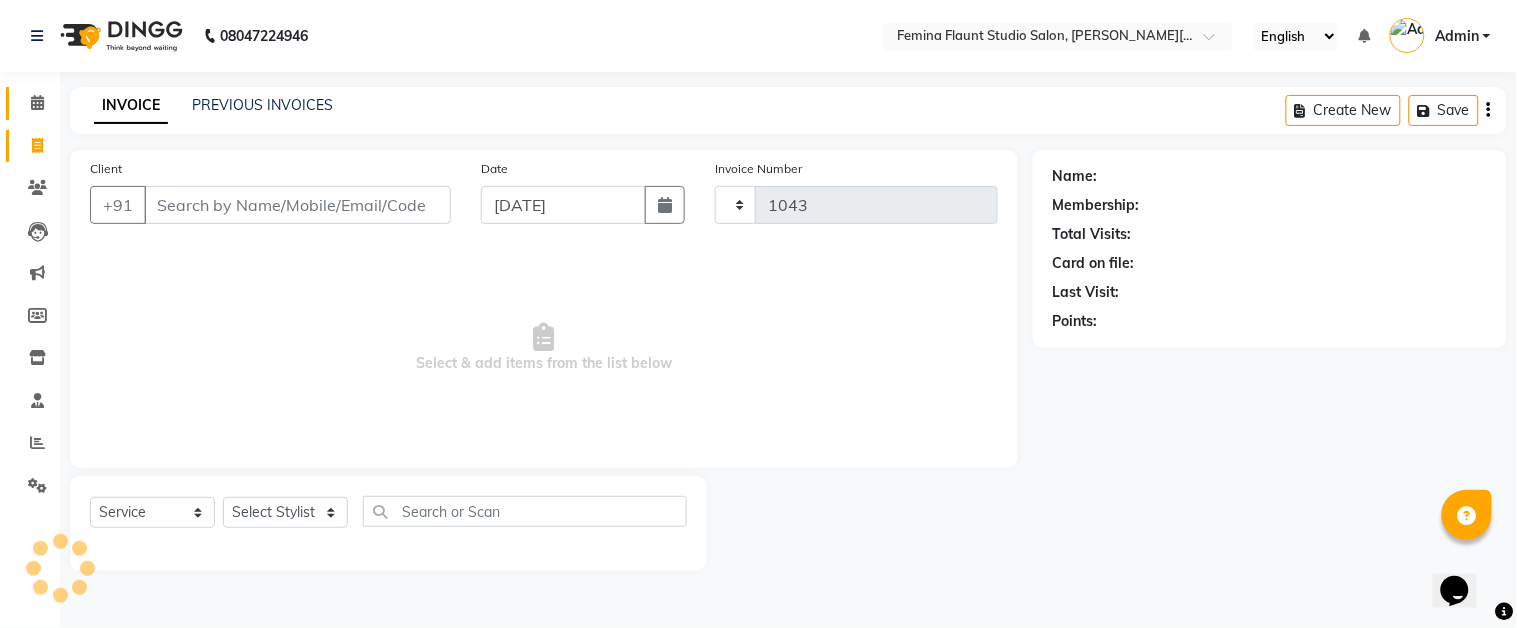 select on "5231" 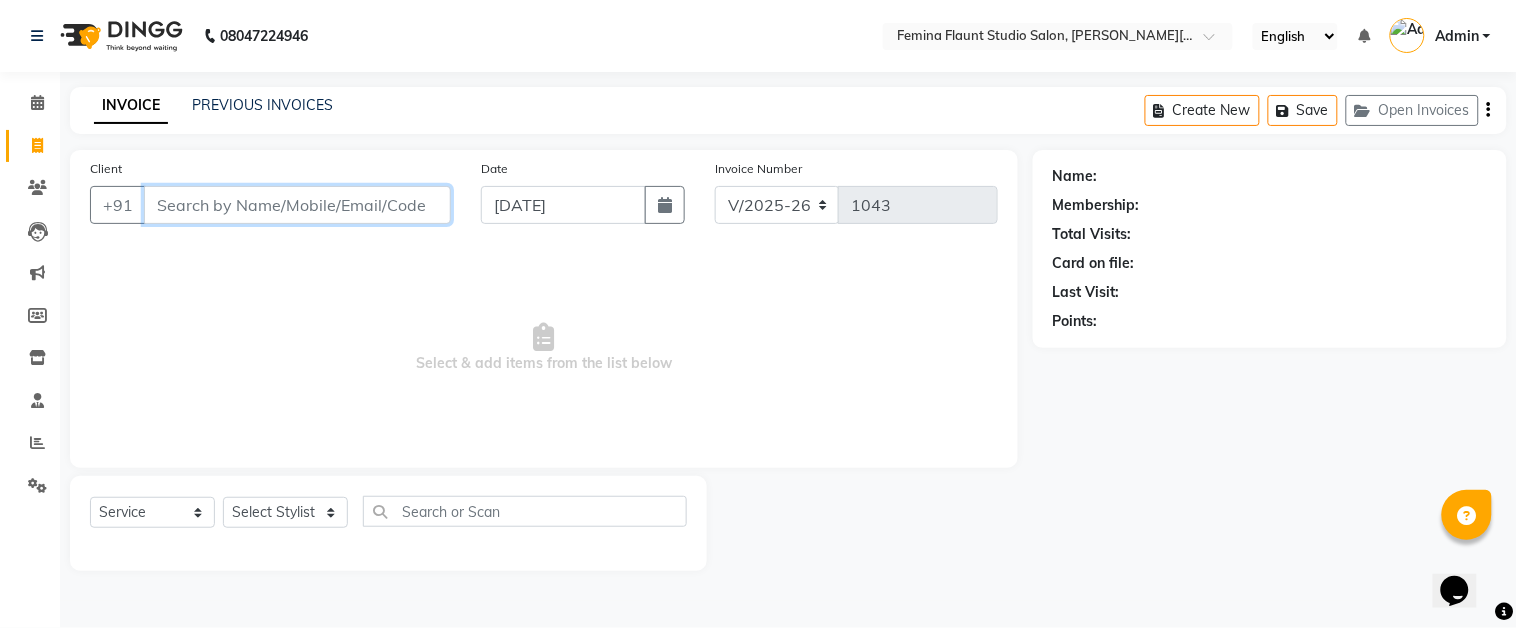 click on "Client" at bounding box center [297, 205] 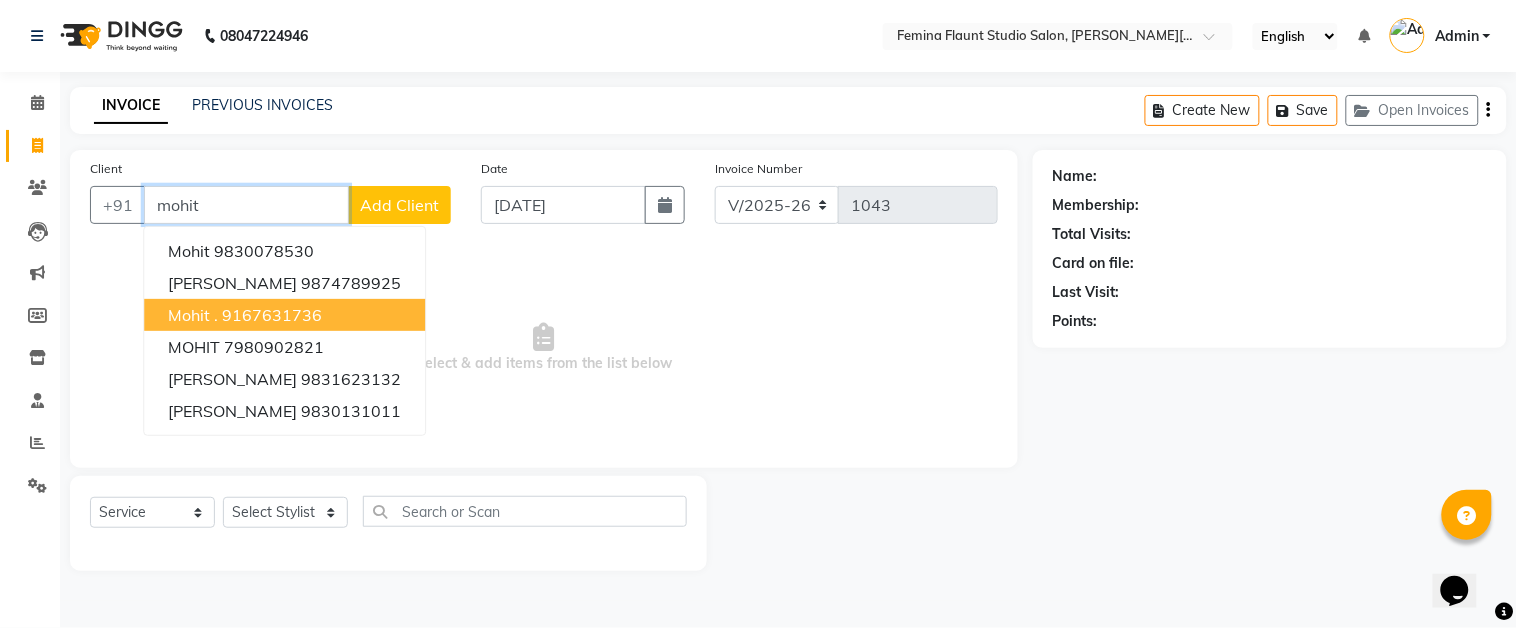 click on "9167631736" at bounding box center (272, 315) 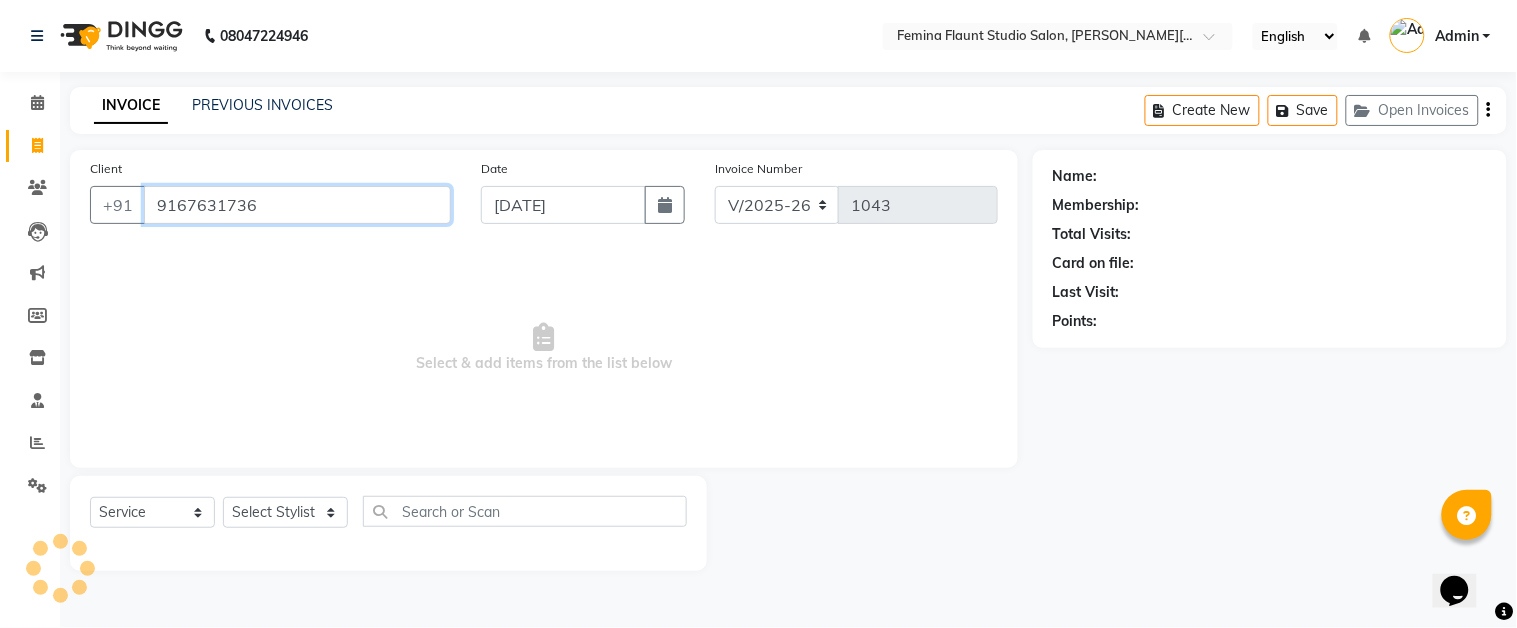 type on "9167631736" 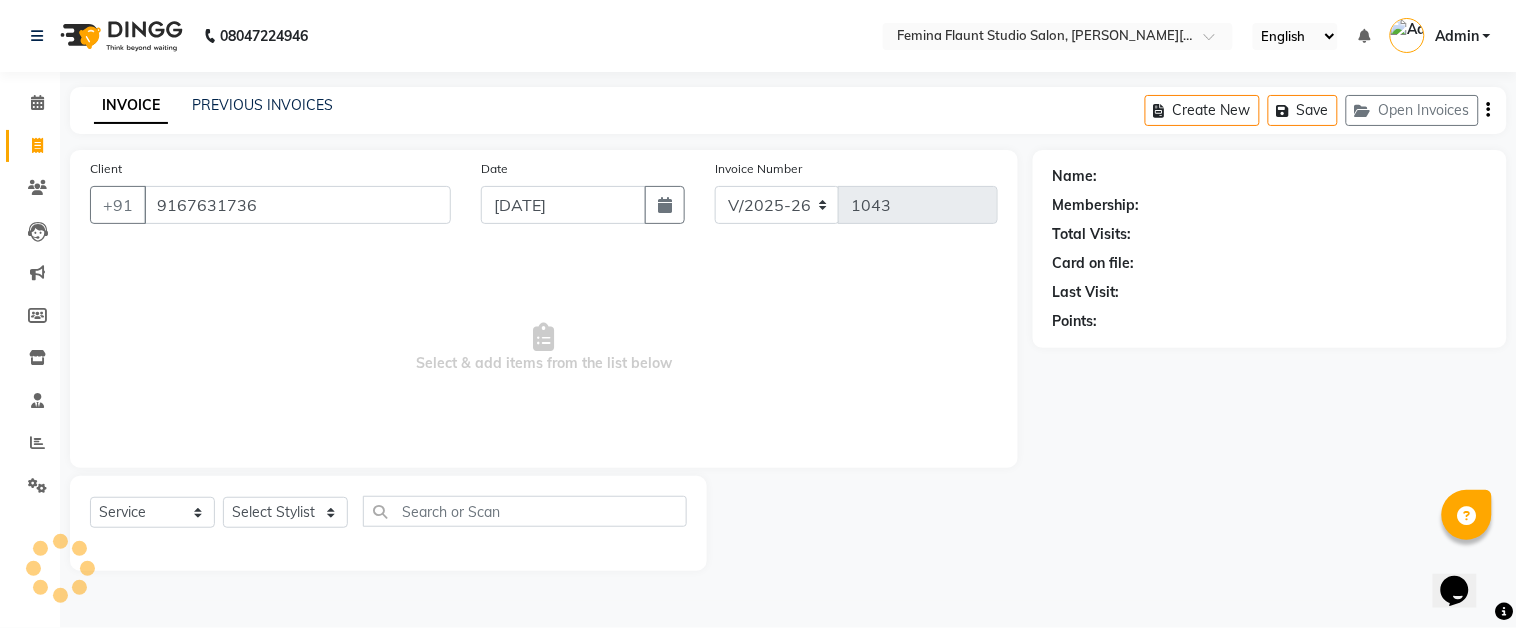 select on "1: Object" 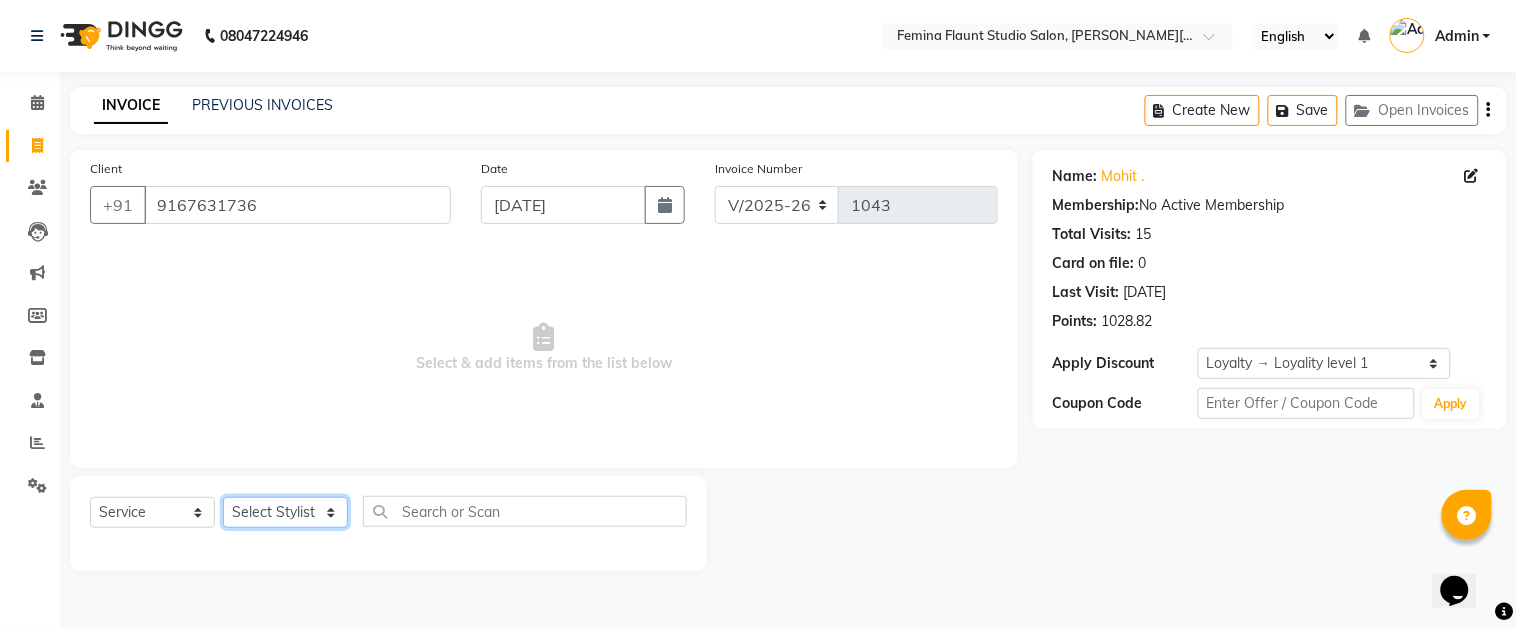 click on "Select Stylist Akram Auditor [PERSON_NAME] [PERSON_NAME] prima [PERSON_NAME] [PERSON_NAME] SHOW TARANUM" 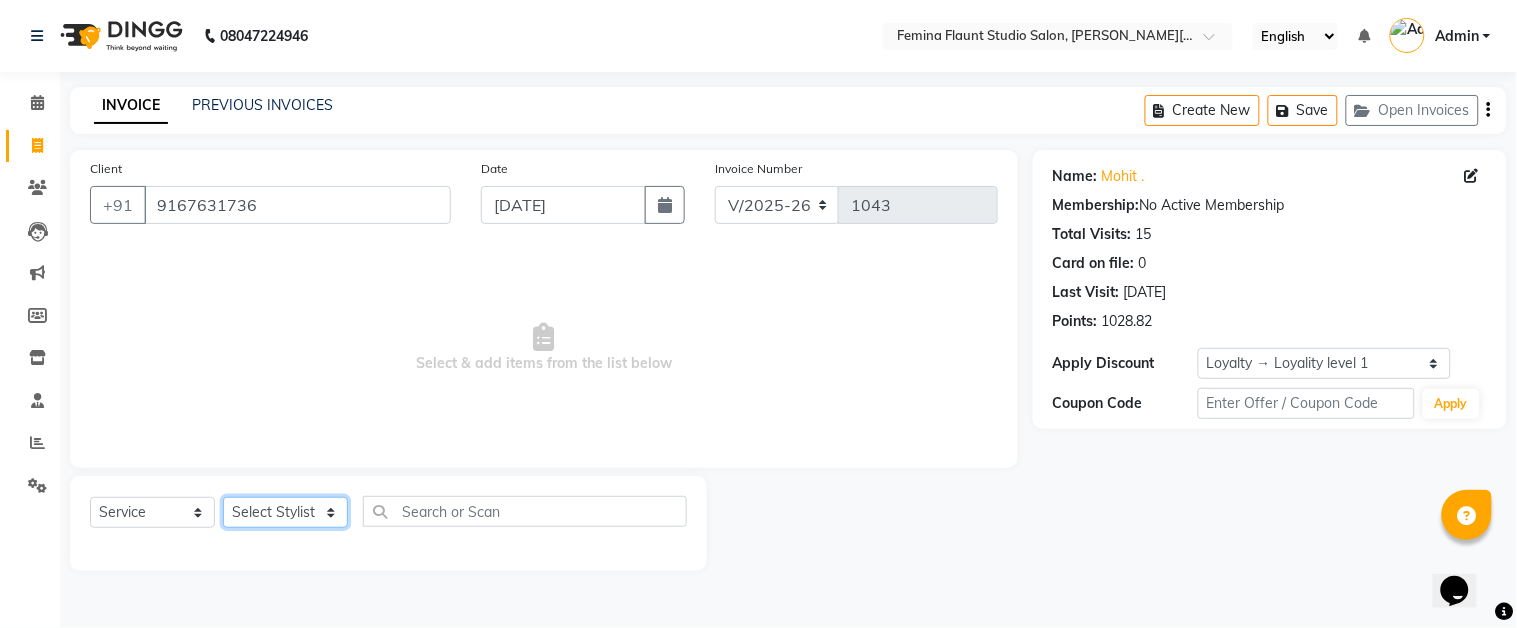 select on "86234" 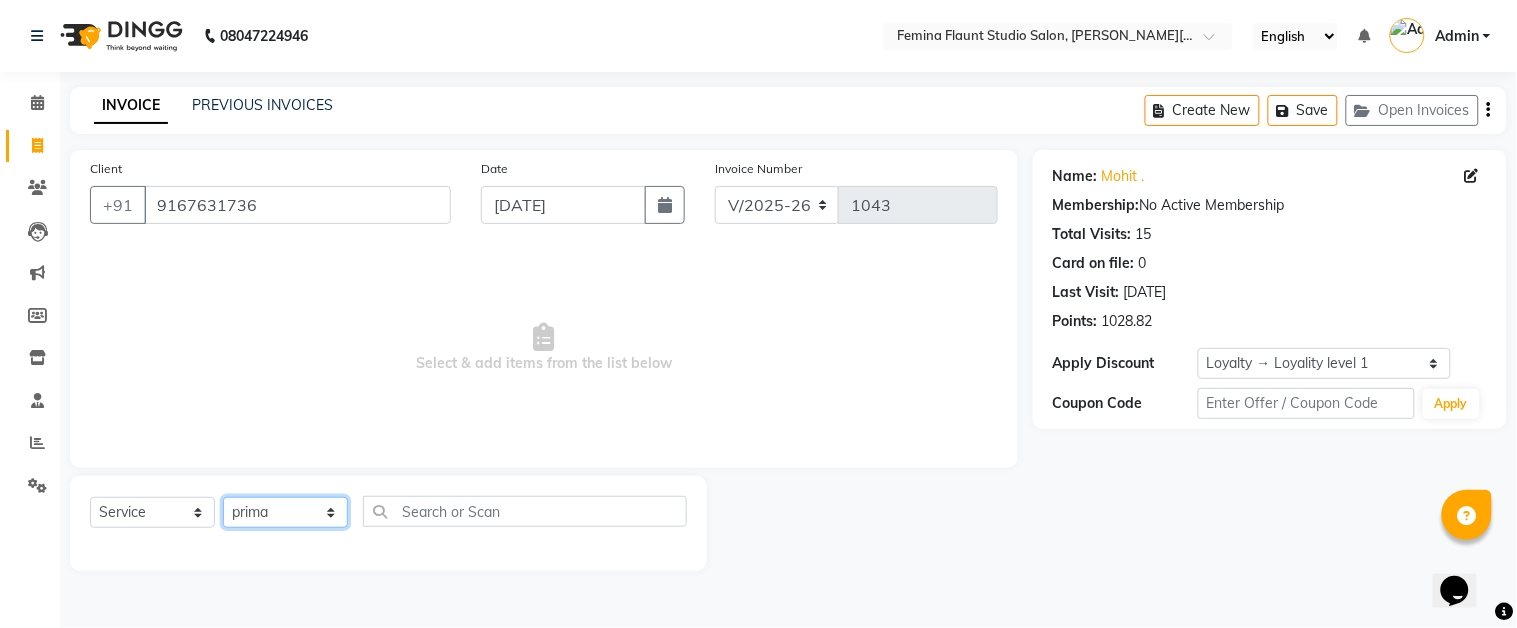 click on "Select Stylist Akram Auditor [PERSON_NAME] [PERSON_NAME] prima [PERSON_NAME] [PERSON_NAME] SHOW TARANUM" 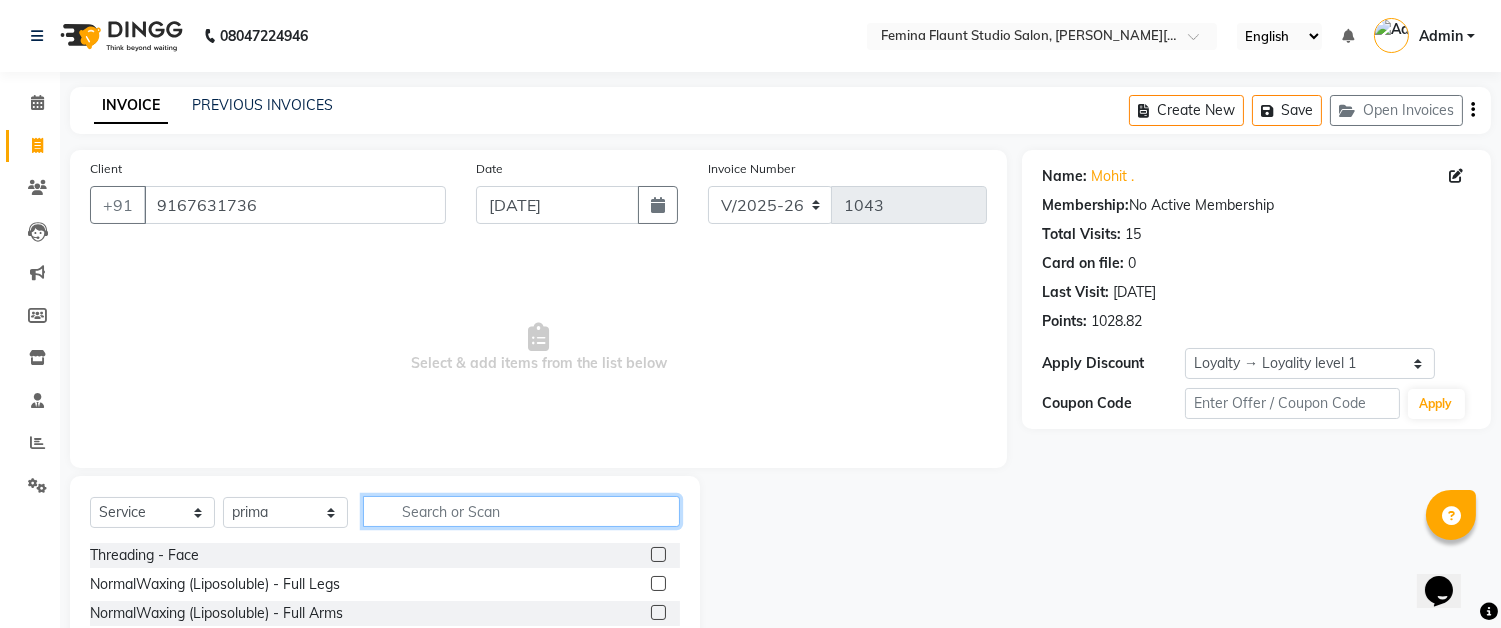 click 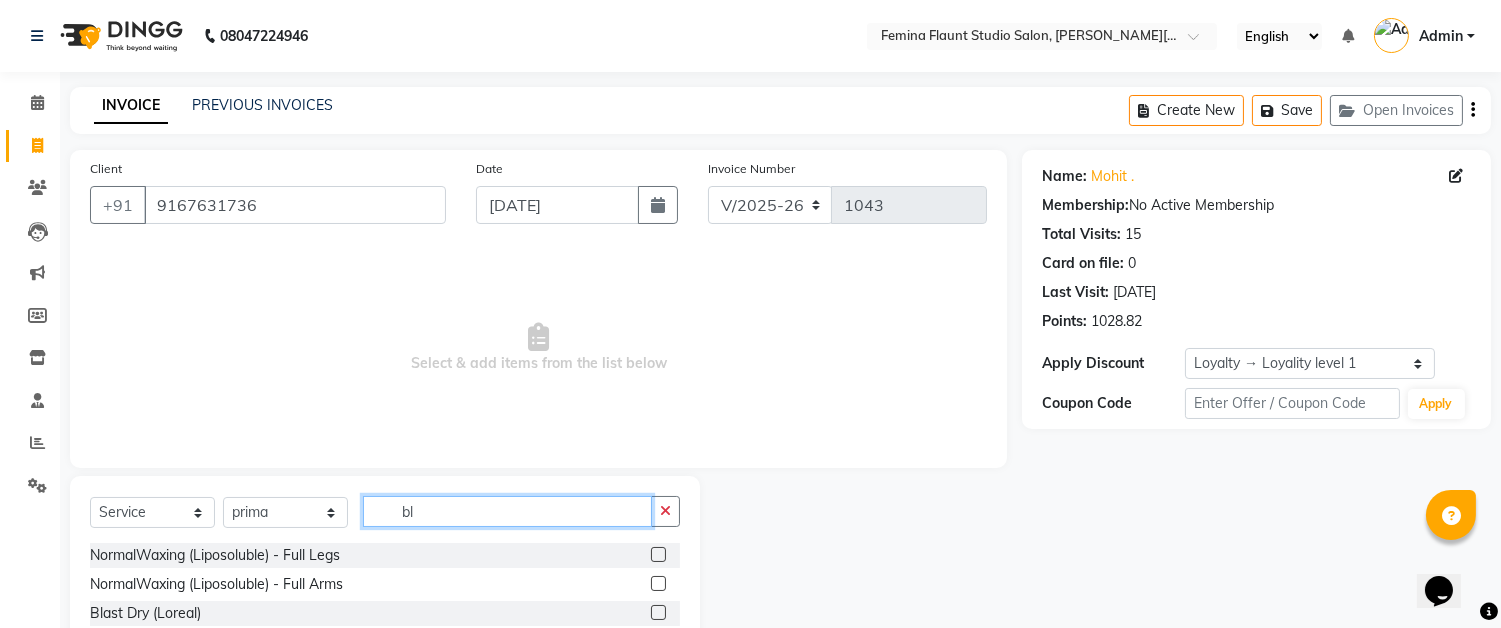 type on "b" 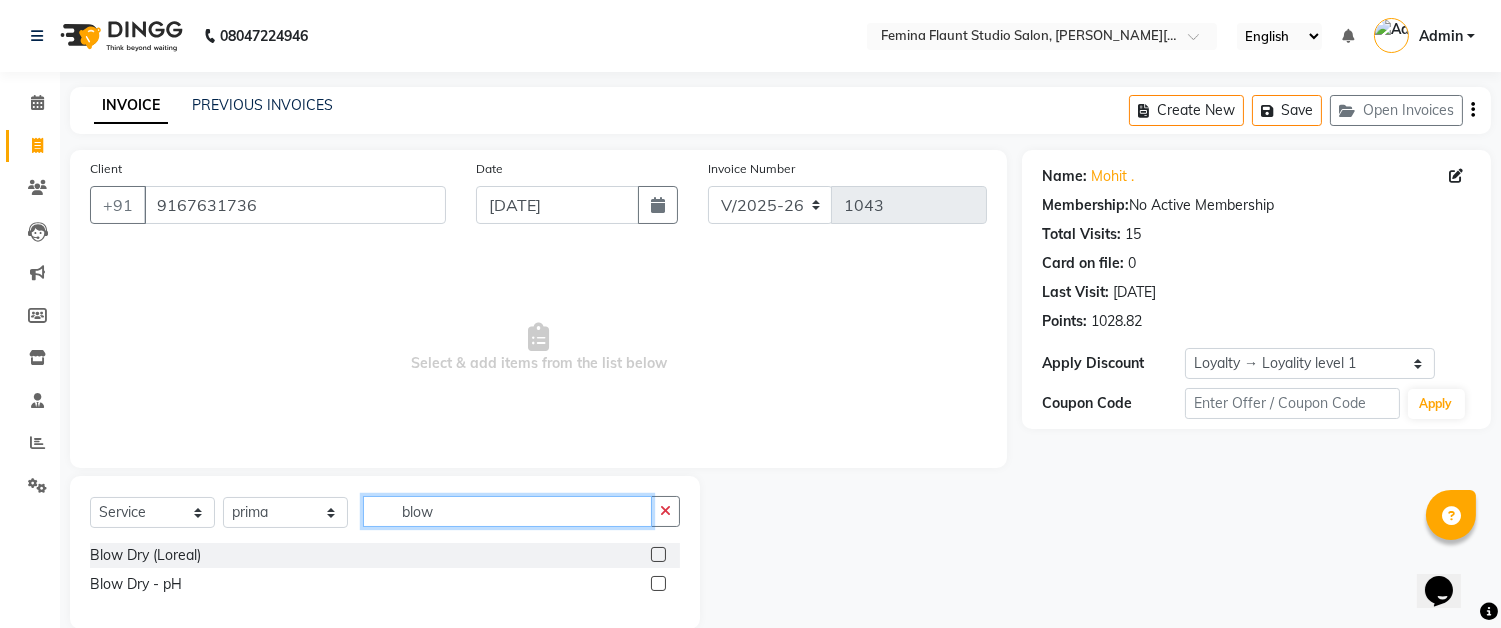type on "blow" 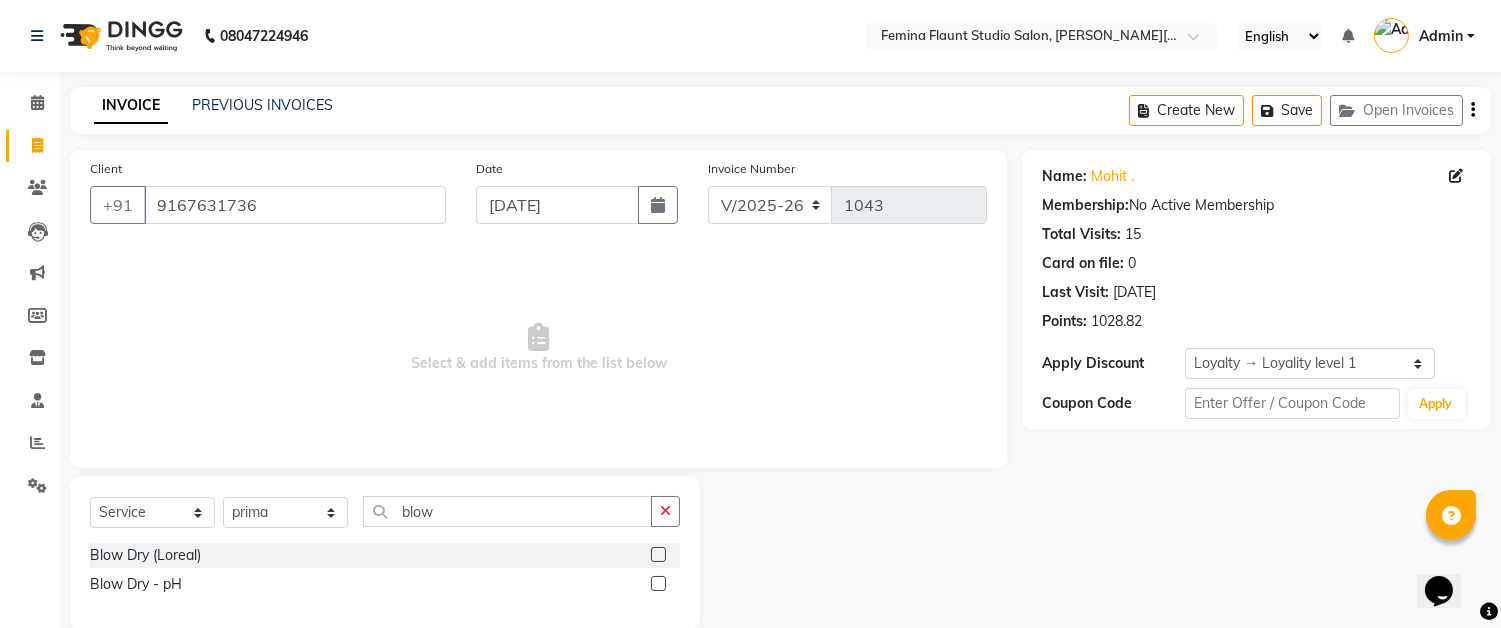 click 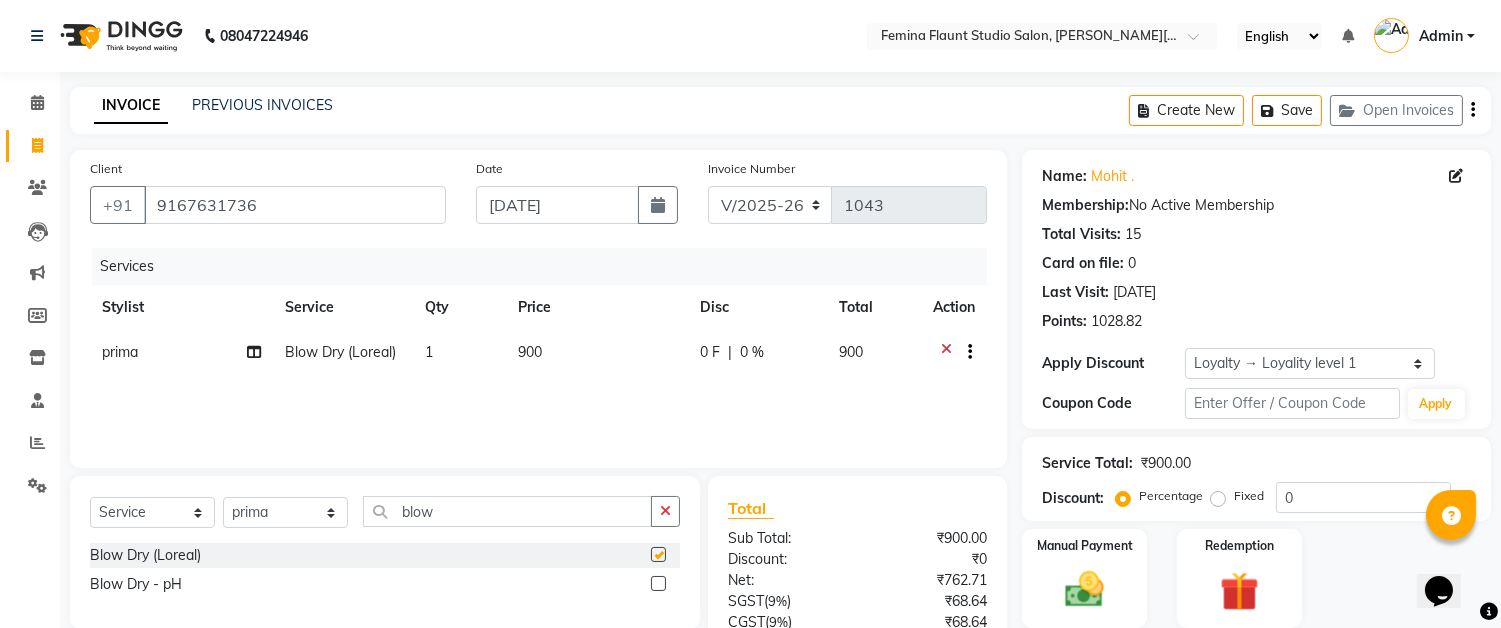 checkbox on "false" 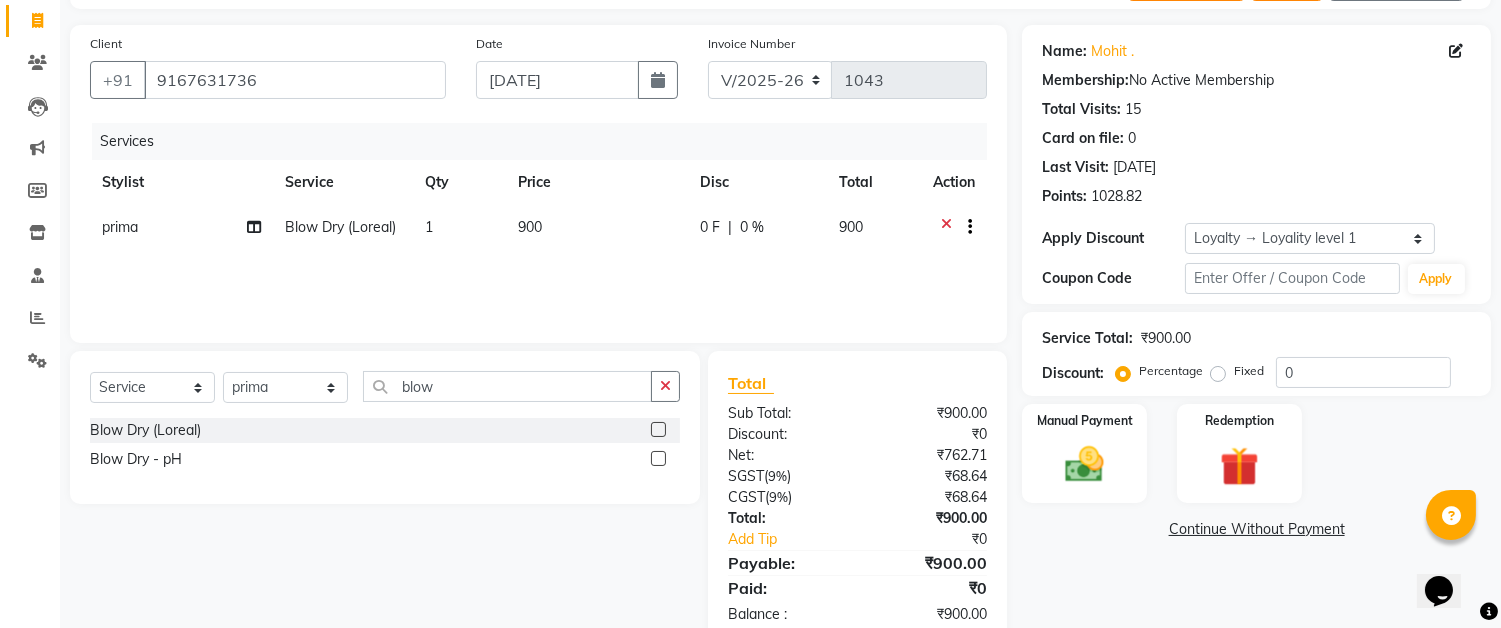 scroll, scrollTop: 171, scrollLeft: 0, axis: vertical 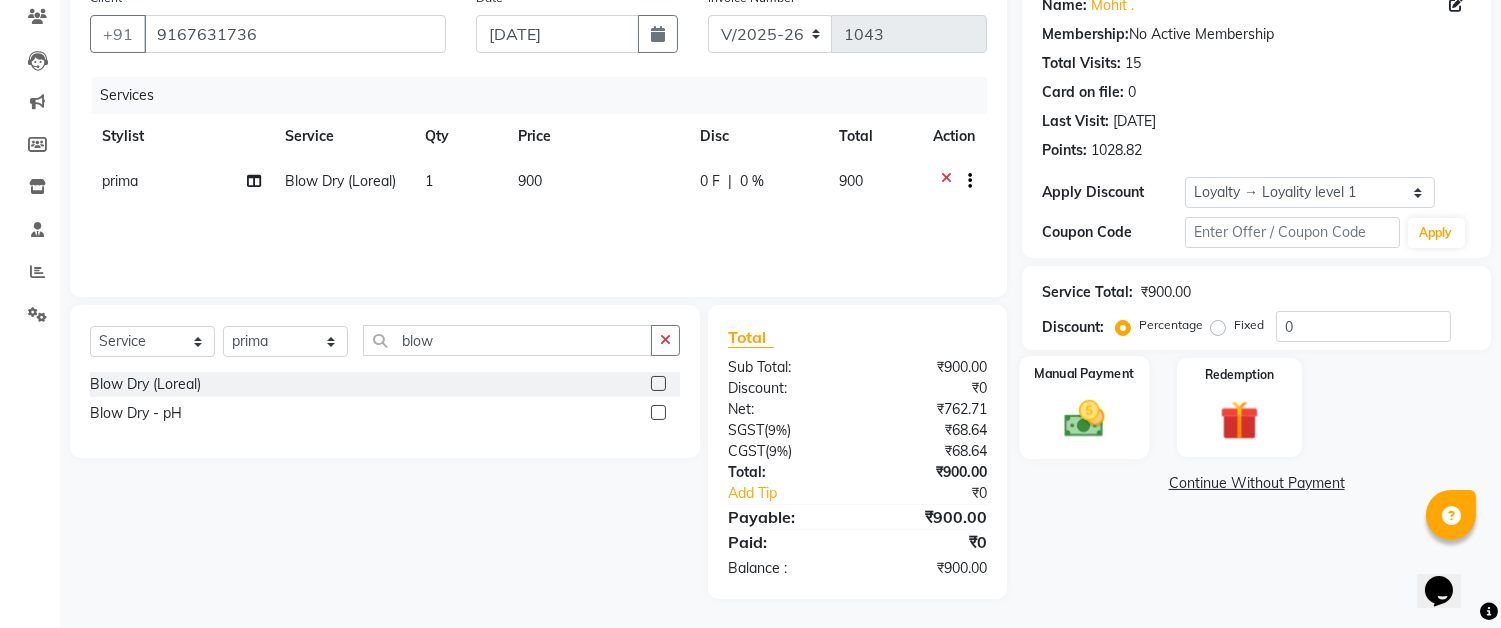 click 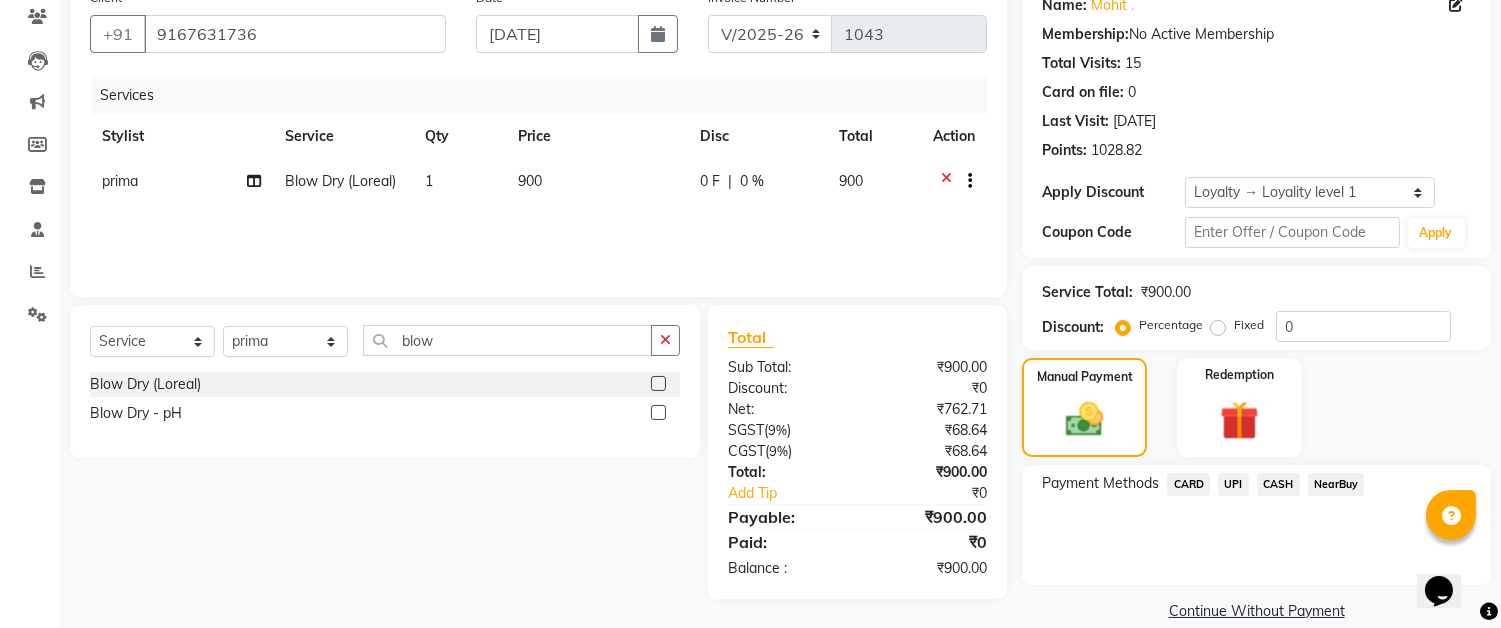 click on "CASH" 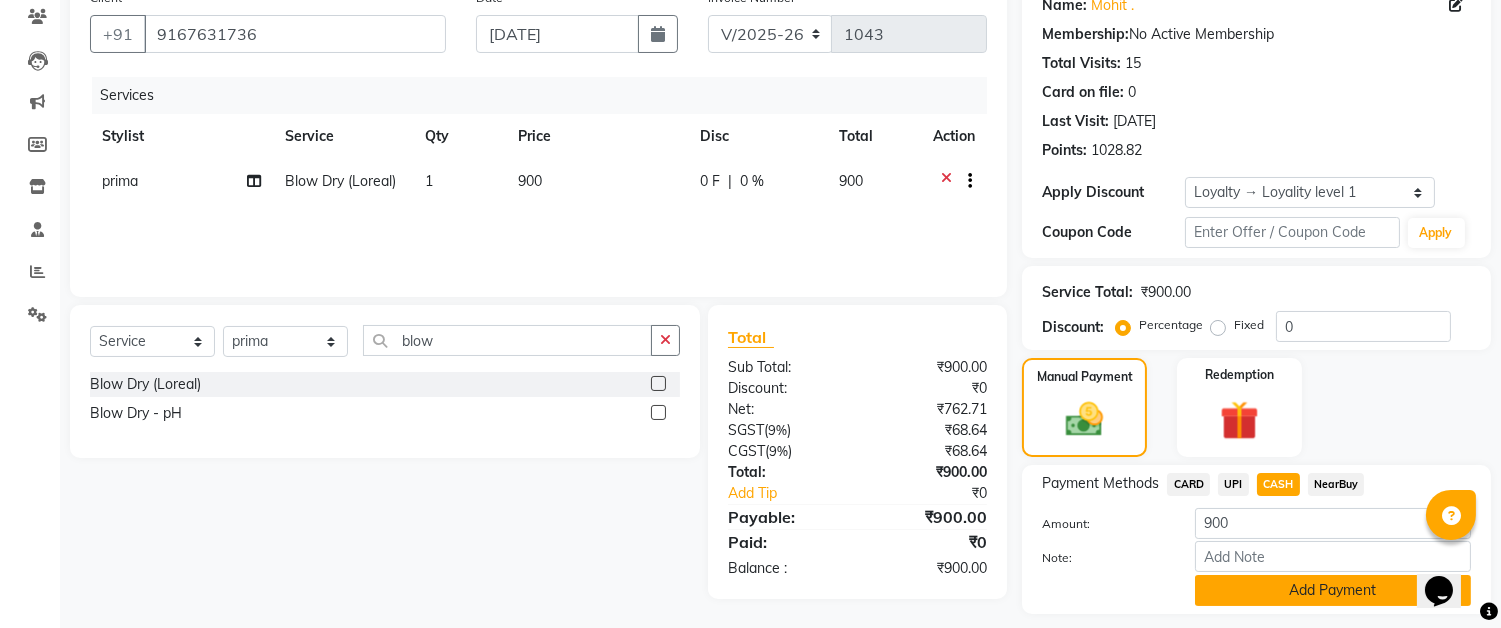 click on "Add Payment" 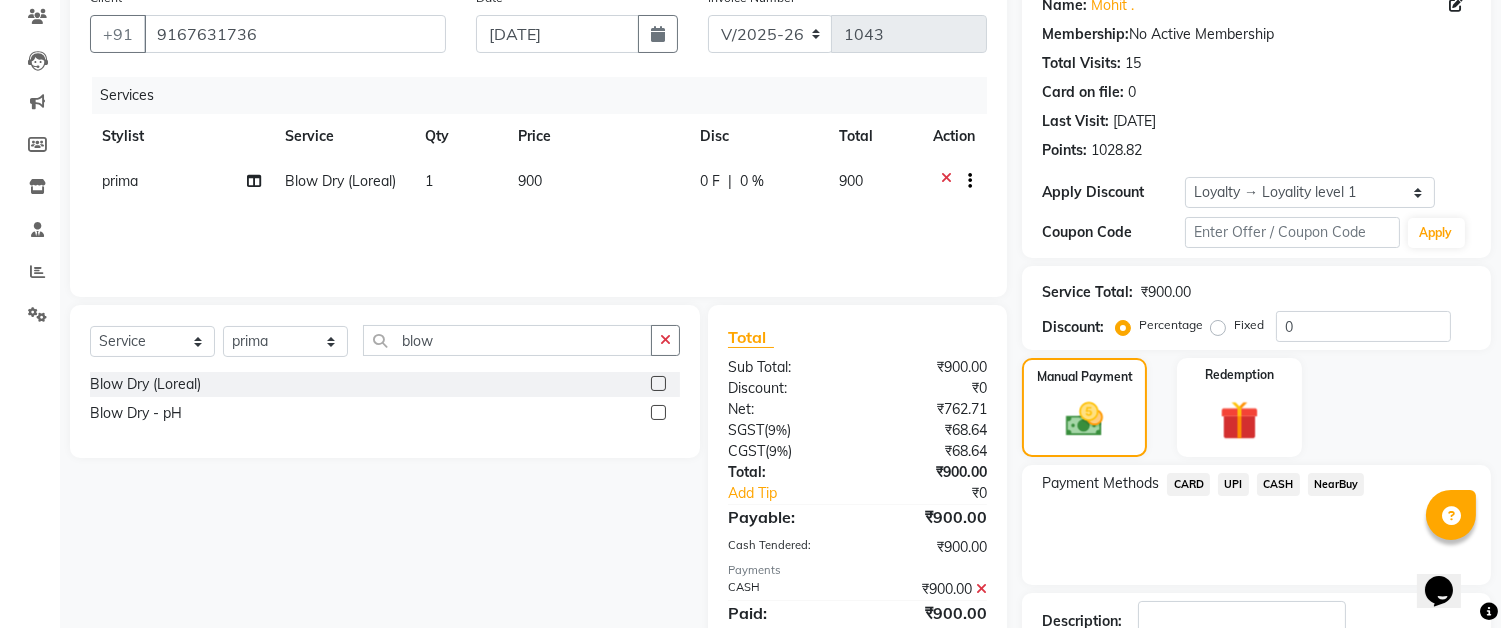 scroll, scrollTop: 341, scrollLeft: 0, axis: vertical 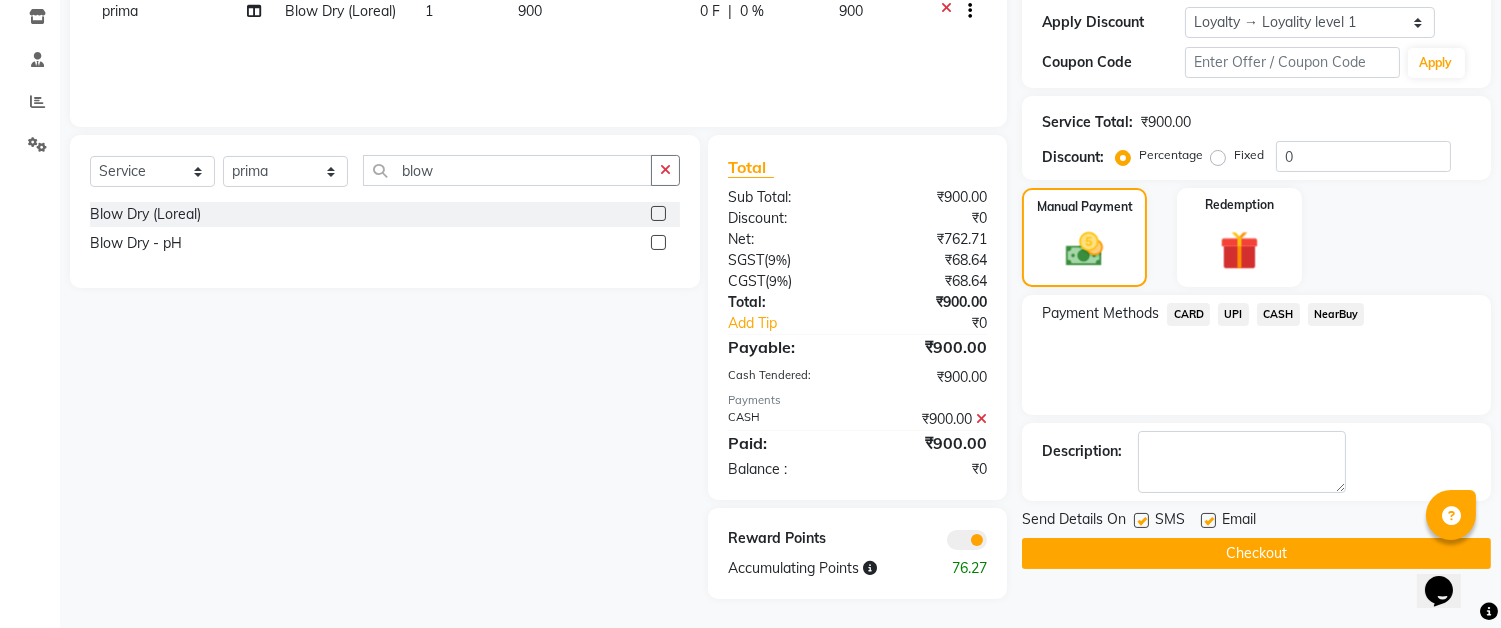 click on "Checkout" 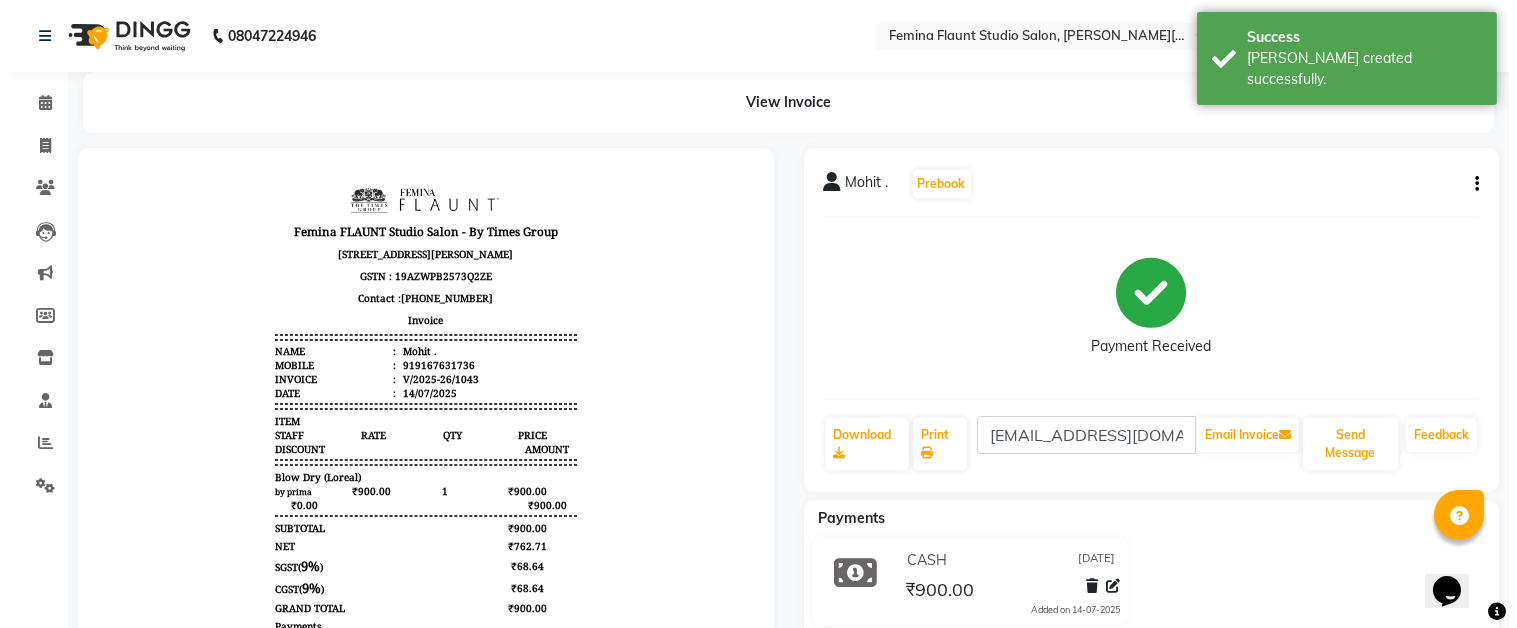 scroll, scrollTop: 0, scrollLeft: 0, axis: both 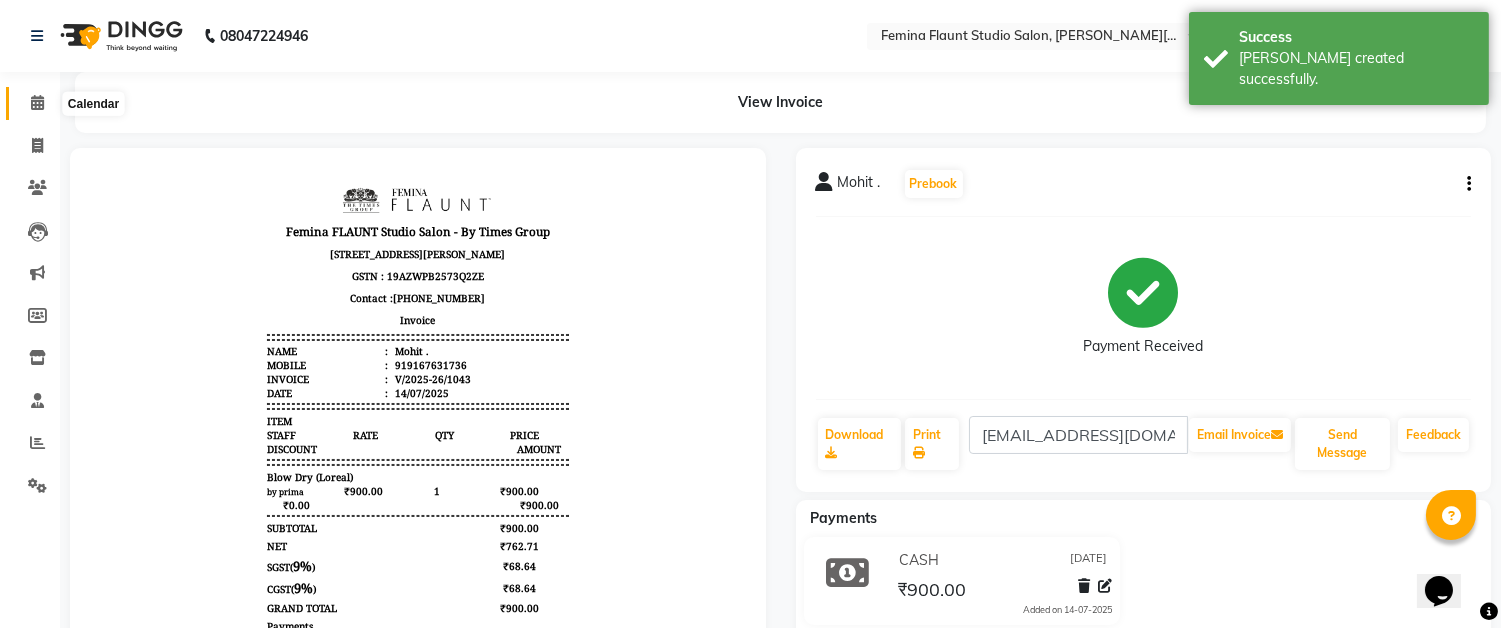 click 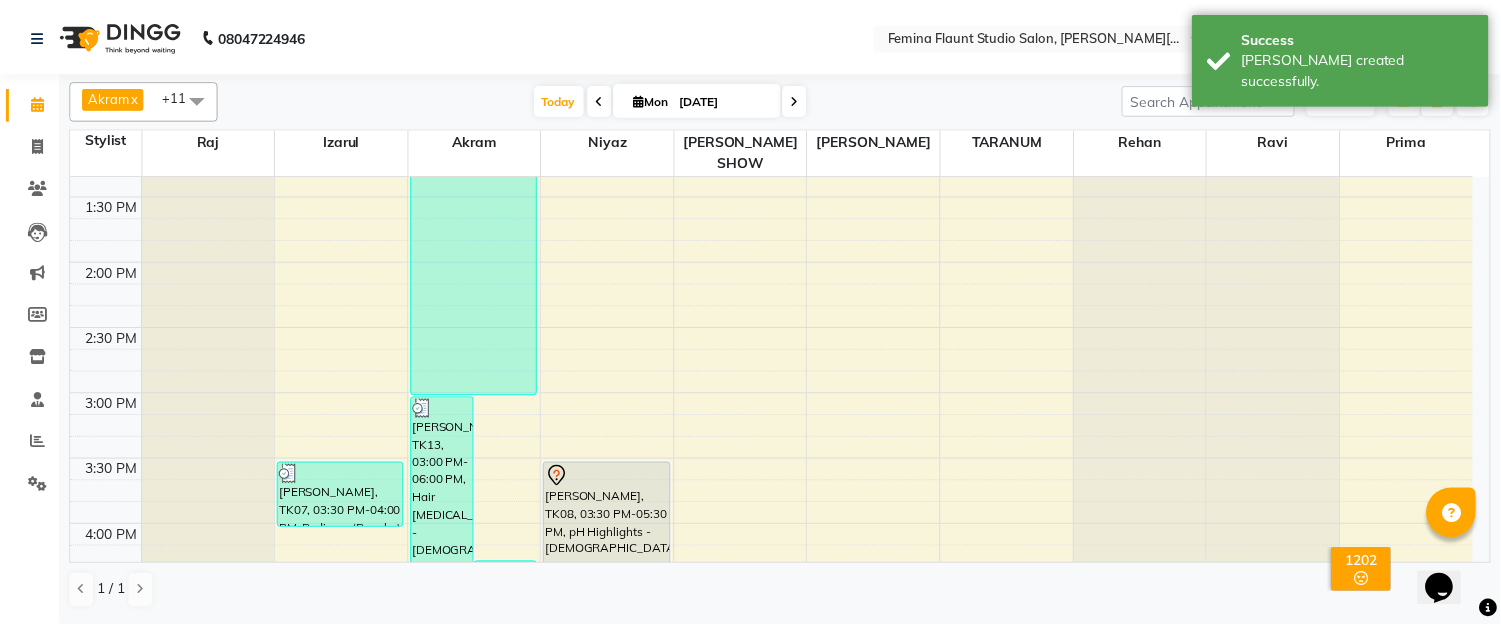 scroll, scrollTop: 777, scrollLeft: 0, axis: vertical 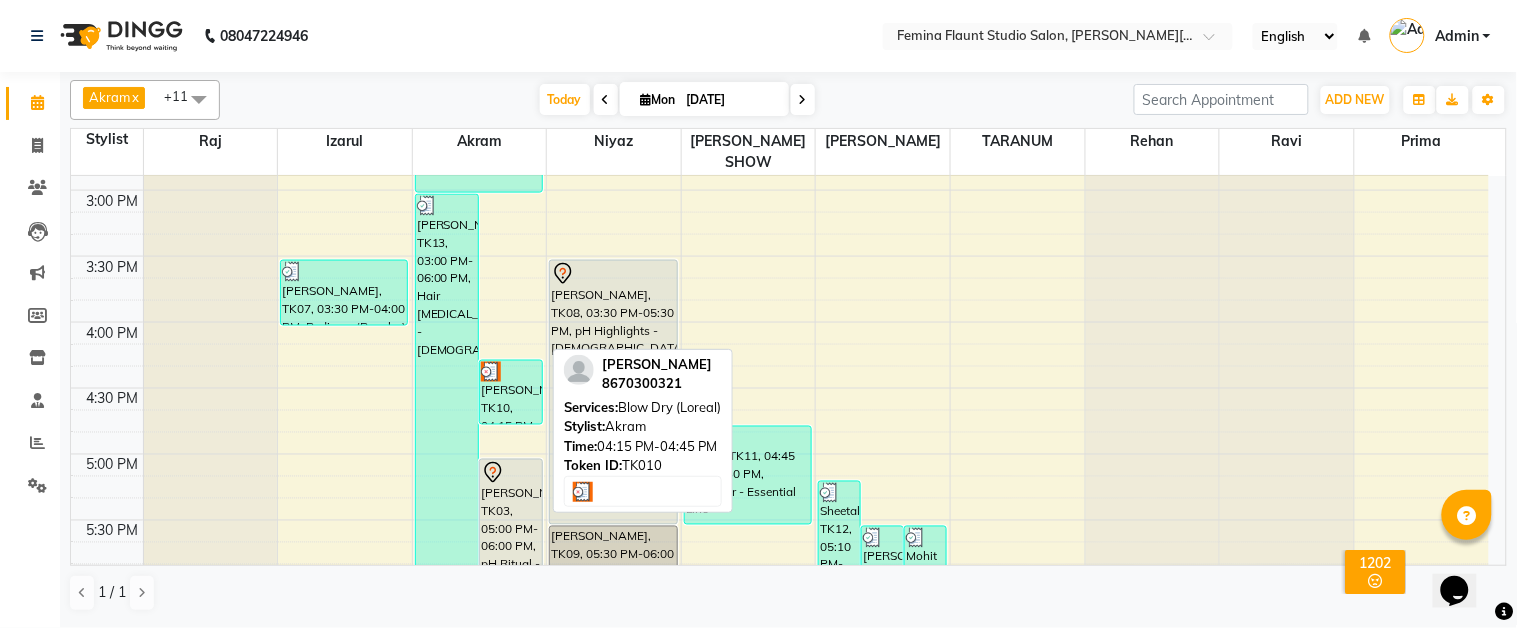 click on "[PERSON_NAME], TK10, 04:15 PM-04:45 PM, Blow Dry (Loreal)" at bounding box center [511, 392] 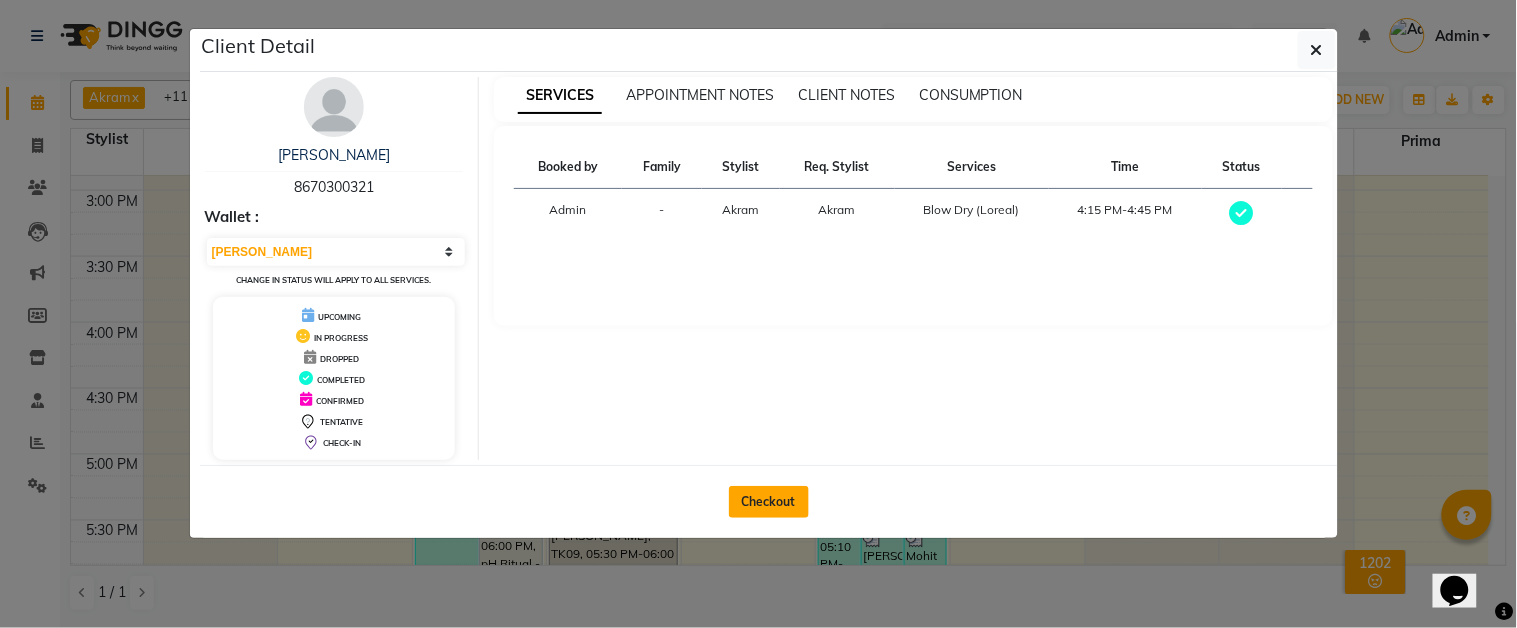 click on "Checkout" 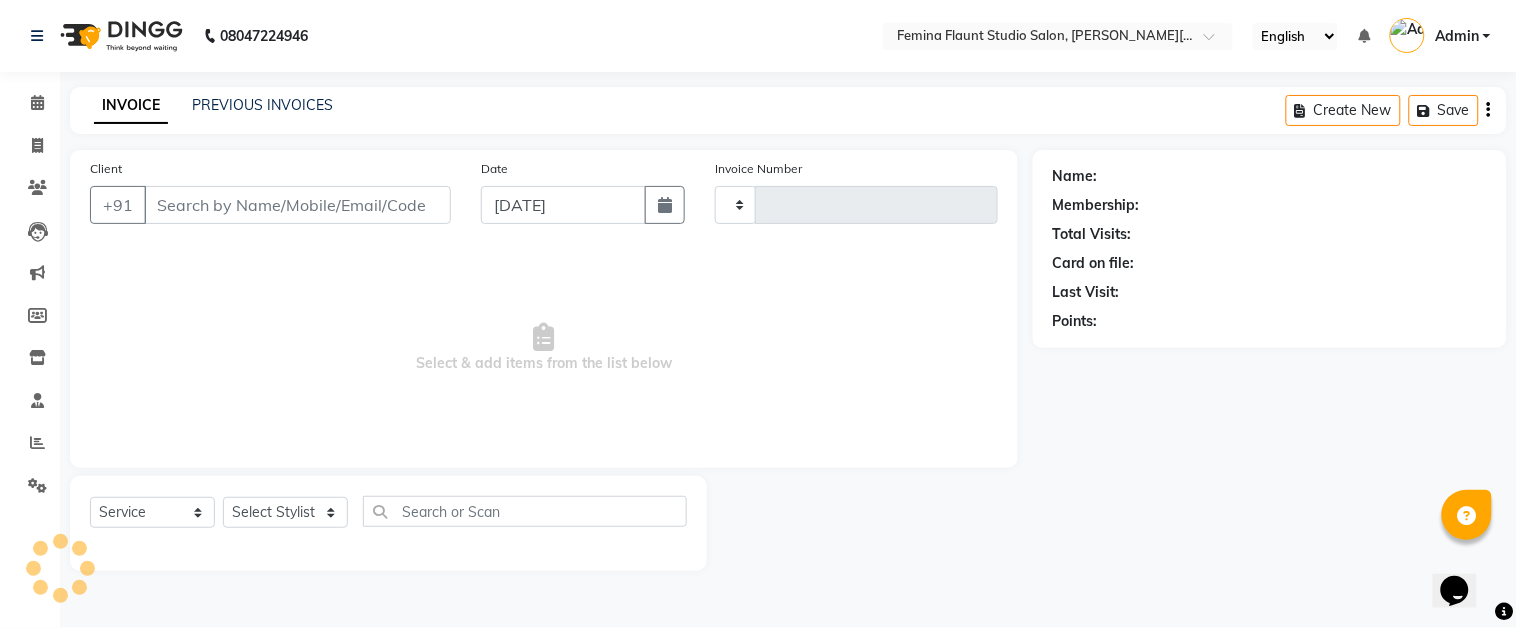 type on "1044" 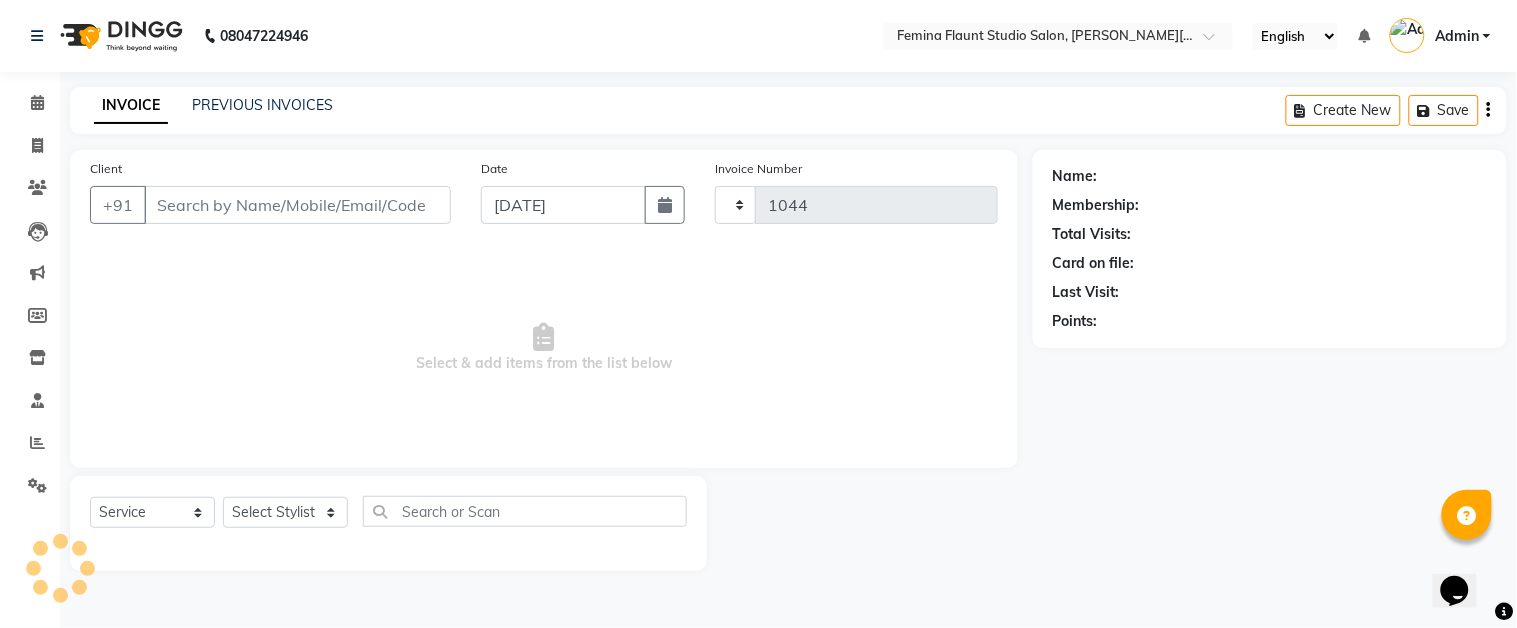 select on "5231" 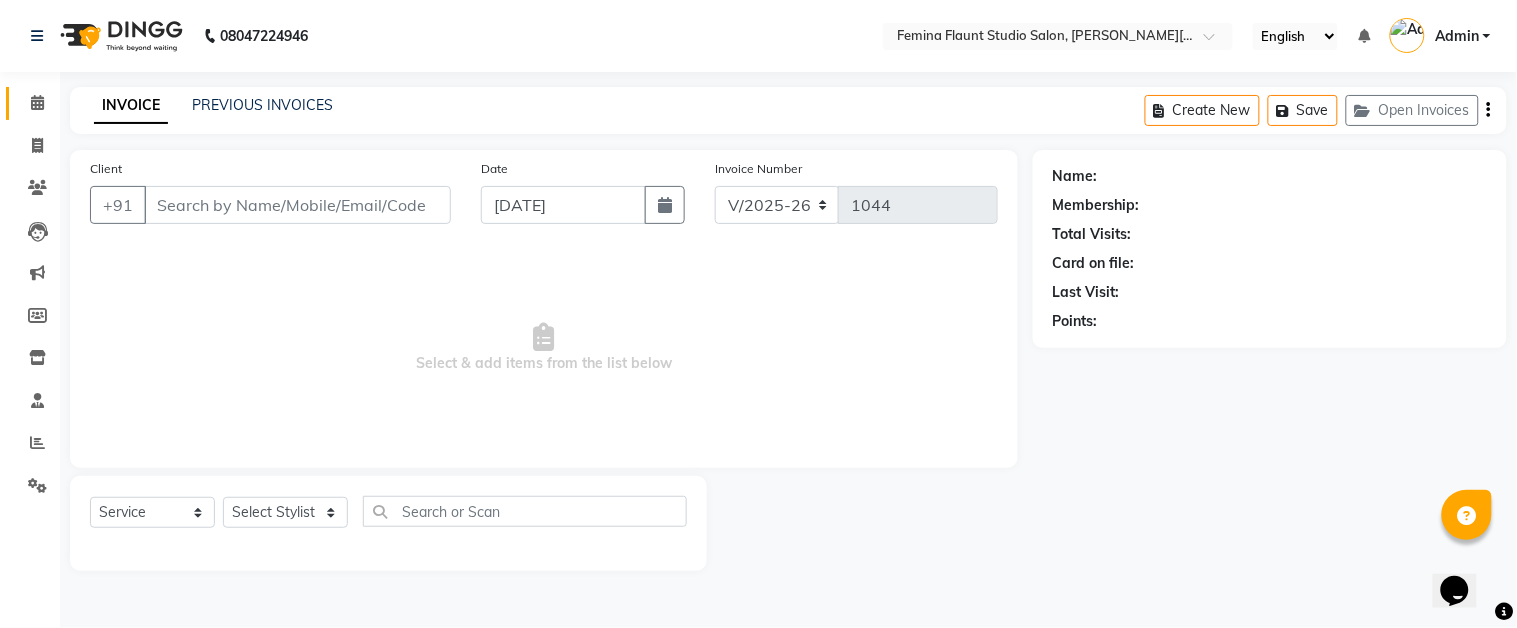 type on "8670300321" 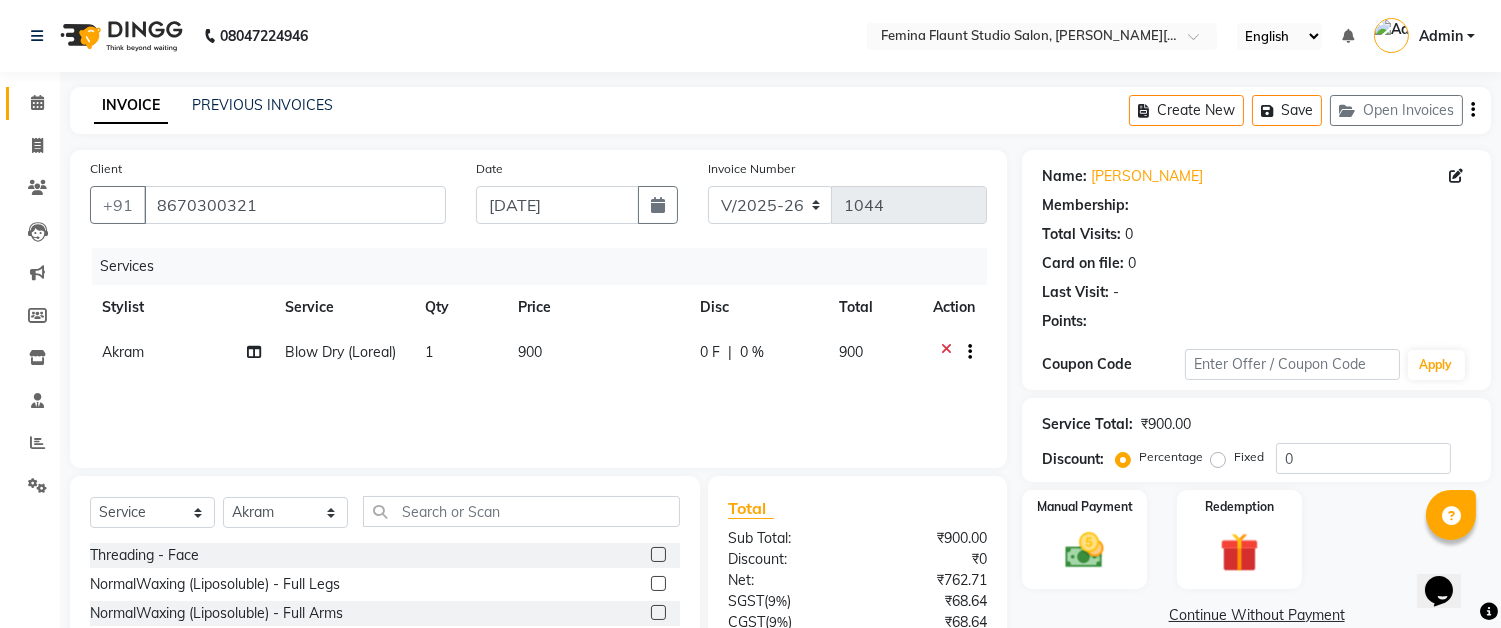 select on "1: Object" 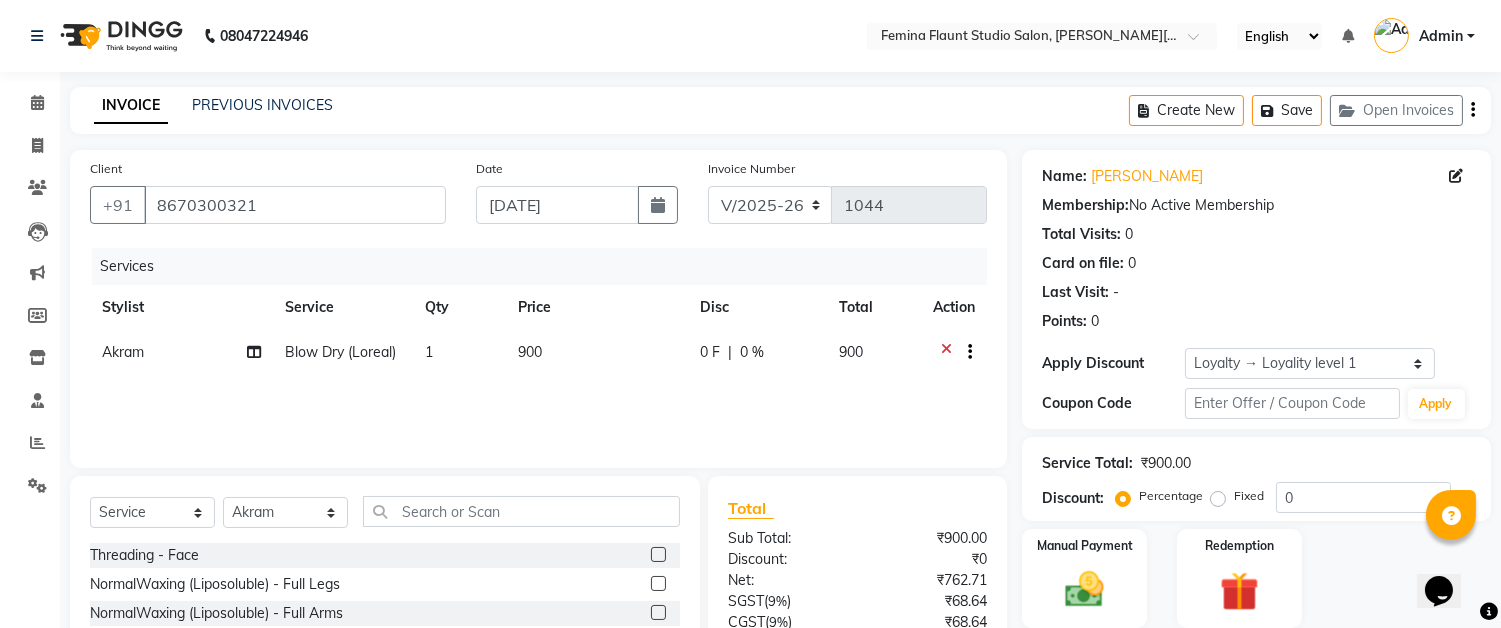 click on "Akram" 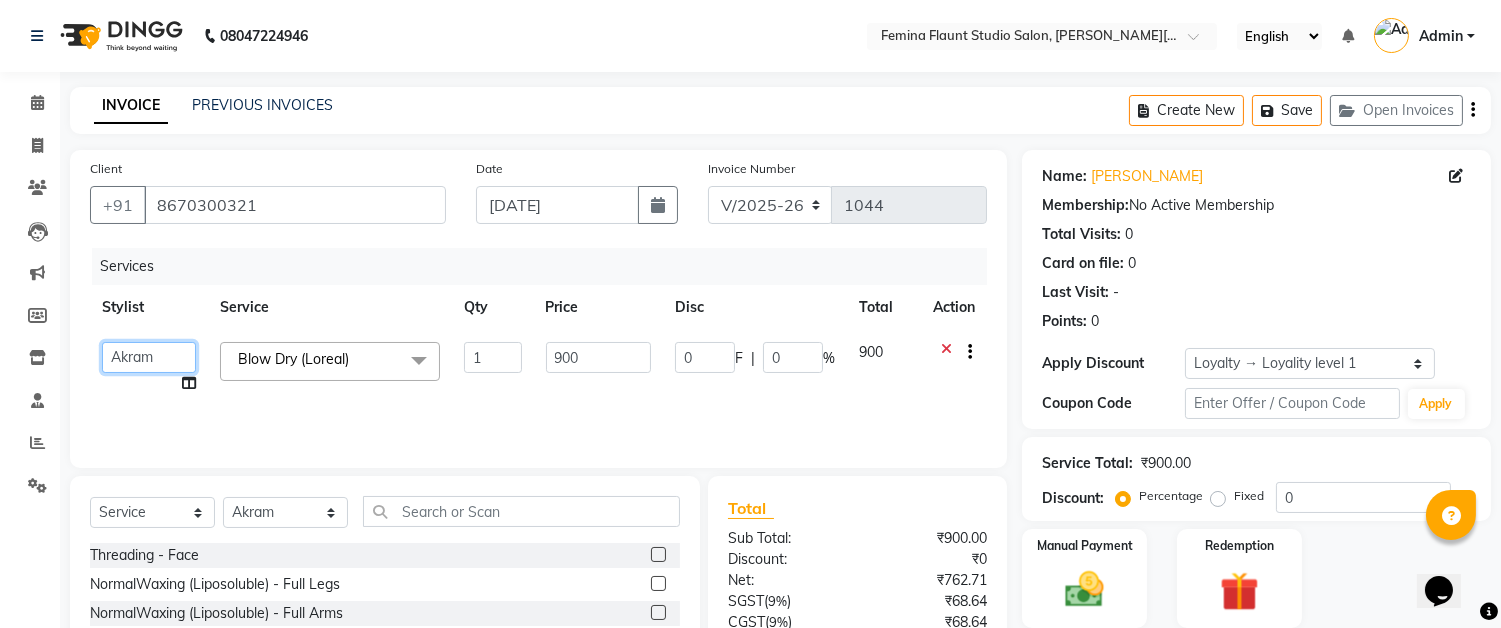 click on "Akram   Auditor   [PERSON_NAME]   [PERSON_NAME]   prima   [PERSON_NAME]   [PERSON_NAME] SHOW   TARANUM" 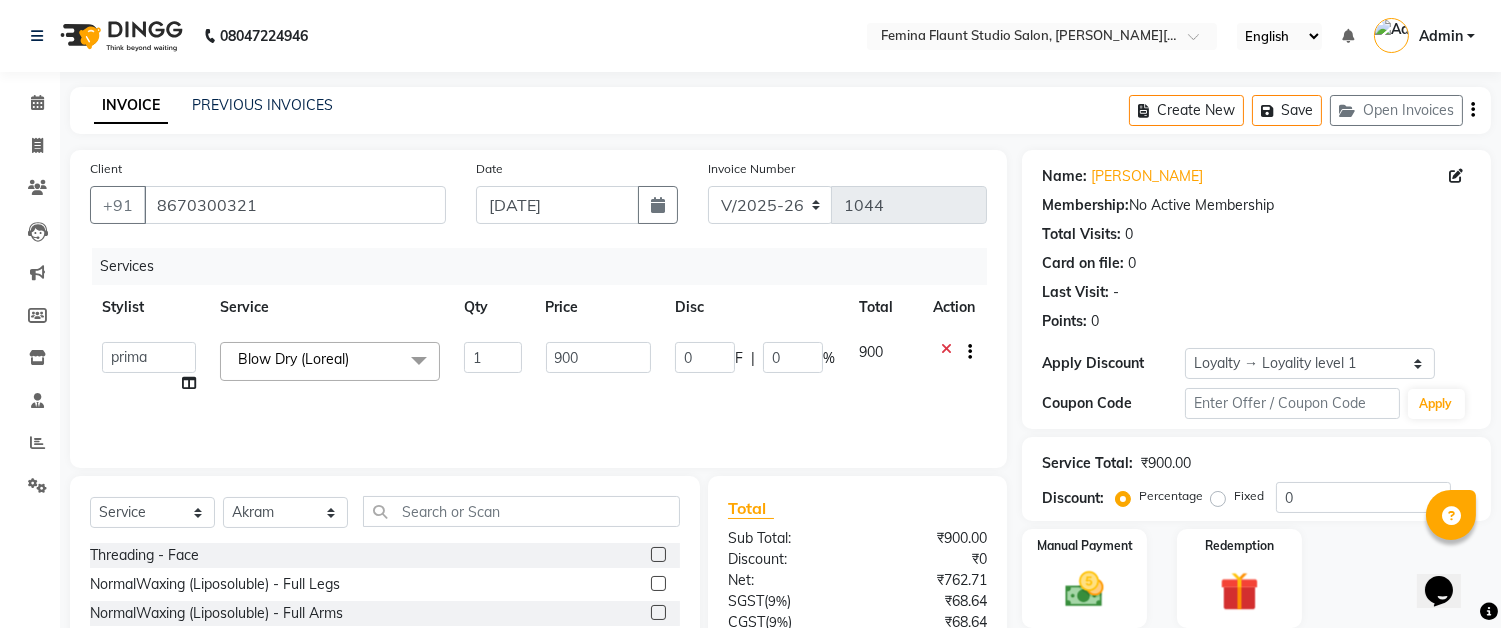 select on "86234" 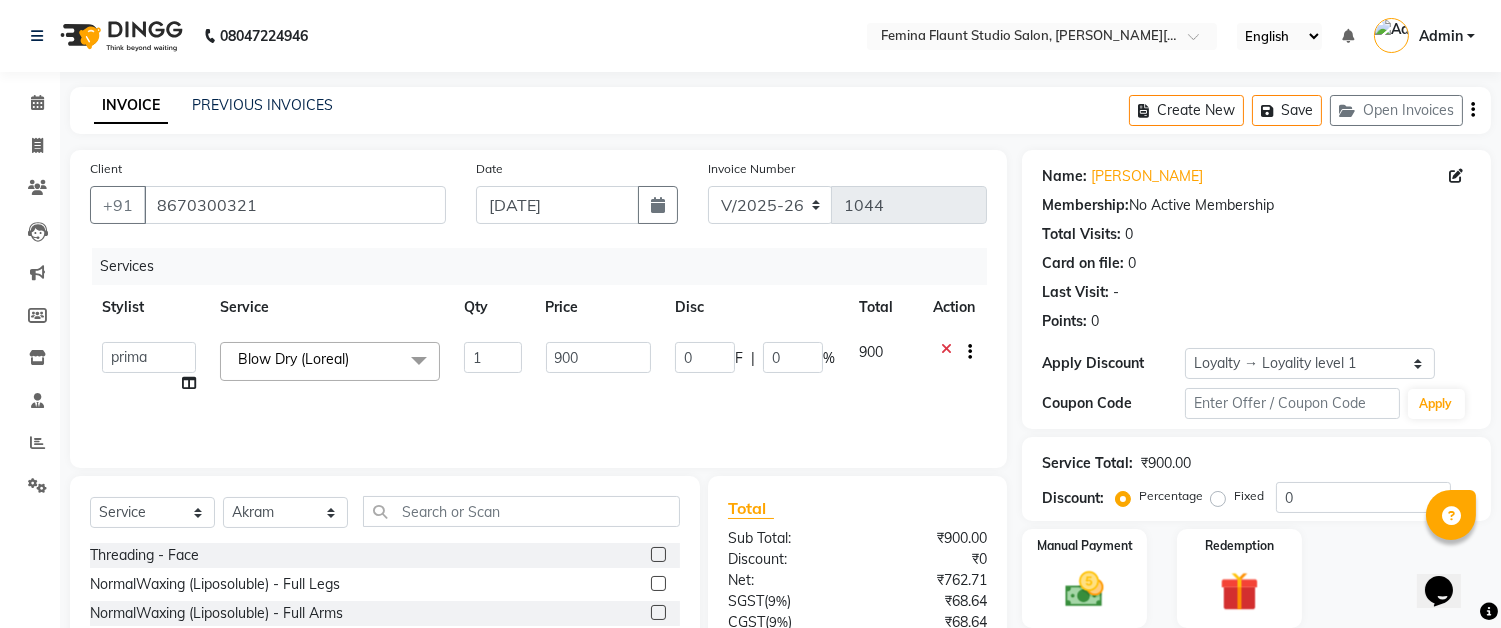 click 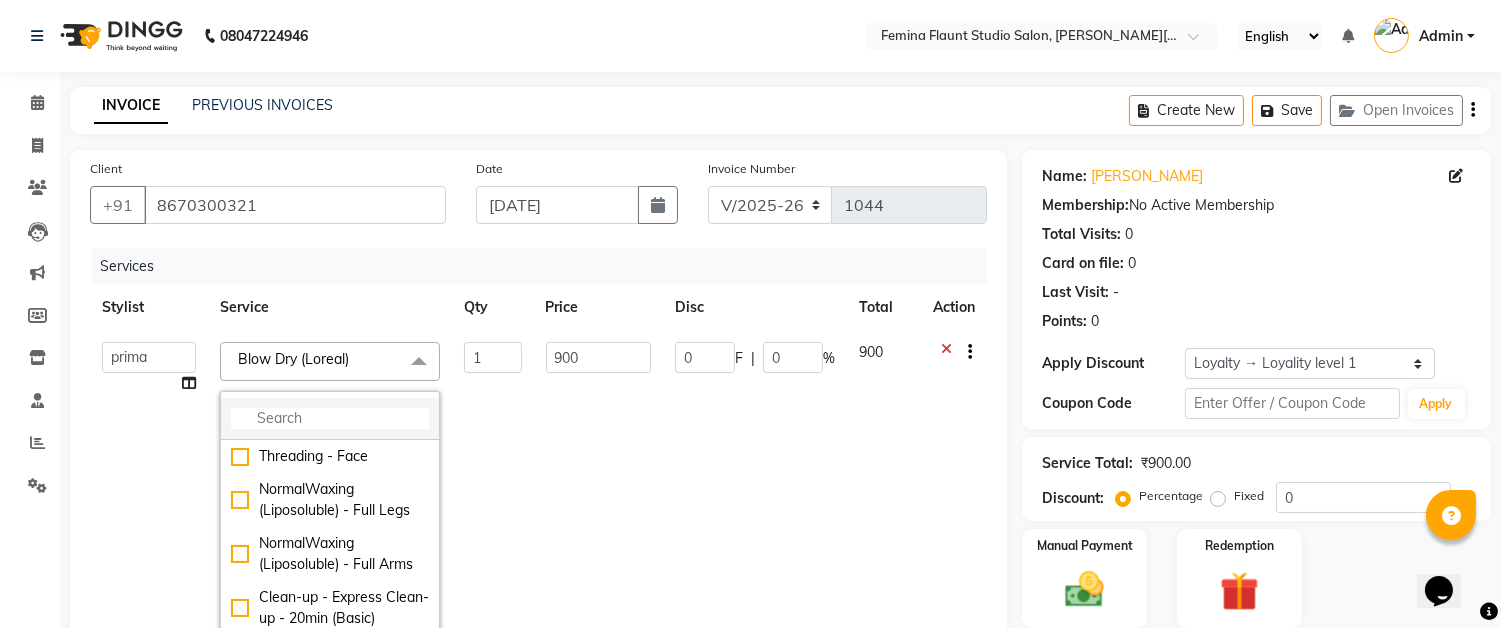 click 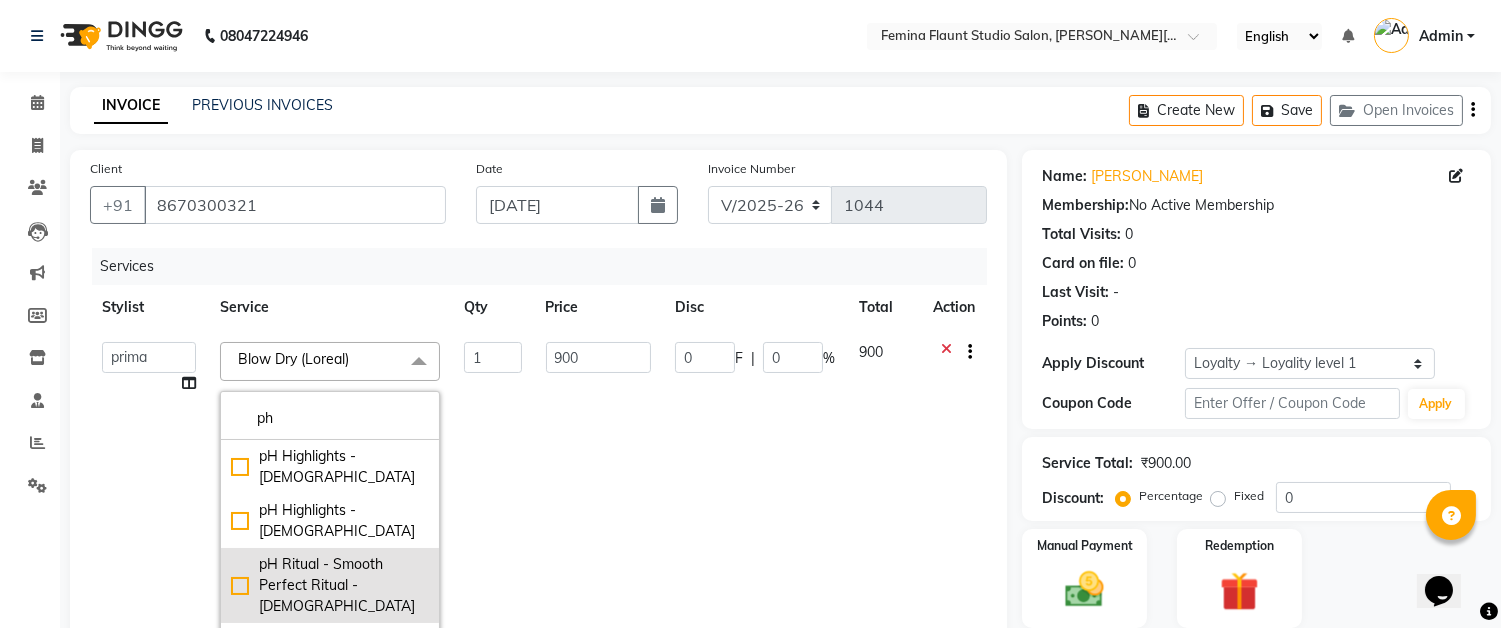 scroll, scrollTop: 333, scrollLeft: 0, axis: vertical 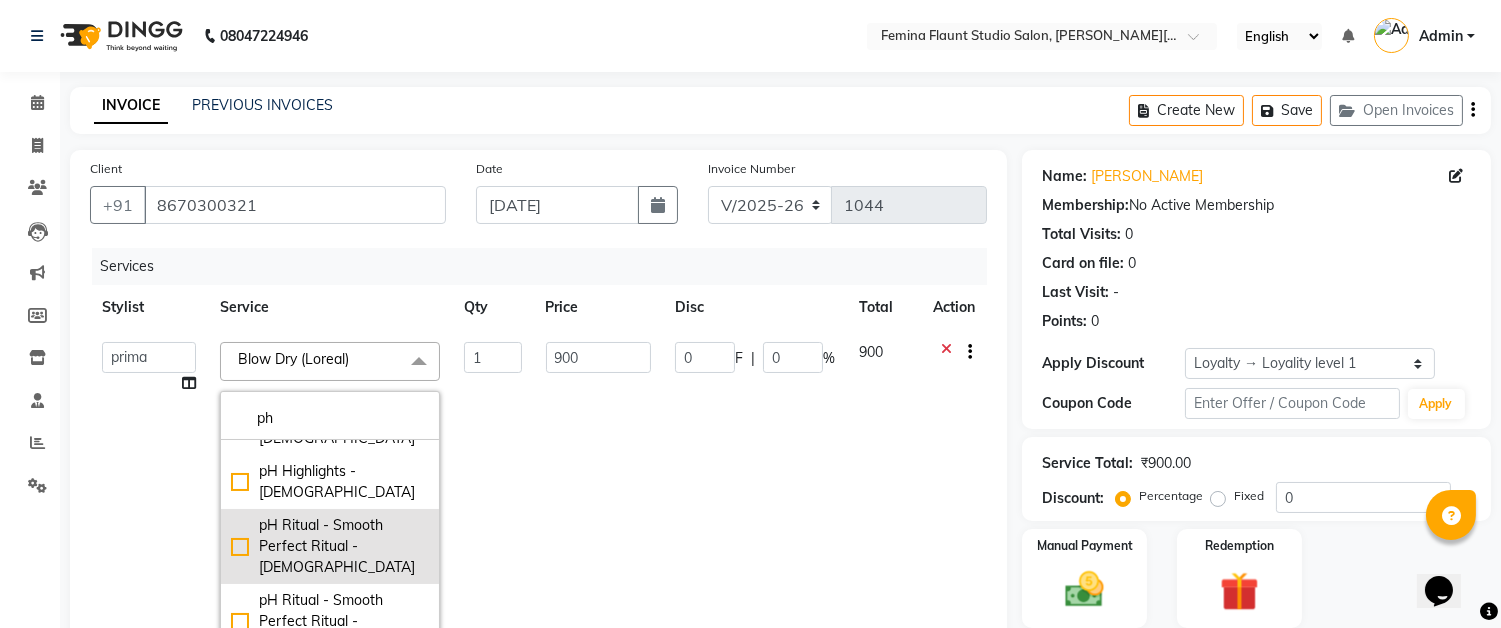 type on "ph" 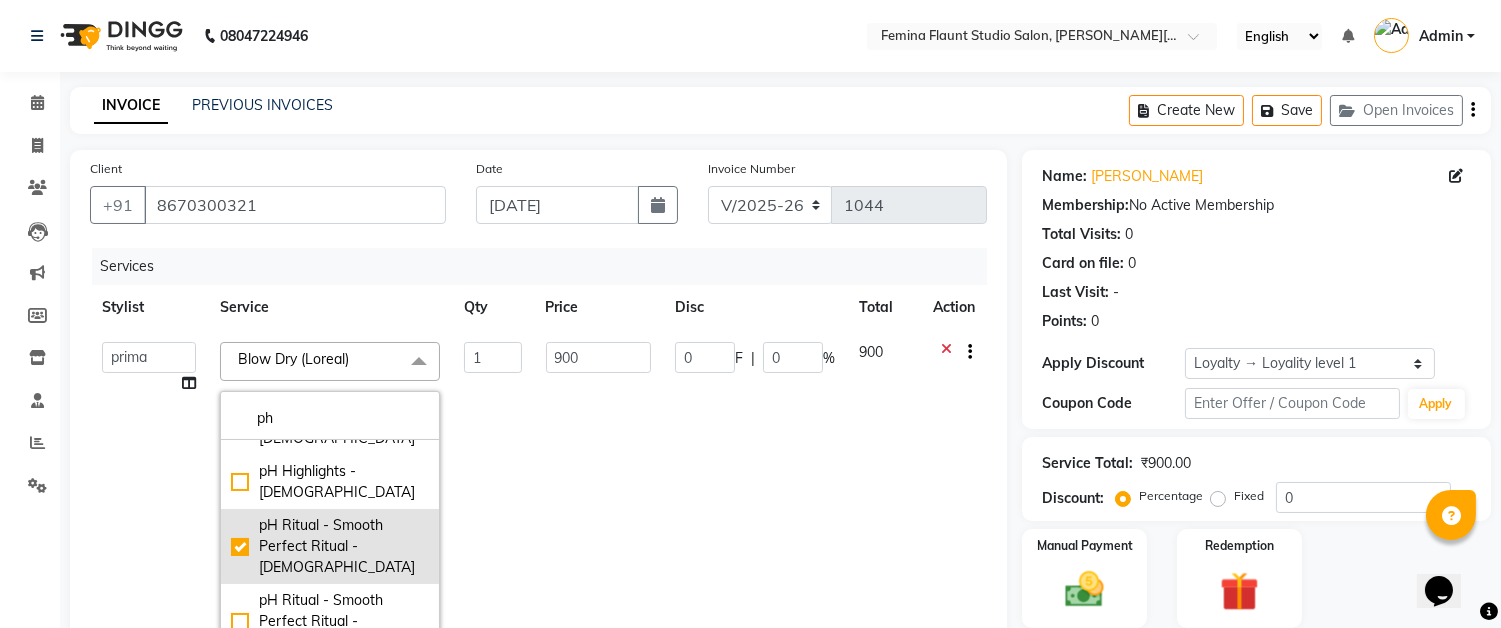 checkbox on "true" 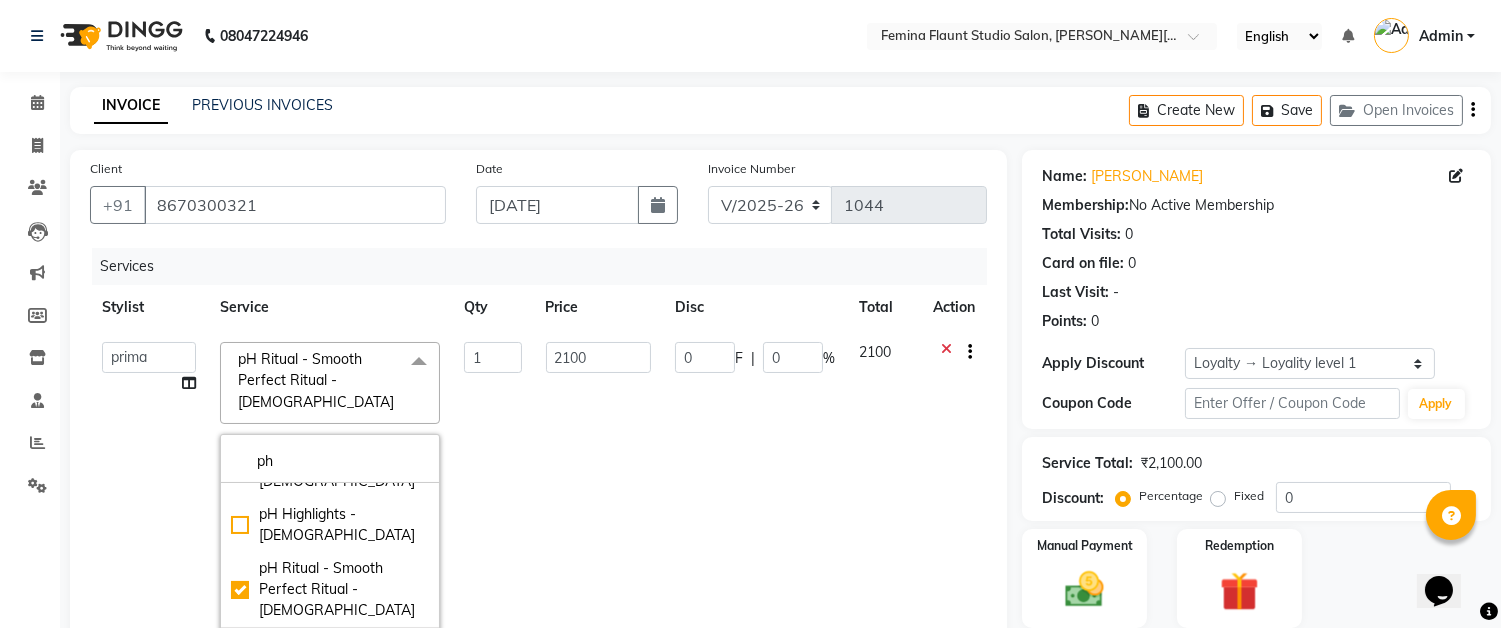 click on "pH Ritual - Smooth Perfect Ritual - [DEMOGRAPHIC_DATA]" 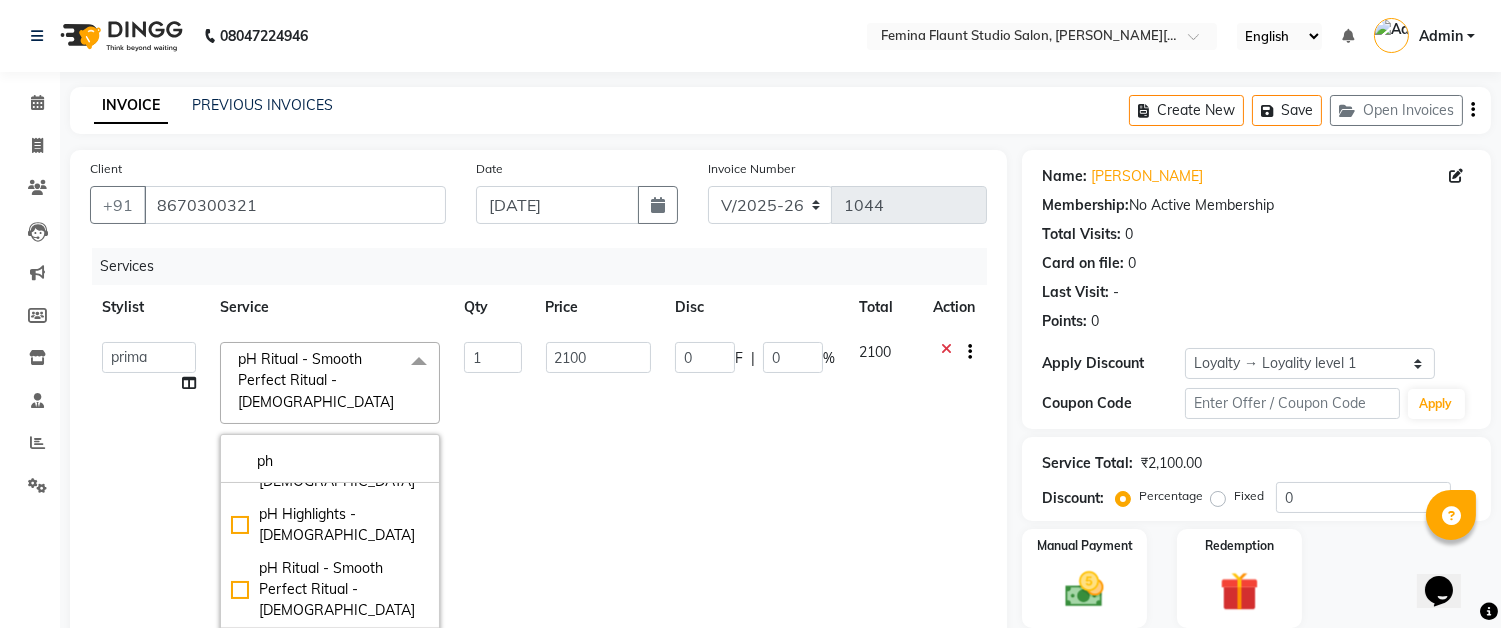 checkbox on "false" 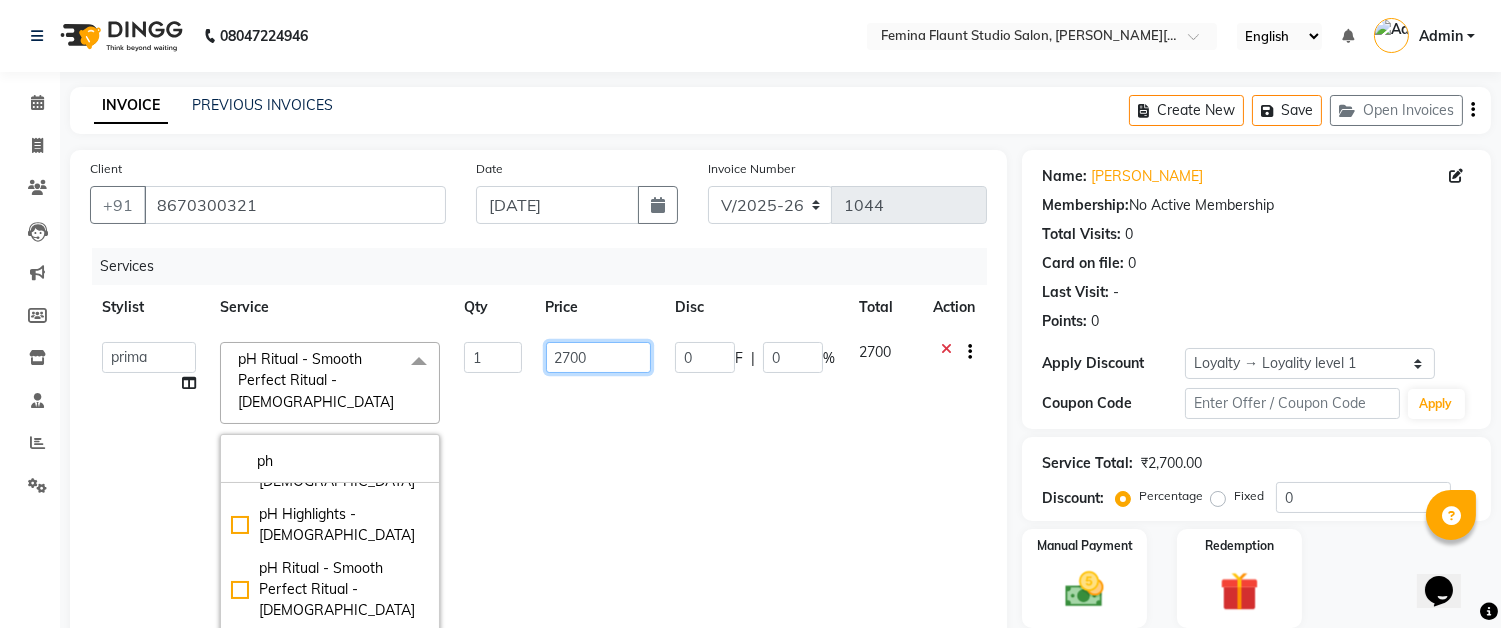 click on "2700" 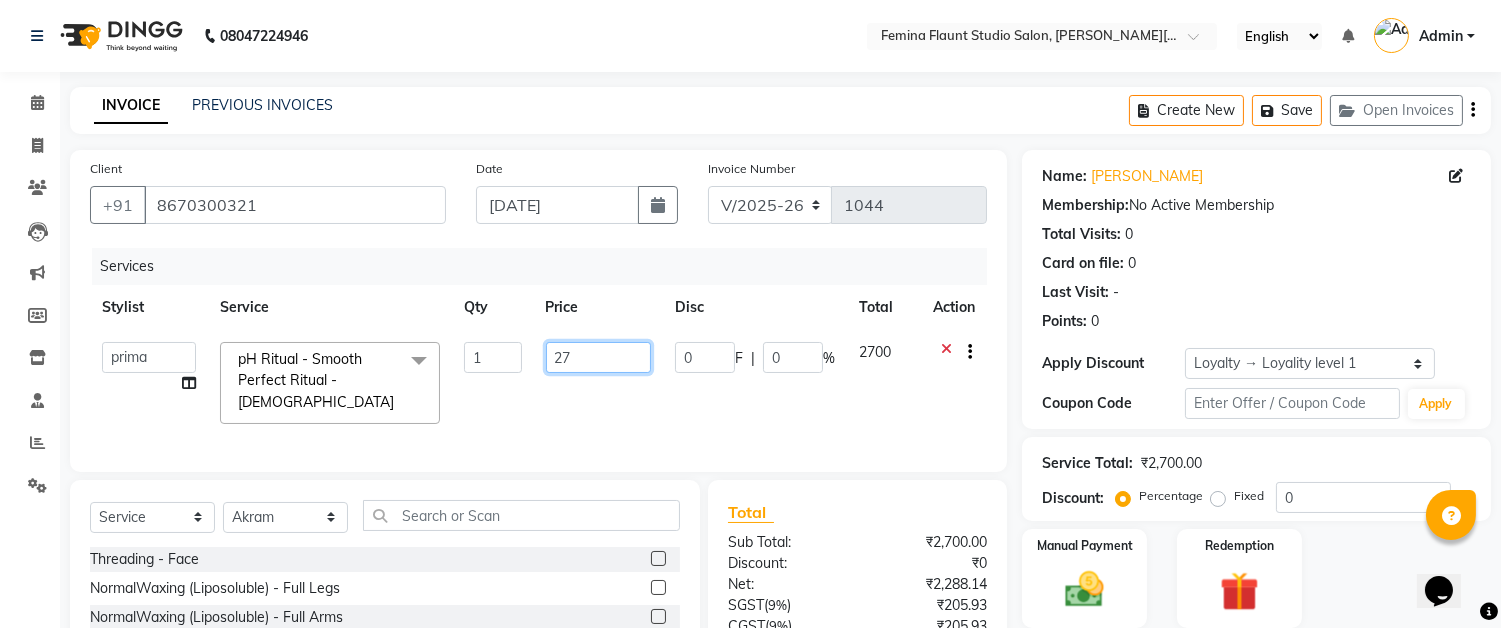 type on "2" 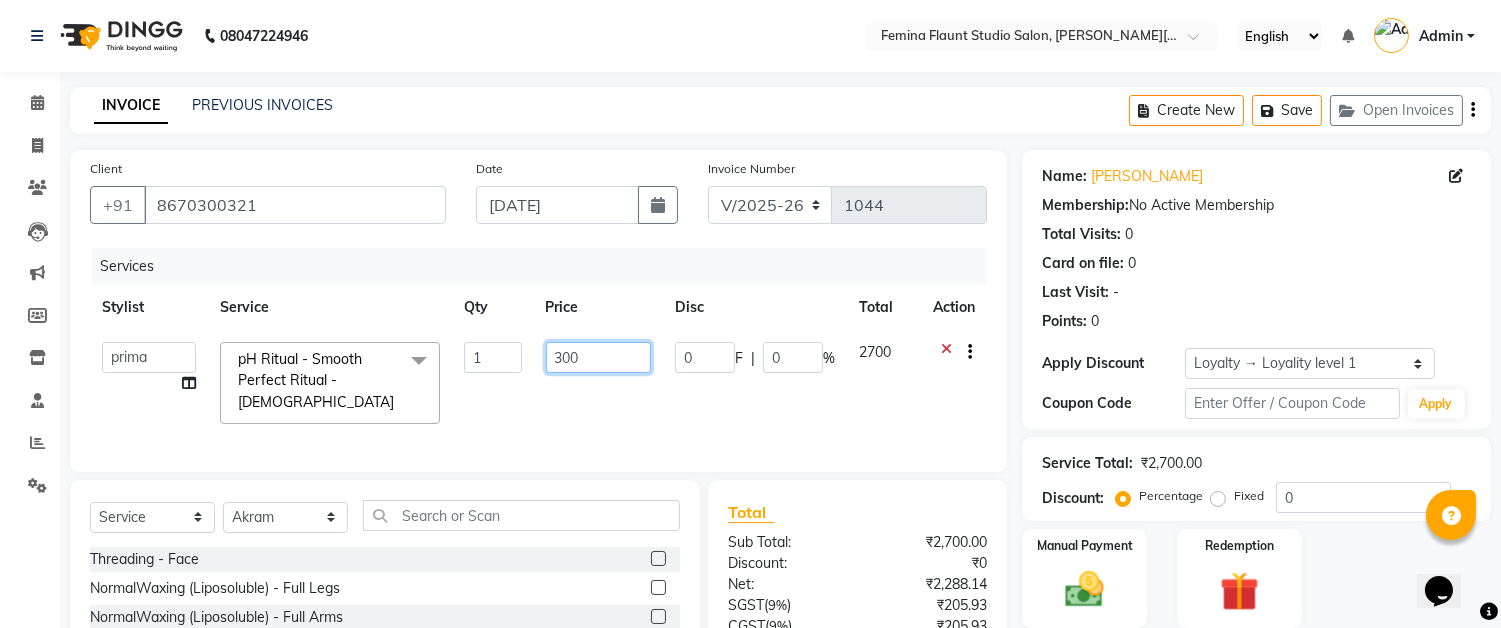 type on "3000" 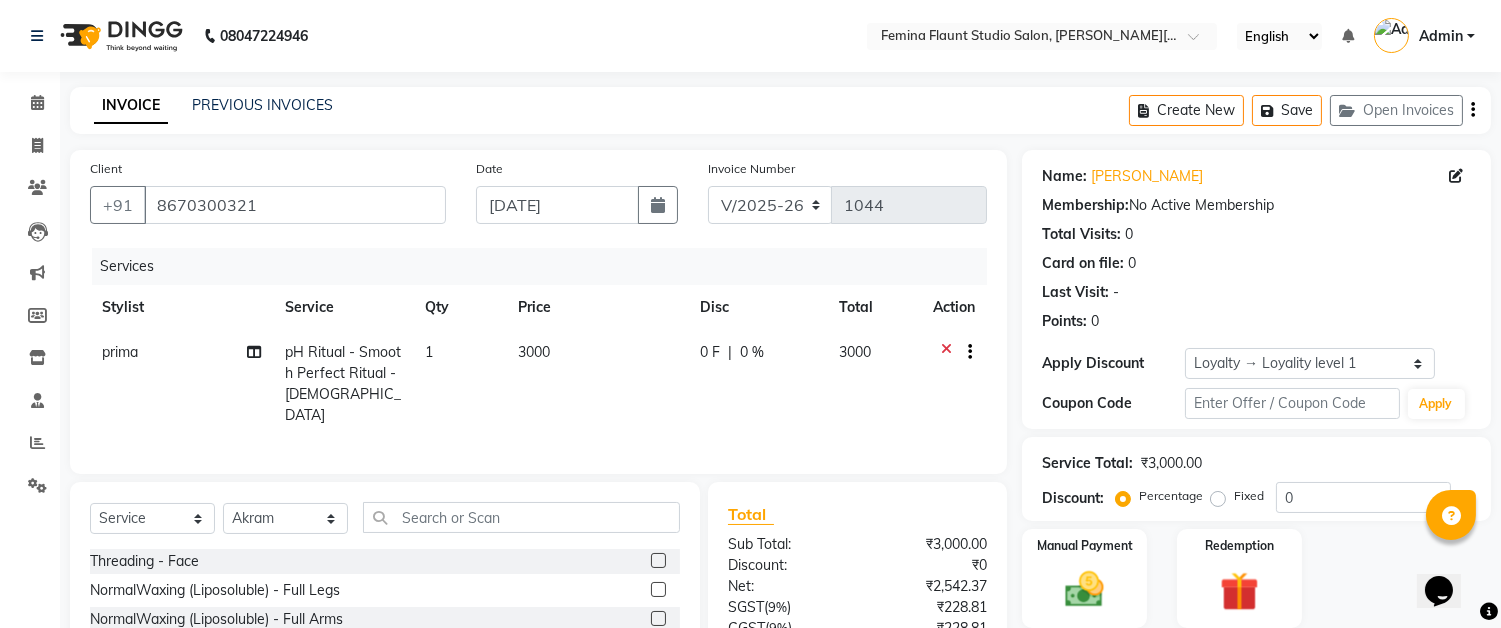 click on "Services Stylist Service Qty Price Disc Total Action prima pH Ritual - Smooth Perfect Ritual - [DEMOGRAPHIC_DATA] 1 3000 0 F | 0 % 3000" 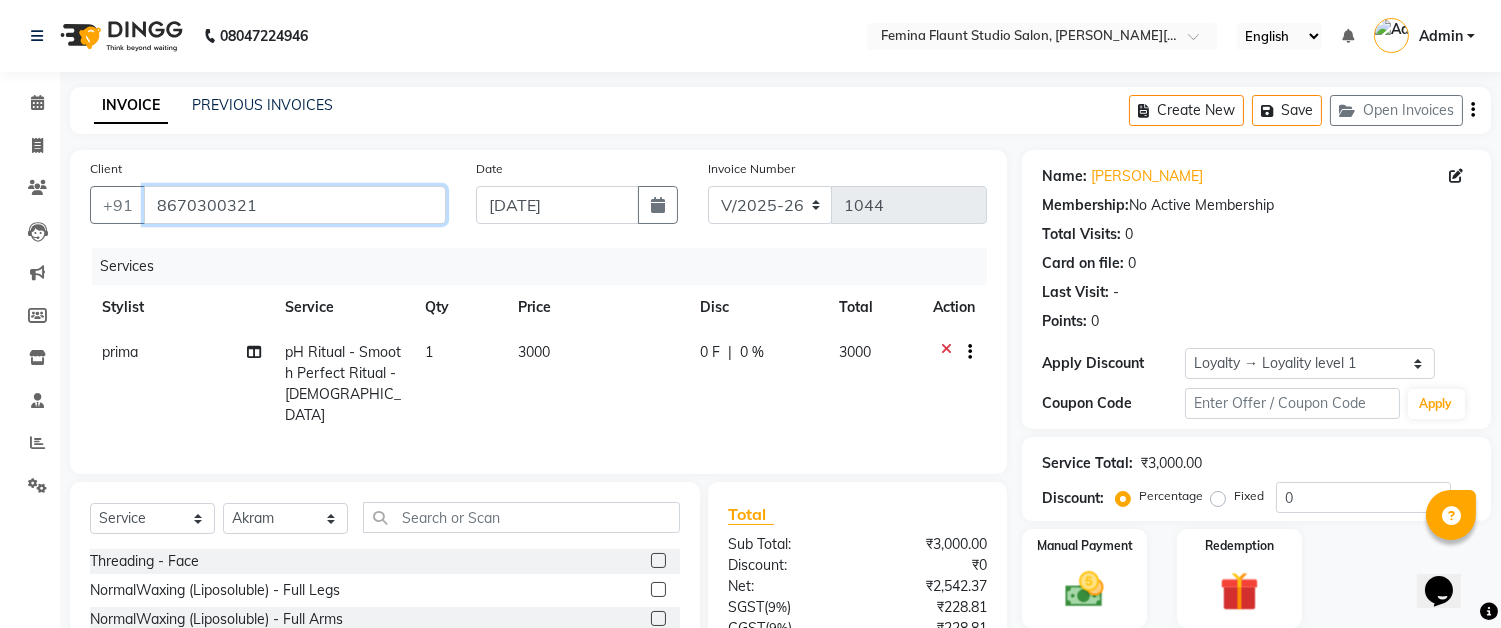 click on "8670300321" at bounding box center (295, 205) 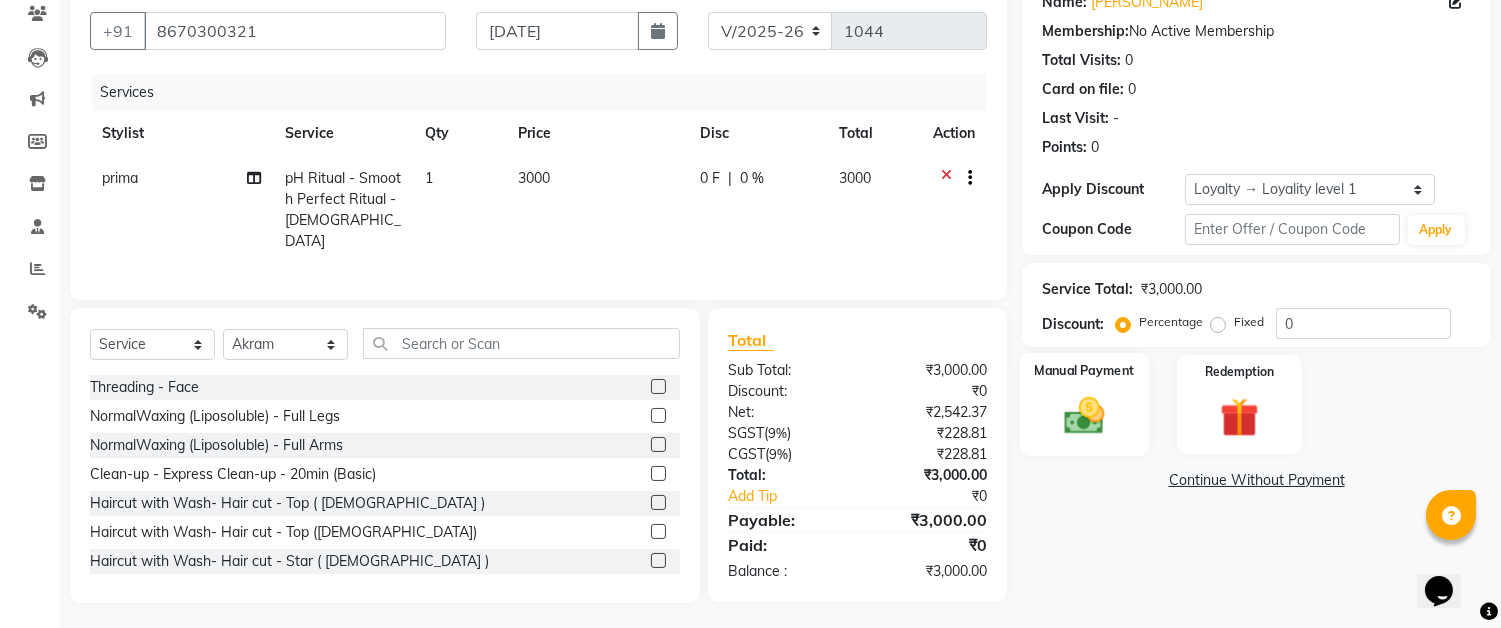 click on "Manual Payment" 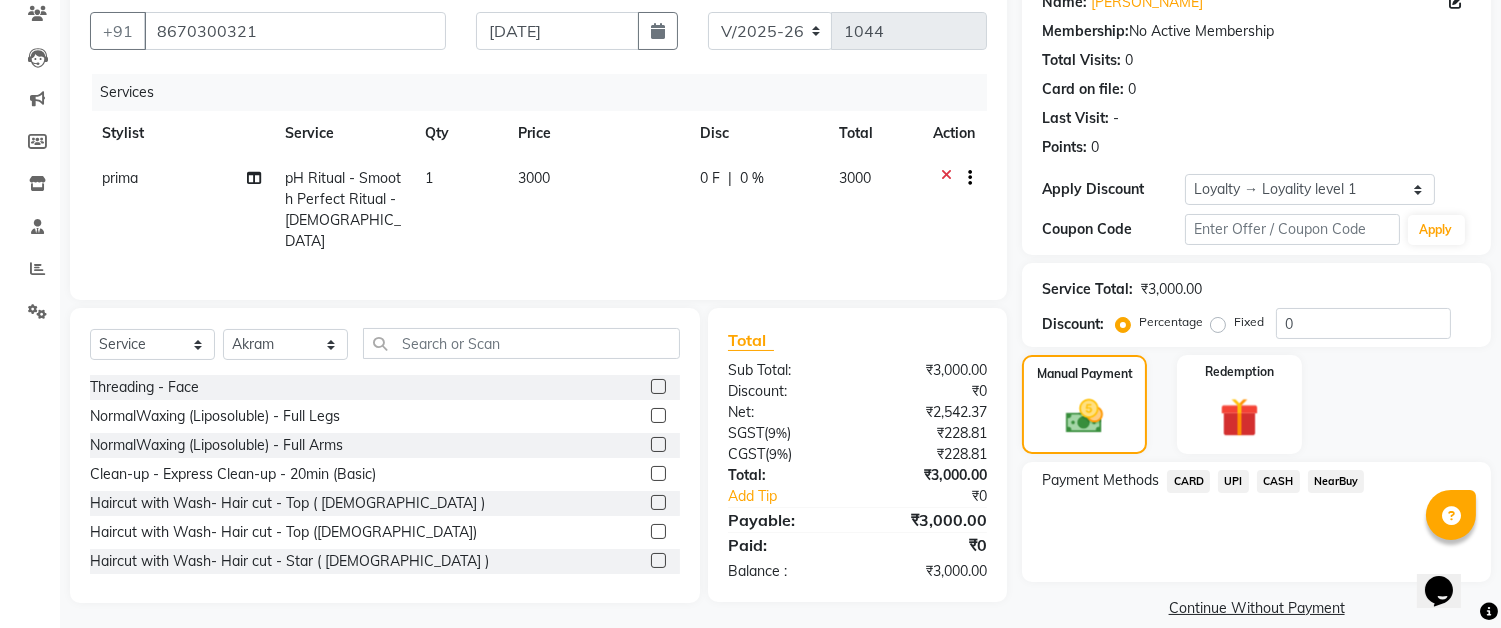 click on "UPI" 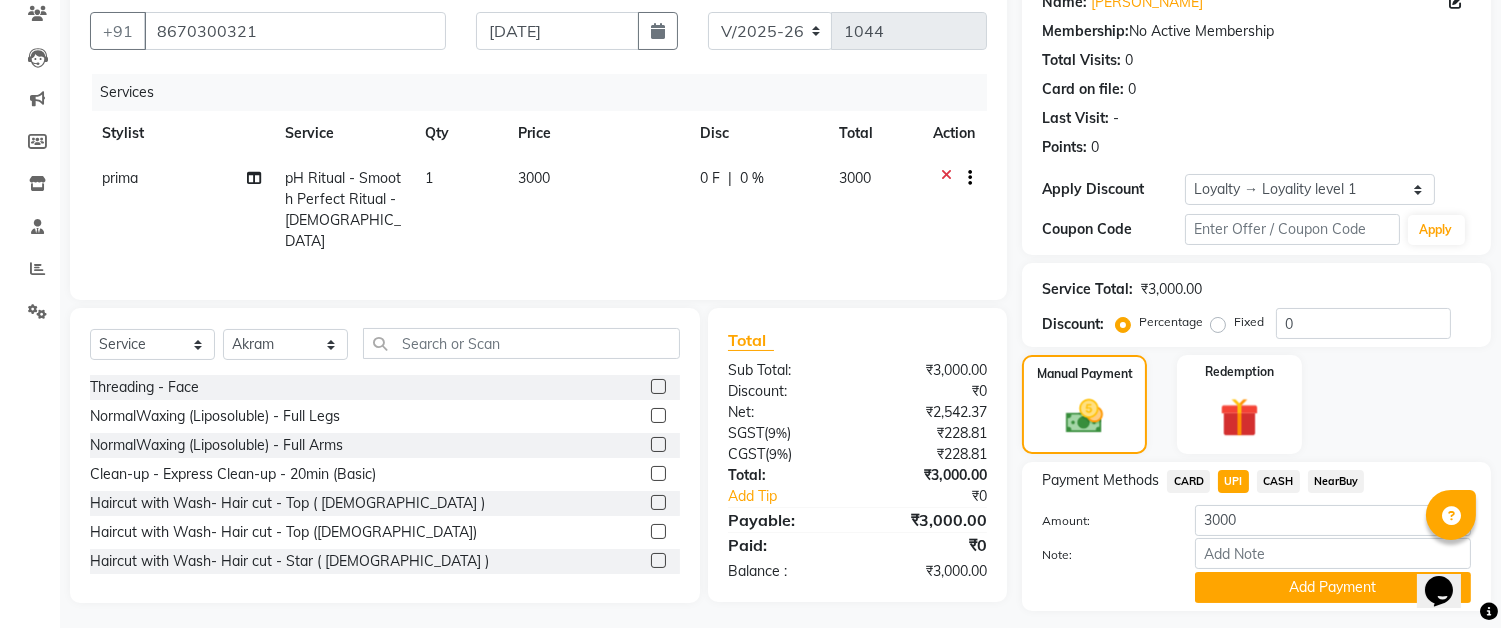 scroll, scrollTop: 226, scrollLeft: 0, axis: vertical 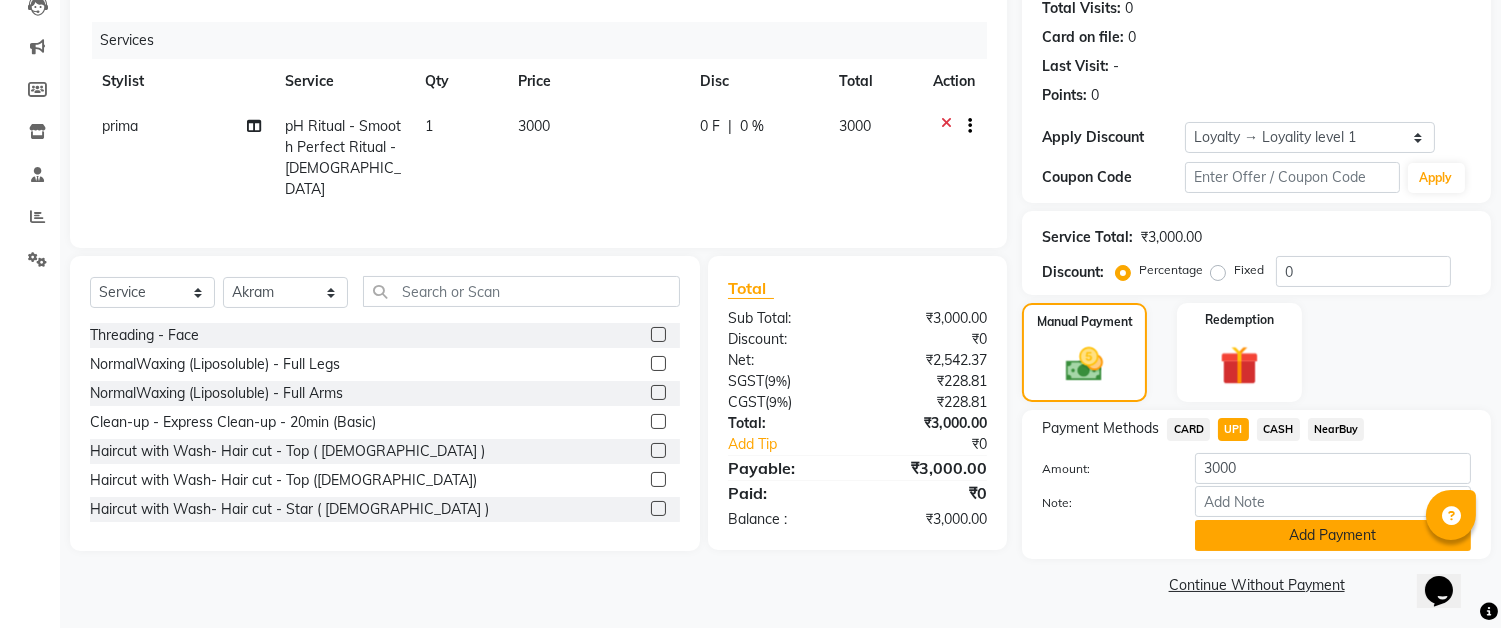 click on "Add Payment" 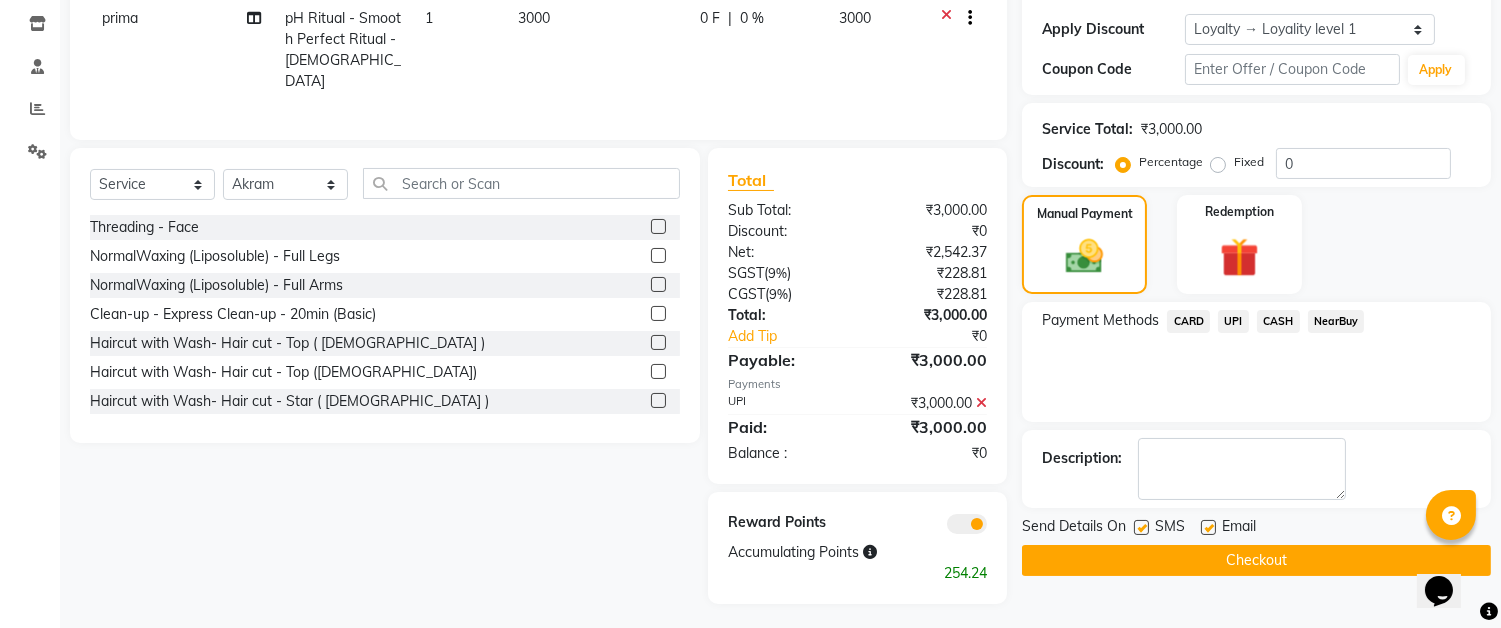 scroll, scrollTop: 335, scrollLeft: 0, axis: vertical 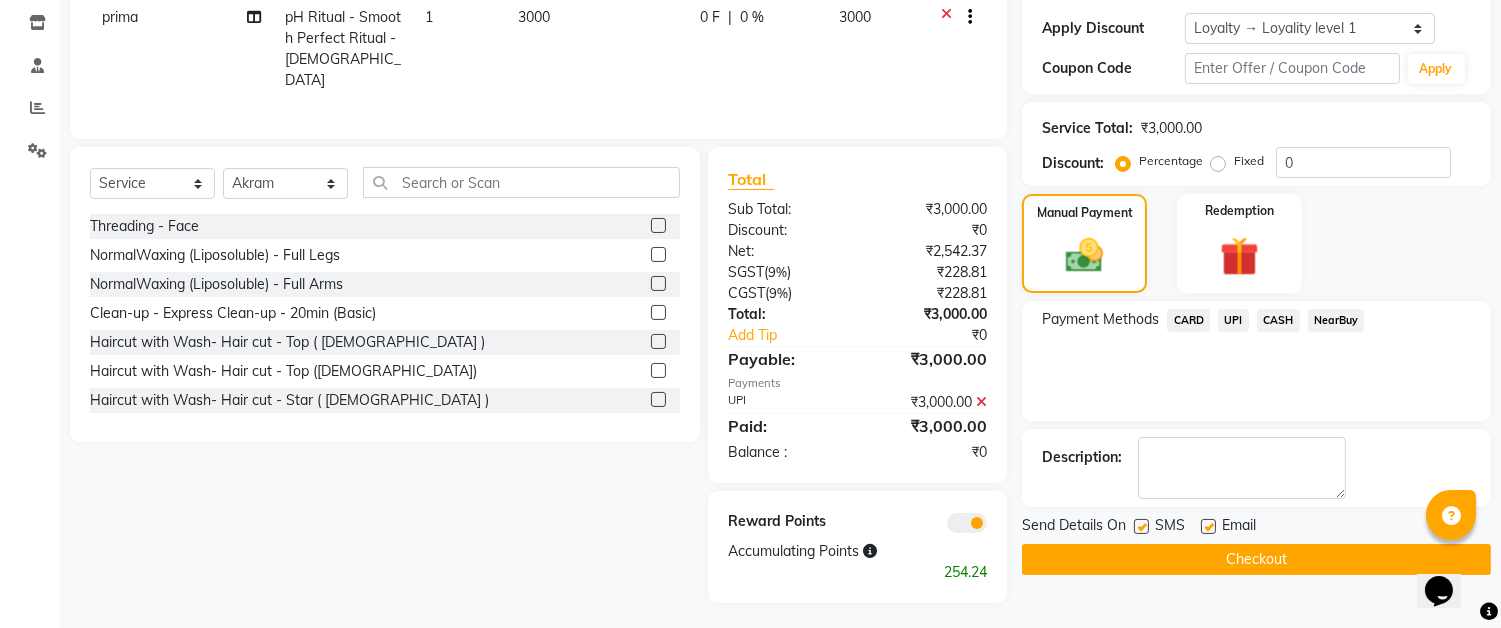 click on "Checkout" 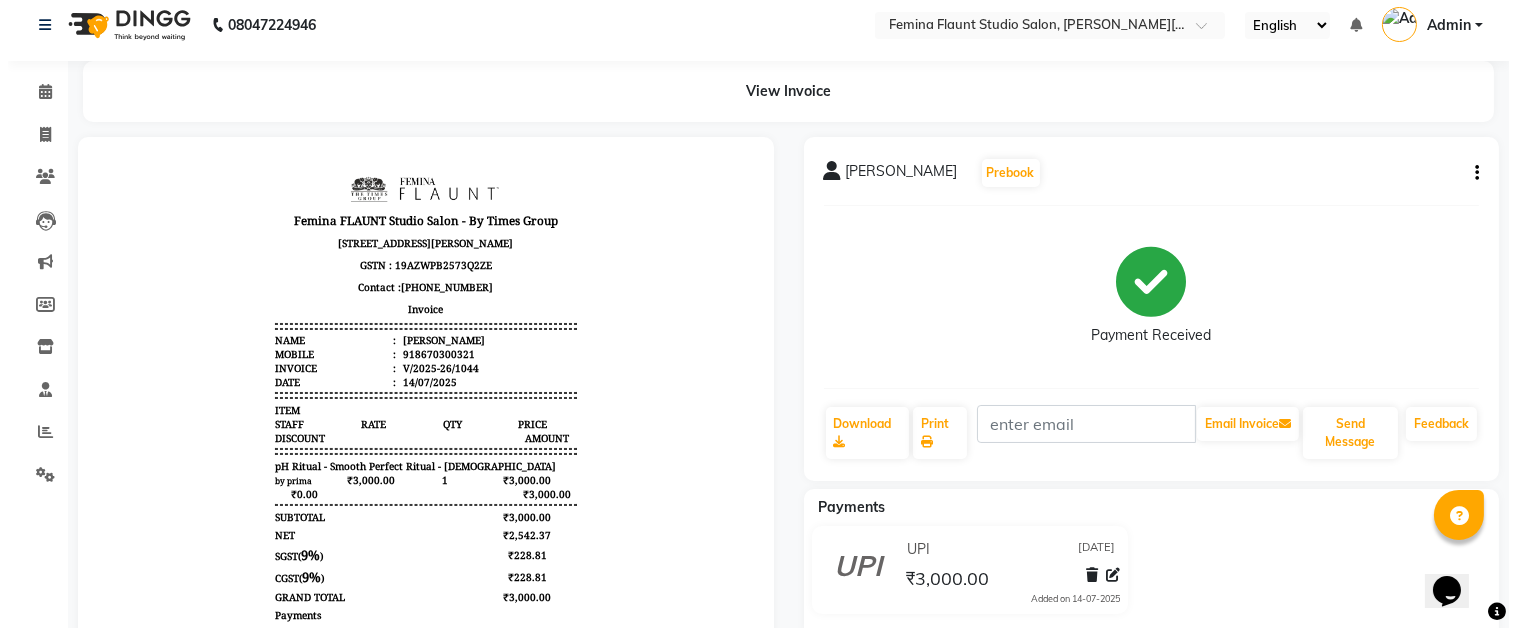 scroll, scrollTop: 0, scrollLeft: 0, axis: both 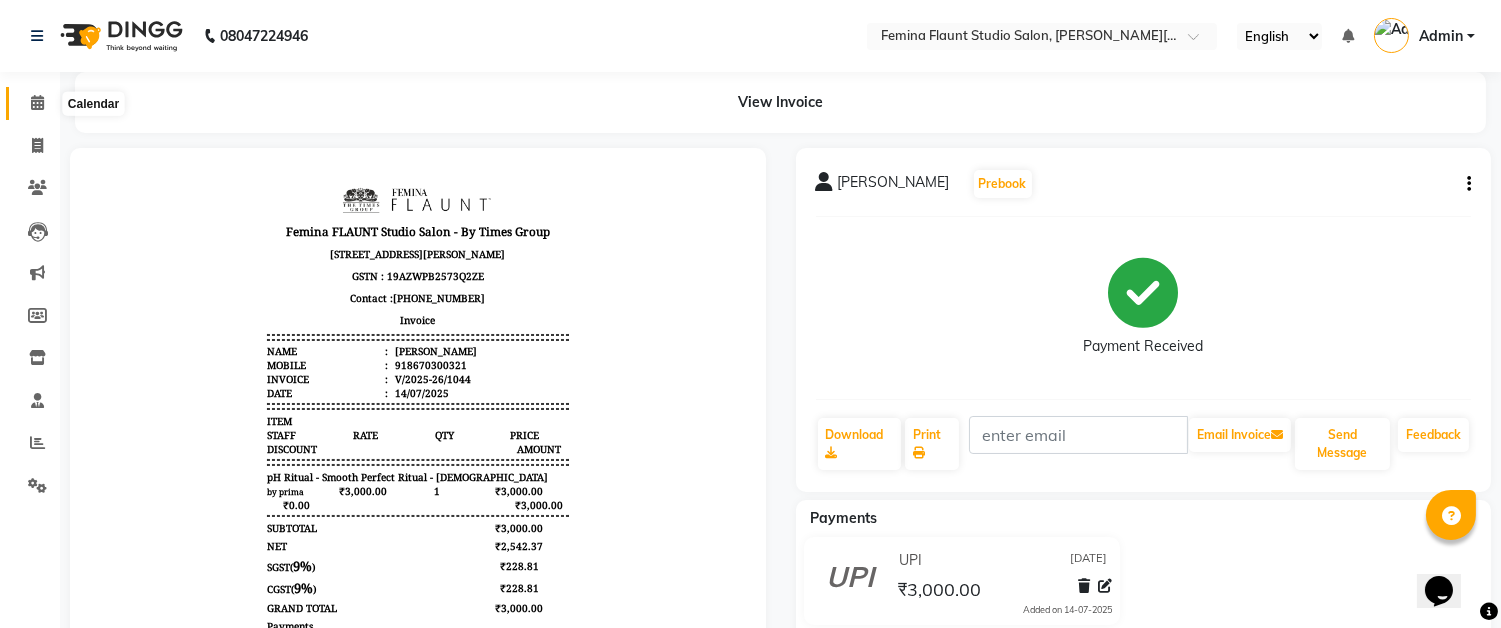 click 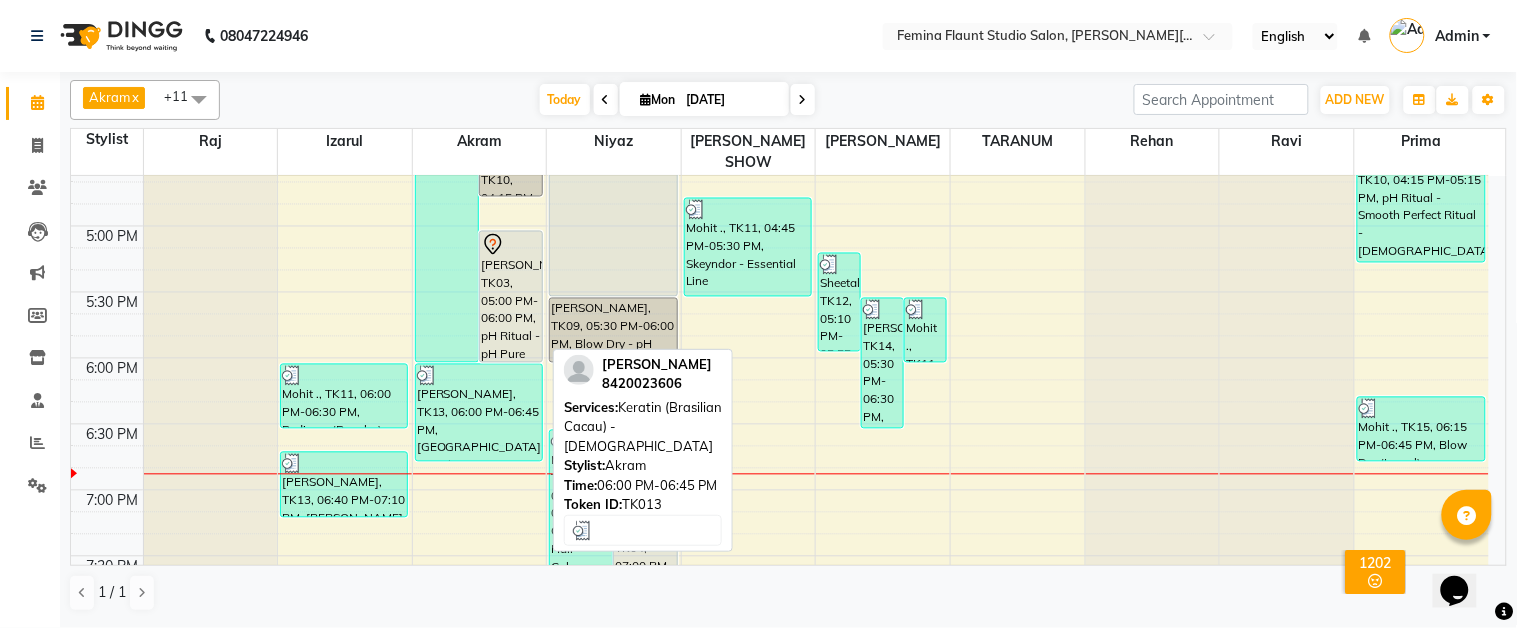 scroll, scrollTop: 972, scrollLeft: 0, axis: vertical 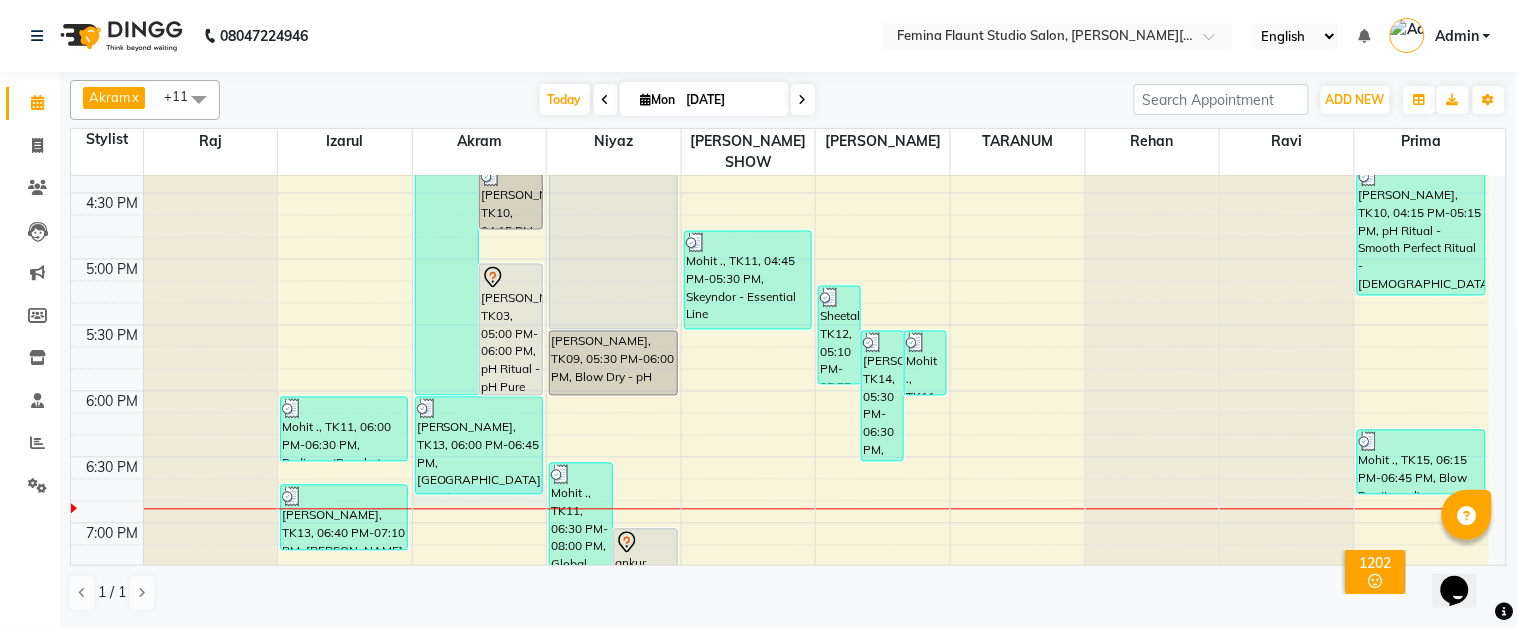 click on "9:00 AM 9:30 AM 10:00 AM 10:30 AM 11:00 AM 11:30 AM 12:00 PM 12:30 PM 1:00 PM 1:30 PM 2:00 PM 2:30 PM 3:00 PM 3:30 PM 4:00 PM 4:30 PM 5:00 PM 5:30 PM 6:00 PM 6:30 PM 7:00 PM 7:30 PM 8:00 PM 8:30 PM 9:00 PM 9:30 PM     [PERSON_NAME], TK07, 03:30 PM-04:00 PM, Pedicure (Regular)     Mohit ., TK11, 06:00 PM-06:30 PM, Pedicure (Regular)     [PERSON_NAME], TK13, 06:40 PM-07:10 PM, [PERSON_NAME] Trimming     [PERSON_NAME], TK13, 03:00 PM-06:00 PM, Hair [MEDICAL_DATA] - [DEMOGRAPHIC_DATA]     [PERSON_NAME], TK10, 04:15 PM-04:45 PM, Blow Dry (Loreal)             [PERSON_NAME], TK03, 05:00 PM-06:00 PM, pH Ritual - pH Pure Repair Treatment - [DEMOGRAPHIC_DATA]     [PERSON_NAME], TK02, 12:00 PM-03:00 PM, Hair [MEDICAL_DATA] - [DEMOGRAPHIC_DATA]     [PERSON_NAME], TK13, 06:00 PM-06:45 PM, [GEOGRAPHIC_DATA] (Brasilian Cacau) - [DEMOGRAPHIC_DATA]     Mohit ., TK11, 06:30 PM-08:00 PM, Global Hair Colour - Inoa - [DEMOGRAPHIC_DATA],Stylist Level 2 haircut(Senior) - [DEMOGRAPHIC_DATA]             ankur, TK04, 07:00 PM-07:45 PM, Stylist Level 2 haircut(Senior) - [DEMOGRAPHIC_DATA]     [PERSON_NAME], TK01, 11:00 AM-11:45 AM, Stylist Level 2 haircut(Senior) - [DEMOGRAPHIC_DATA]" at bounding box center (780, 61) 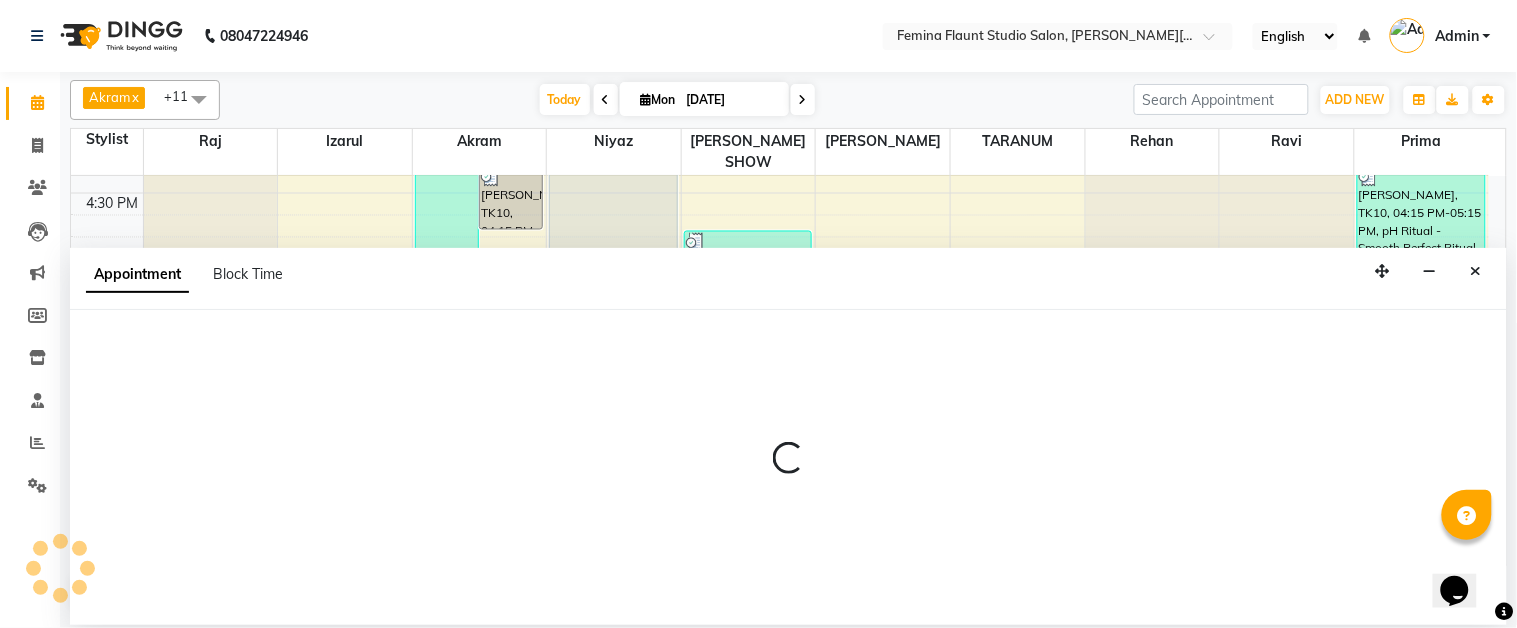 select on "83059" 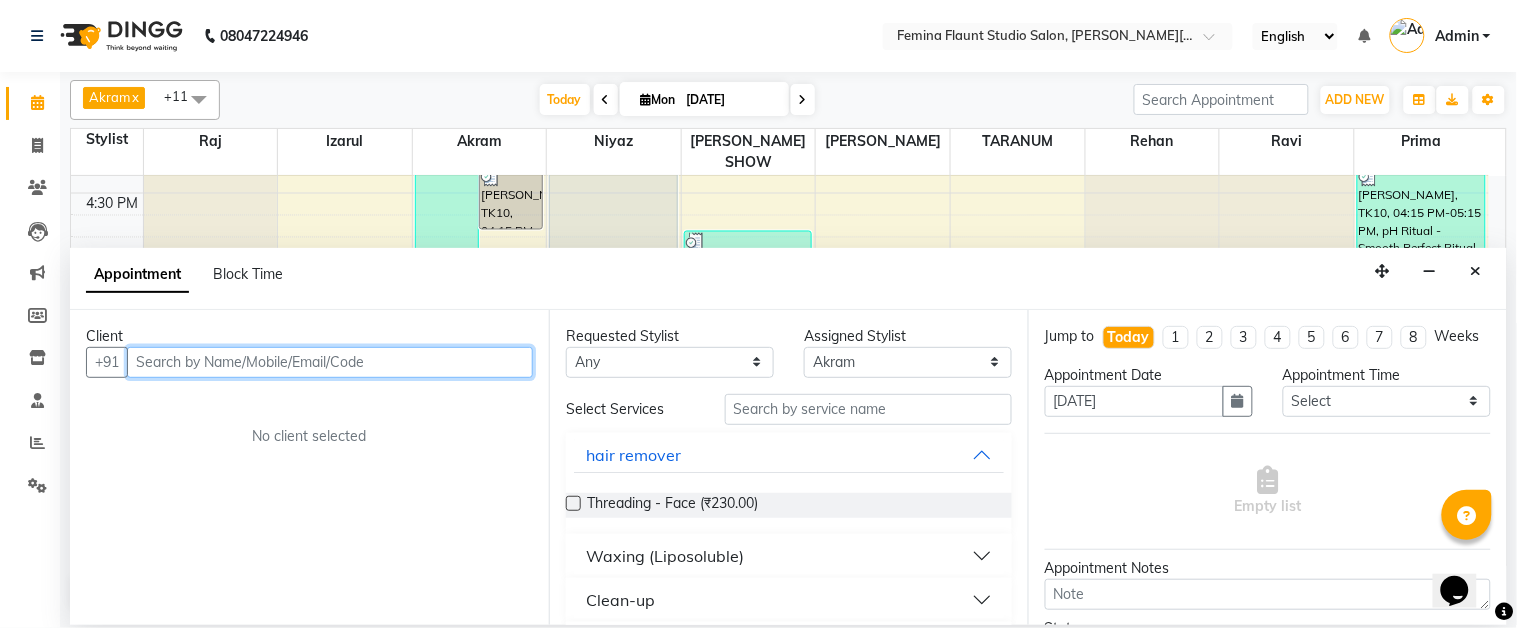click at bounding box center (330, 362) 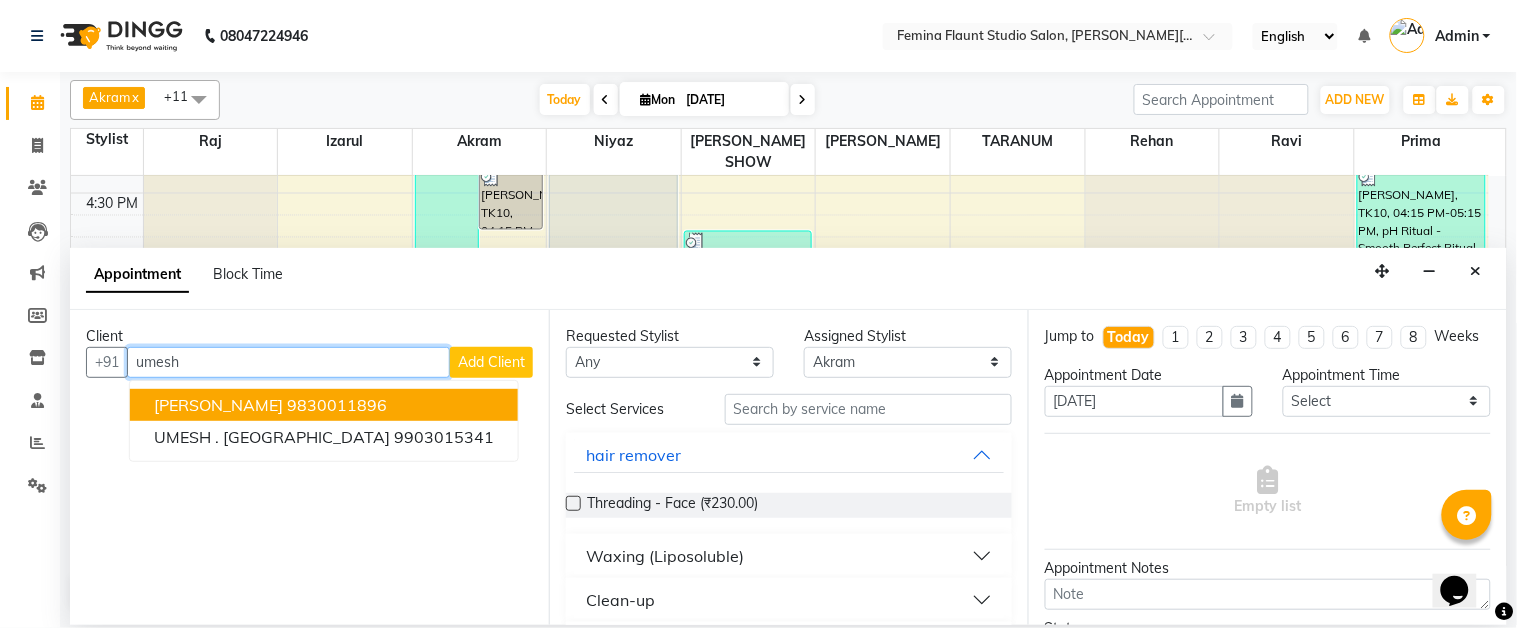 click on "9830011896" at bounding box center (337, 405) 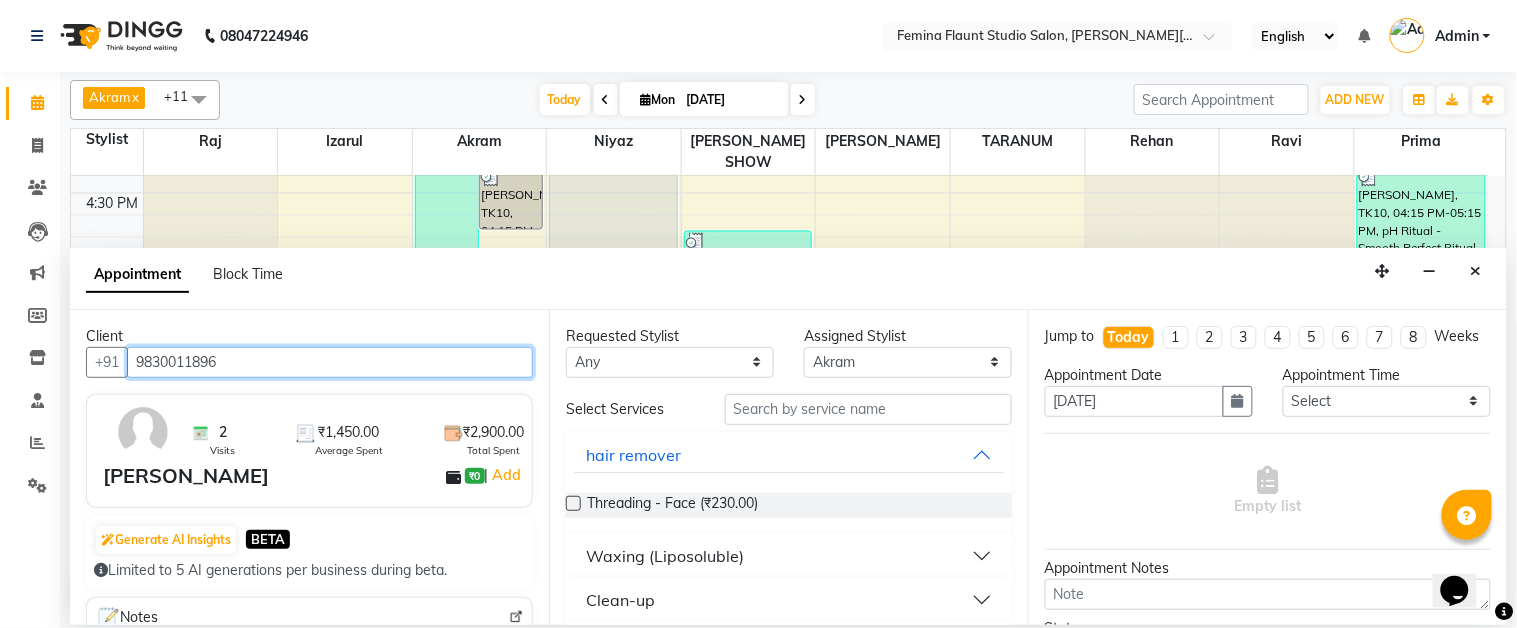 type on "9830011896" 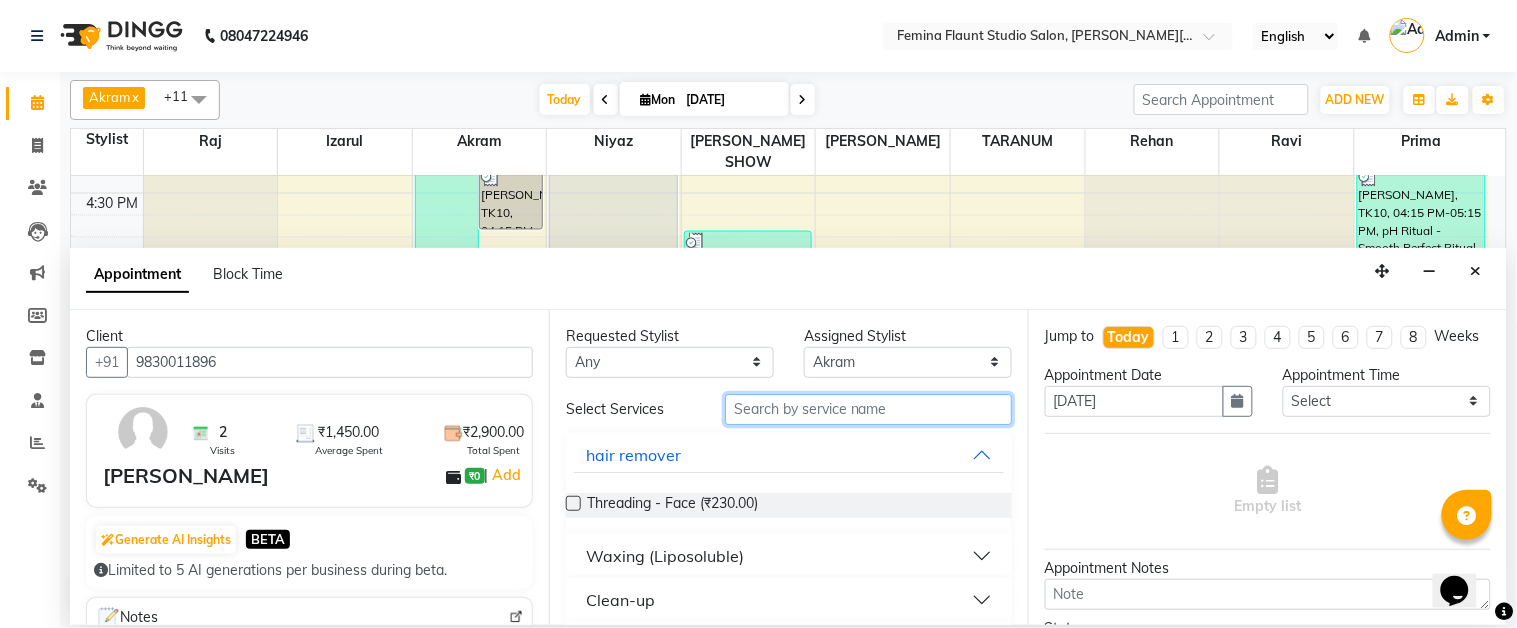 click at bounding box center (868, 409) 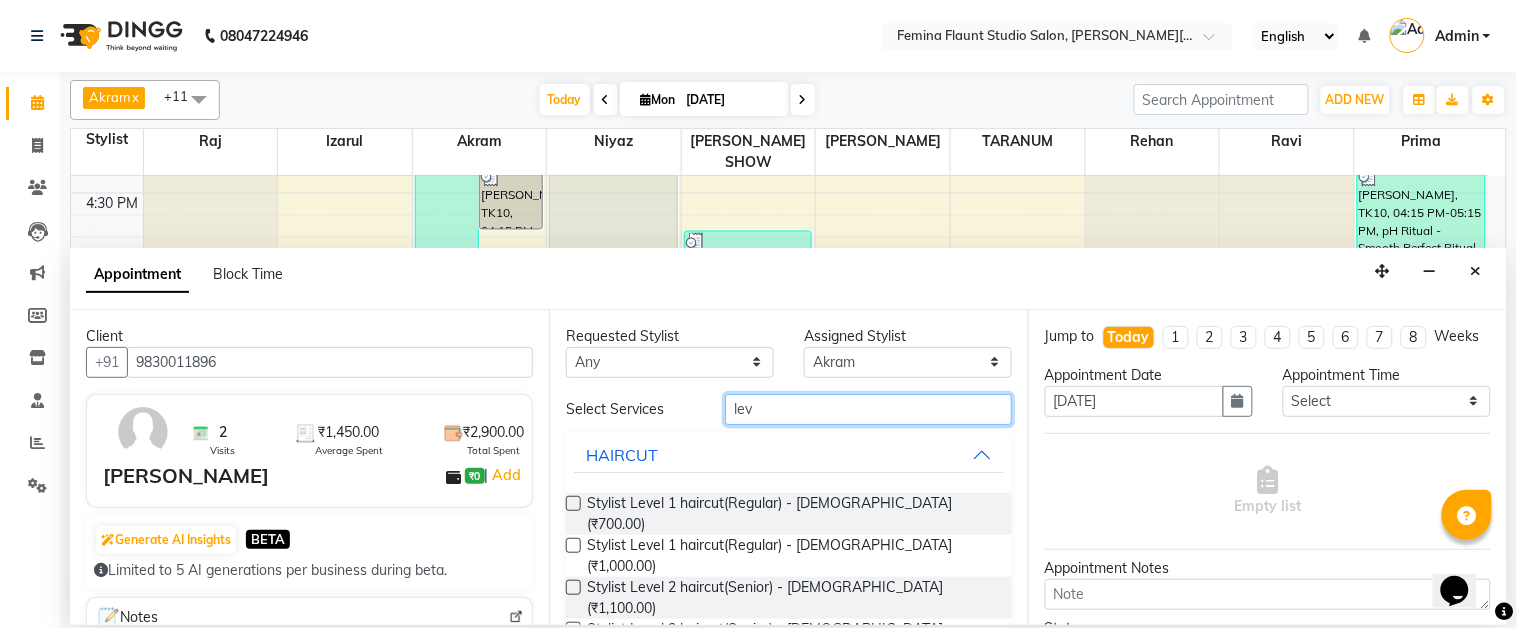 type on "lev" 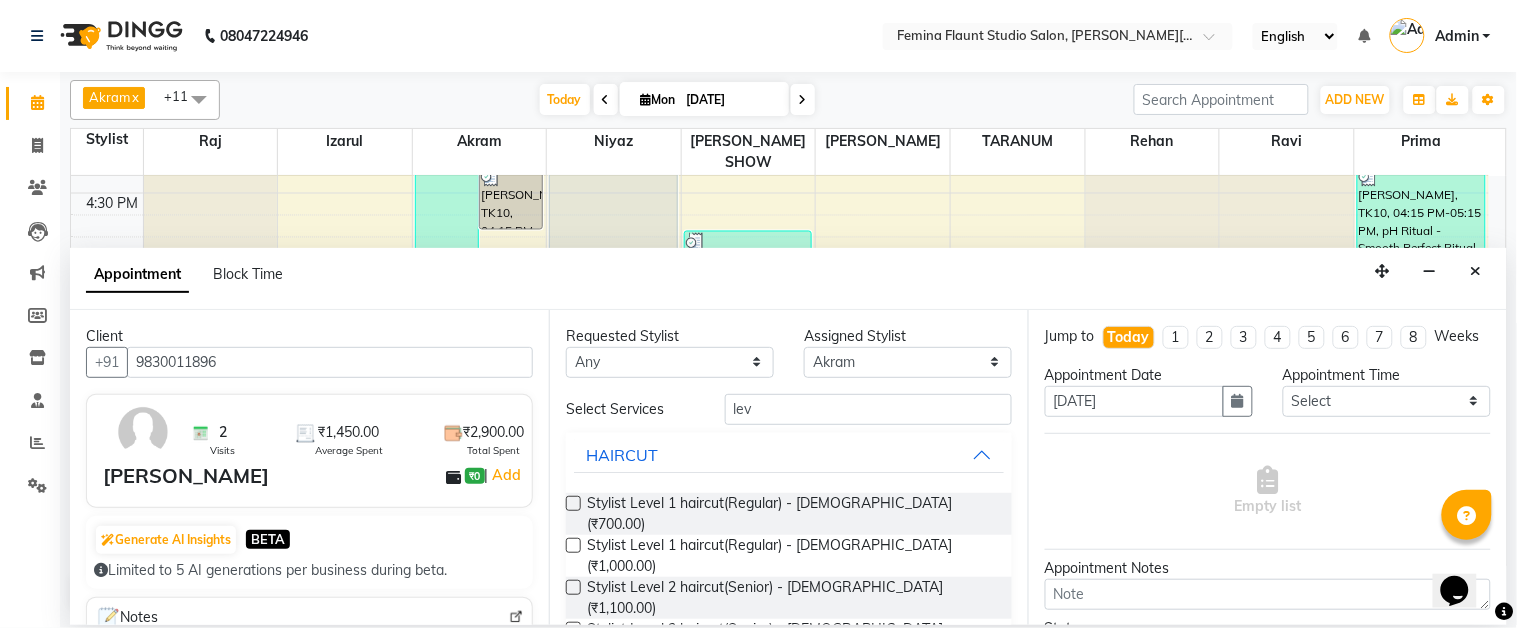 click at bounding box center (573, 587) 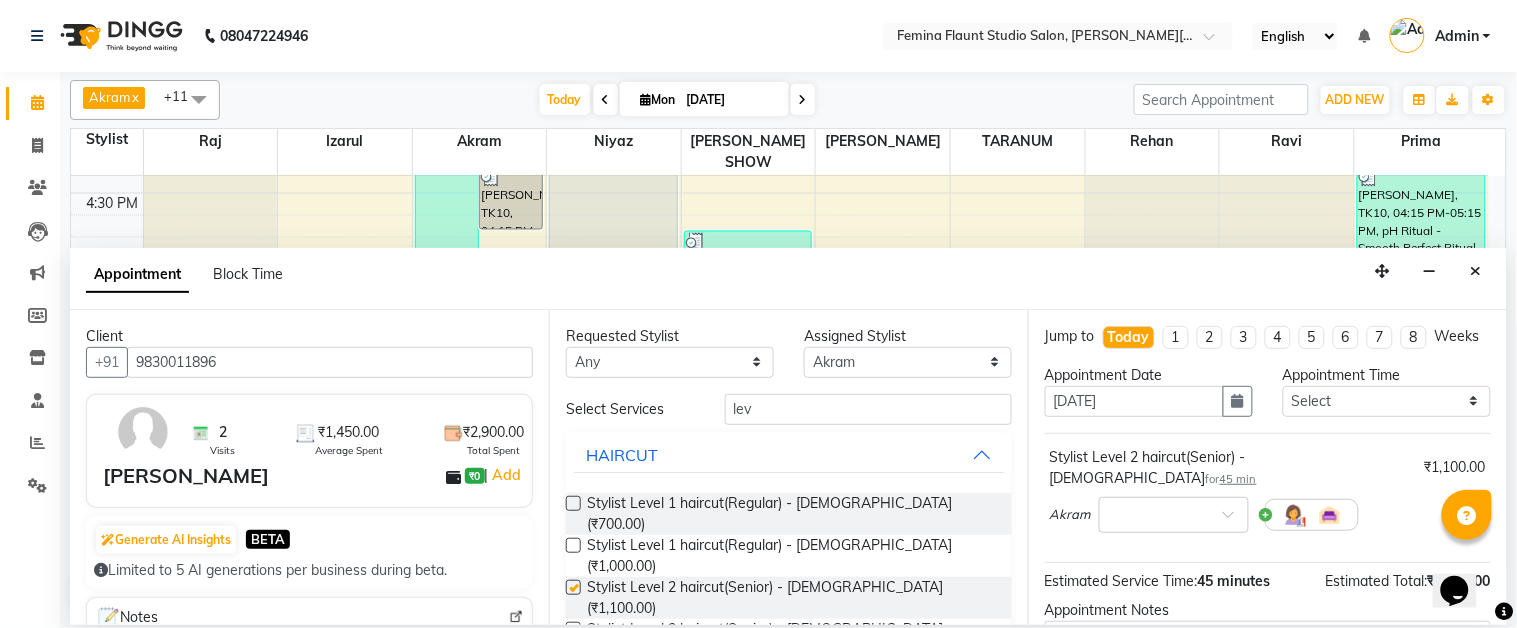 checkbox on "false" 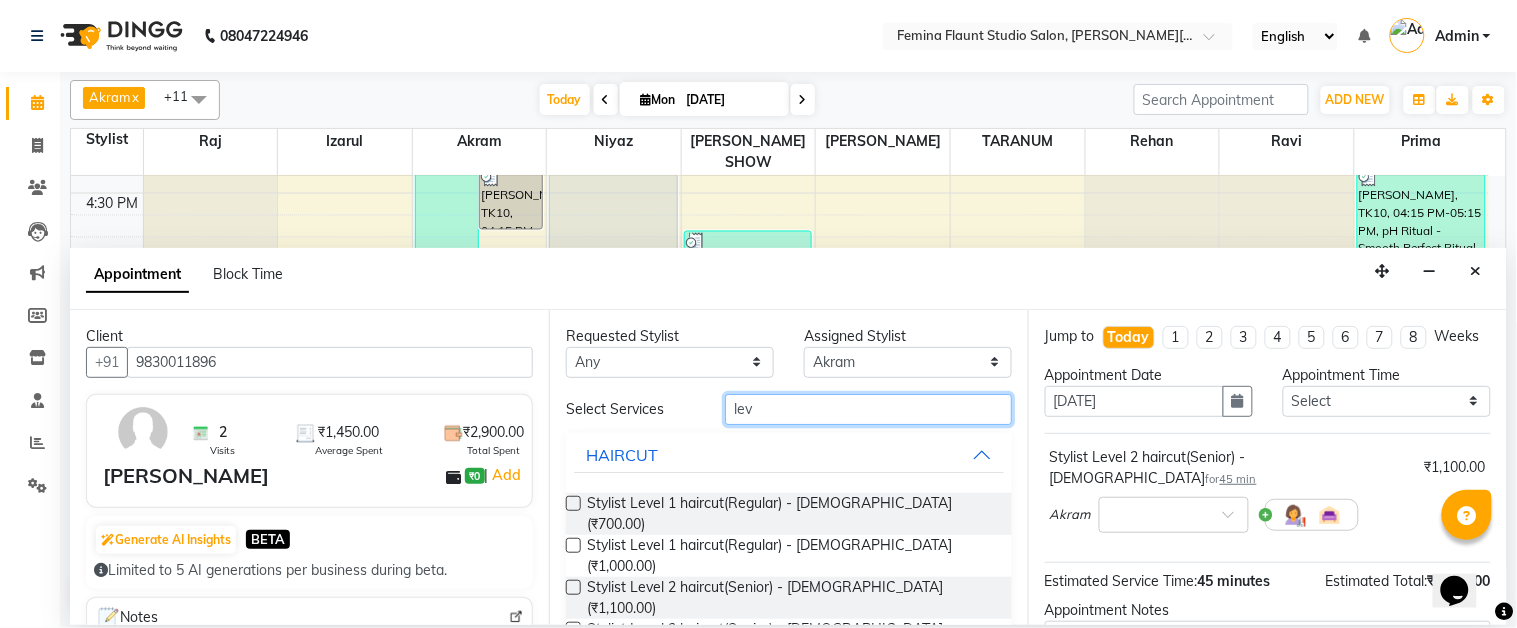 click on "lev" at bounding box center (868, 409) 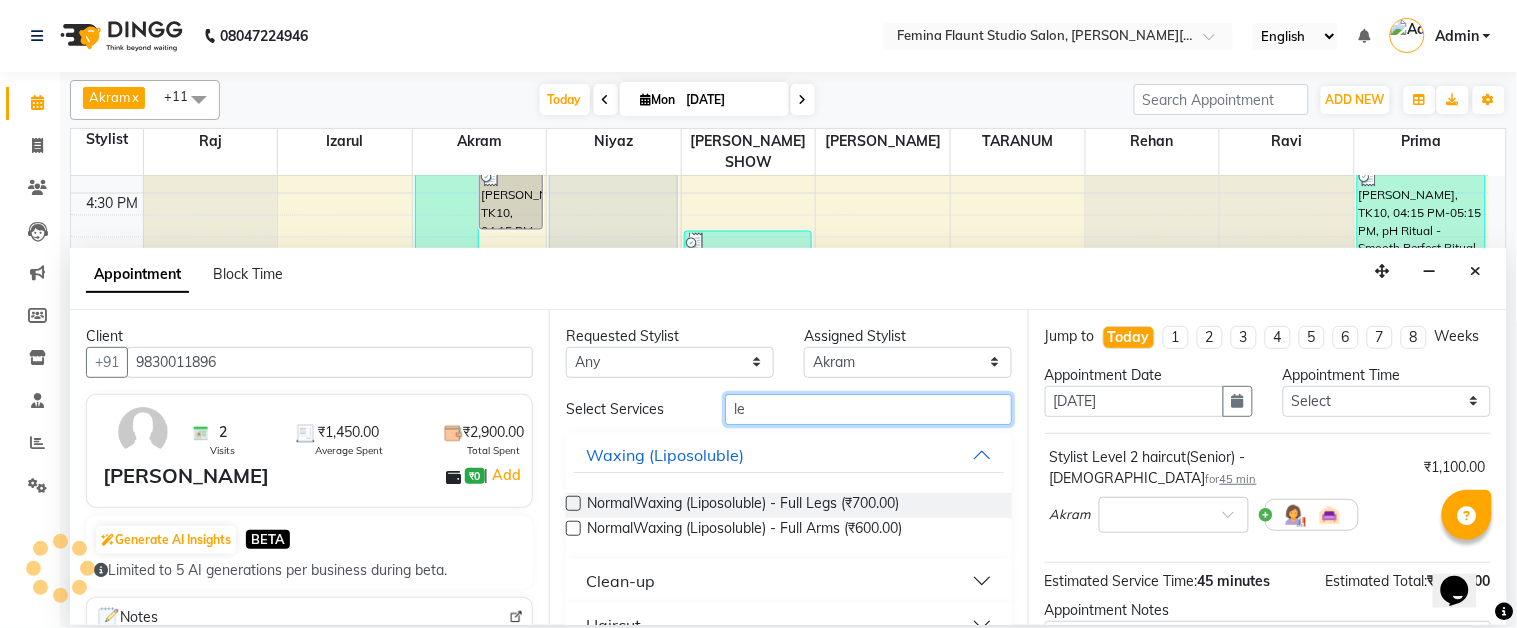 type on "l" 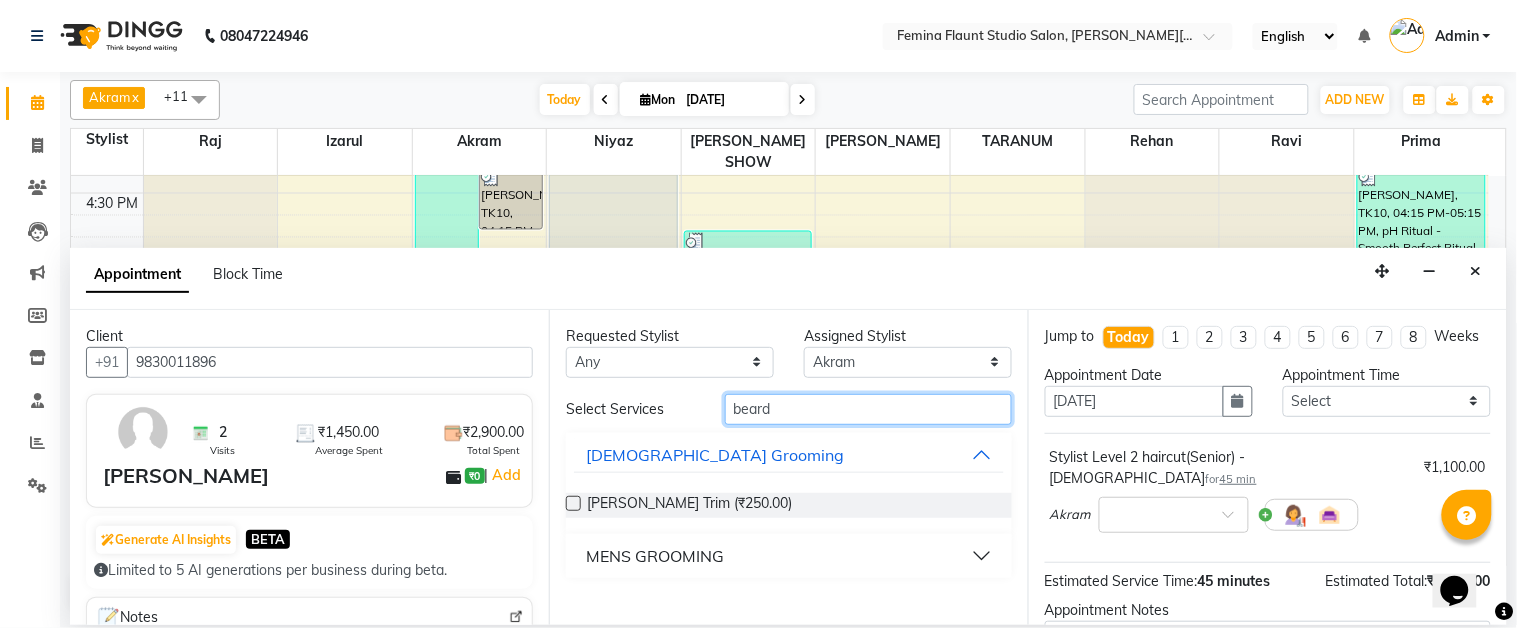 type on "beard" 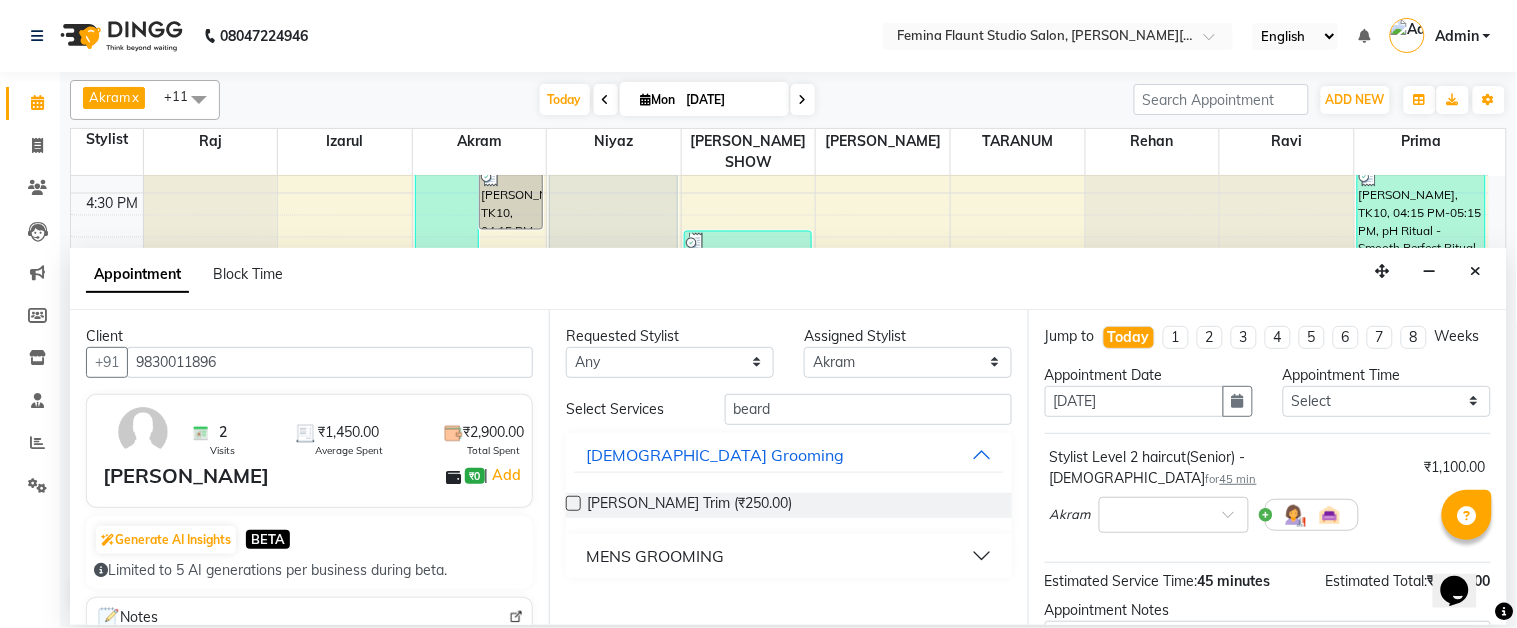 click on "MENS GROOMING" at bounding box center (789, 556) 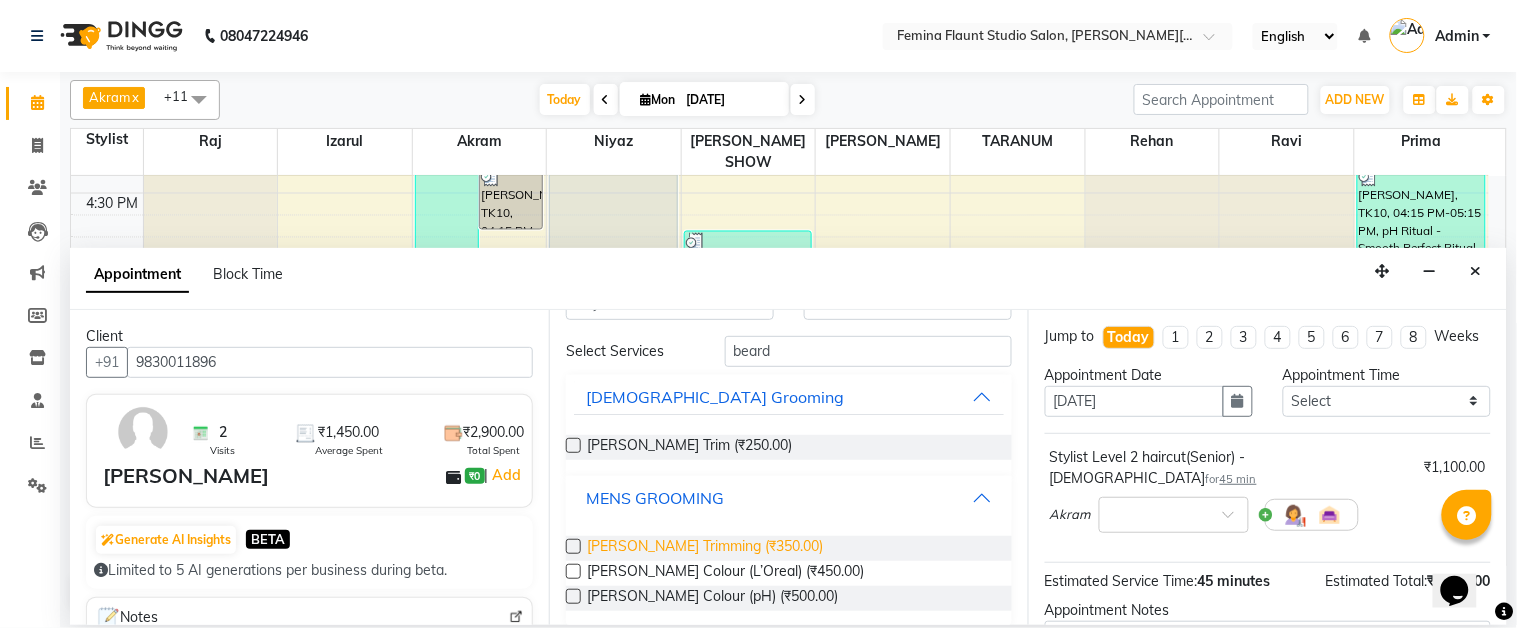 scroll, scrollTop: 75, scrollLeft: 0, axis: vertical 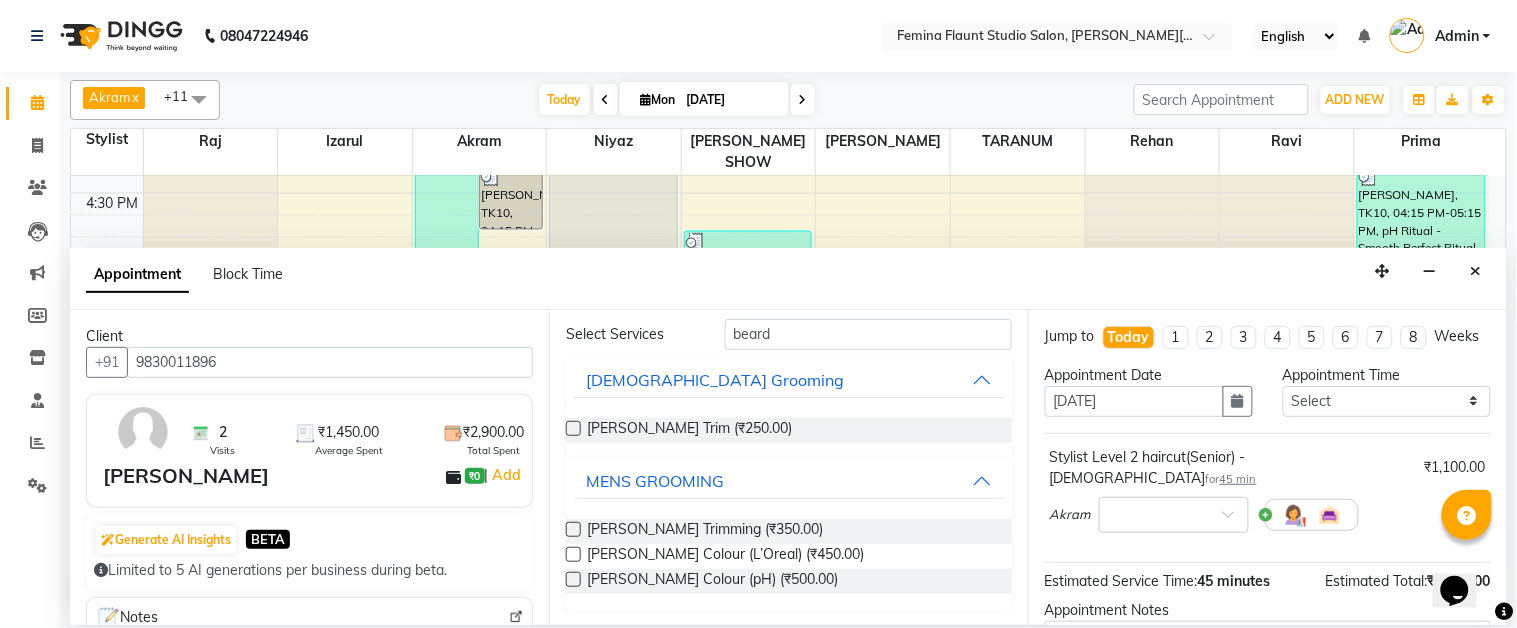click at bounding box center (573, 529) 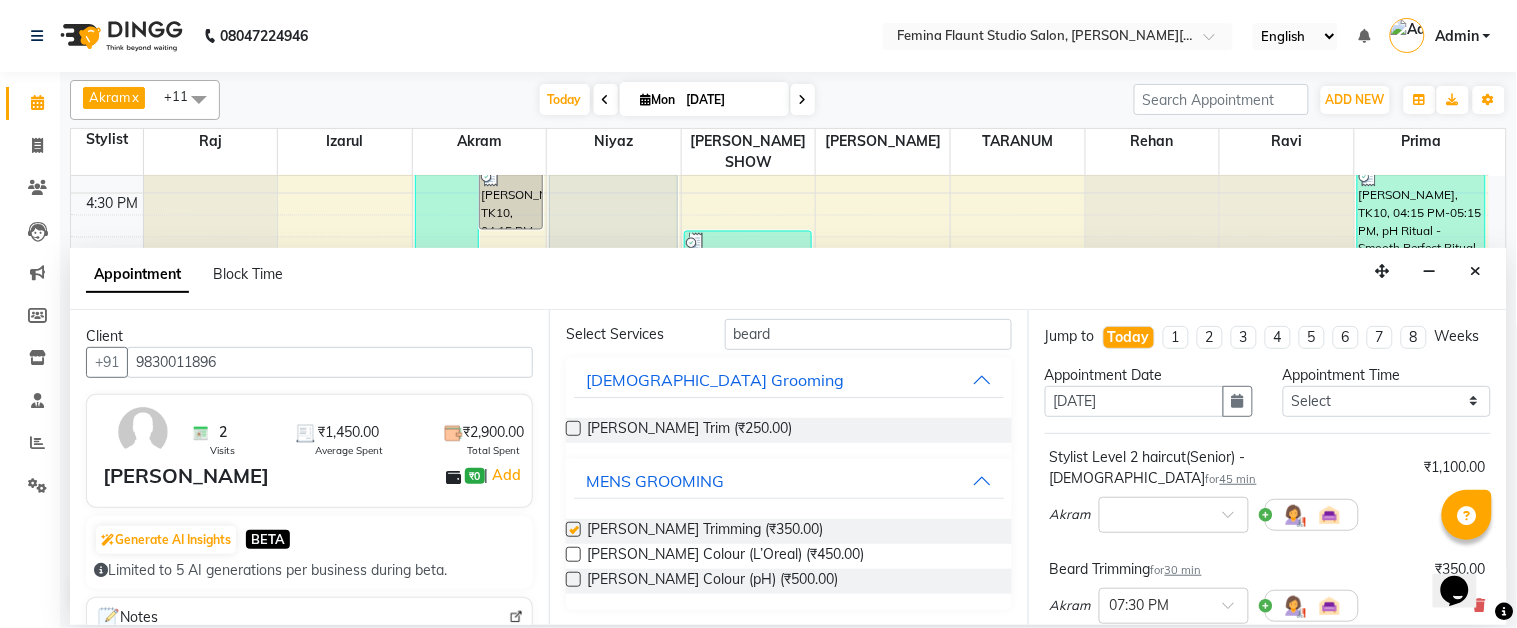 checkbox on "false" 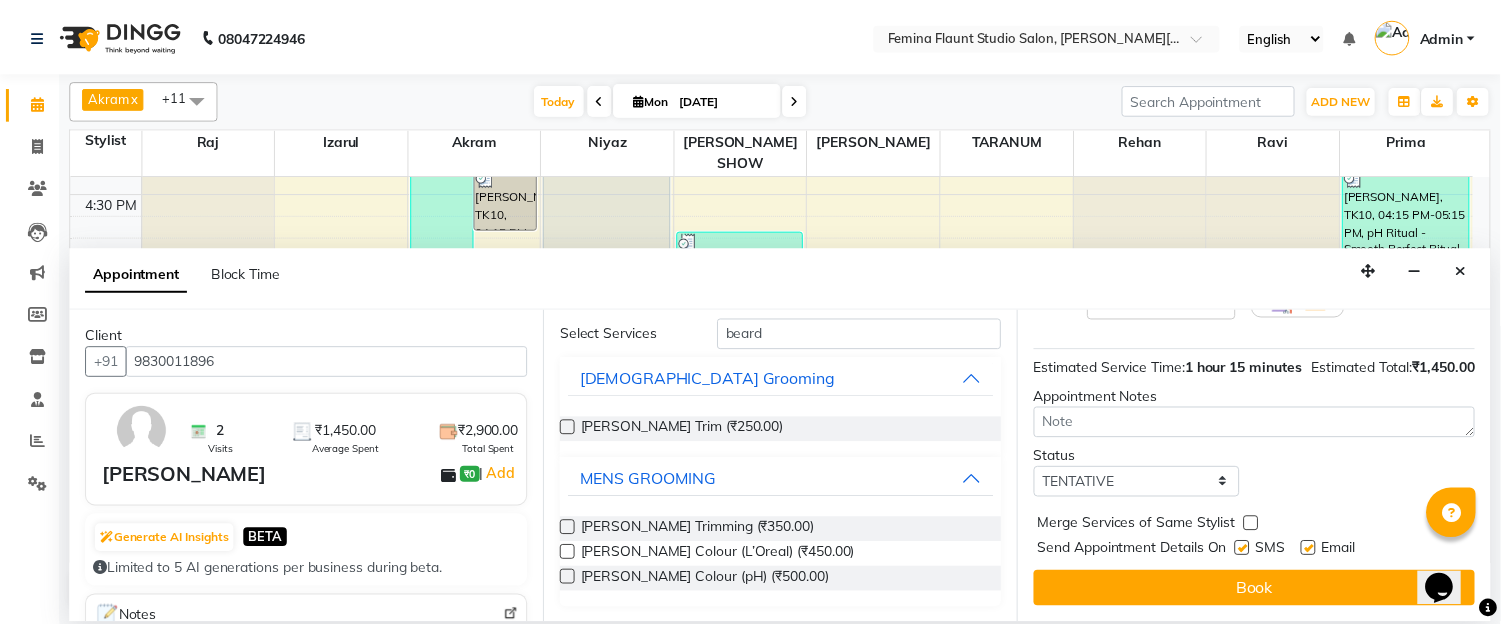 scroll, scrollTop: 322, scrollLeft: 0, axis: vertical 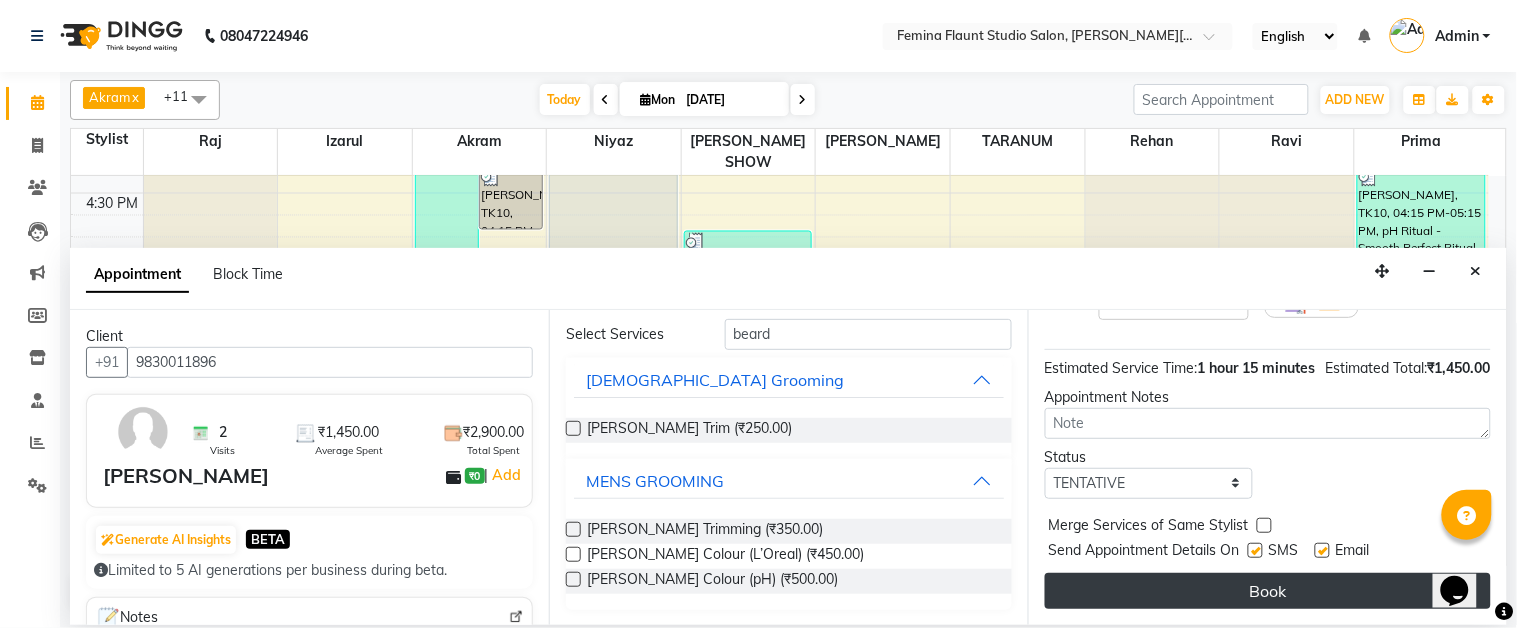 click on "Book" at bounding box center (1268, 591) 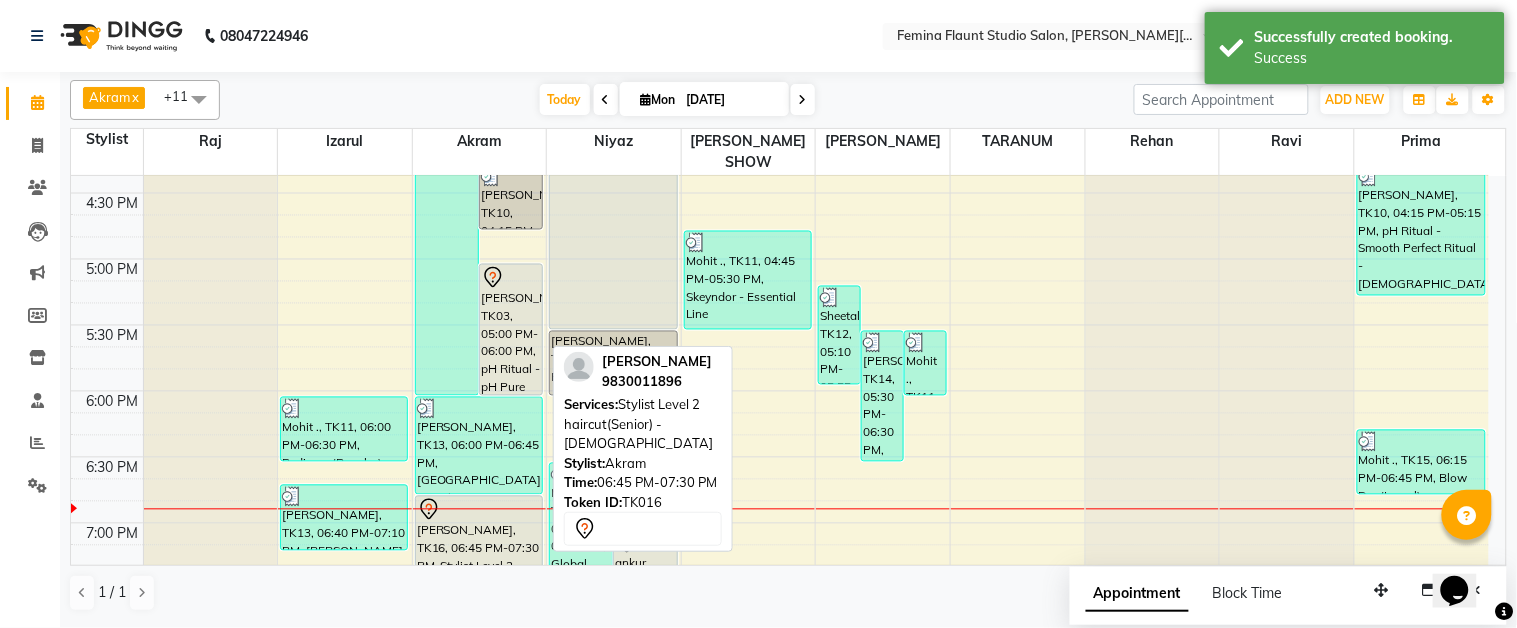 click on "[PERSON_NAME], TK16, 06:45 PM-07:30 PM, Stylist Level 2 haircut(Senior) - [DEMOGRAPHIC_DATA]" at bounding box center (479, 545) 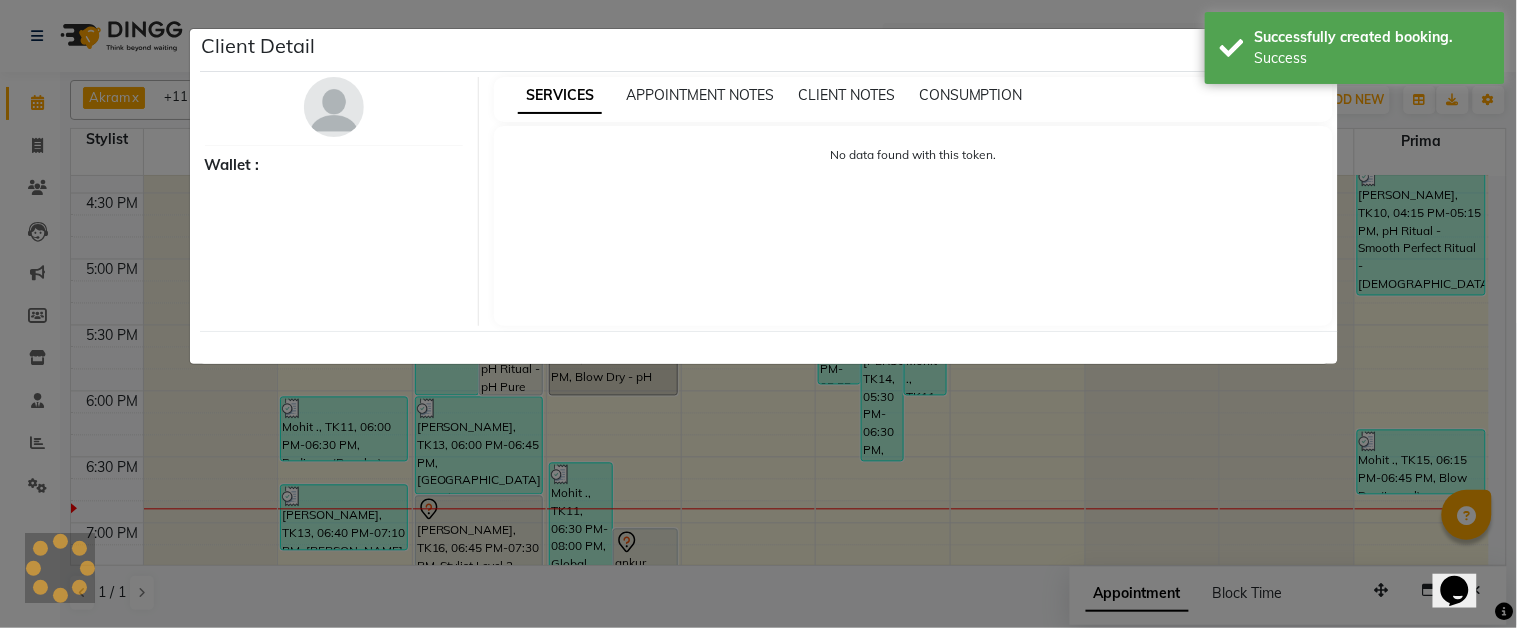 select on "7" 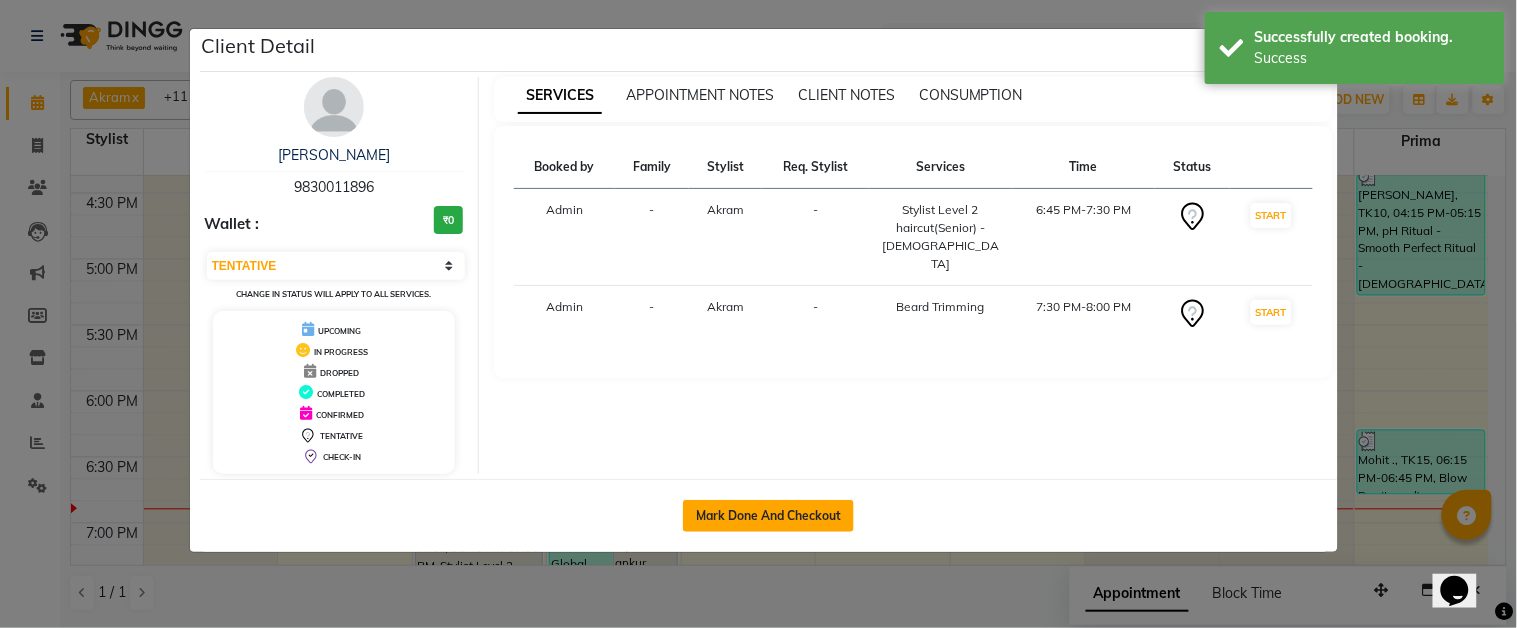 click on "Mark Done And Checkout" 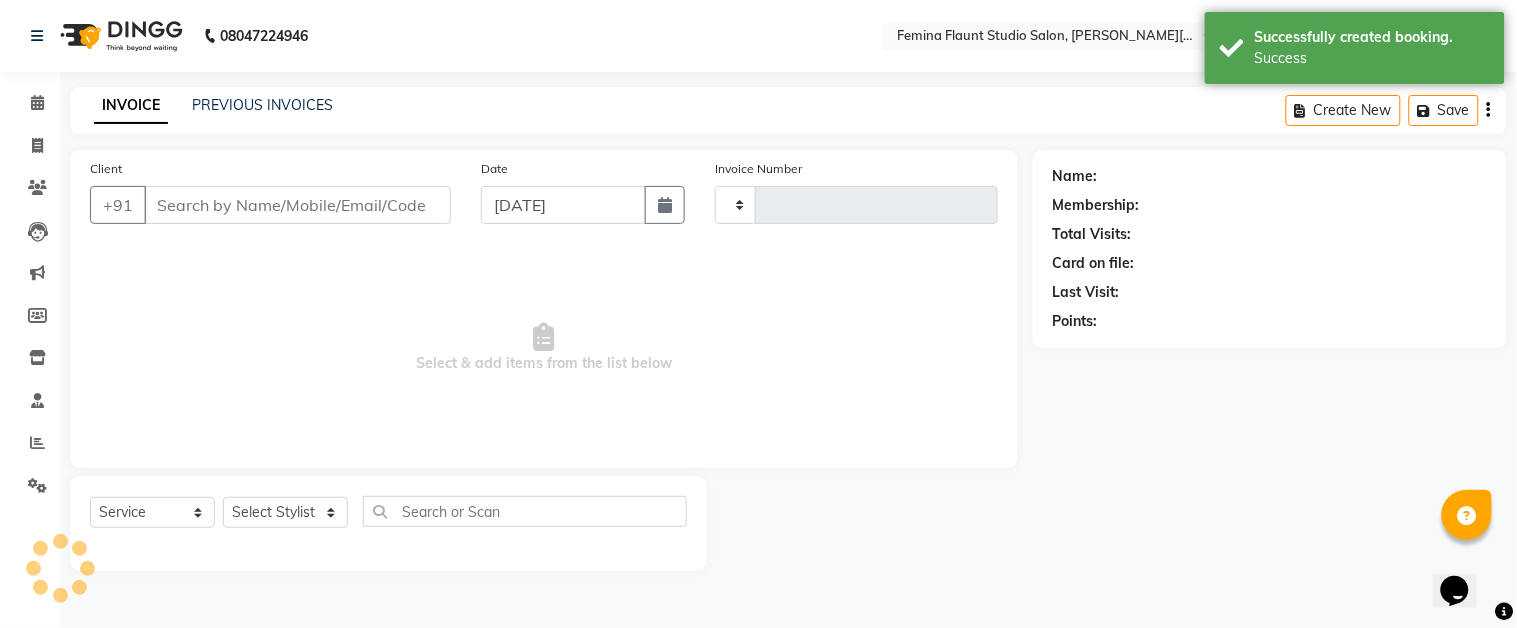 type on "1045" 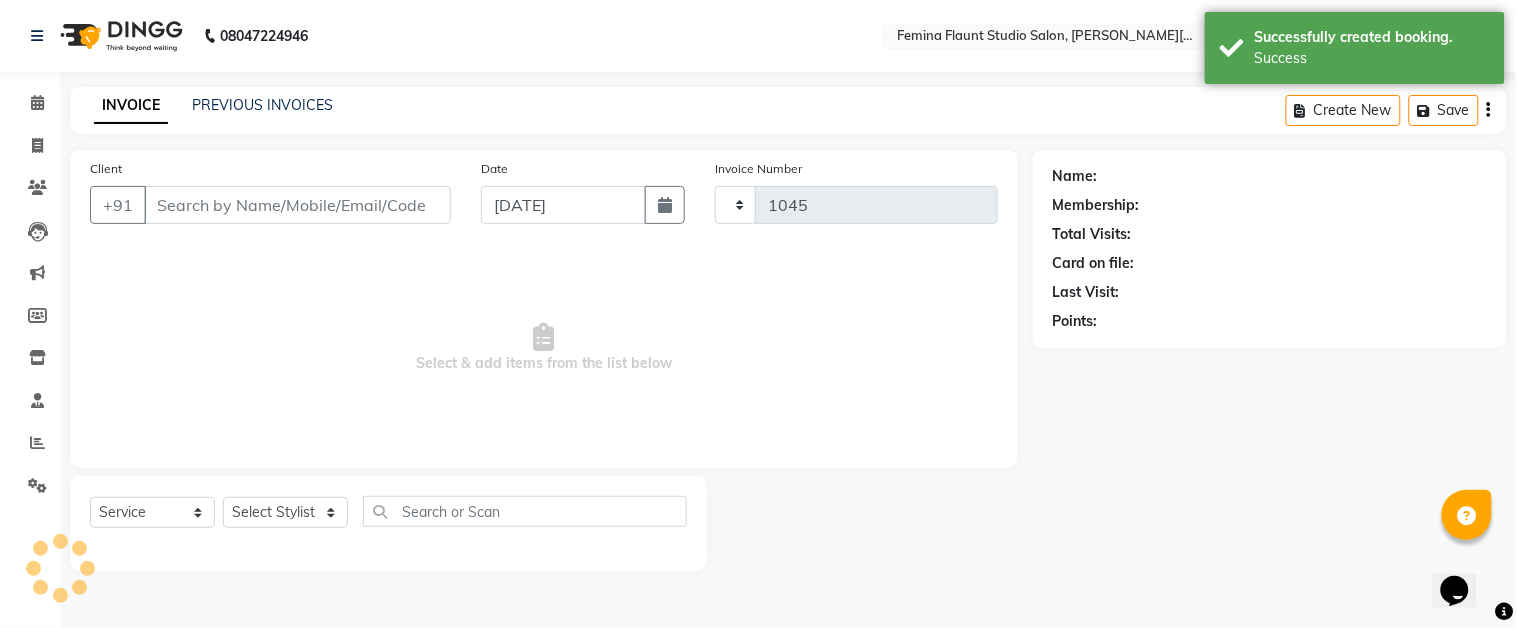 select on "5231" 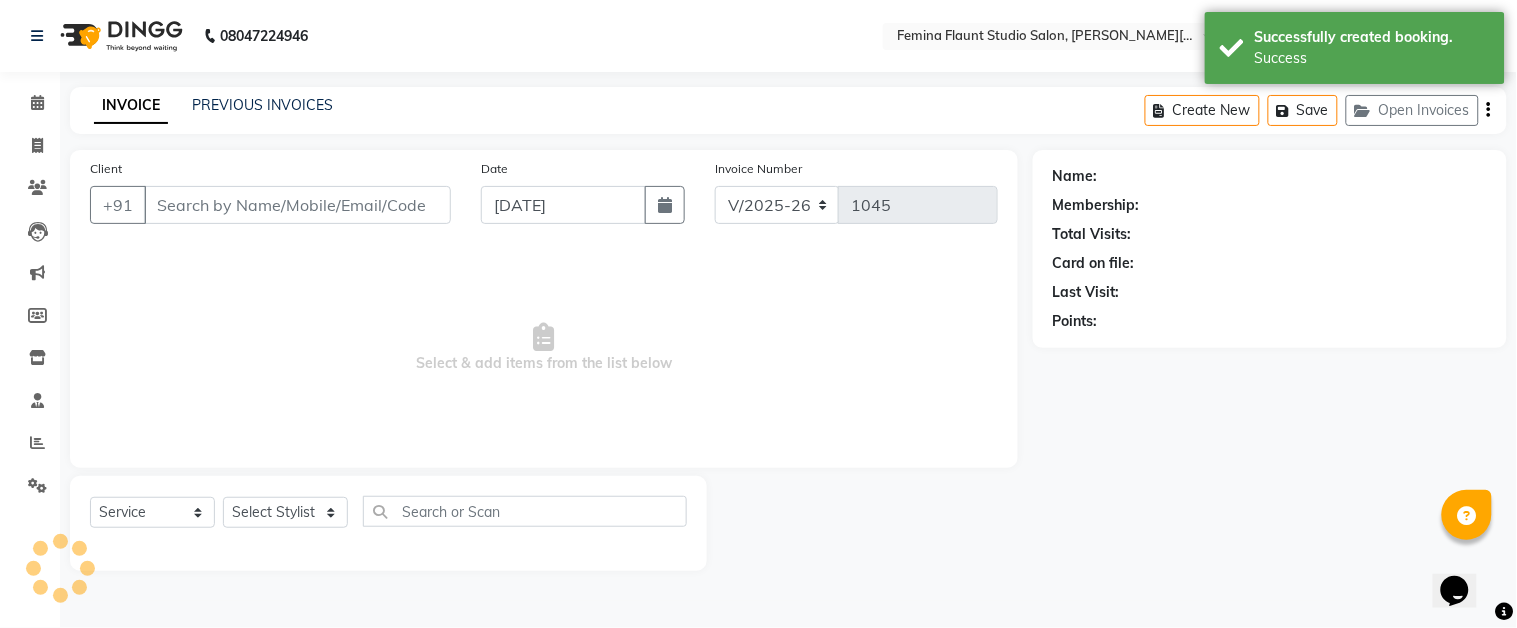 type on "9830011896" 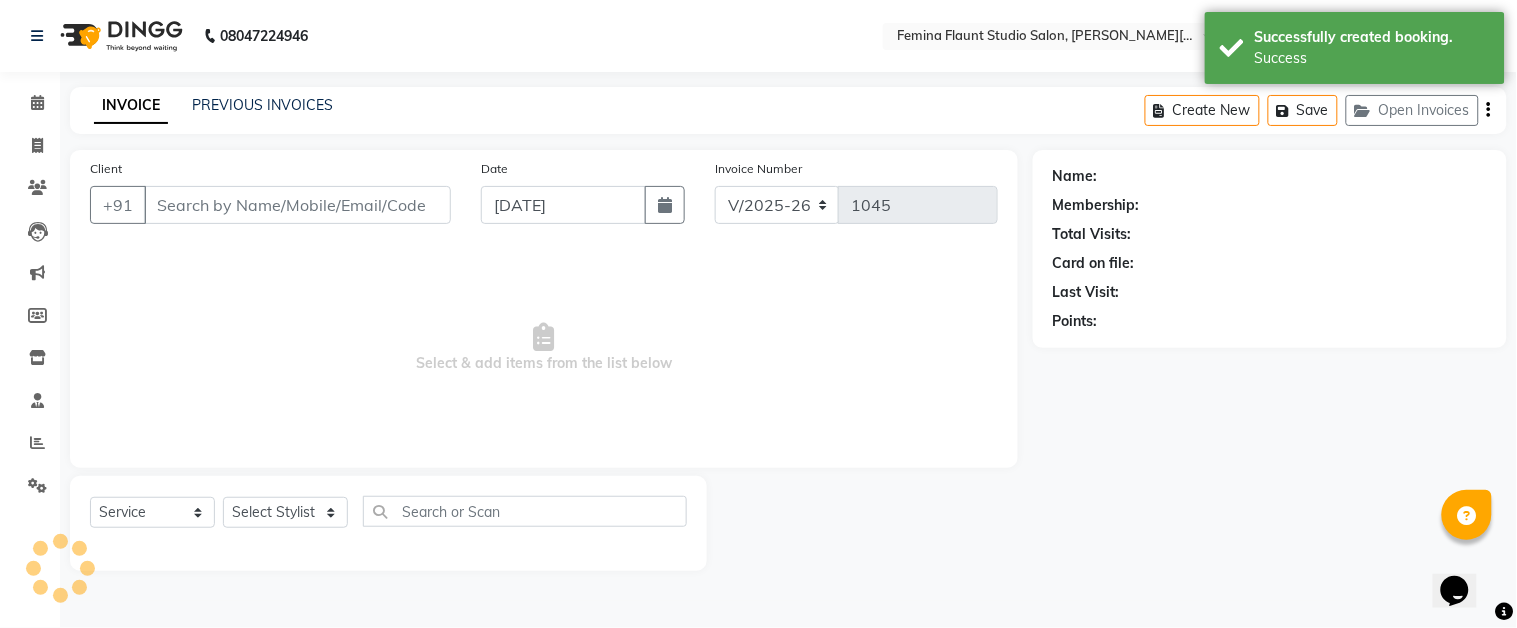 select on "83059" 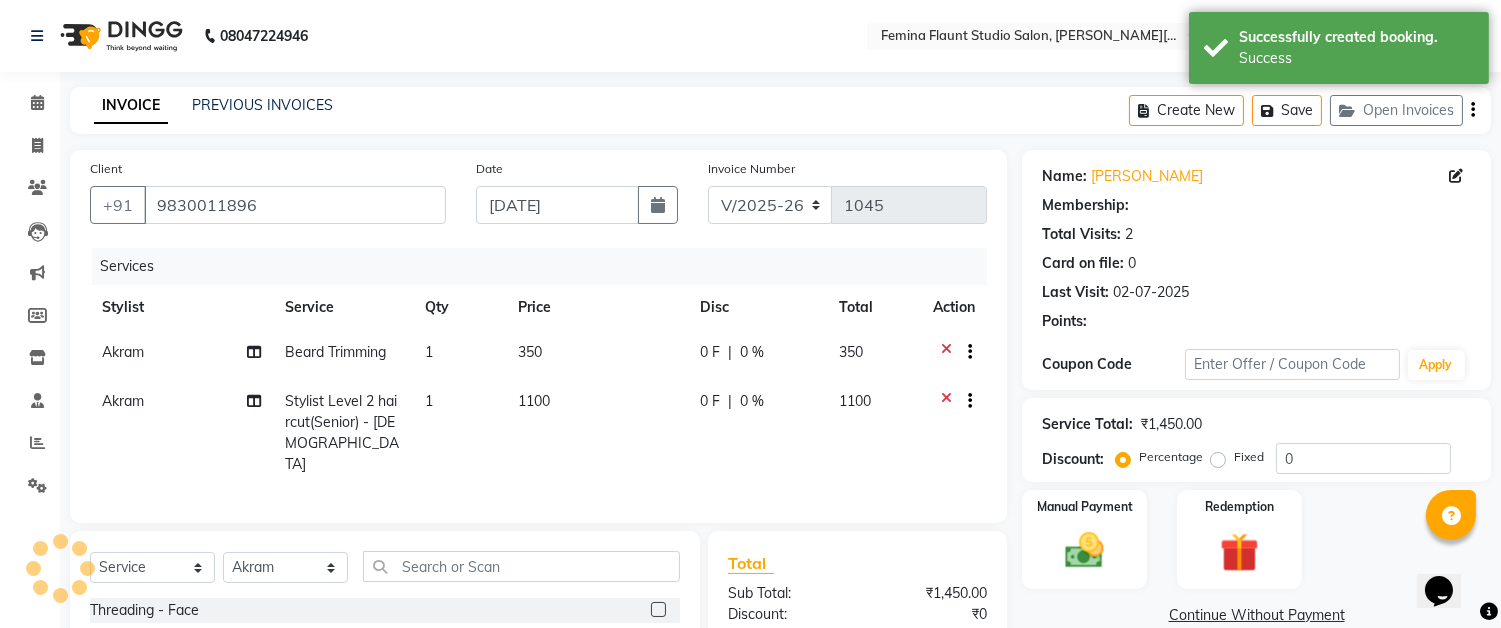 select on "1: Object" 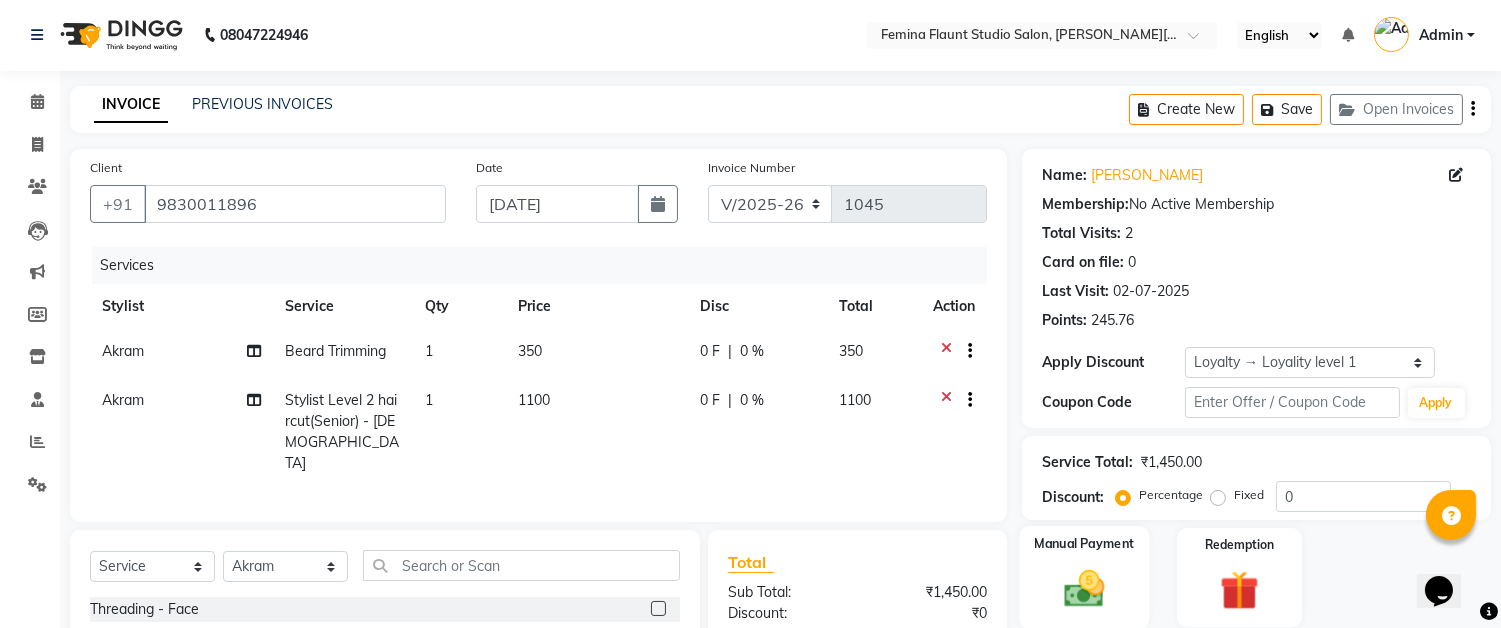 scroll, scrollTop: 223, scrollLeft: 0, axis: vertical 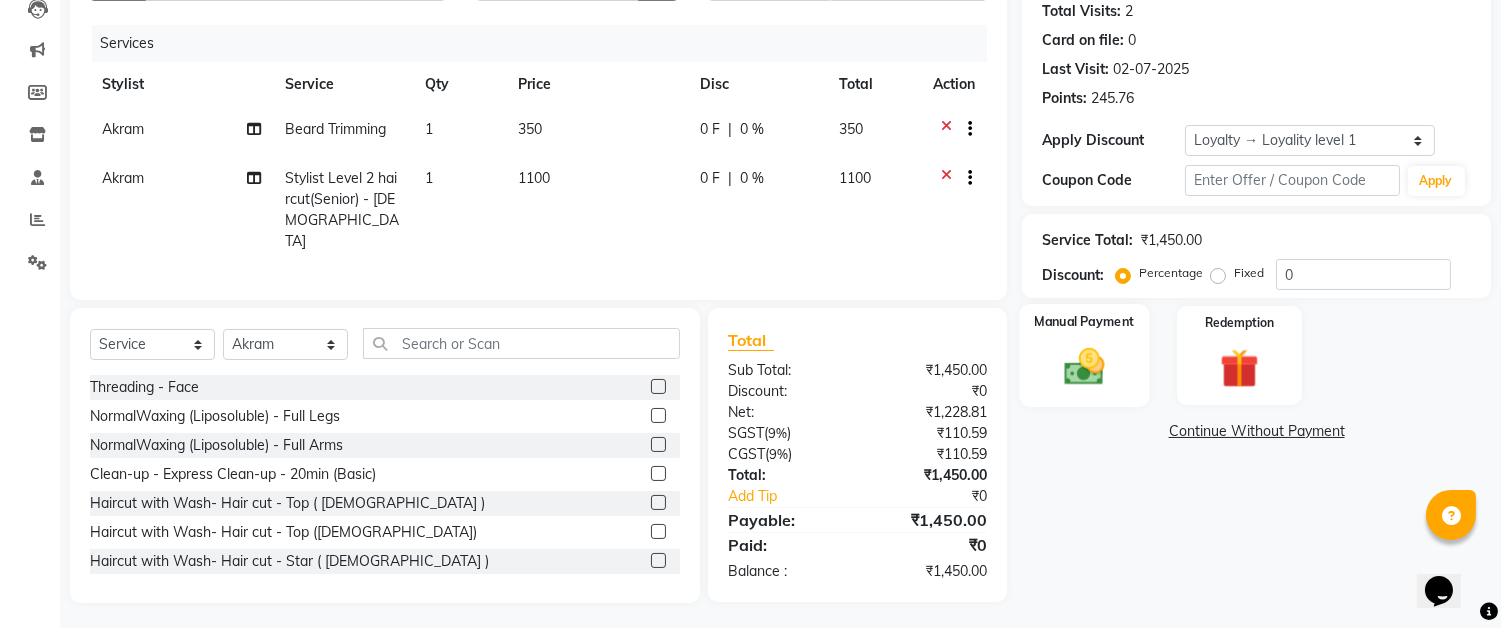 click on "Manual Payment" 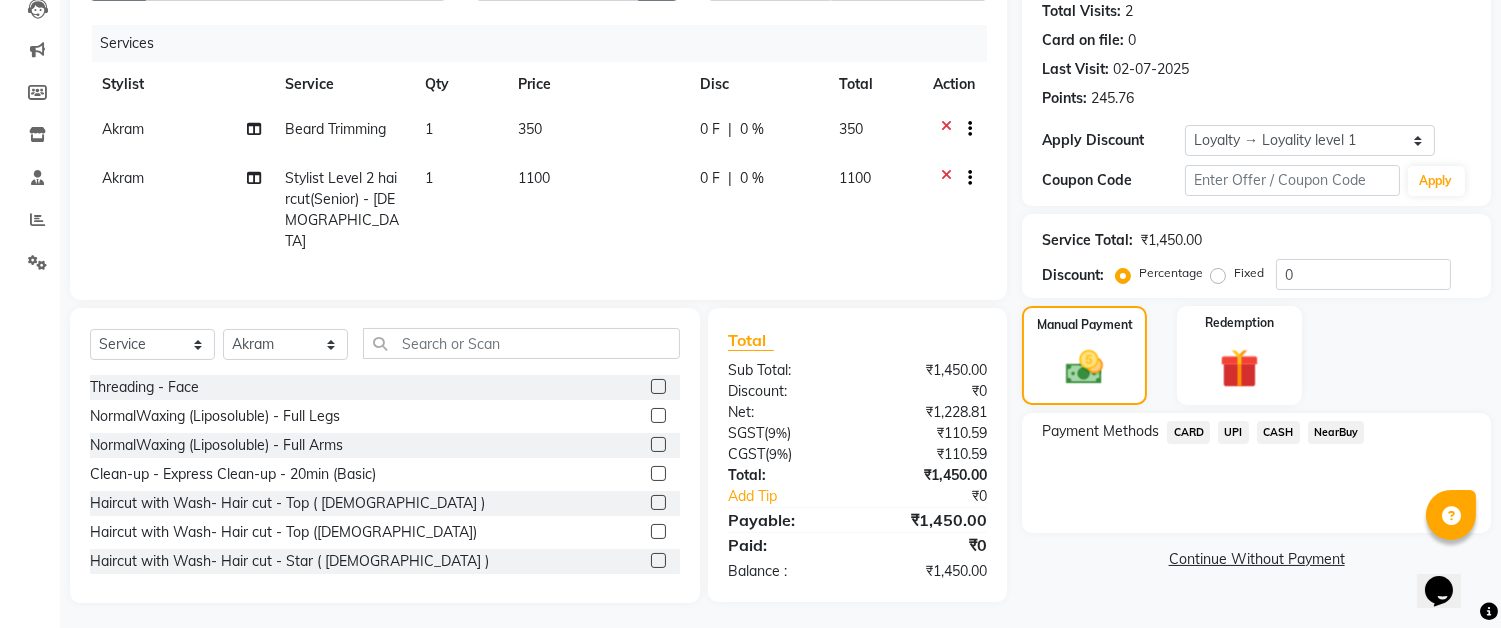 click on "UPI" 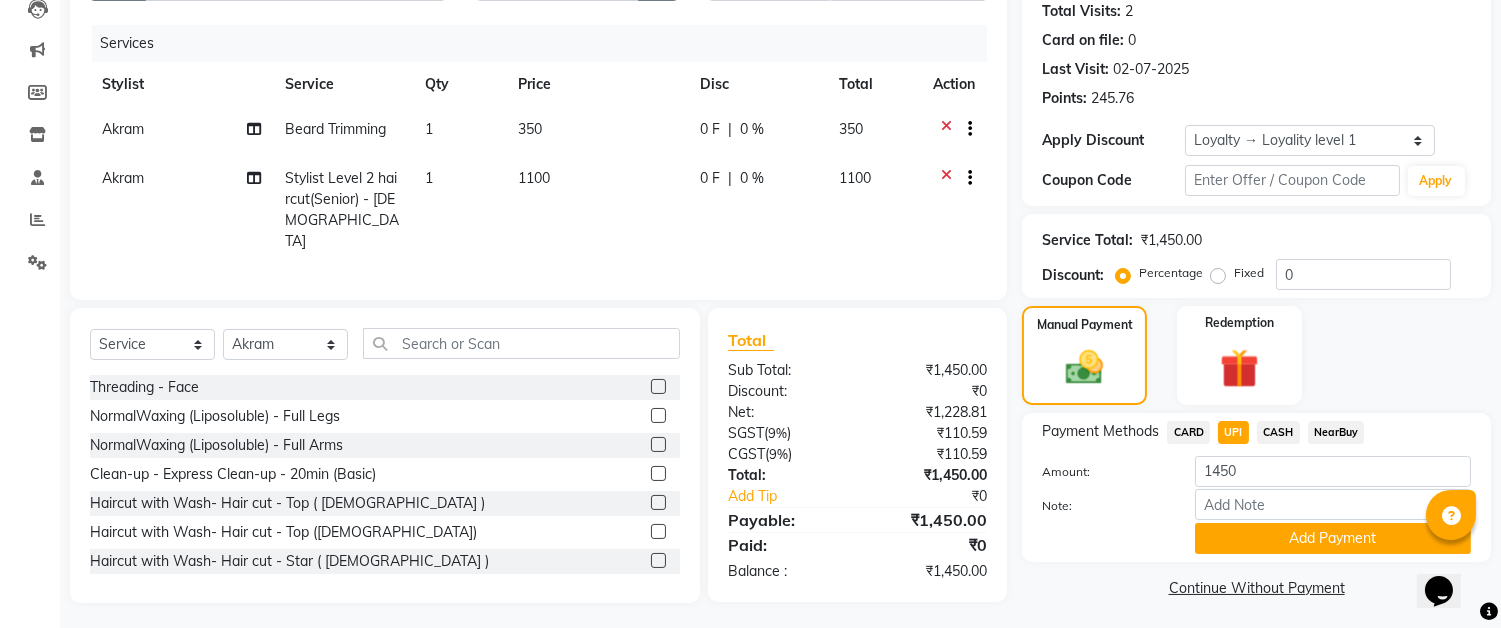 scroll, scrollTop: 226, scrollLeft: 0, axis: vertical 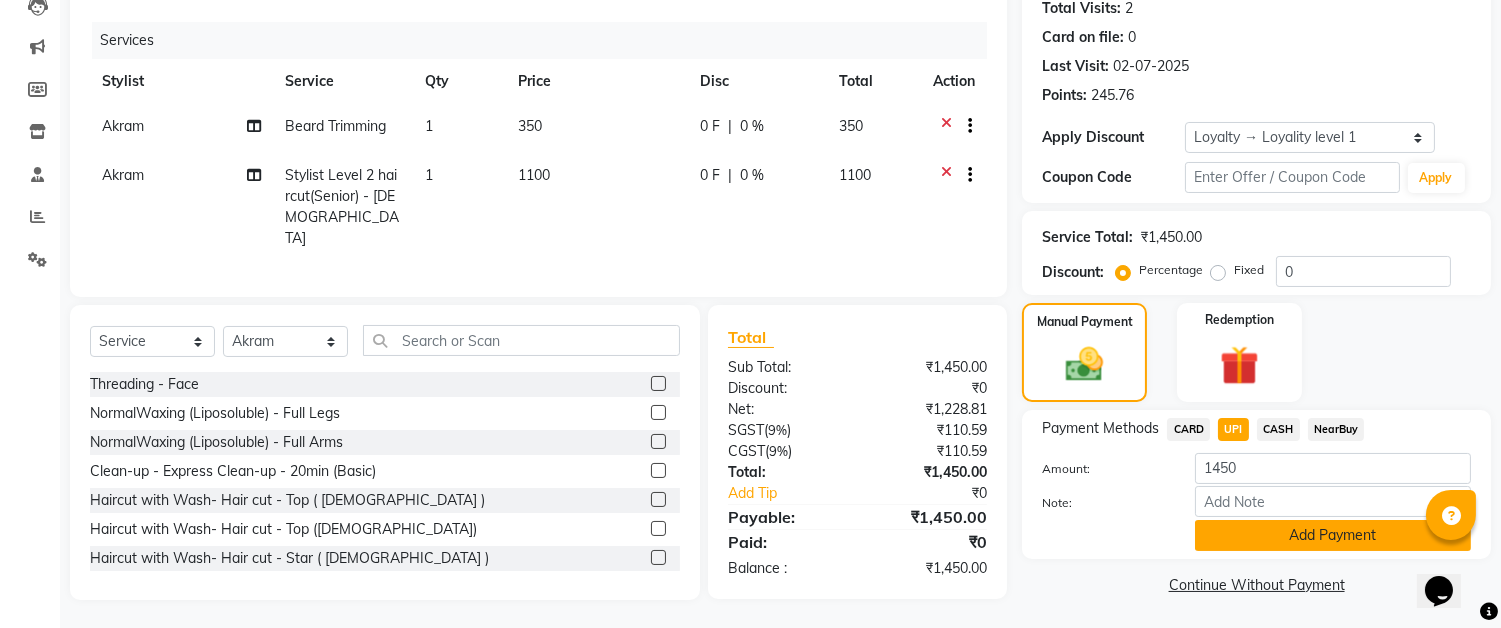 click on "Add Payment" 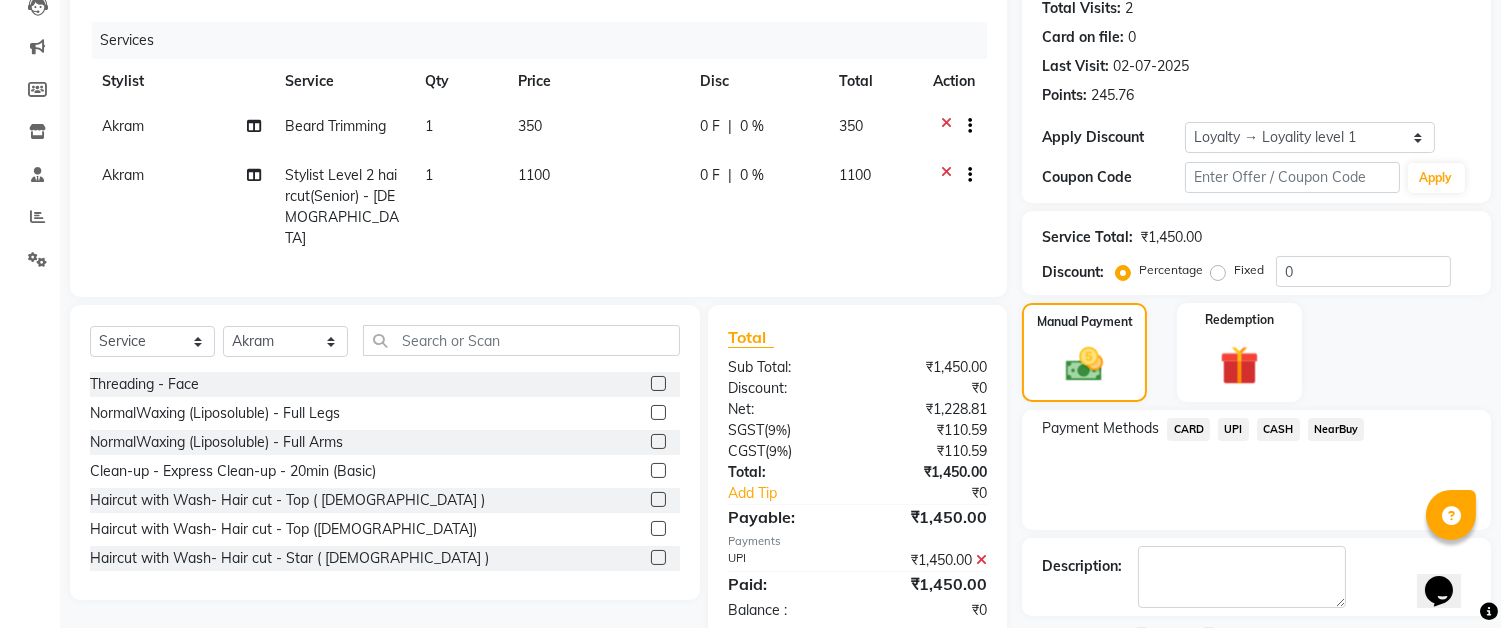 scroll, scrollTop: 384, scrollLeft: 0, axis: vertical 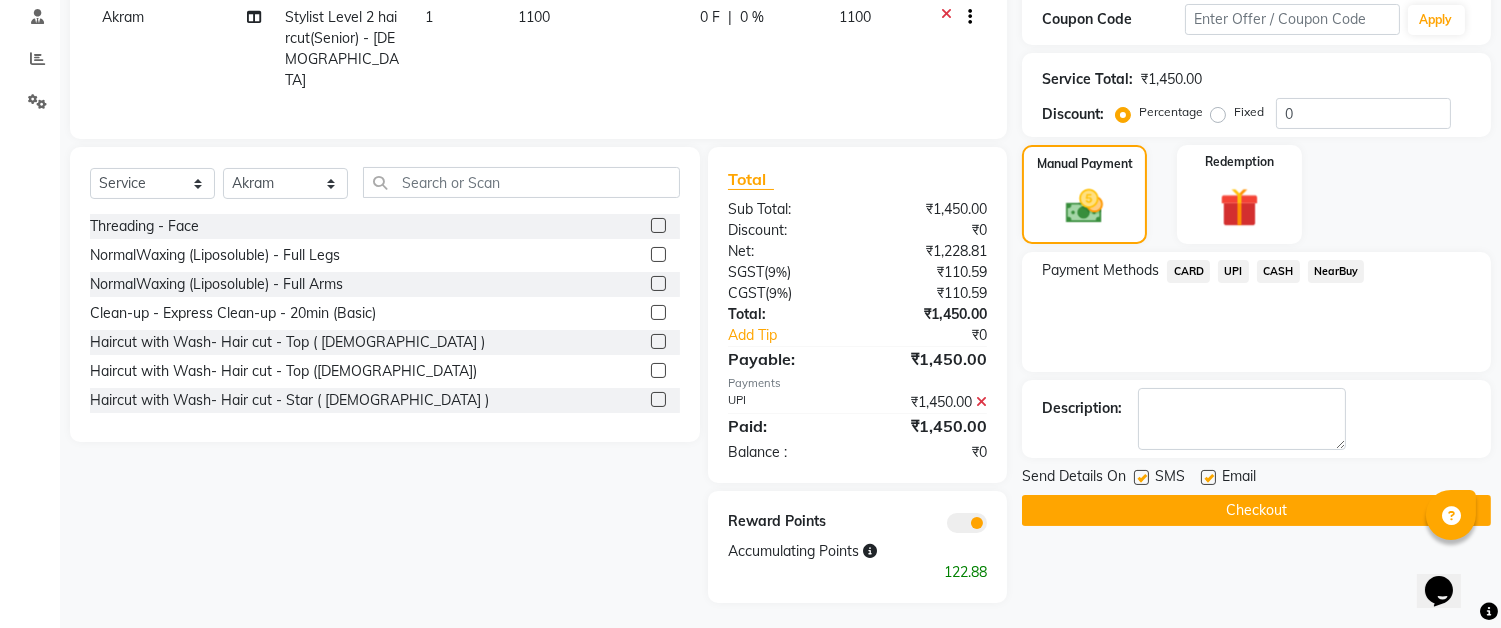 click on "Checkout" 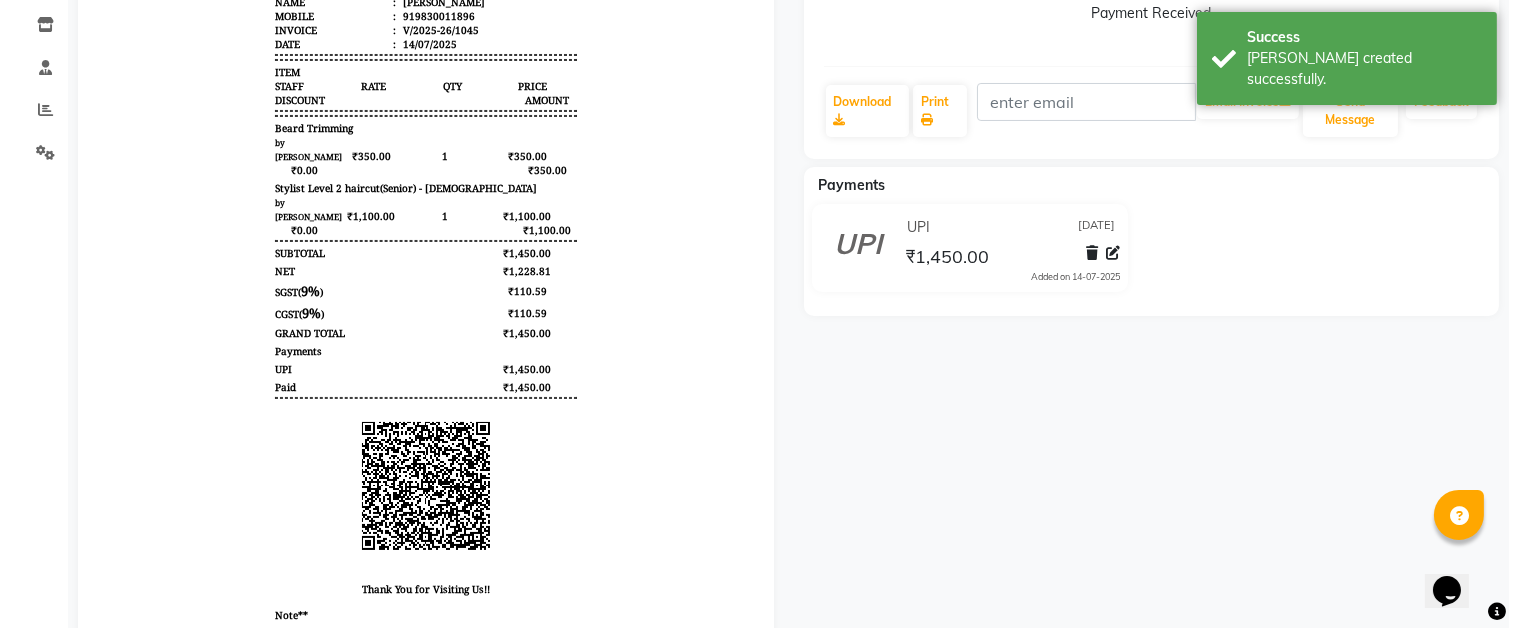scroll, scrollTop: 0, scrollLeft: 0, axis: both 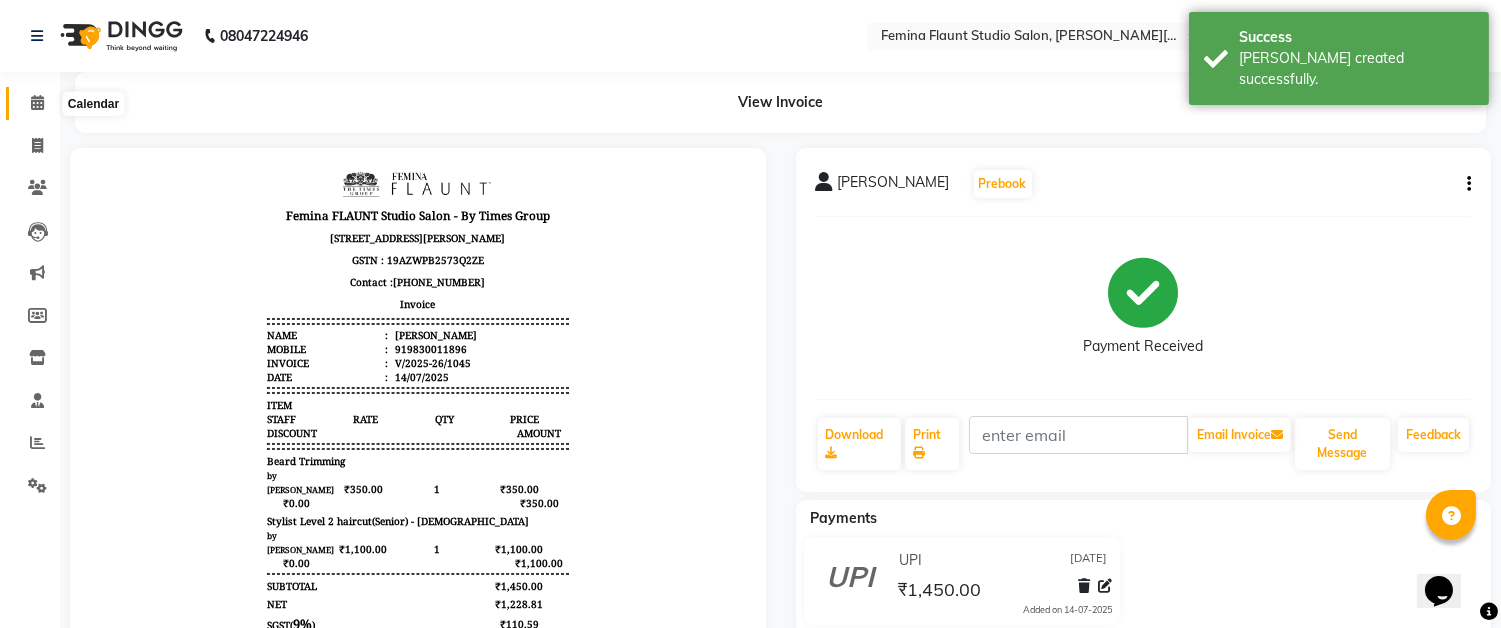 click 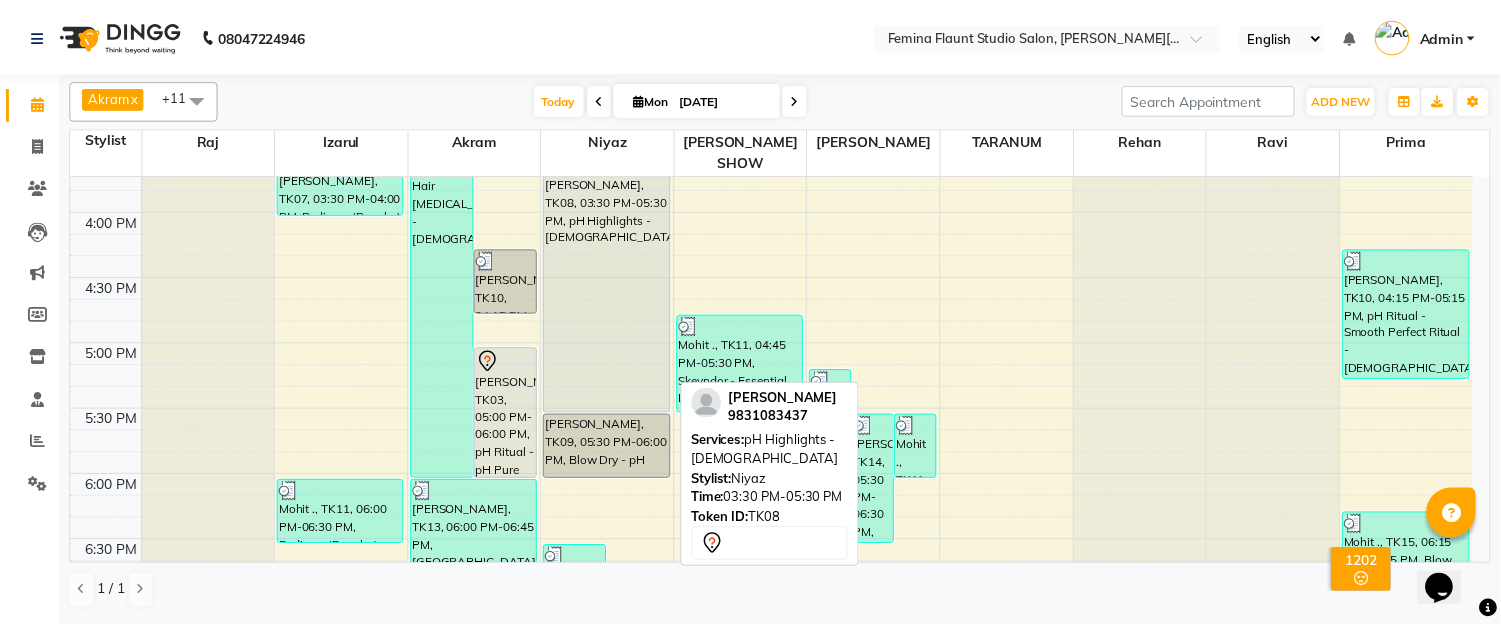 scroll, scrollTop: 777, scrollLeft: 0, axis: vertical 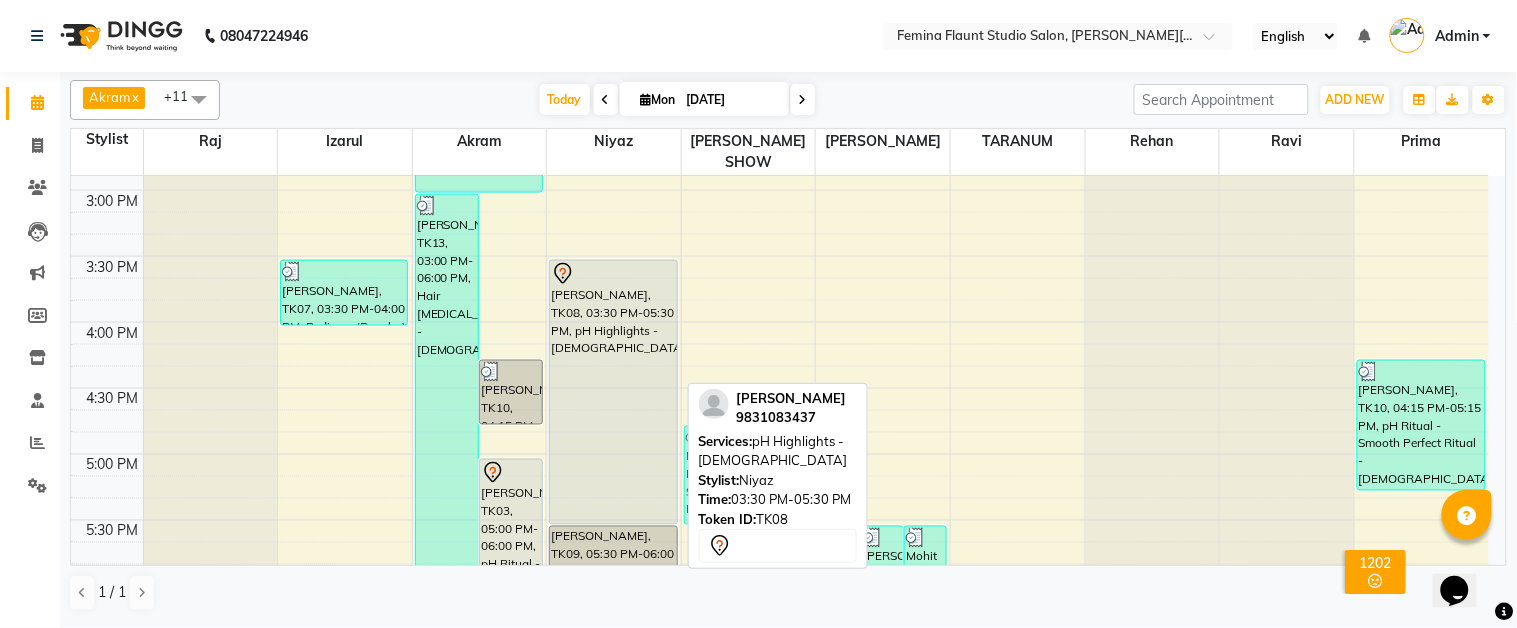 click on "[PERSON_NAME], TK08, 03:30 PM-05:30 PM, pH Highlights - [DEMOGRAPHIC_DATA]" at bounding box center (613, 392) 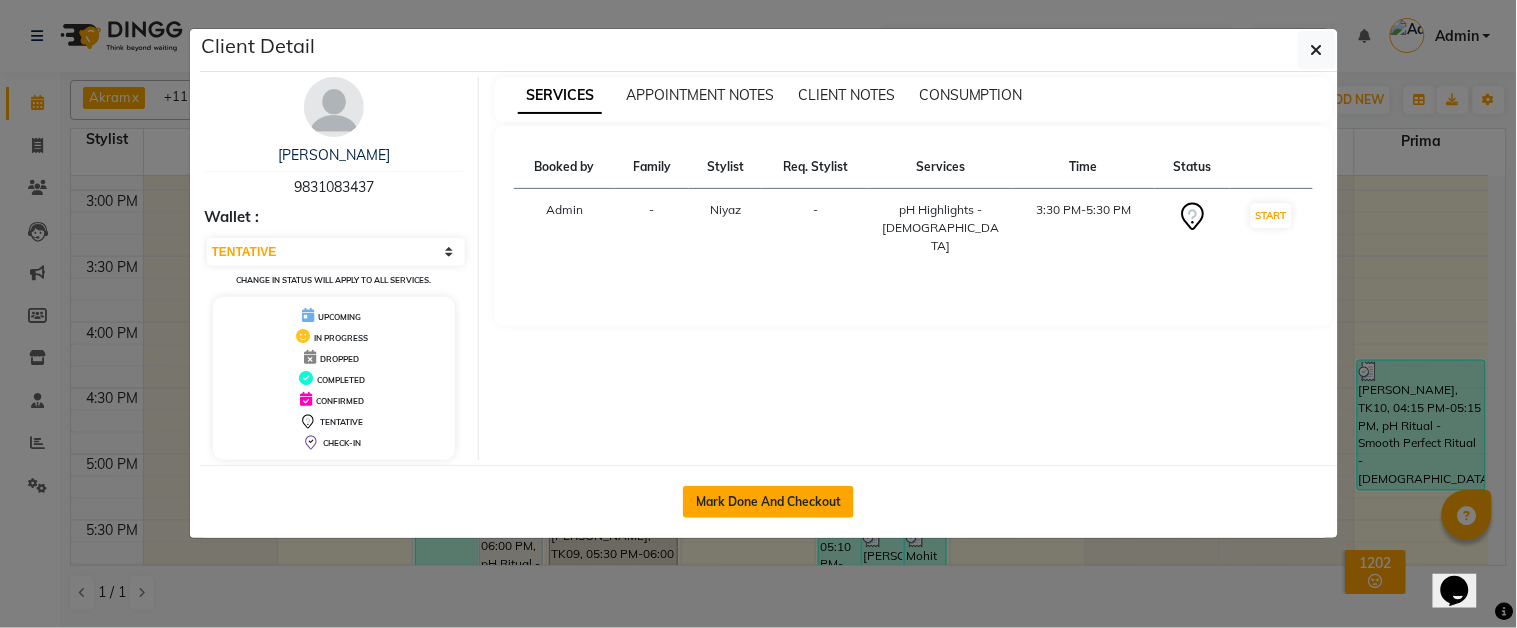click on "Mark Done And Checkout" 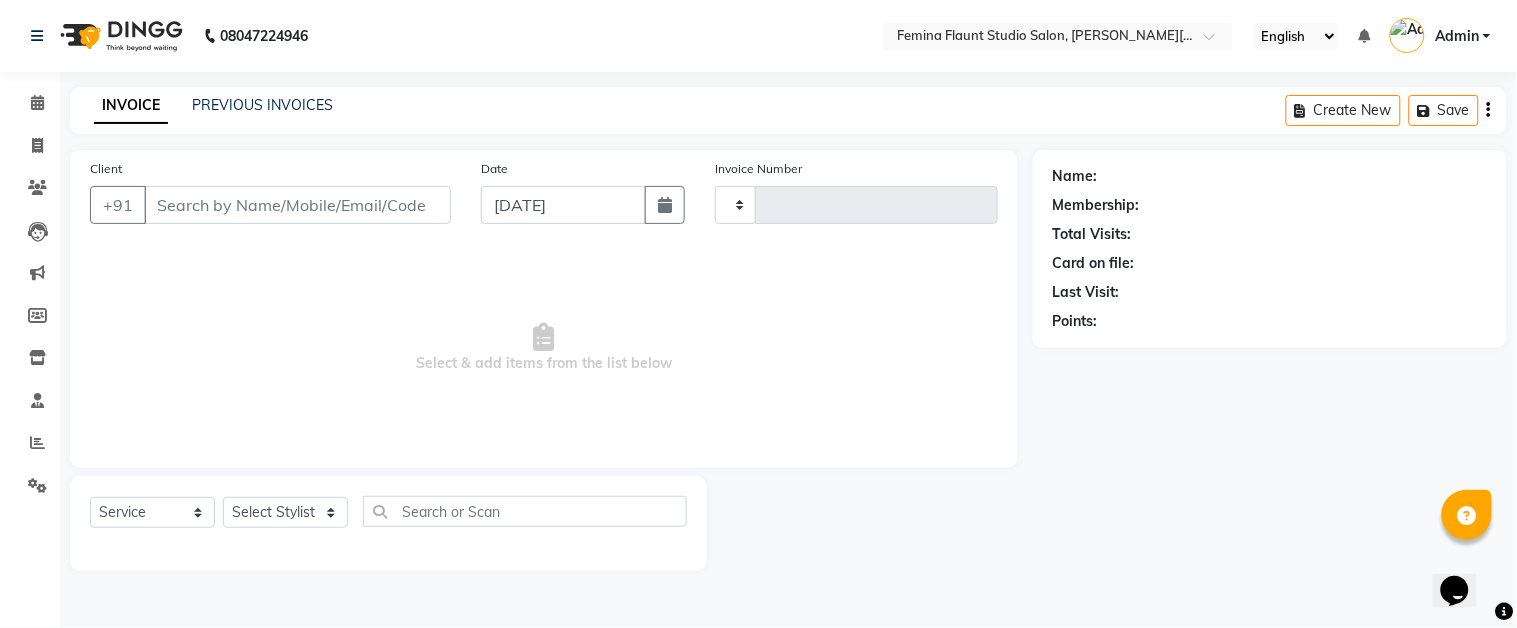type on "1046" 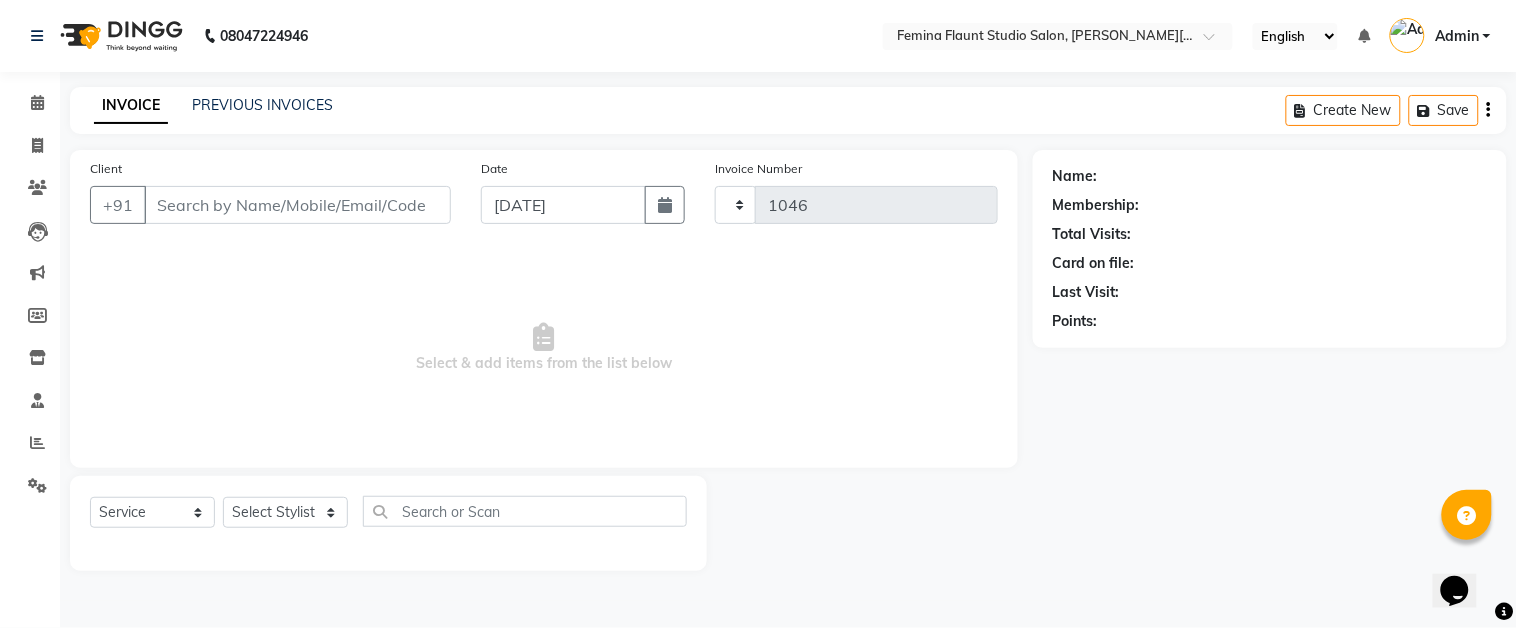 select on "5231" 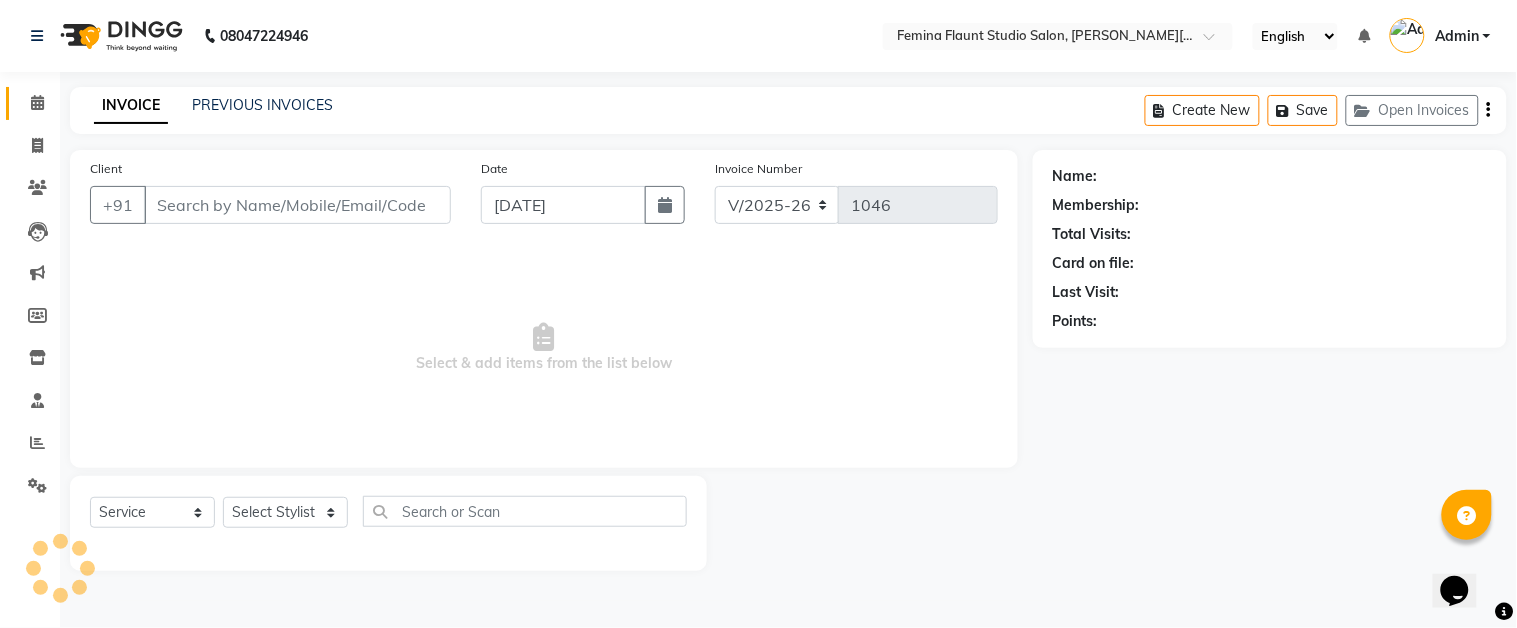 type on "9831083437" 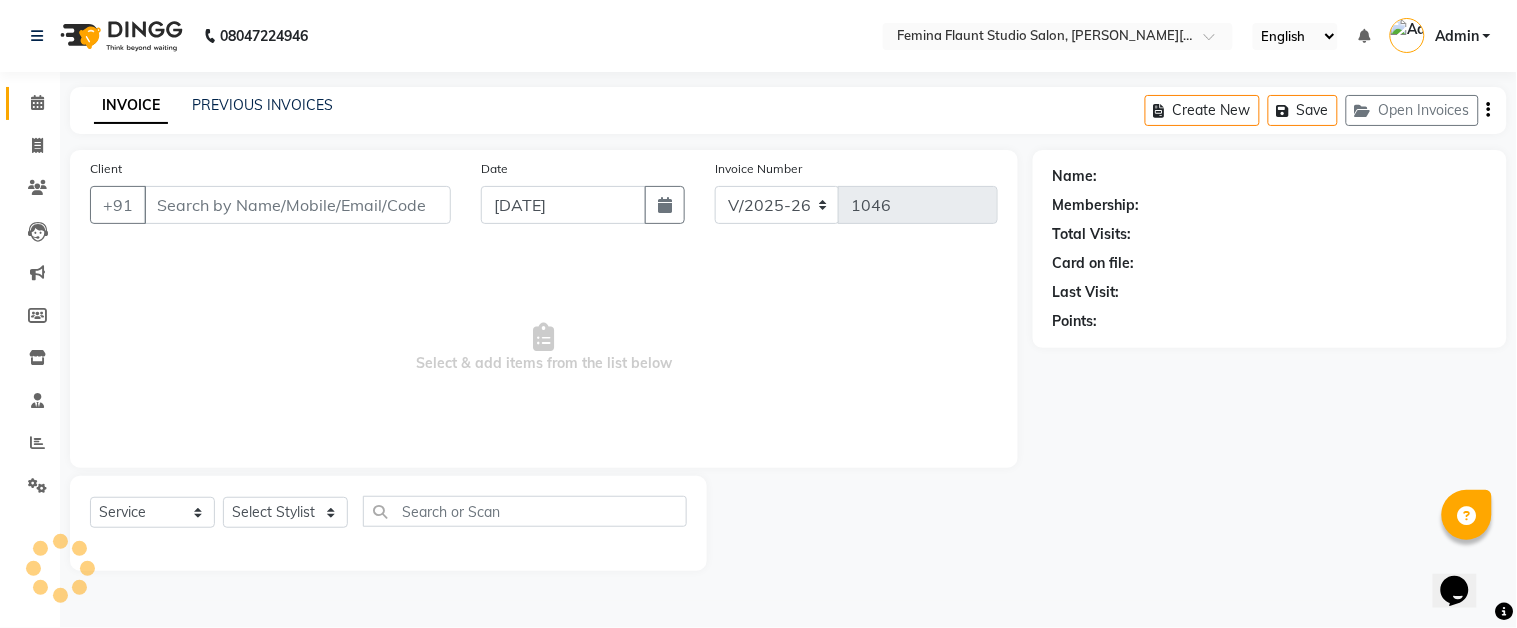 select on "83062" 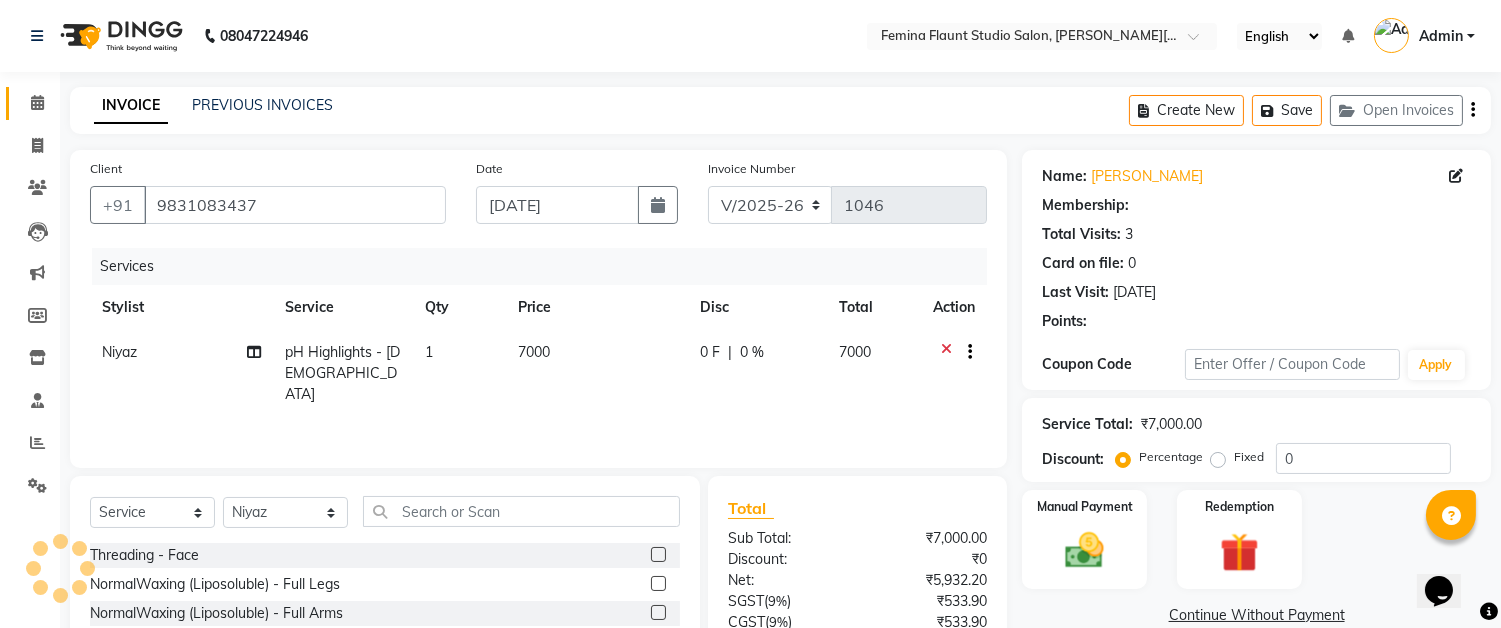 select on "1: Object" 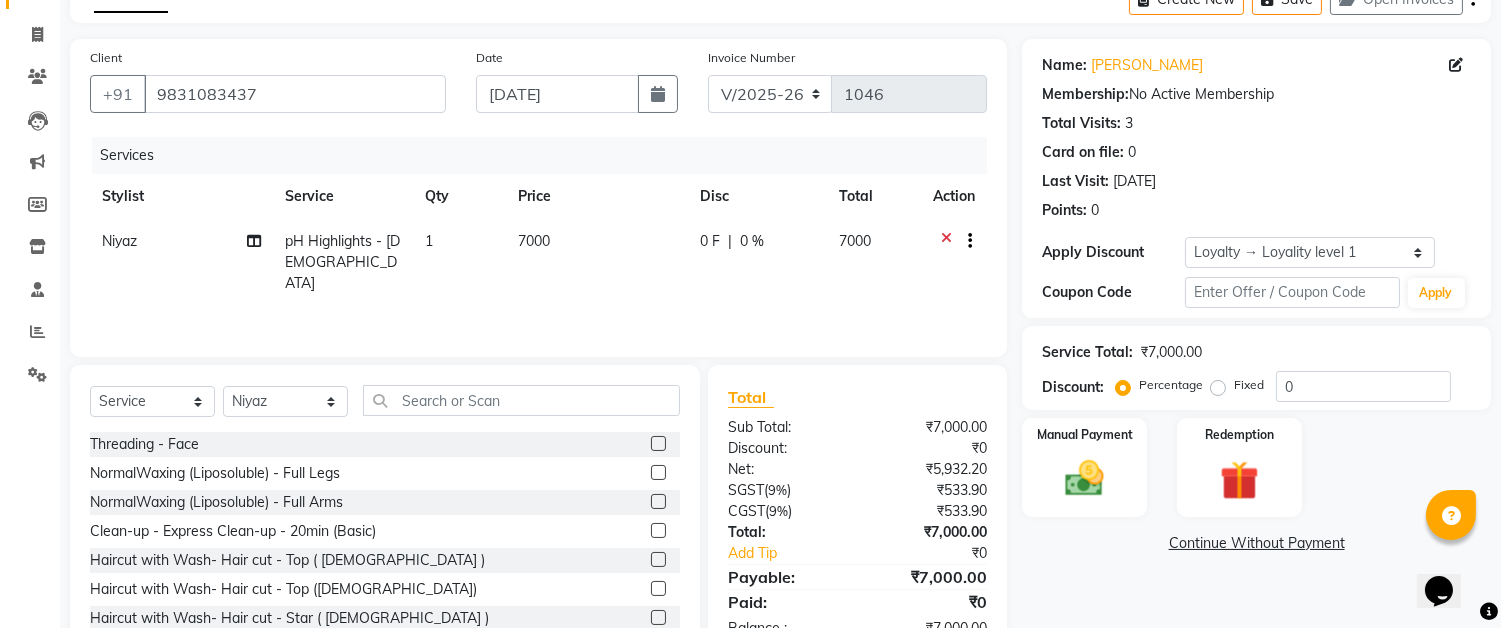 scroll, scrollTop: 172, scrollLeft: 0, axis: vertical 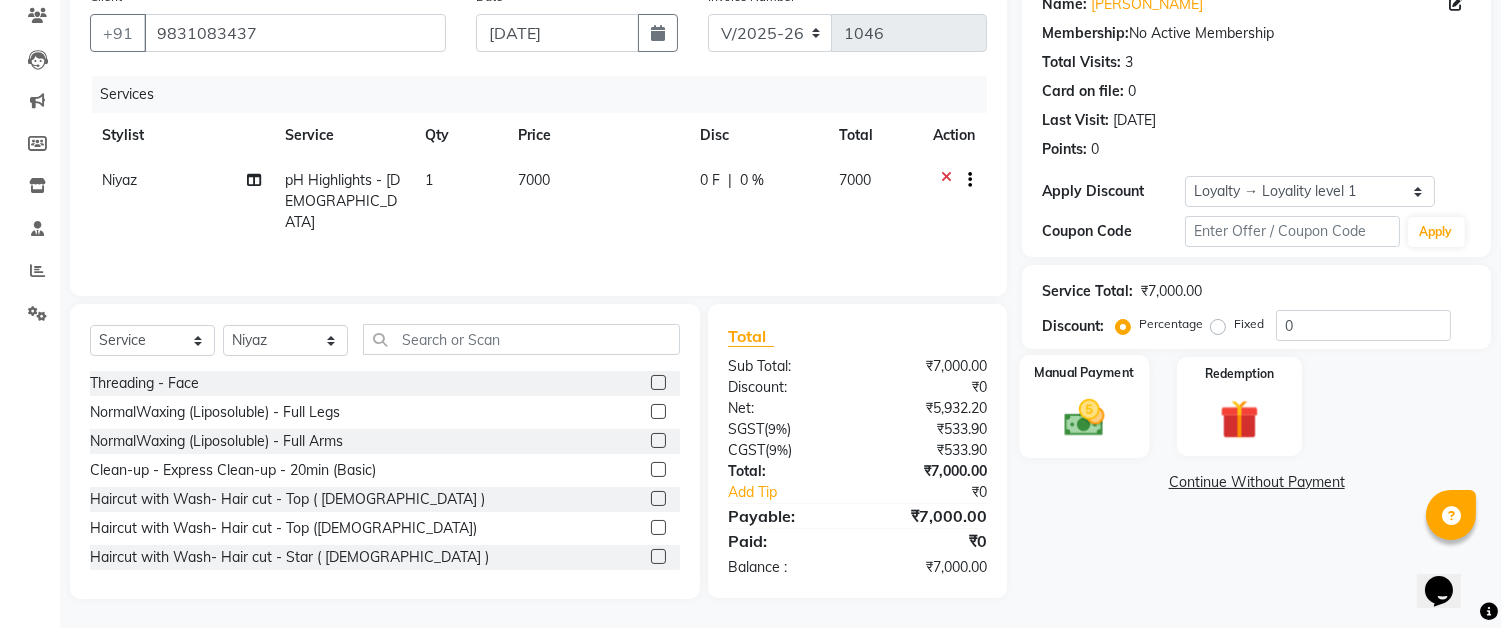 click 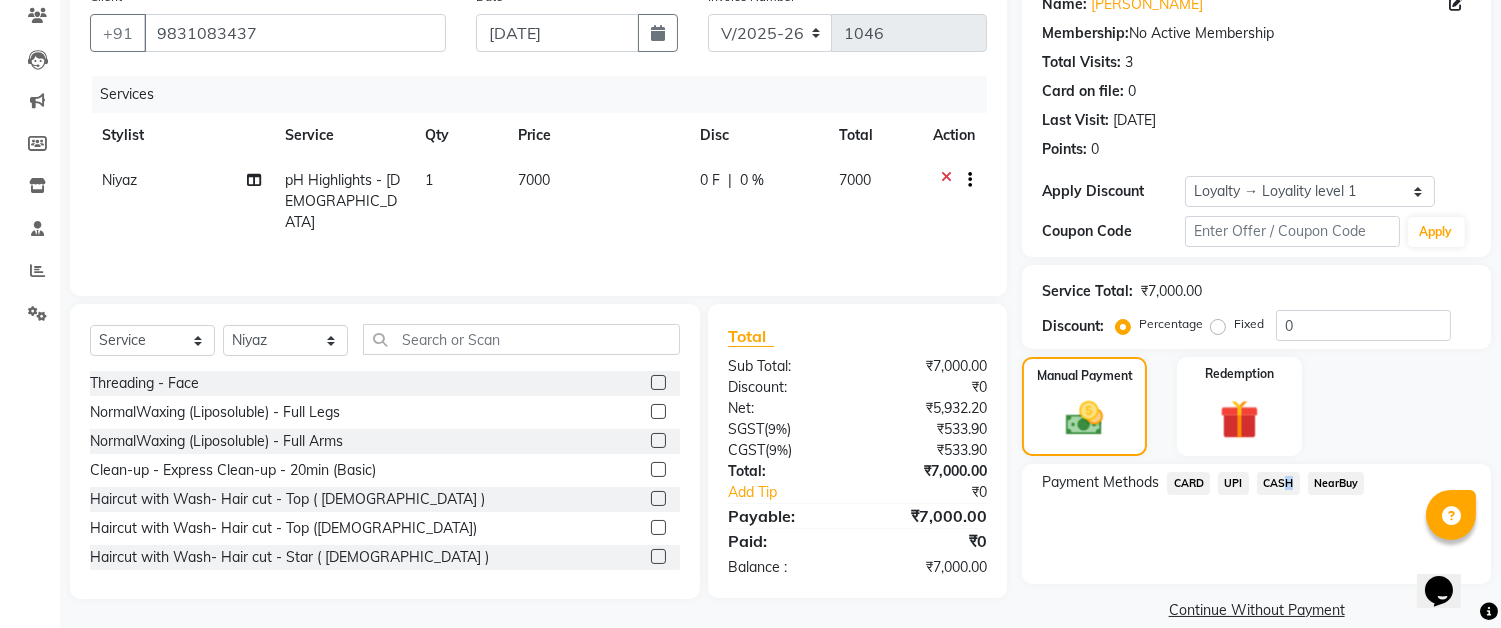 click on "CASH" 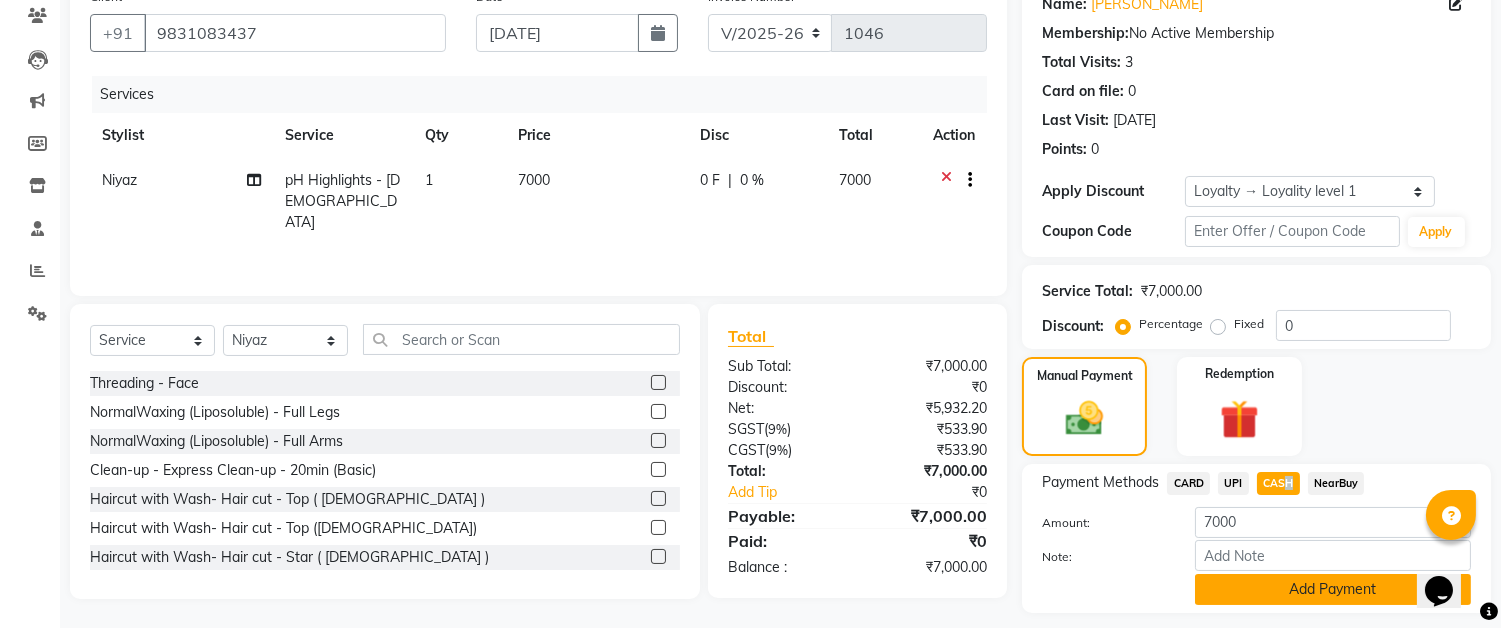 click on "Add Payment" 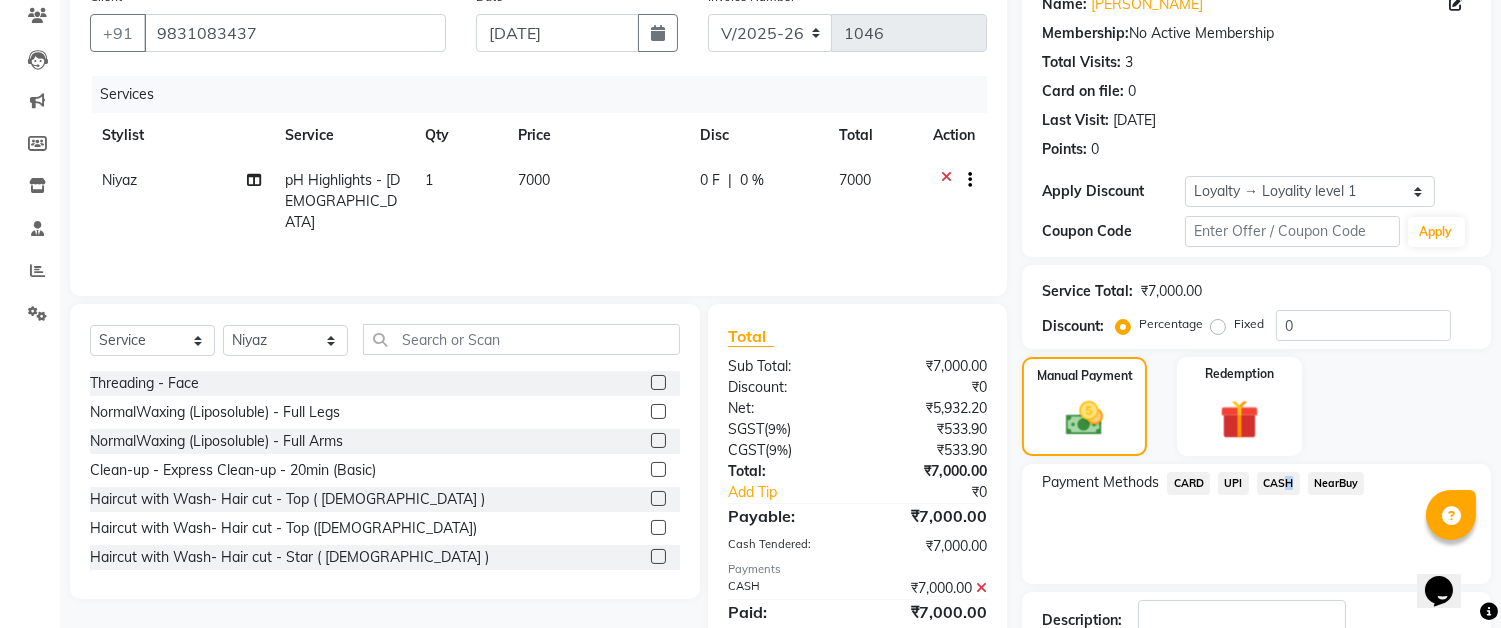 scroll, scrollTop: 362, scrollLeft: 0, axis: vertical 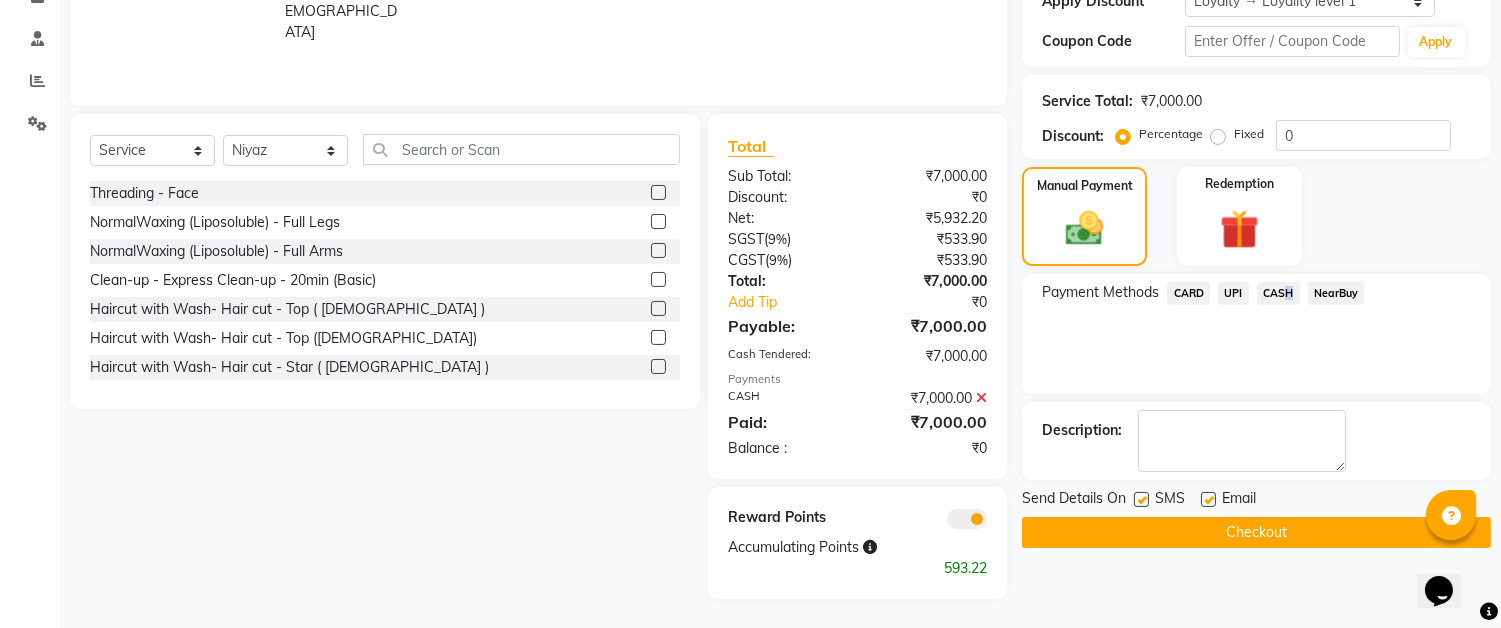 click on "Checkout" 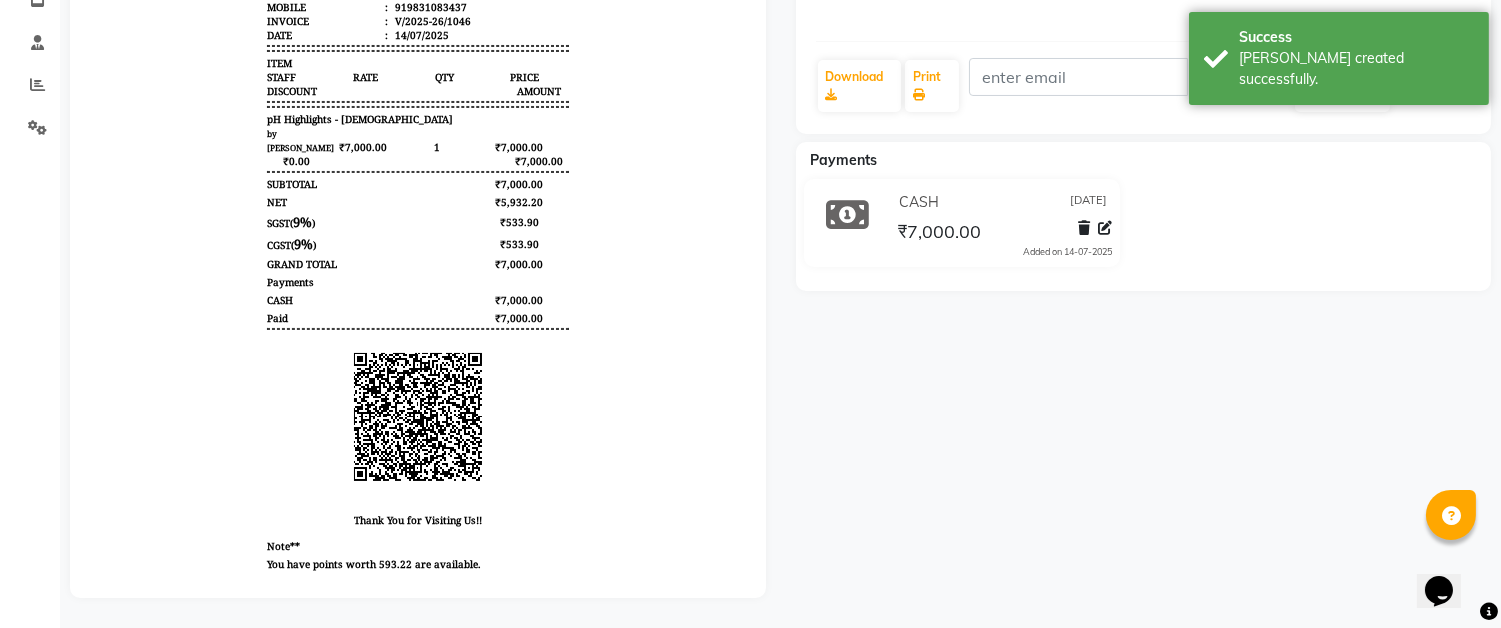 scroll, scrollTop: 40, scrollLeft: 0, axis: vertical 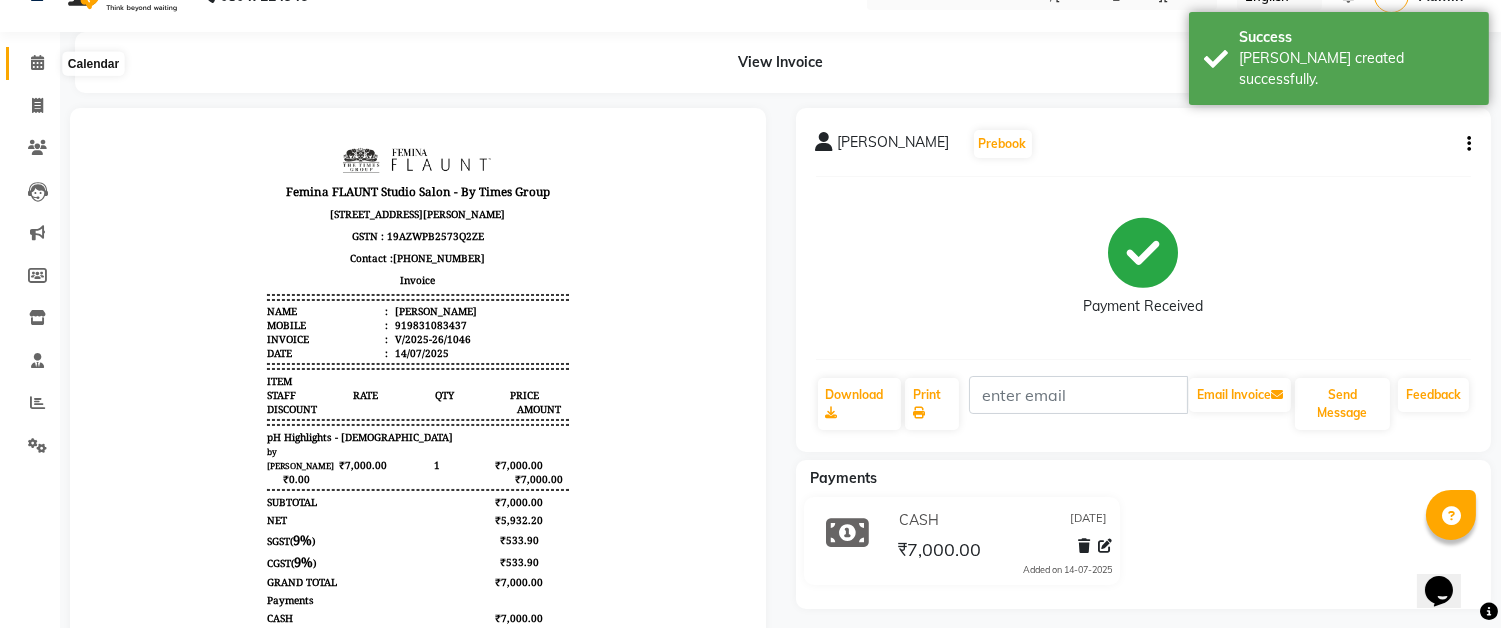 click 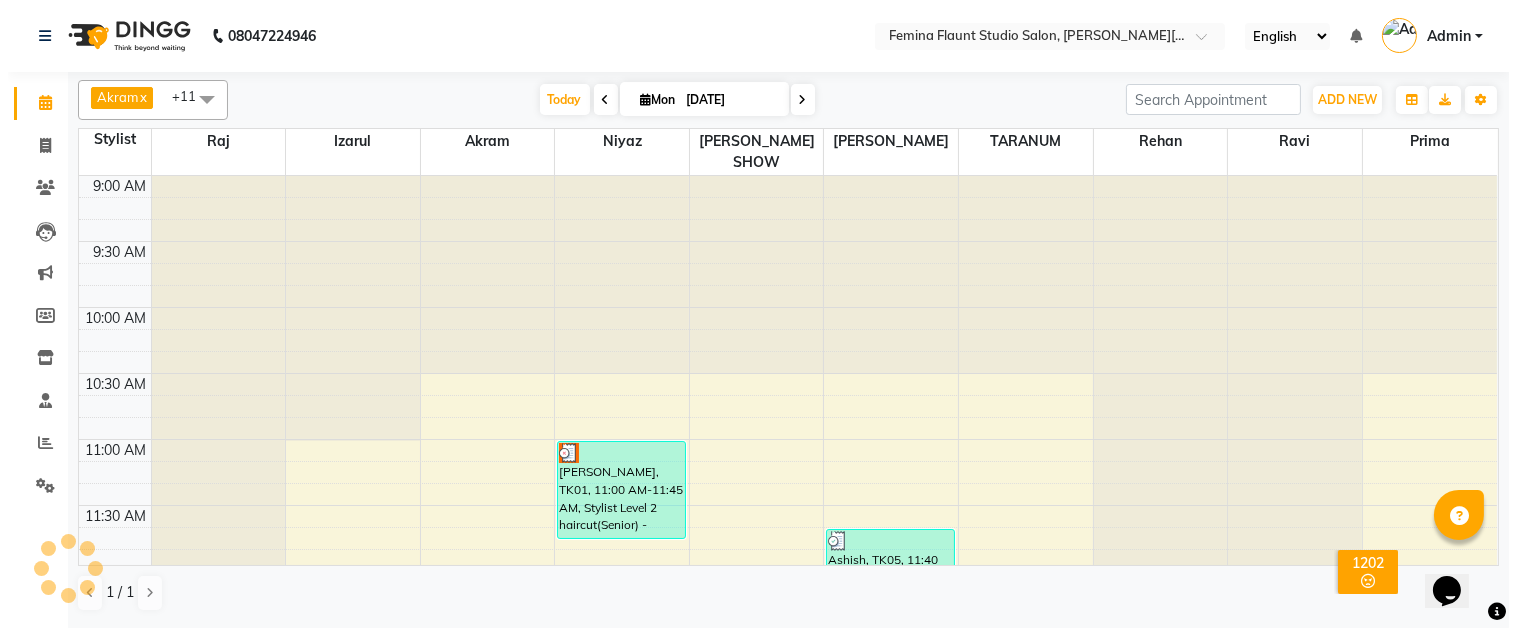 scroll, scrollTop: 0, scrollLeft: 0, axis: both 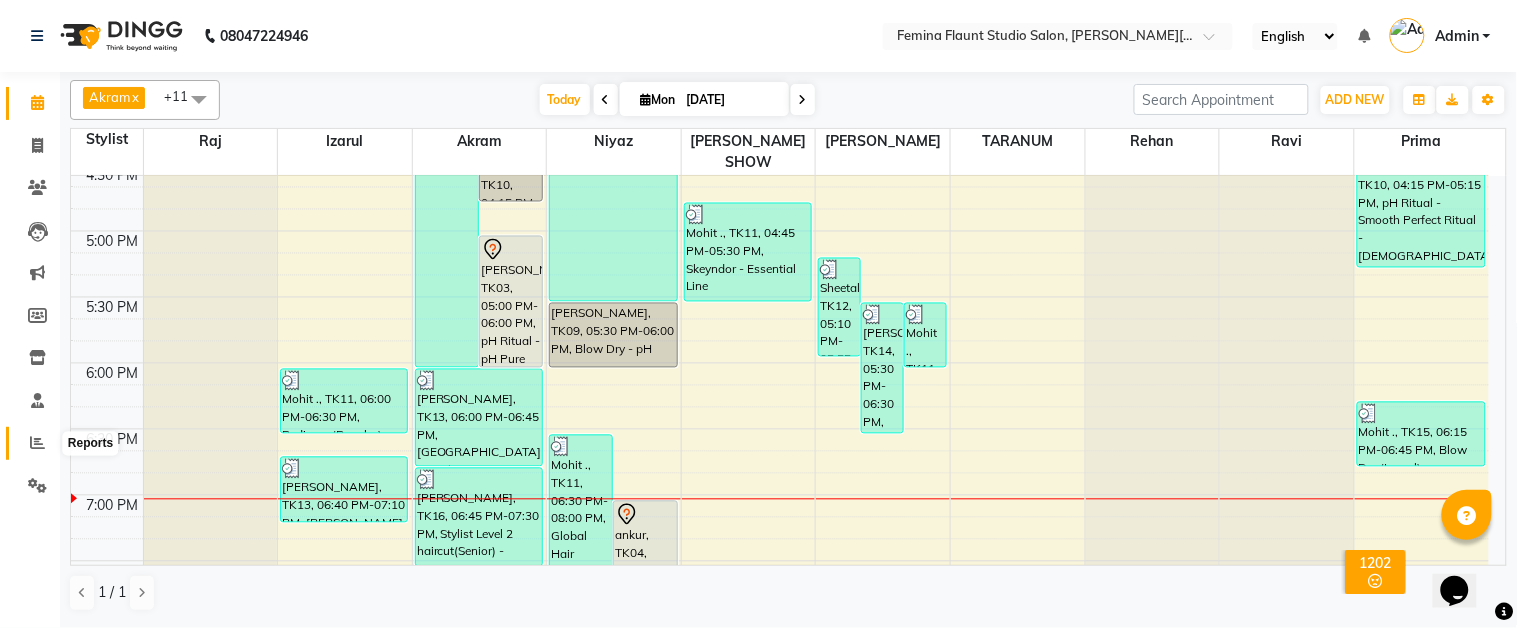 click 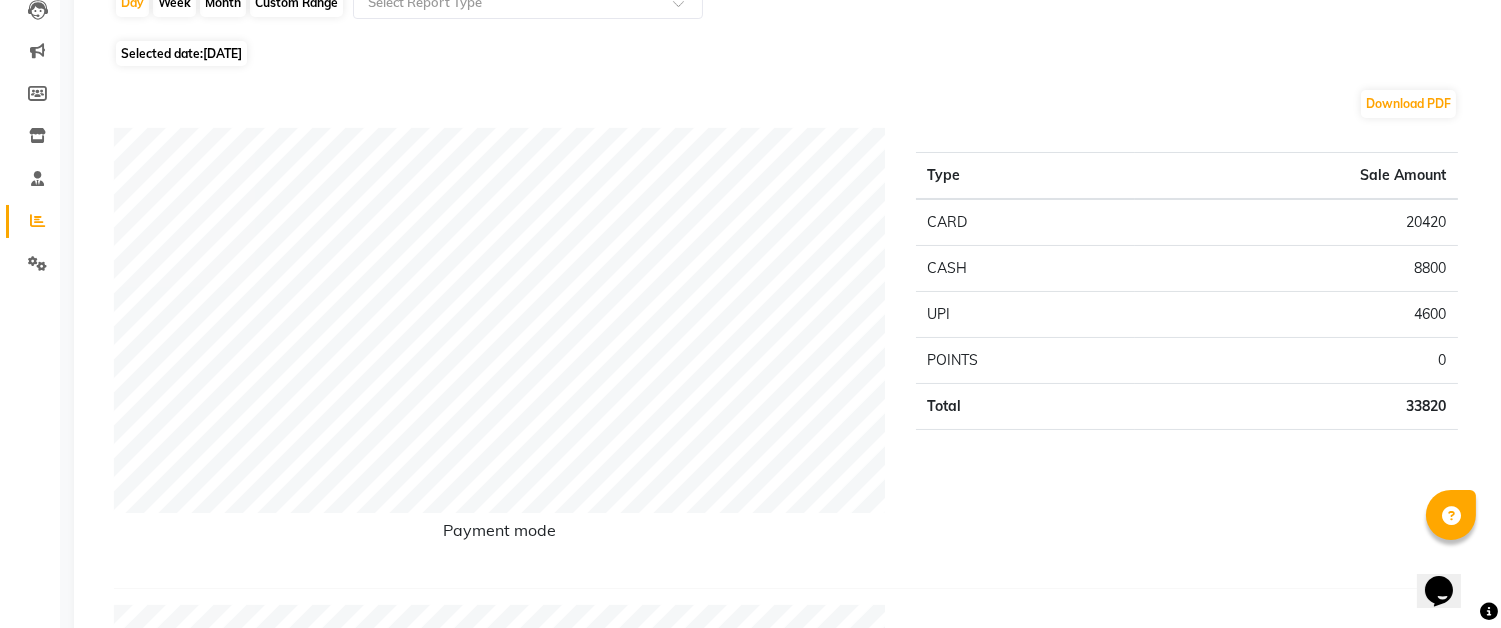 scroll, scrollTop: 0, scrollLeft: 0, axis: both 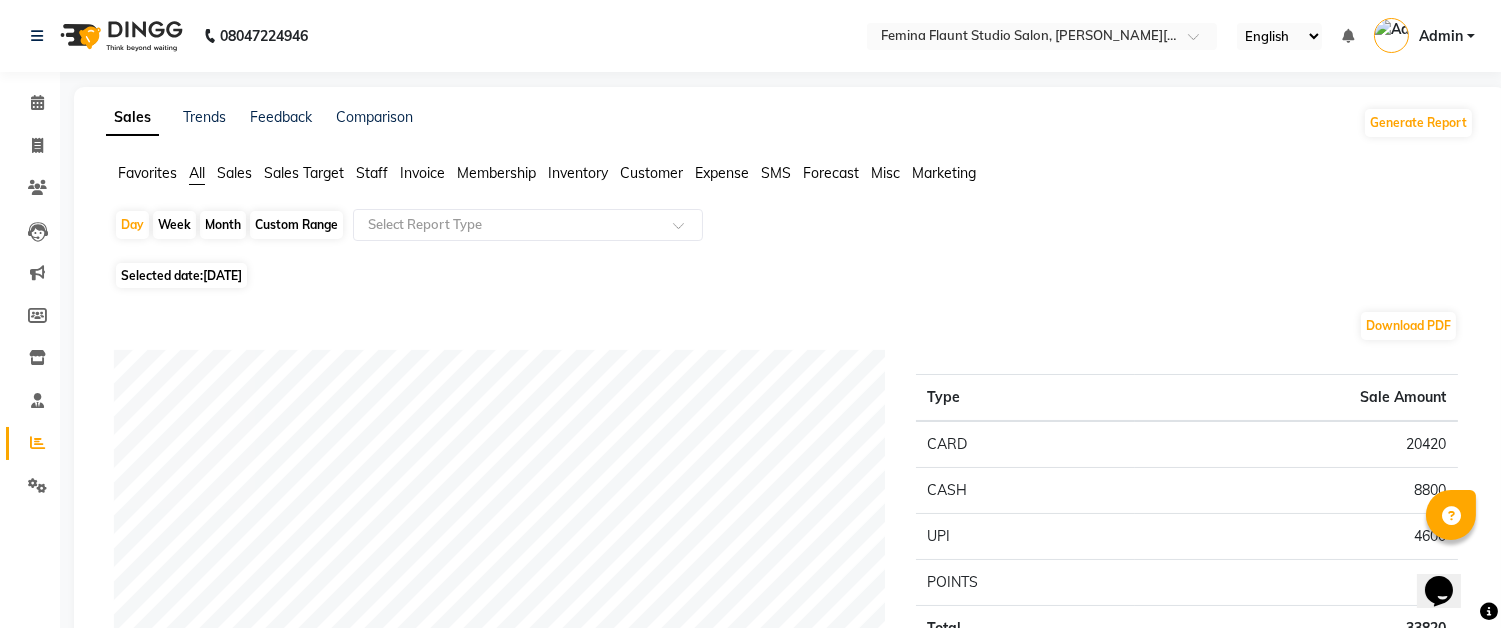 click on "Staff" 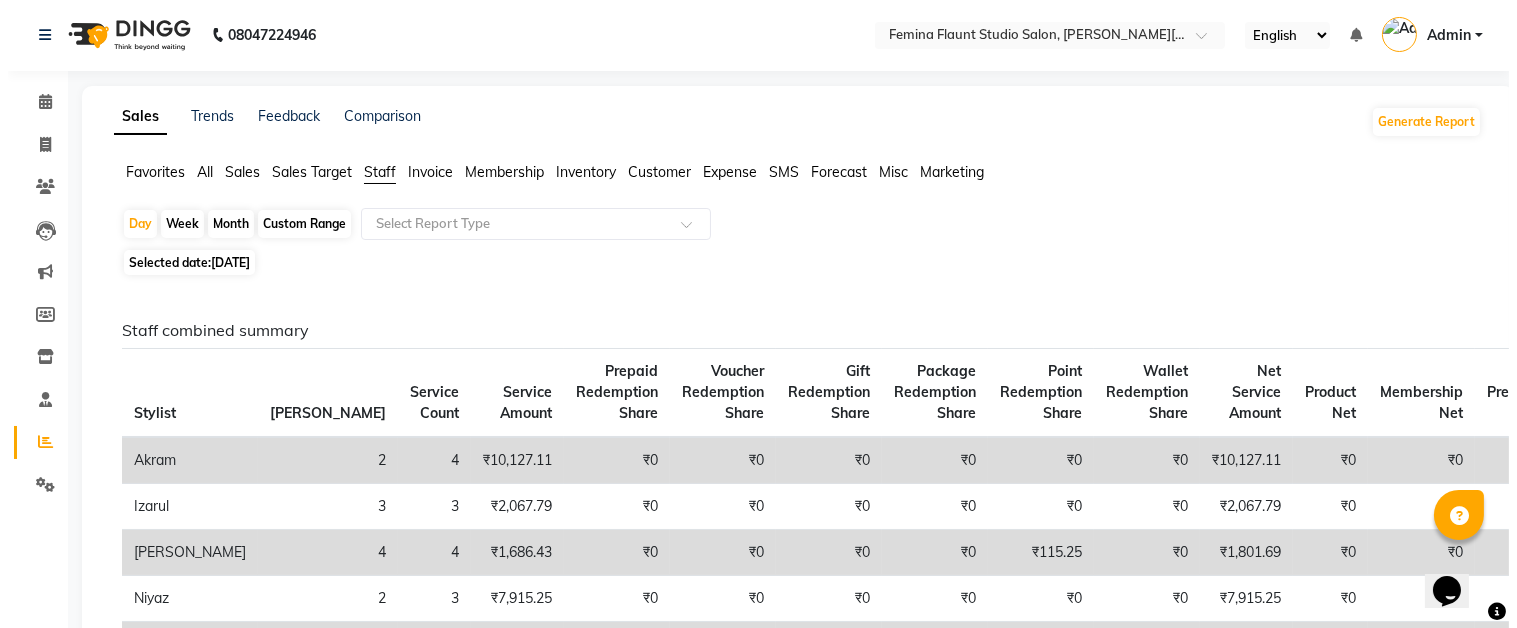 scroll, scrollTop: 0, scrollLeft: 0, axis: both 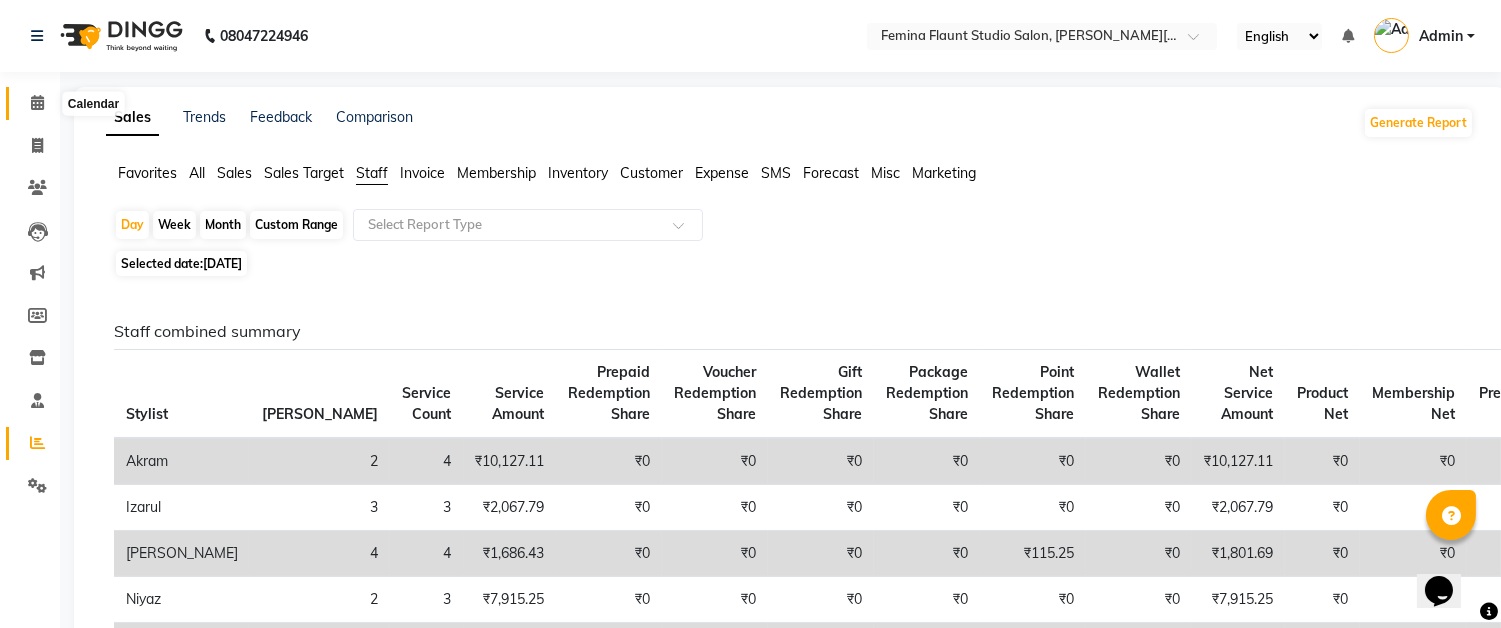 click 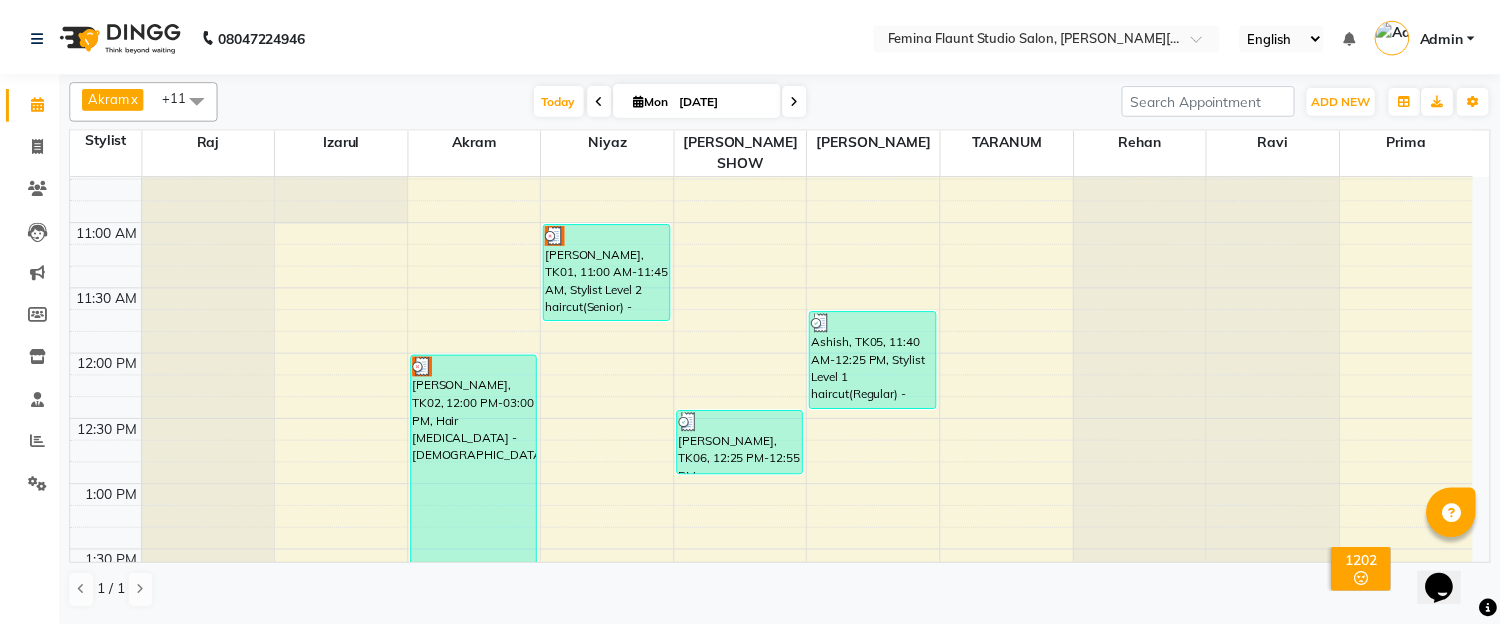 scroll, scrollTop: 222, scrollLeft: 0, axis: vertical 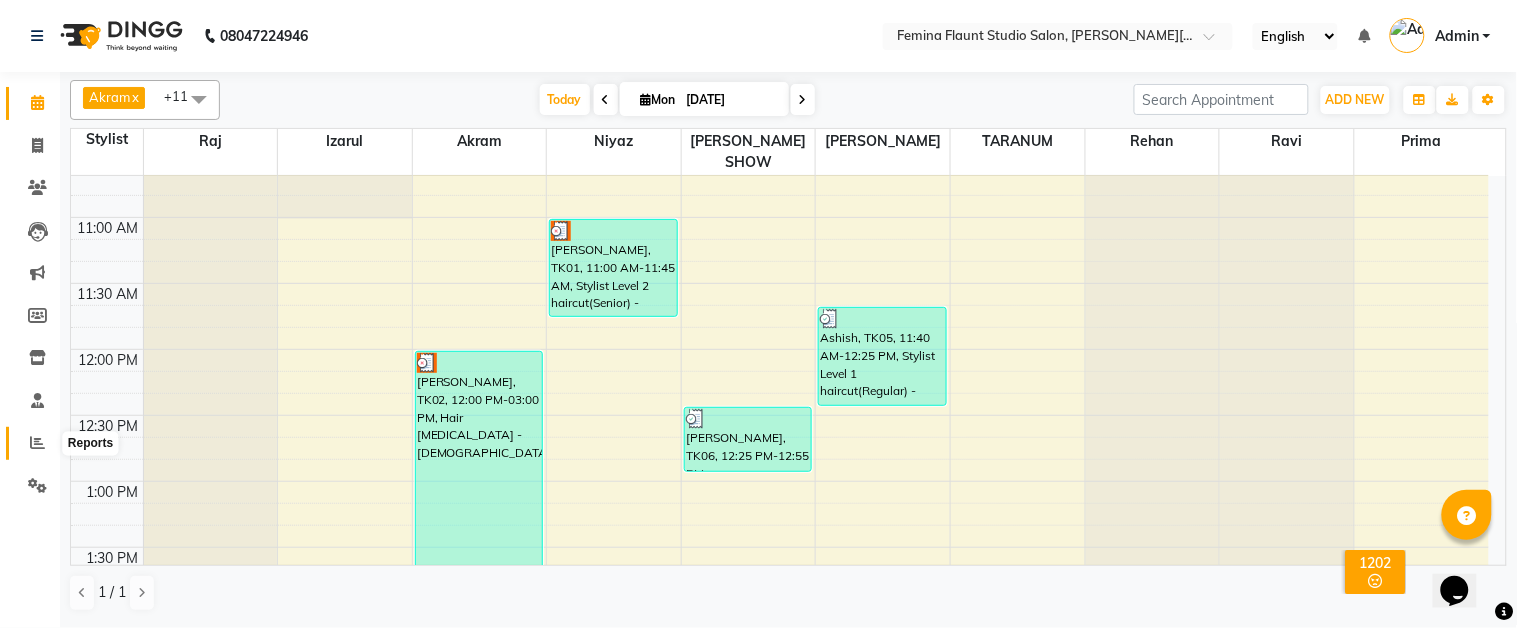 click 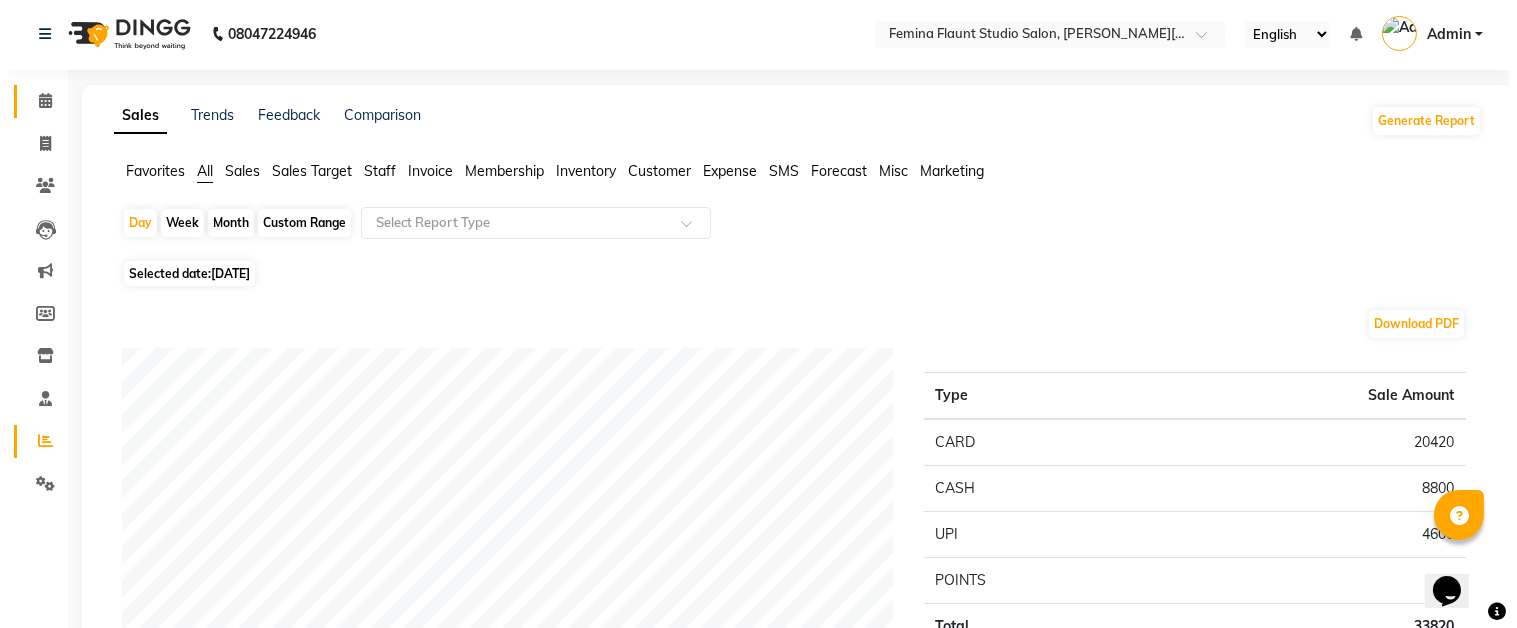 scroll, scrollTop: 0, scrollLeft: 0, axis: both 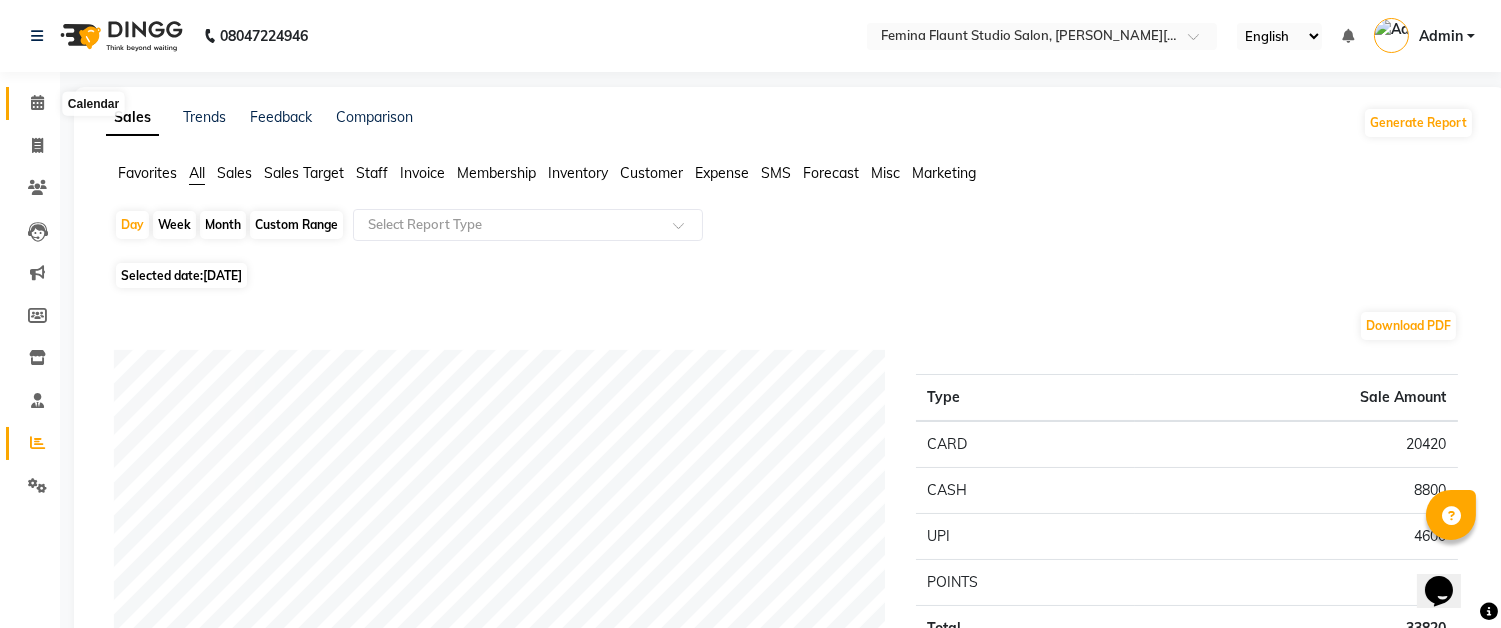 click 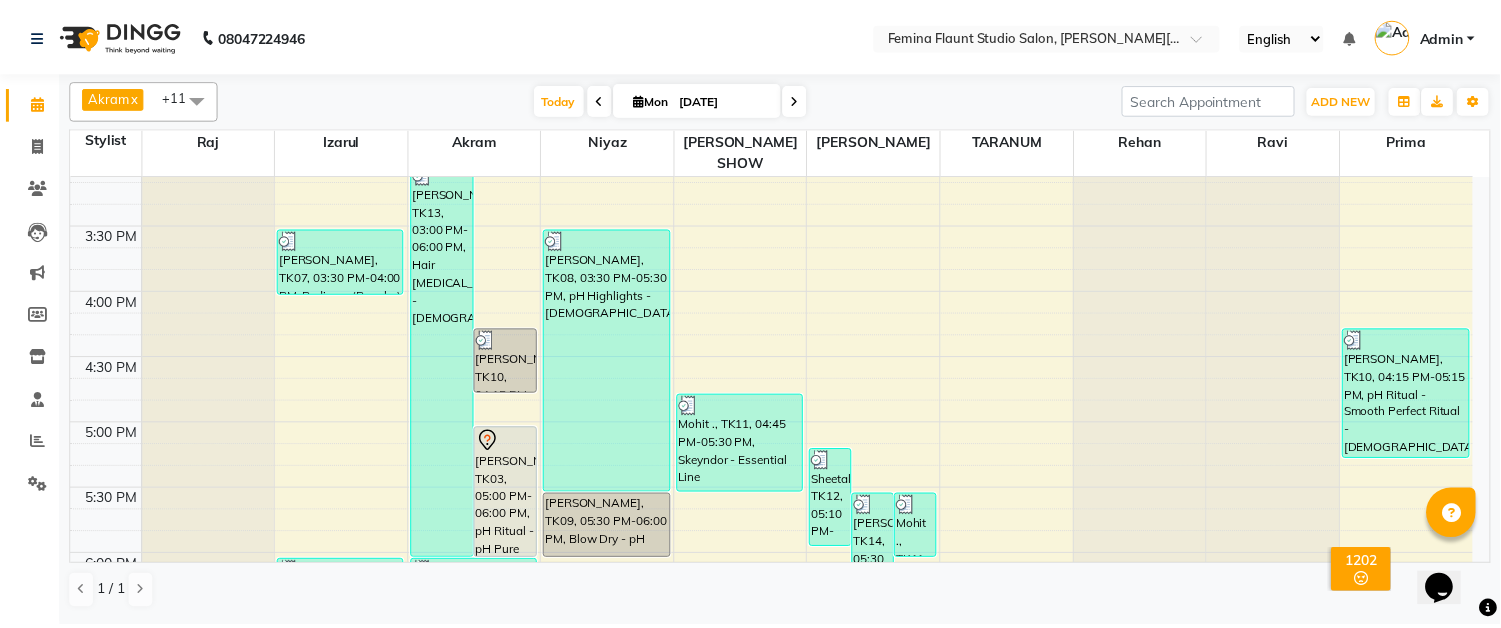 scroll, scrollTop: 758, scrollLeft: 0, axis: vertical 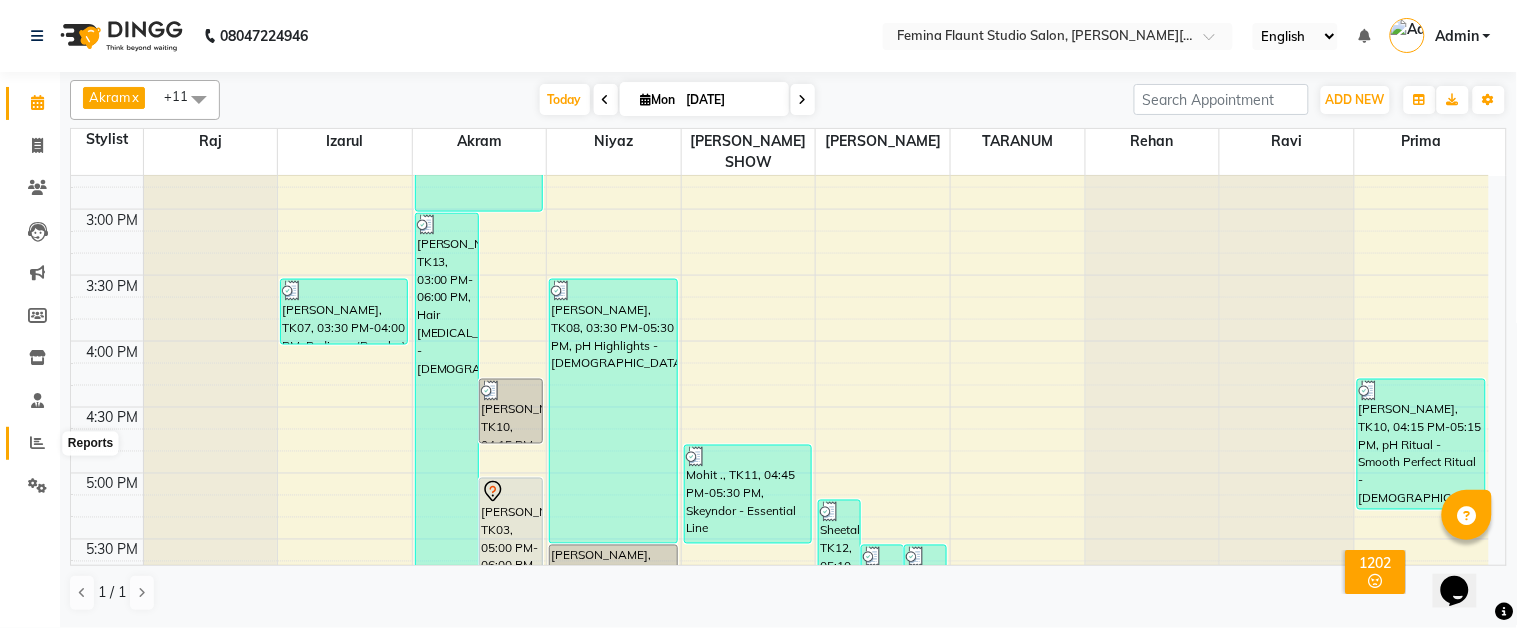 click 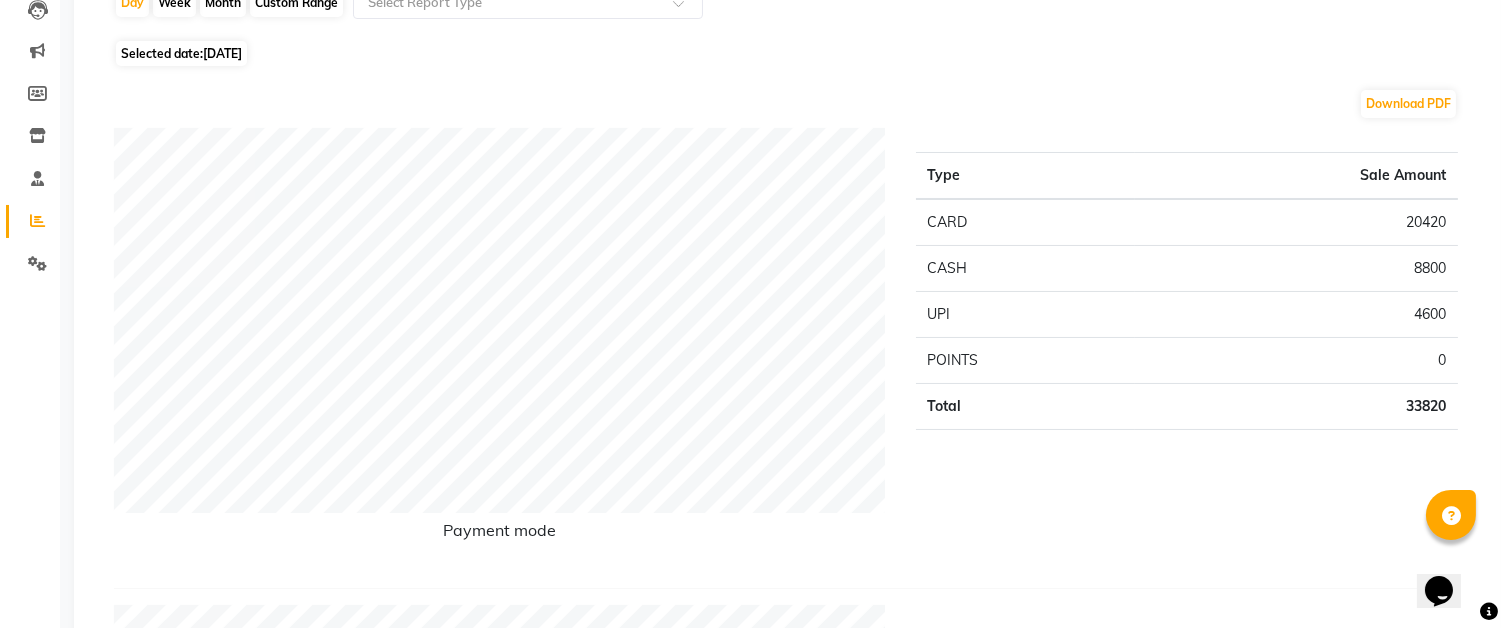 scroll, scrollTop: 111, scrollLeft: 0, axis: vertical 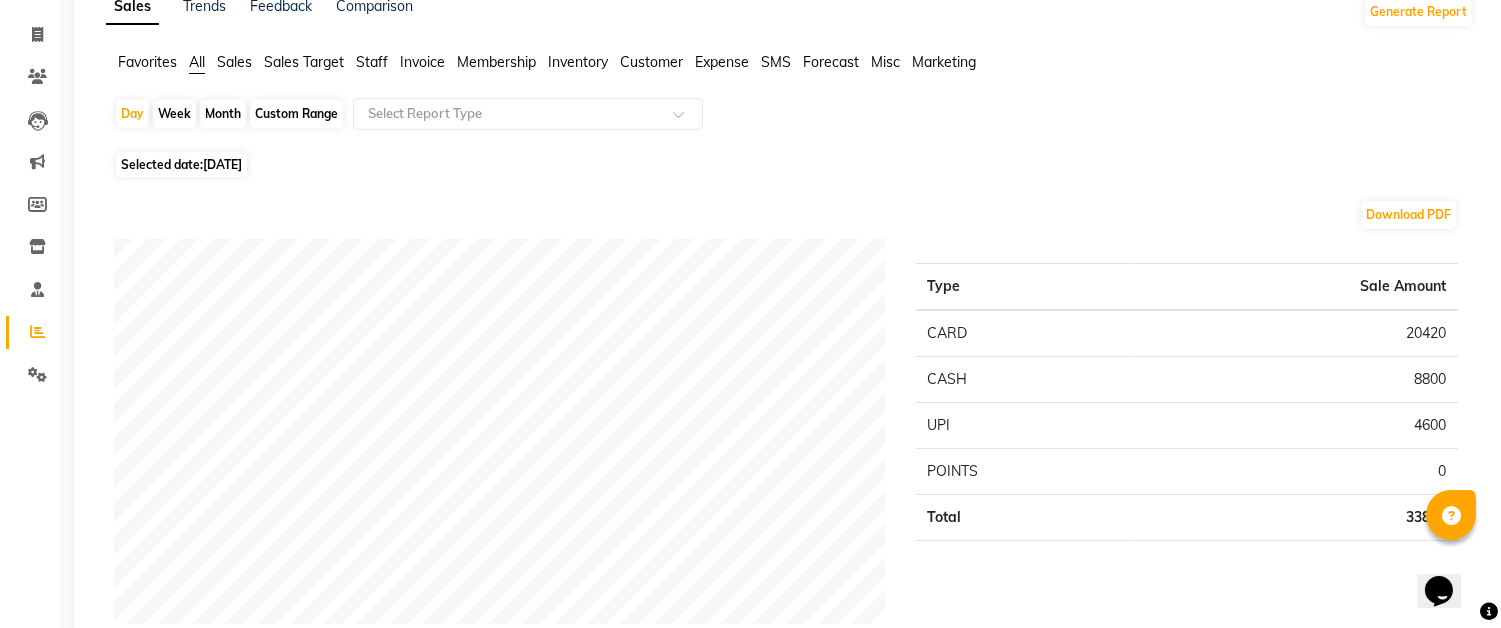 click on "Staff" 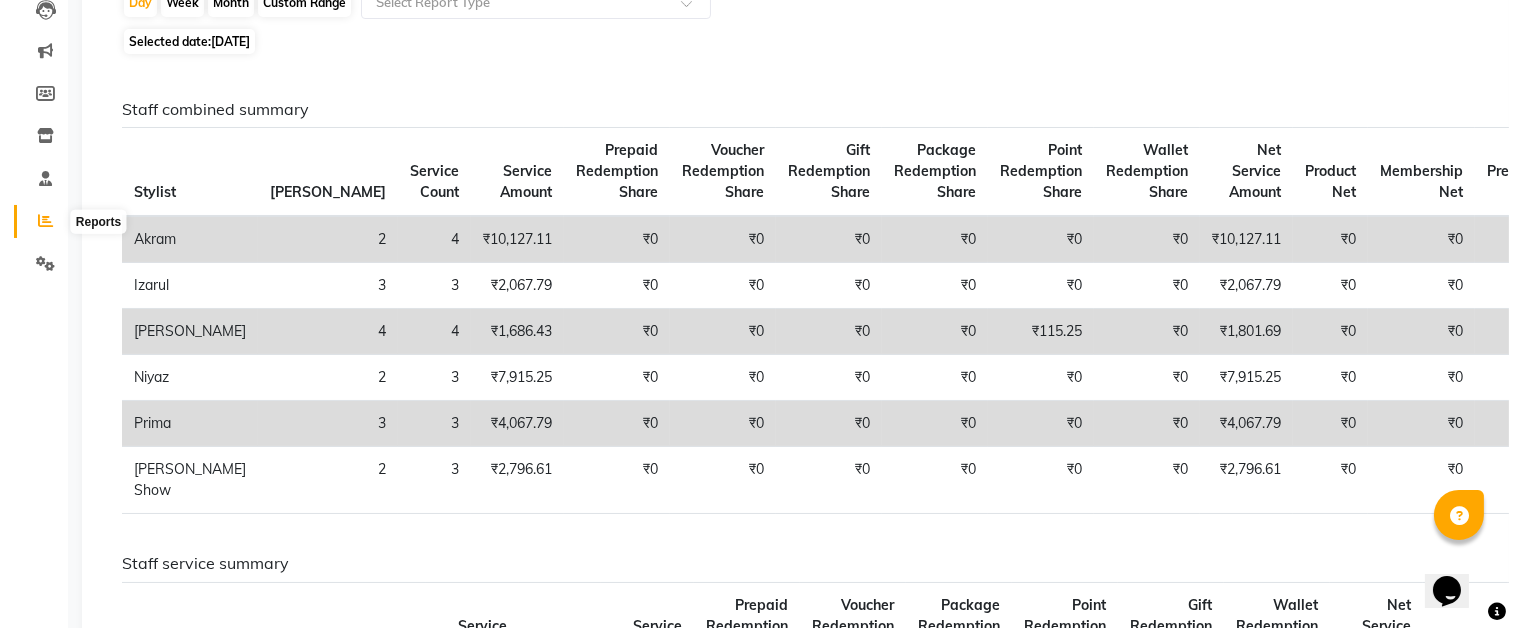 scroll, scrollTop: 0, scrollLeft: 0, axis: both 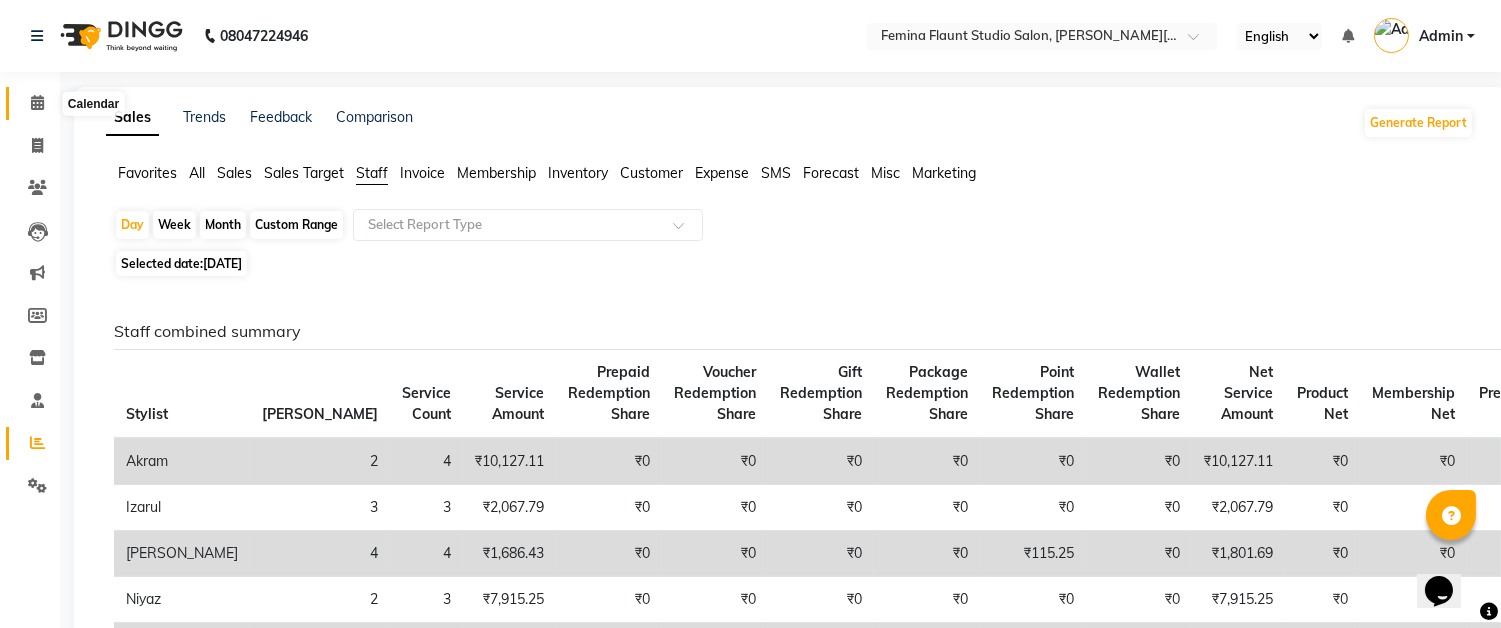 click 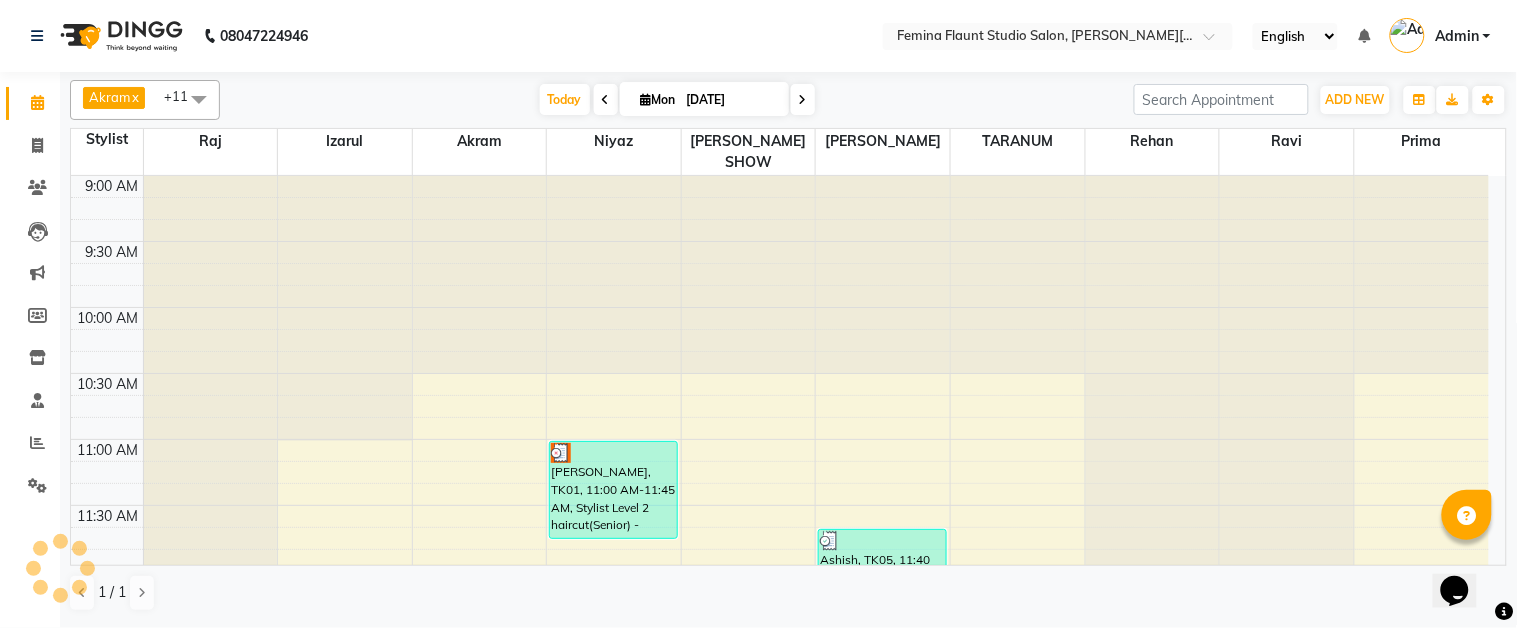 scroll, scrollTop: 0, scrollLeft: 0, axis: both 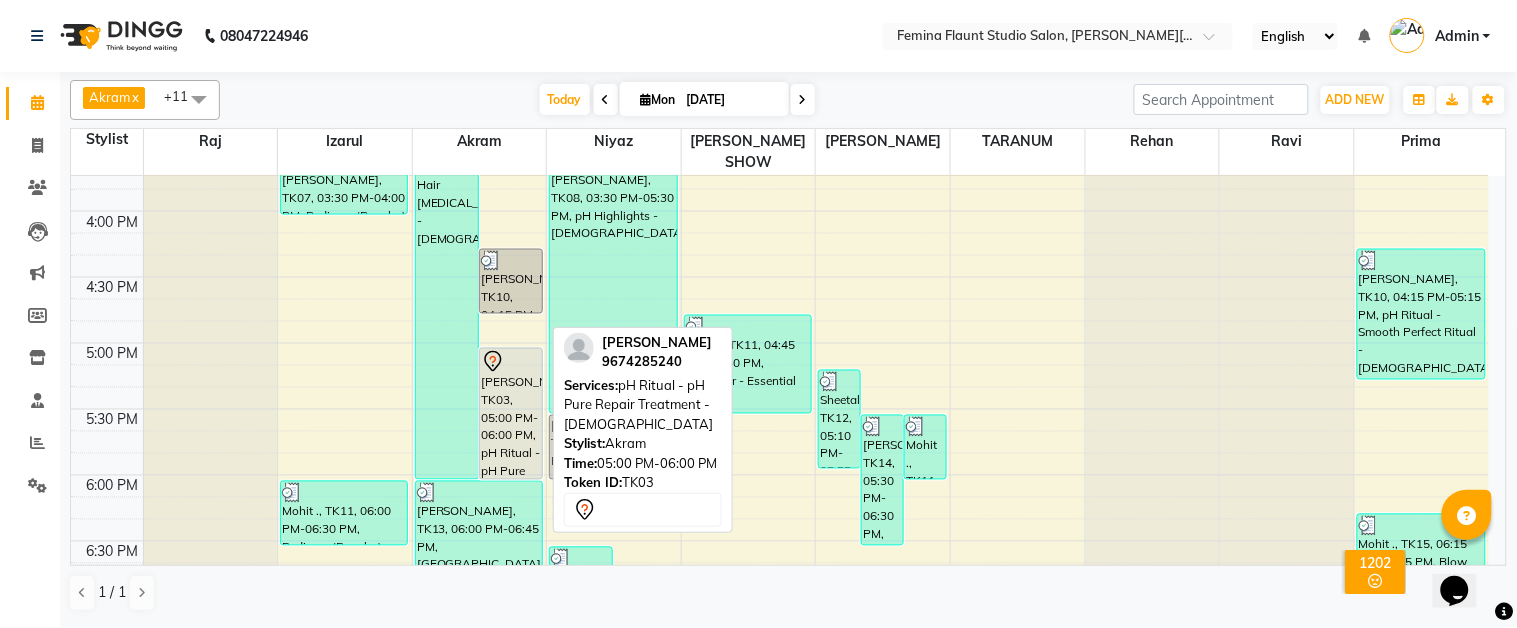 click on "[PERSON_NAME], TK03, 05:00 PM-06:00 PM, pH Ritual - pH Pure Repair Treatment - [DEMOGRAPHIC_DATA]" at bounding box center (511, 414) 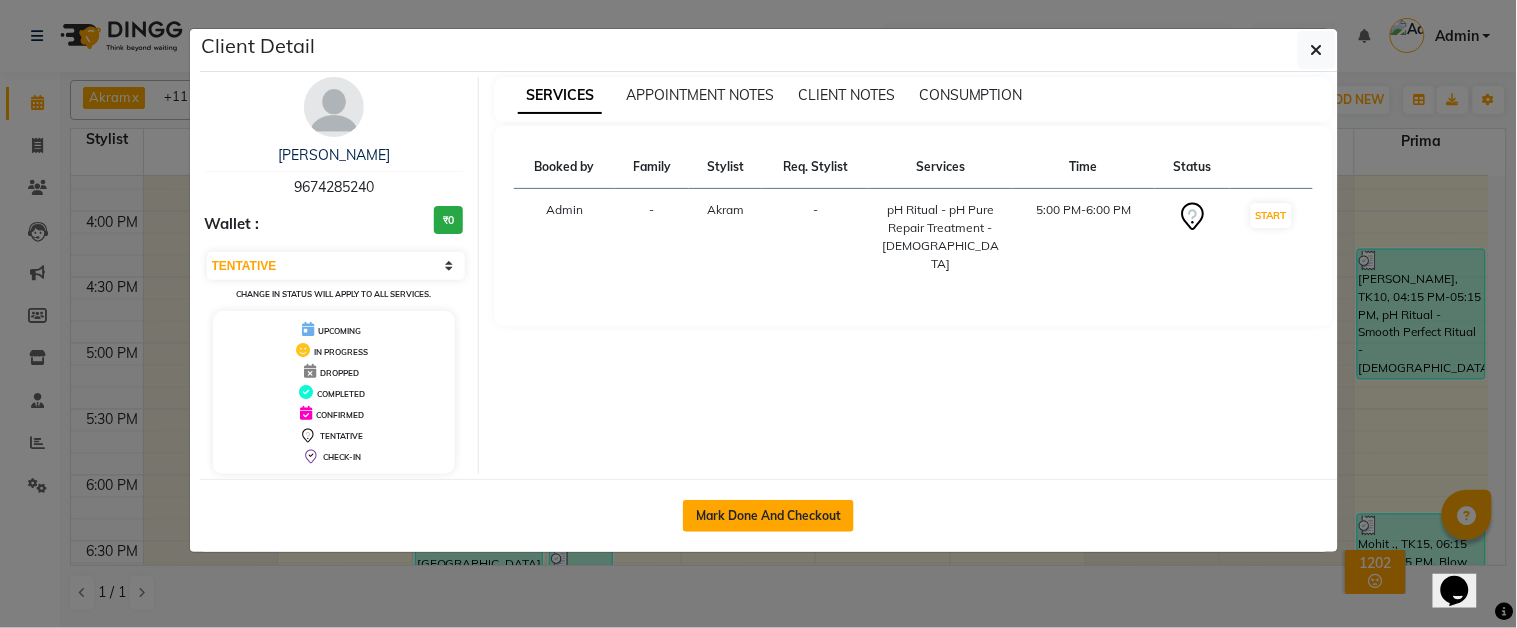 click on "Mark Done And Checkout" 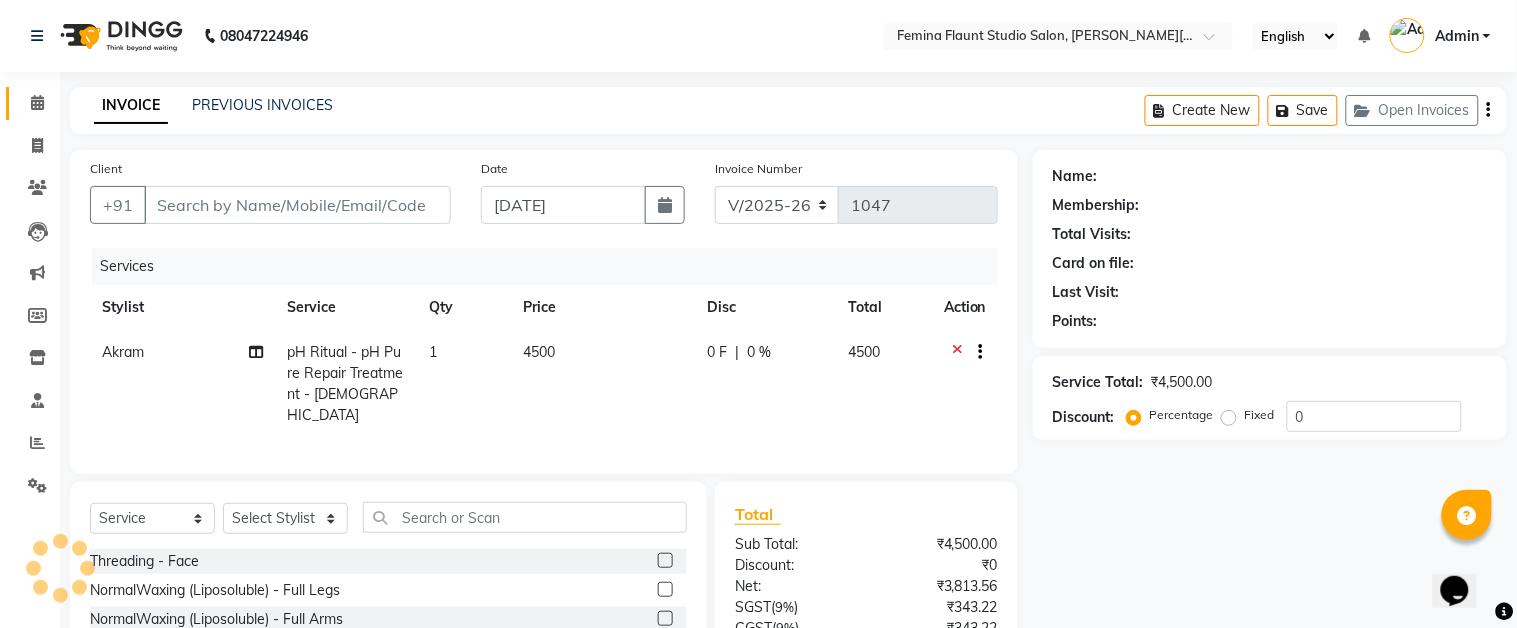 type on "9674285240" 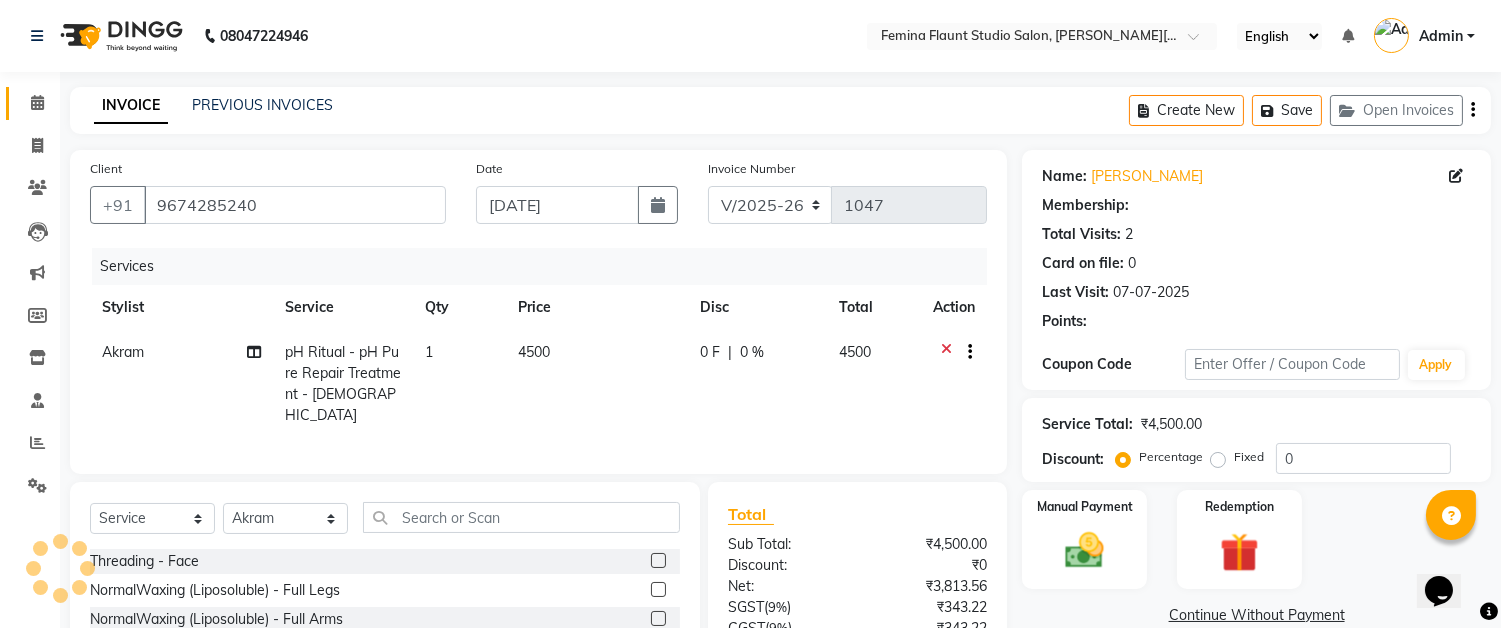 select on "1: Object" 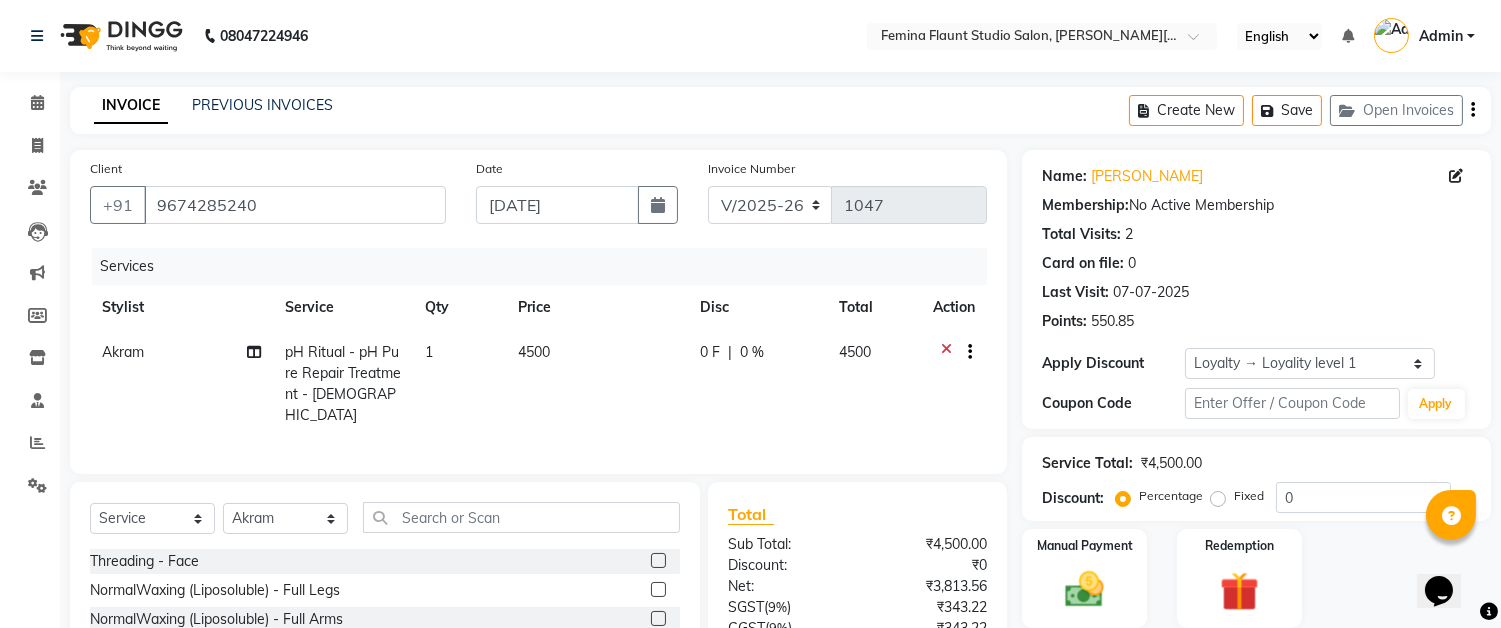 click on "4500" 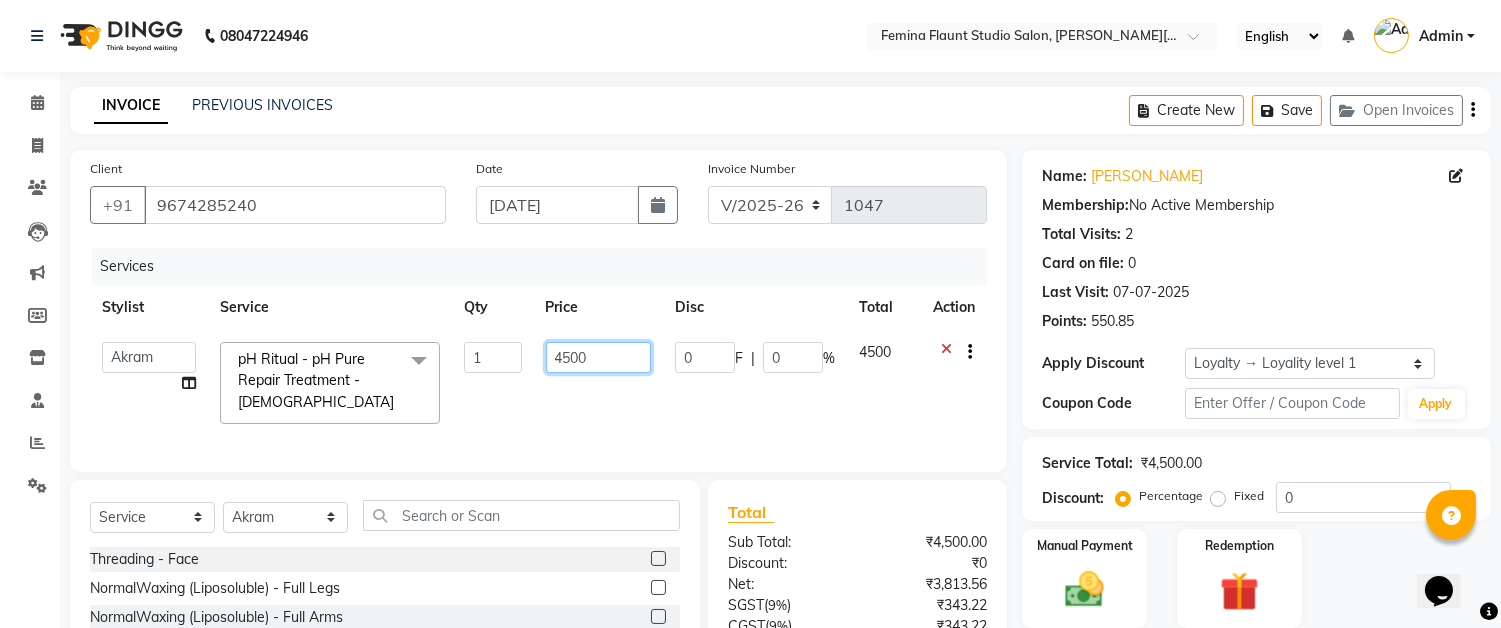 click on "4500" 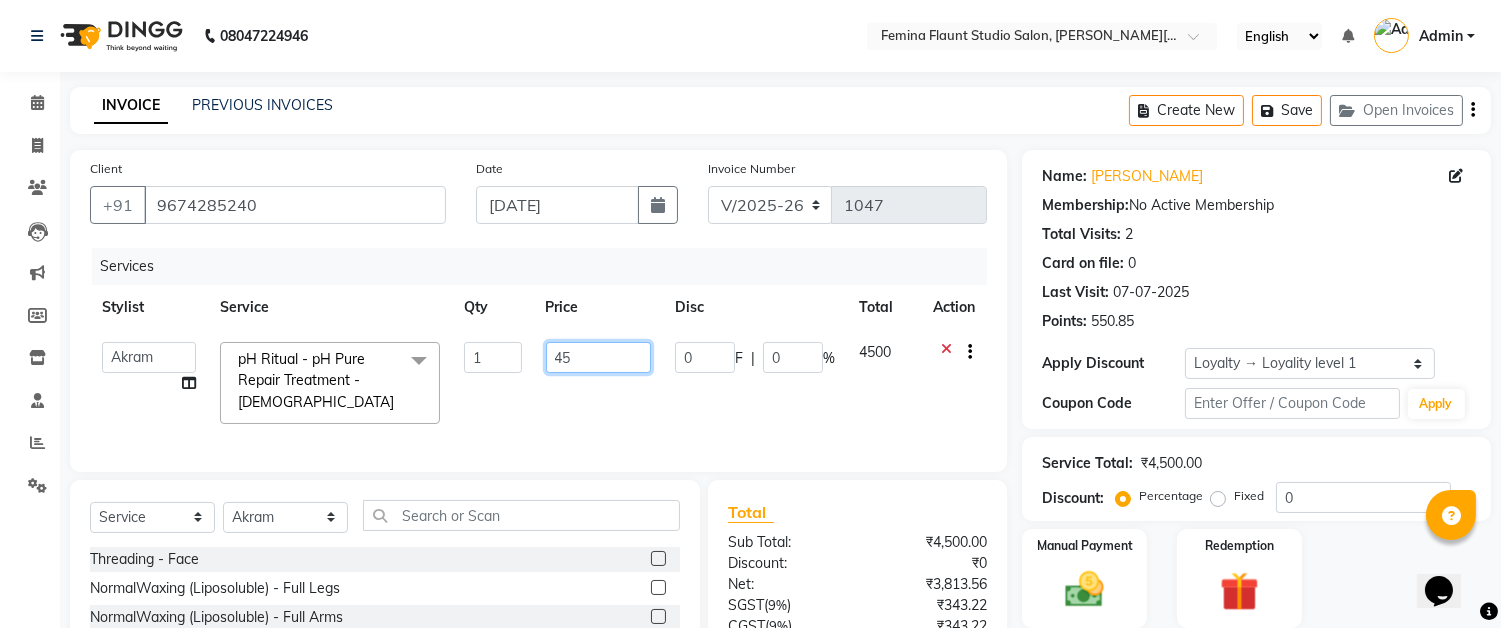 type on "4" 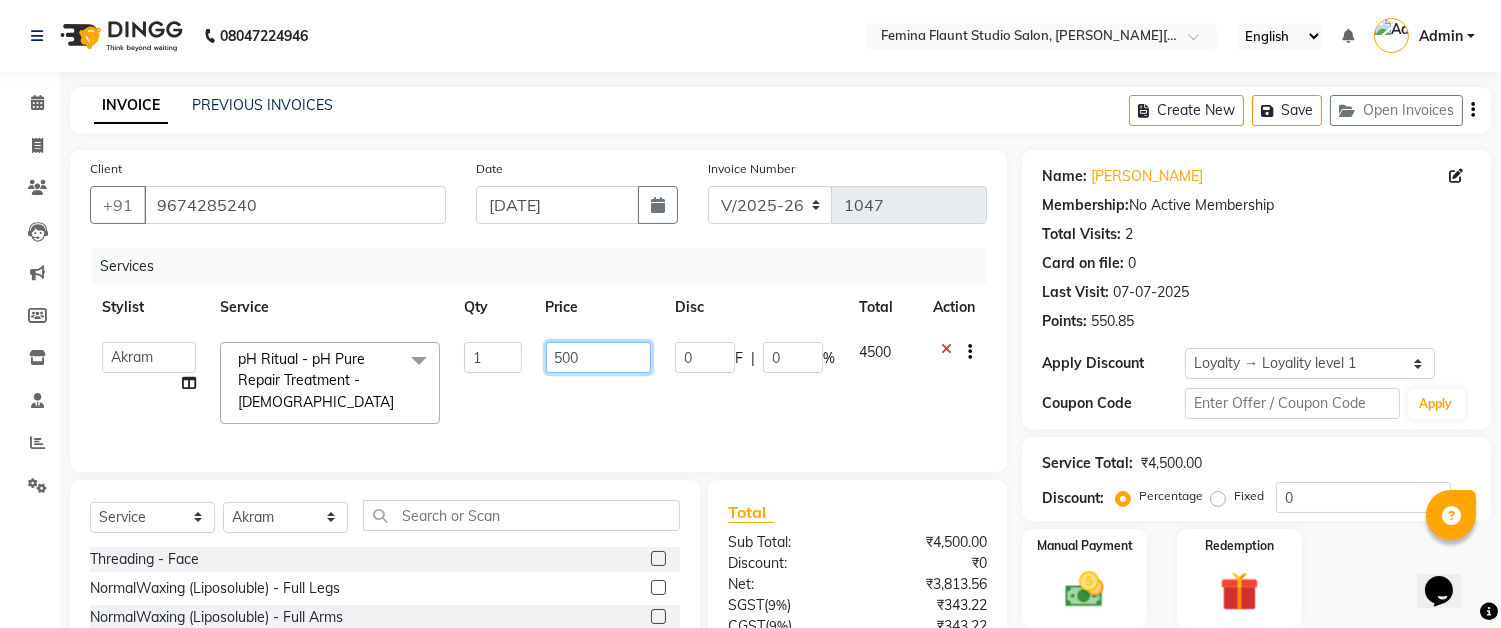 type on "5000" 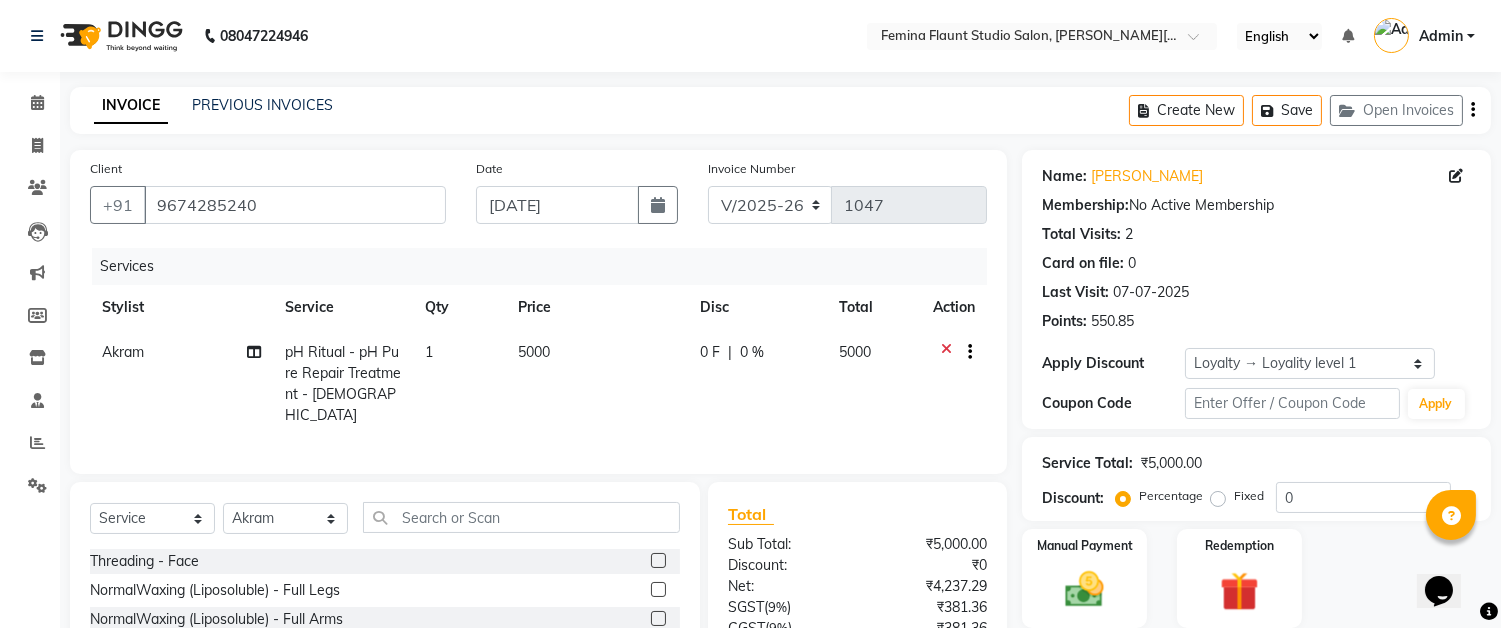 click on "5000" 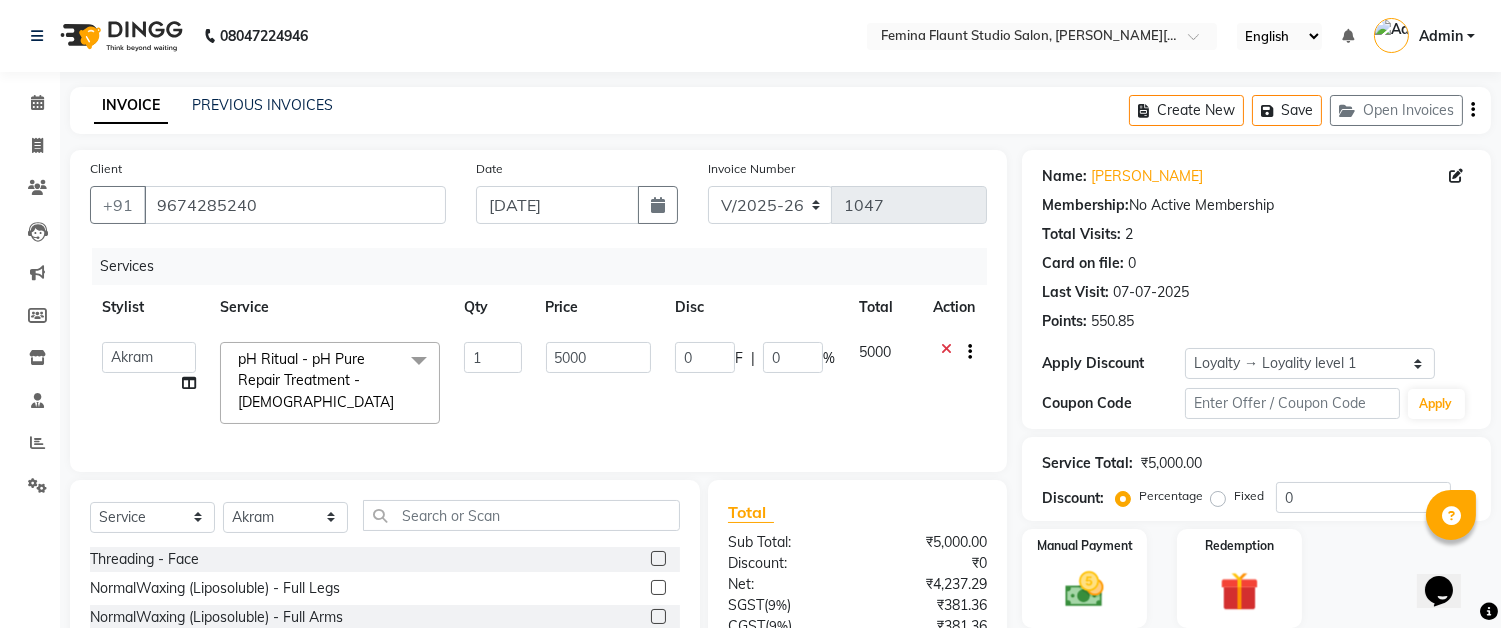 scroll, scrollTop: 193, scrollLeft: 0, axis: vertical 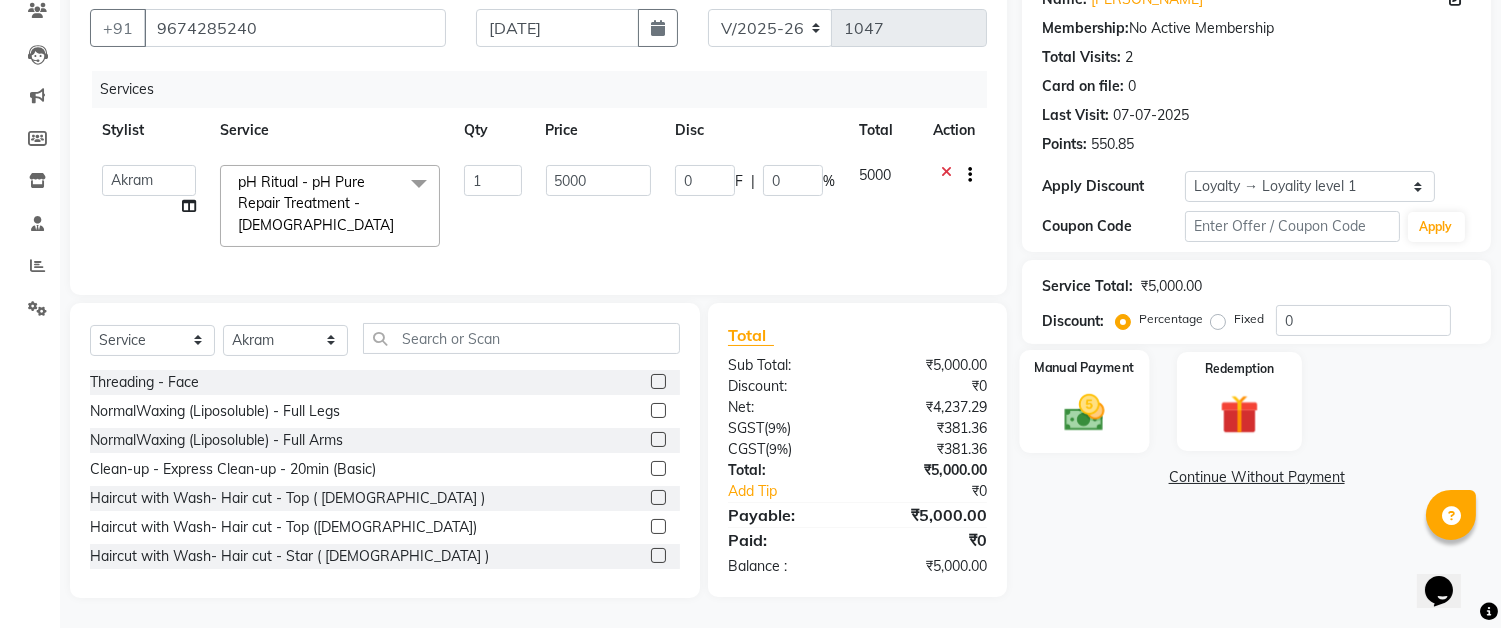 click on "Manual Payment" 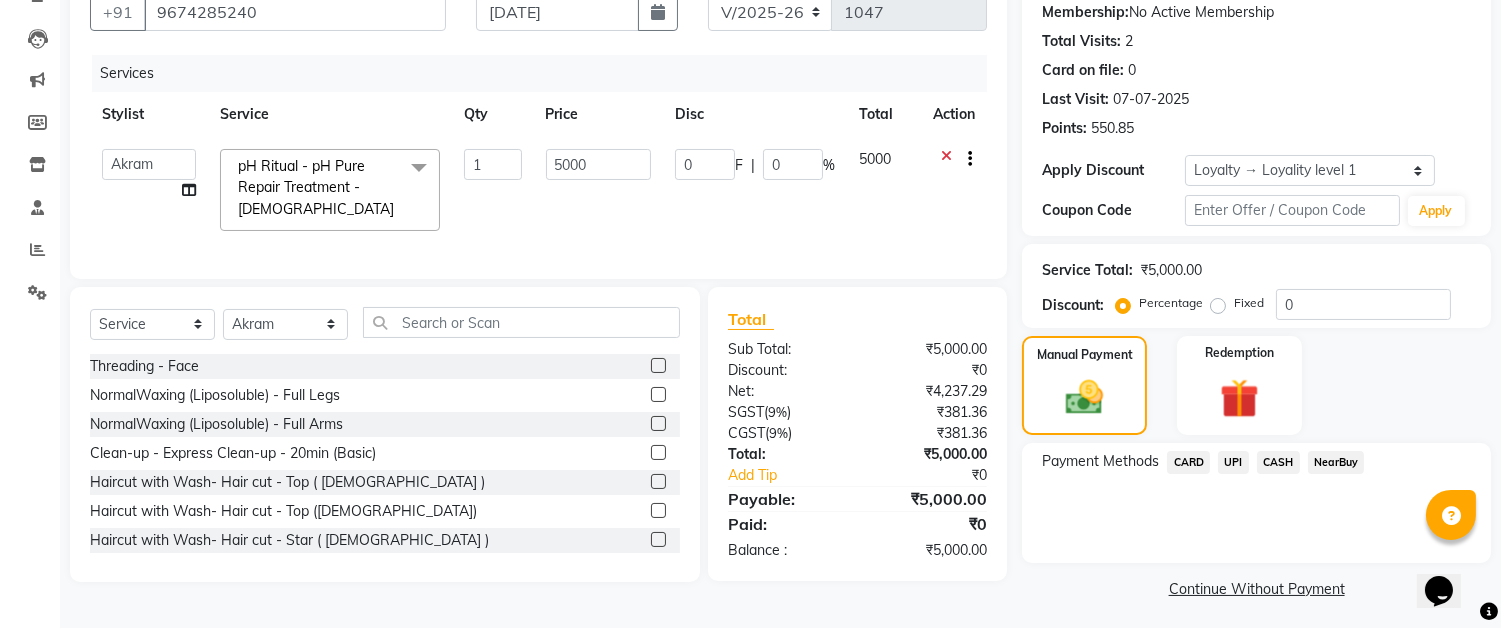 click on "UPI" 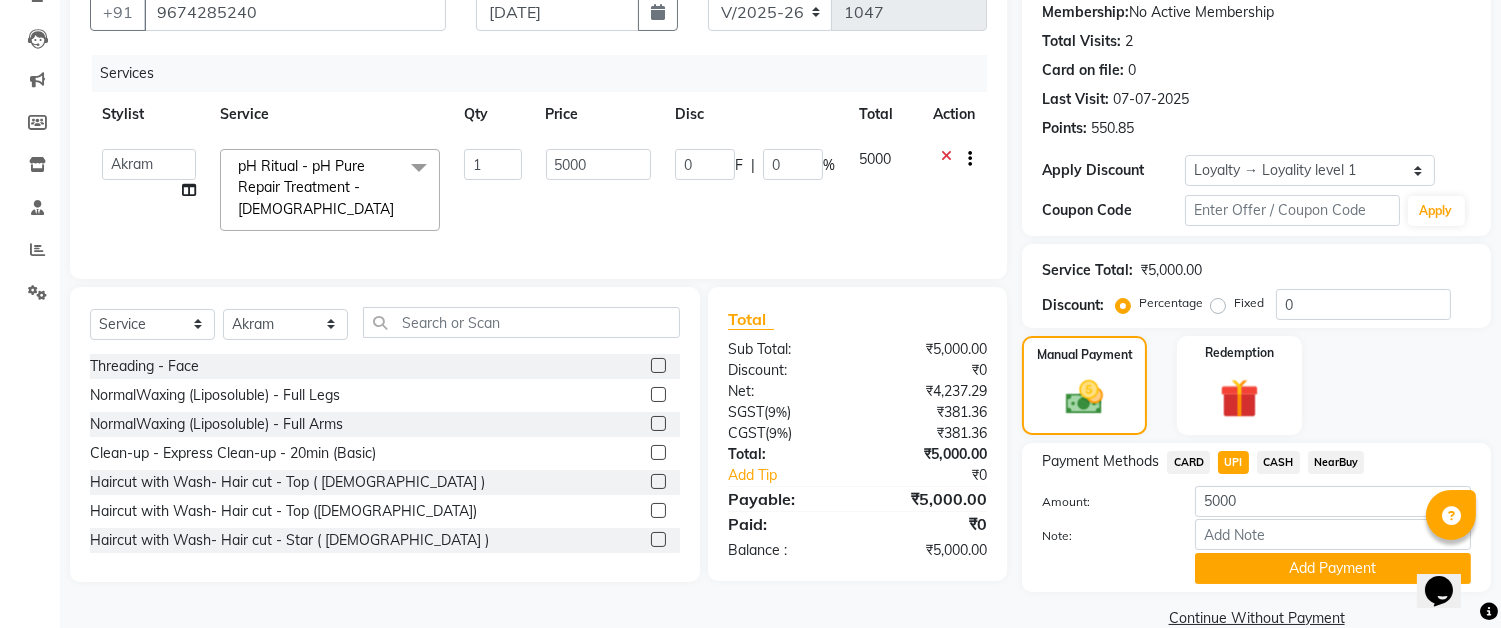 scroll, scrollTop: 226, scrollLeft: 0, axis: vertical 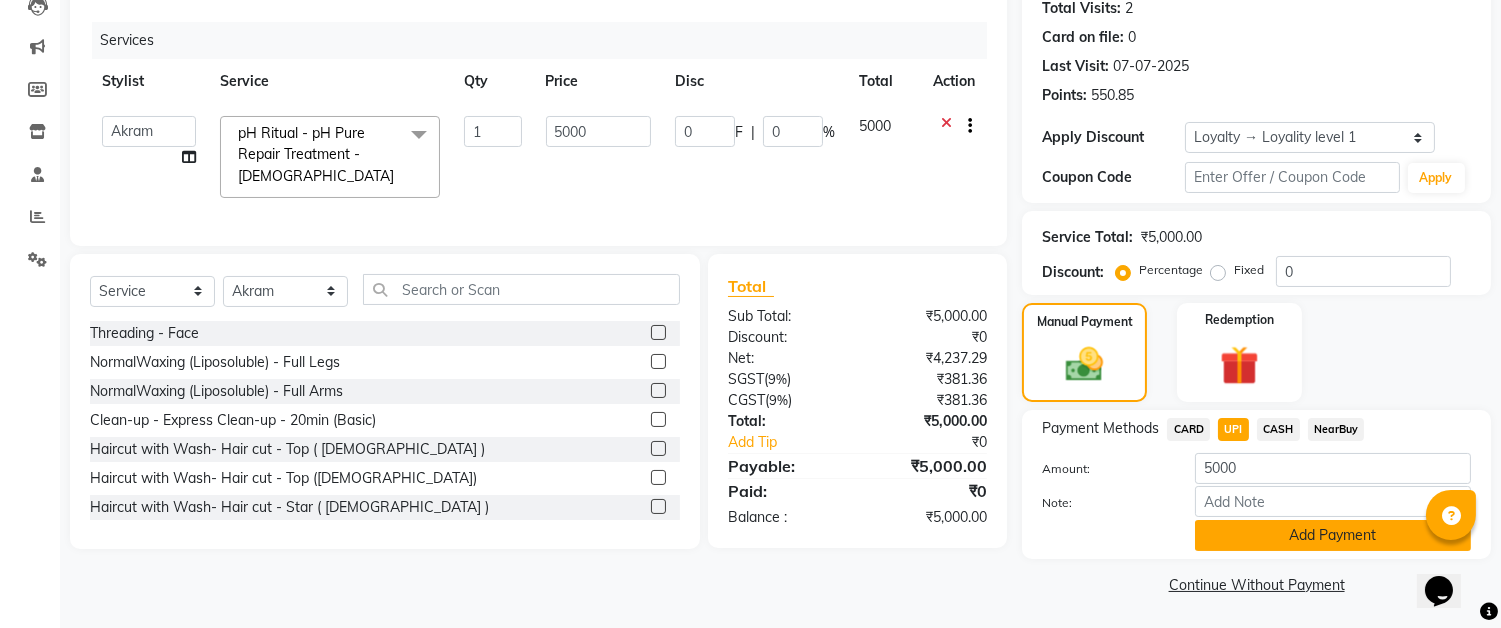click on "Add Payment" 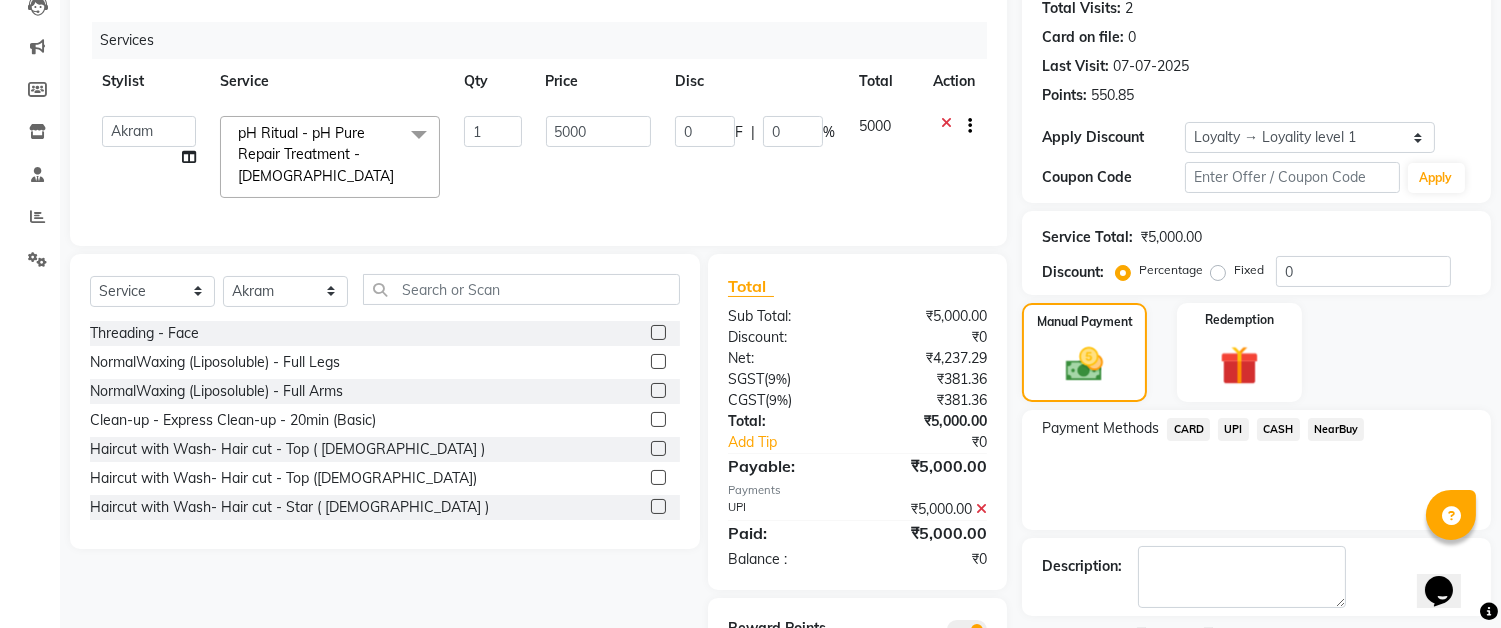 scroll, scrollTop: 354, scrollLeft: 0, axis: vertical 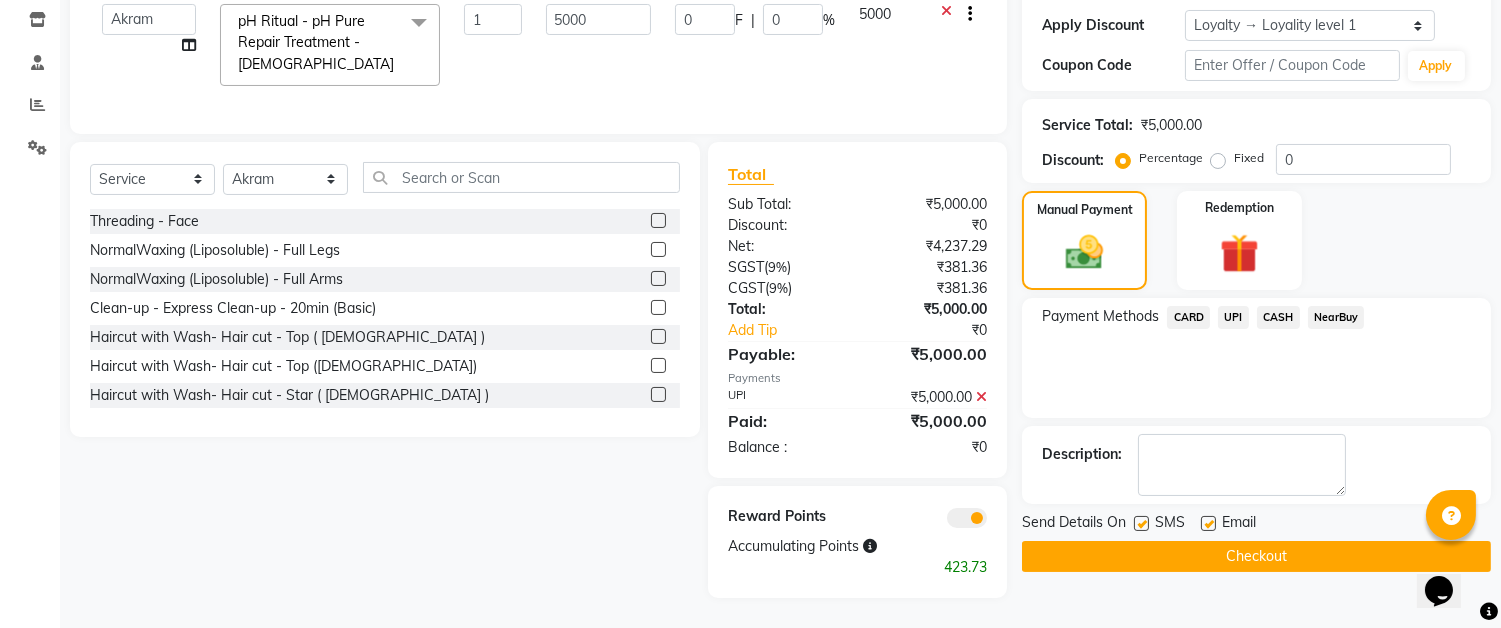 click on "Checkout" 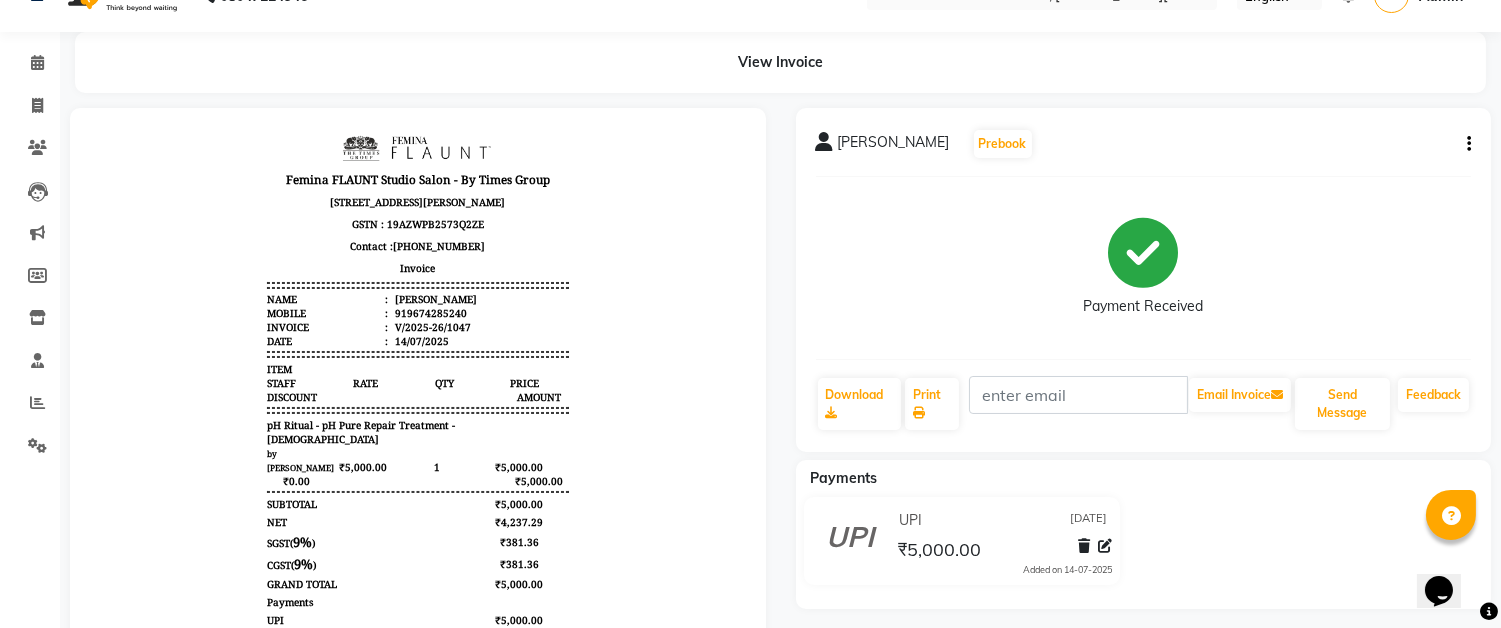 scroll, scrollTop: 15, scrollLeft: 0, axis: vertical 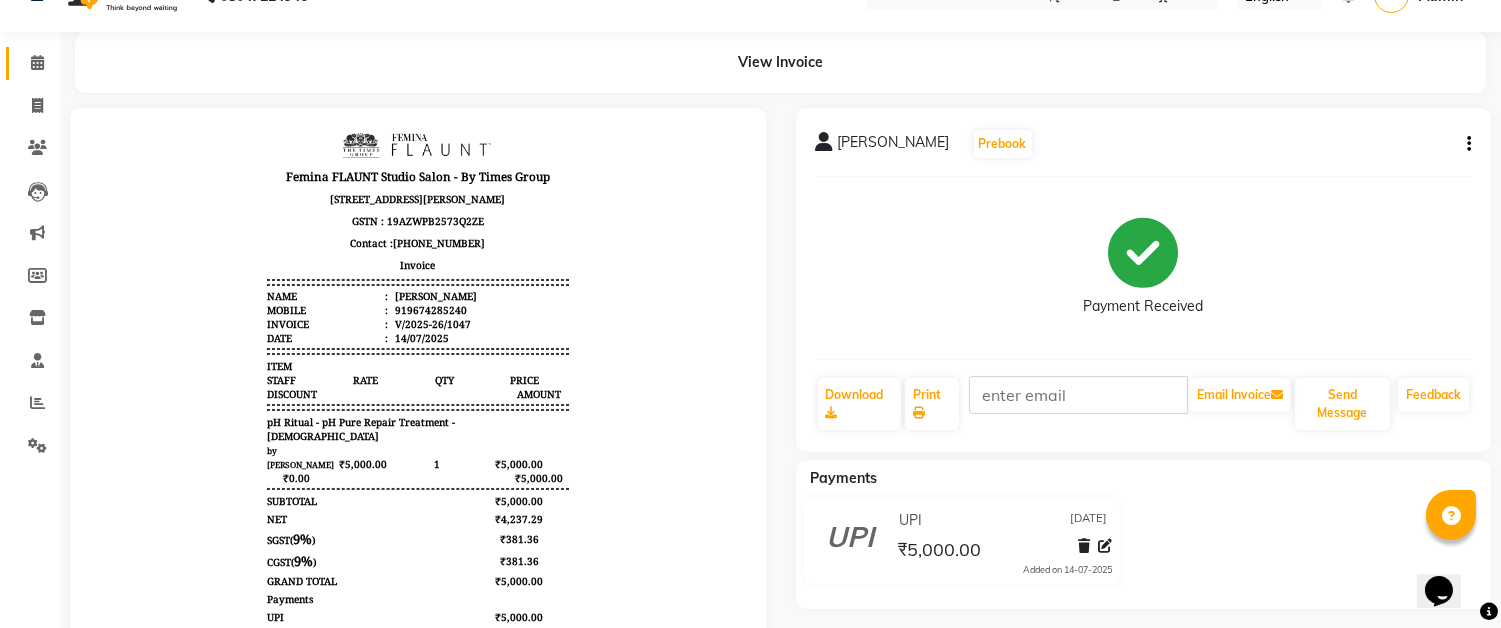 click 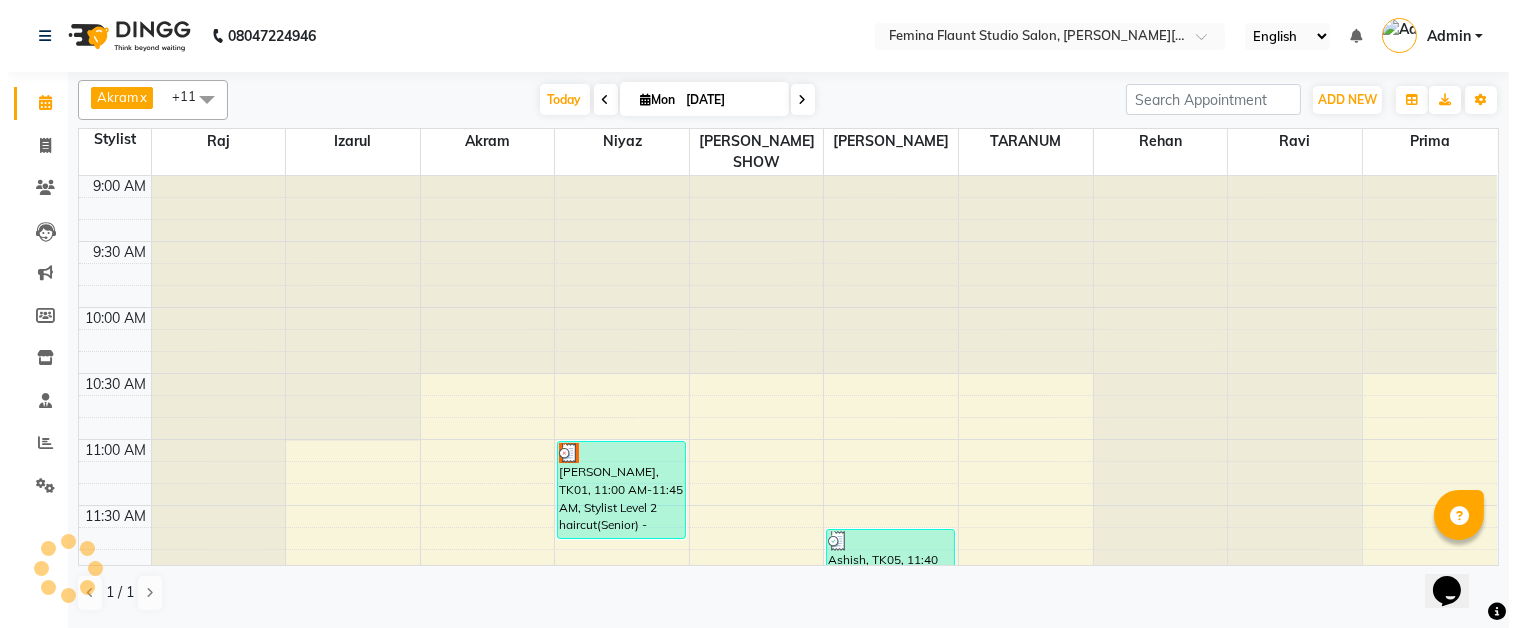 scroll, scrollTop: 0, scrollLeft: 0, axis: both 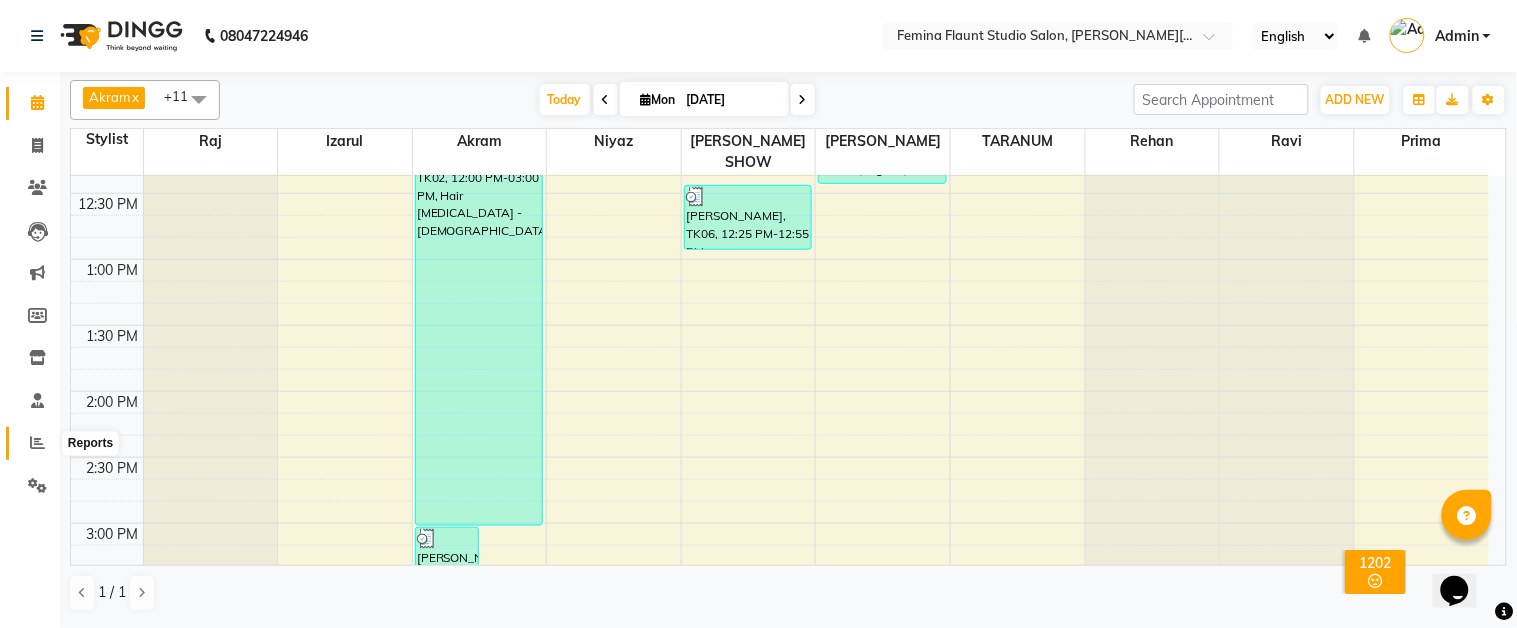 click 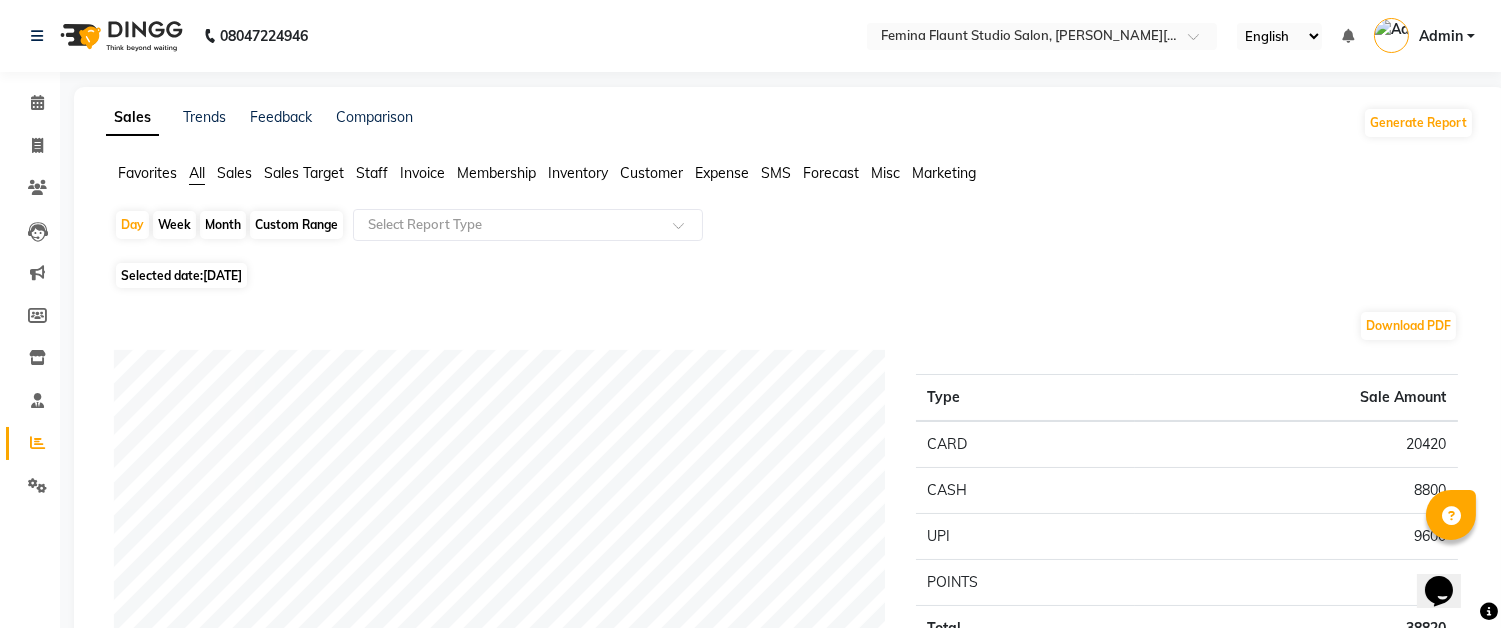 click on "Custom Range" 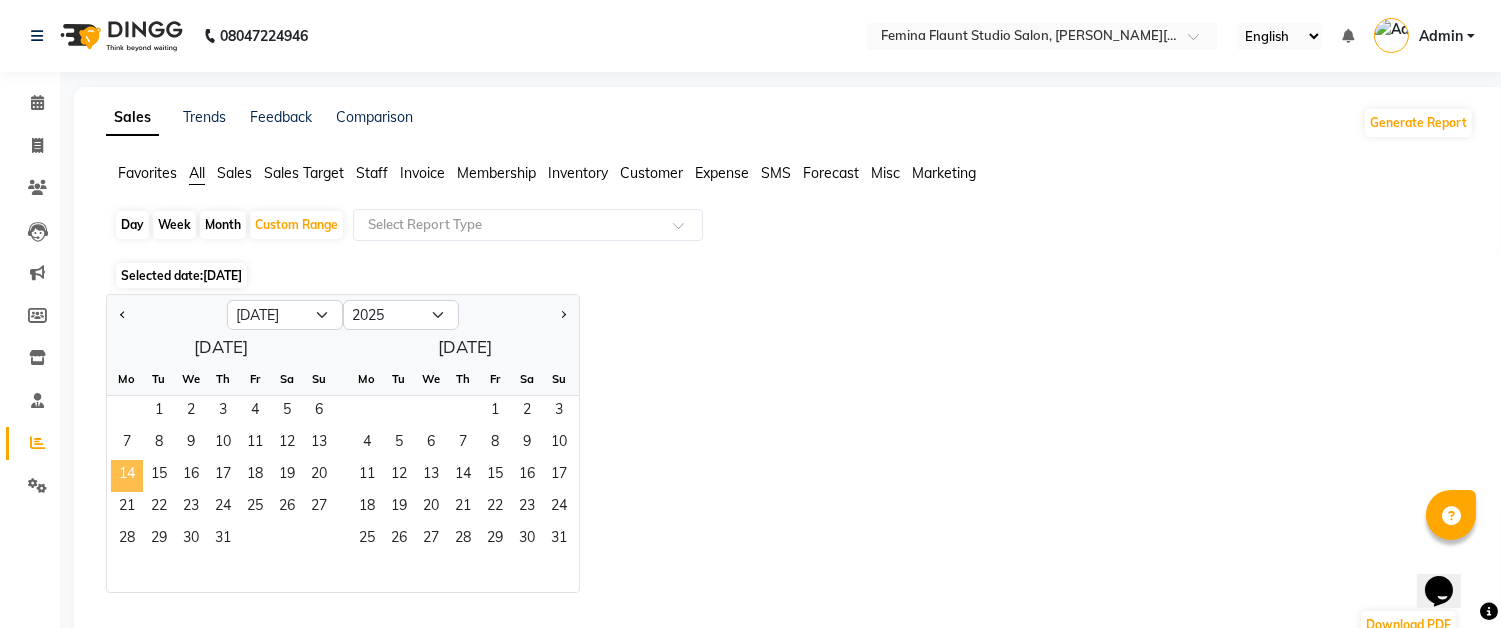 click on "14" 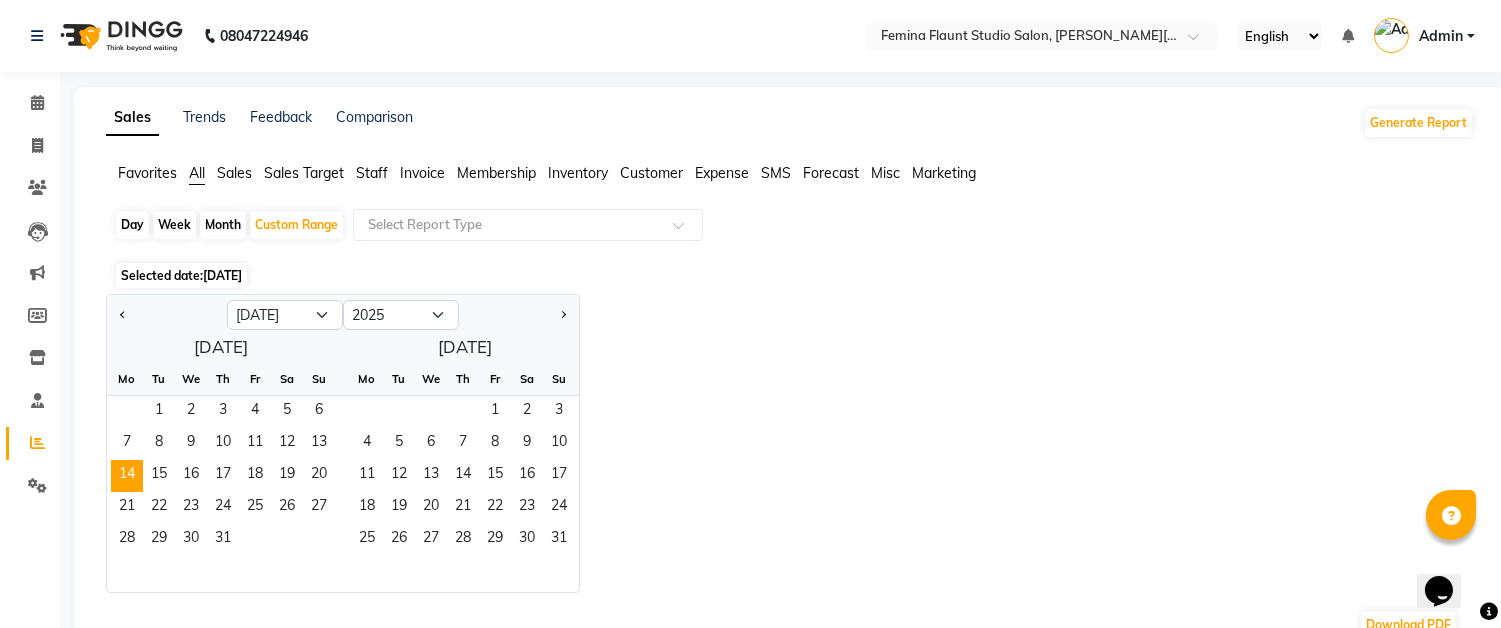 click on "Staff" 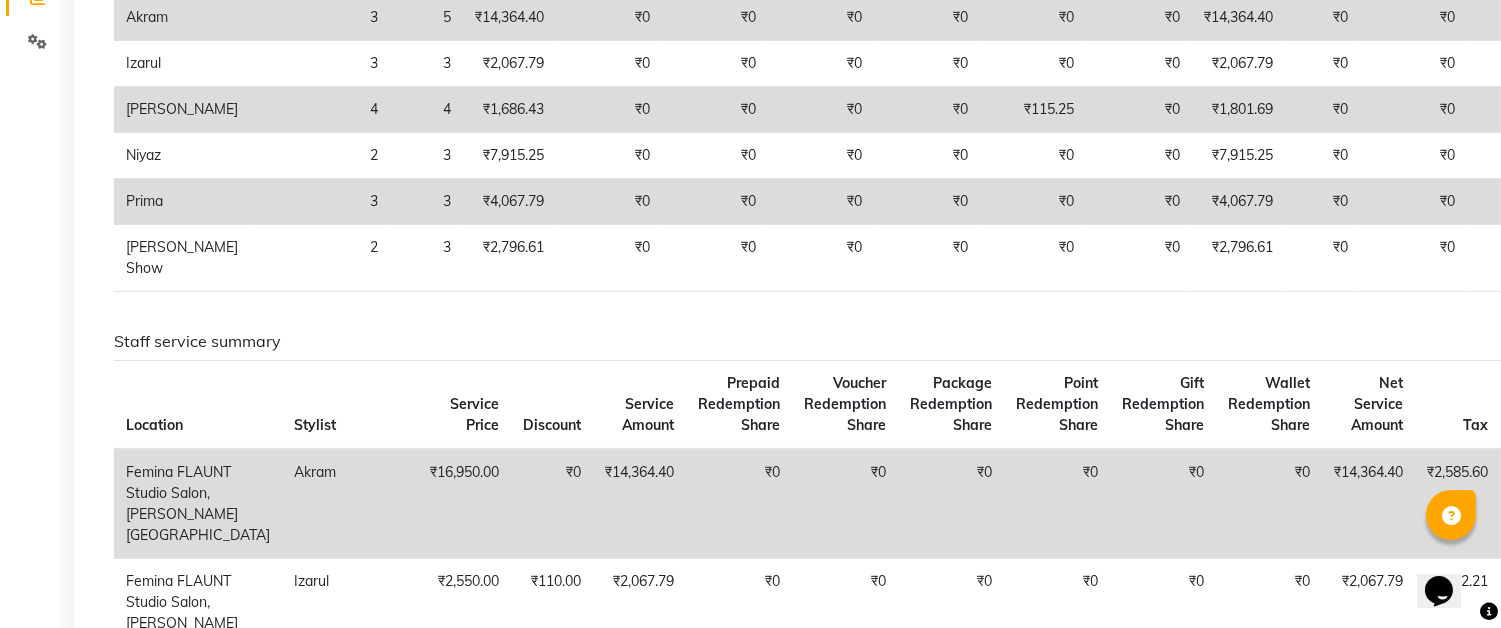 scroll, scrollTop: 0, scrollLeft: 0, axis: both 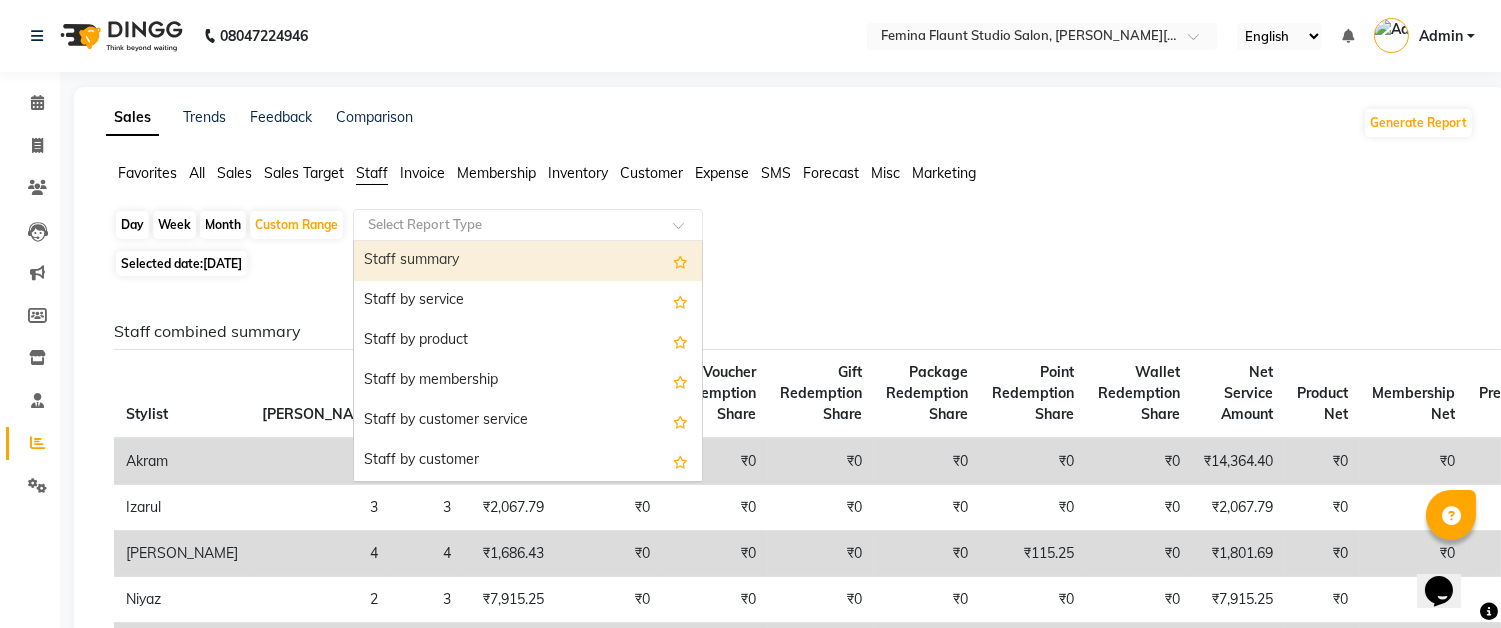 click 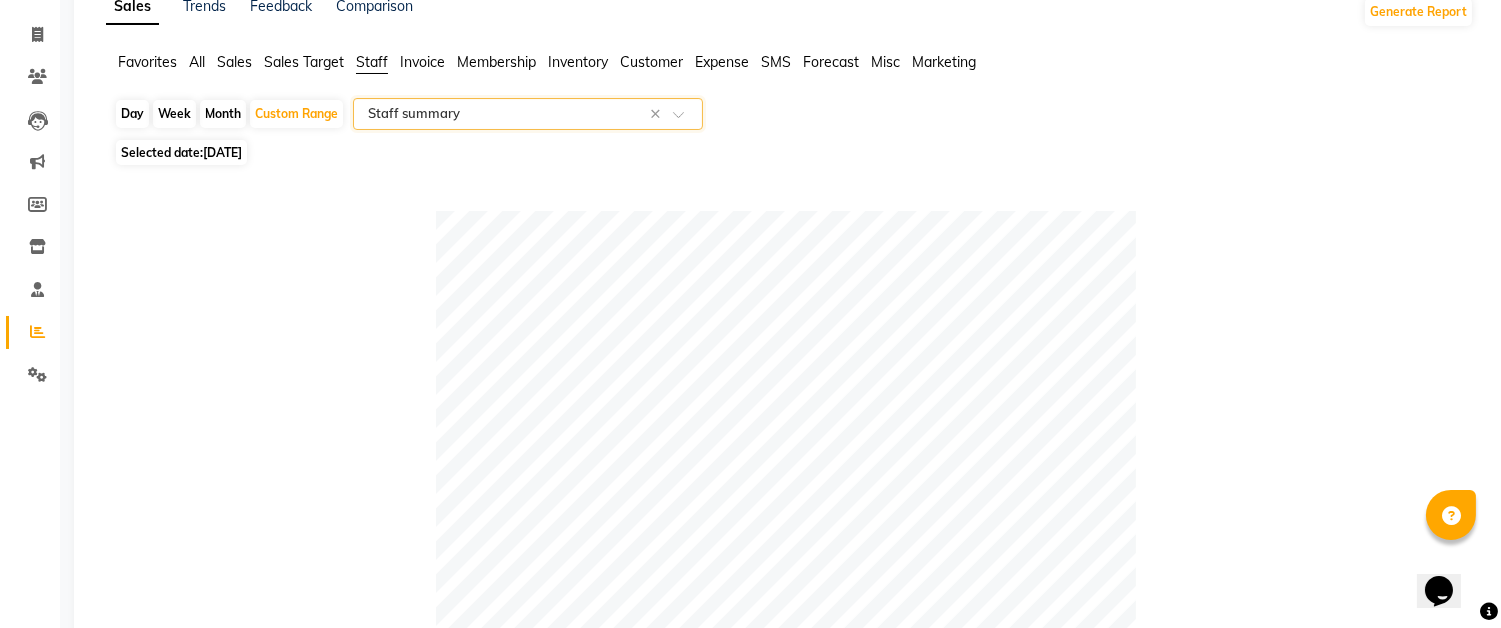 scroll, scrollTop: 0, scrollLeft: 0, axis: both 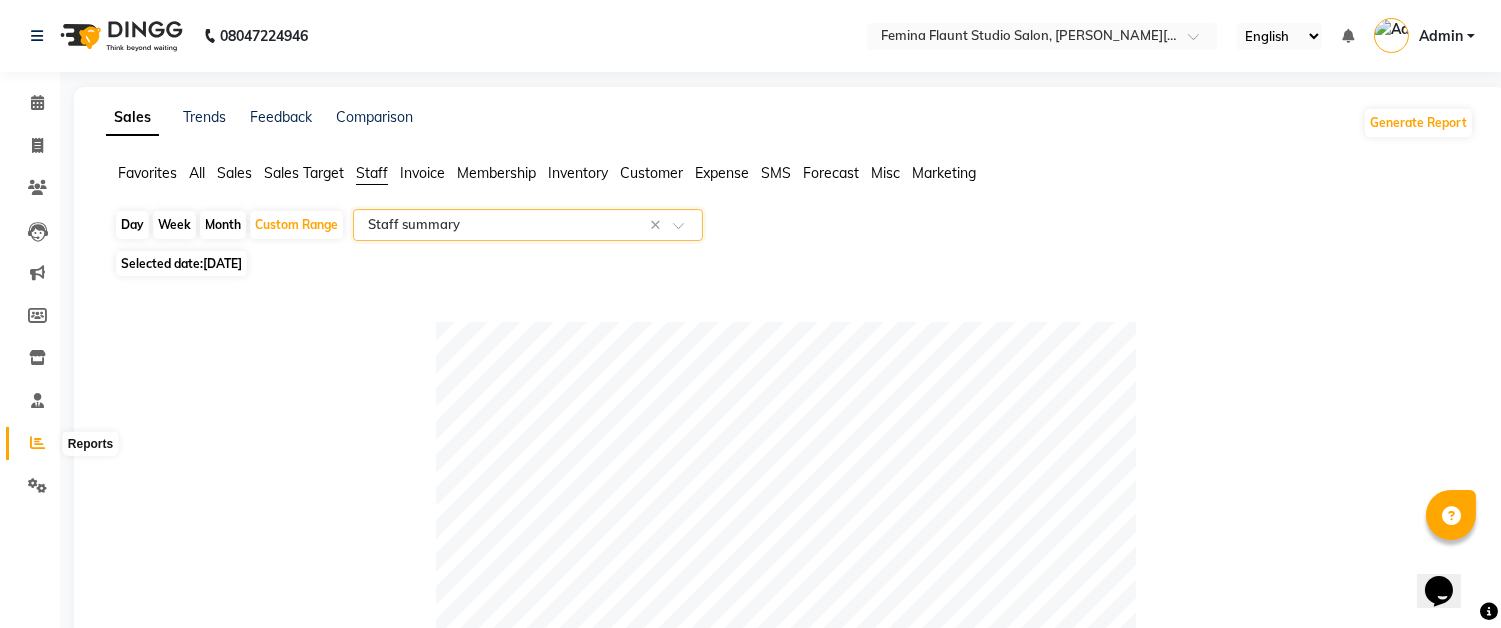 click 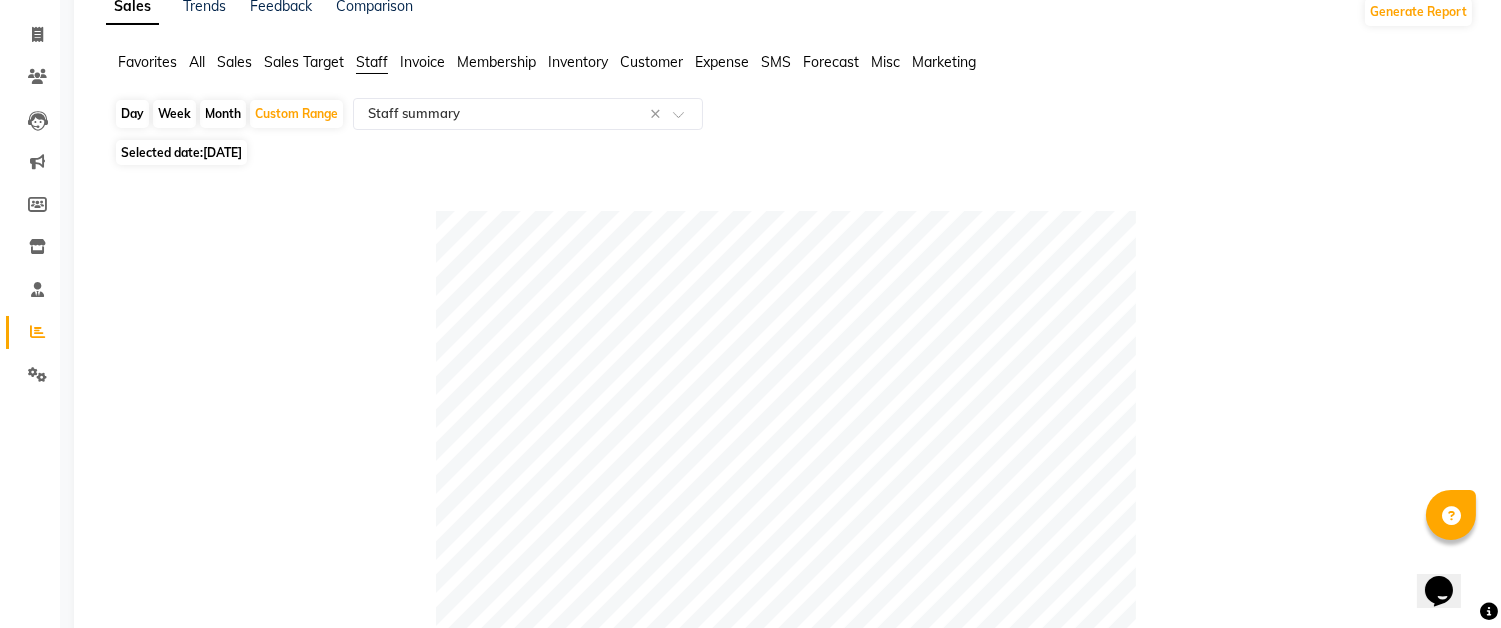 scroll, scrollTop: 0, scrollLeft: 0, axis: both 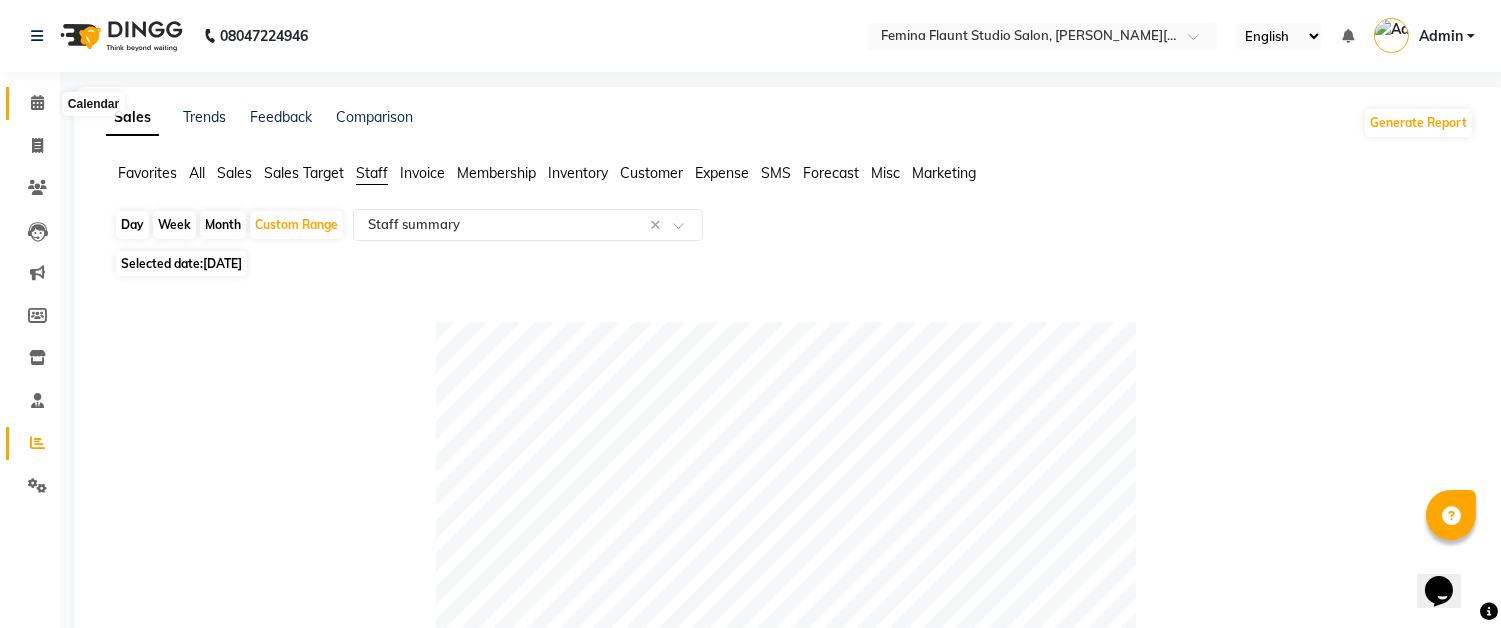 click 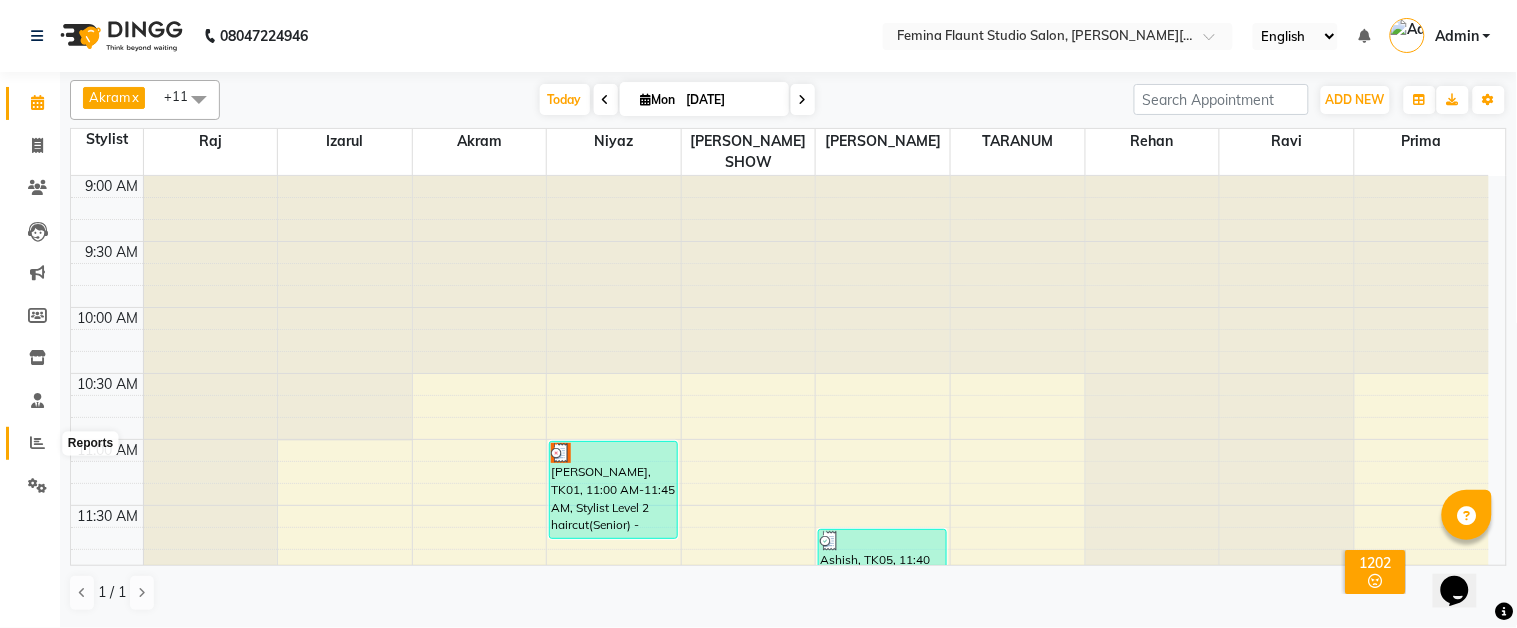click 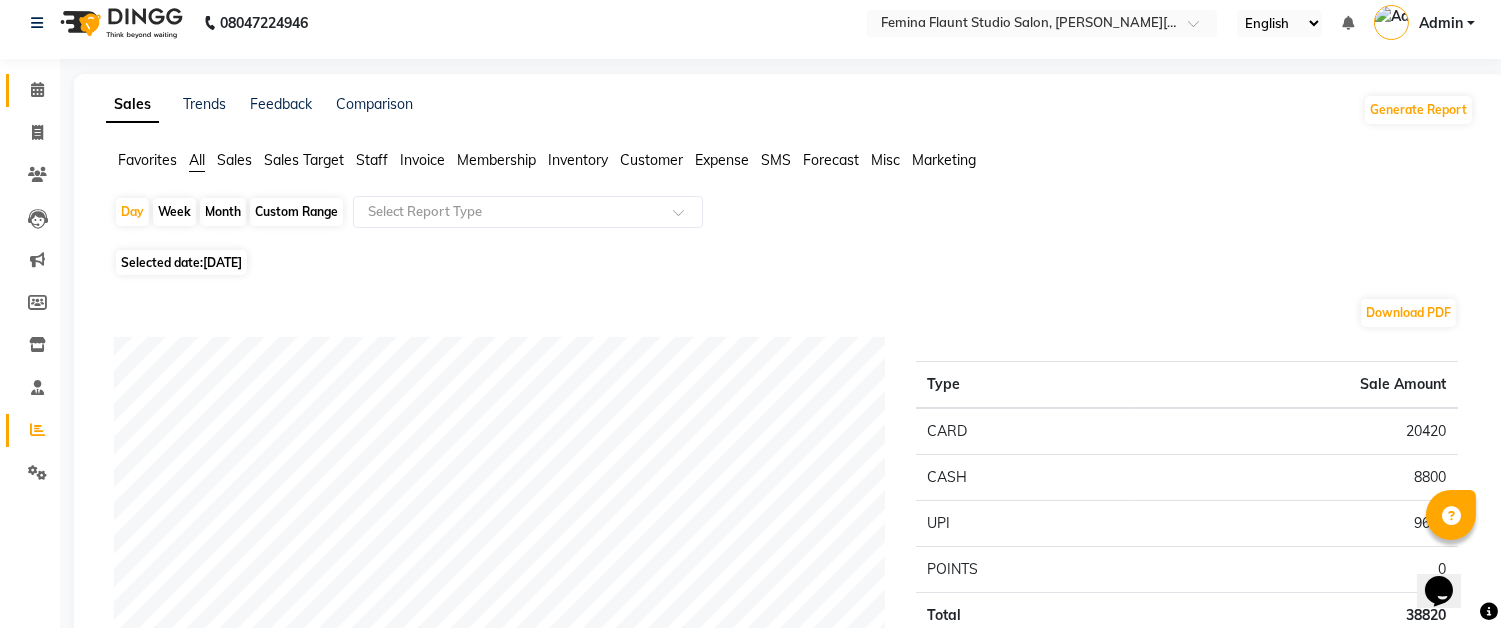 scroll, scrollTop: 0, scrollLeft: 0, axis: both 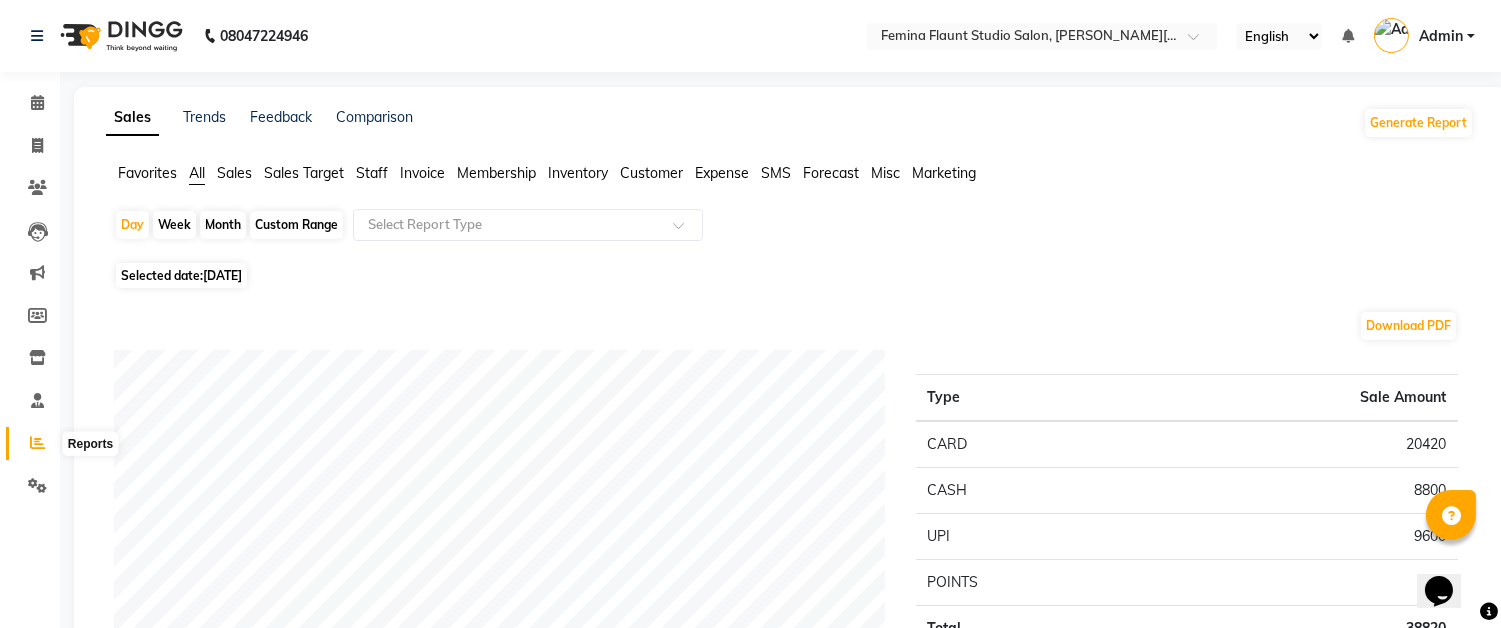 click 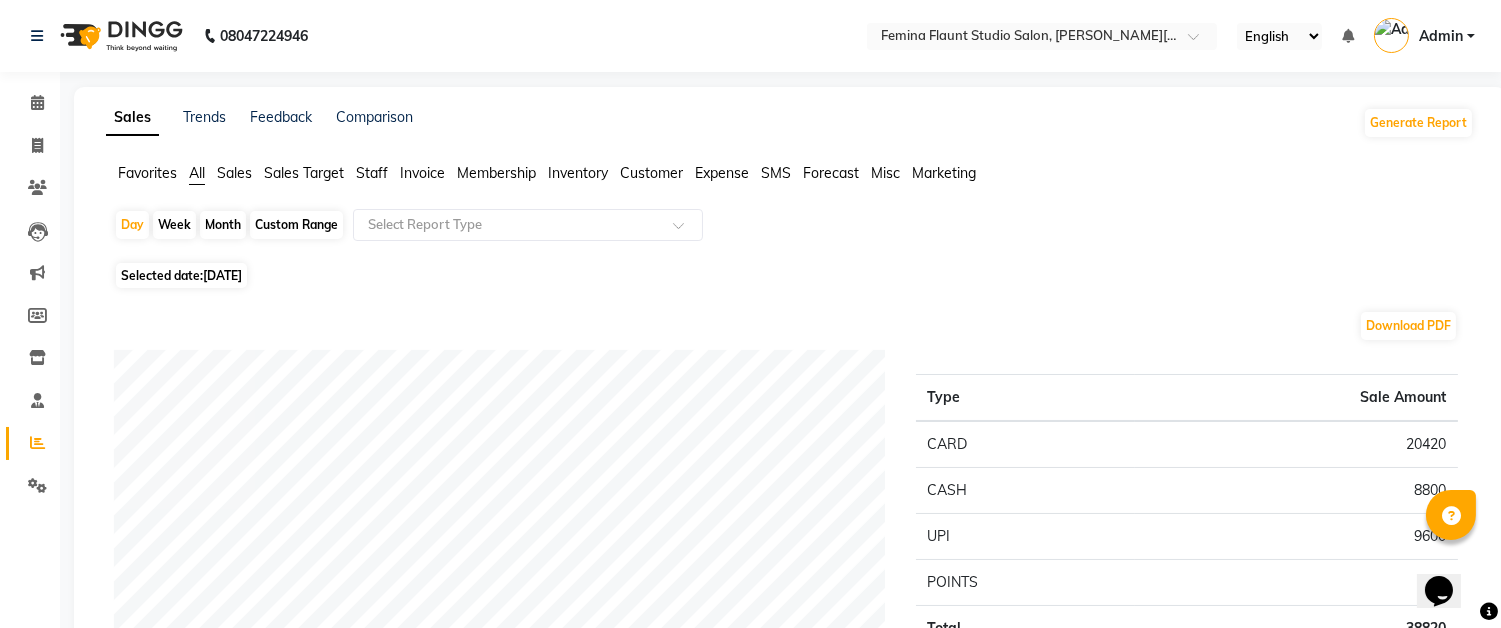 click on "Custom Range" 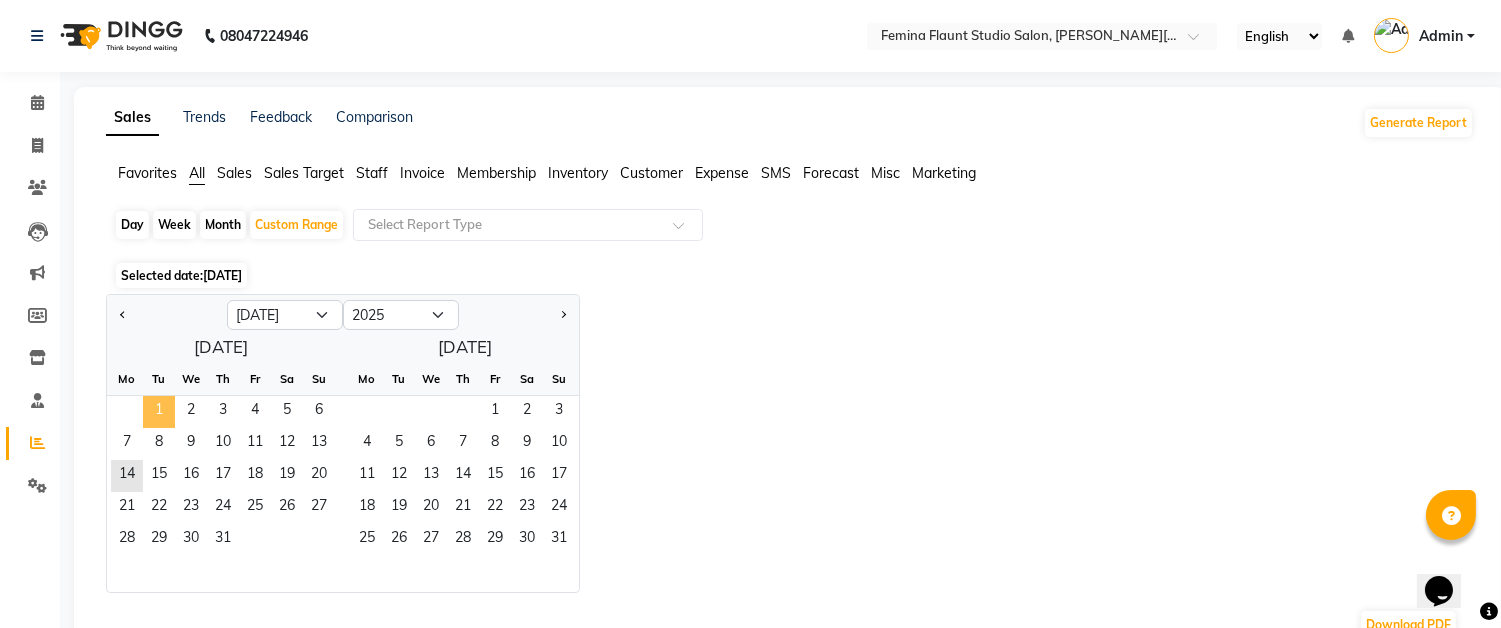 click on "1" 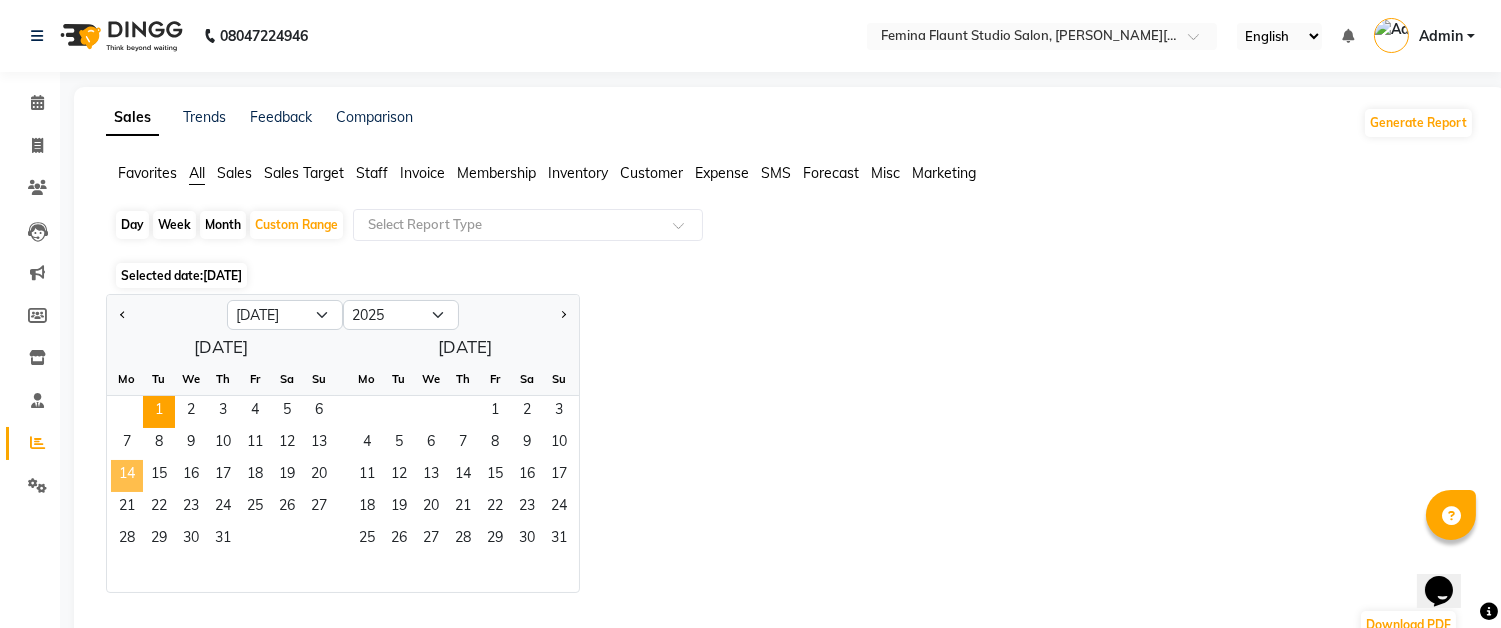 click on "14" 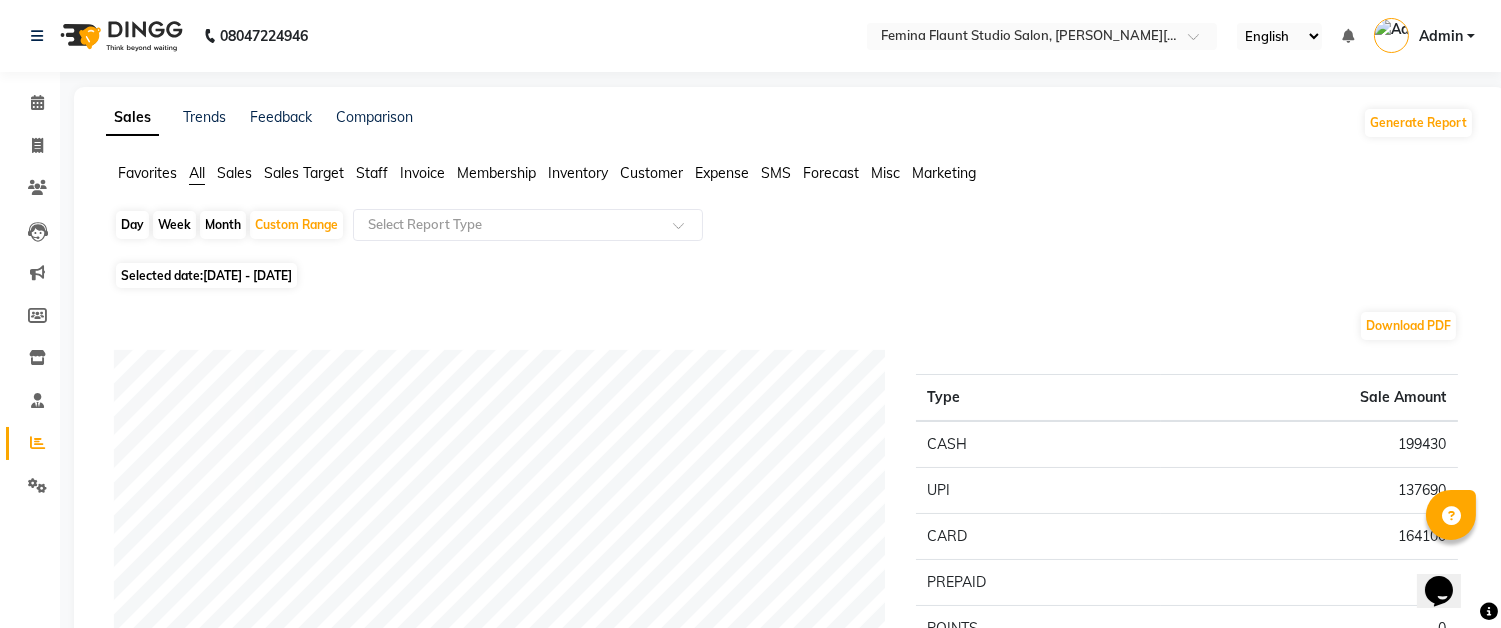 click on "Favorites All Sales Sales Target Staff Invoice Membership Inventory Customer Expense SMS Forecast Misc Marketing" 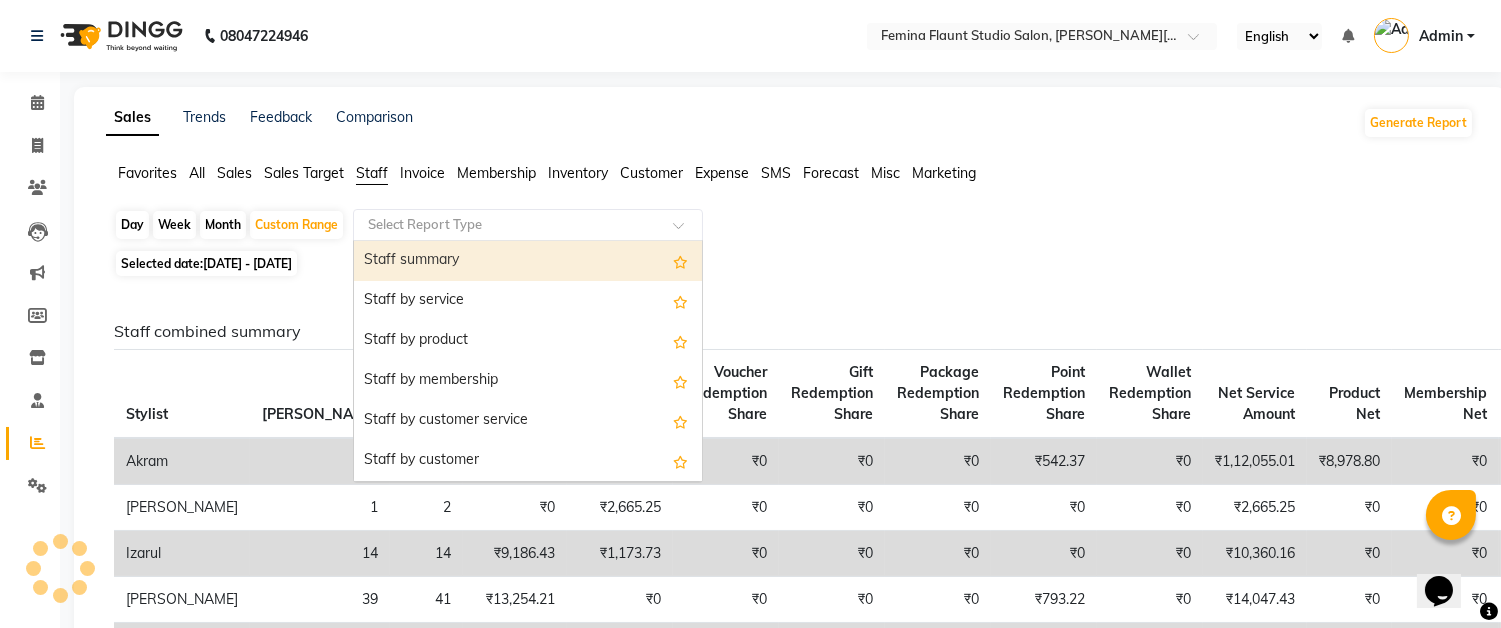click 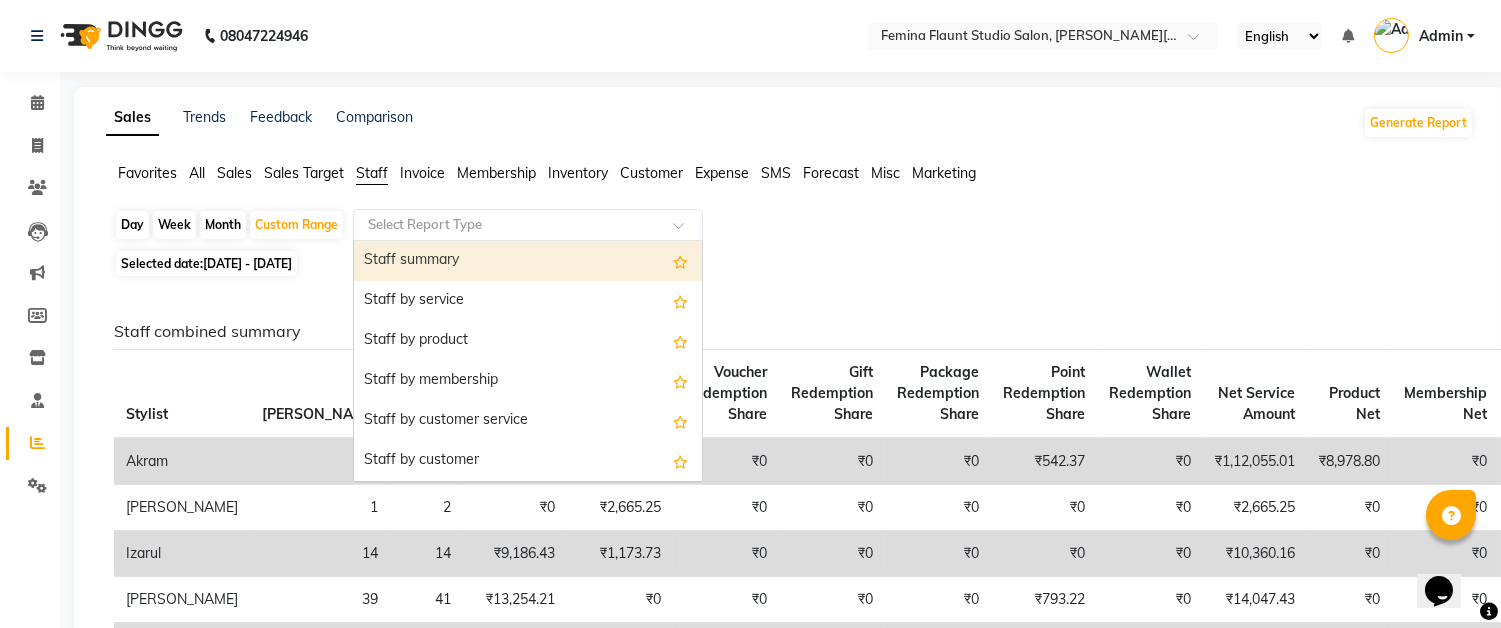 click on "Staff summary" at bounding box center (528, 261) 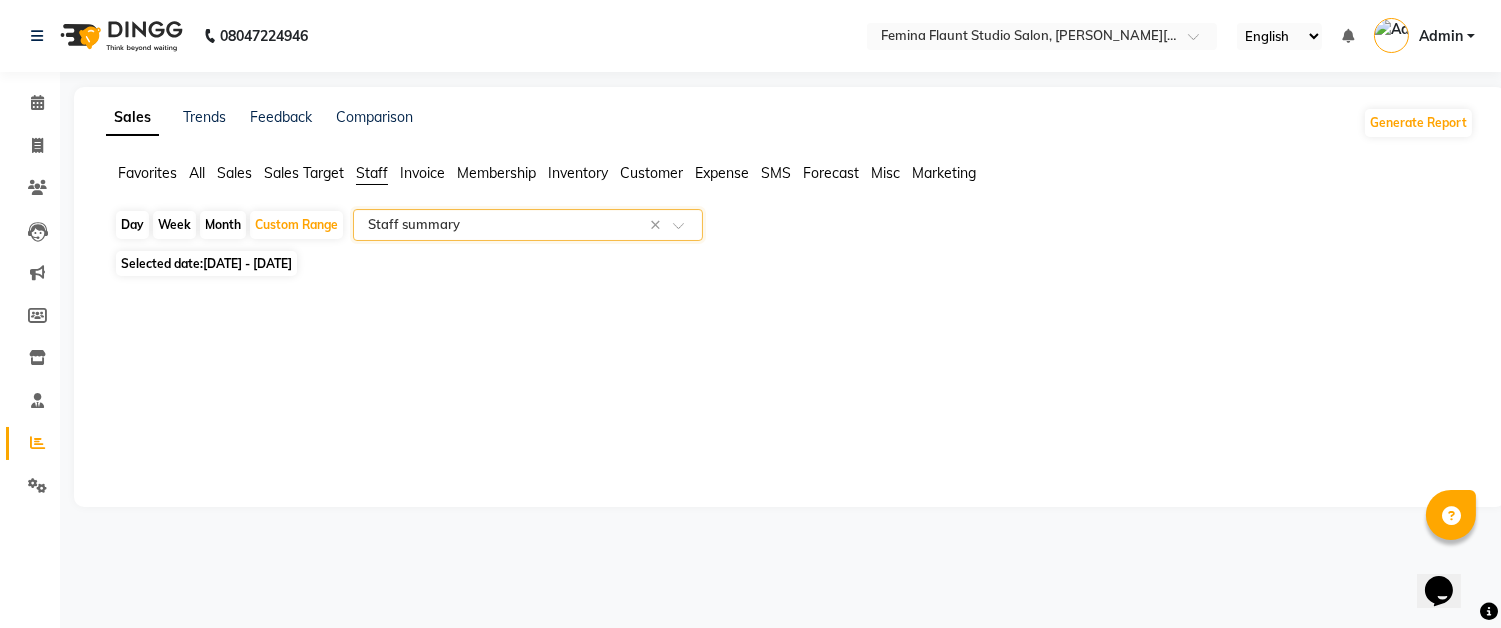 select on "full_report" 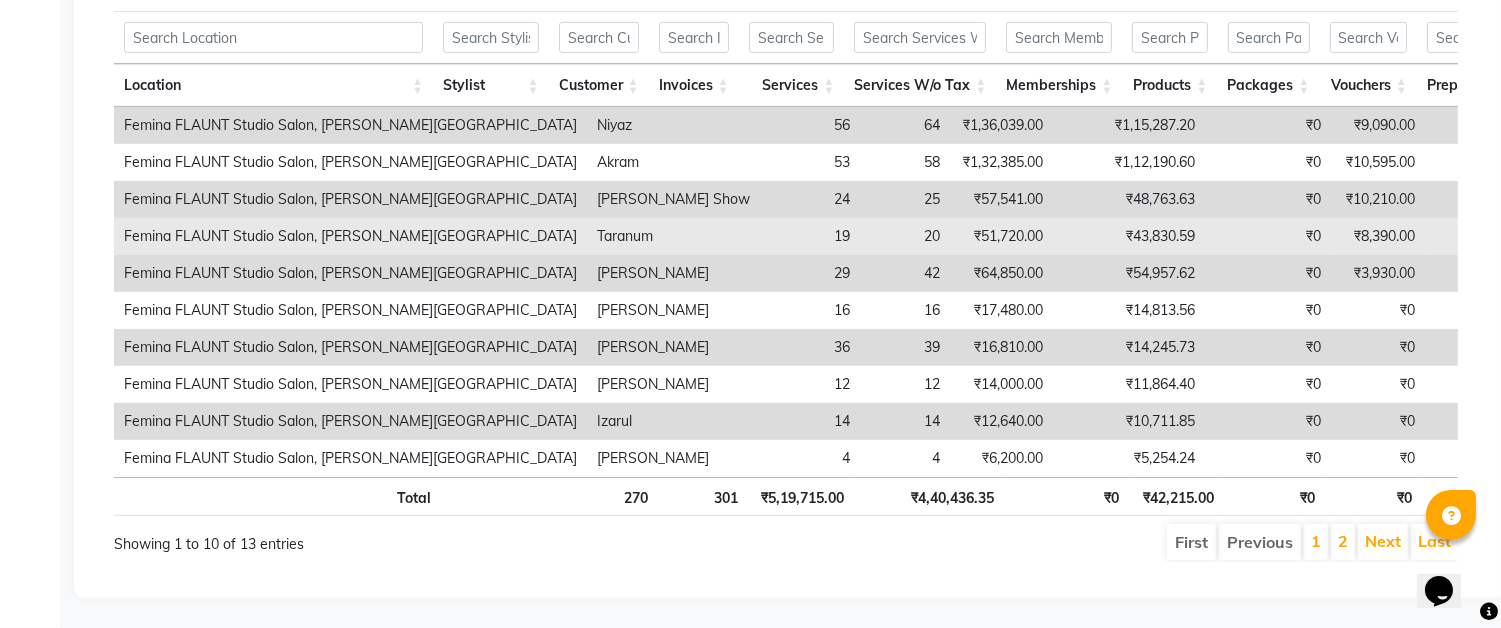 scroll, scrollTop: 1147, scrollLeft: 0, axis: vertical 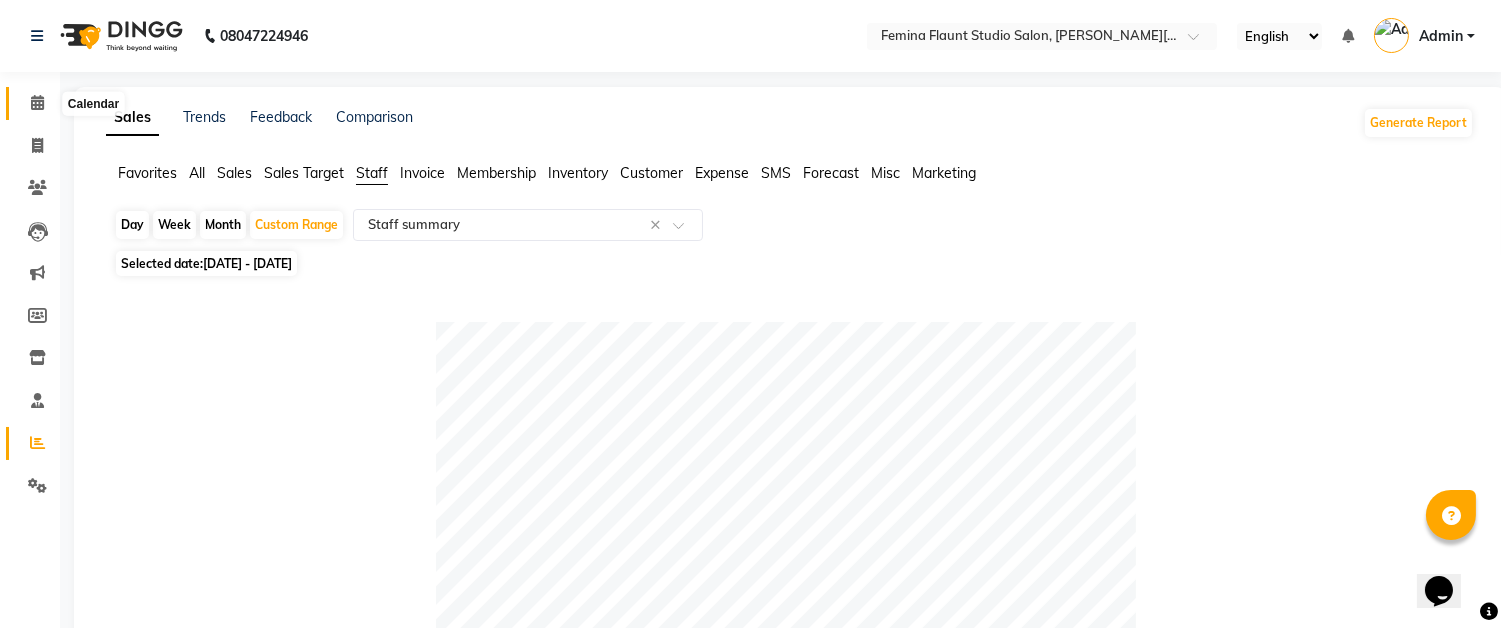 click 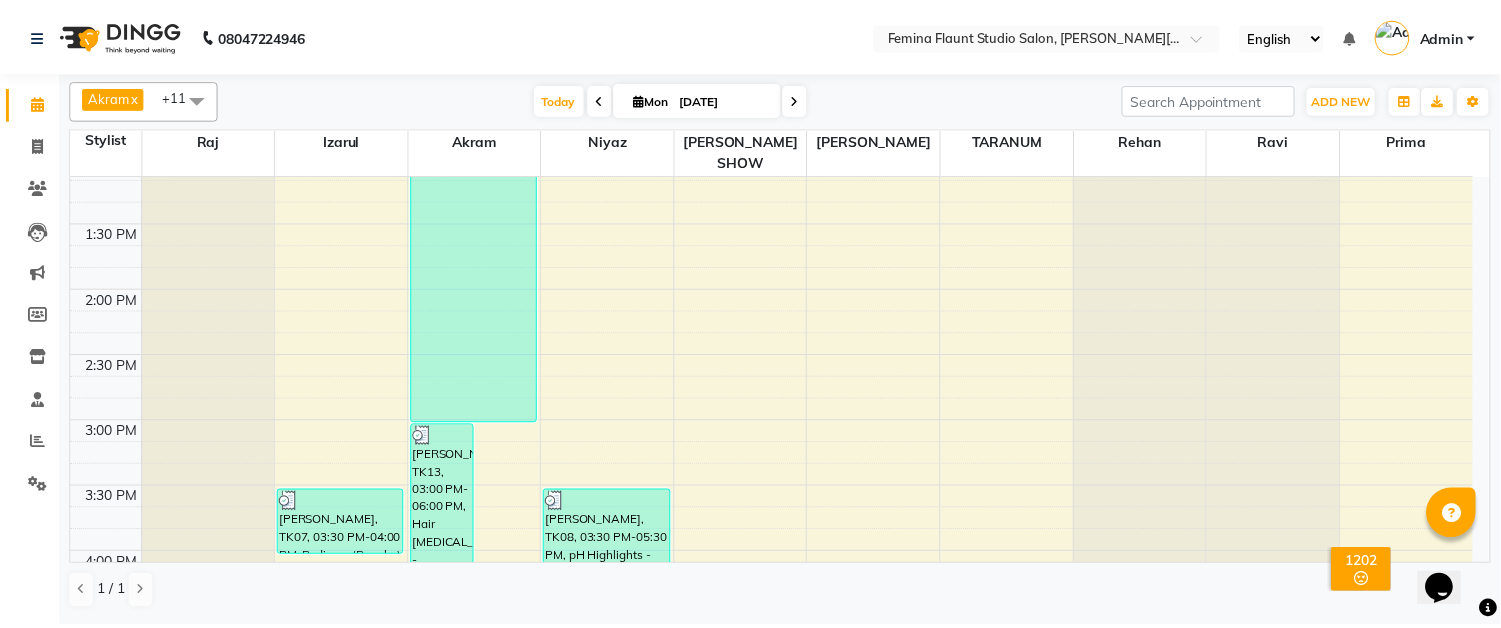 scroll, scrollTop: 202, scrollLeft: 0, axis: vertical 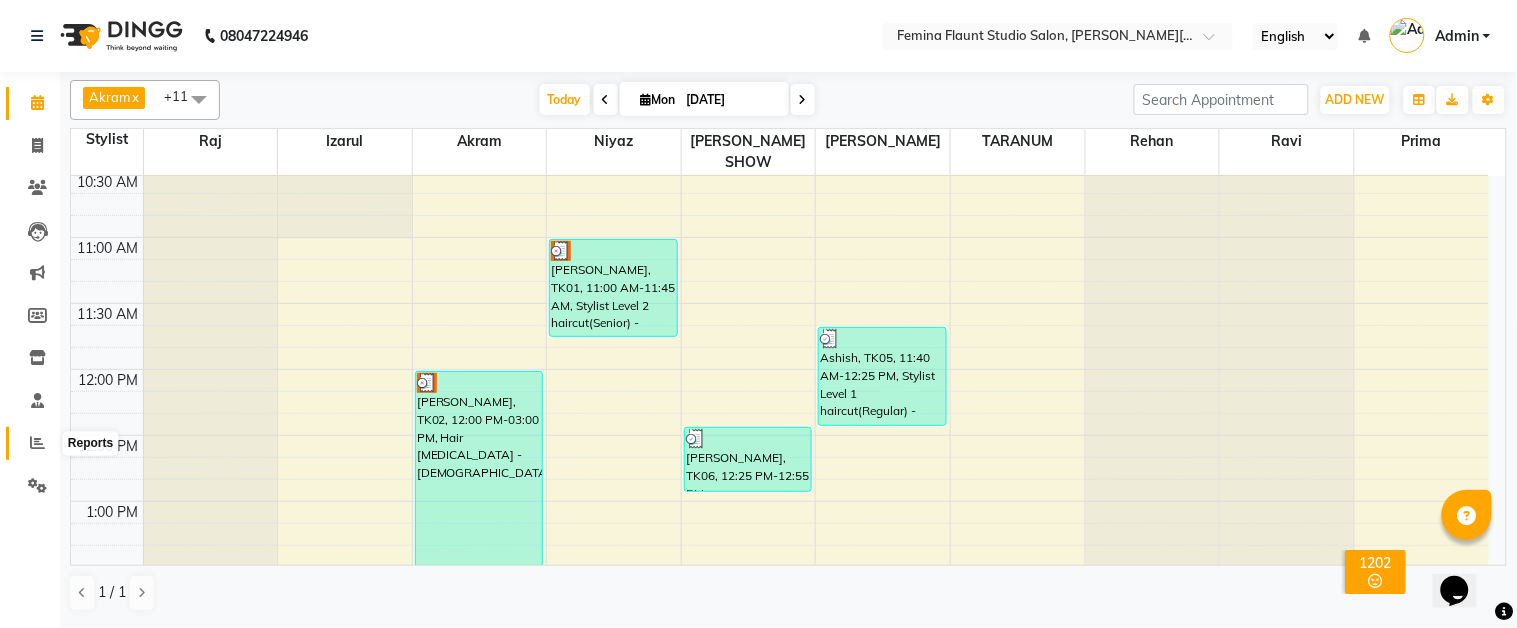click 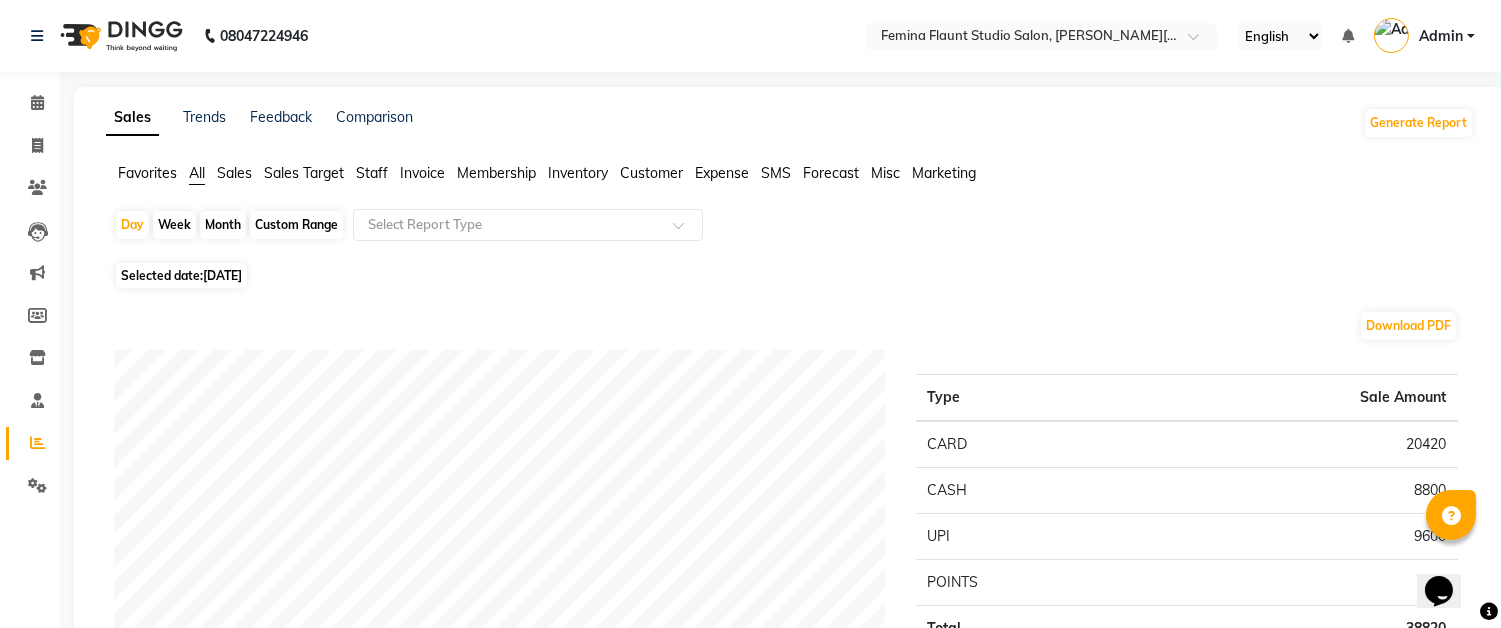click on "Custom Range" 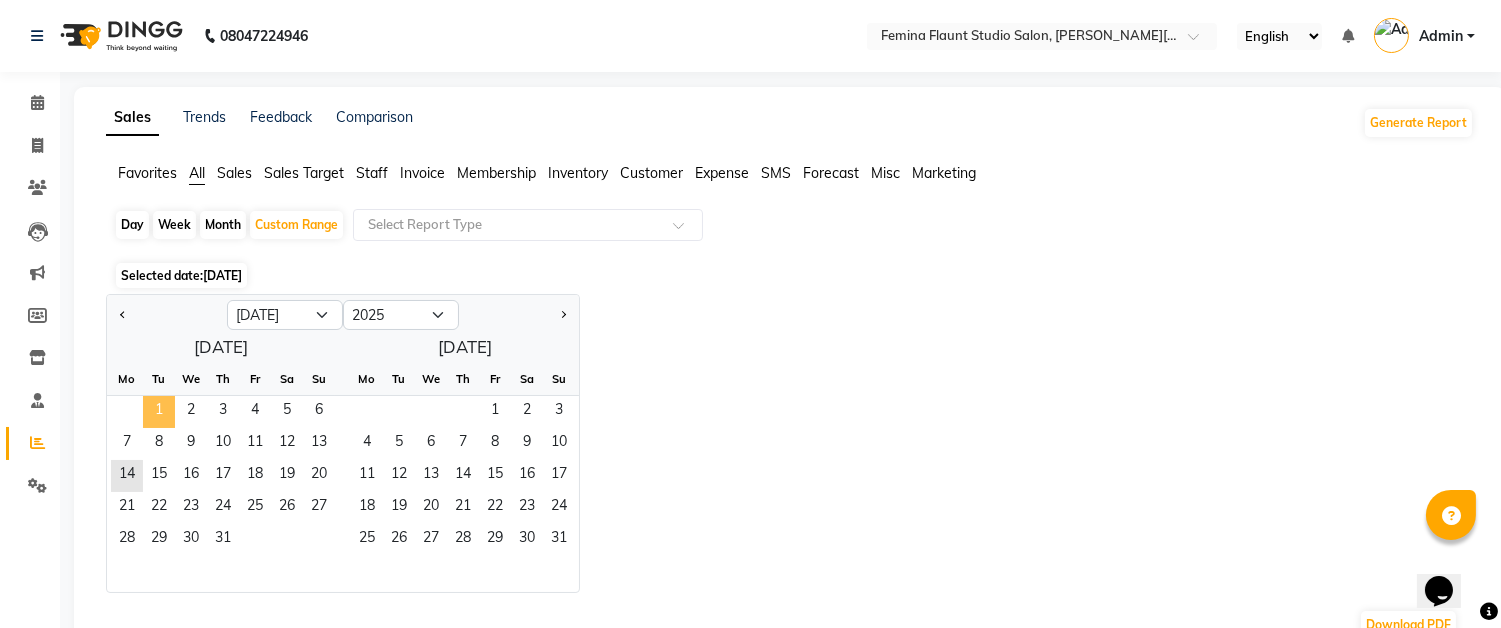 click on "1" 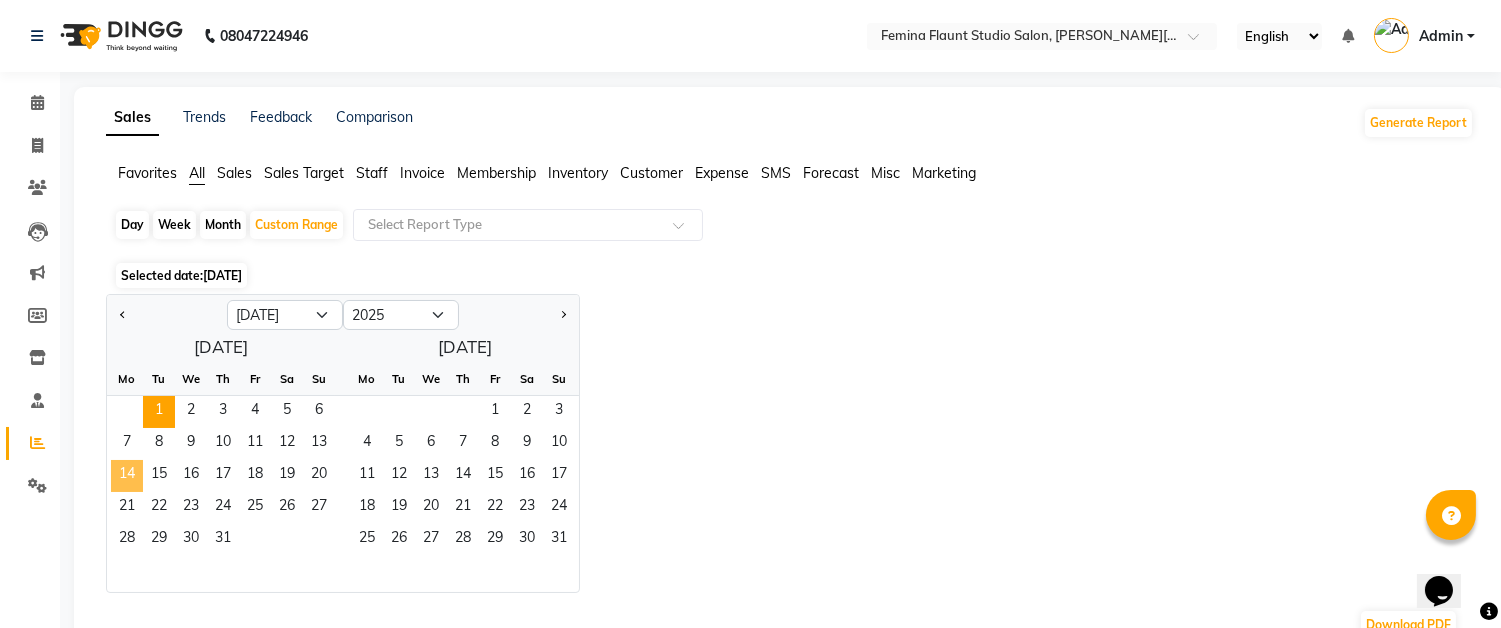 click on "14" 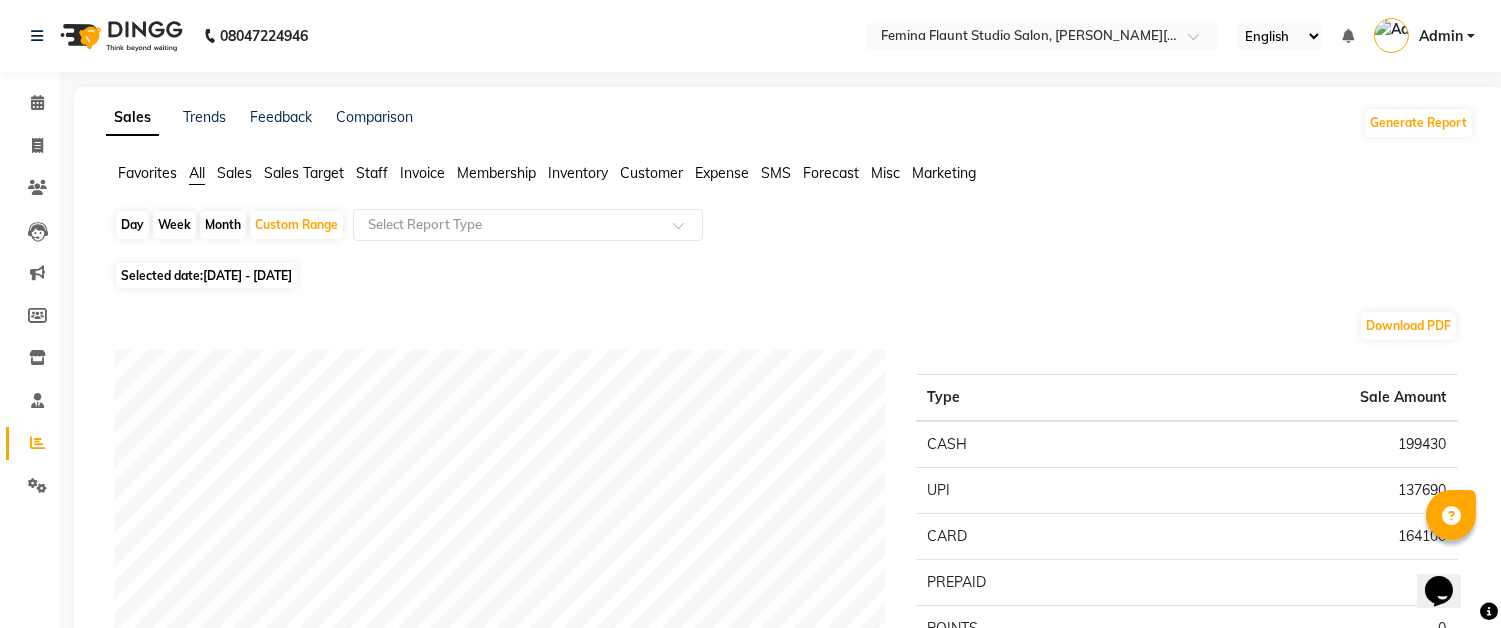 click on "Staff" 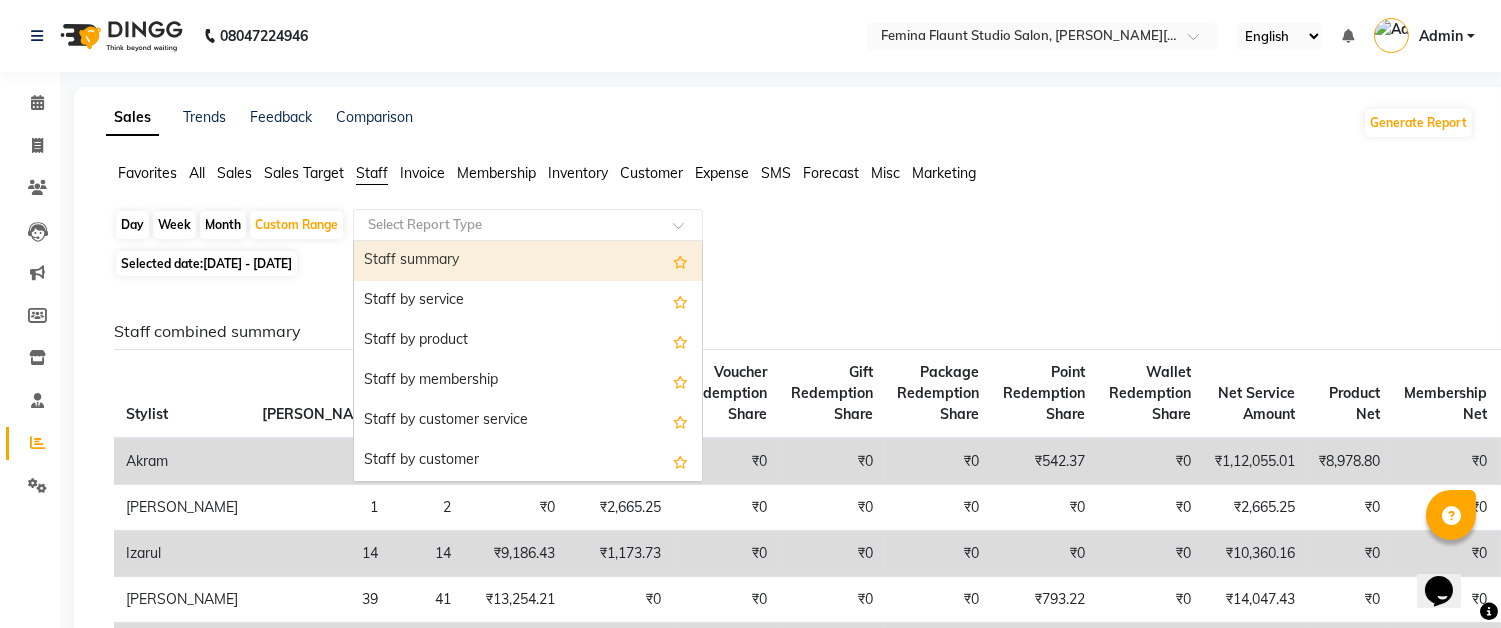 click 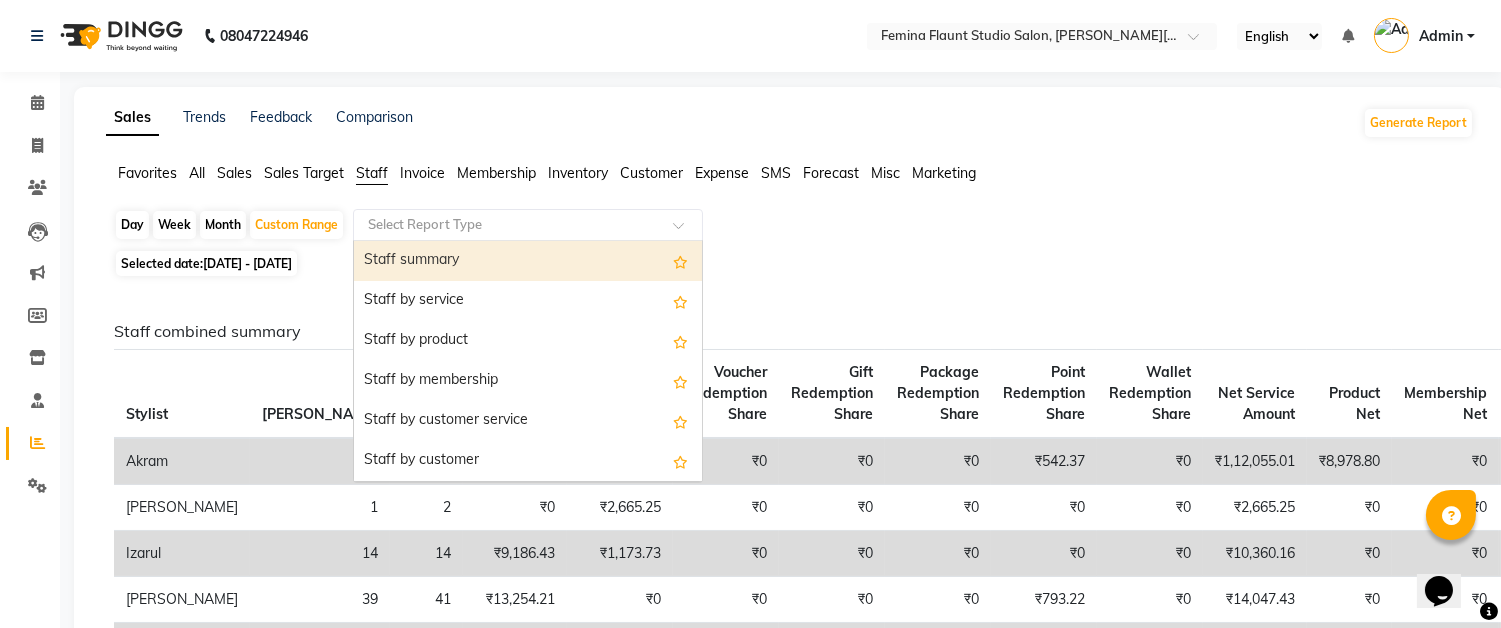 click on "Staff summary" at bounding box center (528, 261) 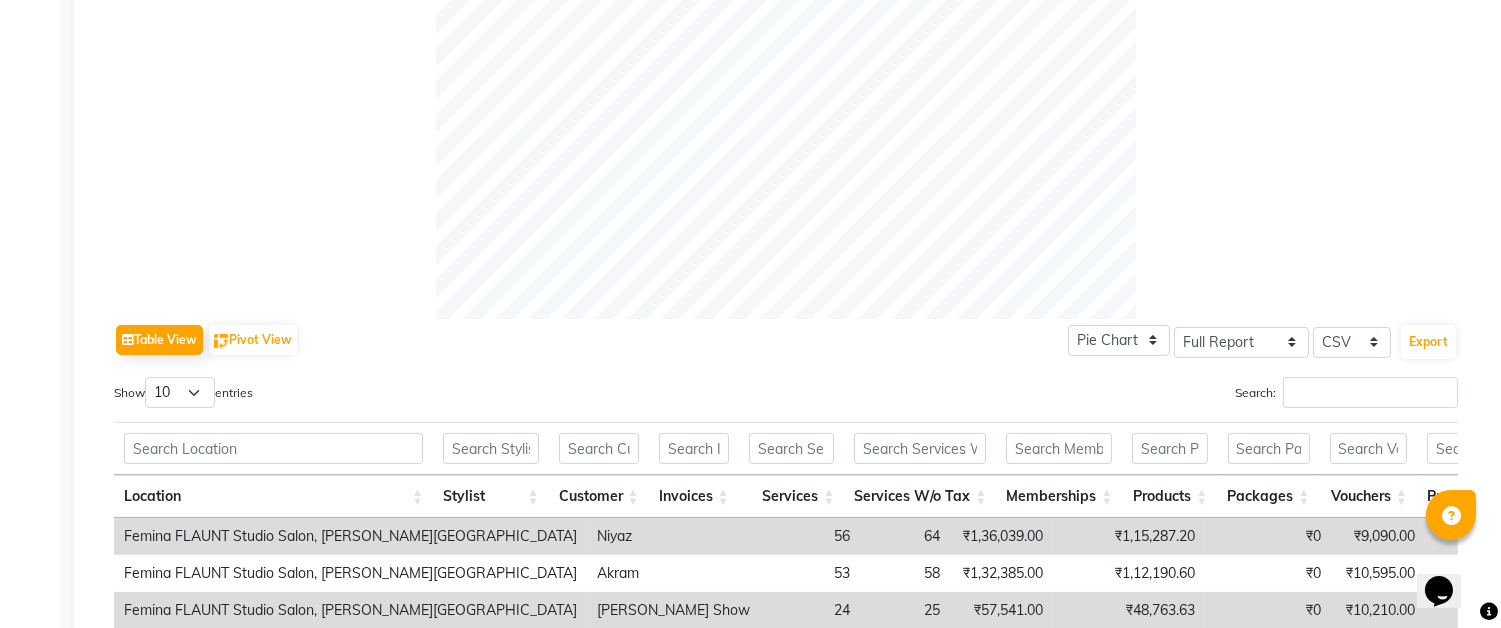 scroll, scrollTop: 1147, scrollLeft: 0, axis: vertical 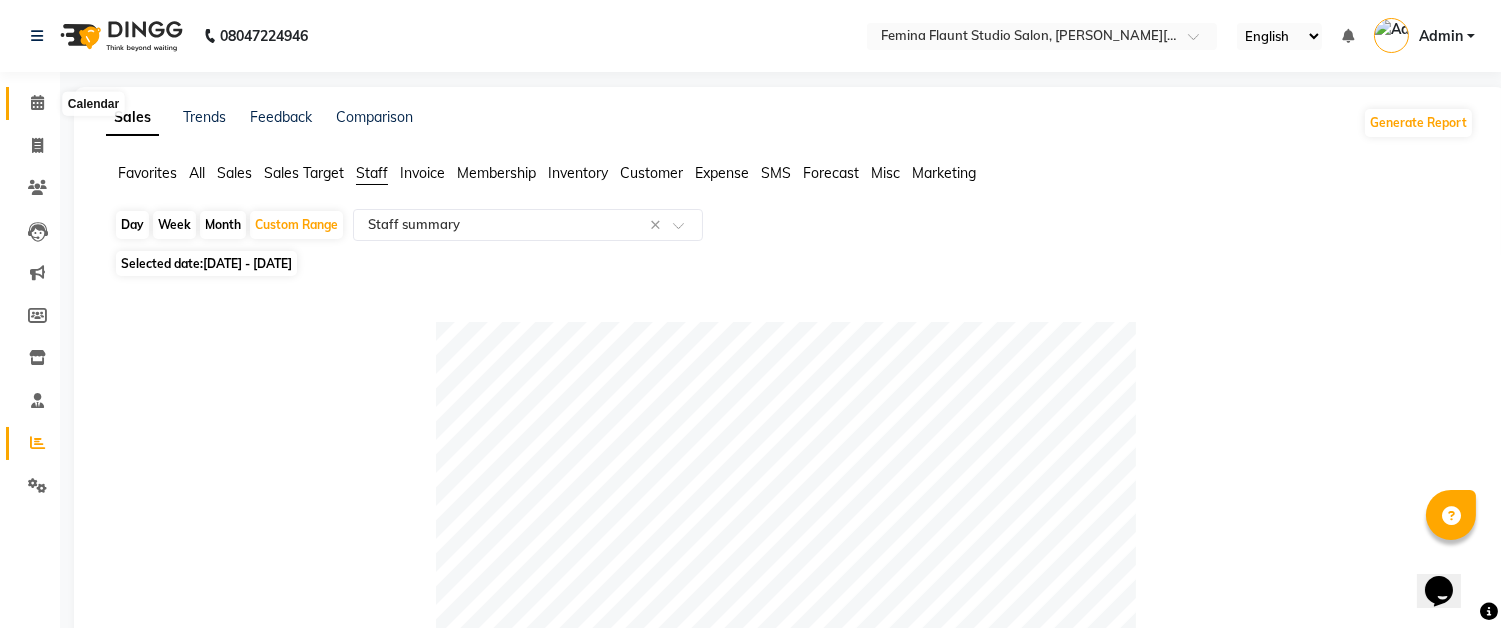 click 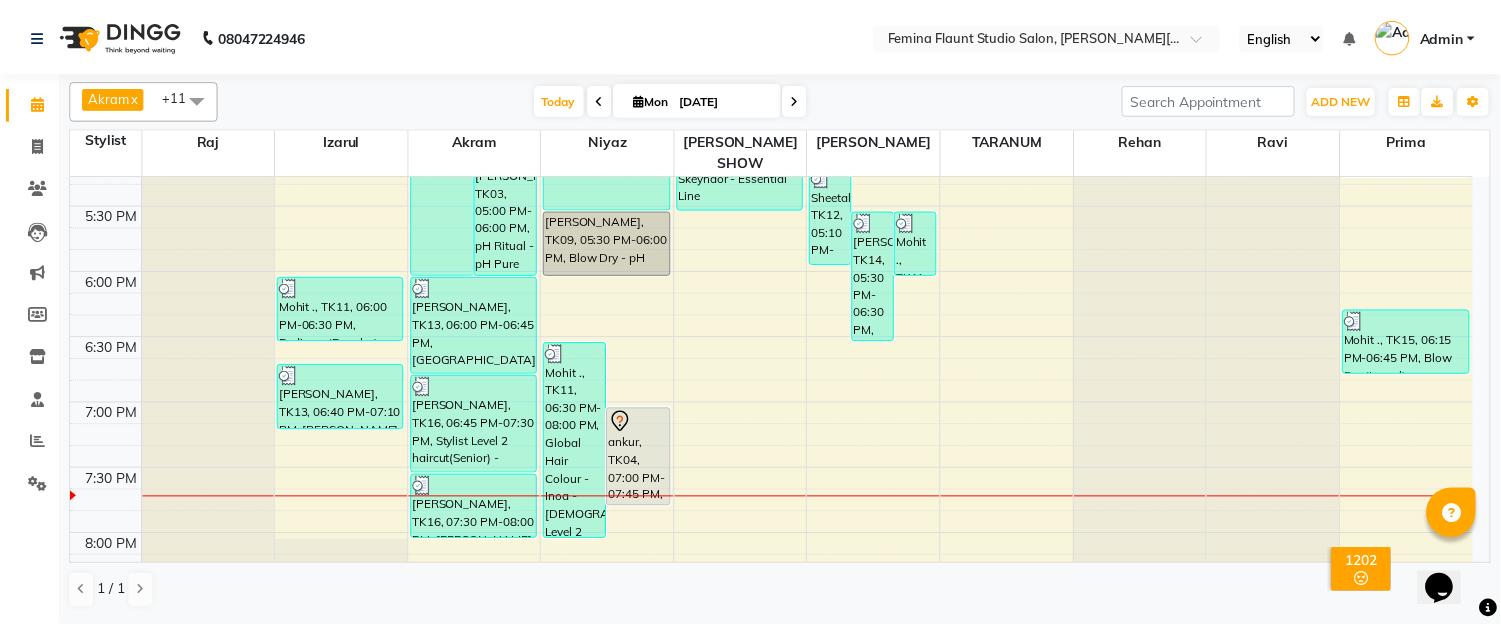 scroll, scrollTop: 1203, scrollLeft: 0, axis: vertical 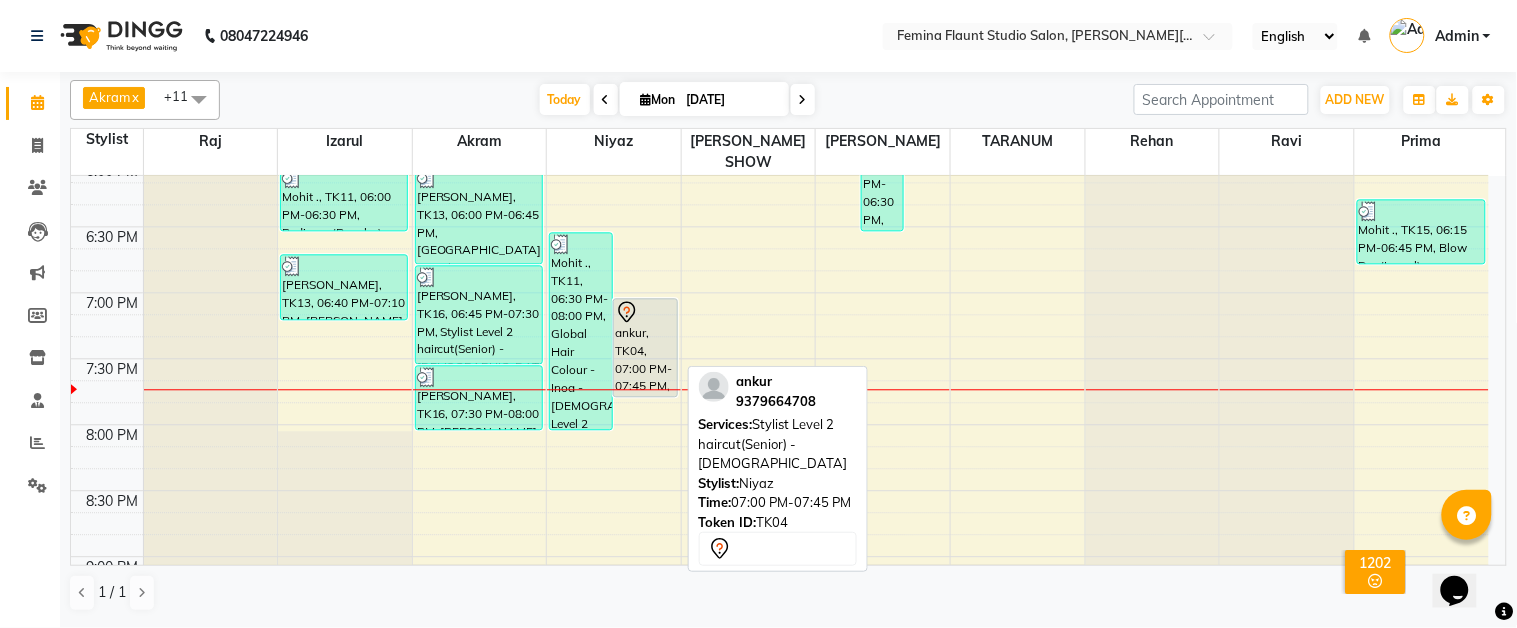 click at bounding box center [645, 312] 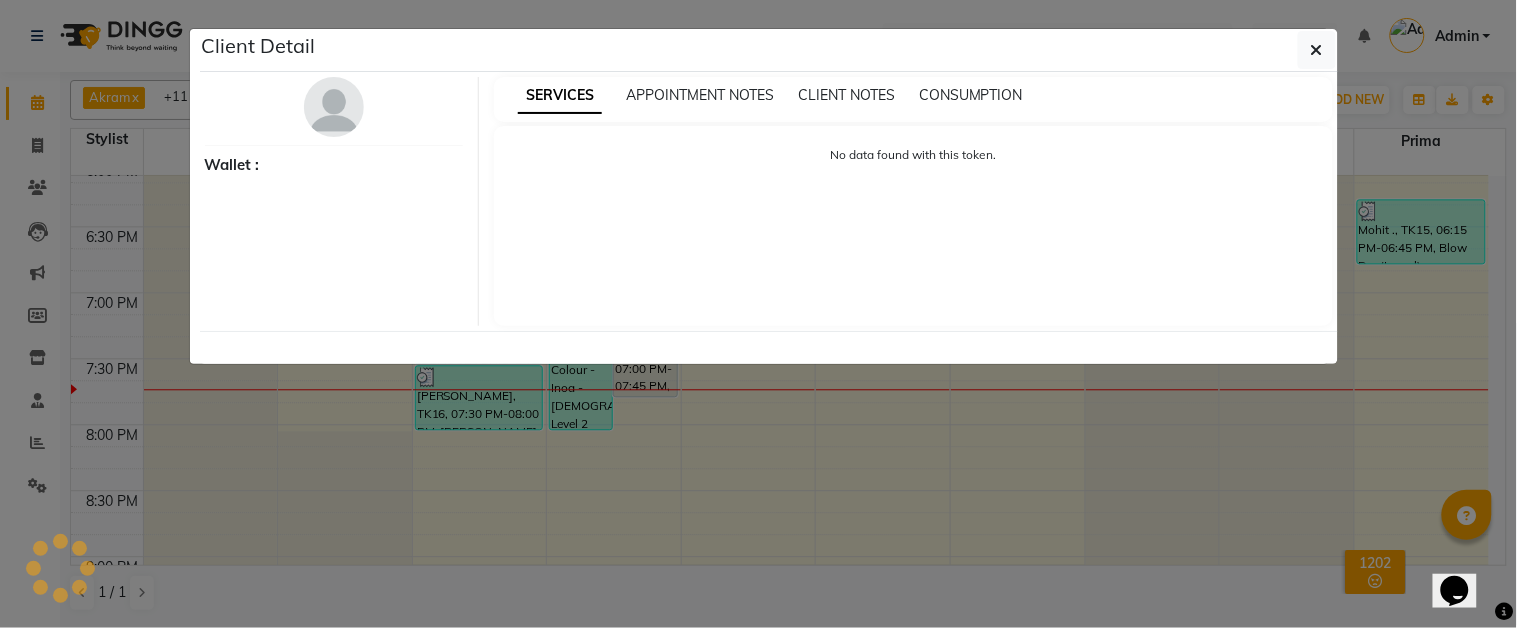 select on "7" 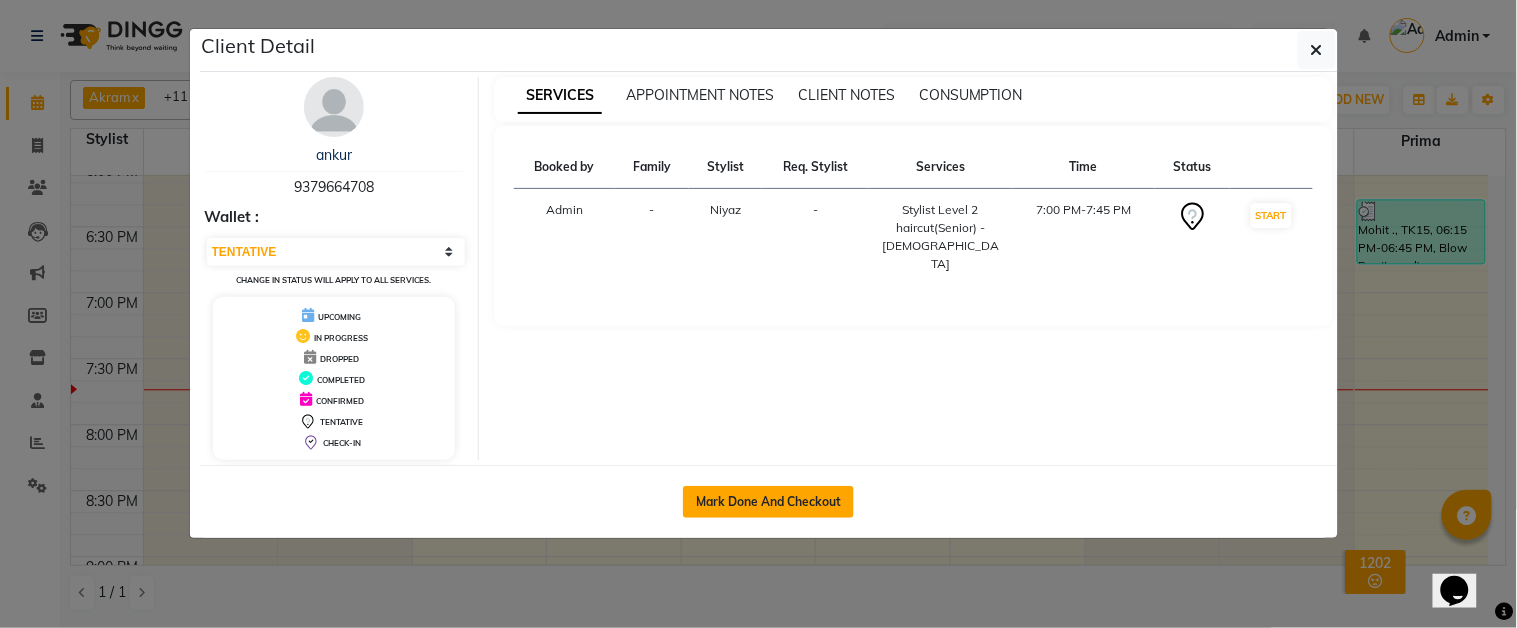 click on "Mark Done And Checkout" 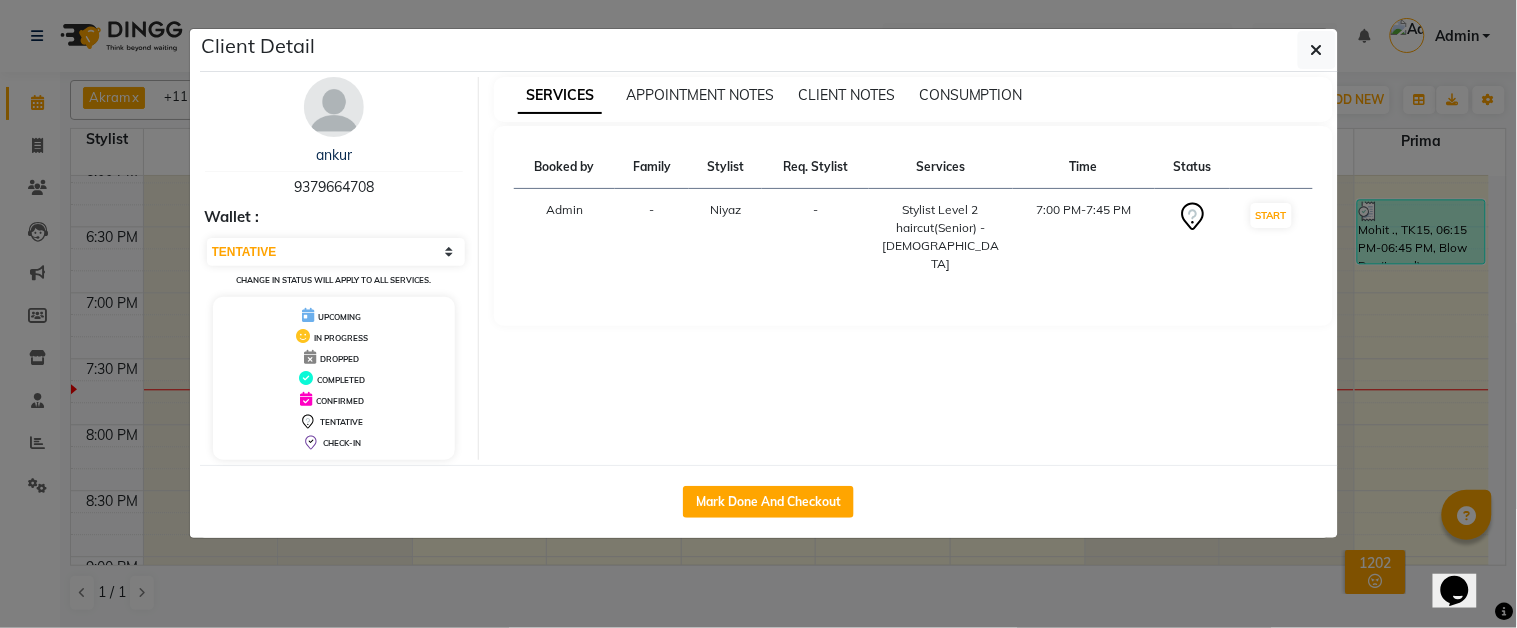 select on "service" 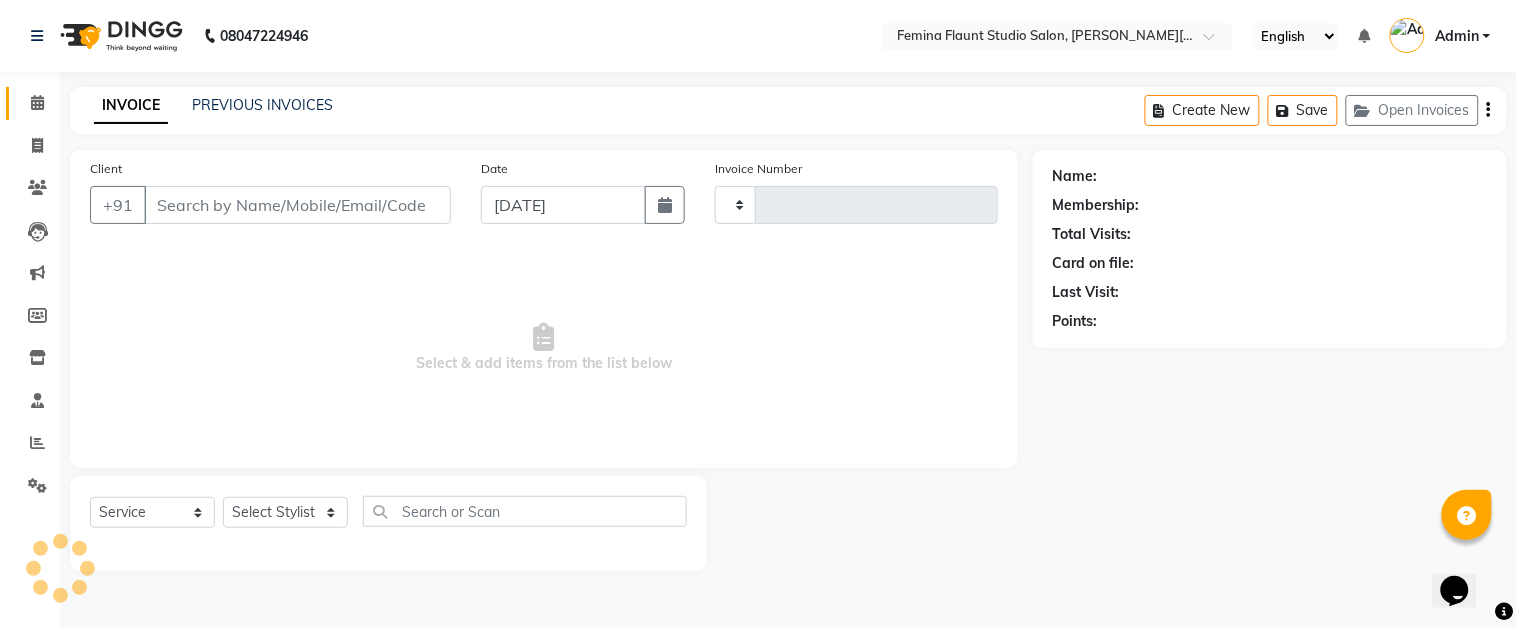 type on "1048" 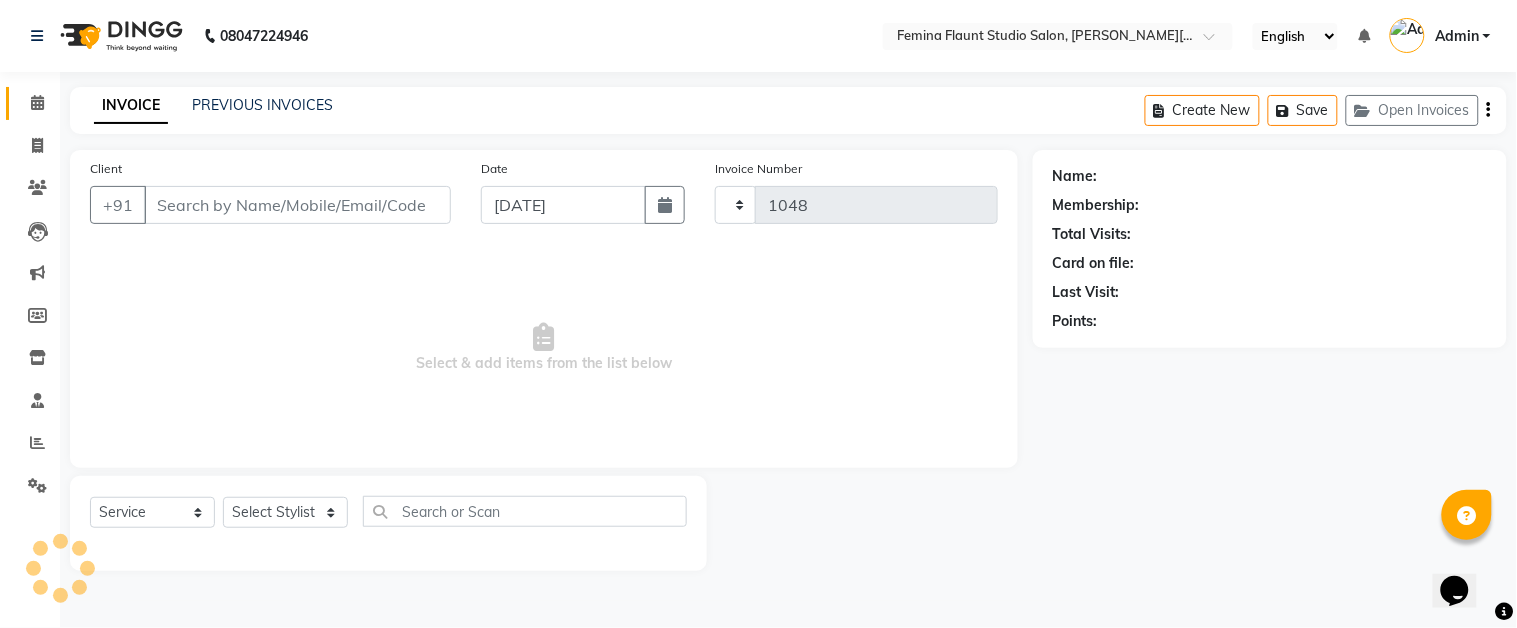 select on "5231" 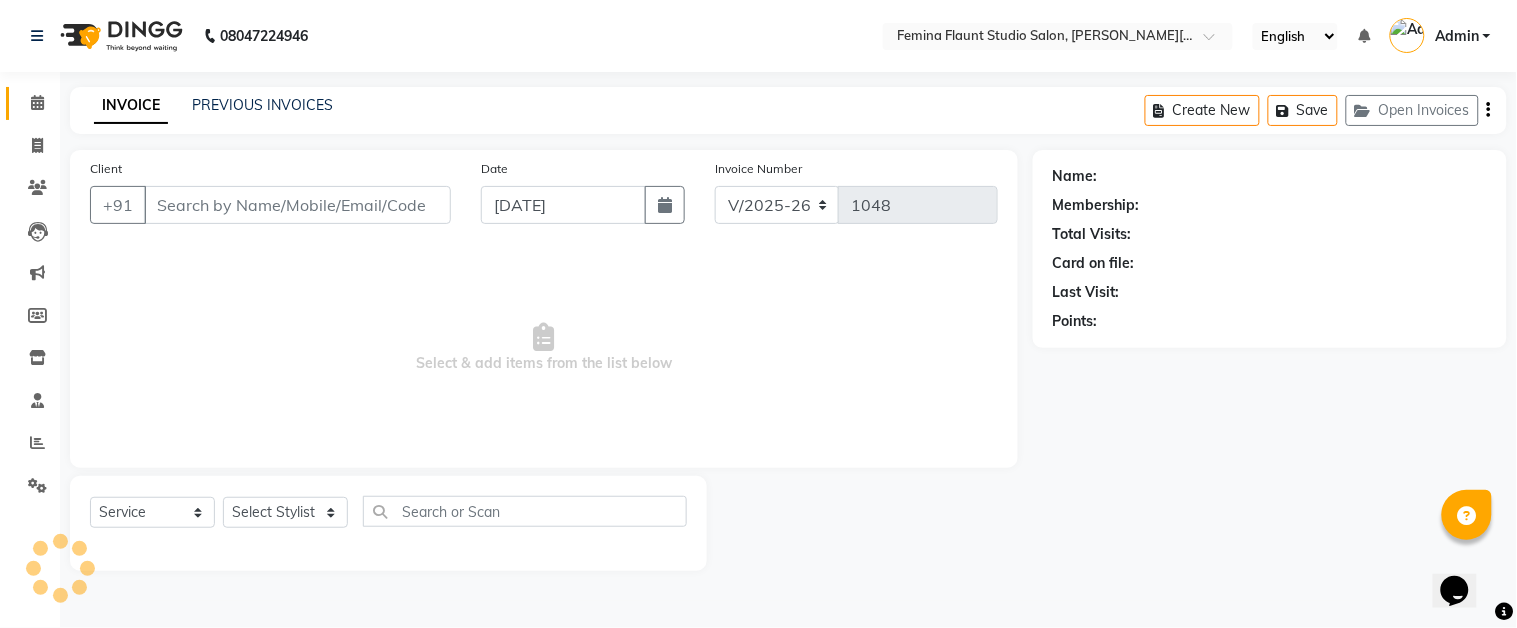 type on "9379664708" 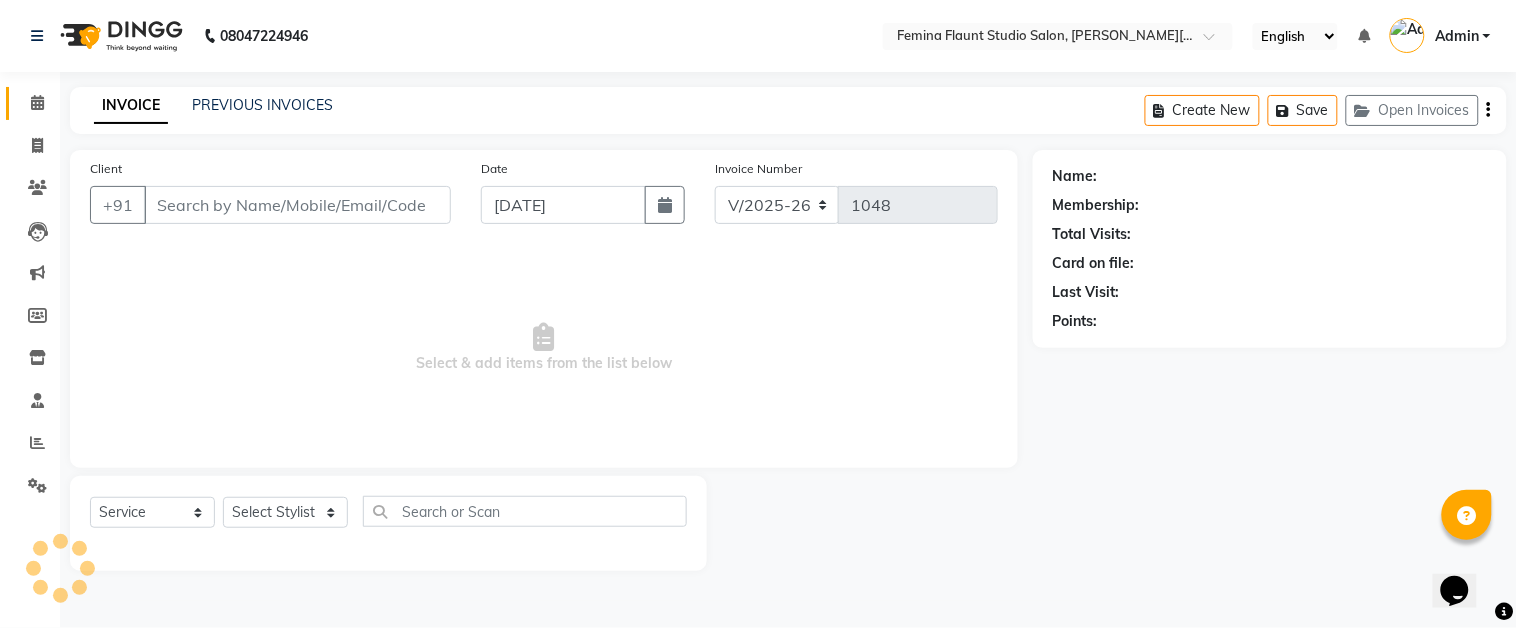 select on "83062" 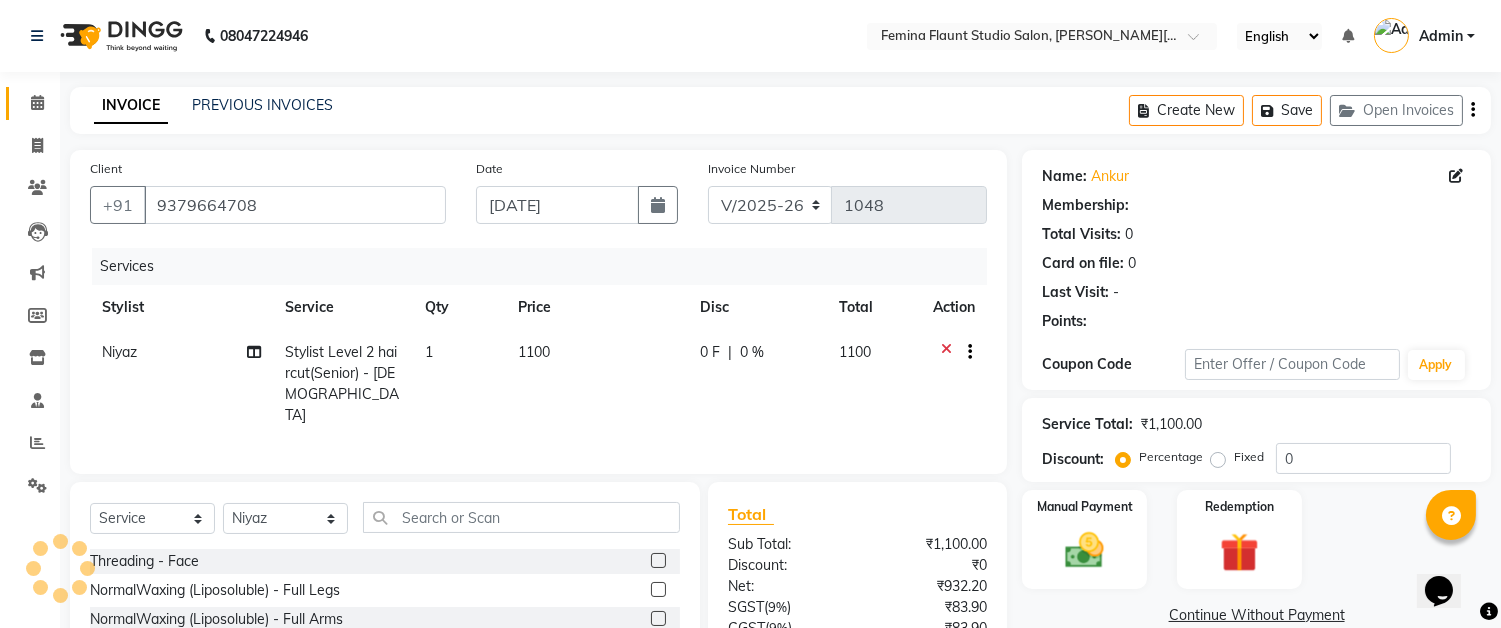 select on "1: Object" 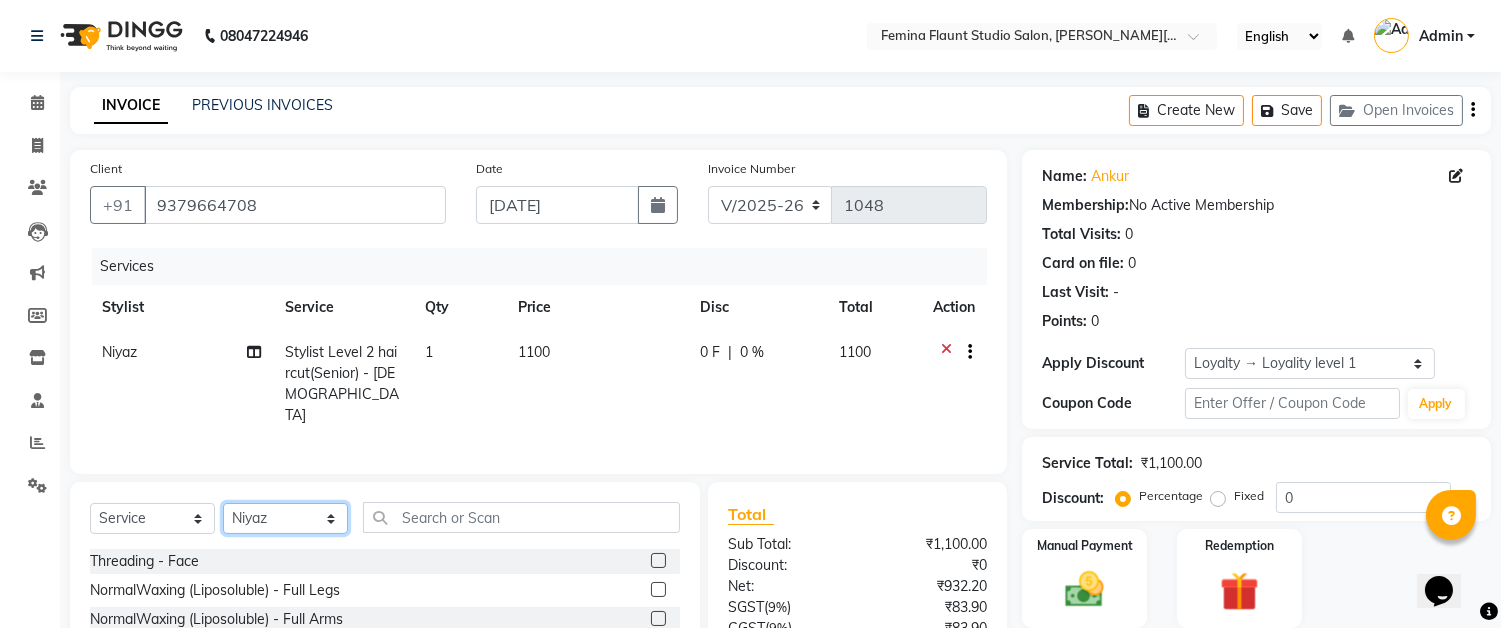 click on "Select Stylist Akram Auditor [PERSON_NAME] [PERSON_NAME] prima [PERSON_NAME] [PERSON_NAME] SHOW TARANUM" 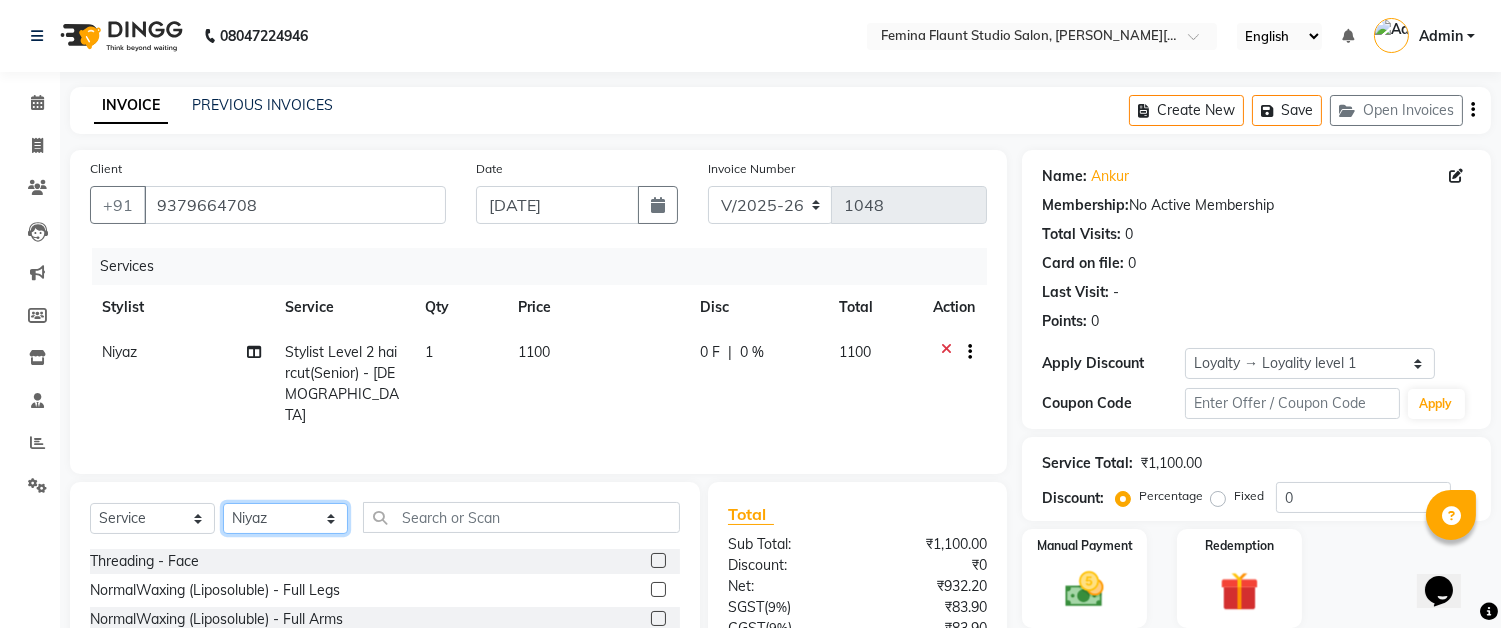 select on "84393" 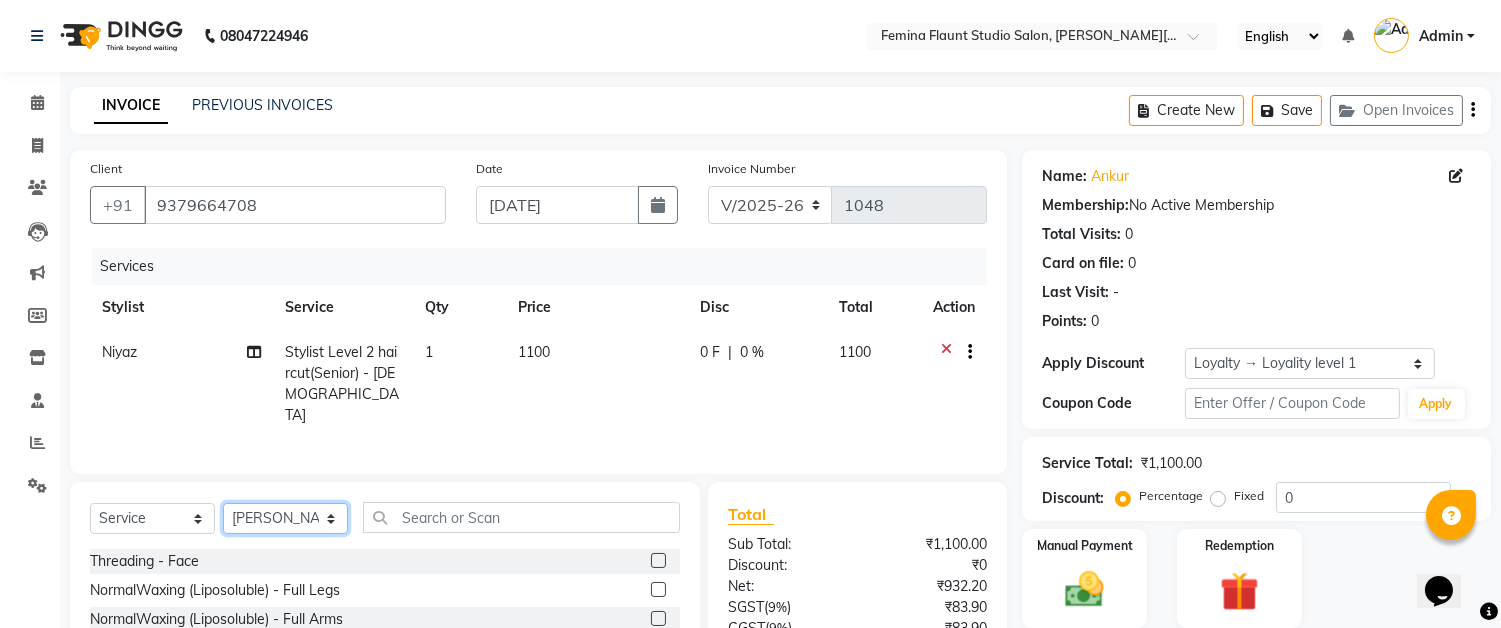 click on "Select Stylist Akram Auditor [PERSON_NAME] [PERSON_NAME] prima [PERSON_NAME] [PERSON_NAME] SHOW TARANUM" 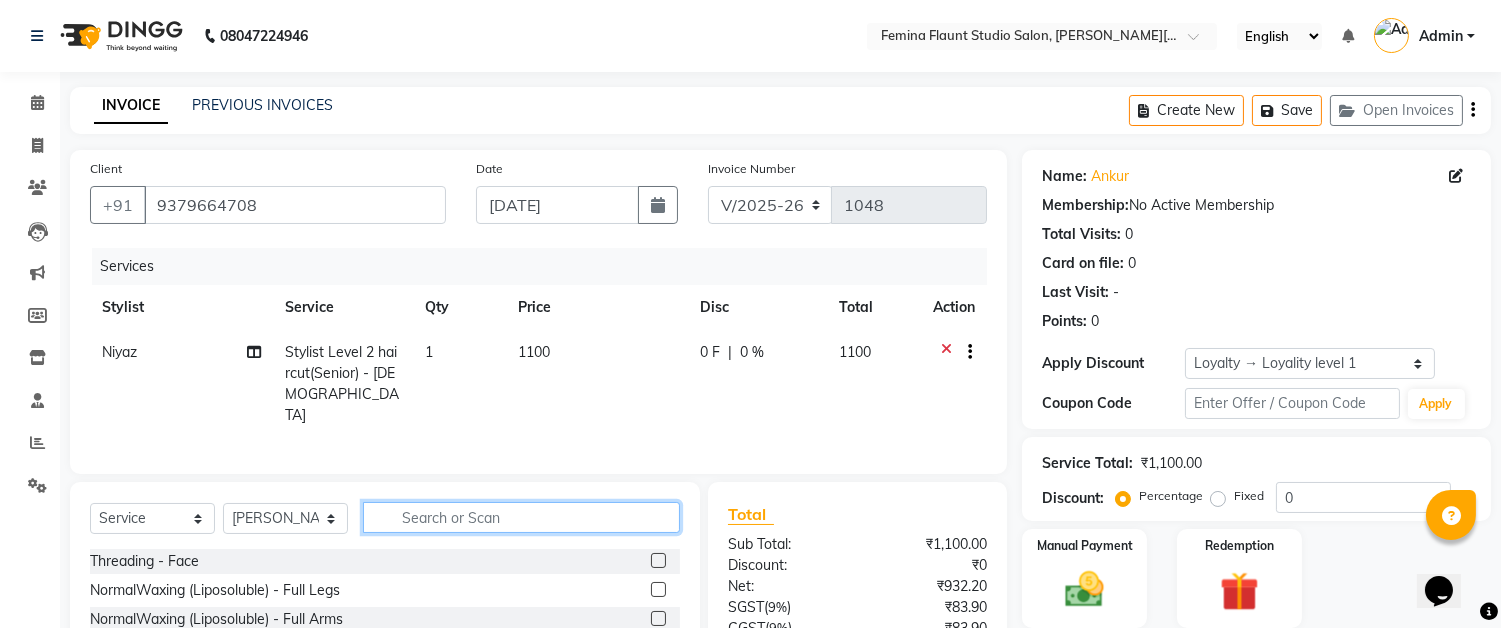 click 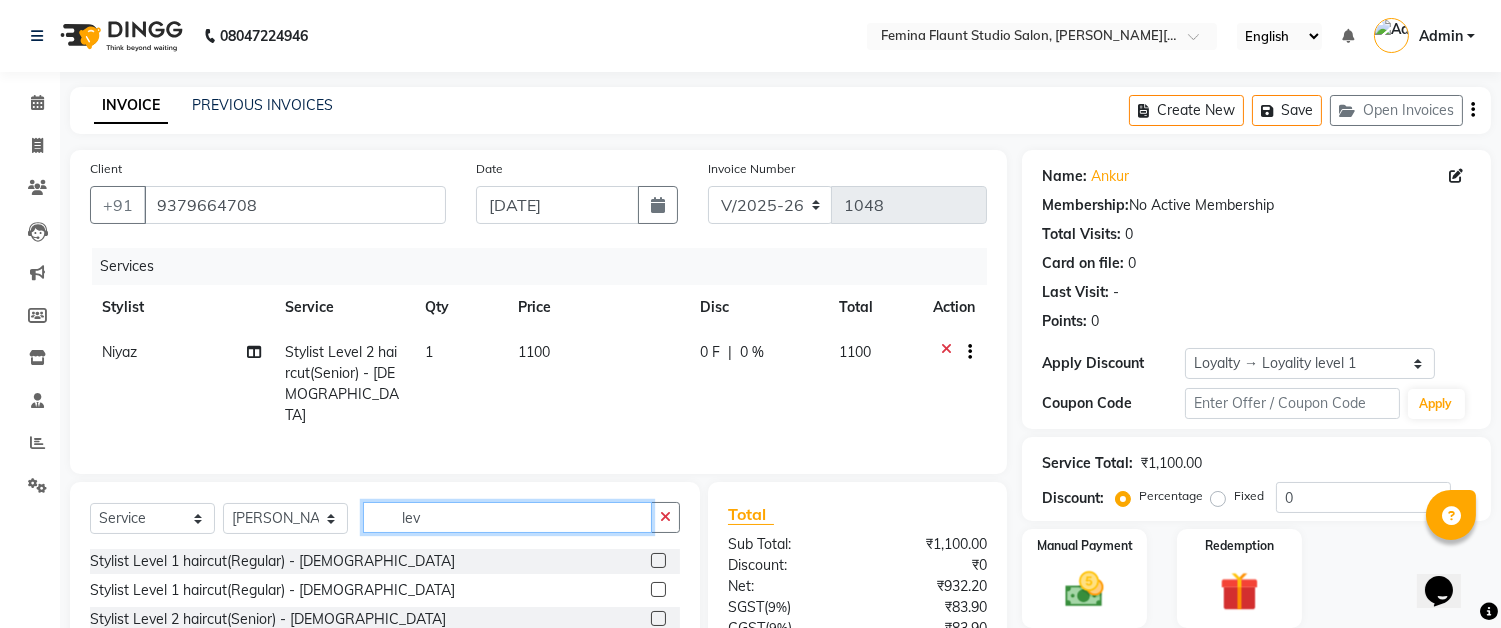type on "lev" 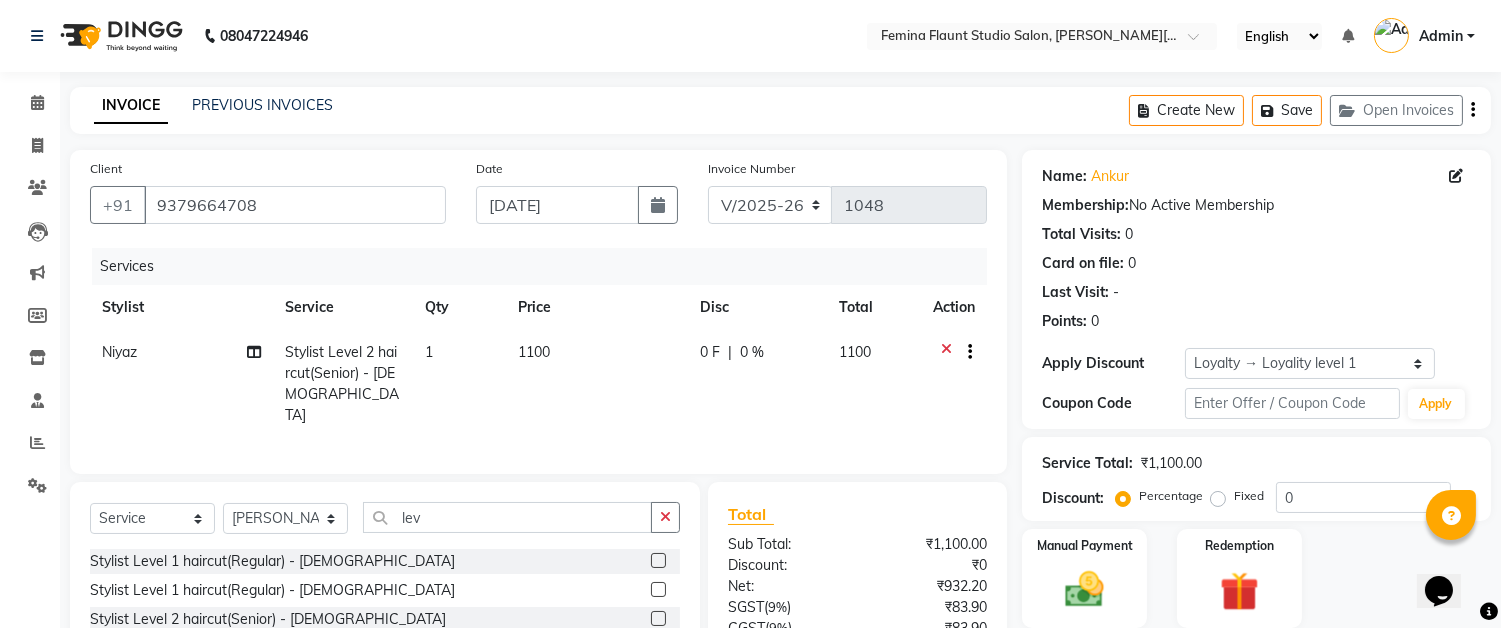 click 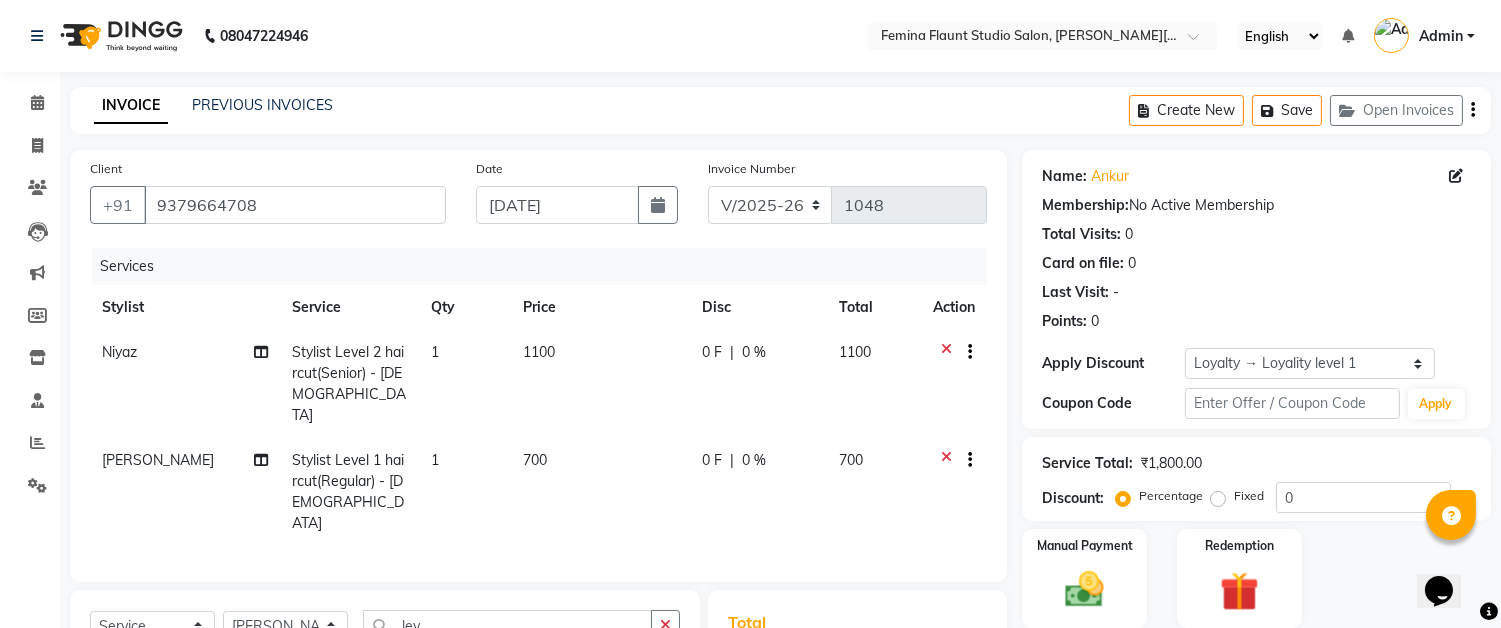 checkbox on "false" 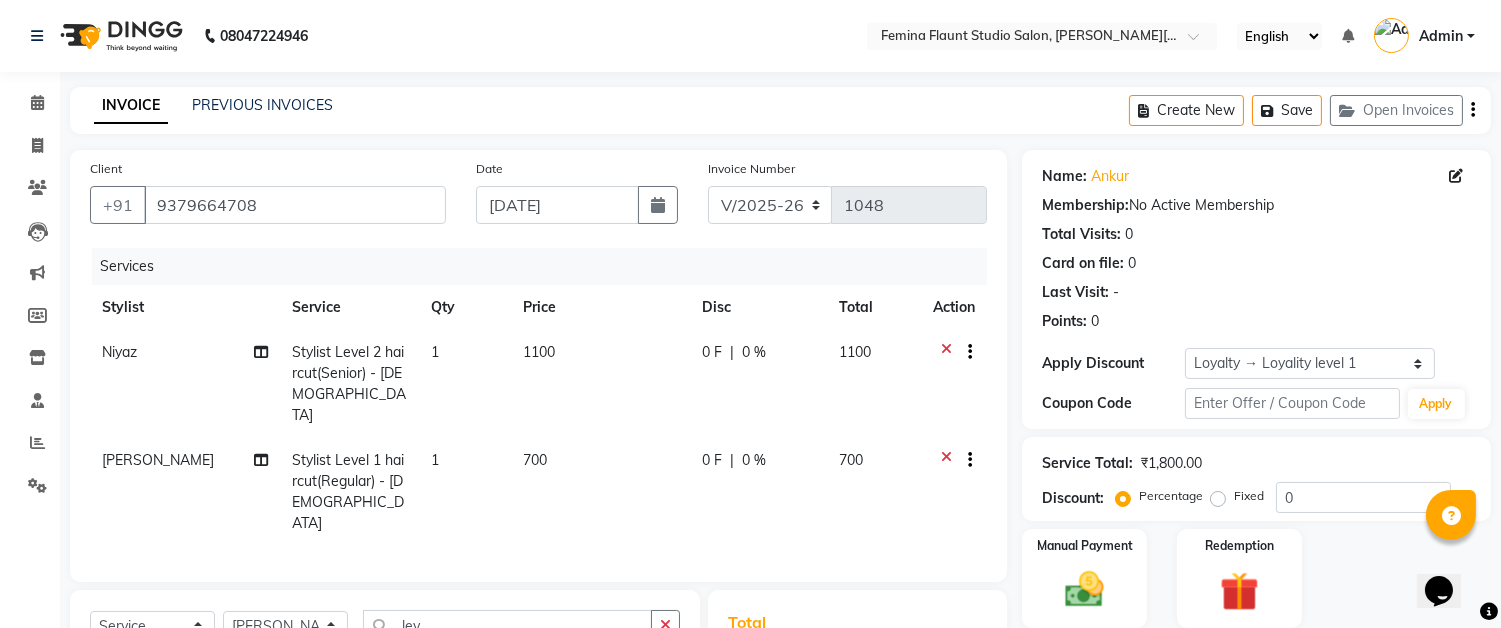 scroll, scrollTop: 260, scrollLeft: 0, axis: vertical 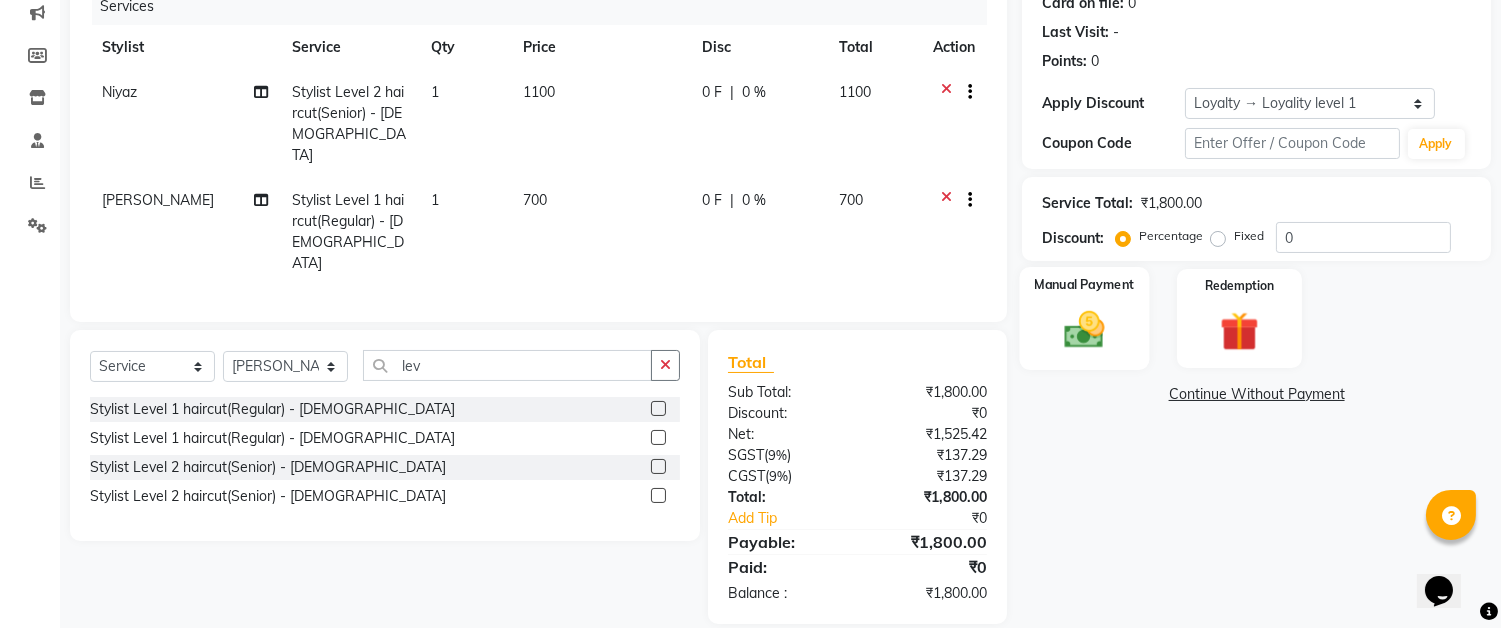 click on "Manual Payment" 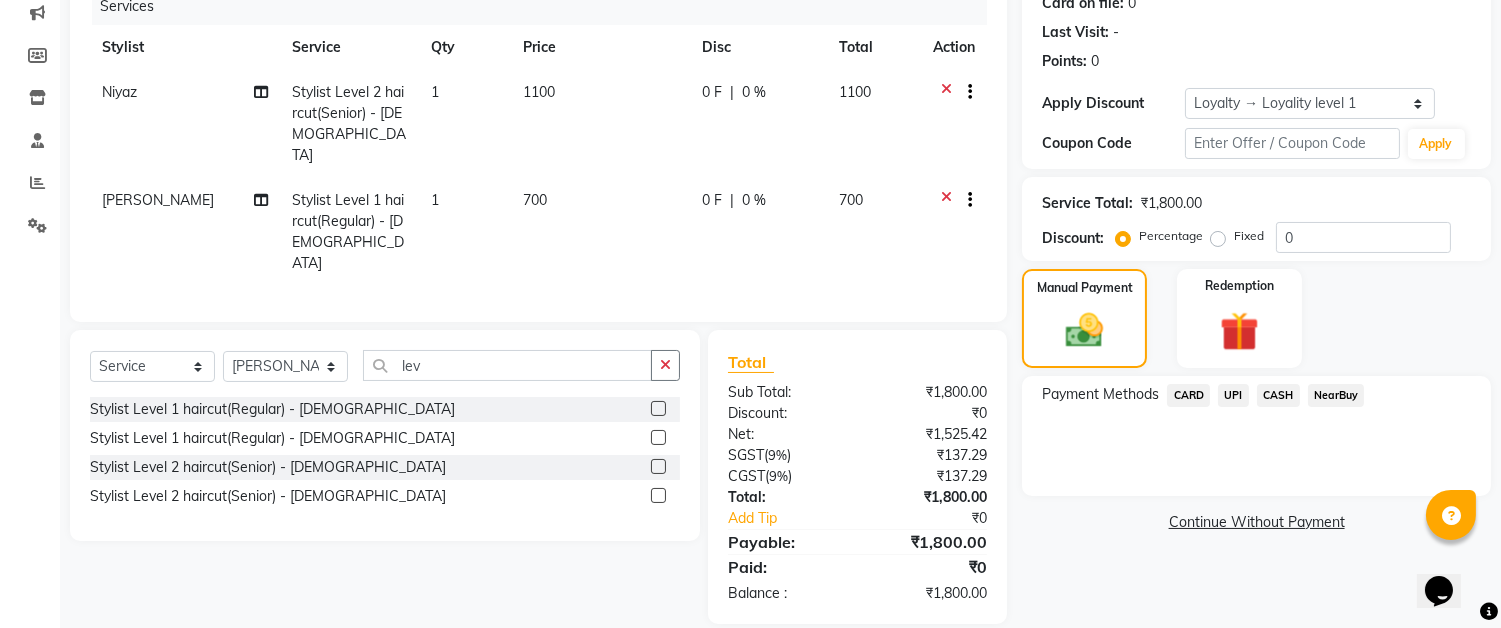 click on "CASH" 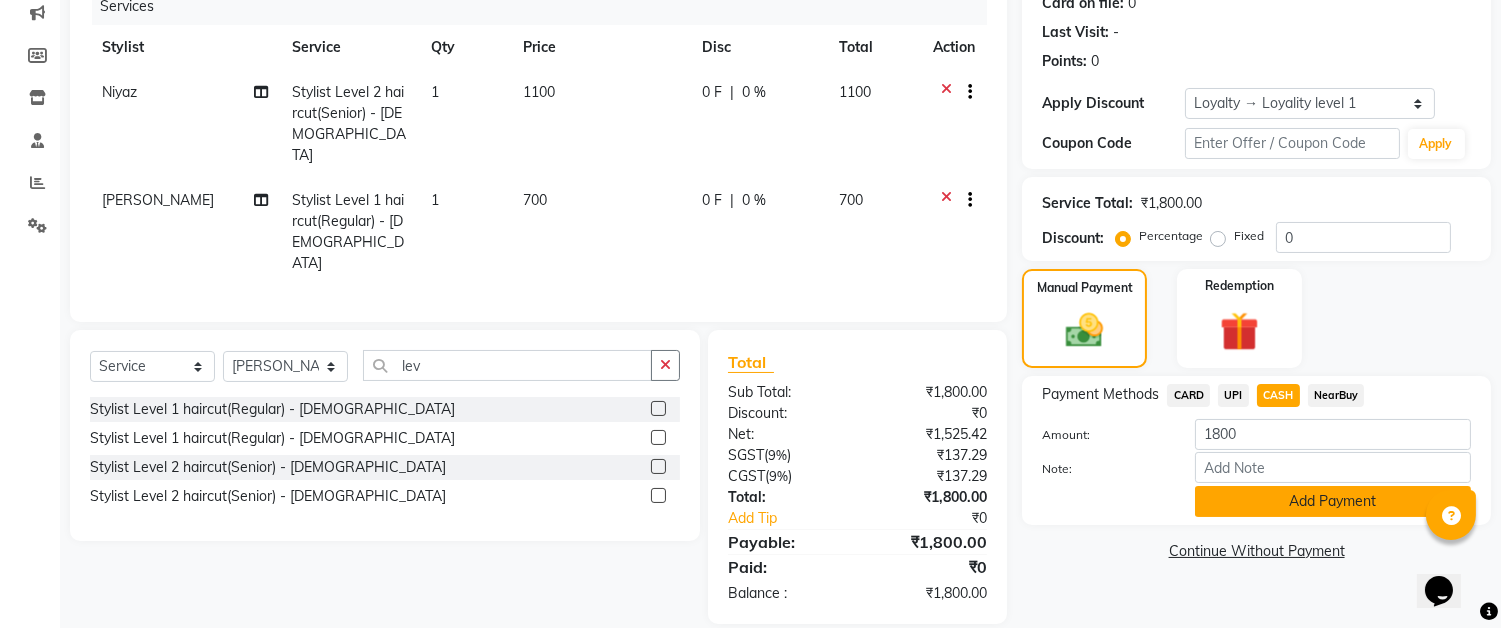 click on "Add Payment" 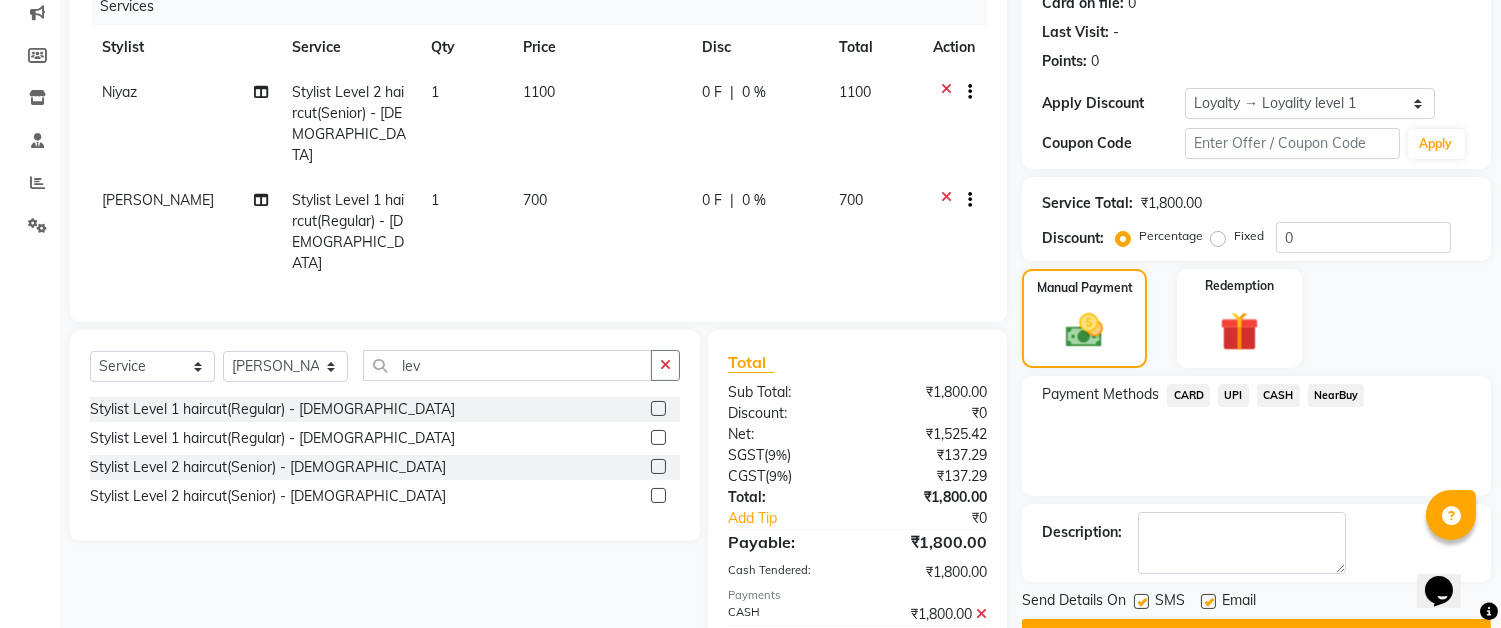 scroll, scrollTop: 451, scrollLeft: 0, axis: vertical 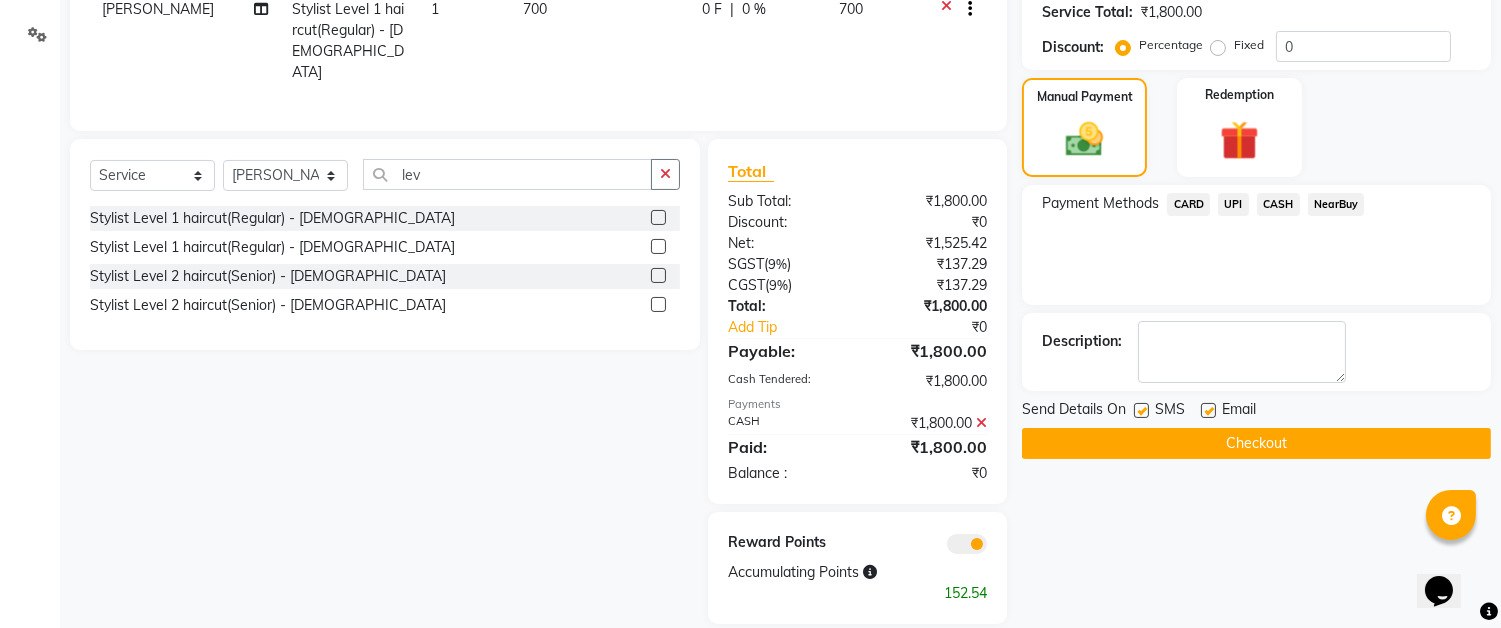 click on "Checkout" 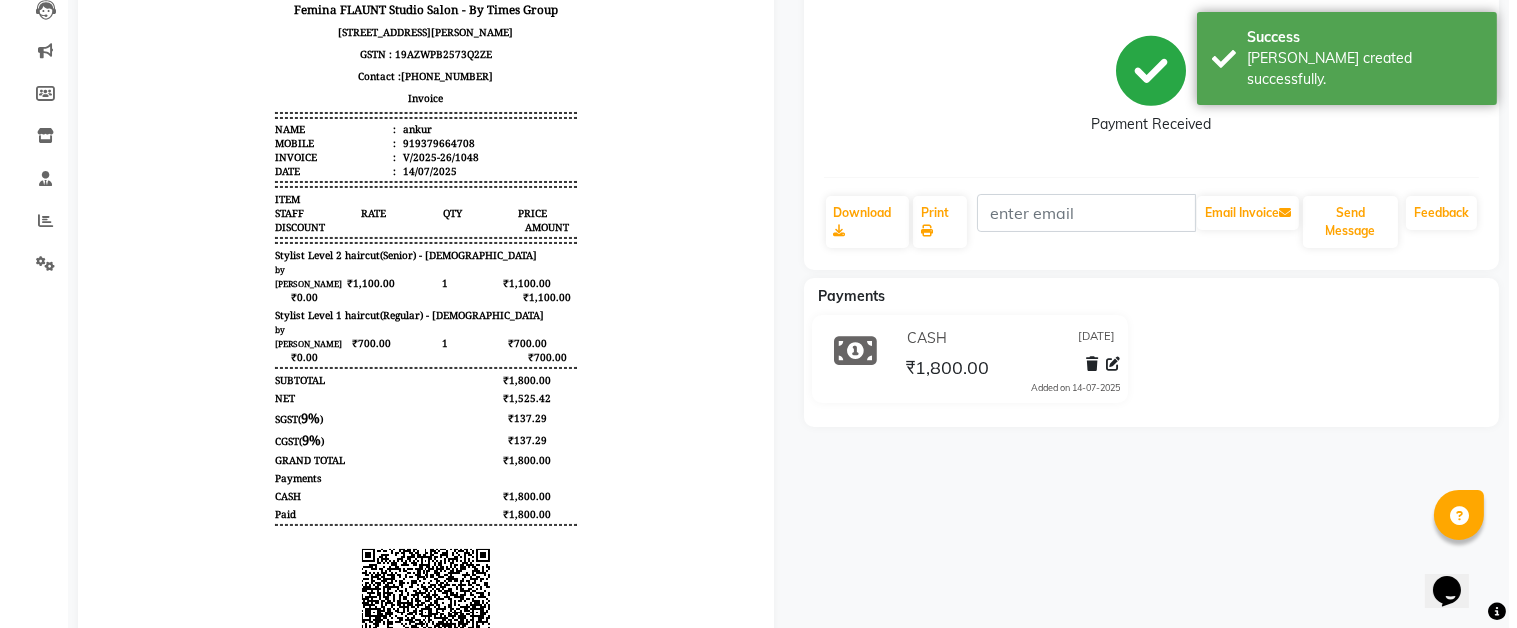 scroll, scrollTop: 0, scrollLeft: 0, axis: both 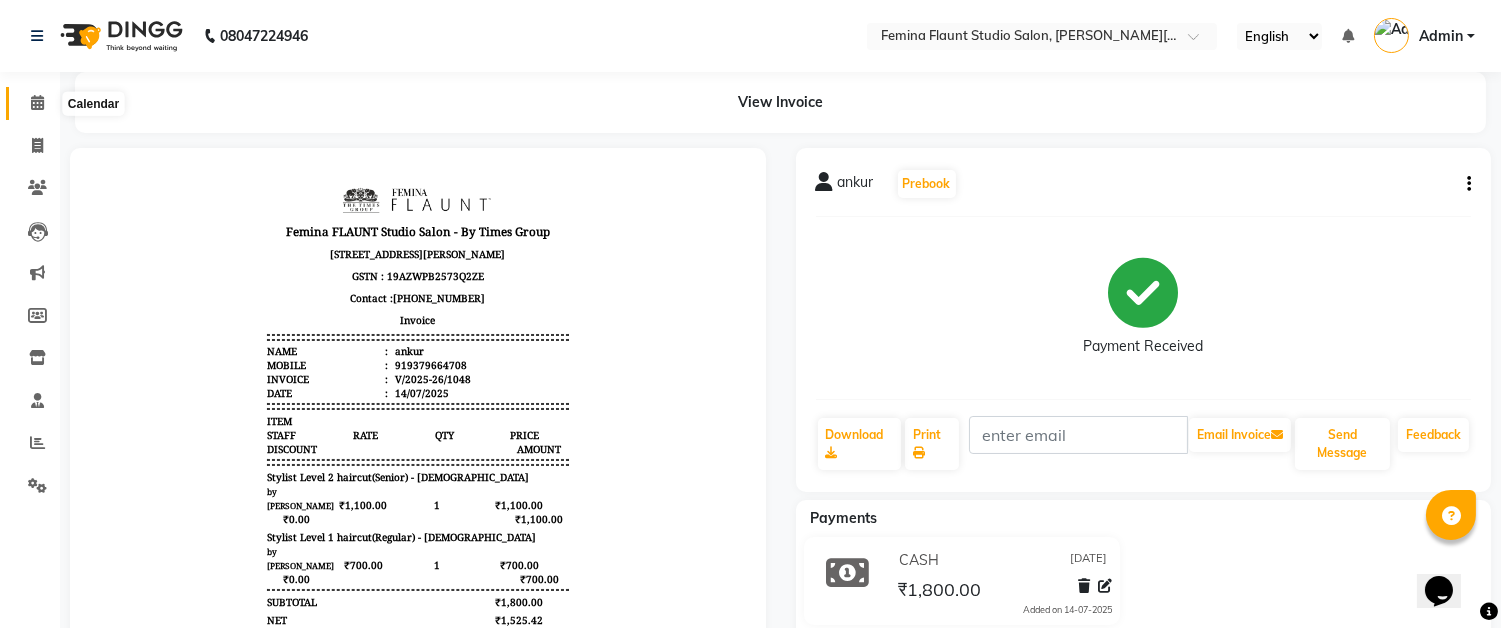 click 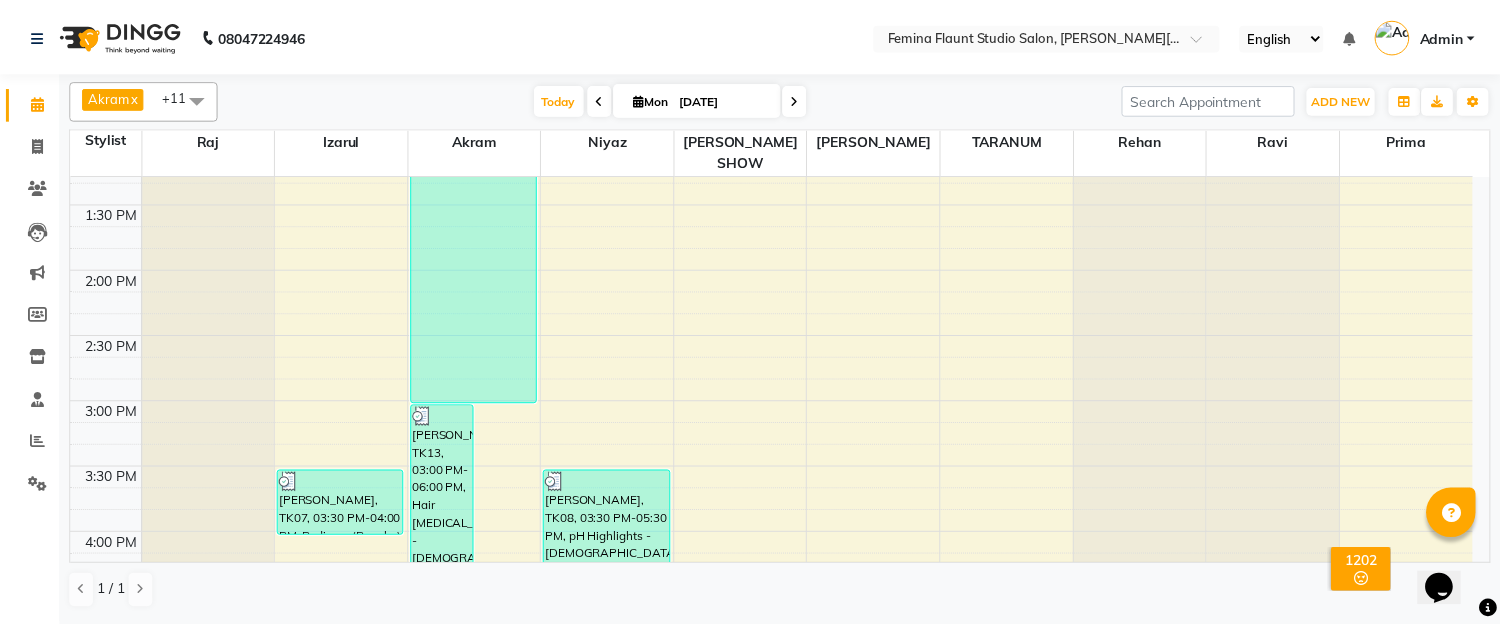 scroll, scrollTop: 536, scrollLeft: 0, axis: vertical 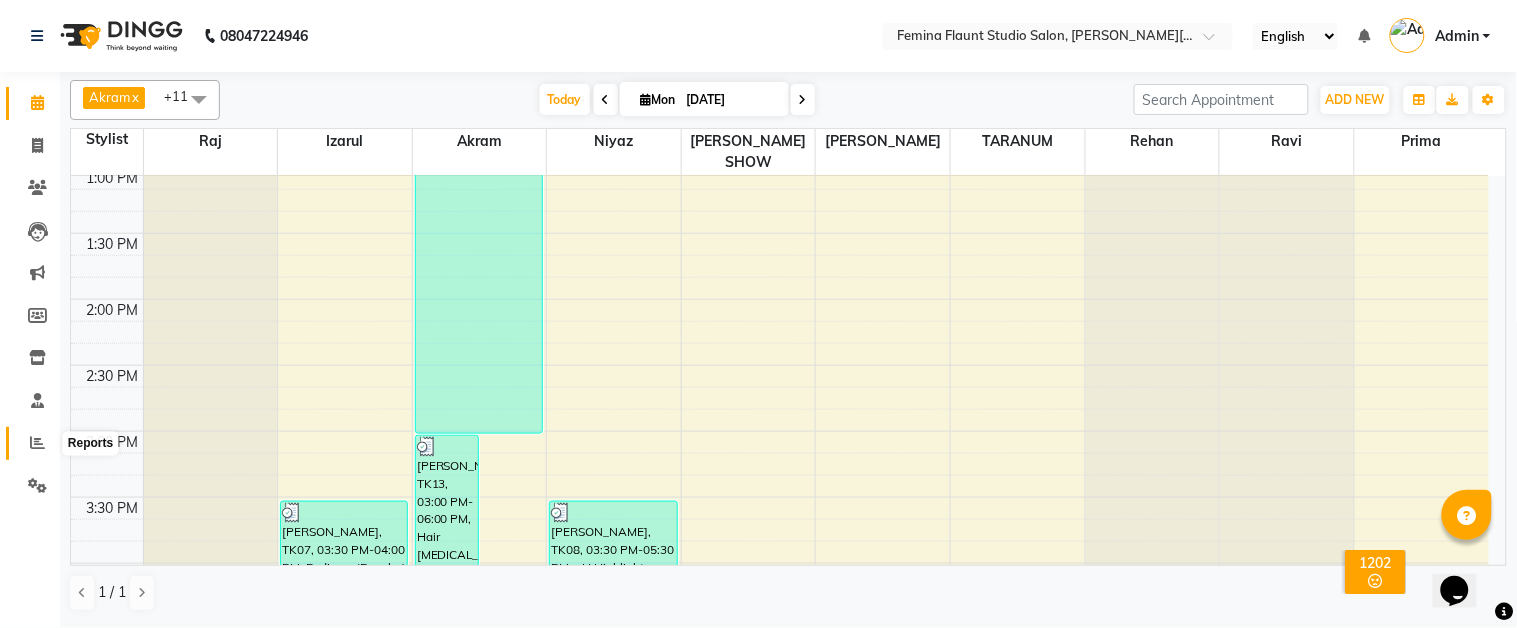 click 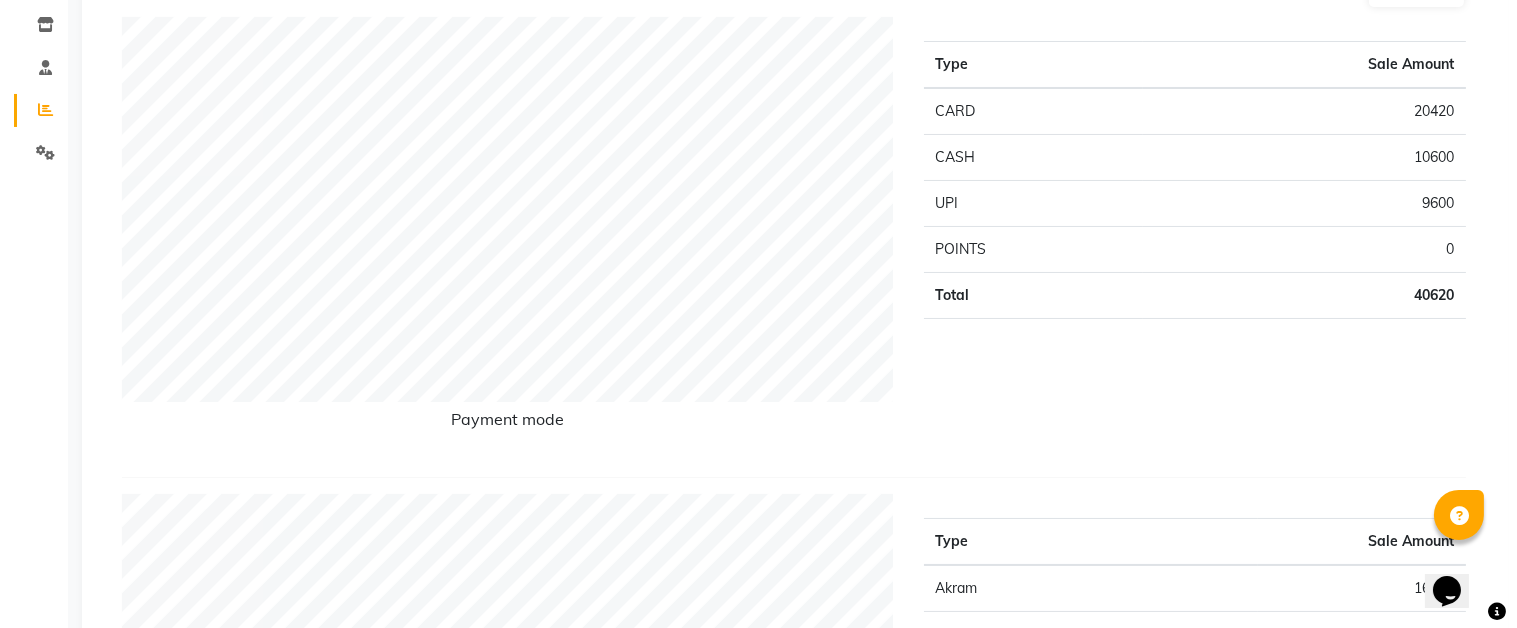 scroll, scrollTop: 0, scrollLeft: 0, axis: both 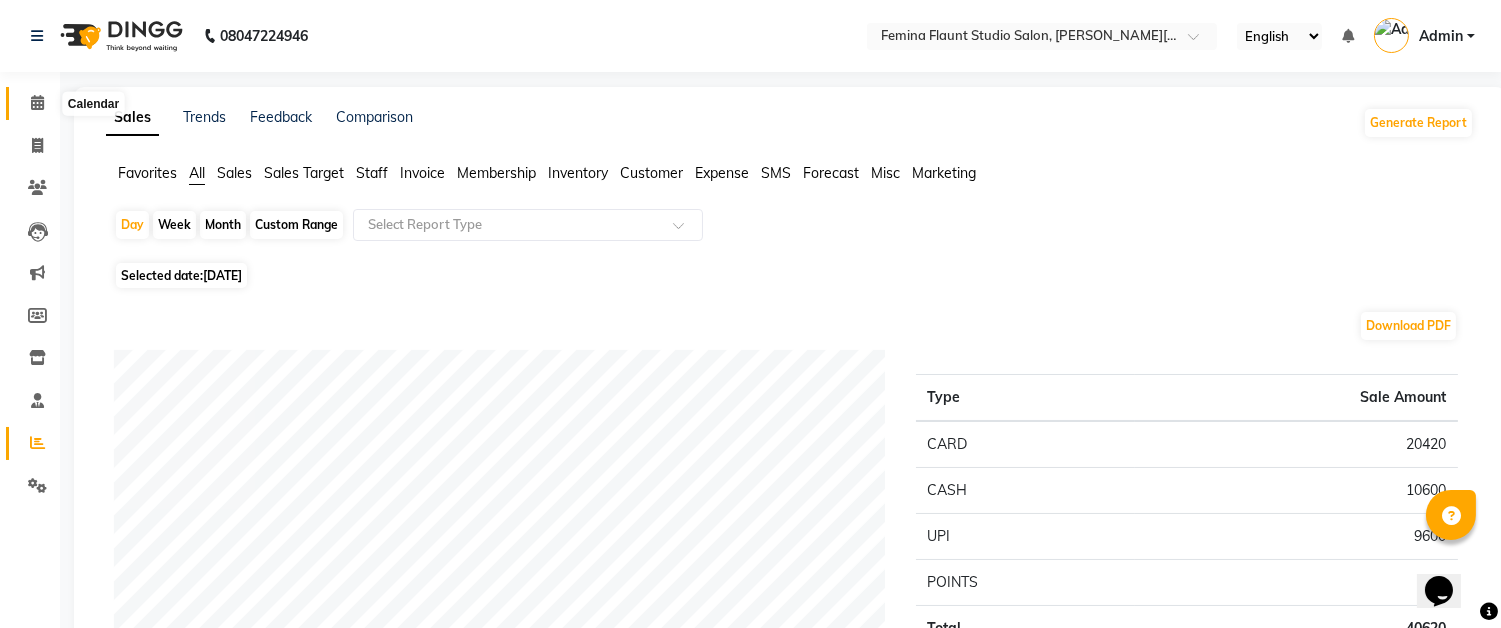 click 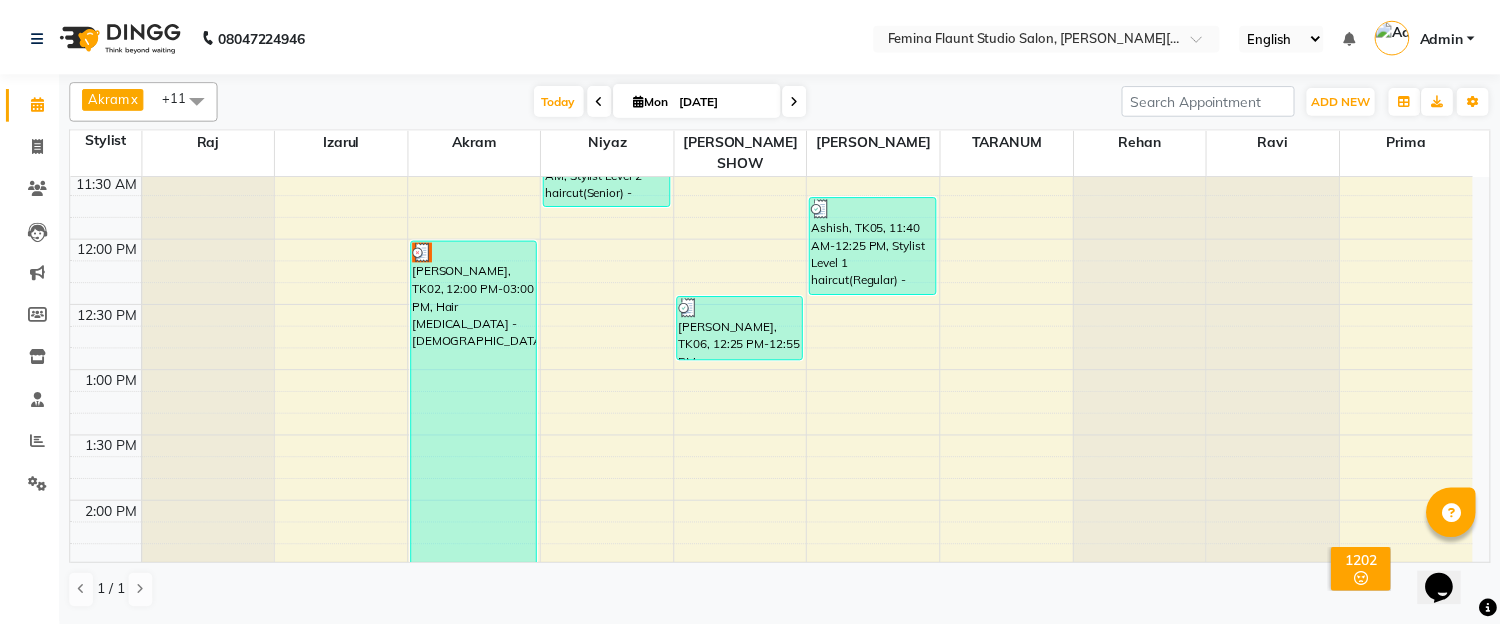 scroll, scrollTop: 1000, scrollLeft: 0, axis: vertical 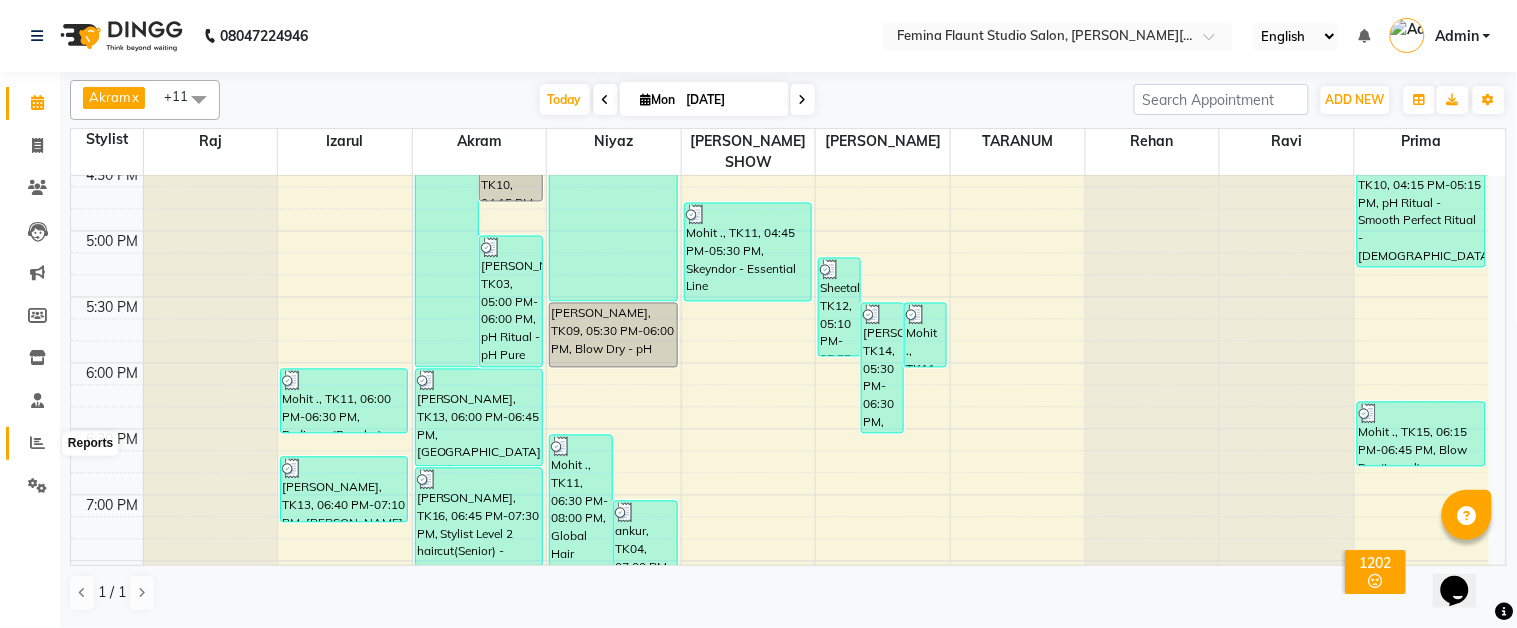 click 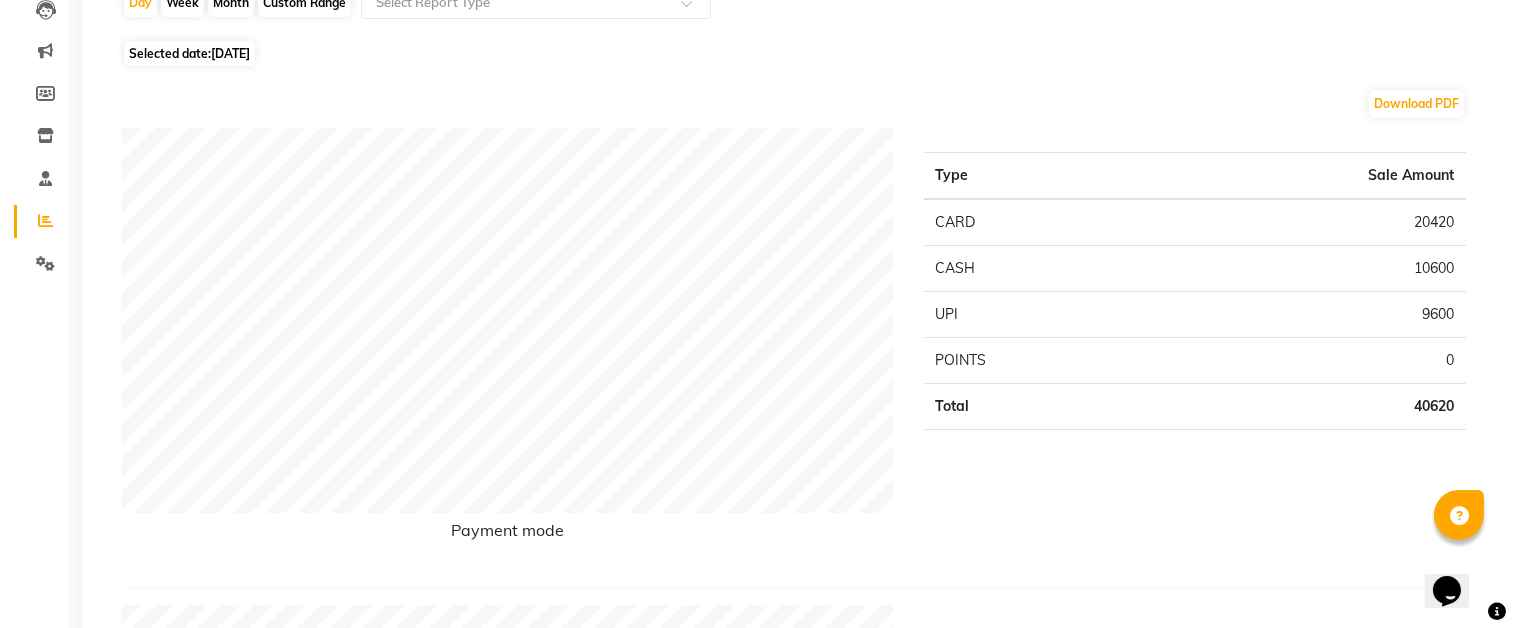 scroll, scrollTop: 111, scrollLeft: 0, axis: vertical 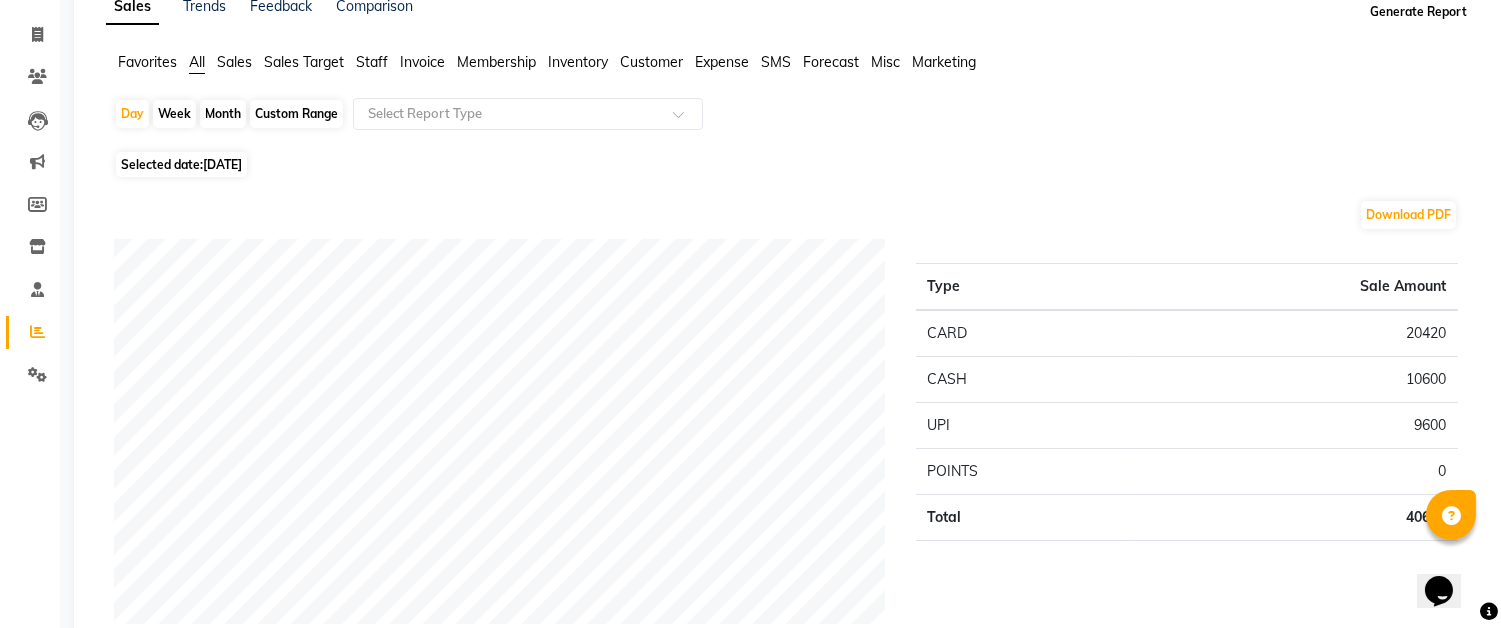 click on "Generate Report" 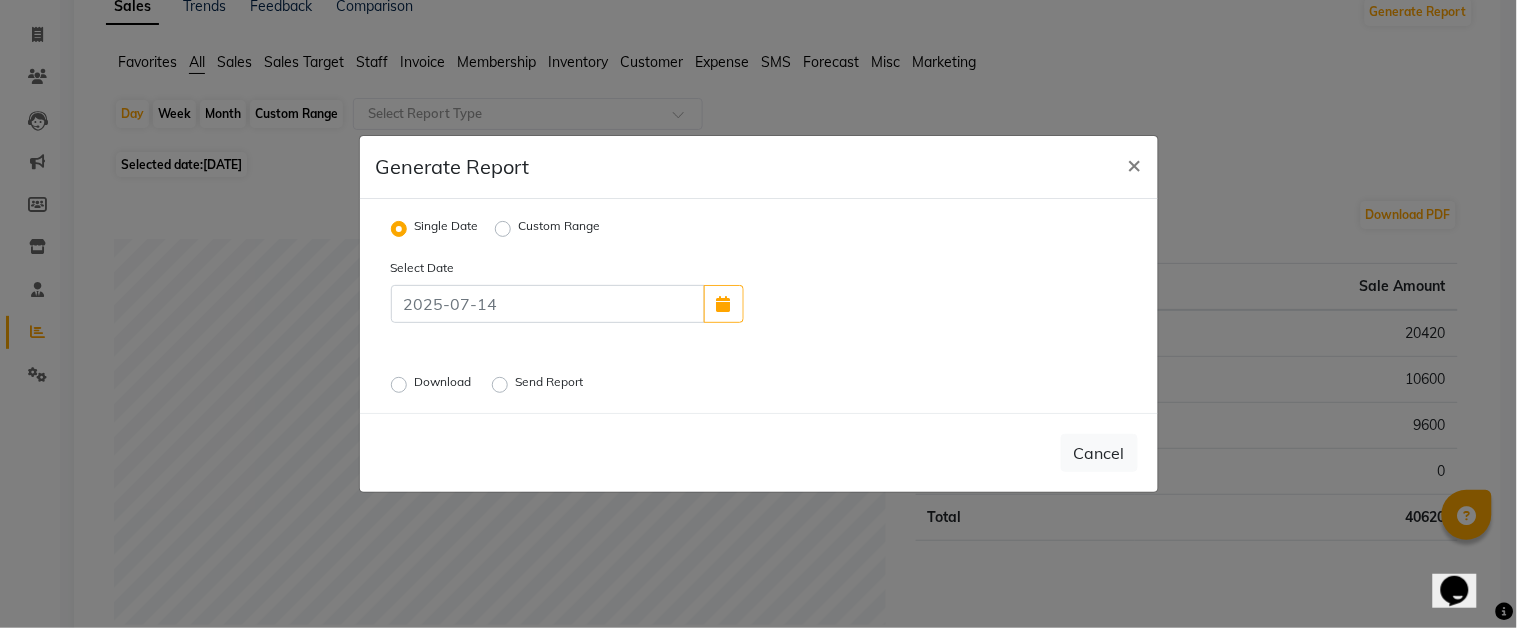 click on "Send Report" 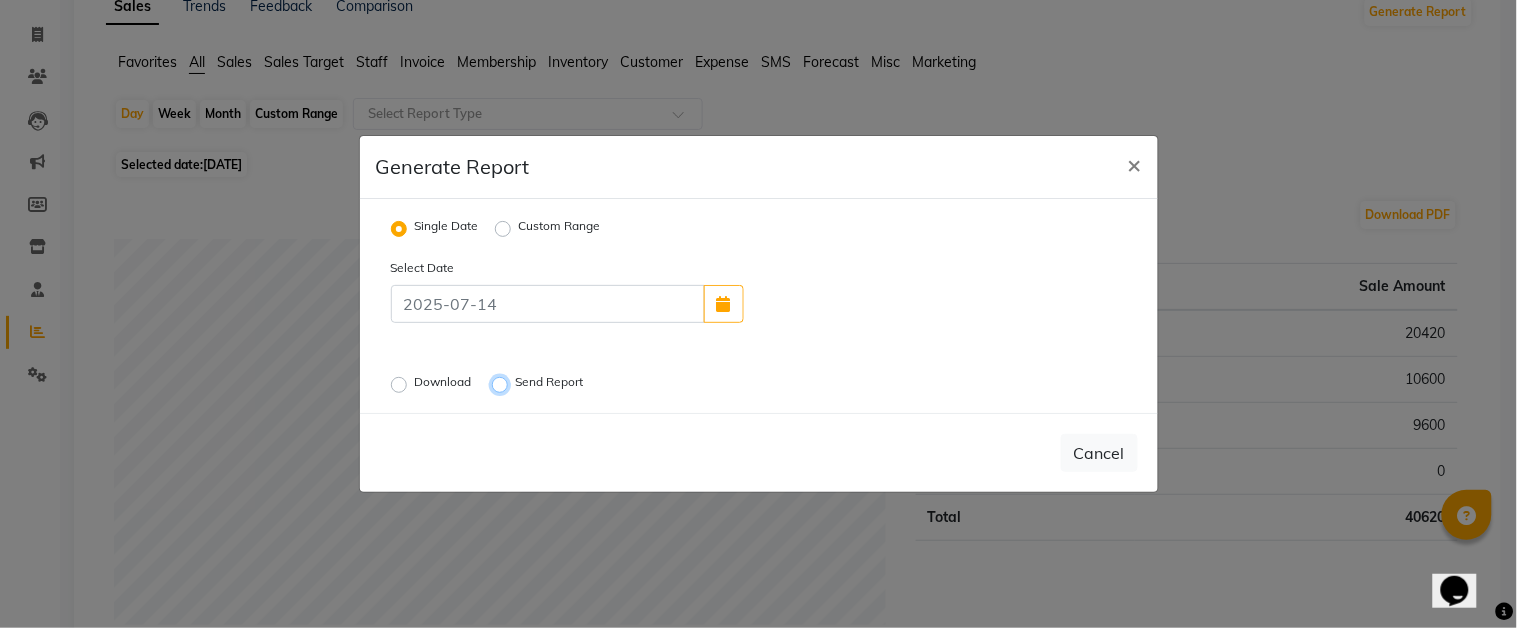 click on "Send Report" at bounding box center (503, 385) 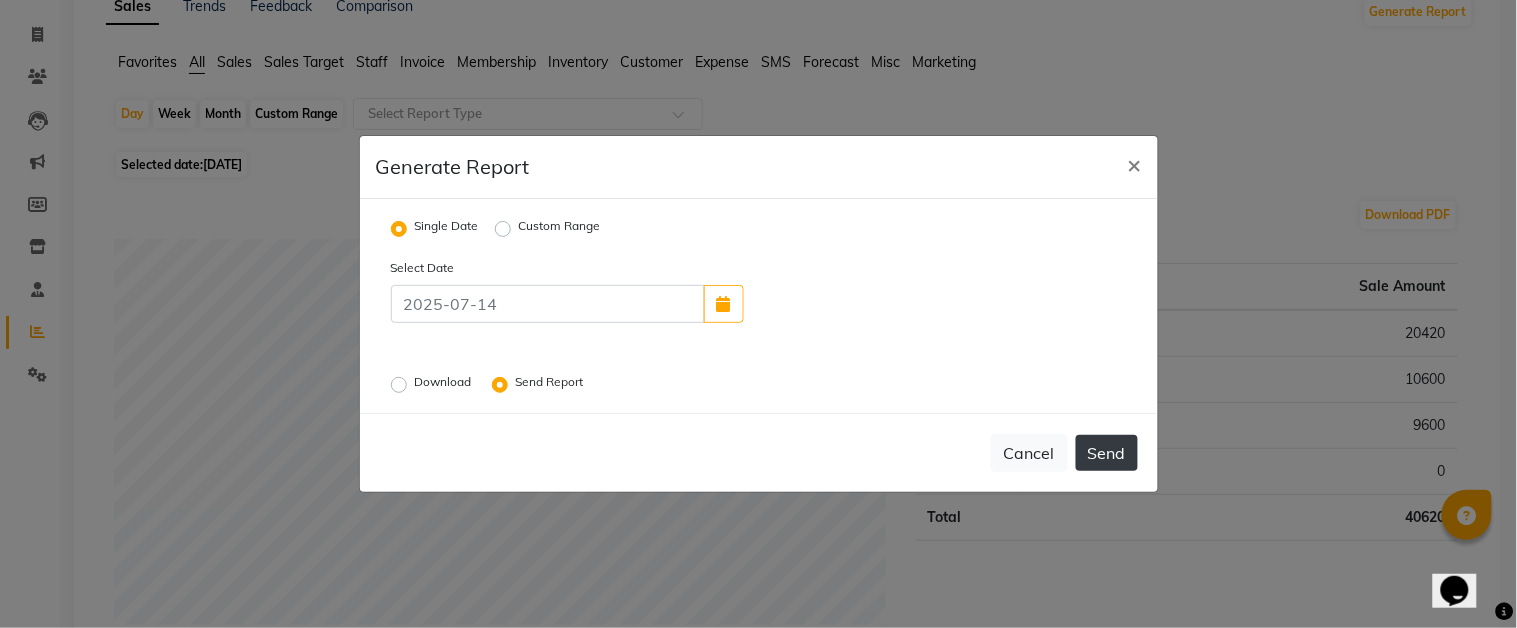 click on "Send" 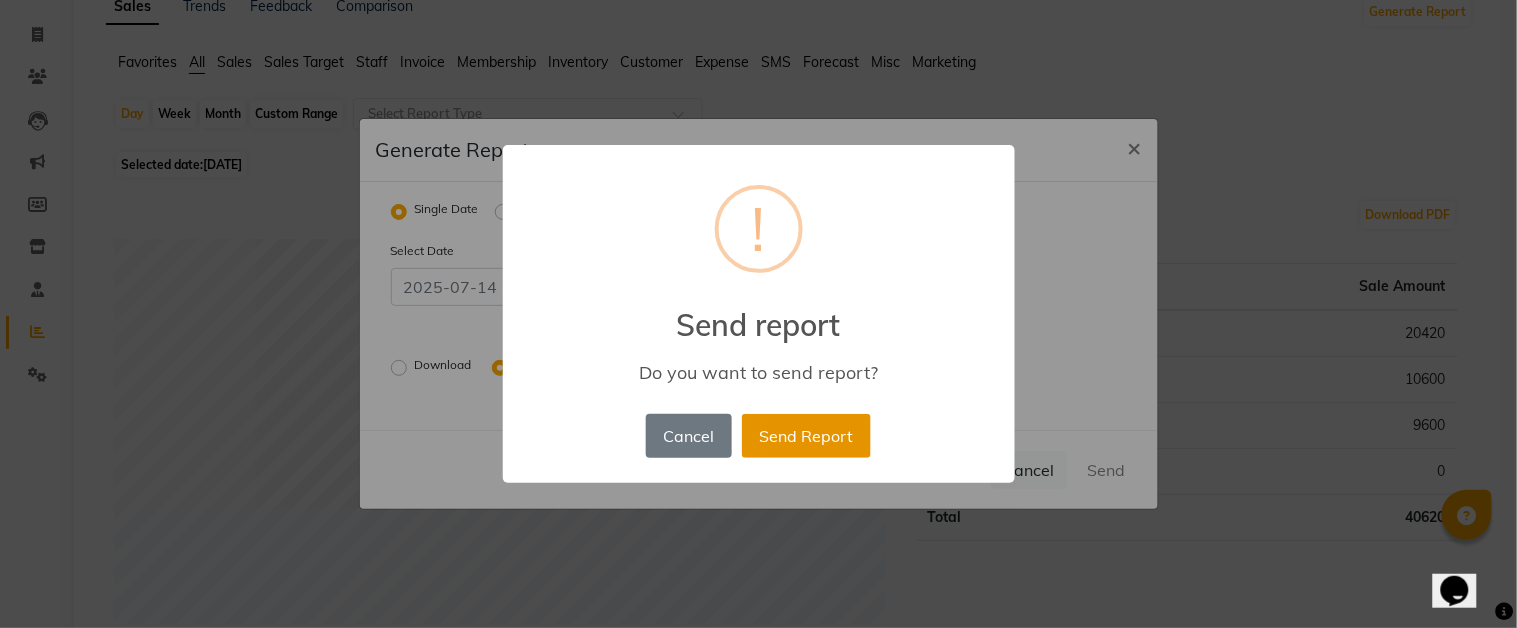 click on "Send Report" at bounding box center (806, 436) 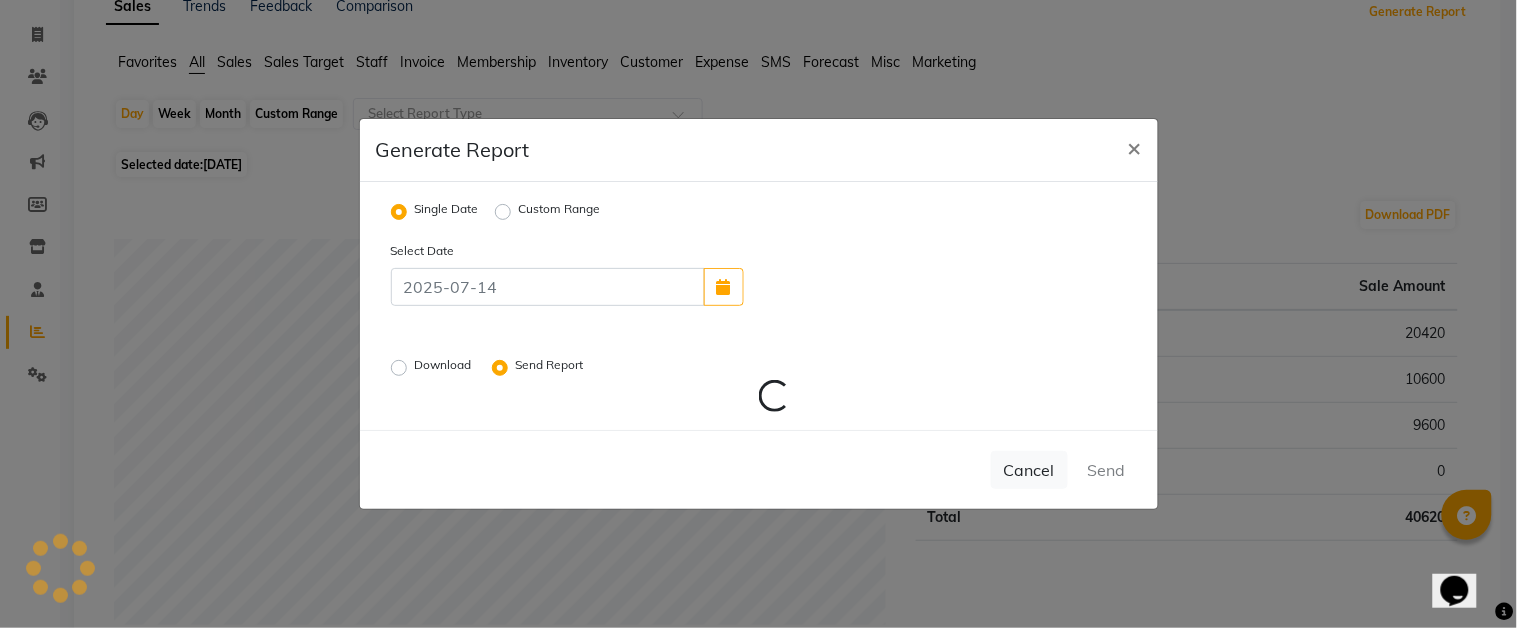 radio on "false" 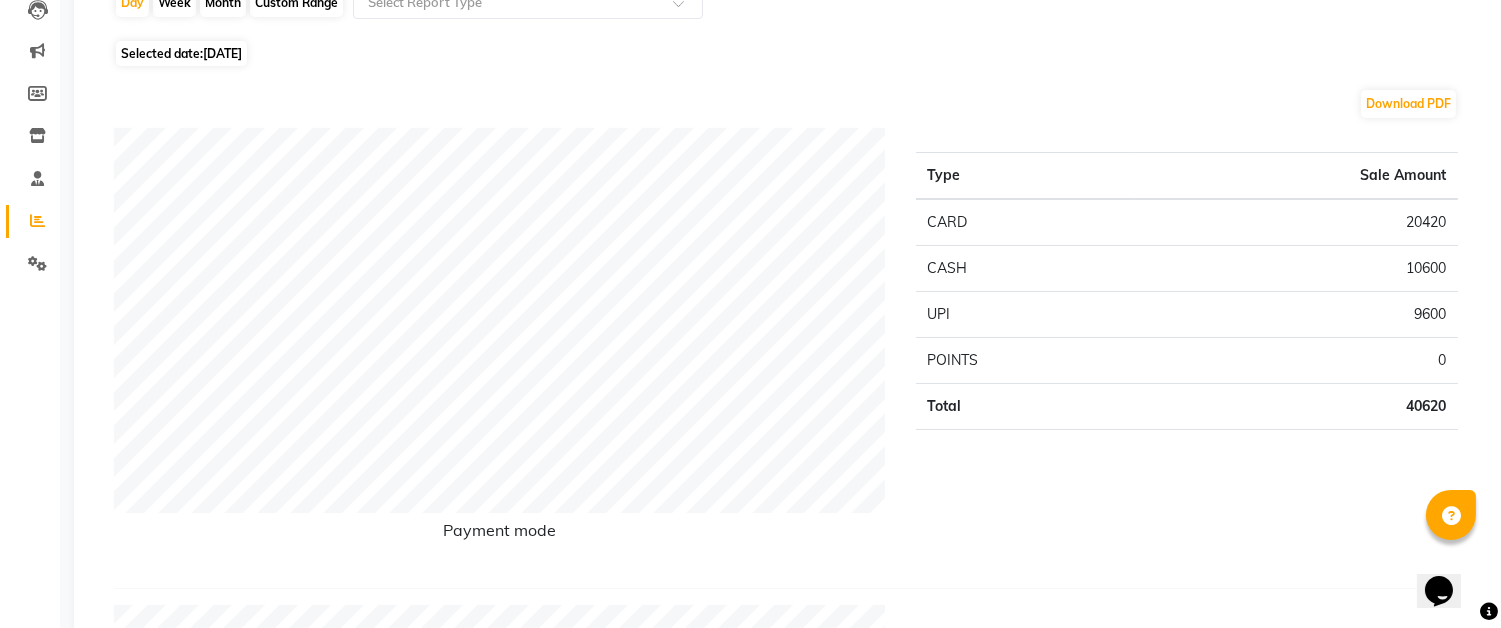 scroll, scrollTop: 0, scrollLeft: 0, axis: both 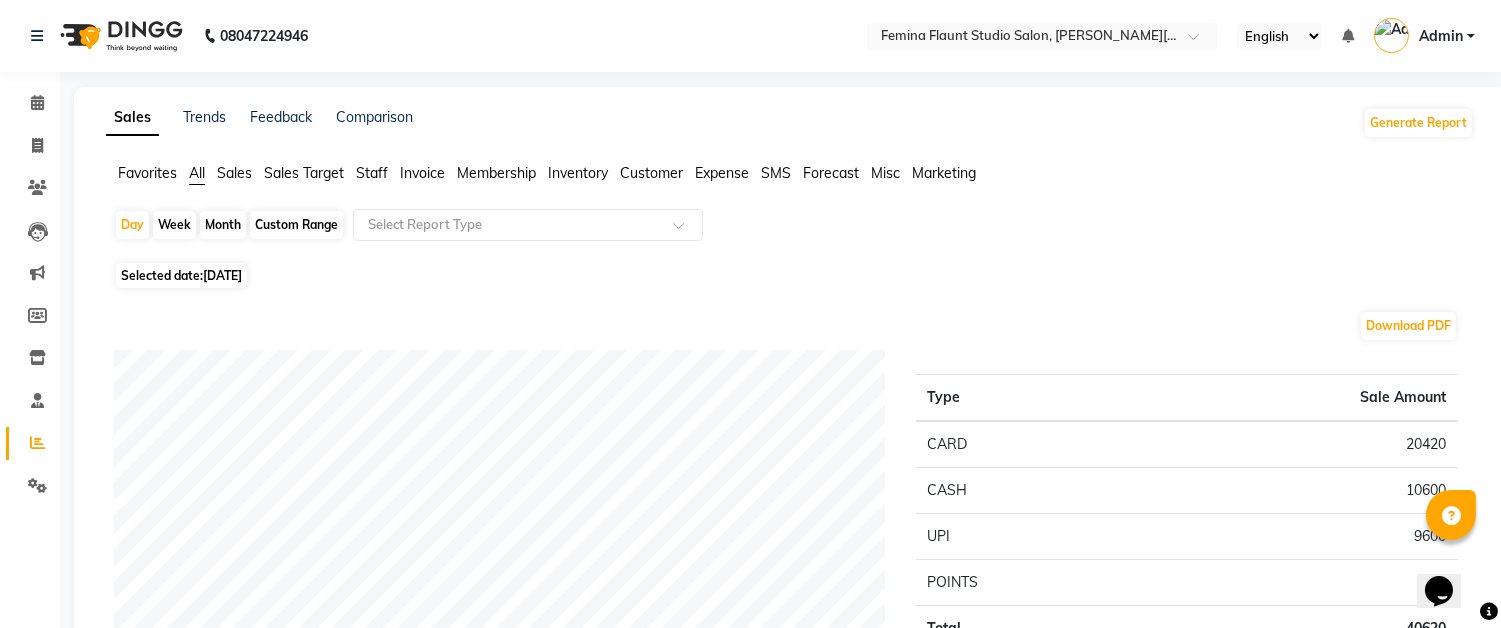 click on "Custom Range" 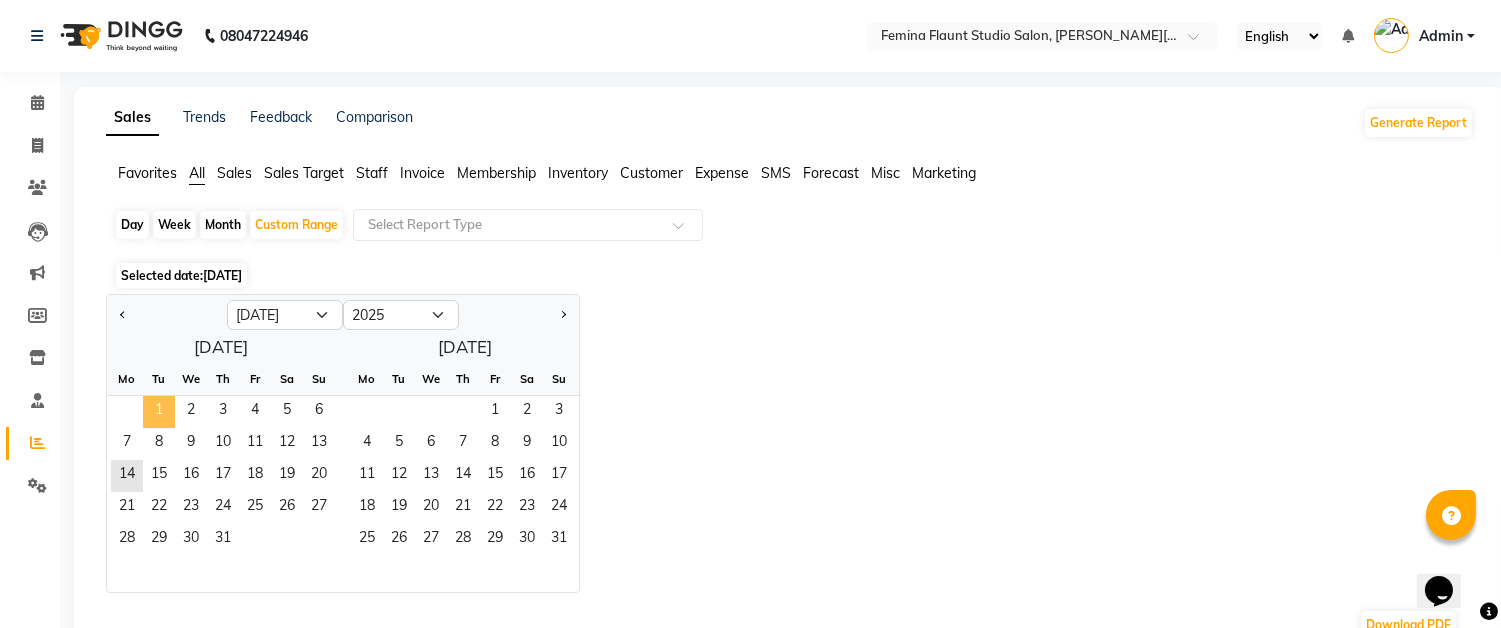 click on "1" 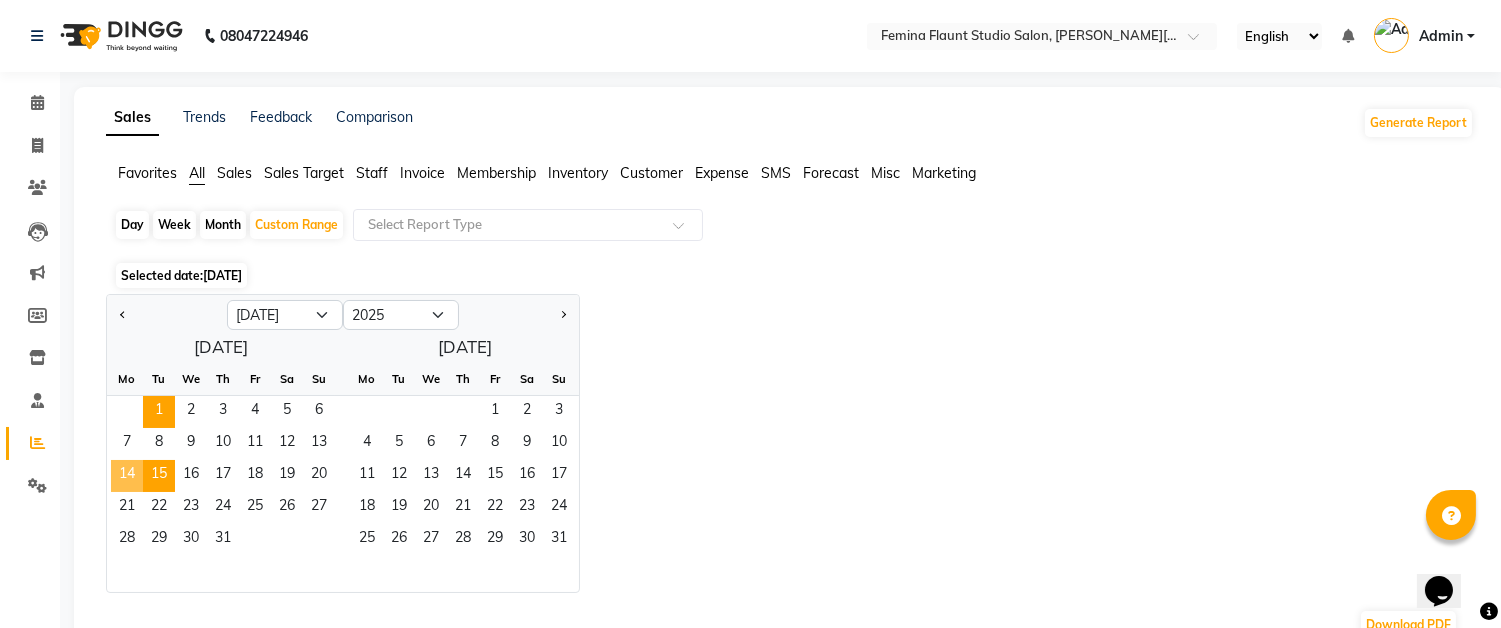 click on "14   15   16   17   18   19   20" 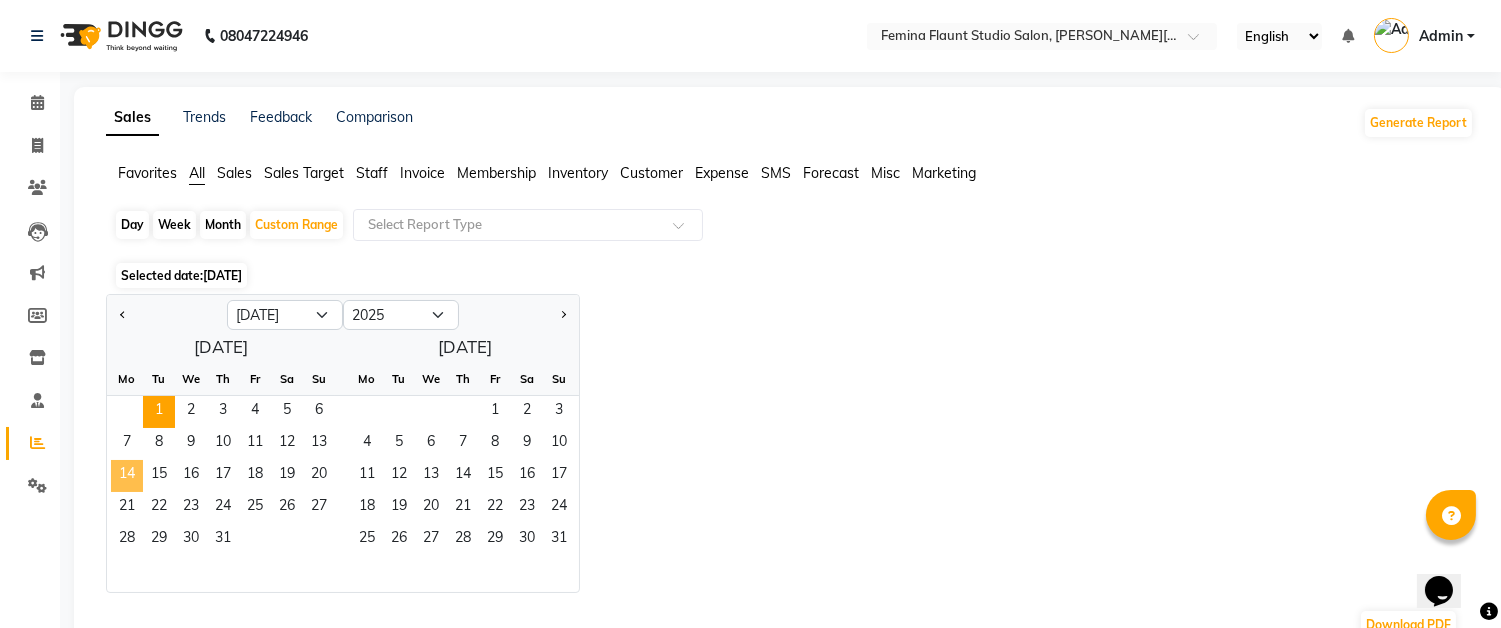 click on "14" 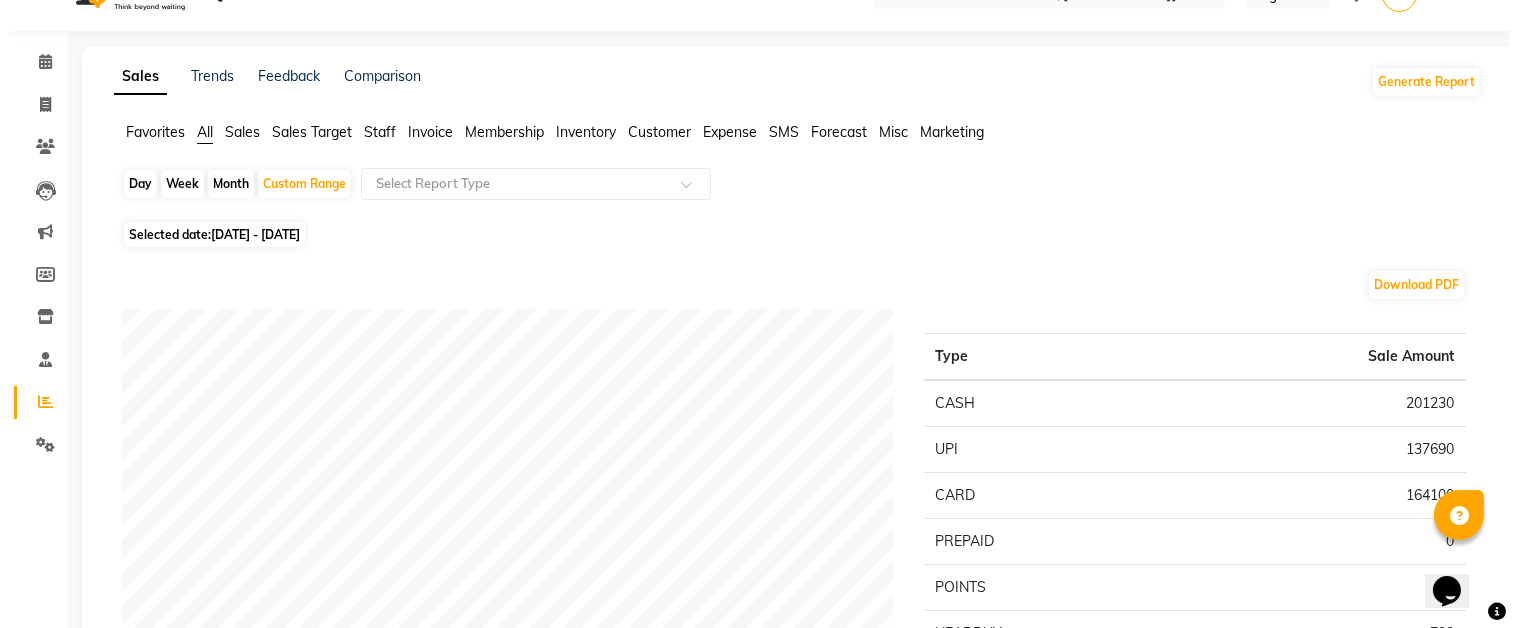 scroll, scrollTop: 0, scrollLeft: 0, axis: both 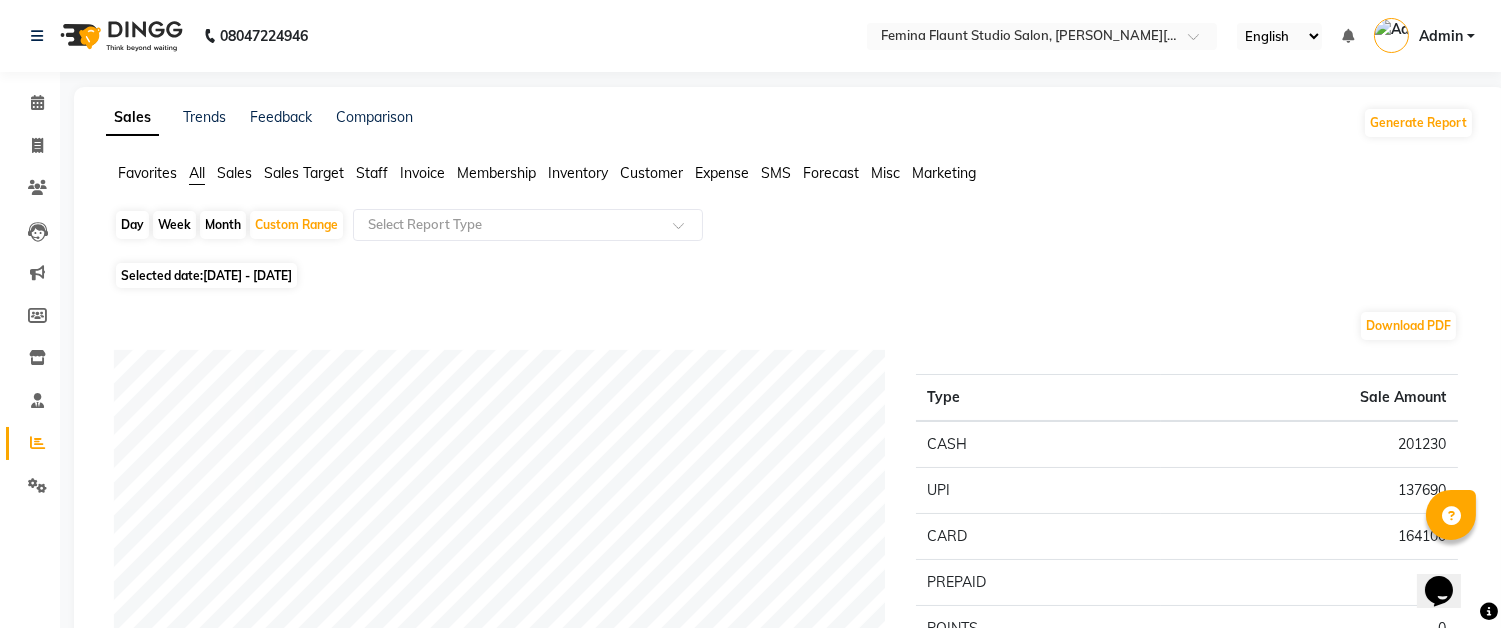 click on "Admin" at bounding box center [1441, 36] 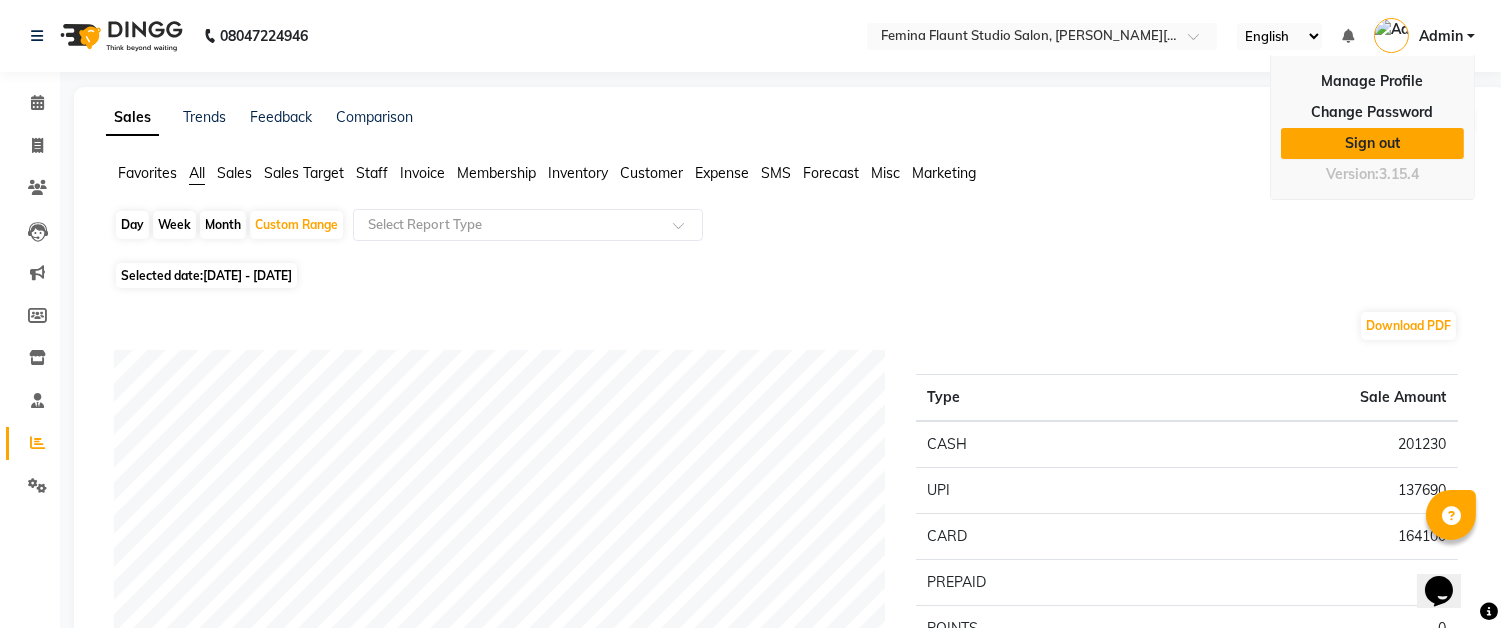 click on "Sign out" at bounding box center [1372, 143] 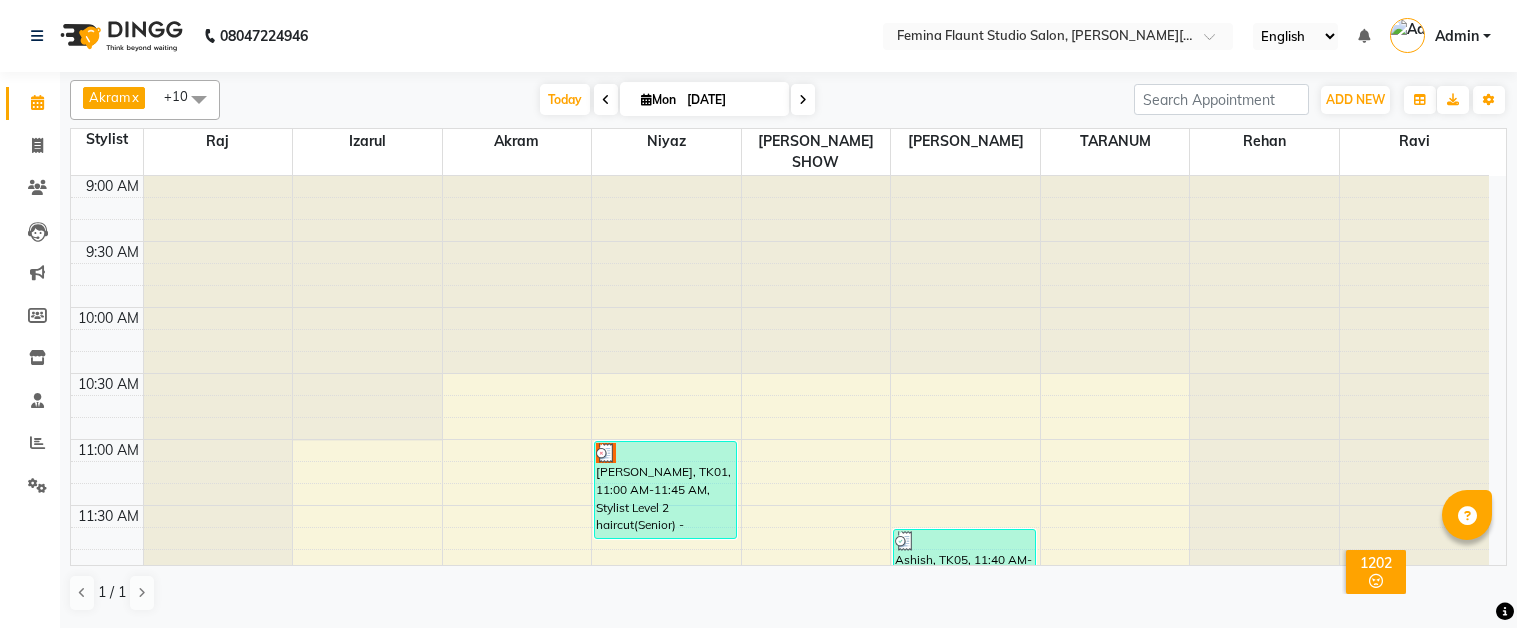 scroll, scrollTop: 0, scrollLeft: 0, axis: both 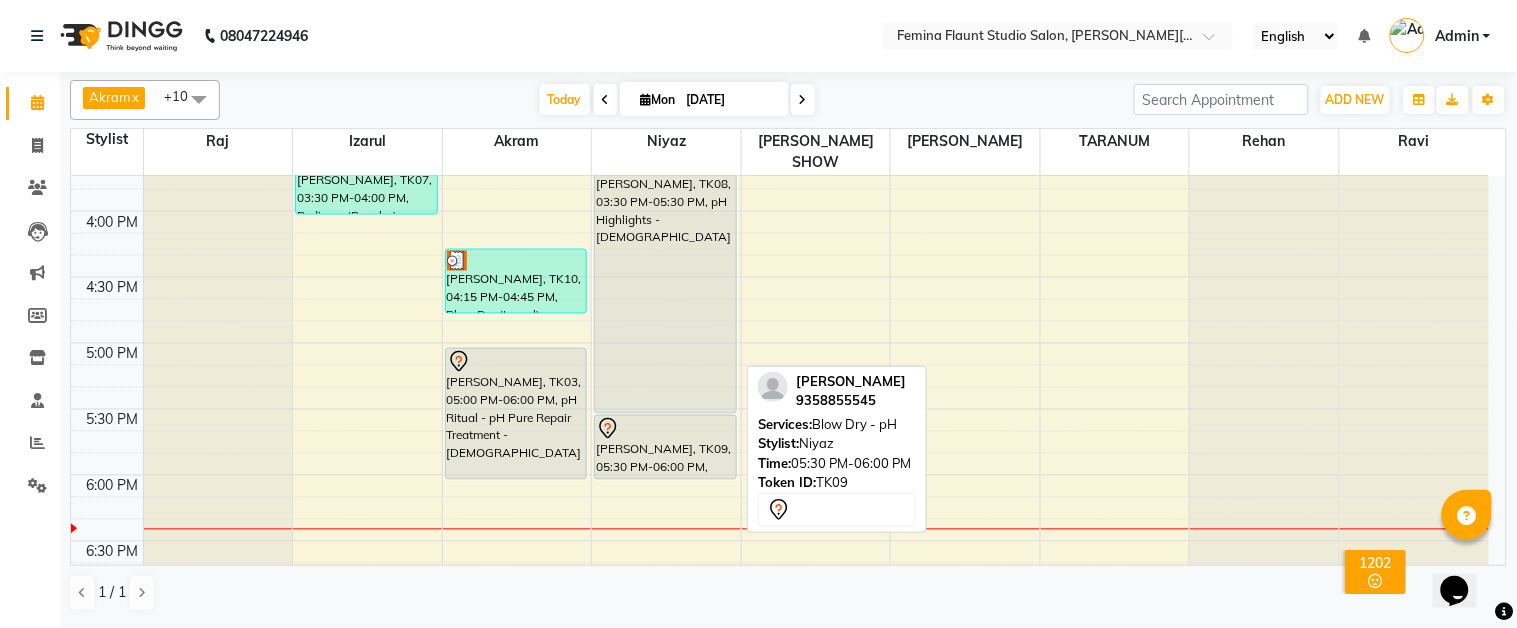 click on "[PERSON_NAME], TK09, 05:30 PM-06:00 PM, Blow Dry - pH" at bounding box center [665, 447] 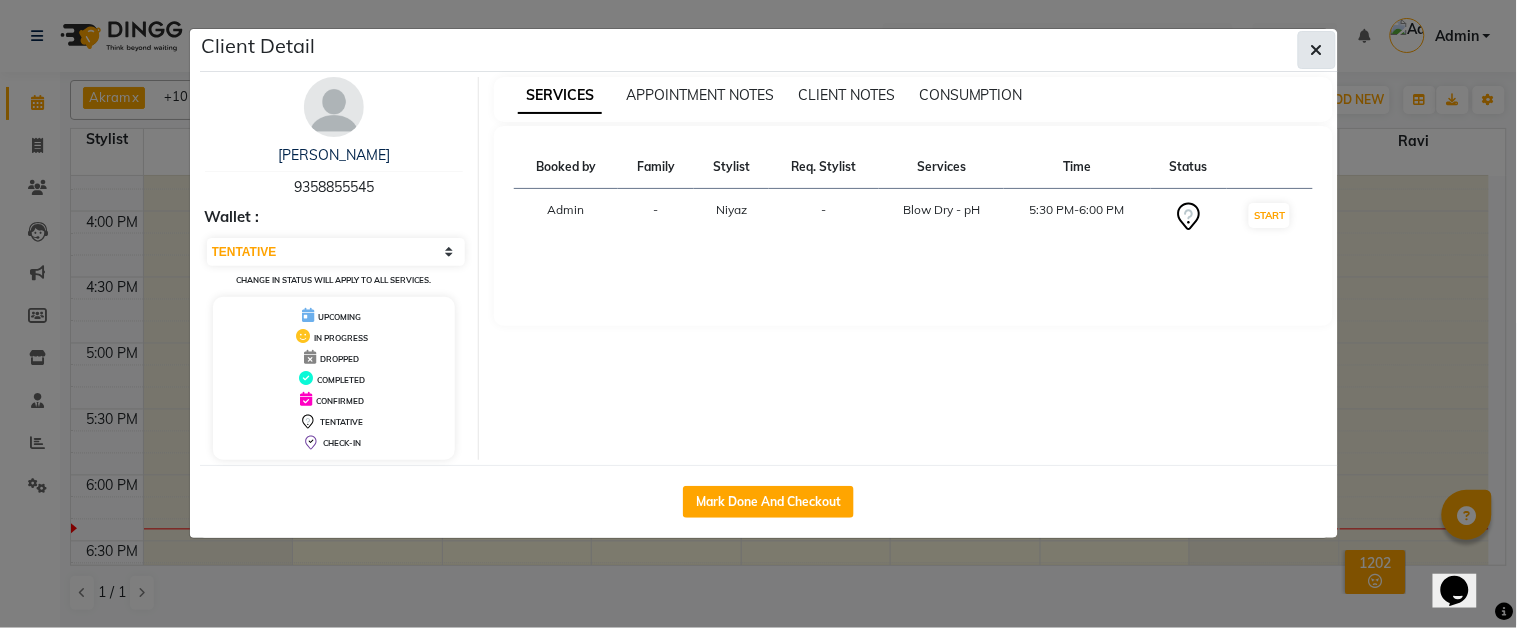 click 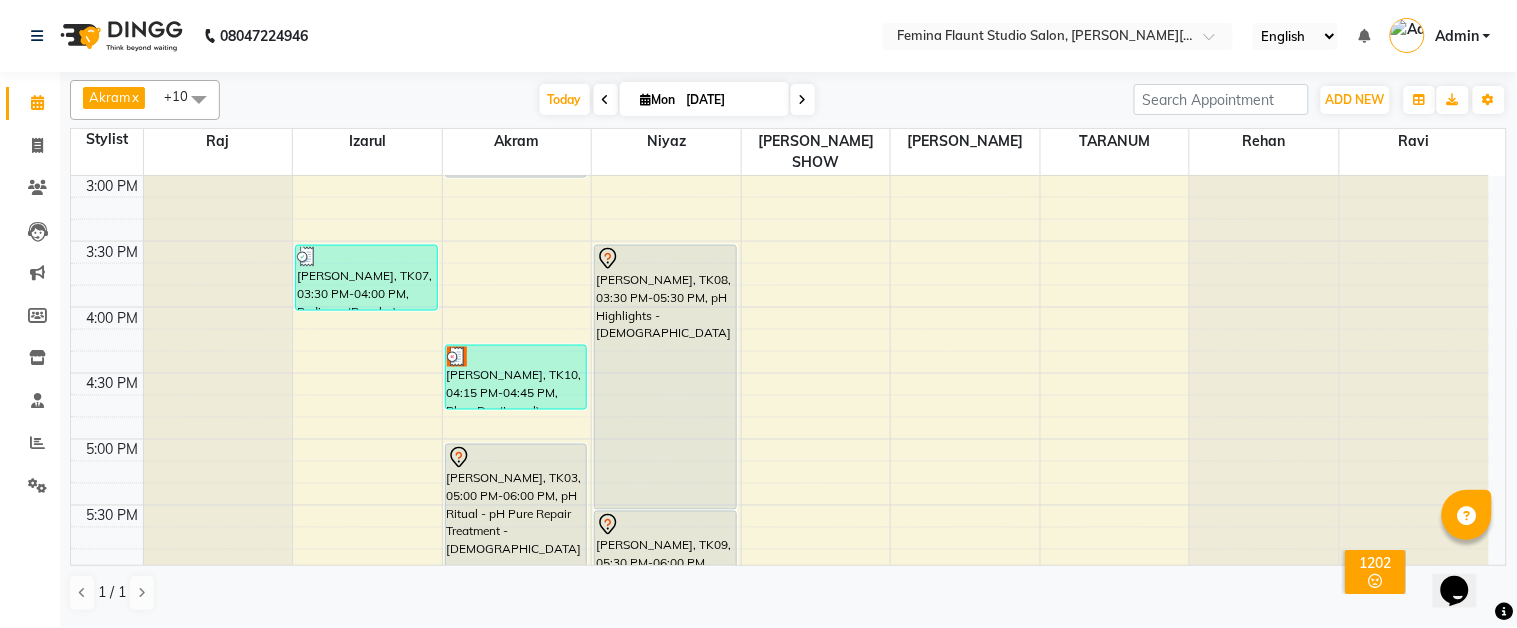 scroll, scrollTop: 666, scrollLeft: 0, axis: vertical 